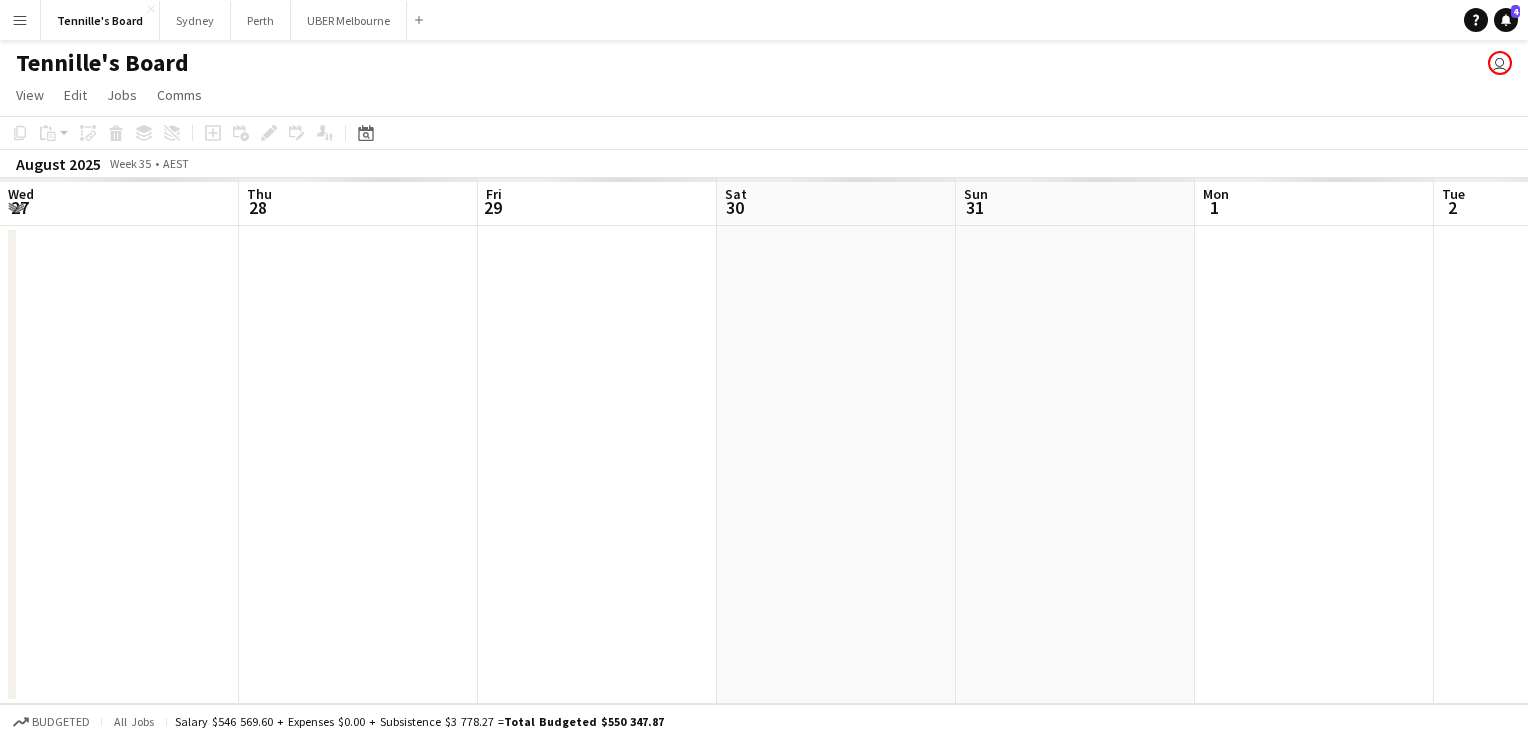 scroll, scrollTop: 0, scrollLeft: 0, axis: both 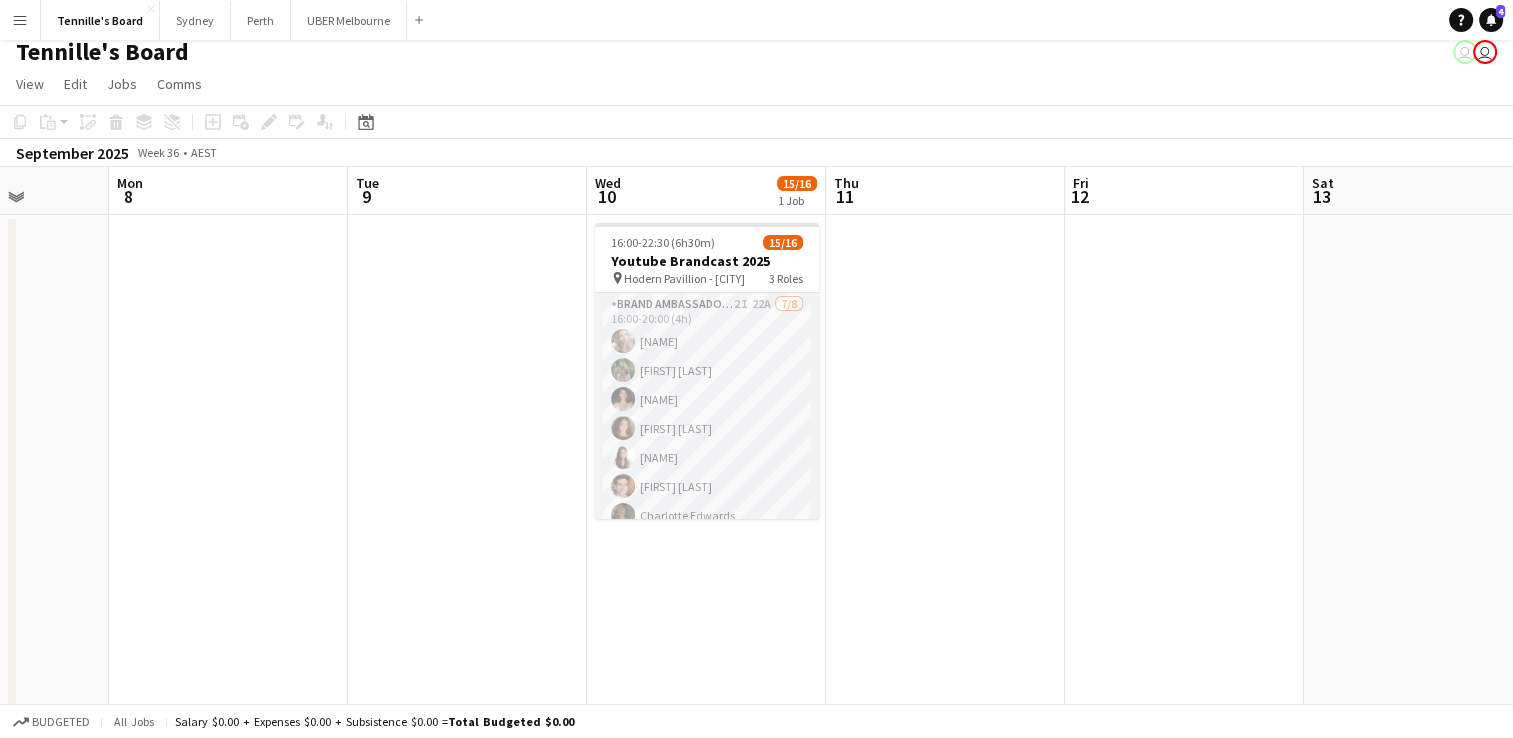 click on "Brand Ambassador (Mon - Fri)   2I   22A   7/8   16:00-20:00 (4h)
[NAME] [NAME] [NAME] [NAME] [NAME] [NAME] [NAME]
single-neutral-actions" at bounding box center [707, 428] 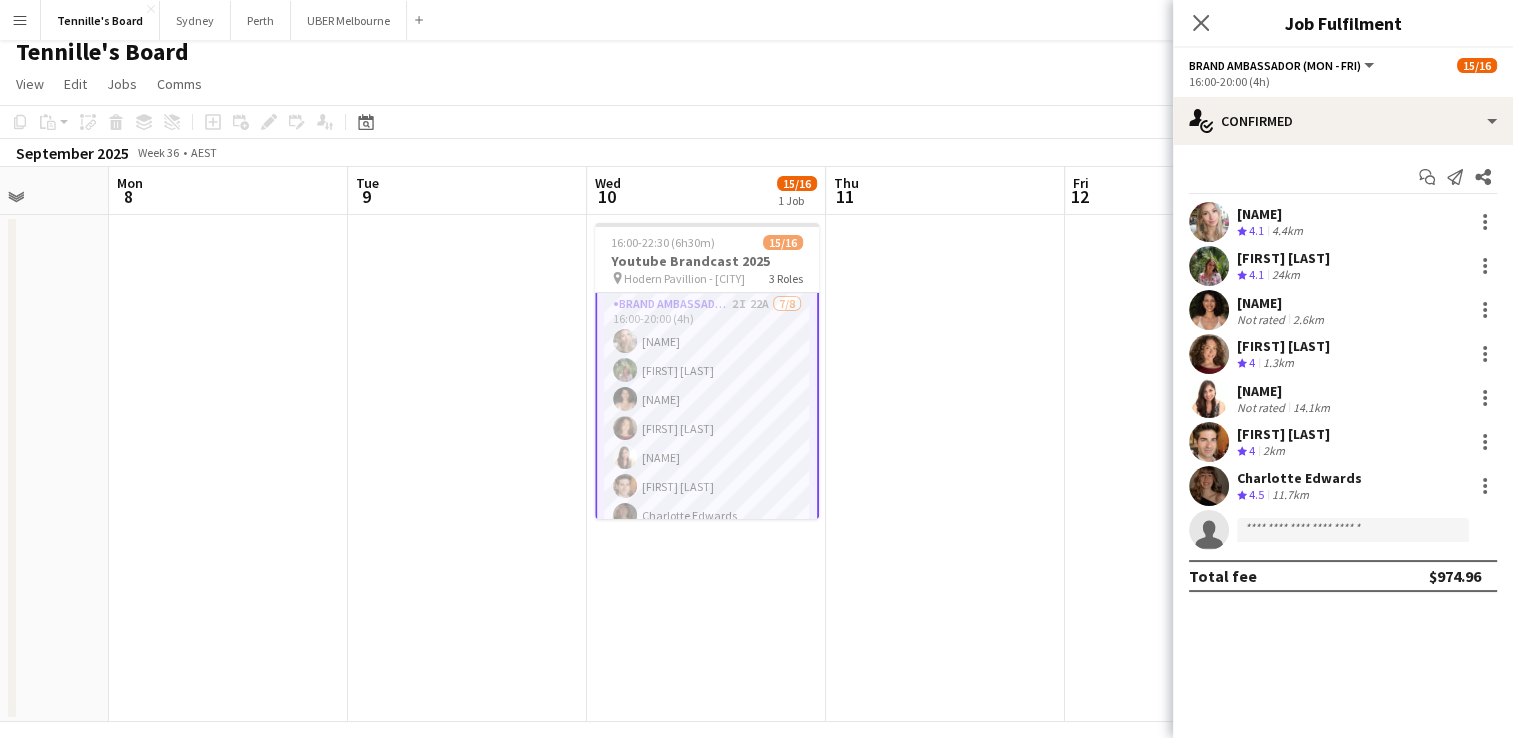 click on "[FIRST] [LAST]" at bounding box center (1283, 258) 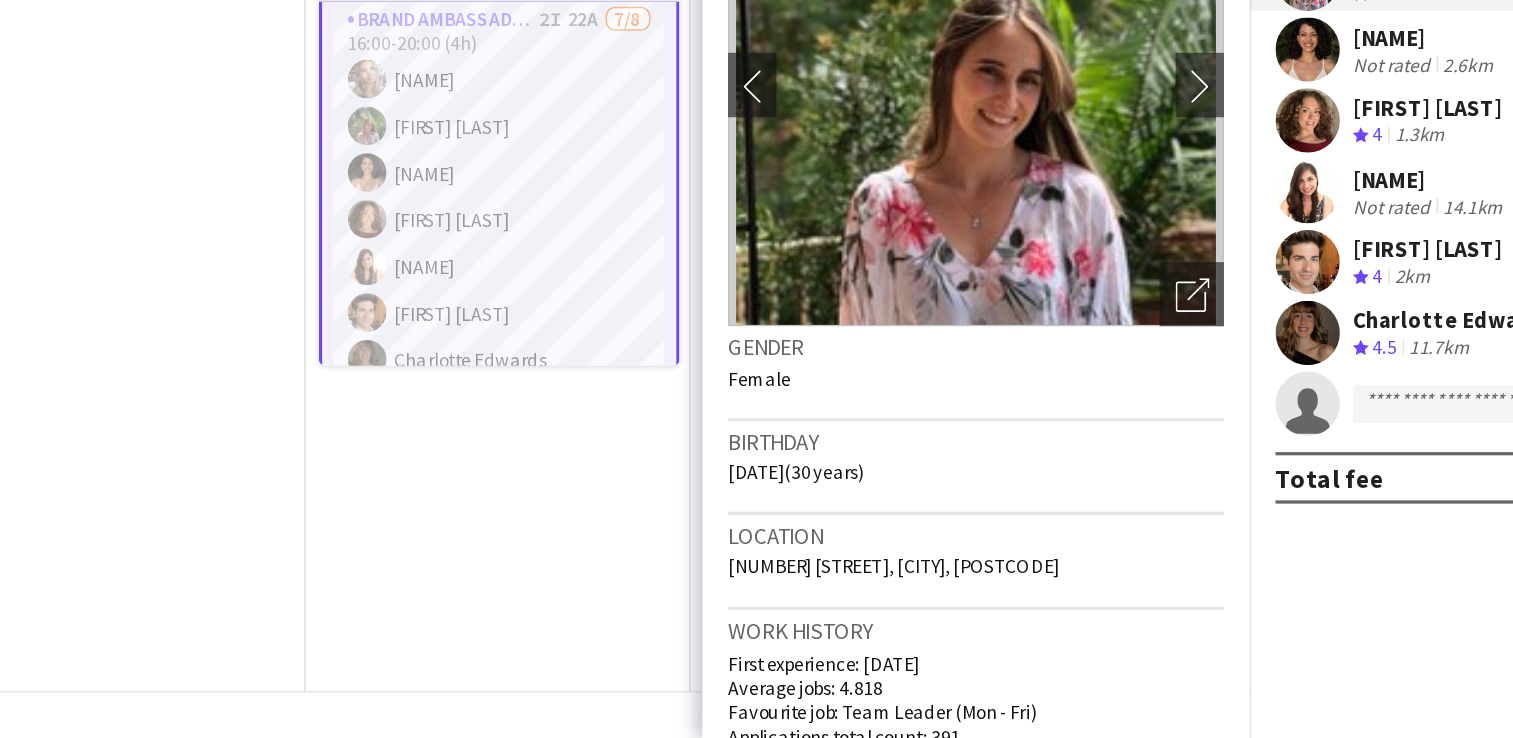 scroll, scrollTop: 28, scrollLeft: 0, axis: vertical 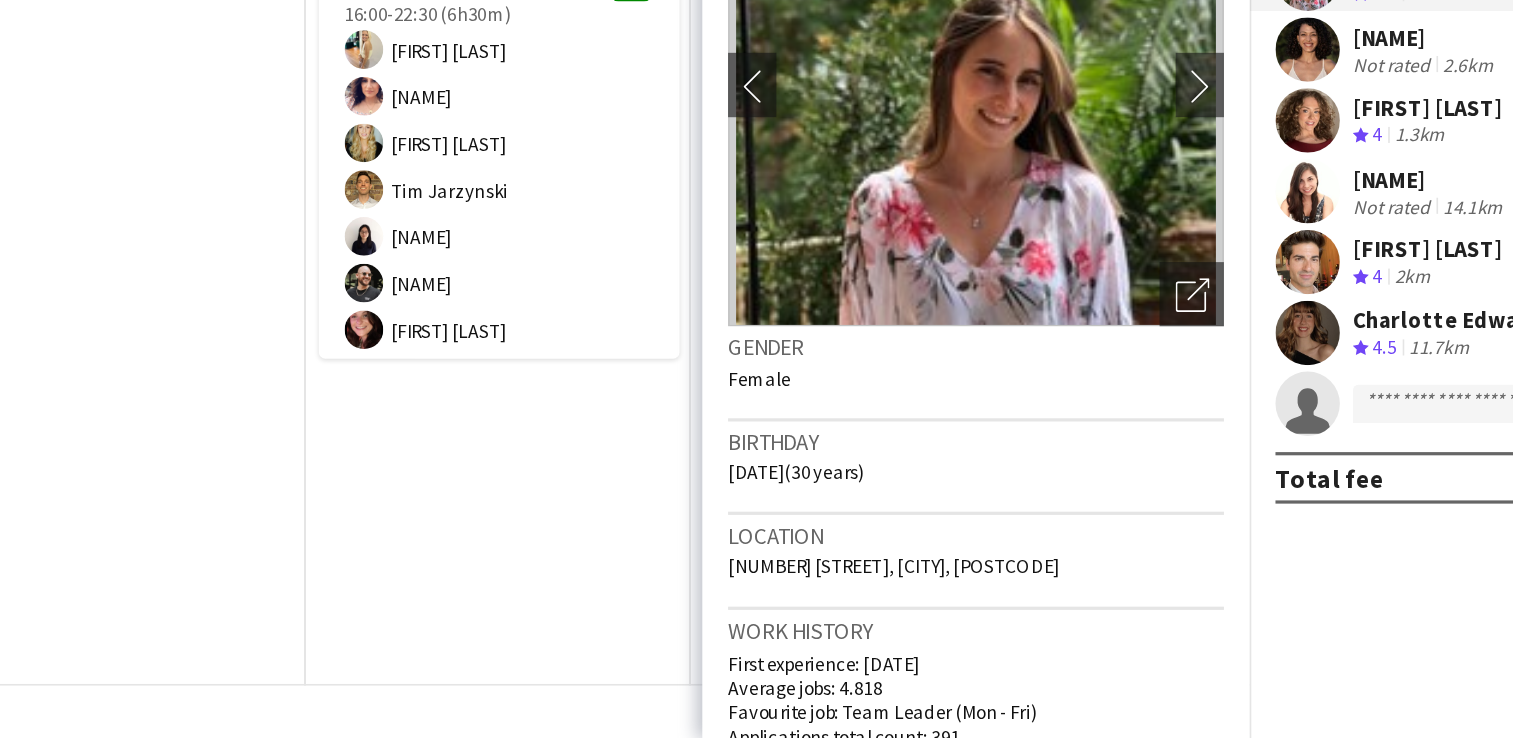click on "Location" 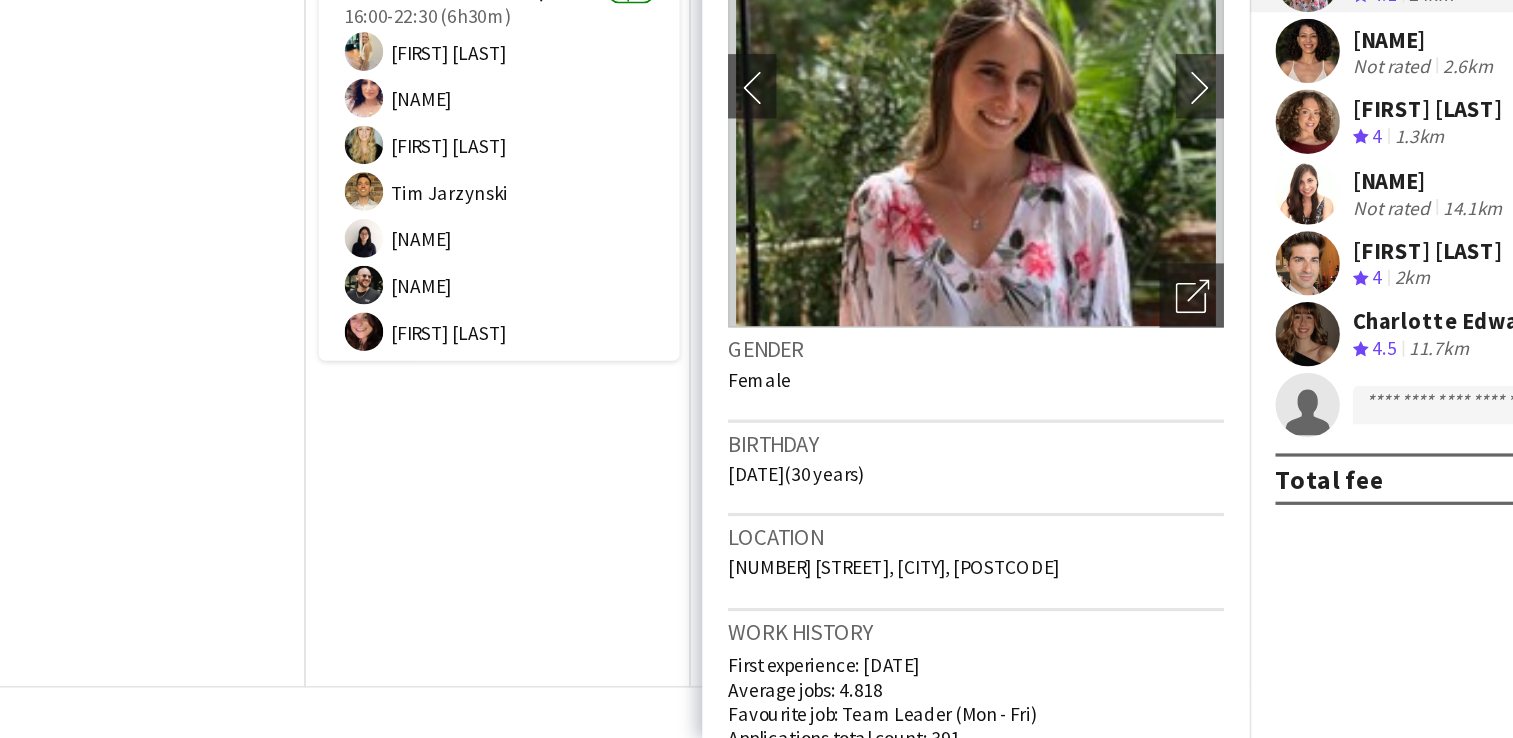 click on "Location   Unit 7 65-71 [STREET], [CITY], [POSTAL_CODE]" 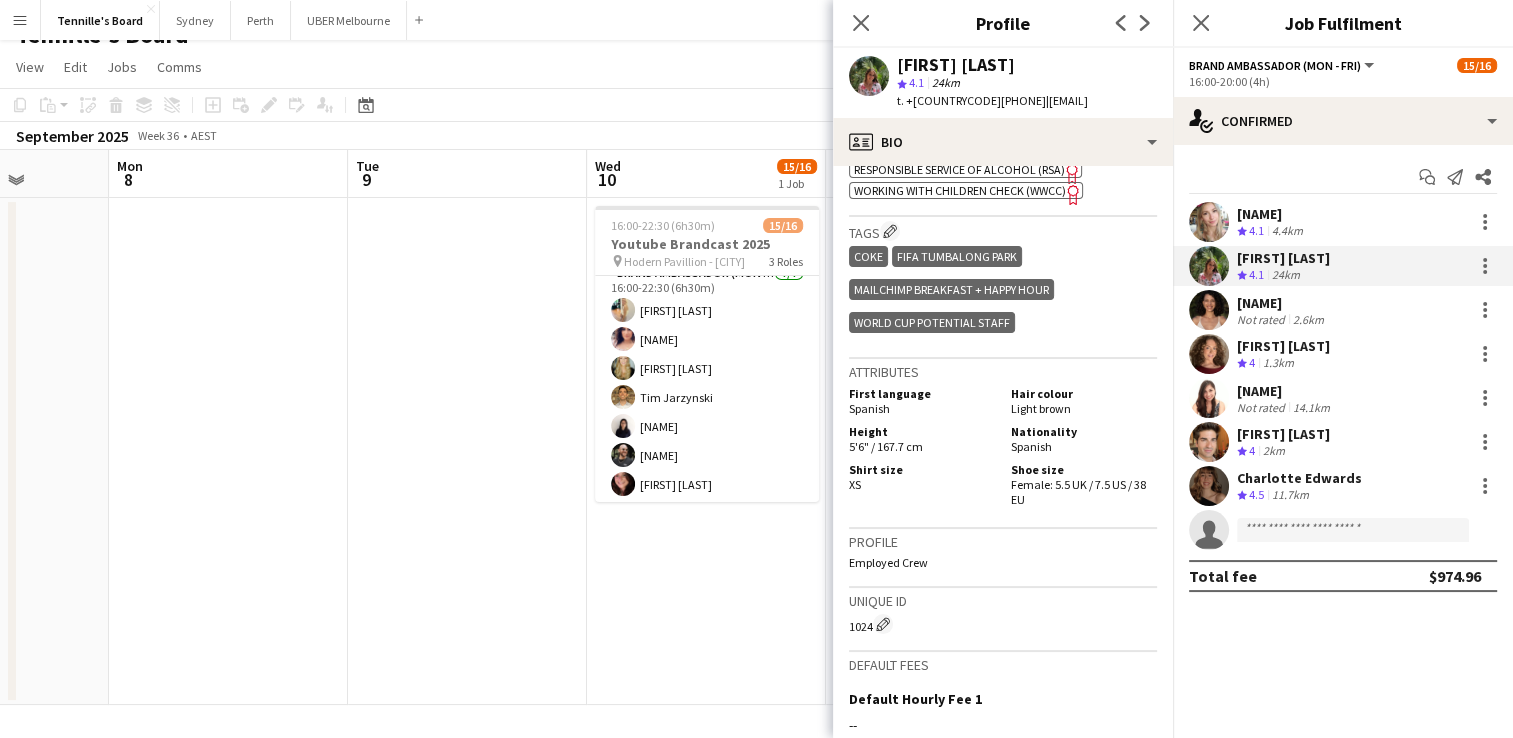 scroll, scrollTop: 982, scrollLeft: 0, axis: vertical 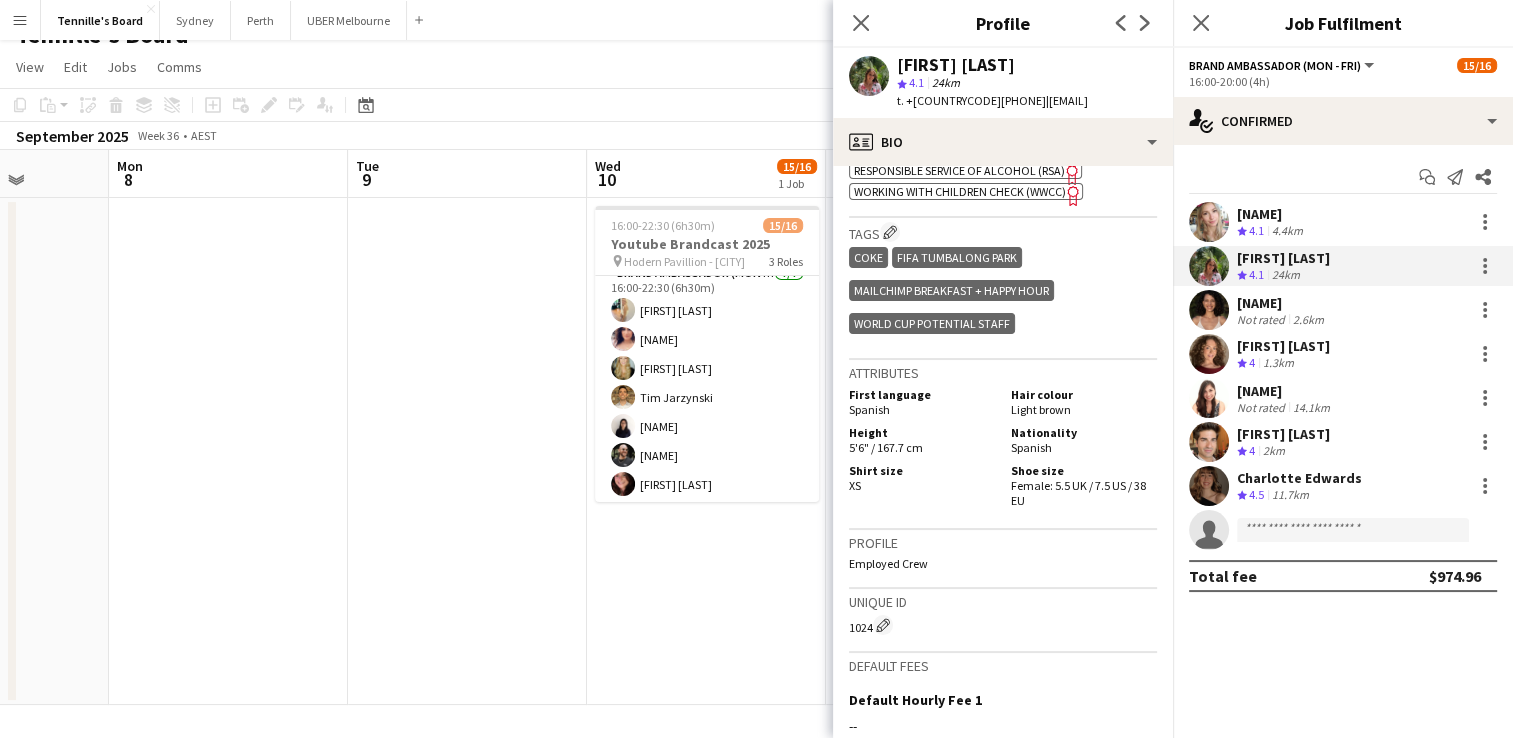 click on "[NAME]" at bounding box center [1282, 303] 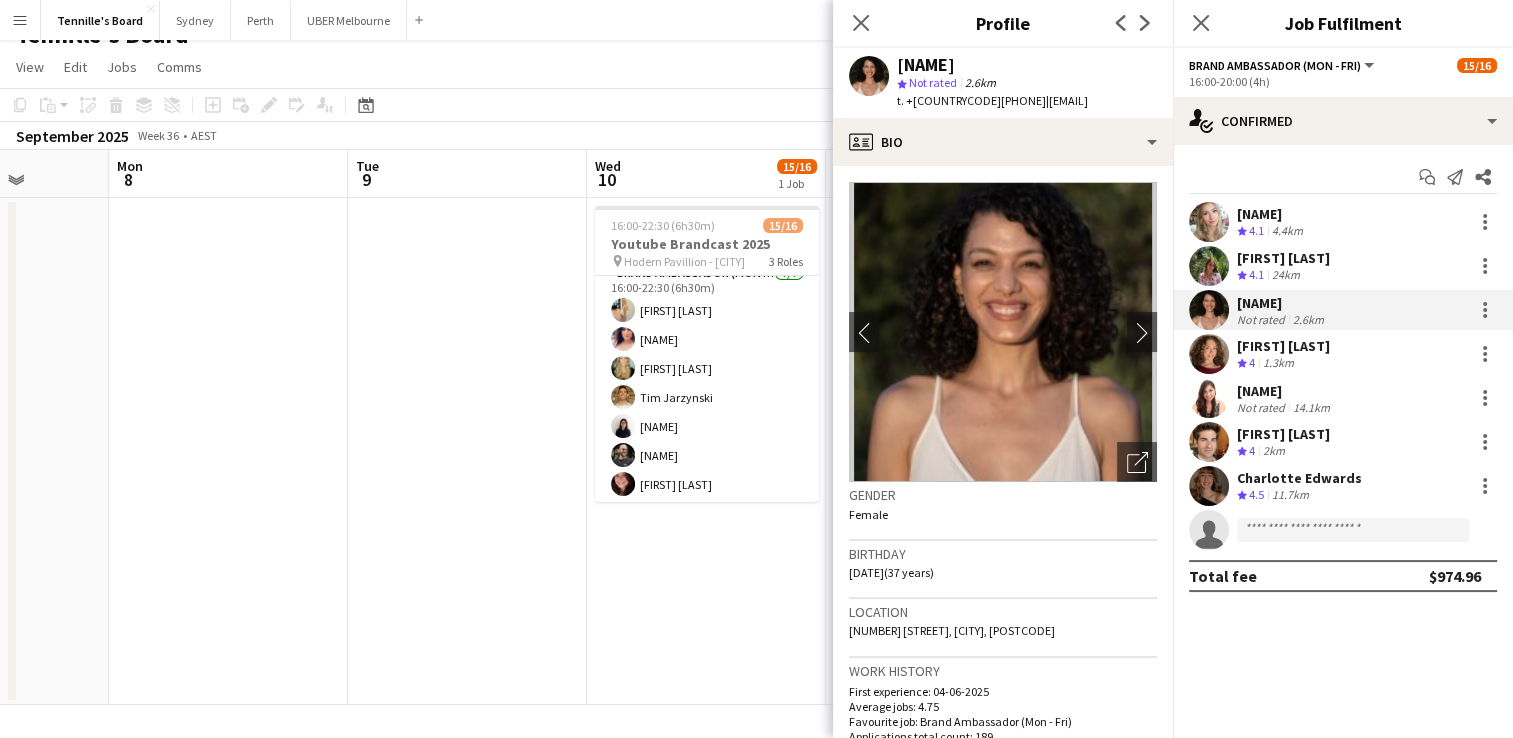 scroll, scrollTop: 4, scrollLeft: 0, axis: vertical 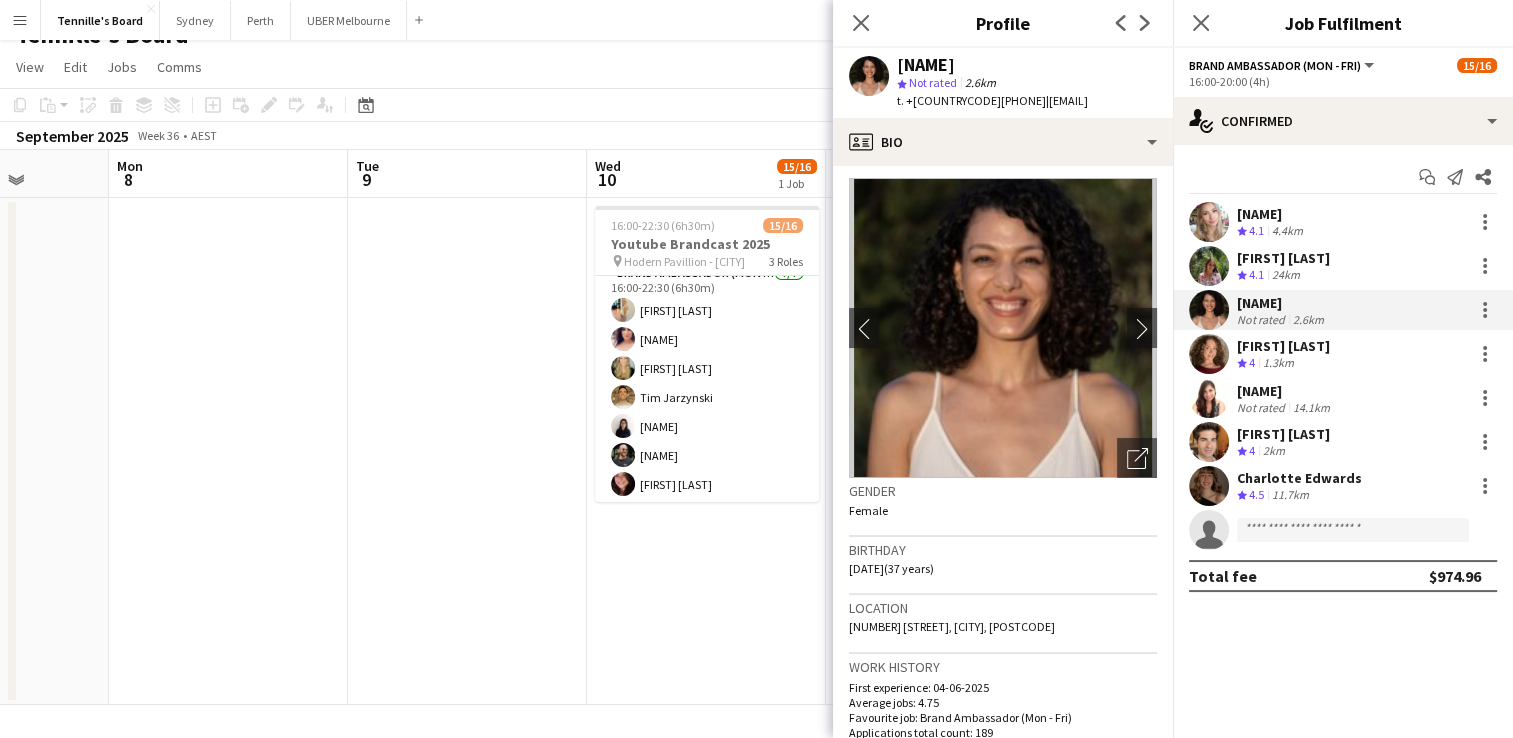 click on "[FIRST] [LAST]" at bounding box center (1283, 346) 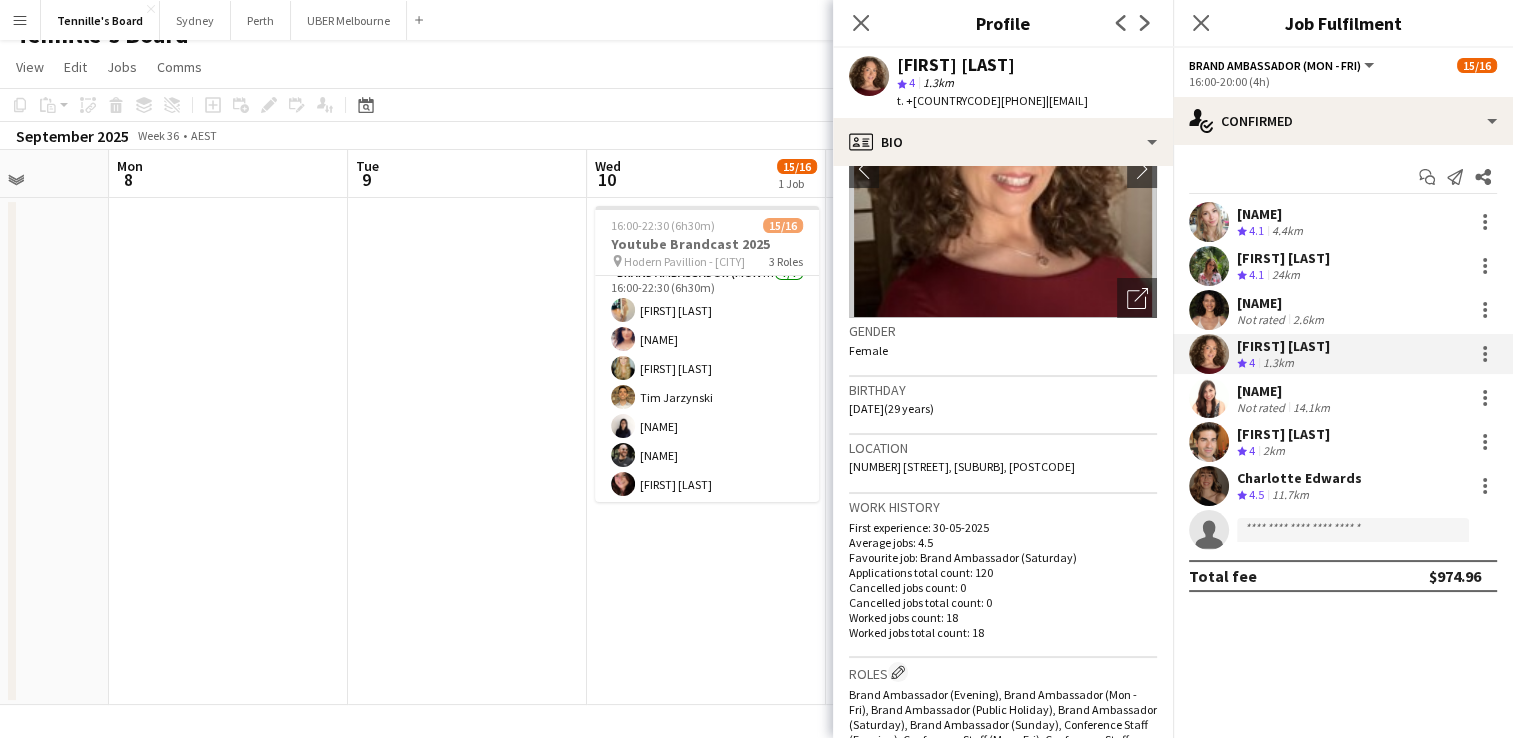 scroll, scrollTop: 0, scrollLeft: 0, axis: both 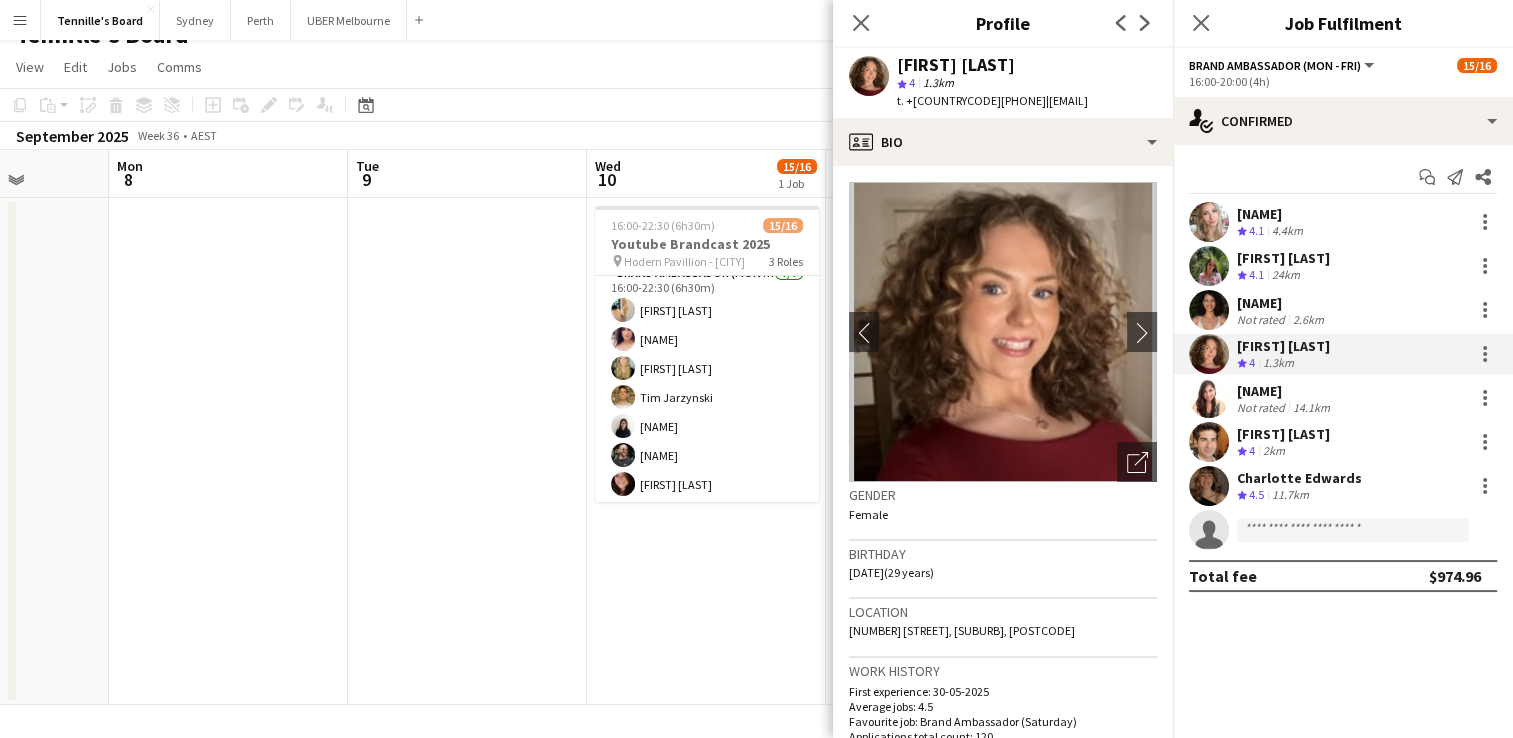 click on "[NAME]" at bounding box center [1285, 391] 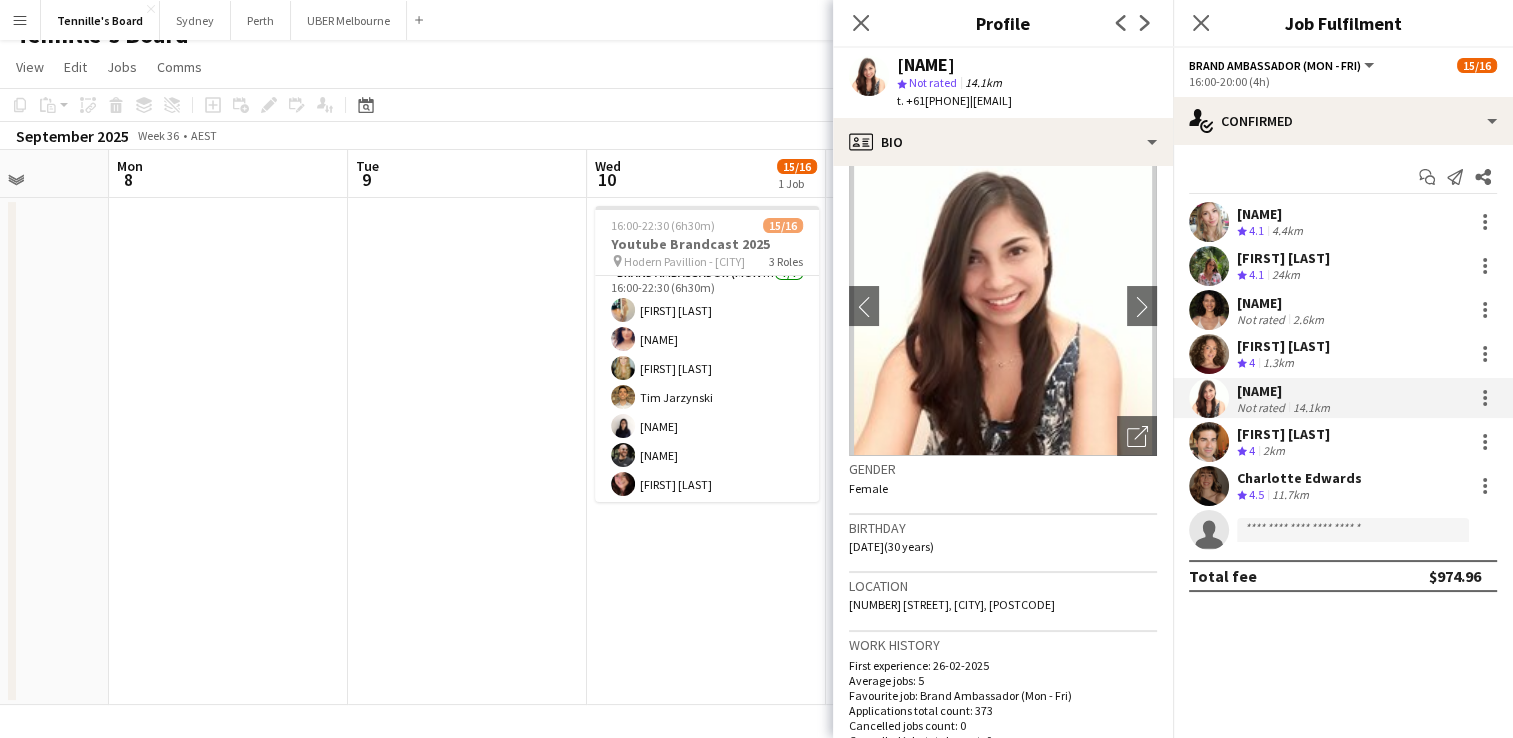 scroll, scrollTop: 0, scrollLeft: 0, axis: both 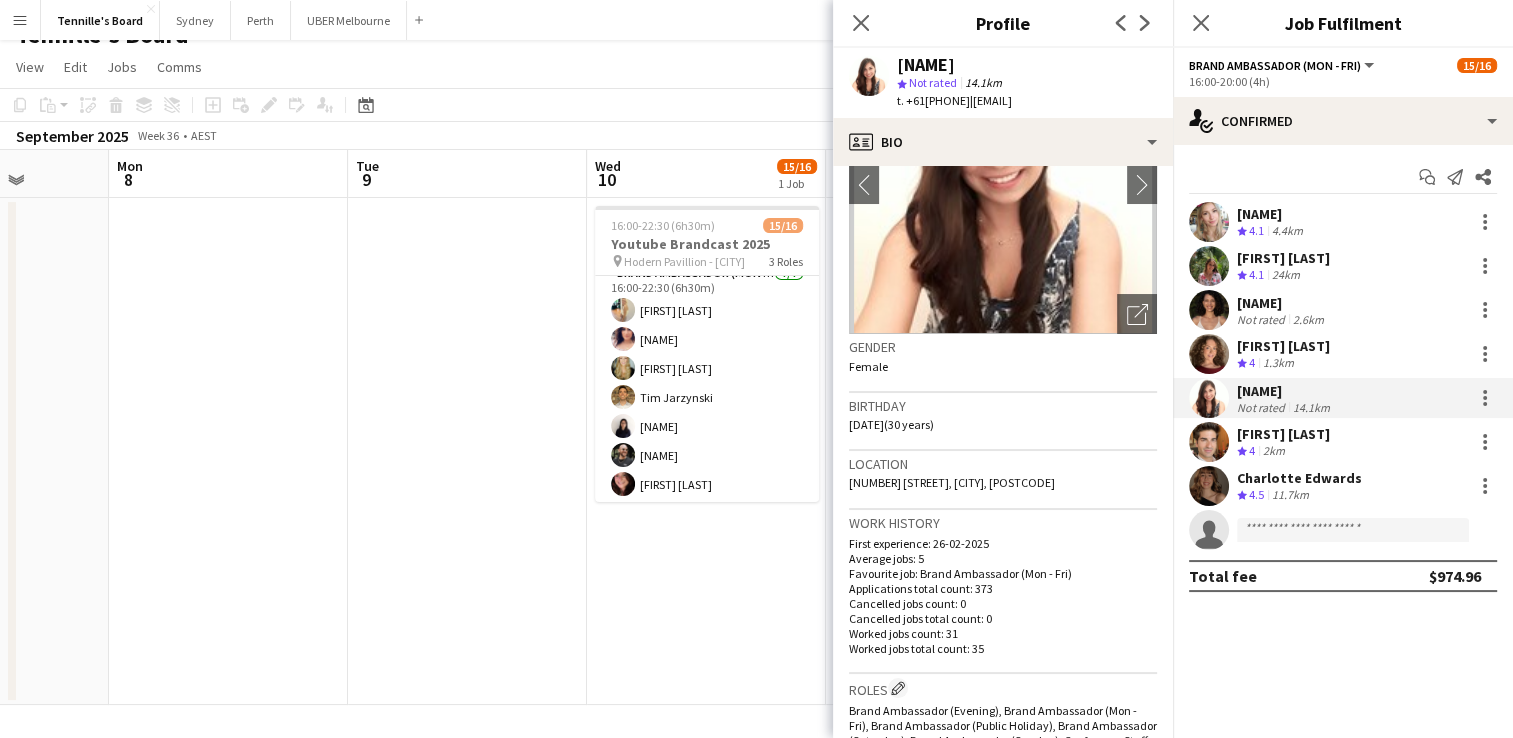 click on "[FIRST] [LAST]" at bounding box center [1283, 434] 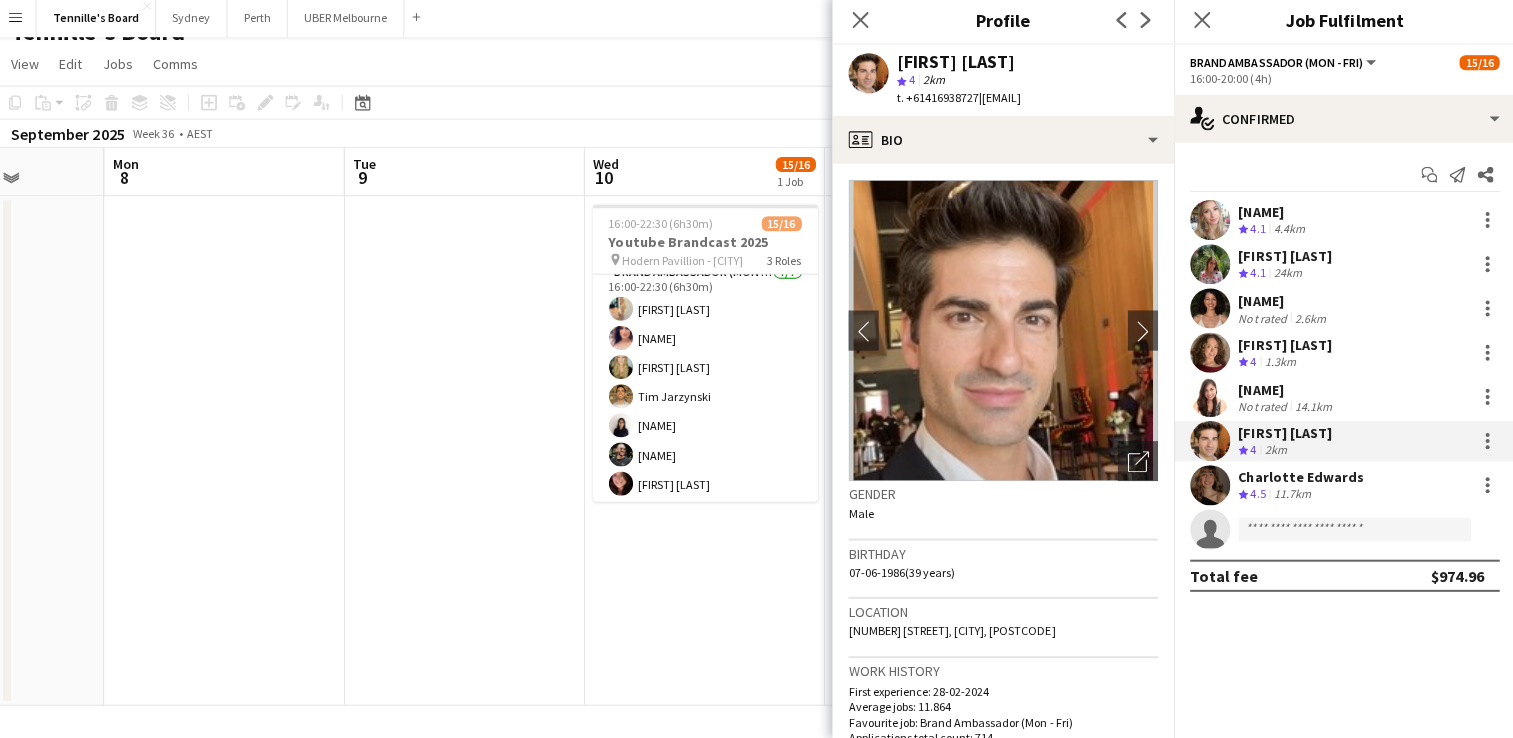 scroll, scrollTop: 26, scrollLeft: 0, axis: vertical 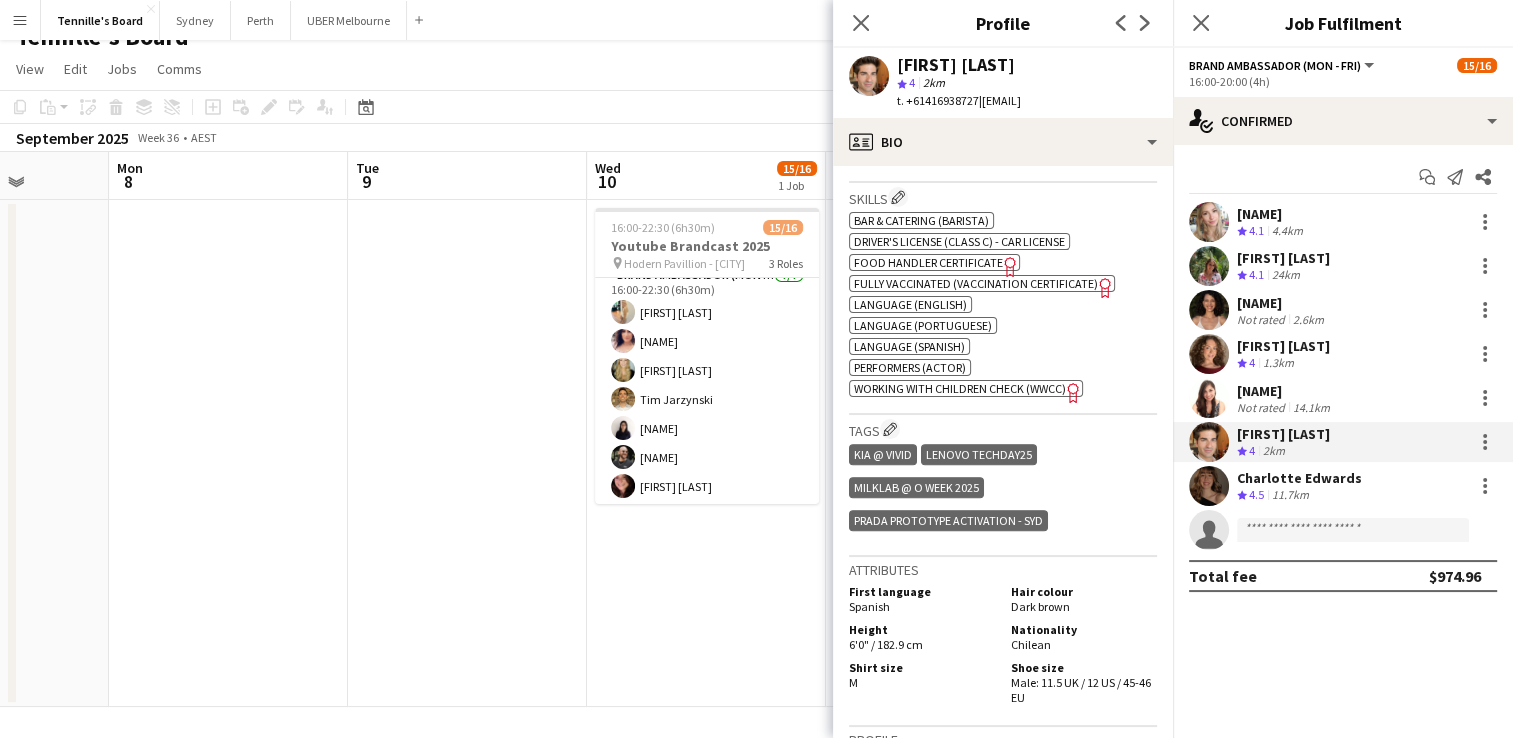 click on "Charlotte Edwards" at bounding box center (1299, 478) 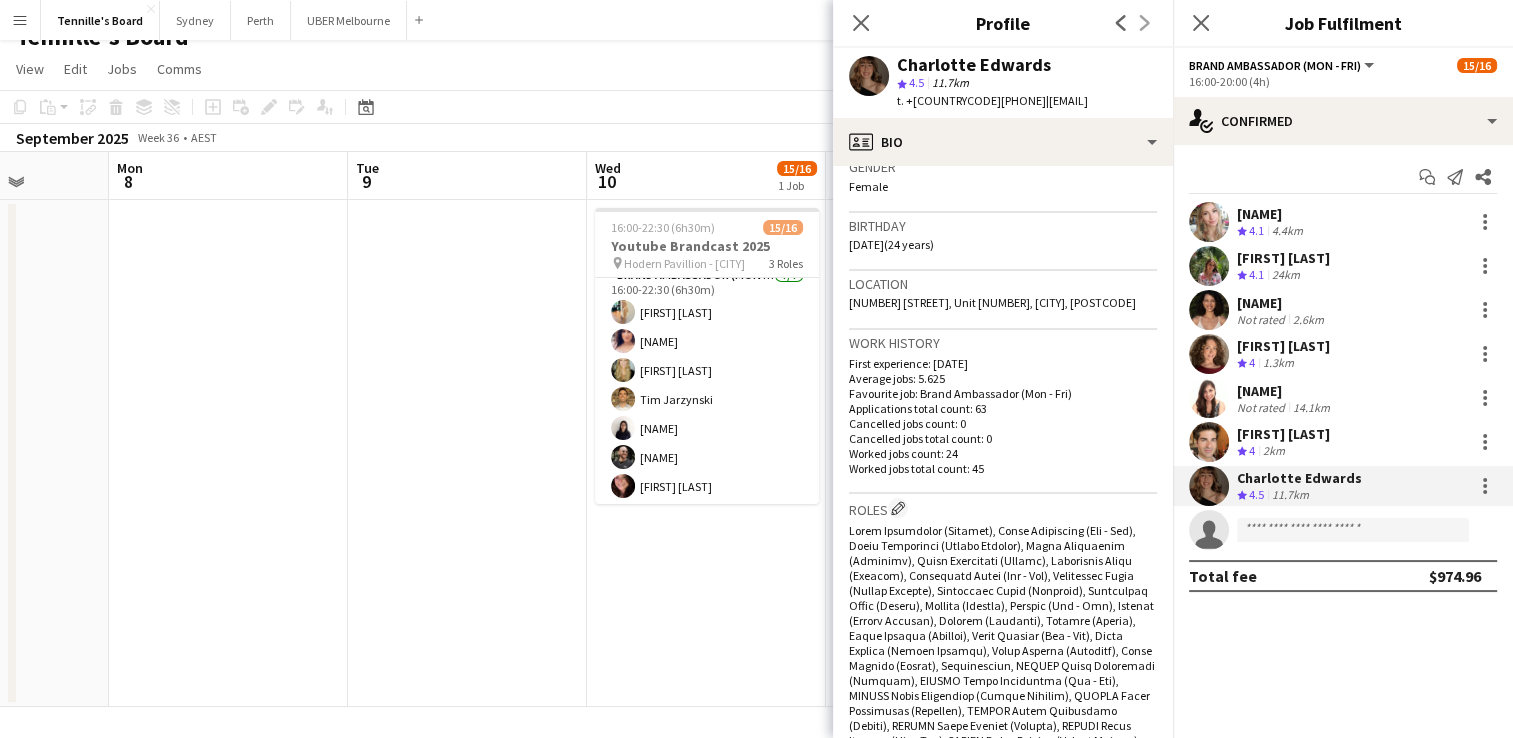 scroll, scrollTop: 0, scrollLeft: 0, axis: both 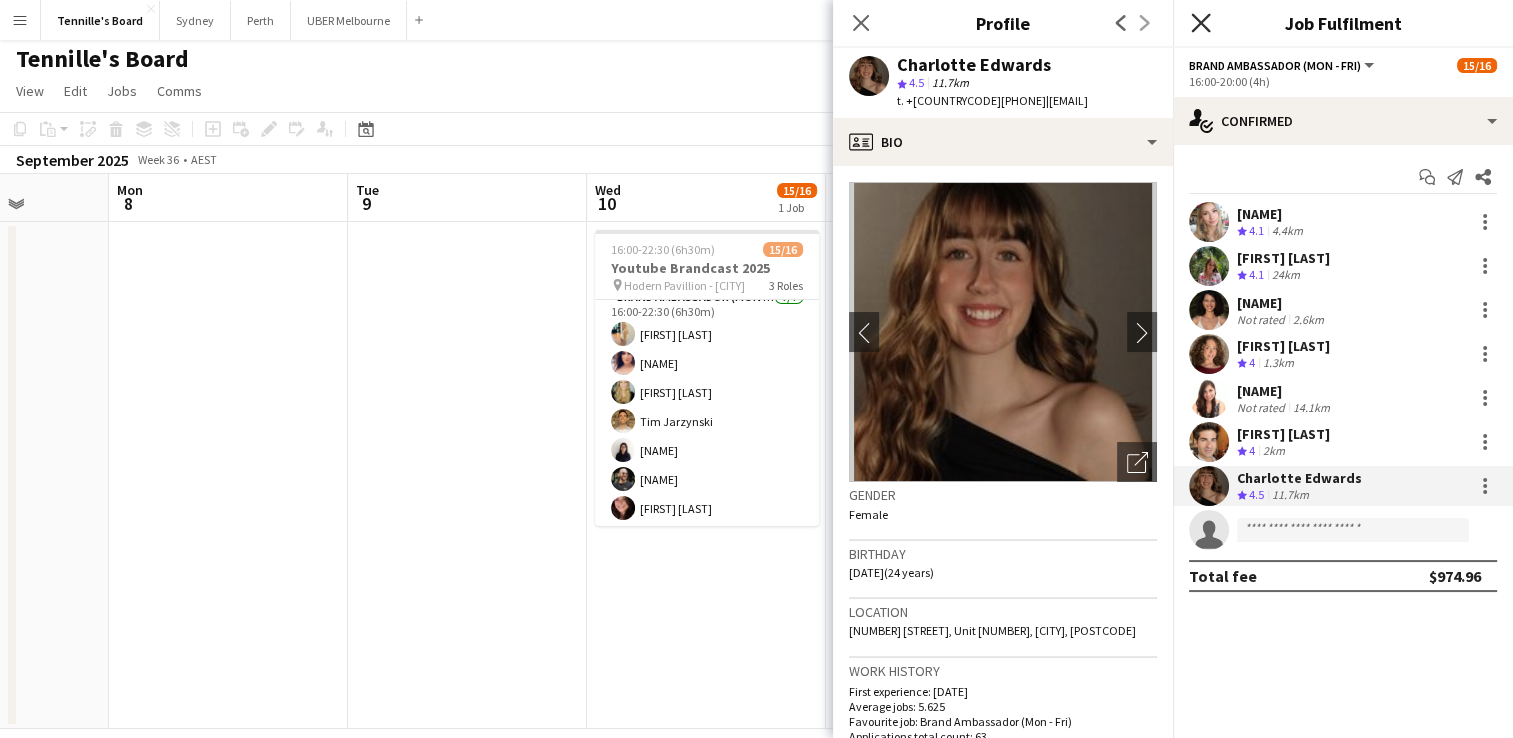 click on "Close pop-in" 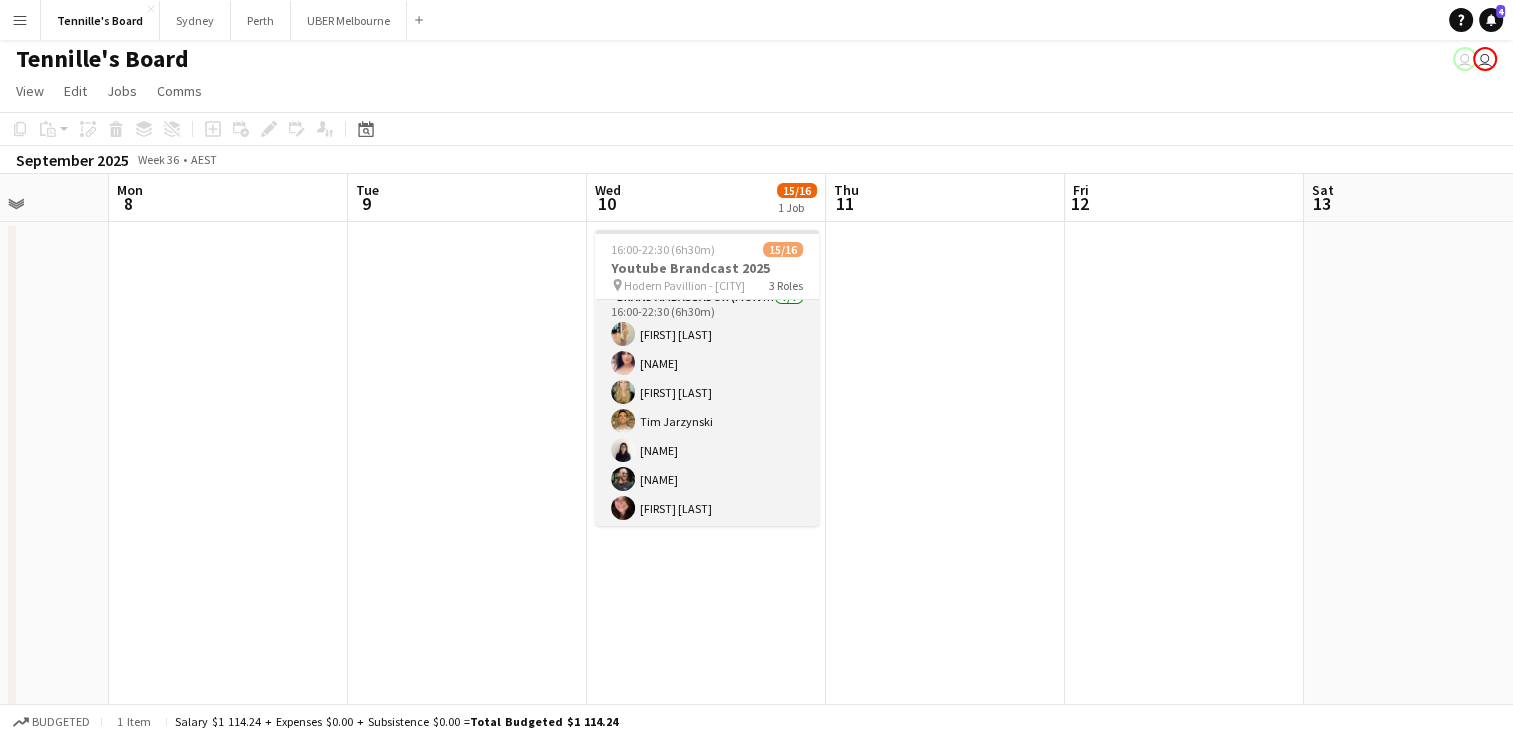 click on "Brand Ambassador (Mon - Fri)   7/7   [TIME]
[FIRST] [LAST] [FIRST] [LAST] [FIRST] [LAST] [FIRST] [LAST] [FIRST] [LAST] [FIRST] [LAST] [FIRST] [LAST]" at bounding box center [707, 407] 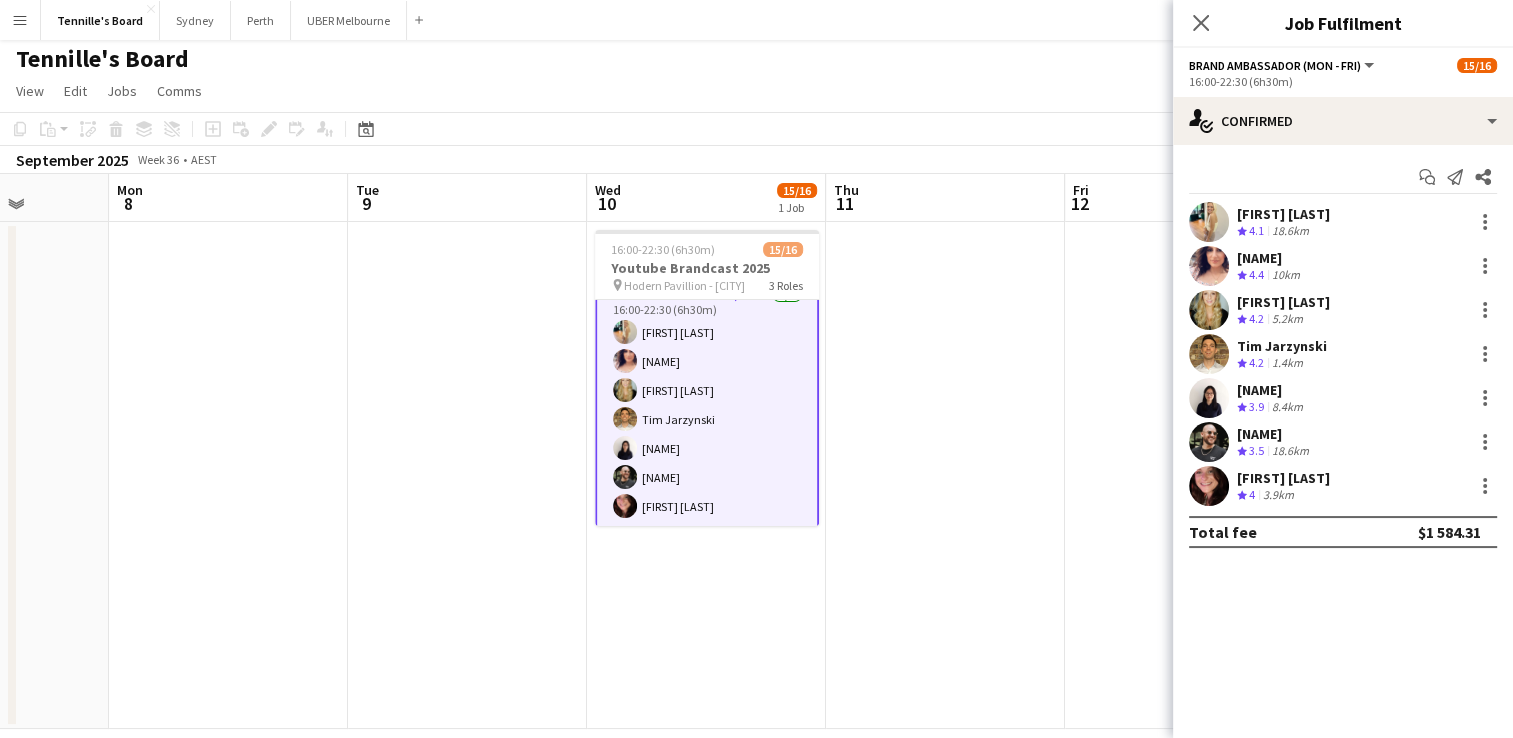 scroll, scrollTop: 356, scrollLeft: 0, axis: vertical 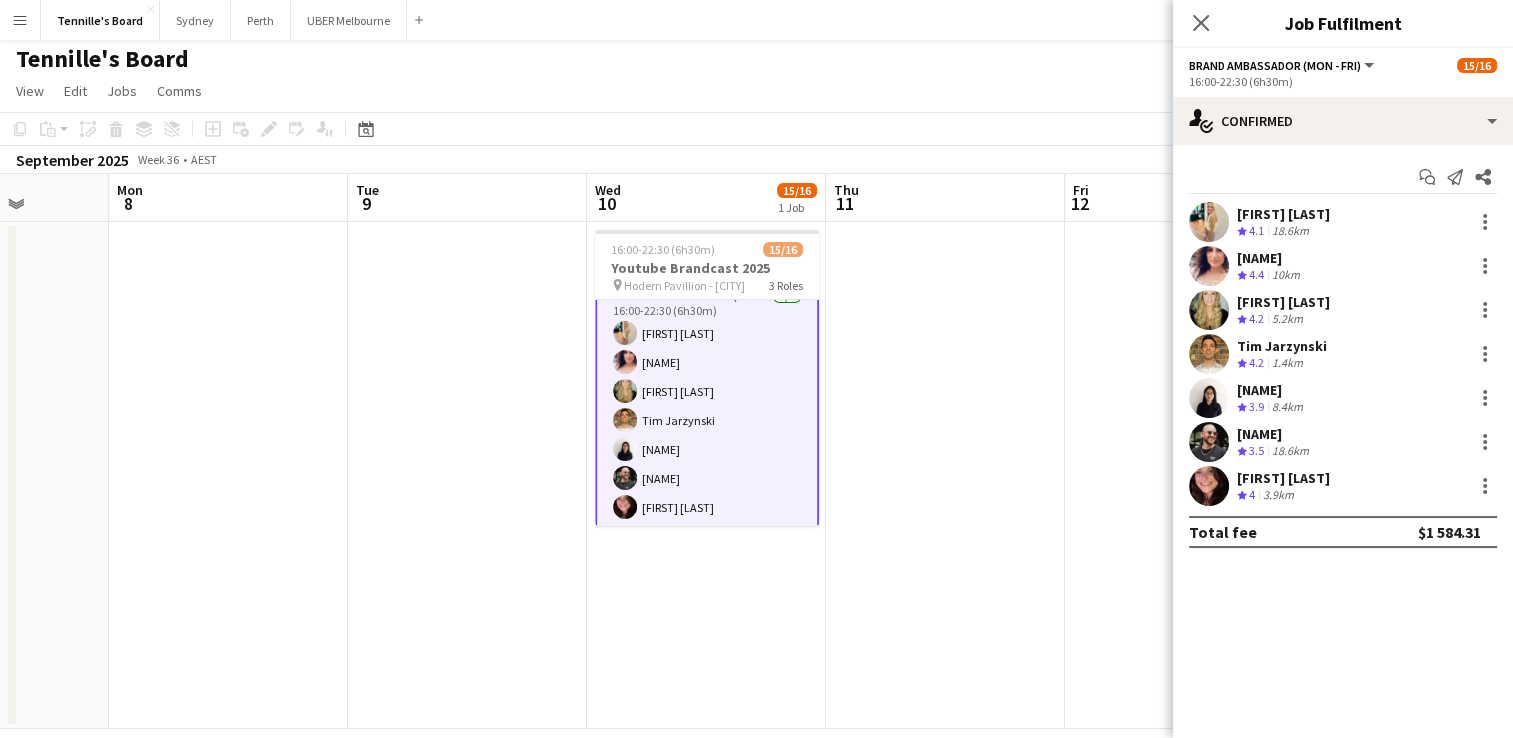 click on "[NAME]" at bounding box center [1275, 434] 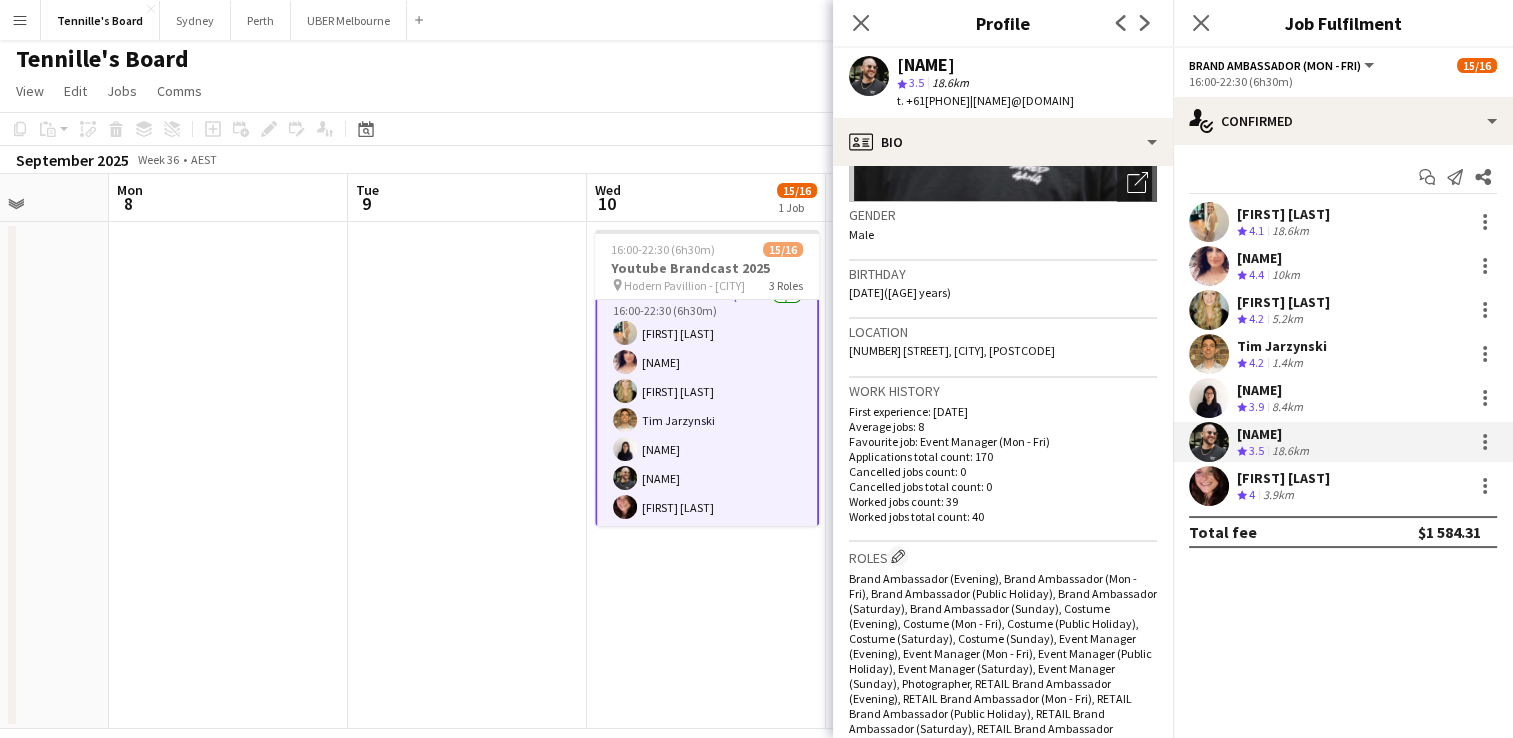 scroll, scrollTop: 211, scrollLeft: 0, axis: vertical 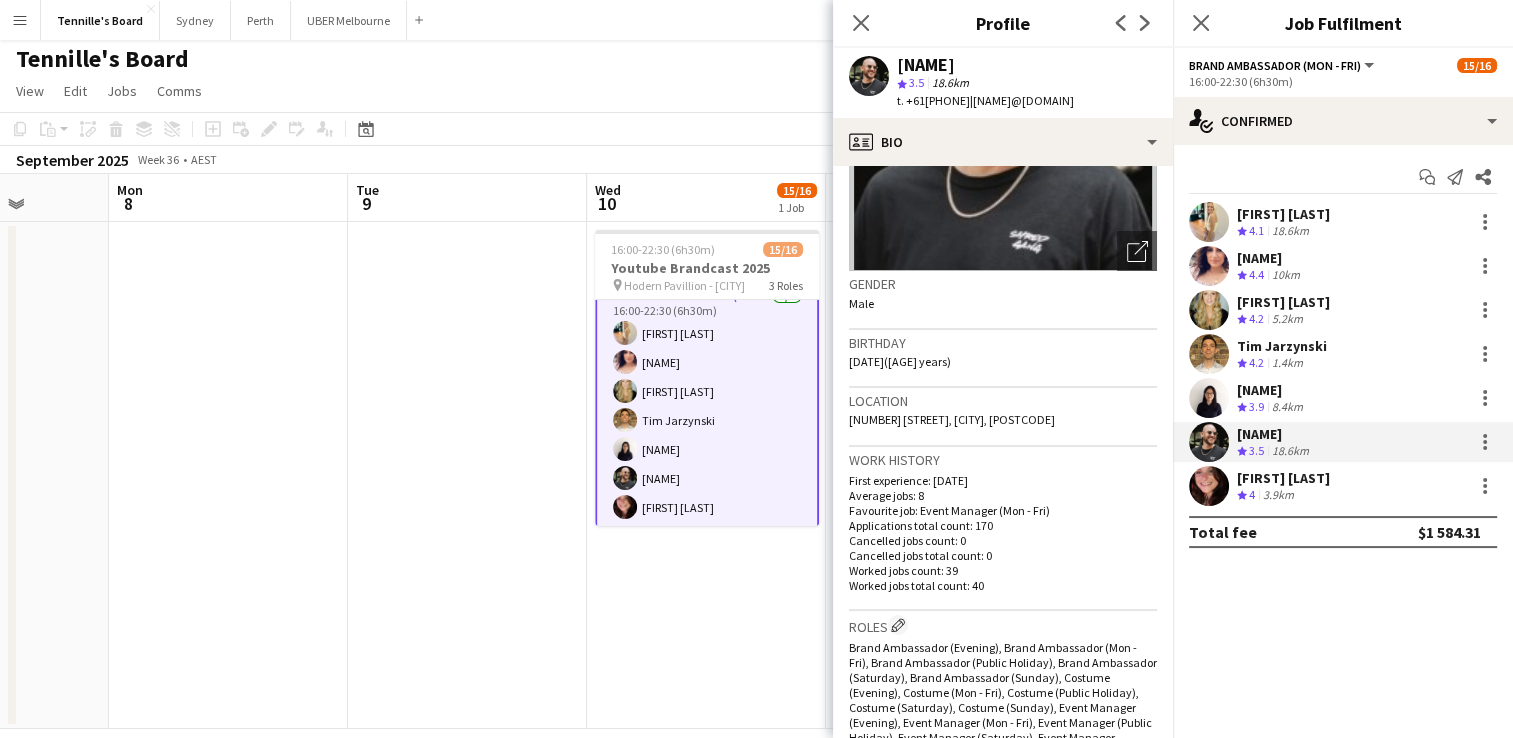 click on "3.9km" at bounding box center (1278, 495) 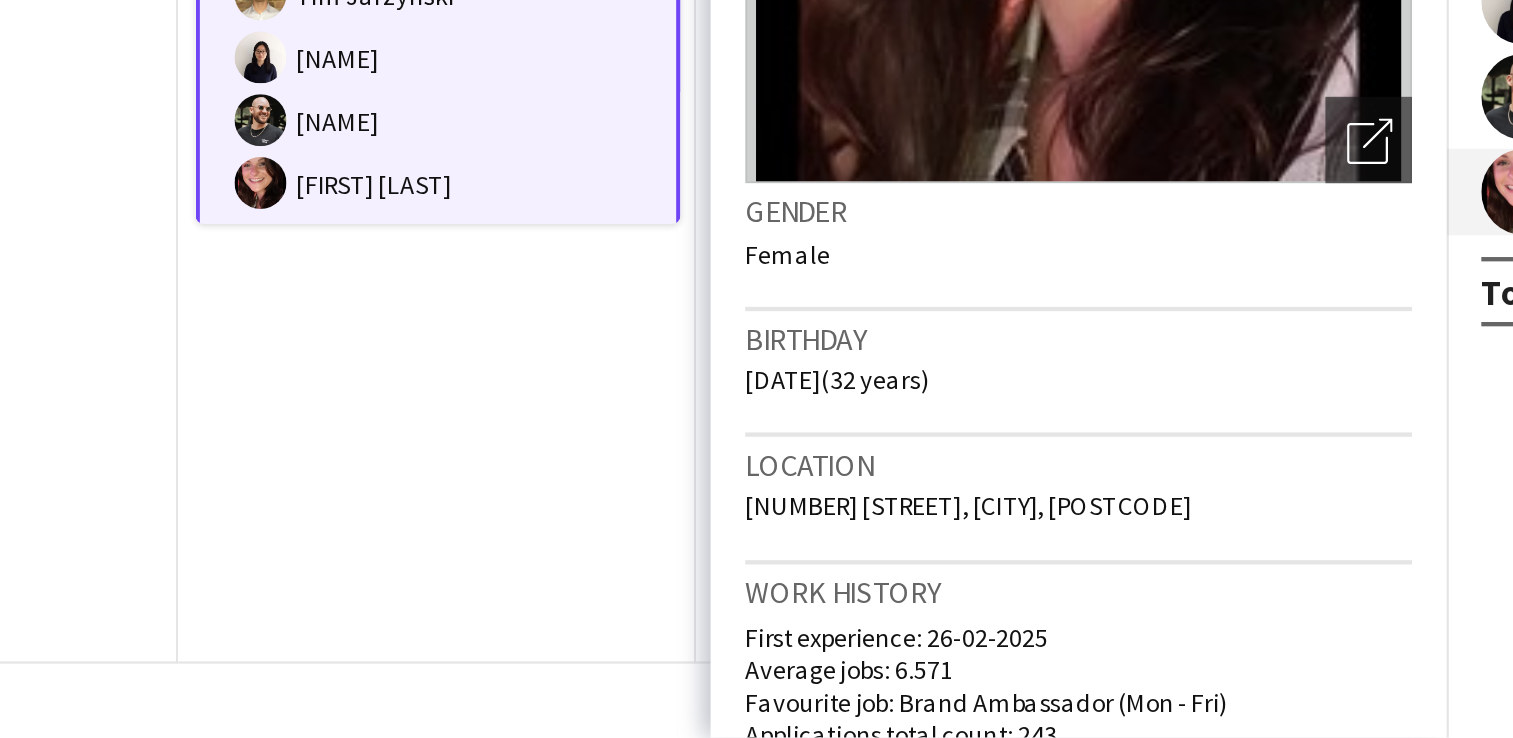 scroll, scrollTop: 27, scrollLeft: 0, axis: vertical 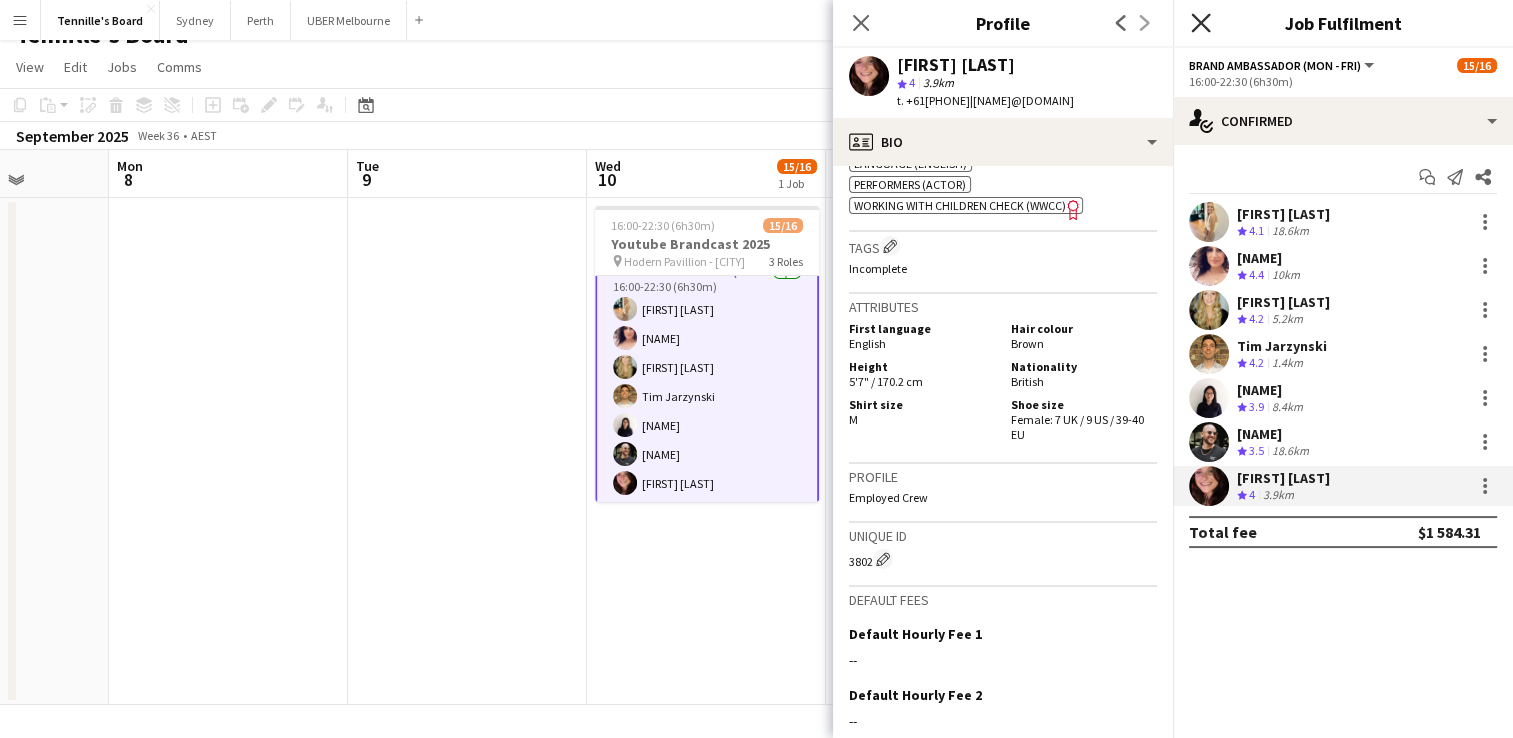 click on "Close pop-in" 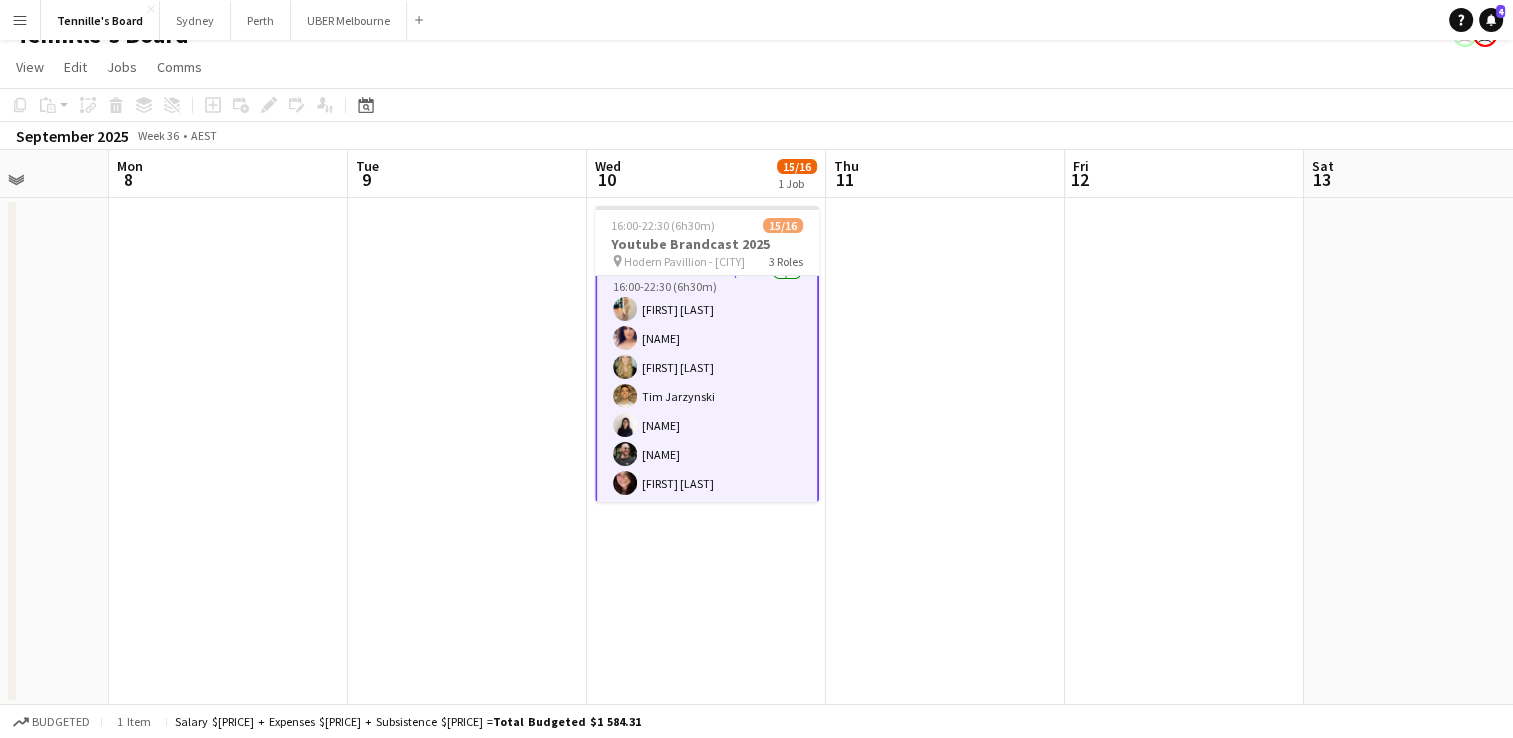 click at bounding box center (467, 451) 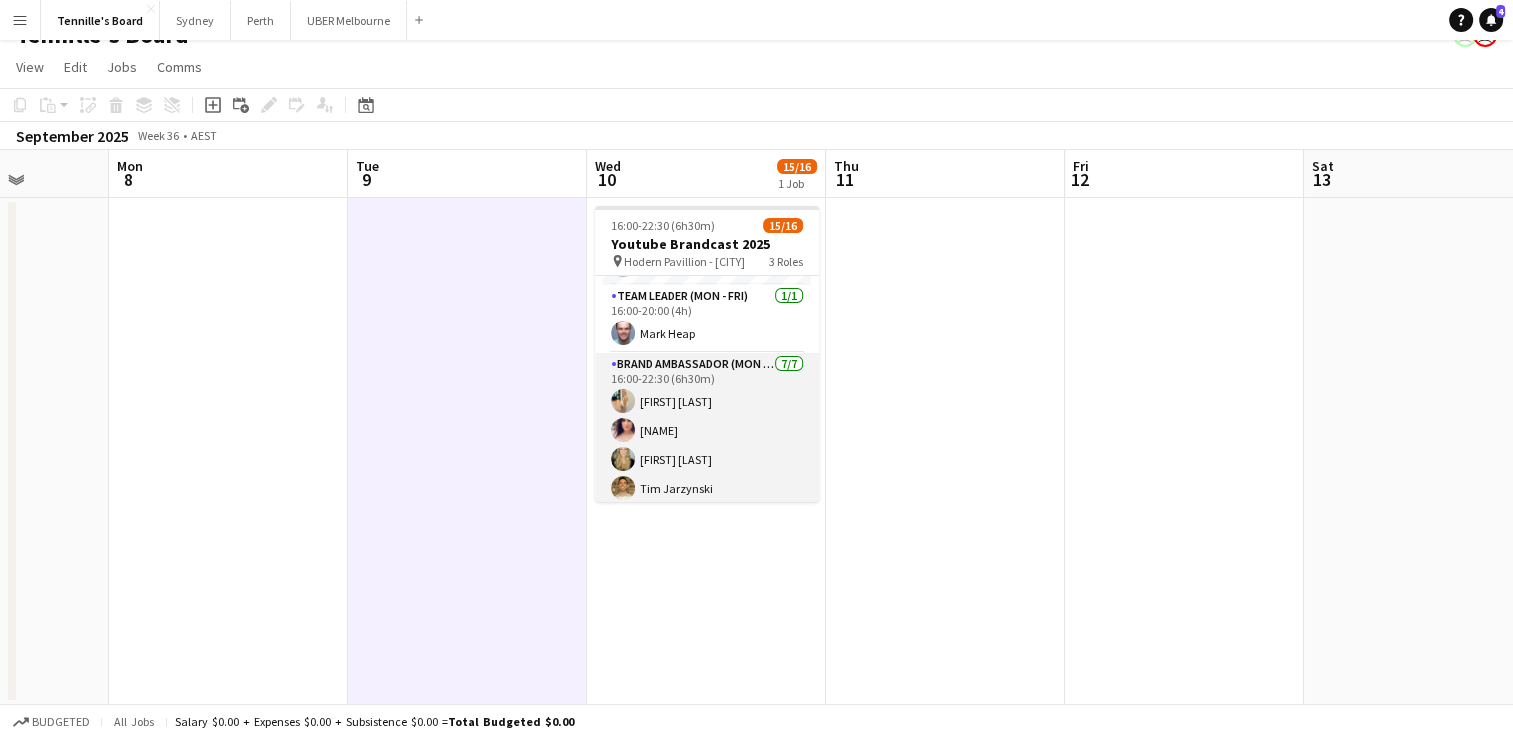 scroll, scrollTop: 354, scrollLeft: 0, axis: vertical 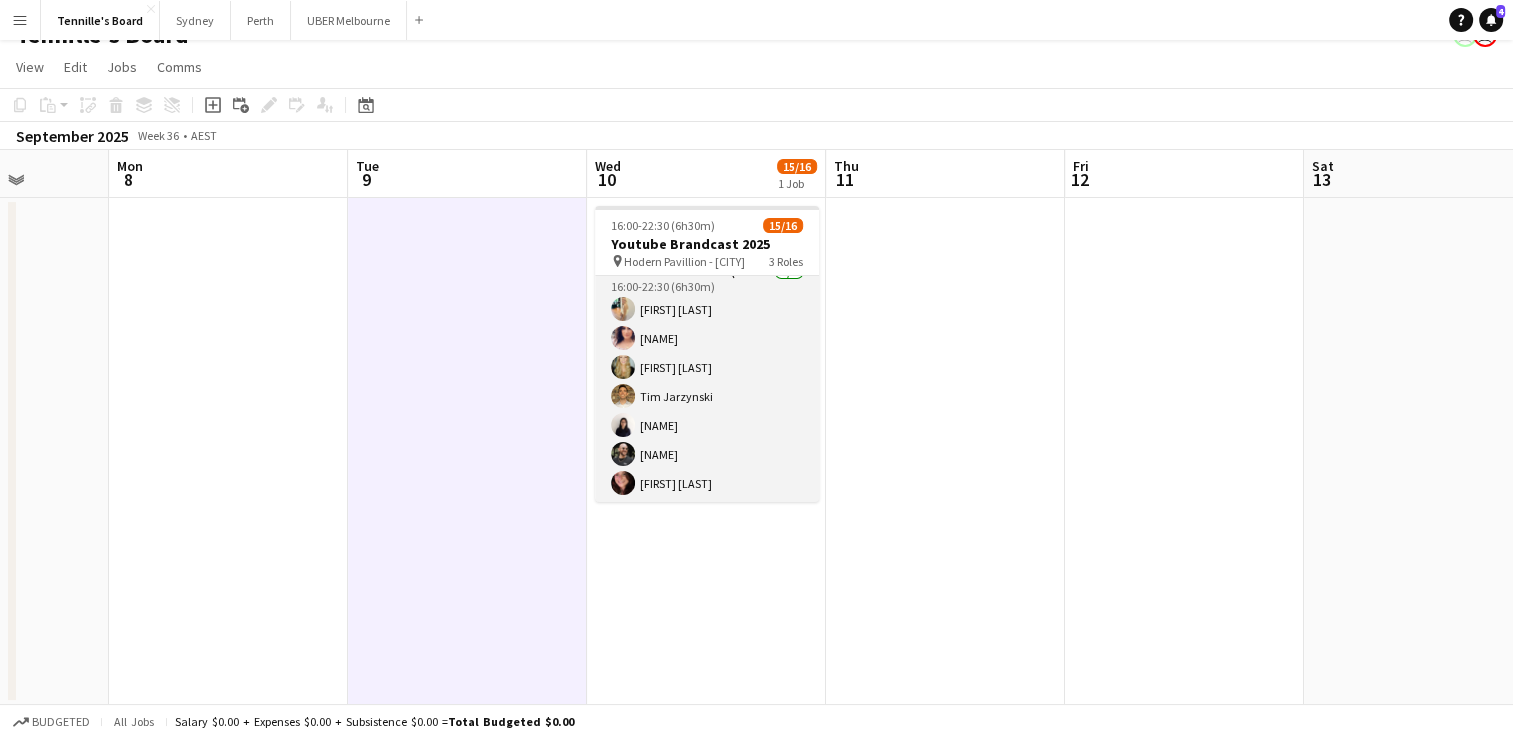 click on "Brand Ambassador (Mon - Fri)   7/7   [TIME]
[FIRST] [LAST] [FIRST] [LAST] [FIRST] [LAST] [FIRST] [LAST] [FIRST] [LAST] [FIRST] [LAST] [FIRST] [LAST]" at bounding box center [707, 382] 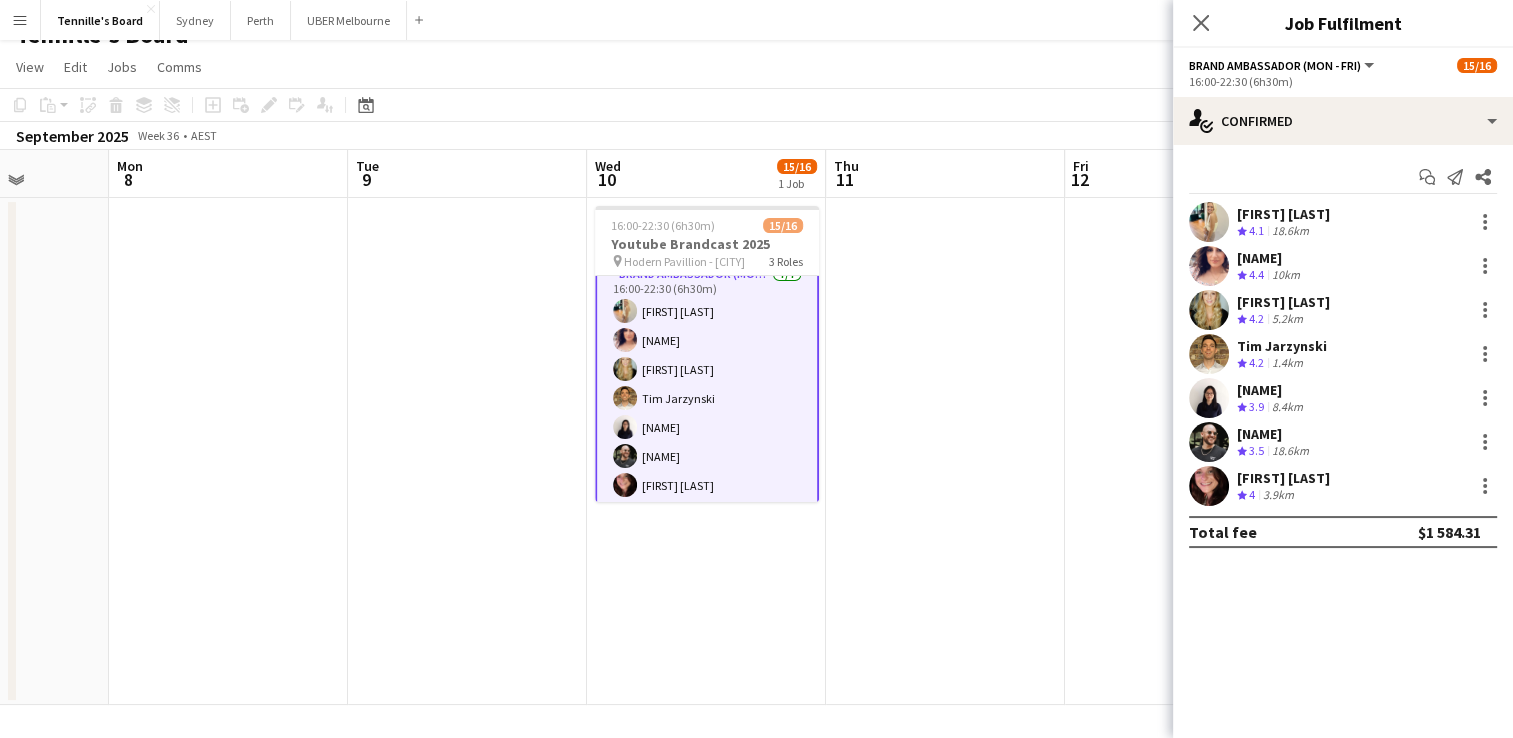 scroll, scrollTop: 356, scrollLeft: 0, axis: vertical 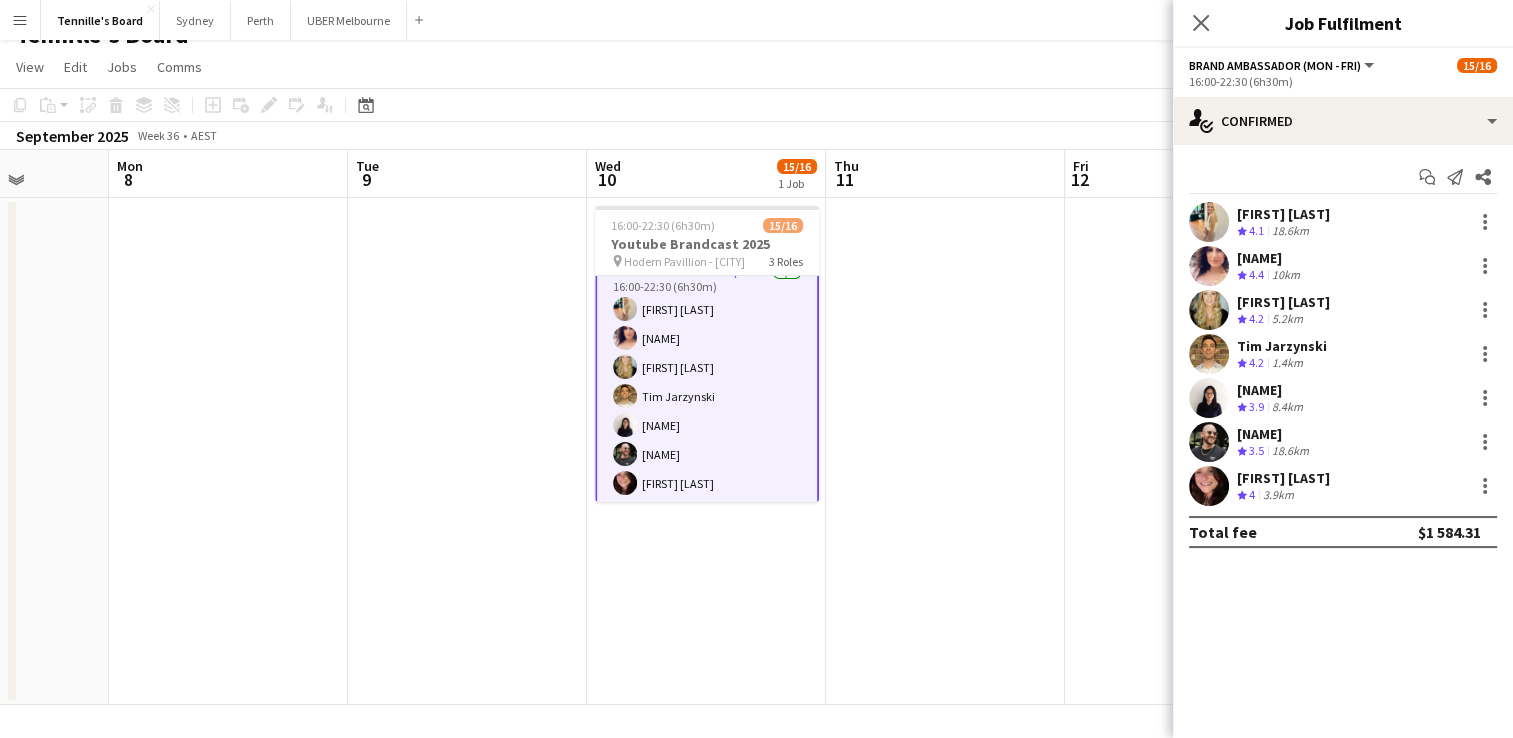 click on "Tim Jarzynski" at bounding box center [1282, 346] 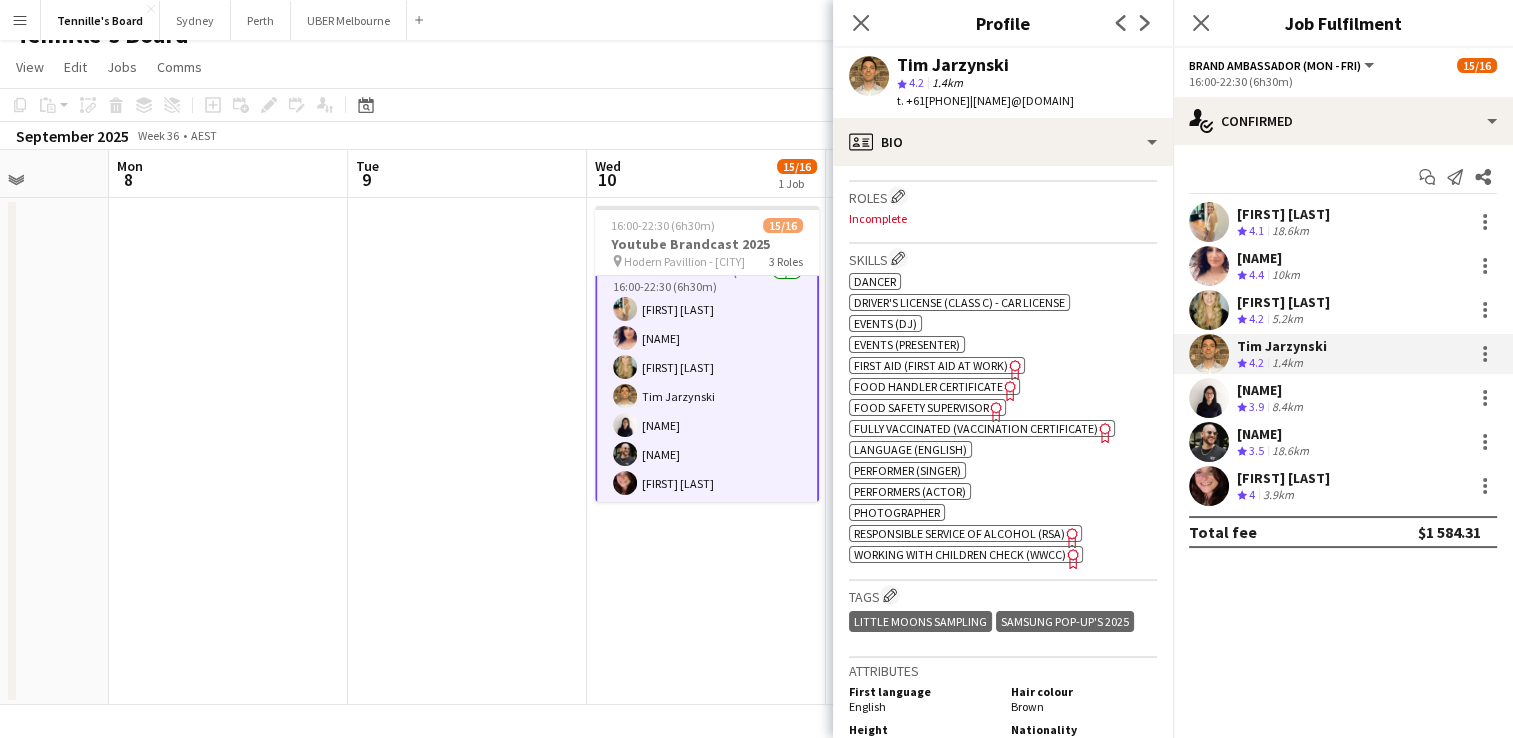 scroll, scrollTop: 1156, scrollLeft: 0, axis: vertical 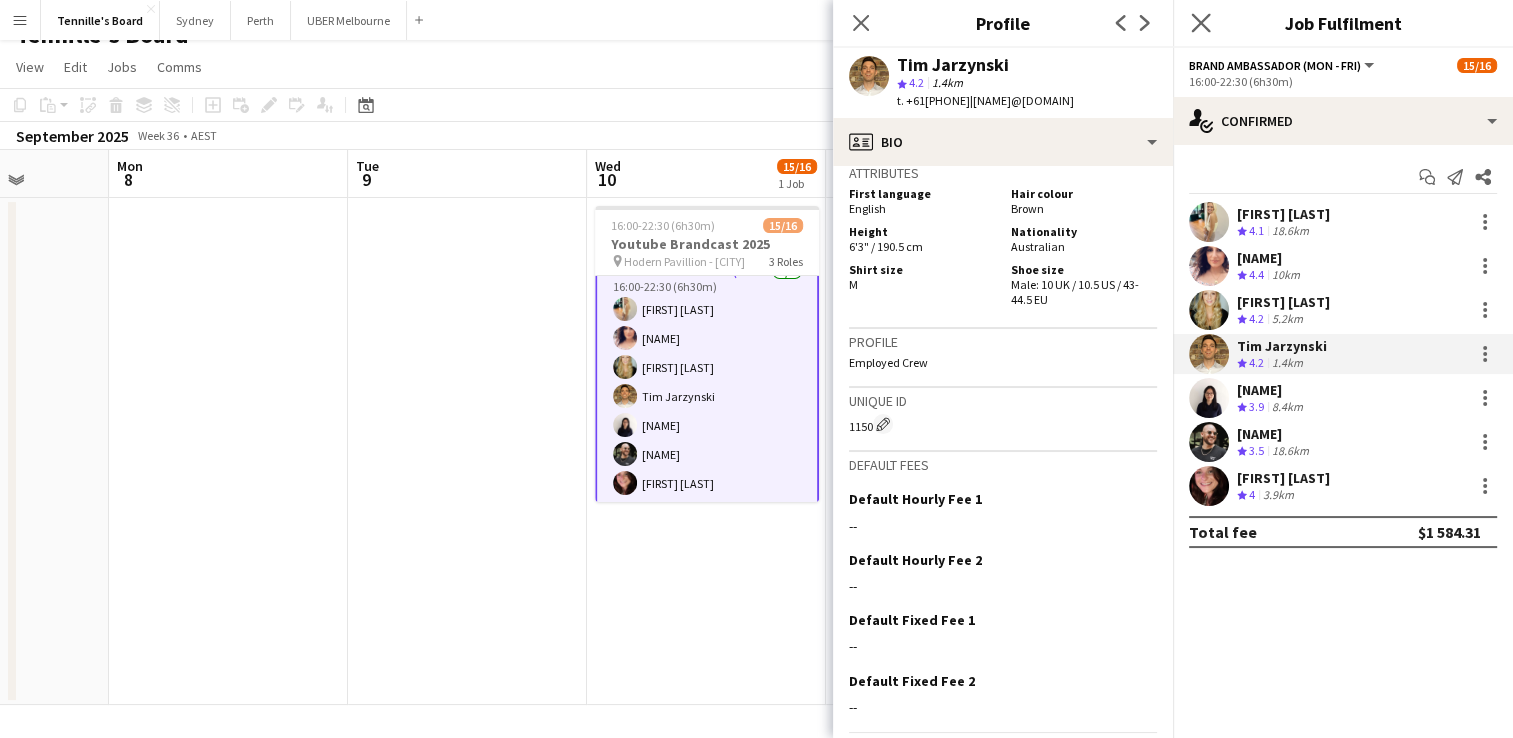 click on "Close pop-in" 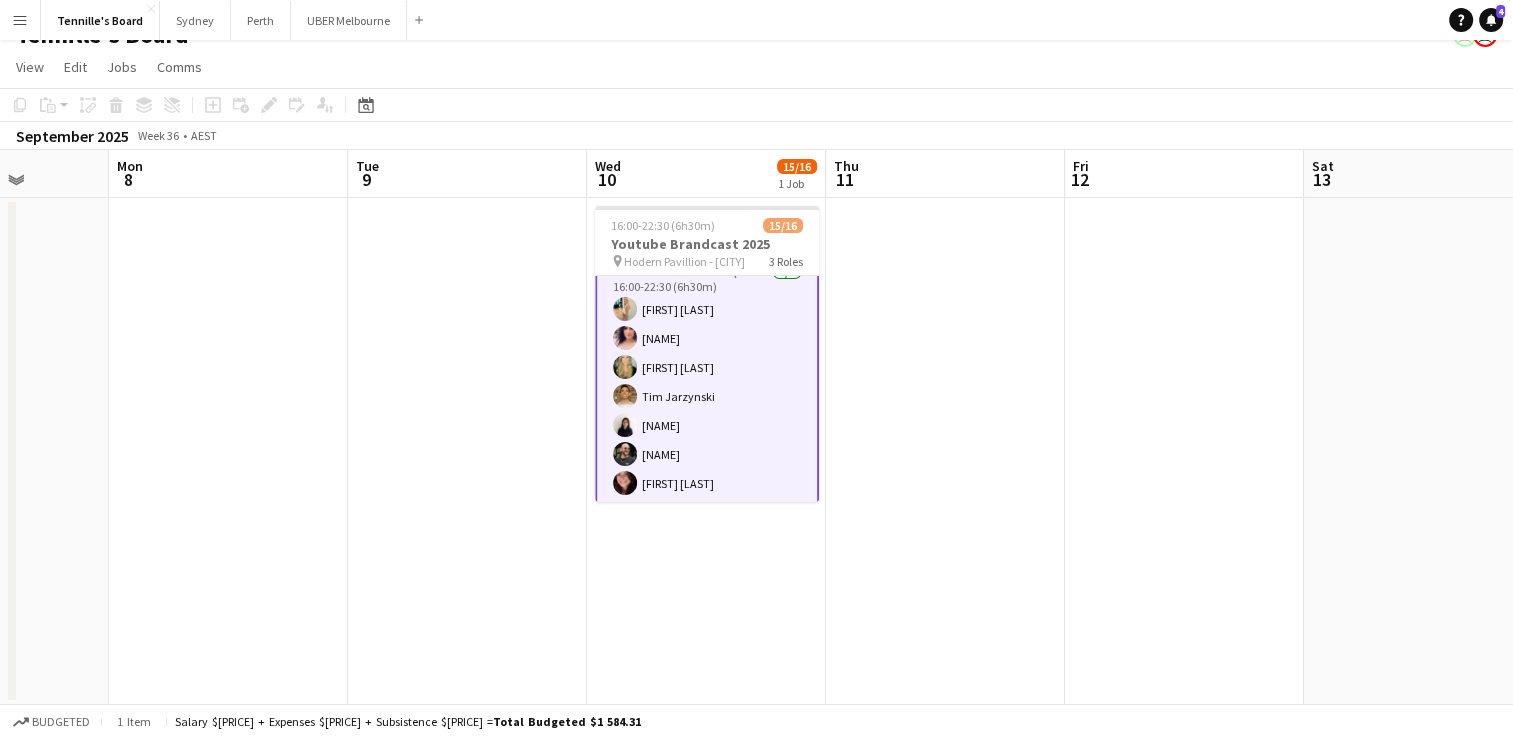 scroll, scrollTop: 0, scrollLeft: 0, axis: both 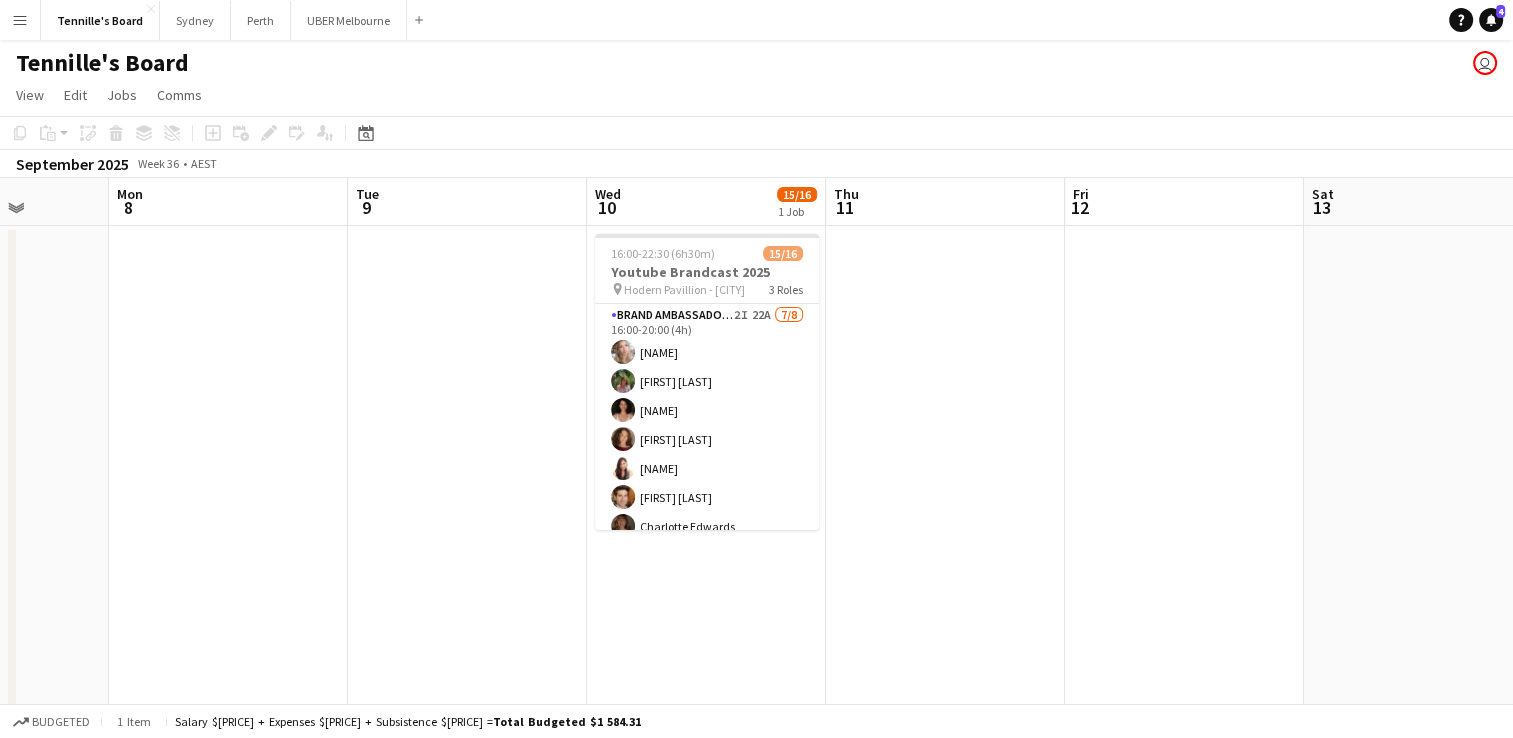 click at bounding box center (467, 479) 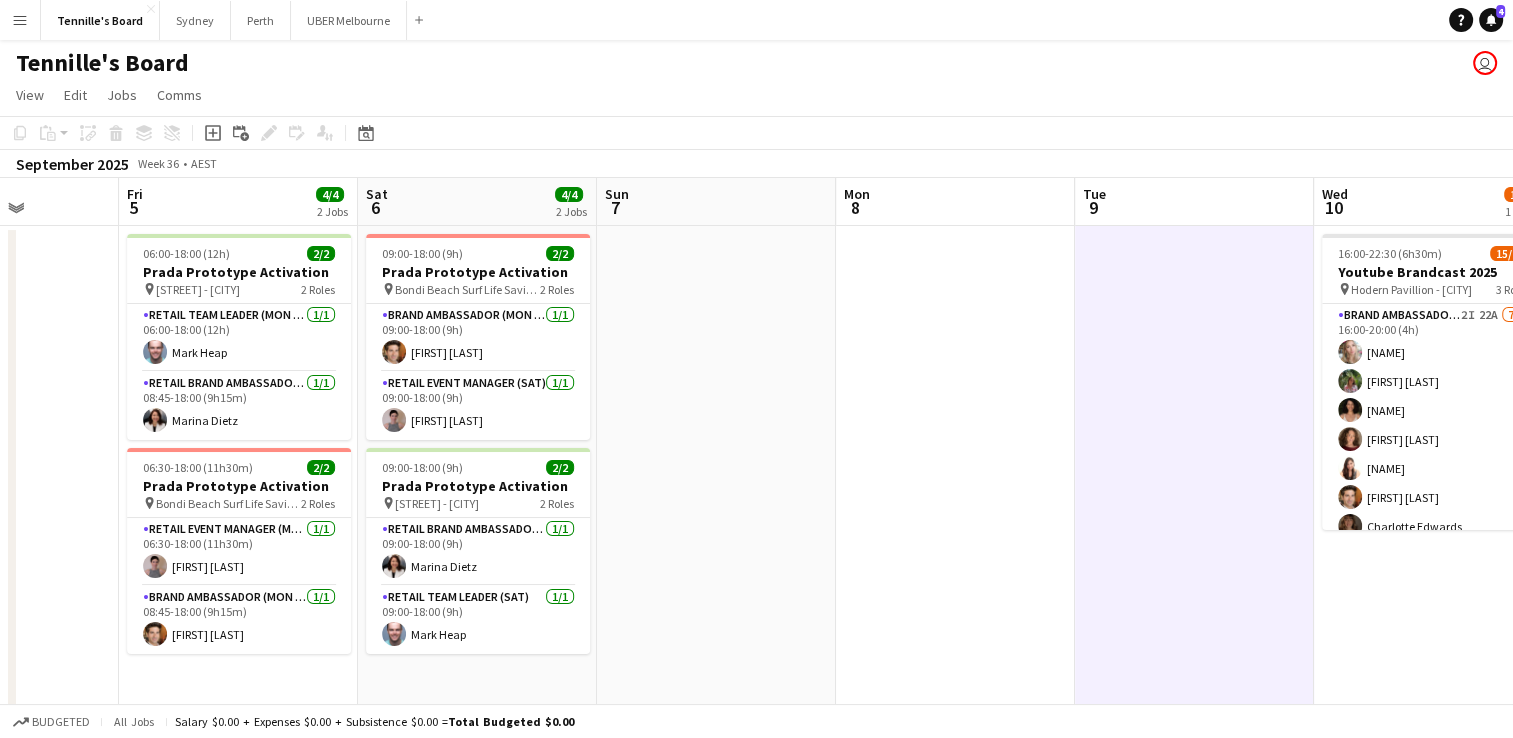 scroll, scrollTop: 0, scrollLeft: 547, axis: horizontal 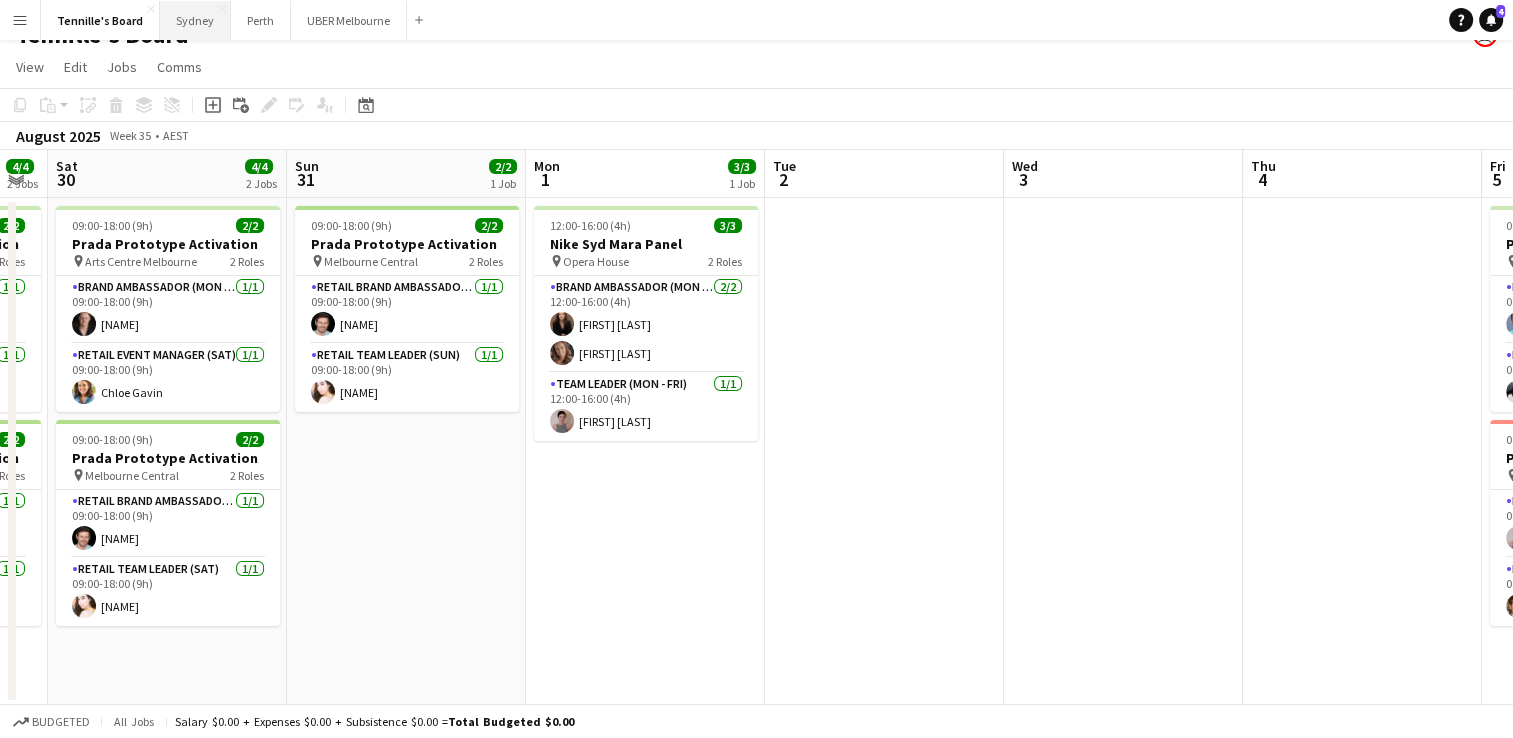 click on "Sydney
Close" at bounding box center (195, 20) 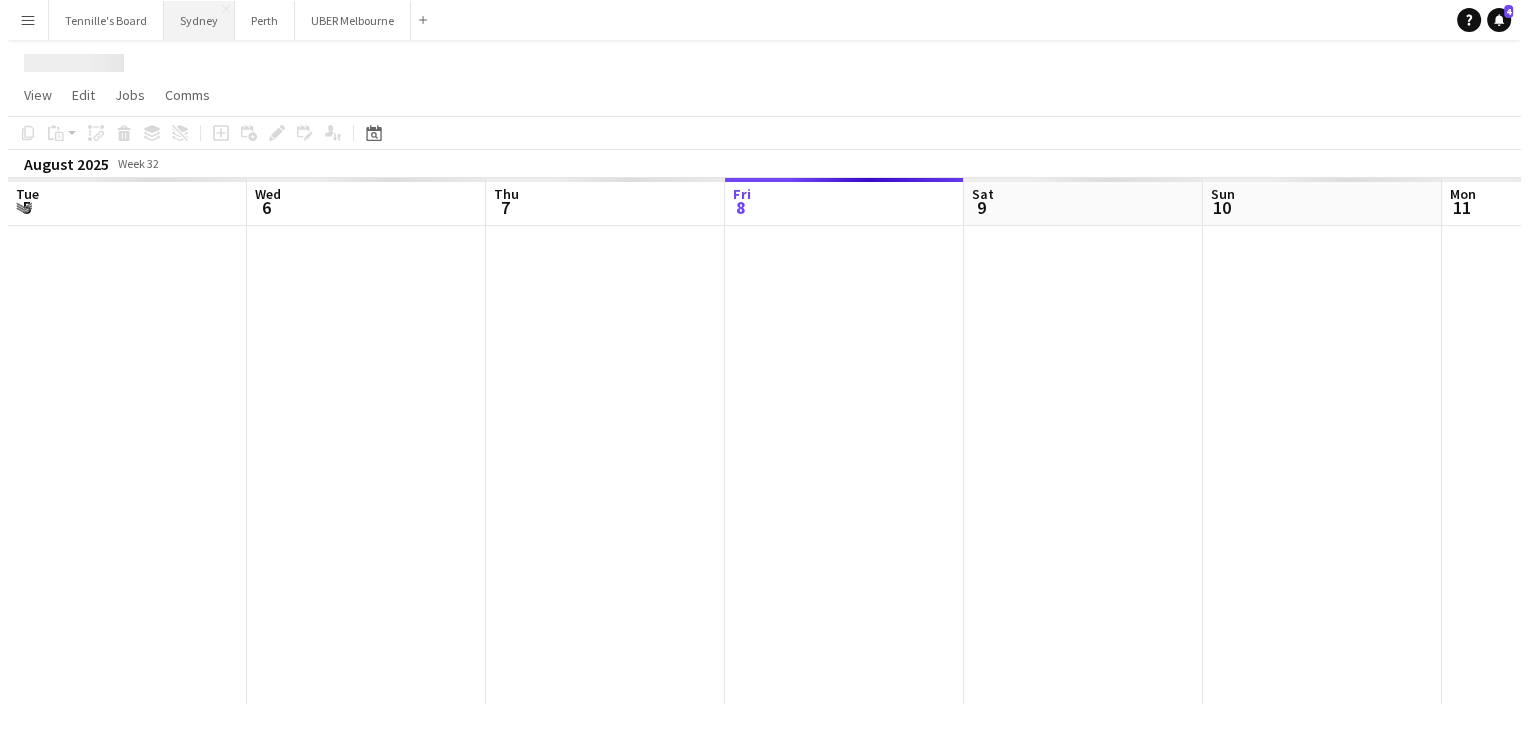 scroll, scrollTop: 0, scrollLeft: 0, axis: both 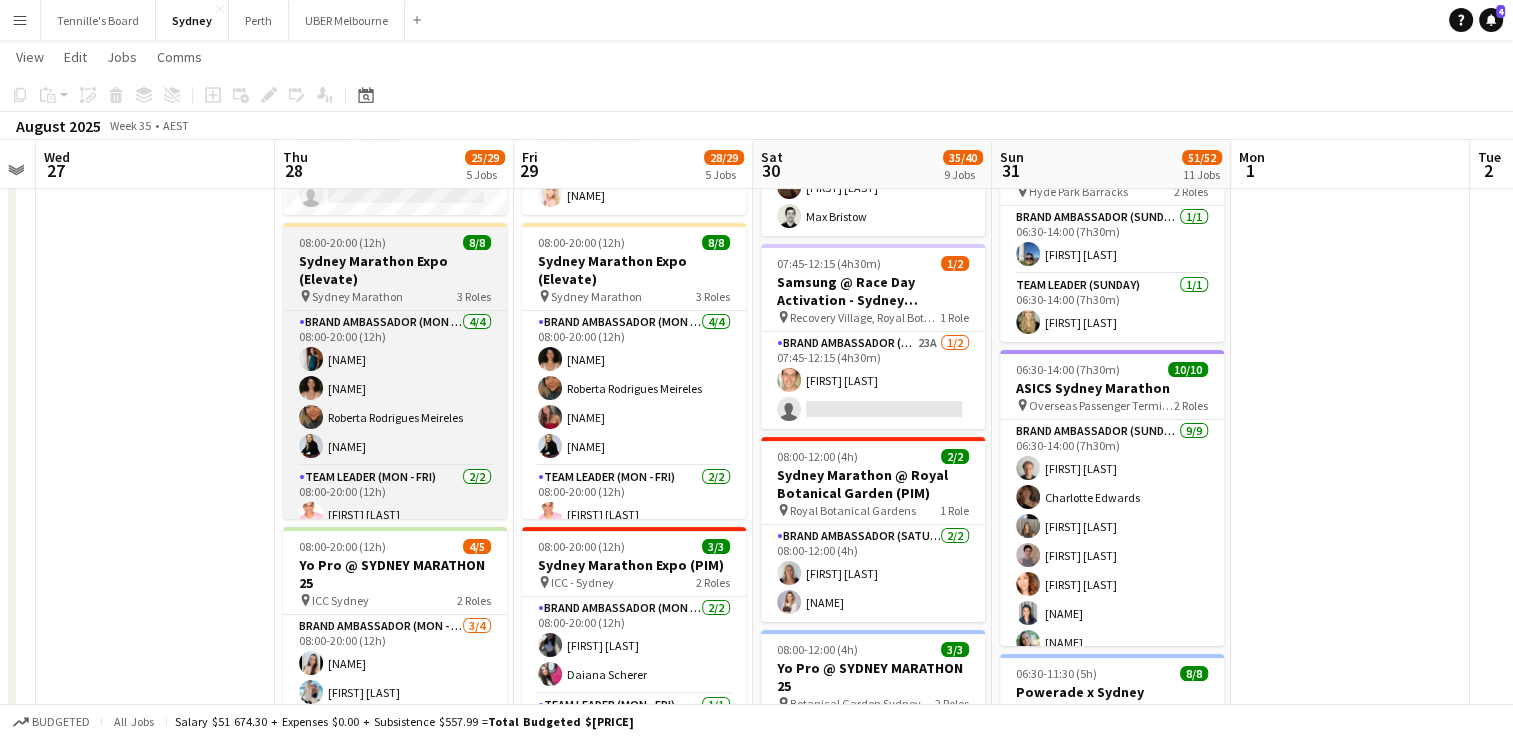 click on "08:00-20:00 (12h)    8/8   Sydney Marathon Expo (Elevate)
pin
Sydney Marathon   3 Roles   Brand Ambassador (Mon - Fri)   4/4   08:00-20:00 (12h)
[NAME] [NAME] [NAME] [NAME]  Team Leader (Mon - Fri)   2/2   08:00-20:00 (12h)
[NAME] [NAME]  Team Leader (Mon - Fri)   2/2   08:00-20:00 (12h)
! [NAME] [NAME]" at bounding box center [395, 371] 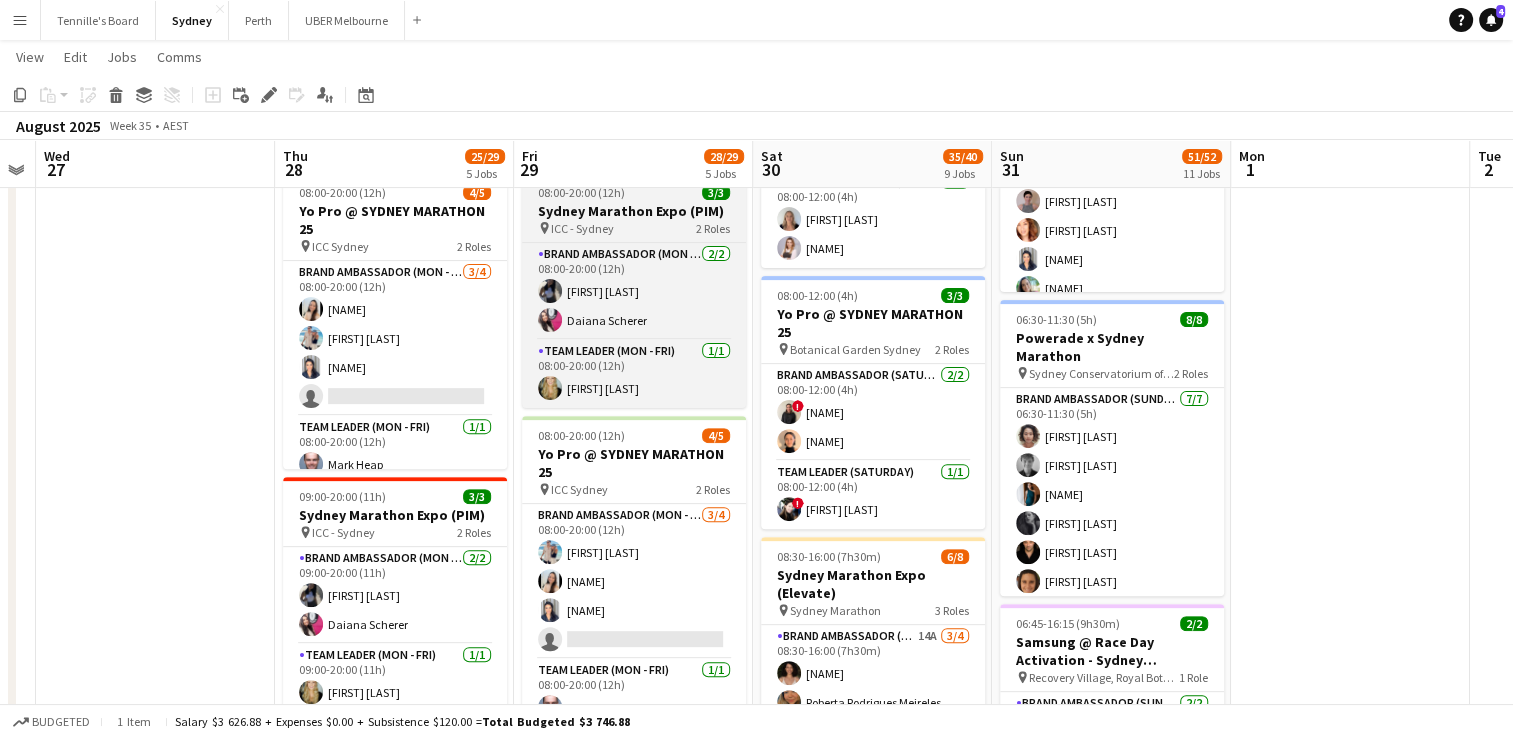 scroll, scrollTop: 612, scrollLeft: 0, axis: vertical 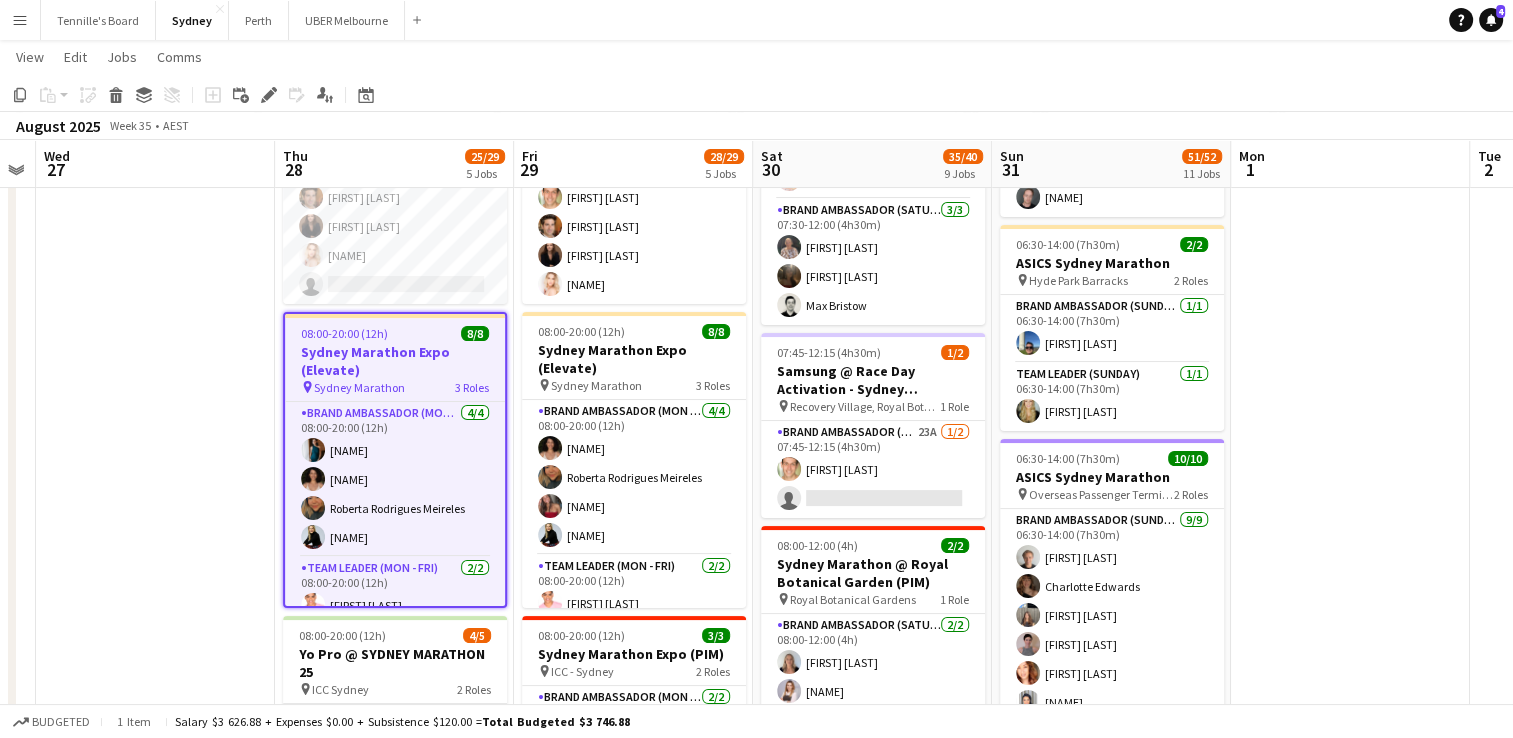 click on "08:00-20:00 (12h)    8/8" at bounding box center (395, 333) 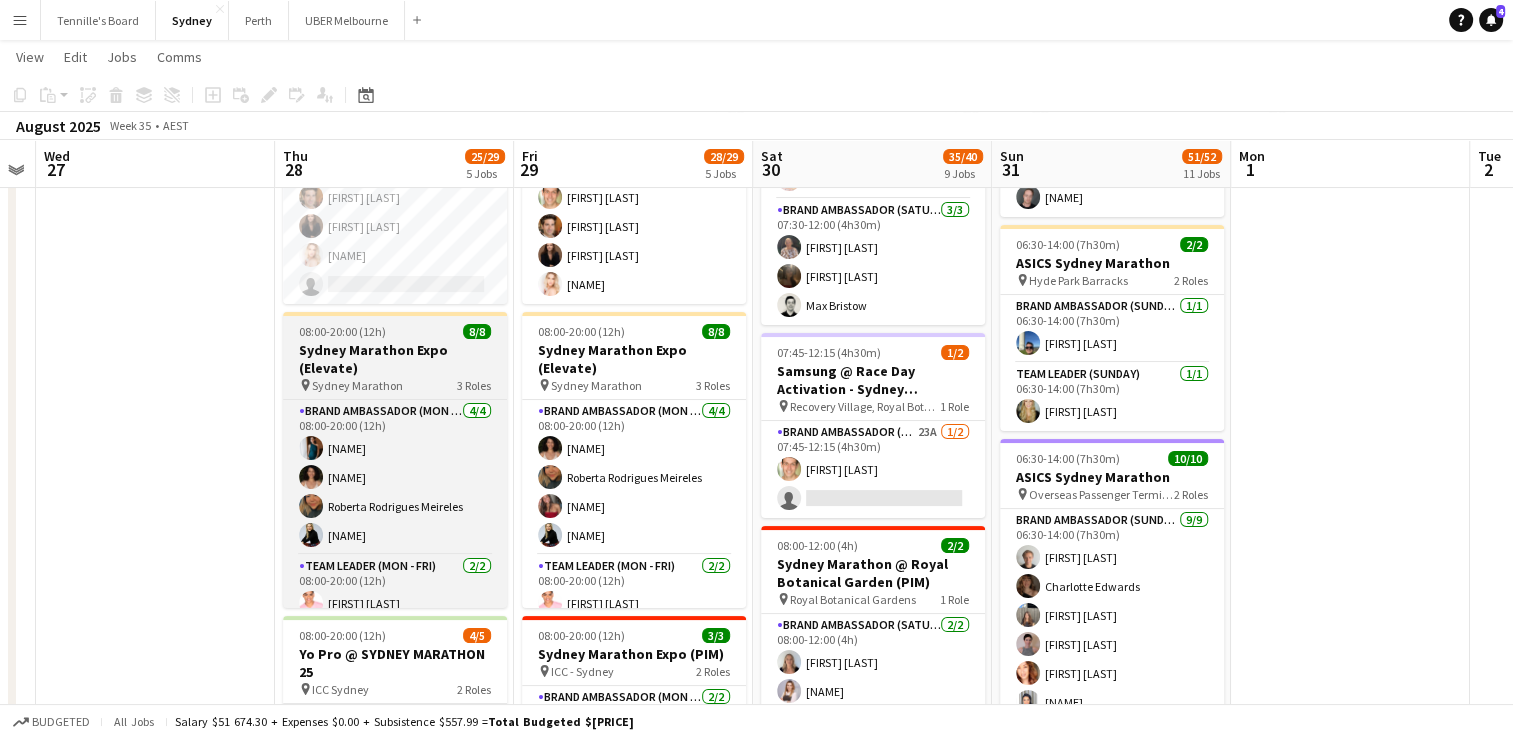click on "08:00-20:00 (12h)    8/8" at bounding box center [395, 331] 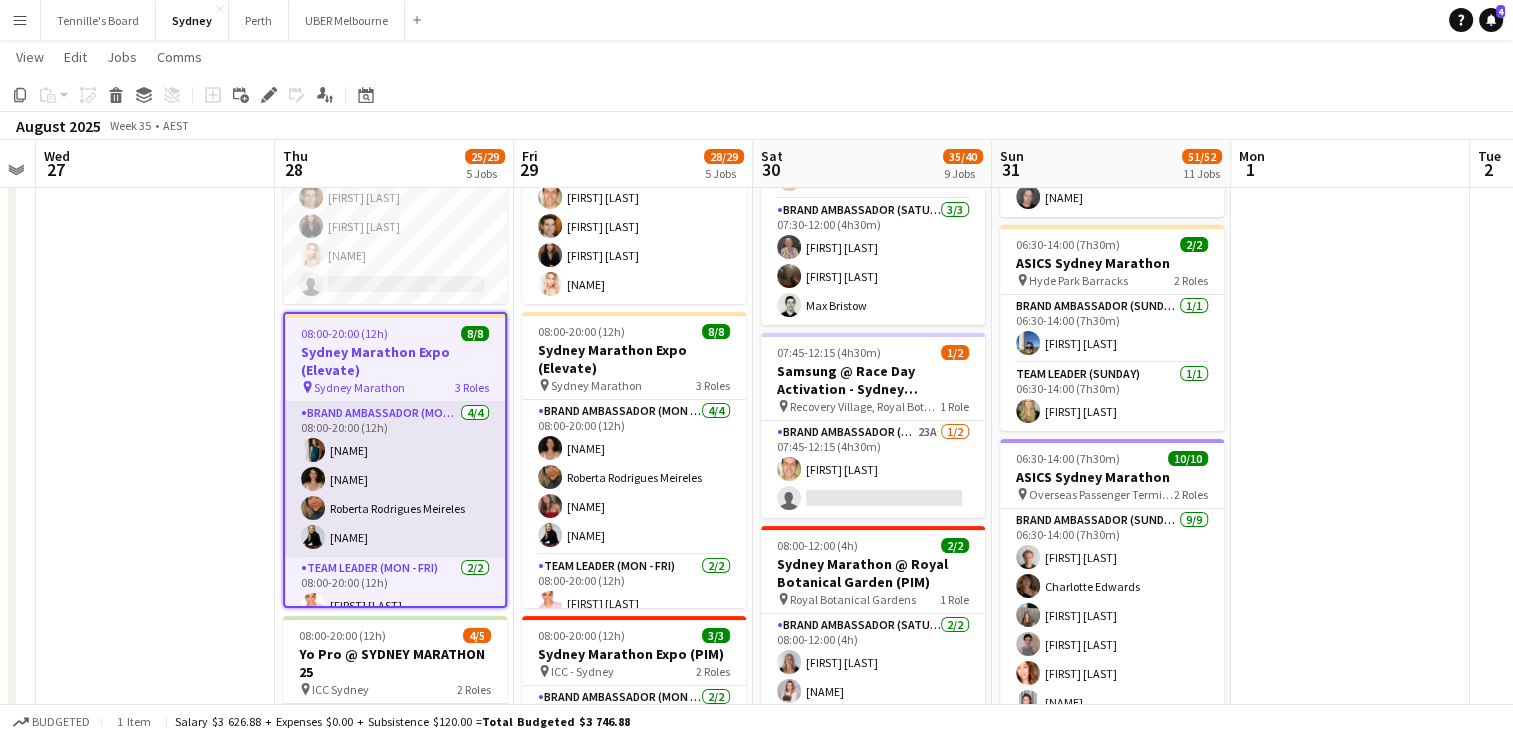 click on "Brand Ambassador (Mon - Fri)   4/4   [TIME]
[FIRST] [LAST] [FIRST] [LAST] [FIRST] [LAST] [FIRST] [LAST]" at bounding box center (395, 479) 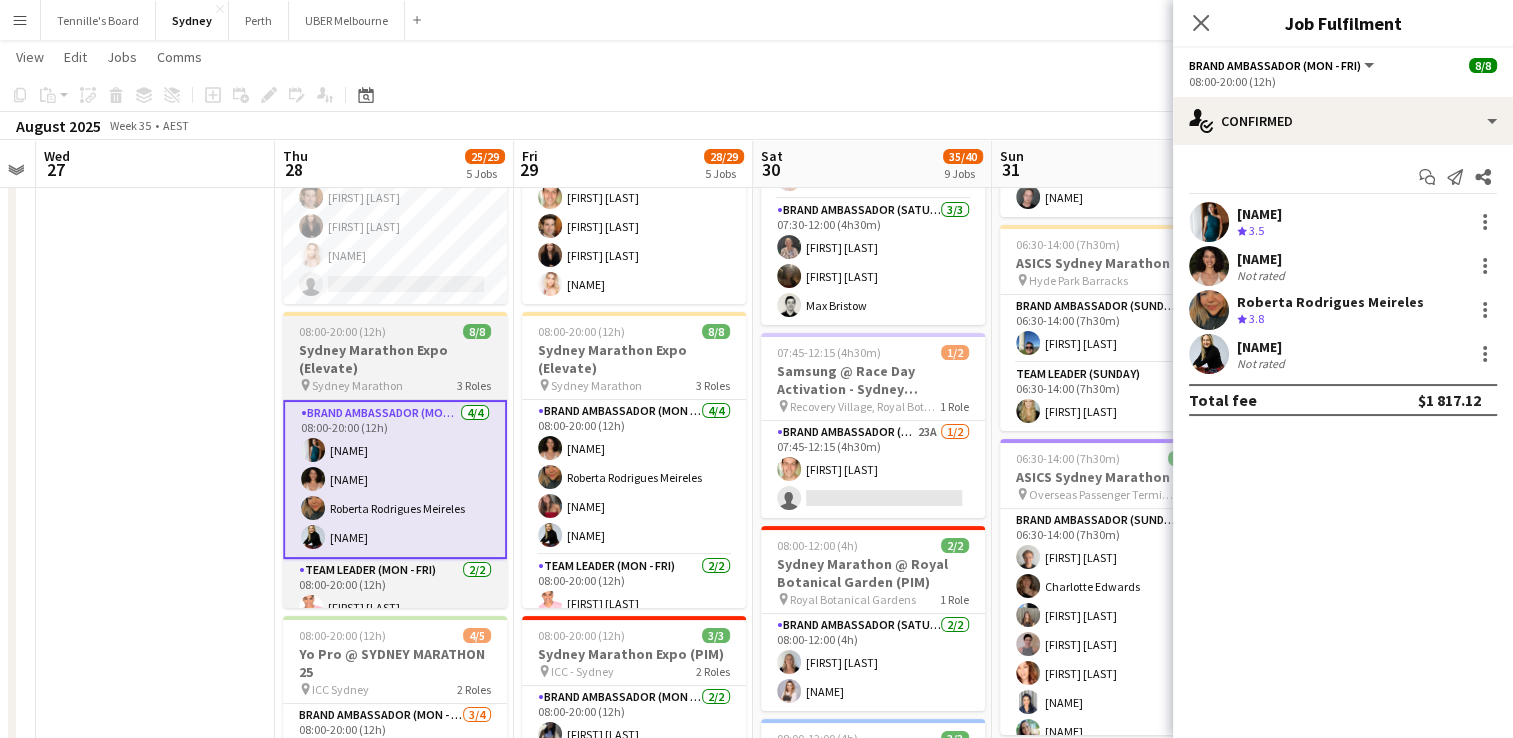 click on "Sydney Marathon Expo (Elevate)" at bounding box center [395, 359] 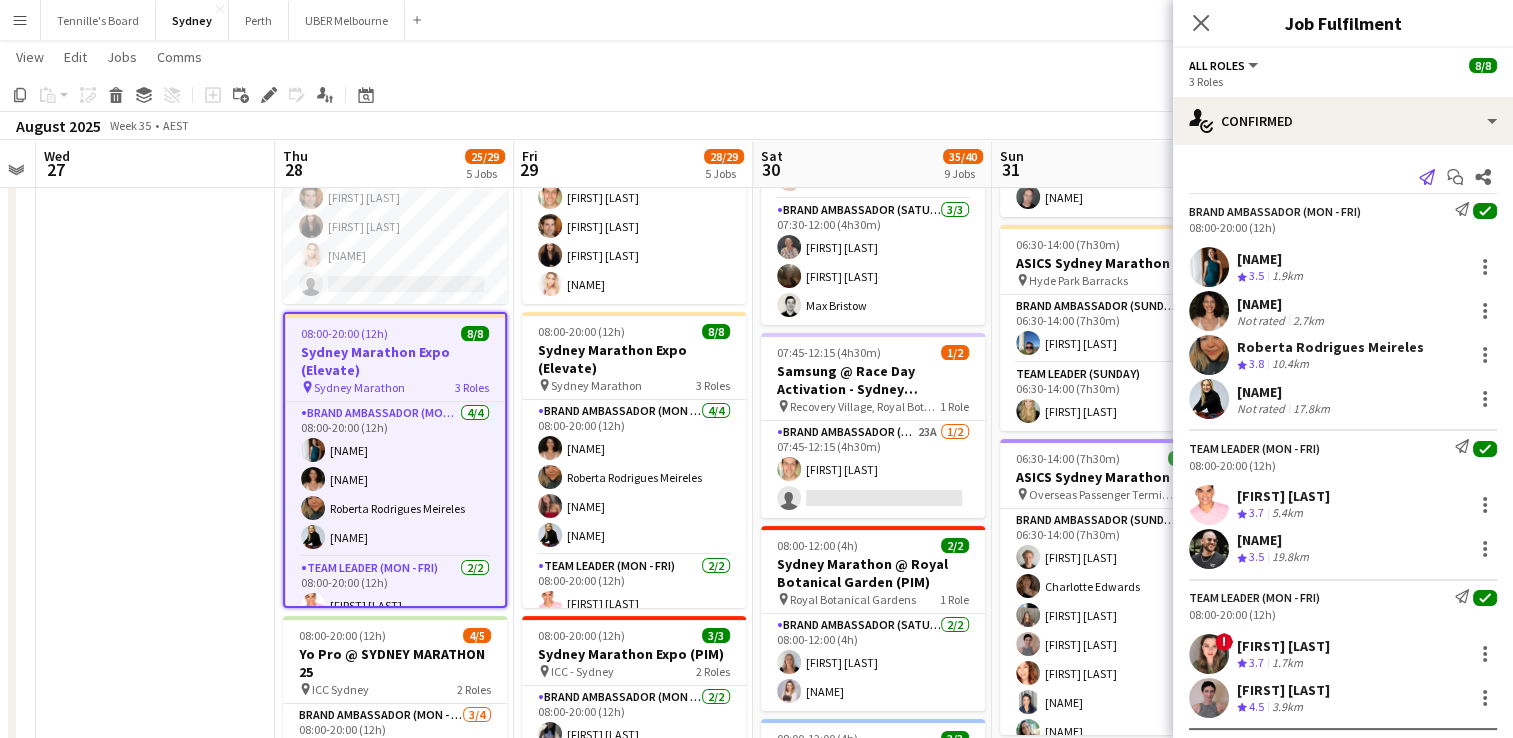 click 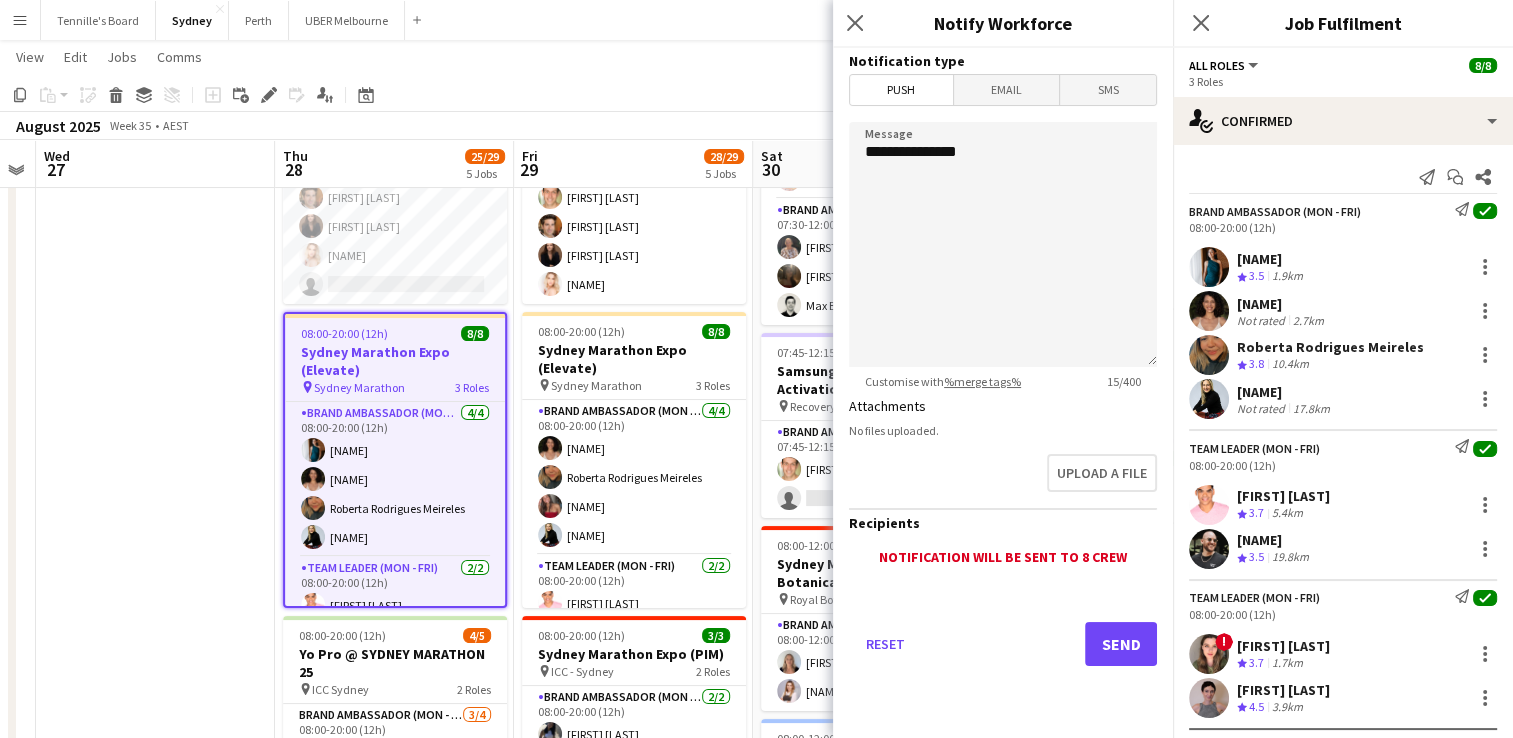 click on "Email" at bounding box center [1007, 90] 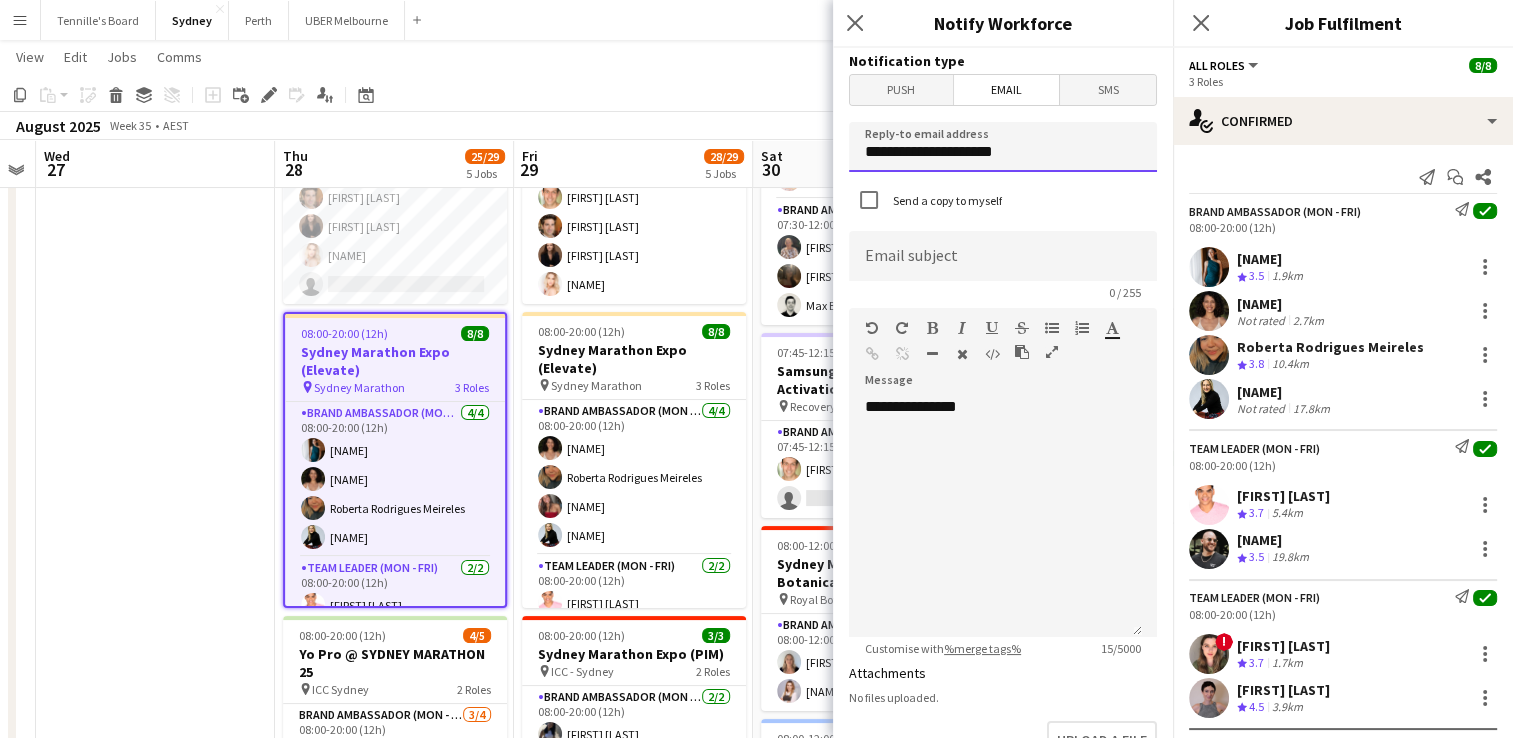drag, startPoint x: 1040, startPoint y: 146, endPoint x: 755, endPoint y: 136, distance: 285.17538 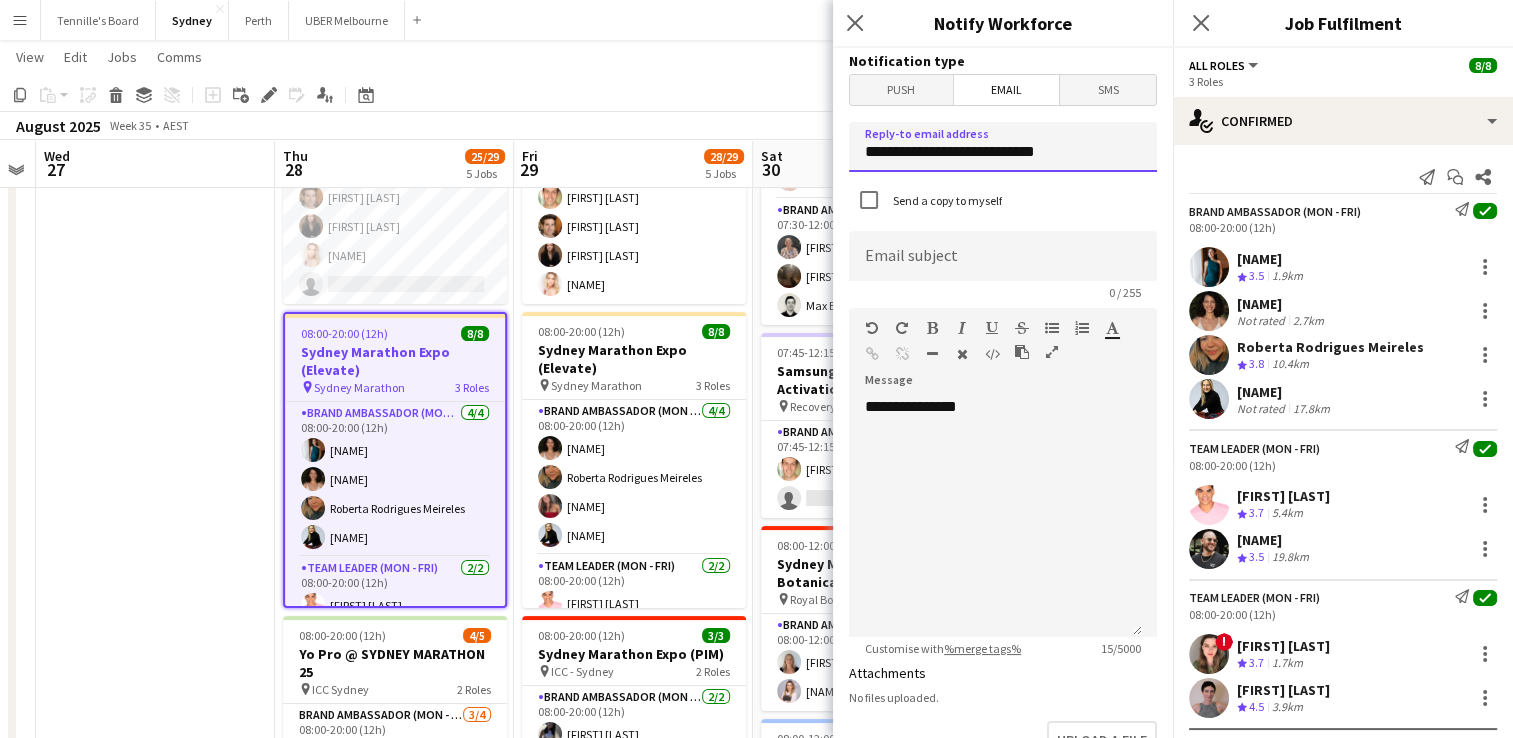 type on "**********" 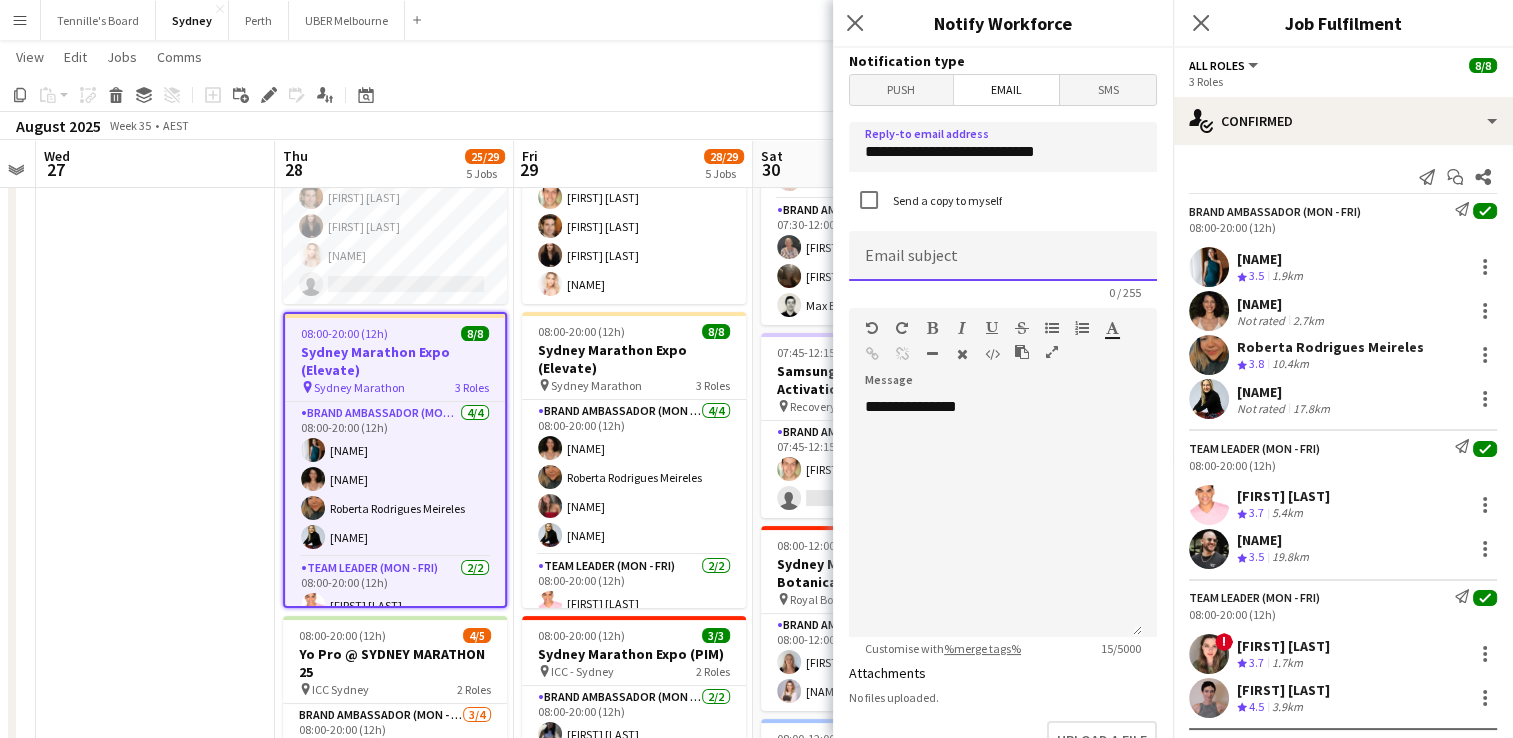 click 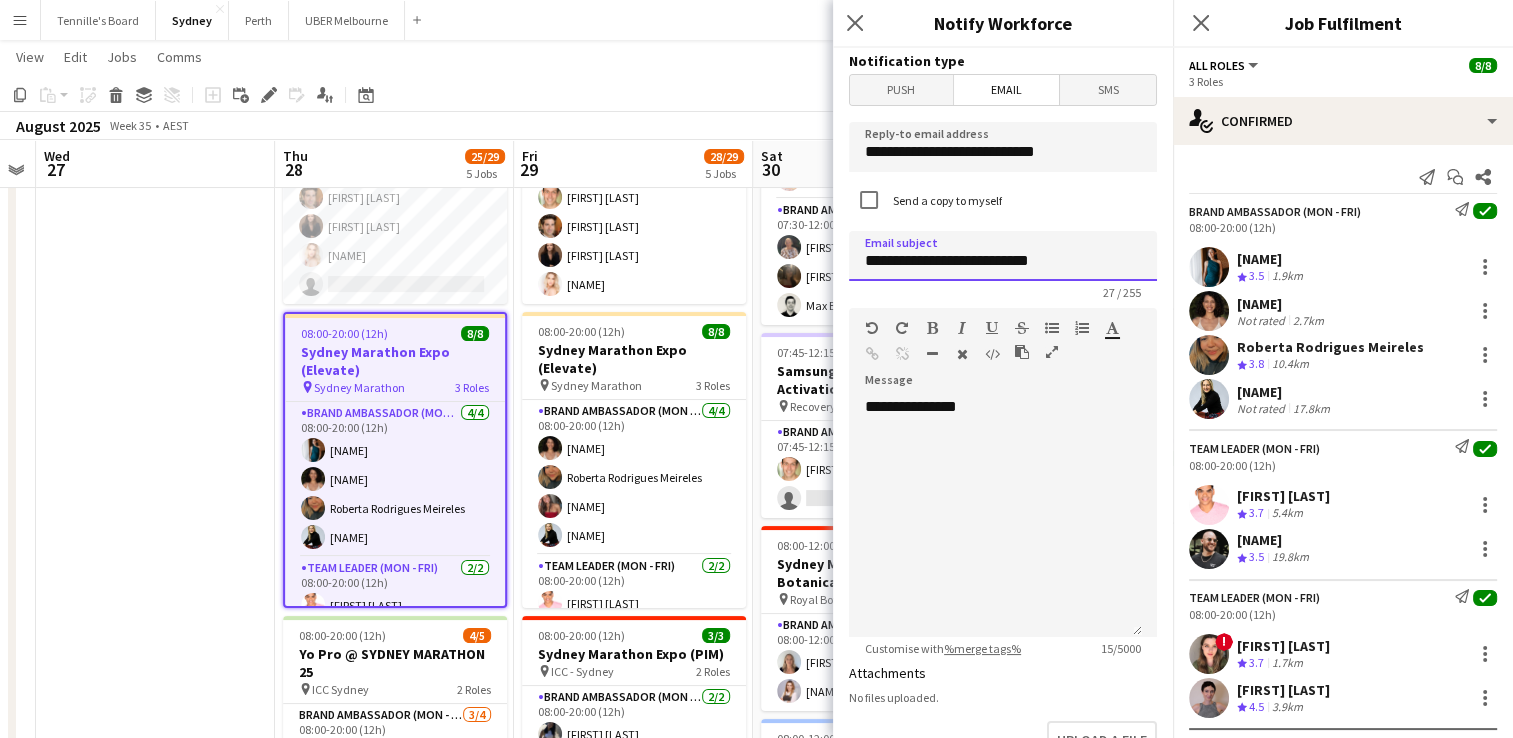 type on "**********" 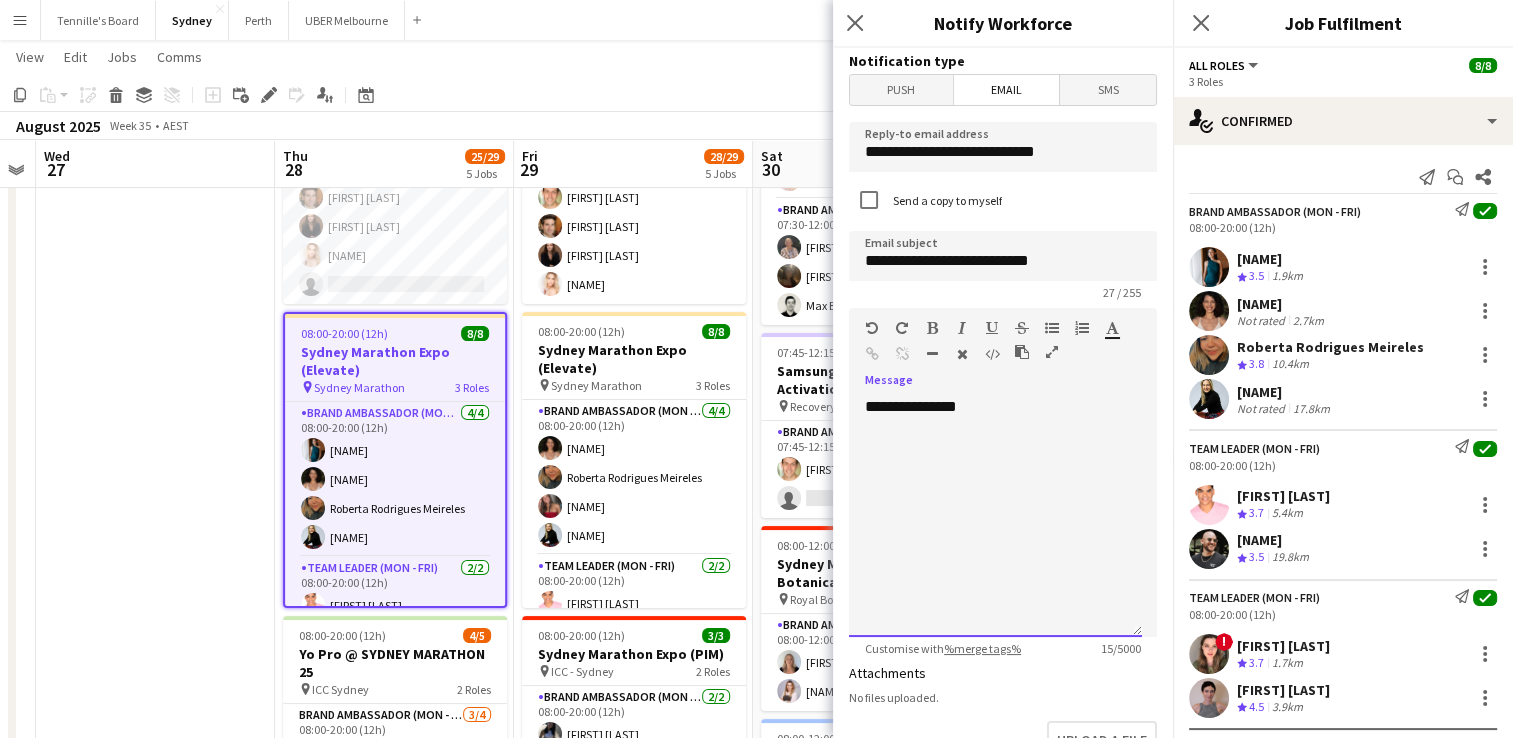 drag, startPoint x: 1030, startPoint y: 394, endPoint x: 1015, endPoint y: 389, distance: 15.811388 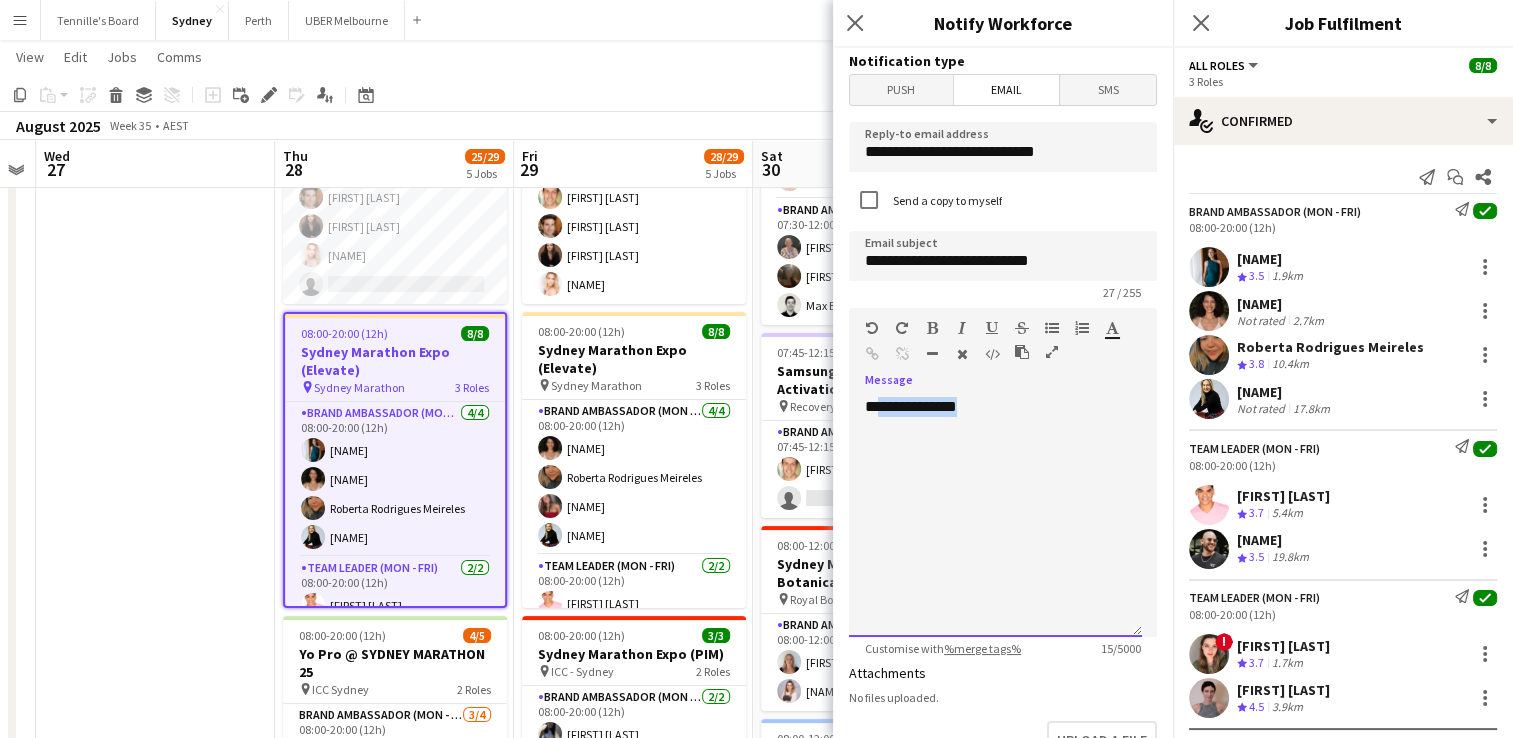 drag, startPoint x: 998, startPoint y: 410, endPoint x: 880, endPoint y: 411, distance: 118.004234 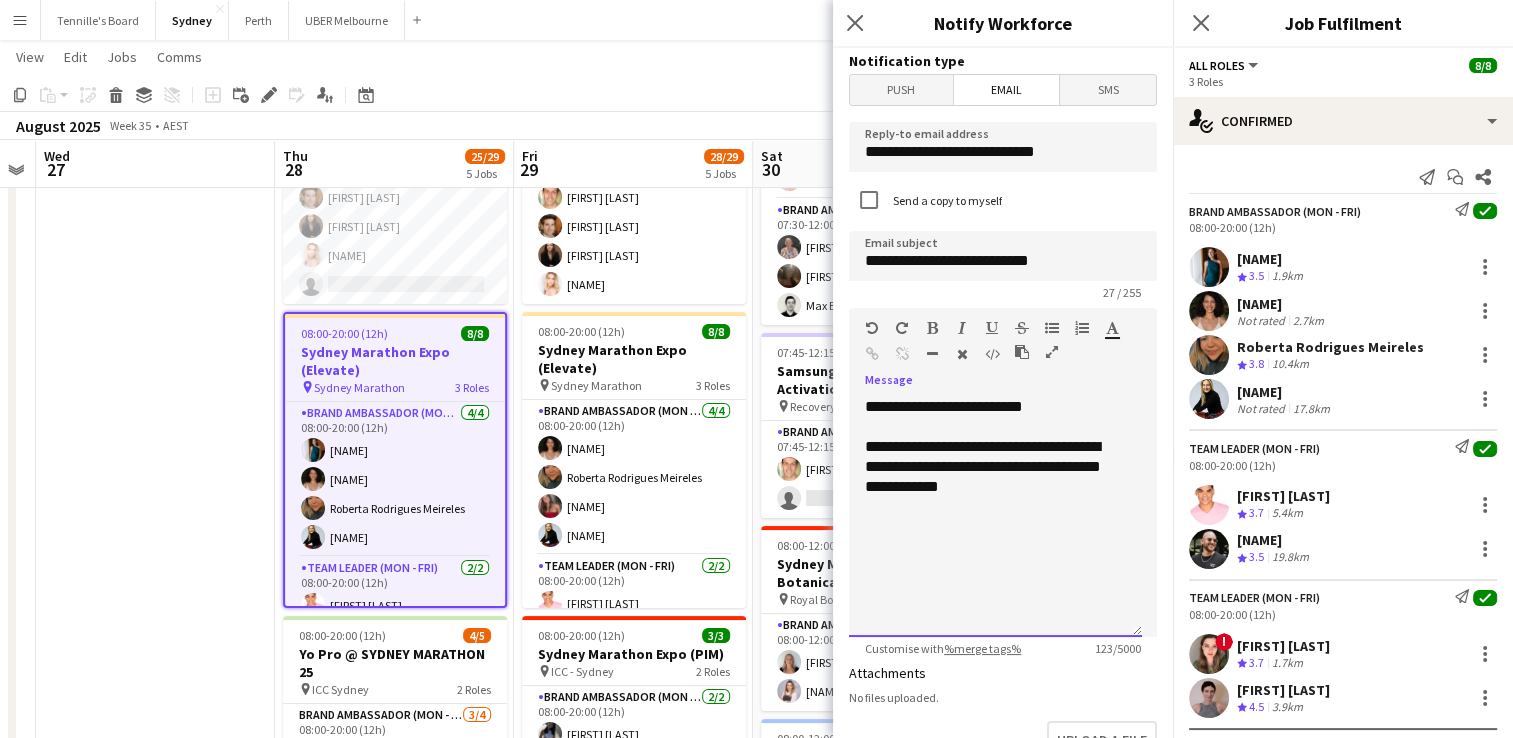 click on "**********" 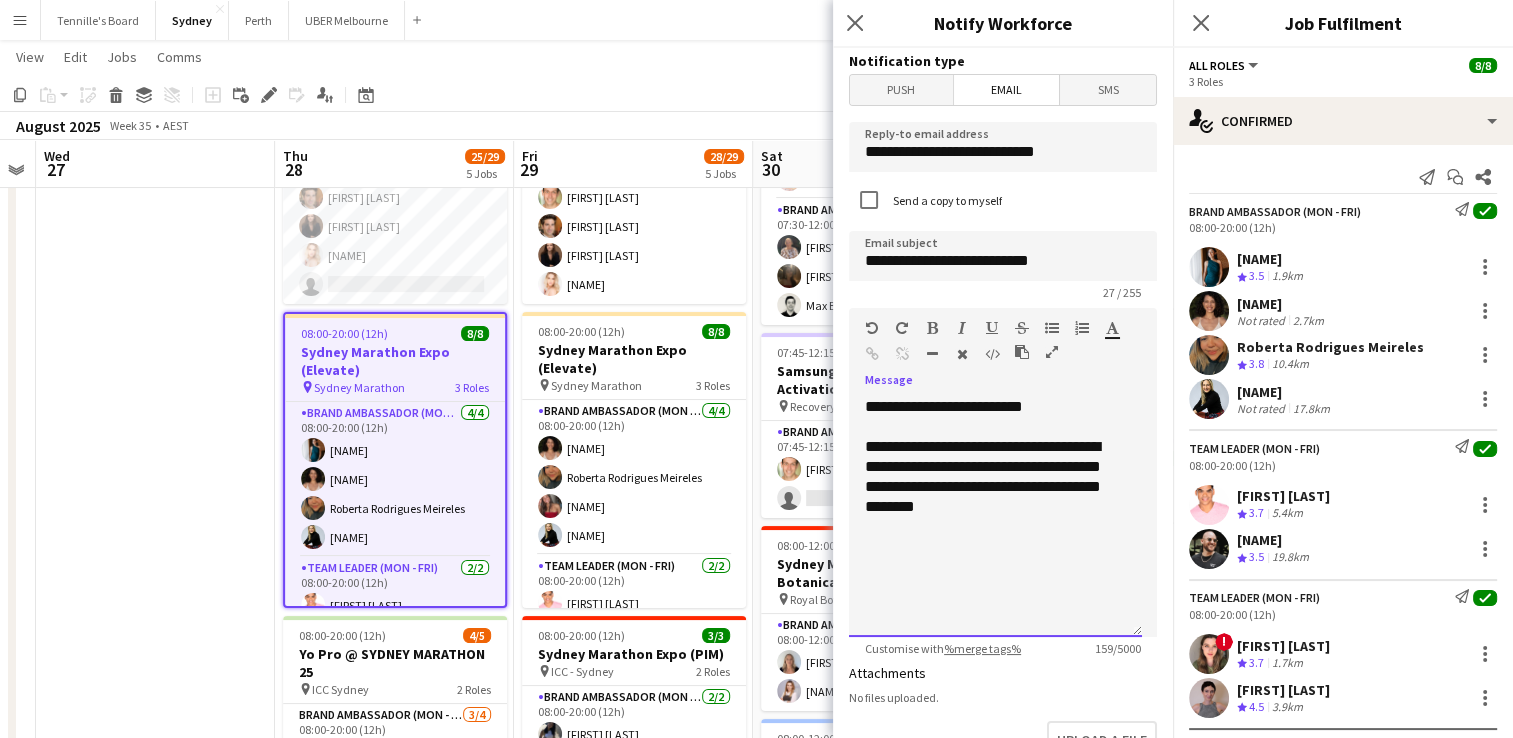 click on "**********" 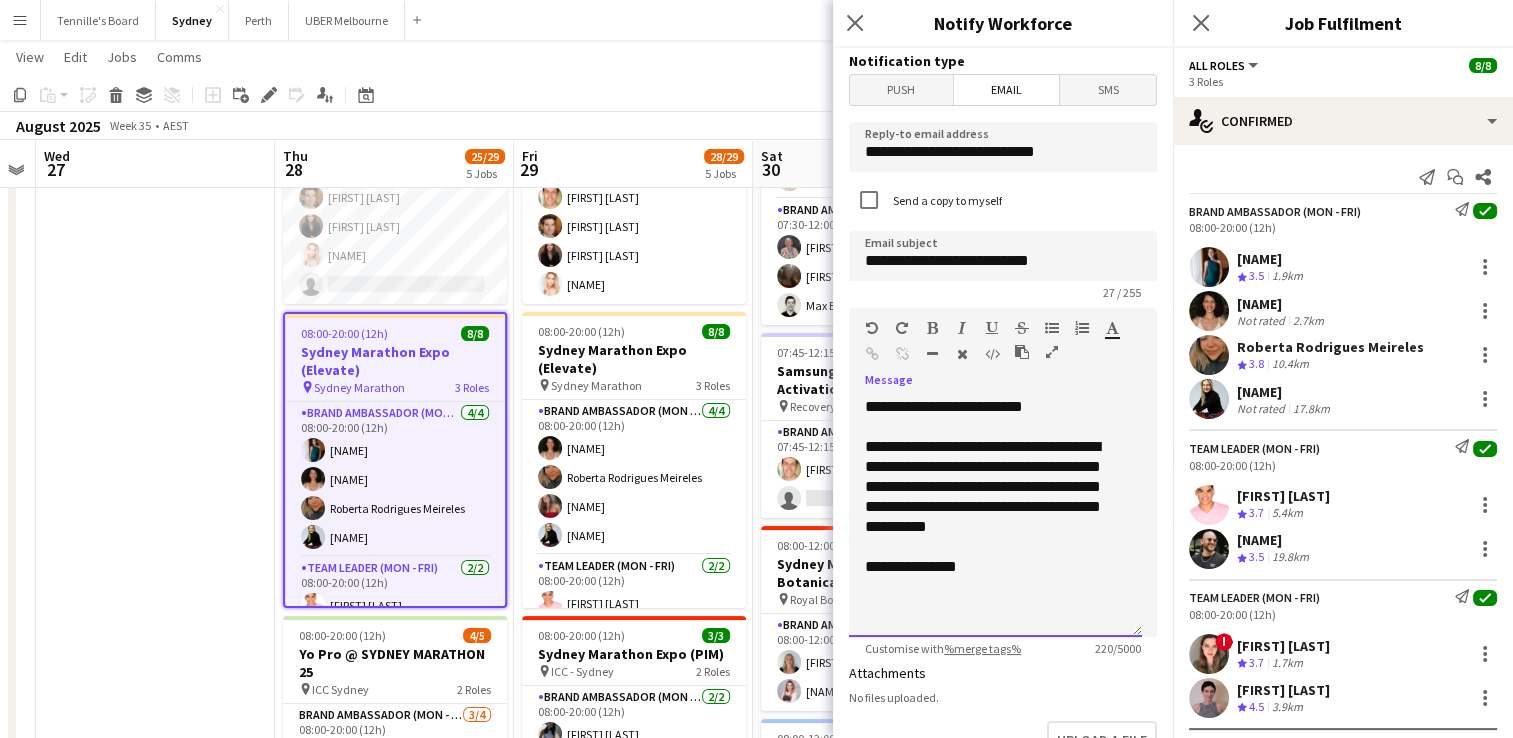 click on "**********" 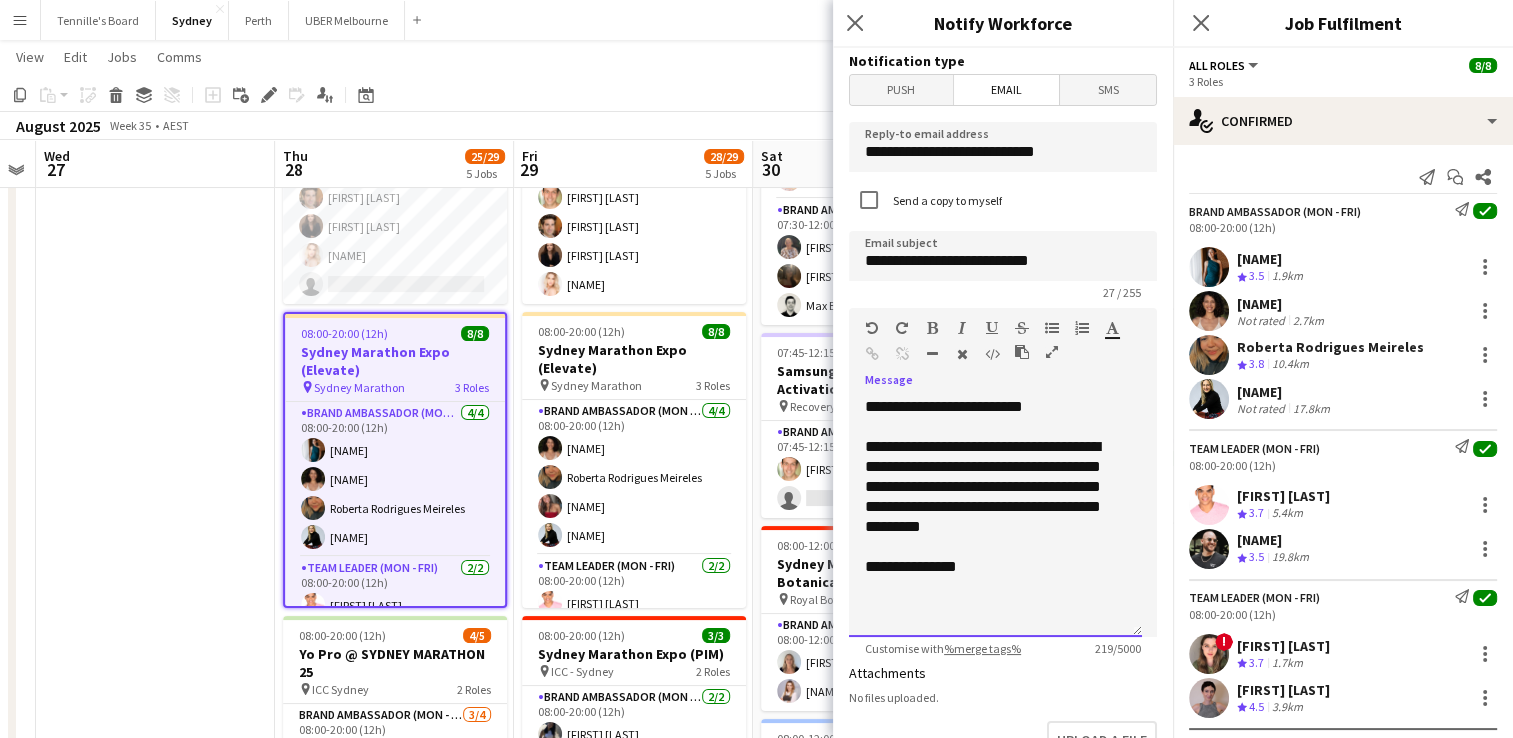 click on "**********" 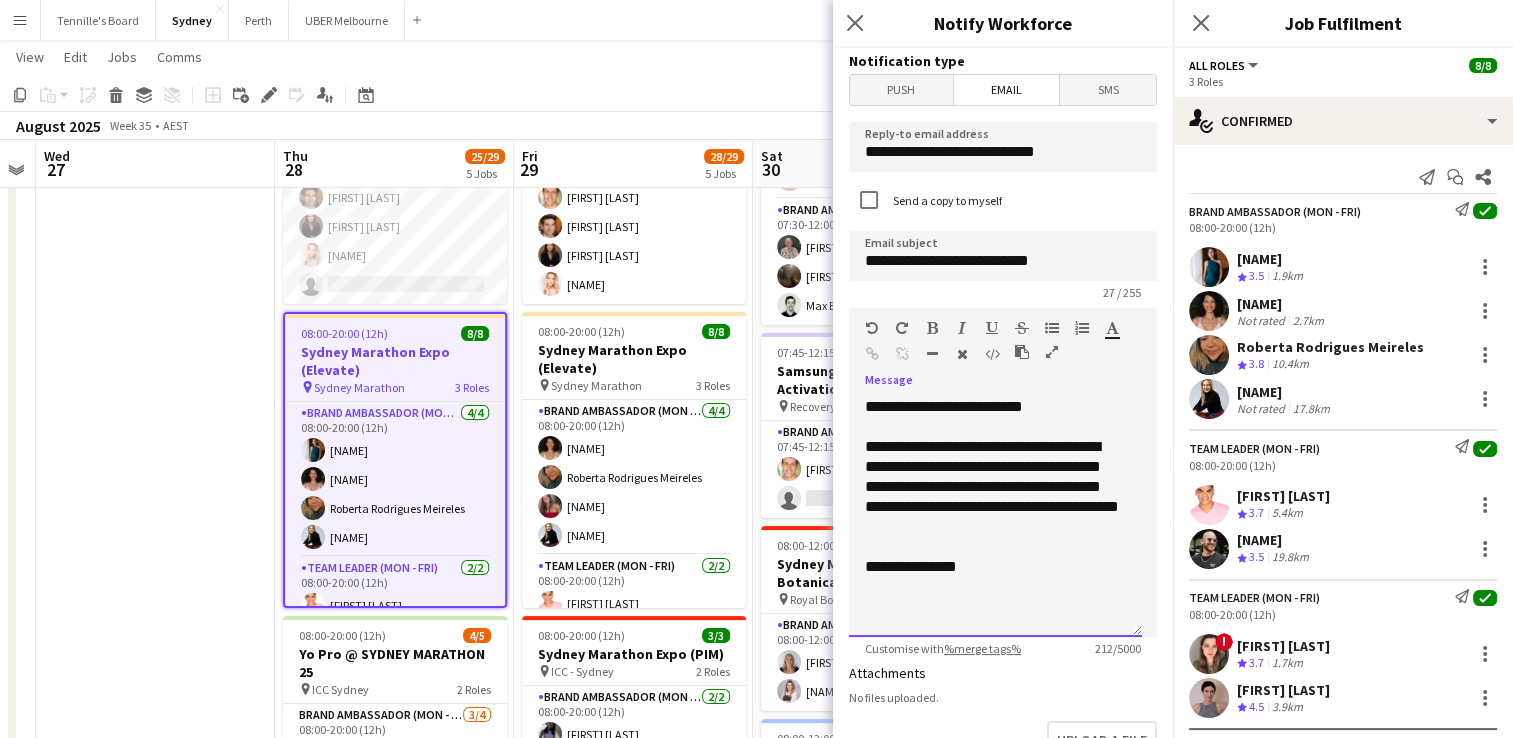 click on "**********" 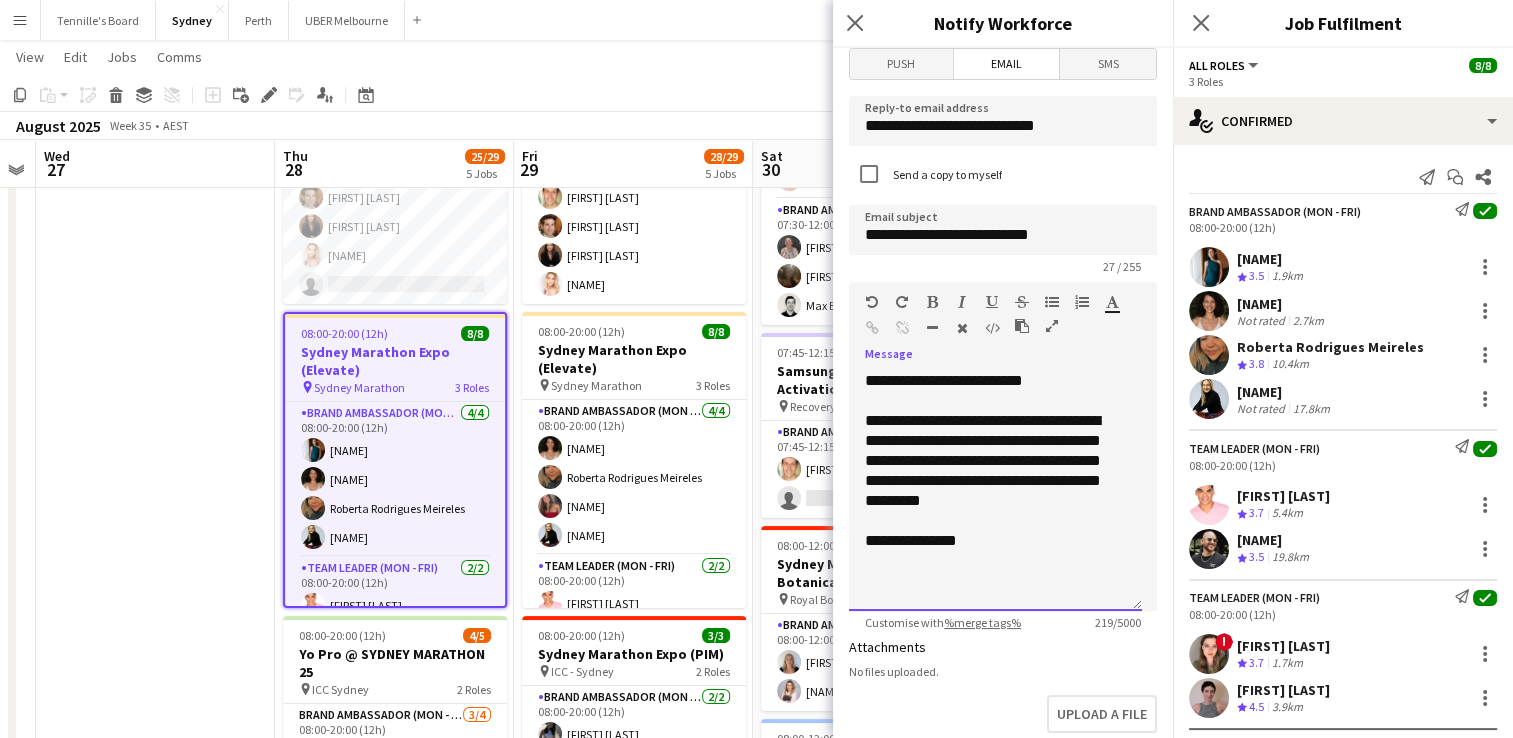 scroll, scrollTop: 25, scrollLeft: 0, axis: vertical 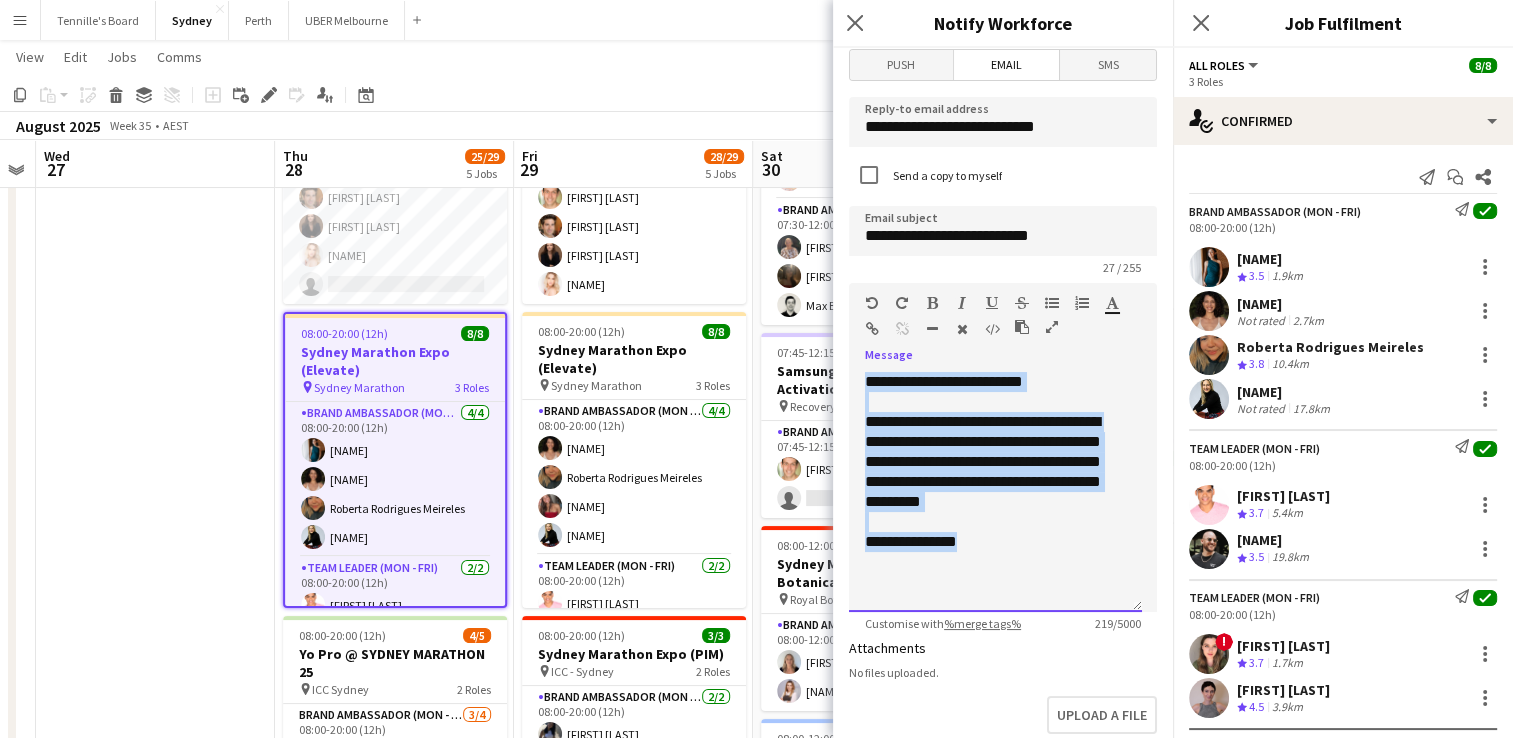 drag, startPoint x: 992, startPoint y: 558, endPoint x: 834, endPoint y: 386, distance: 233.55513 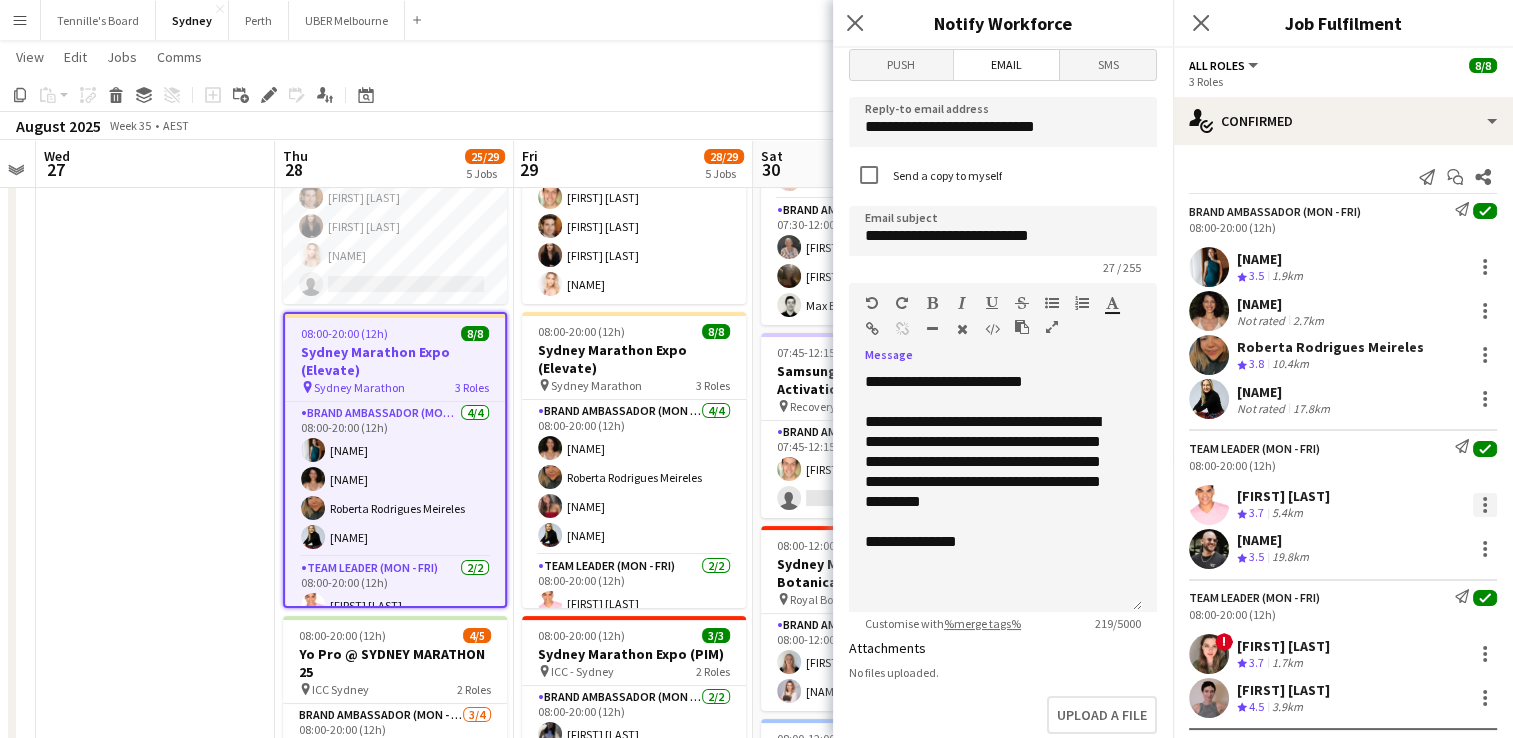 click at bounding box center [1485, 505] 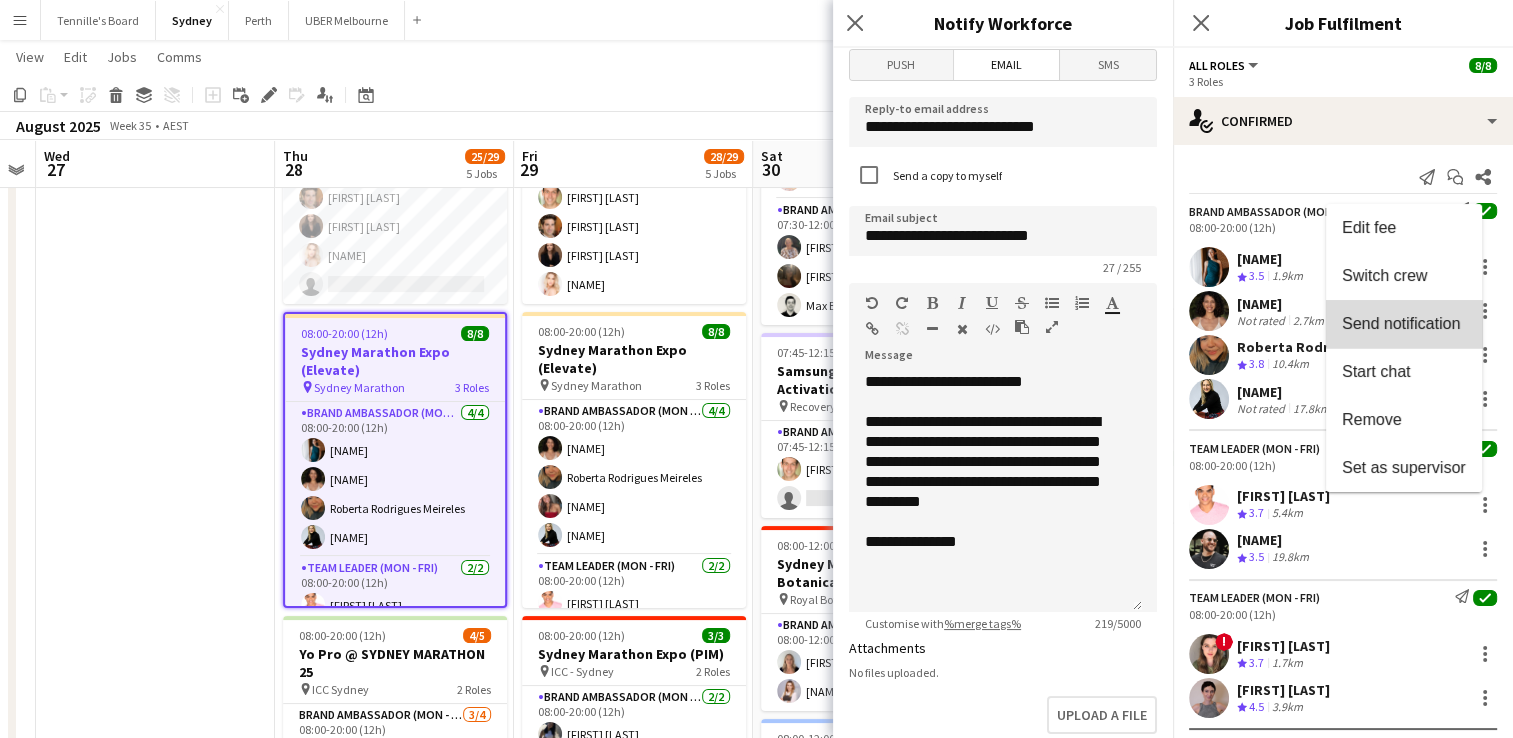 click on "Send notification" at bounding box center (1401, 323) 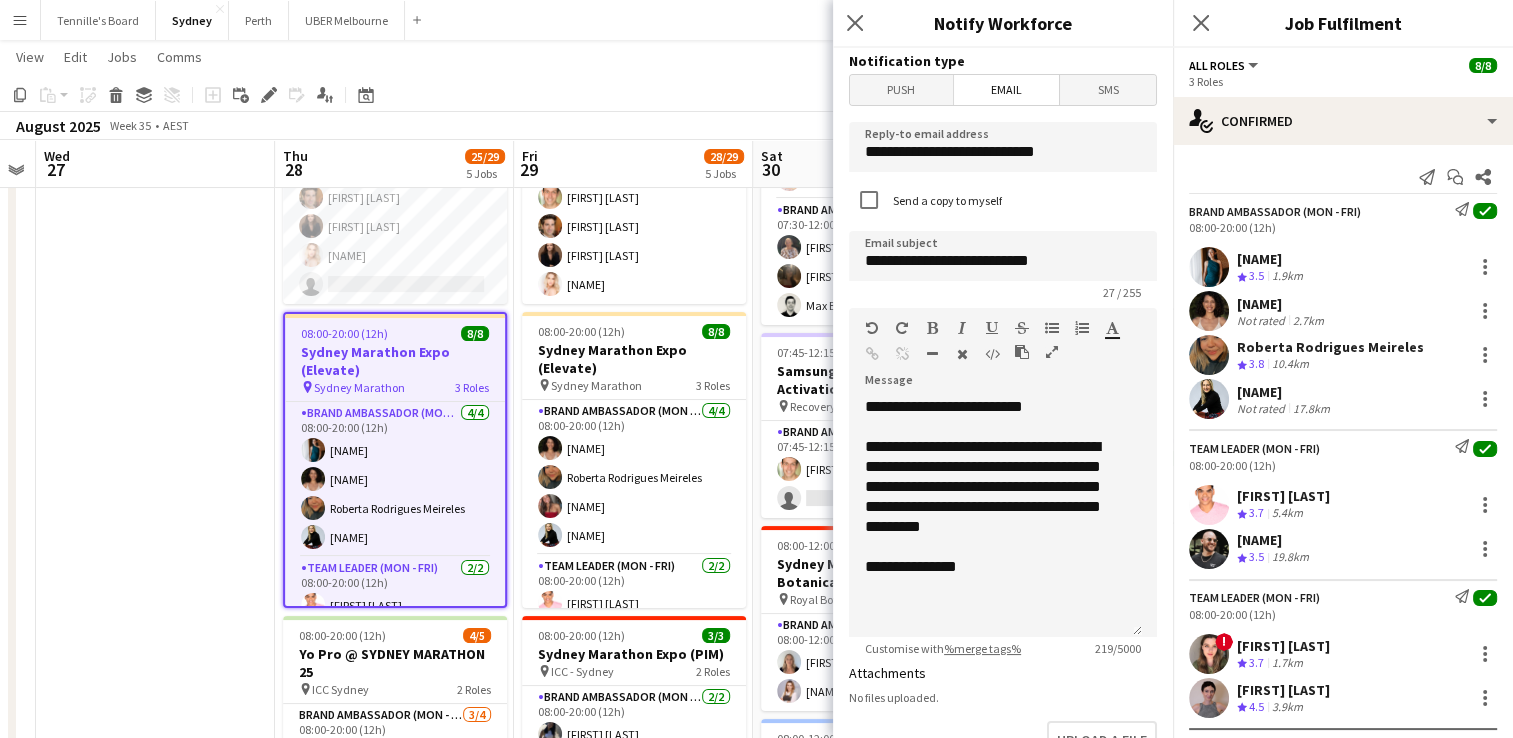 click on "Send notification" 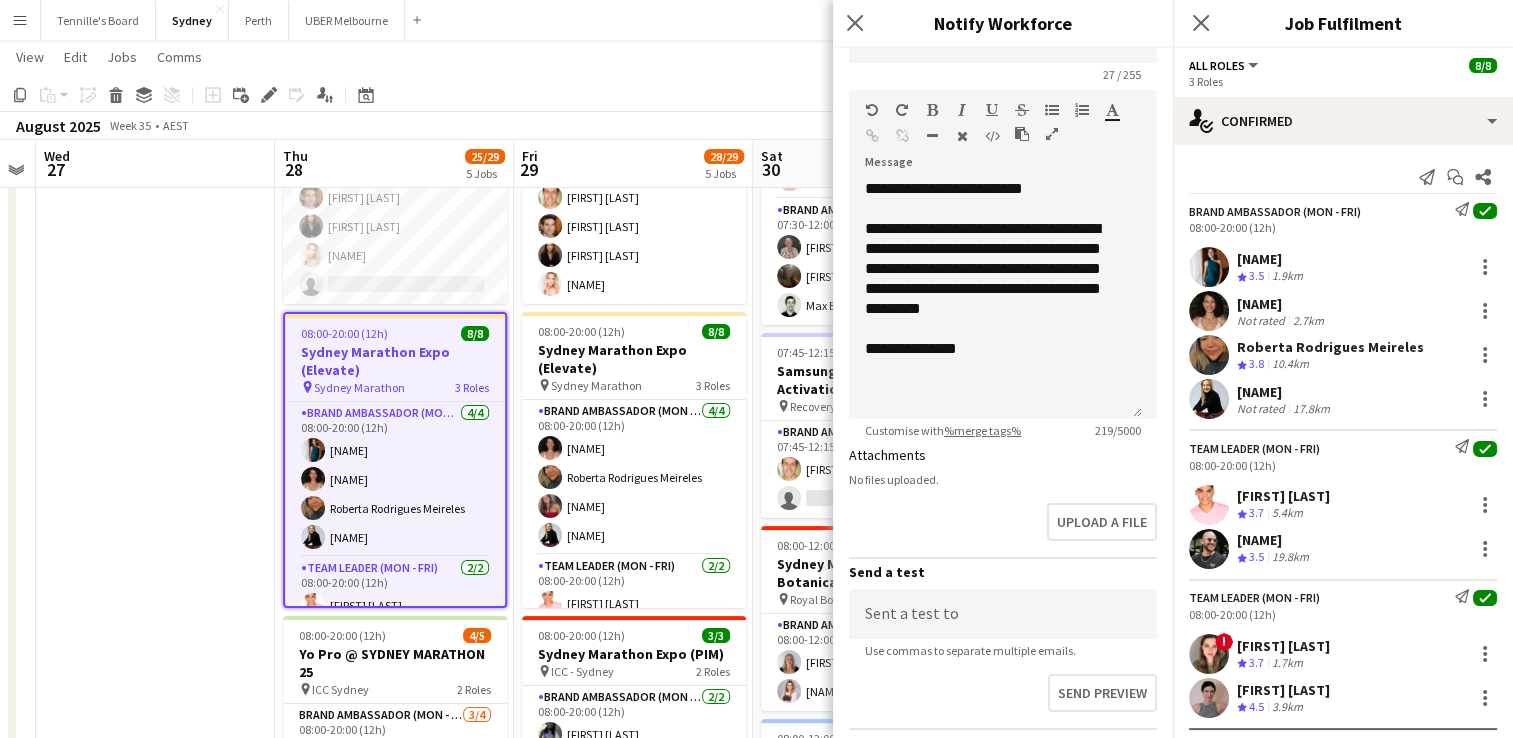 scroll, scrollTop: 103, scrollLeft: 0, axis: vertical 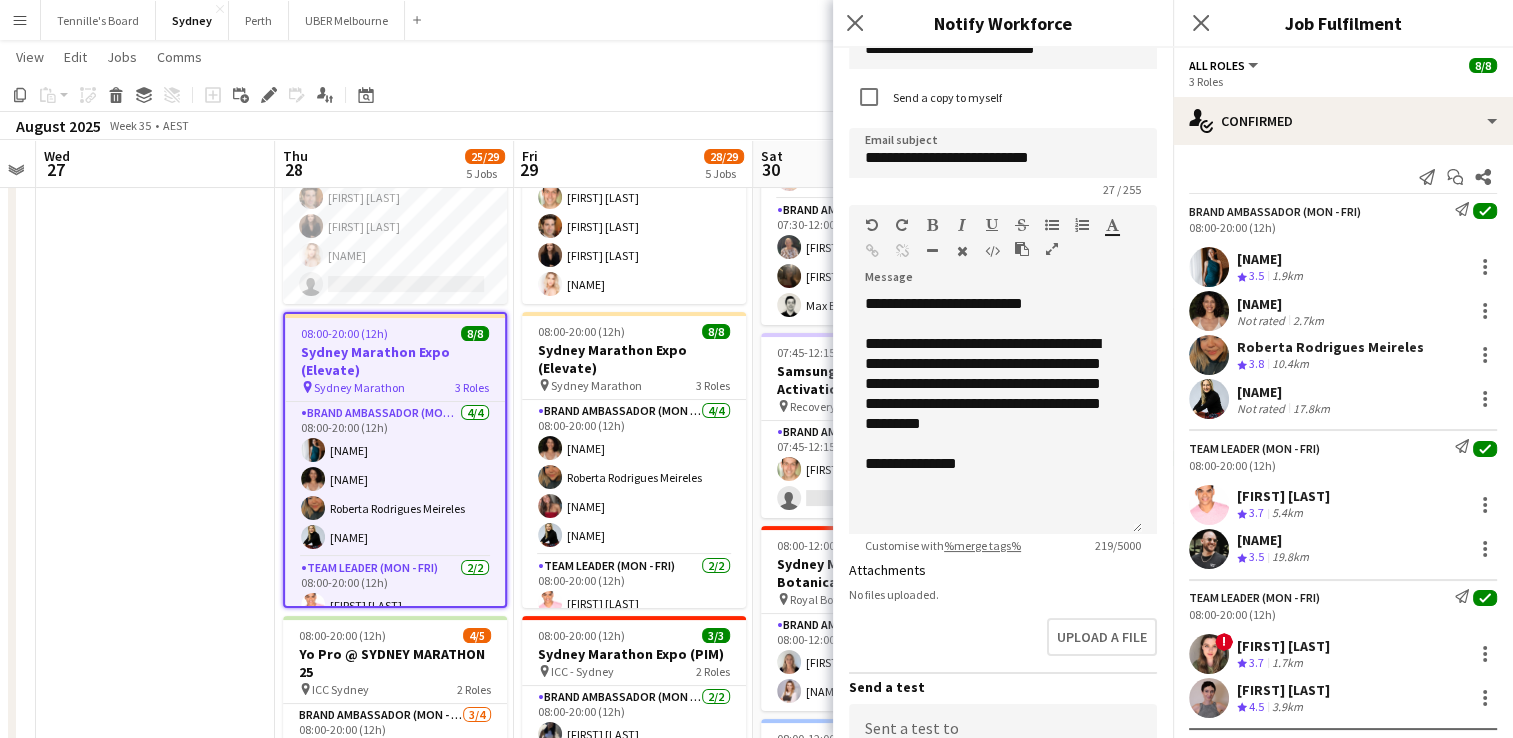 click 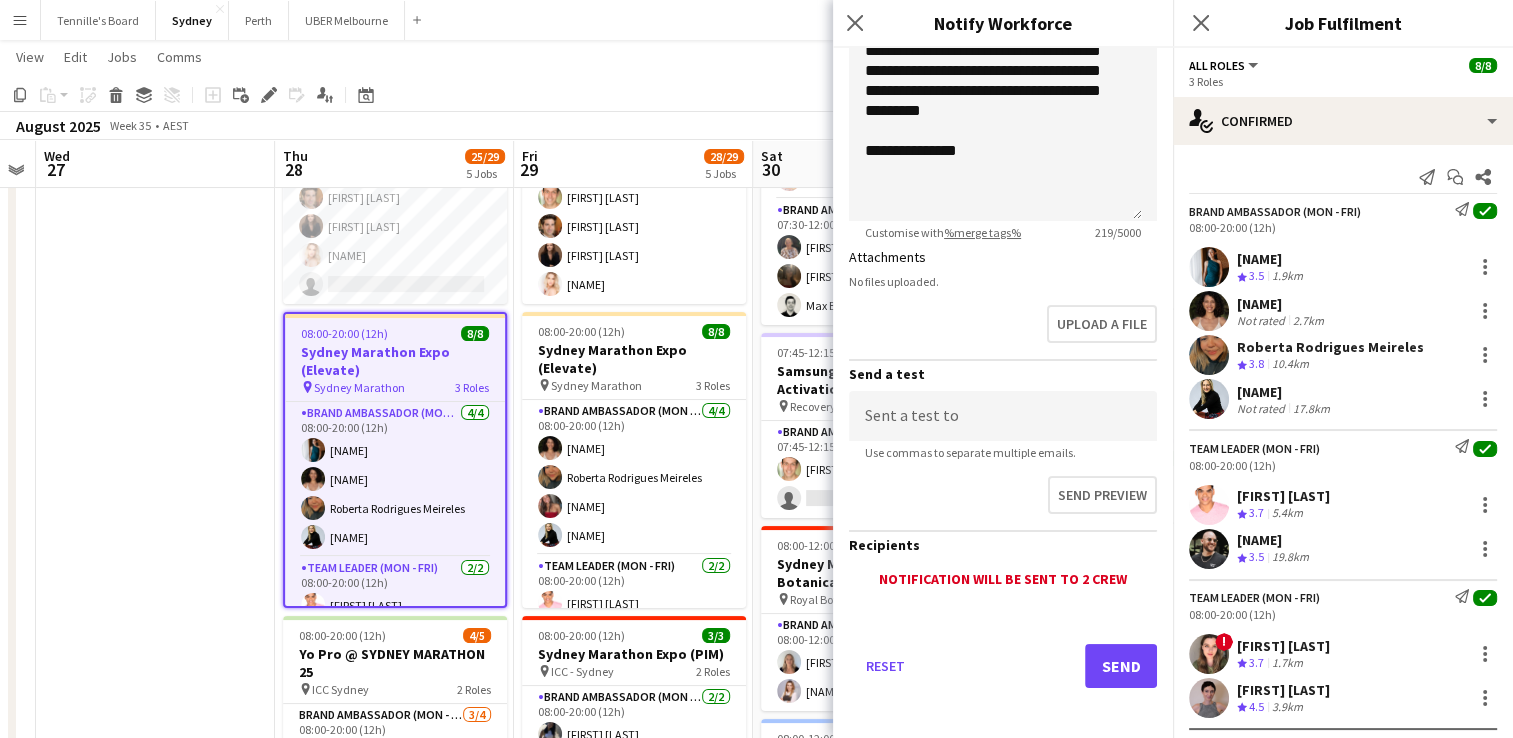scroll, scrollTop: 417, scrollLeft: 0, axis: vertical 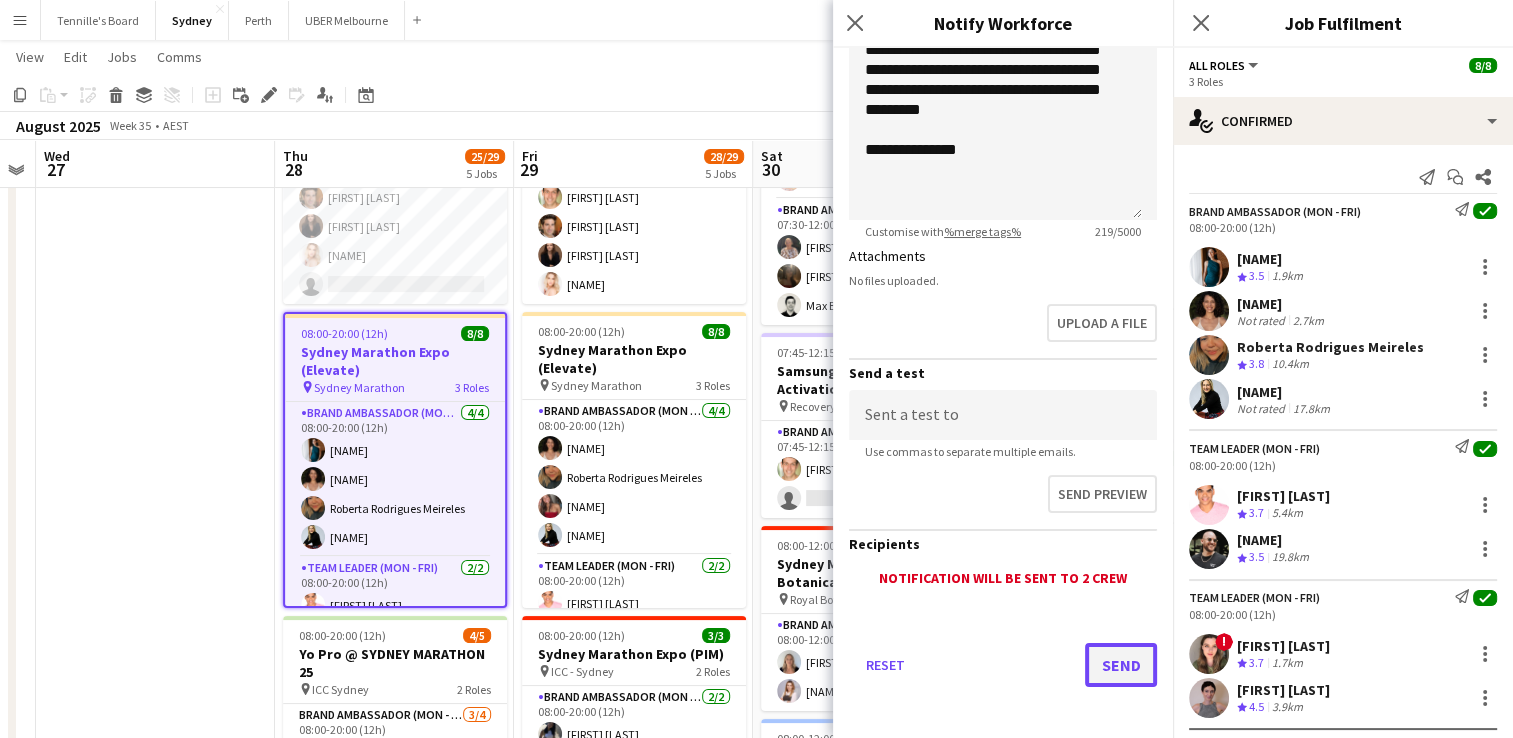 click on "Send" 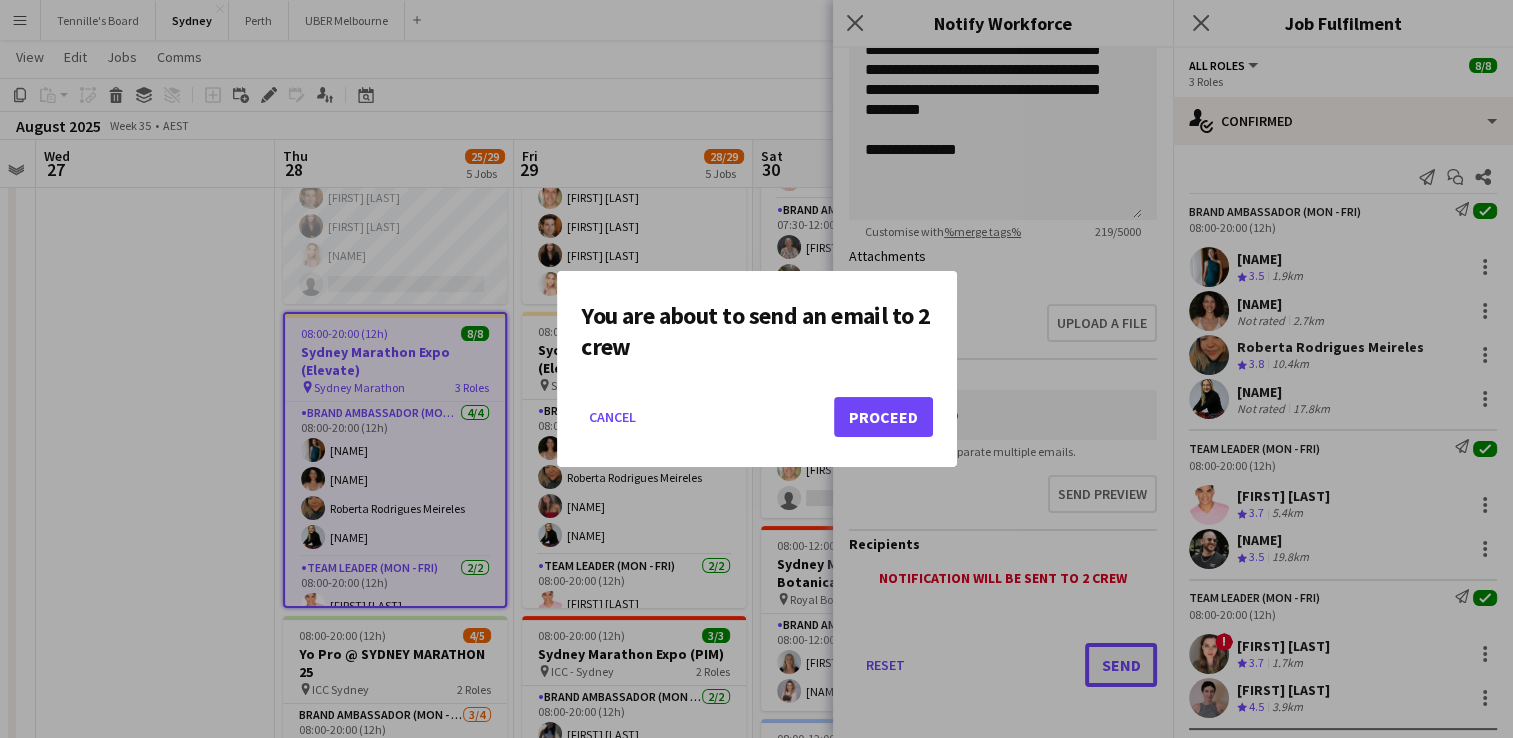 scroll, scrollTop: 0, scrollLeft: 0, axis: both 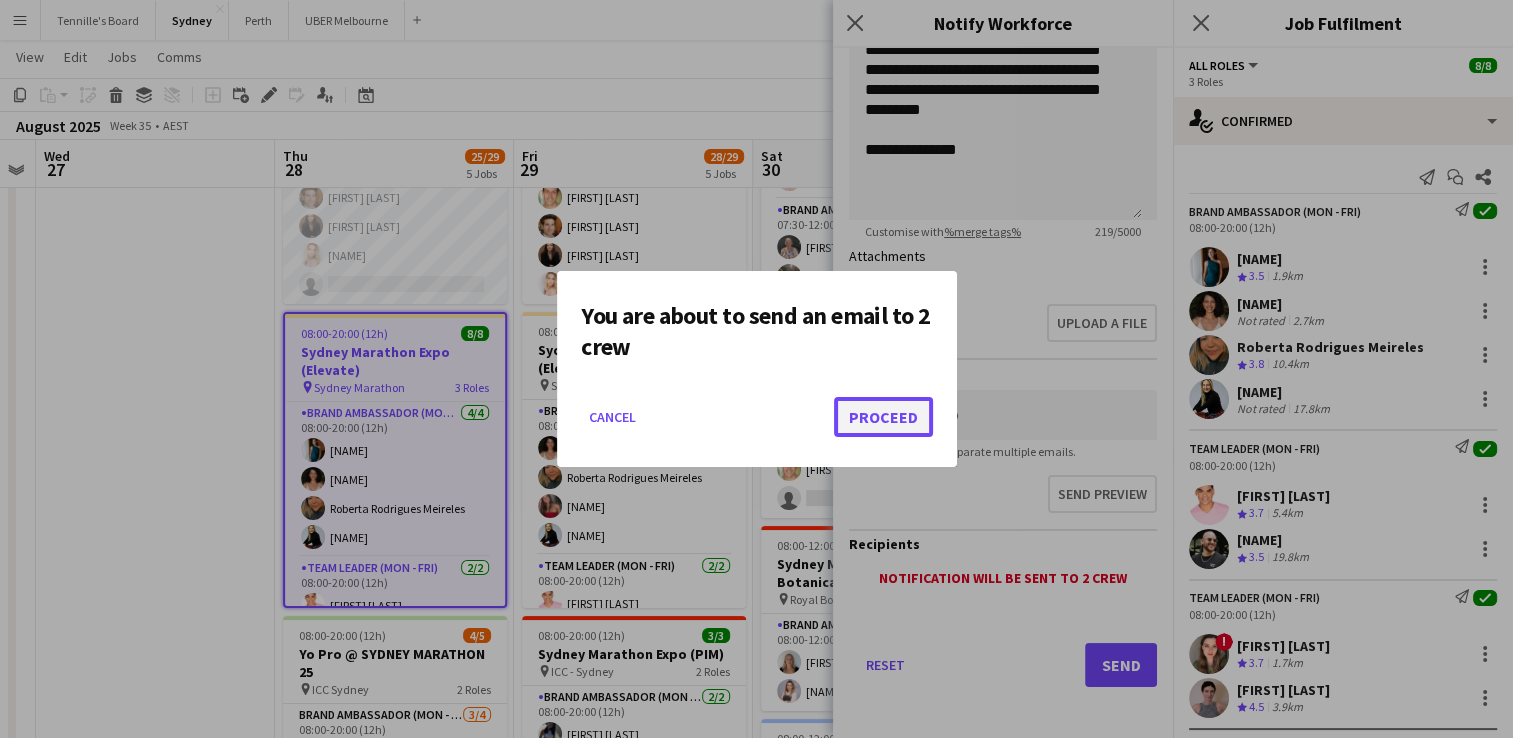 click on "Proceed" 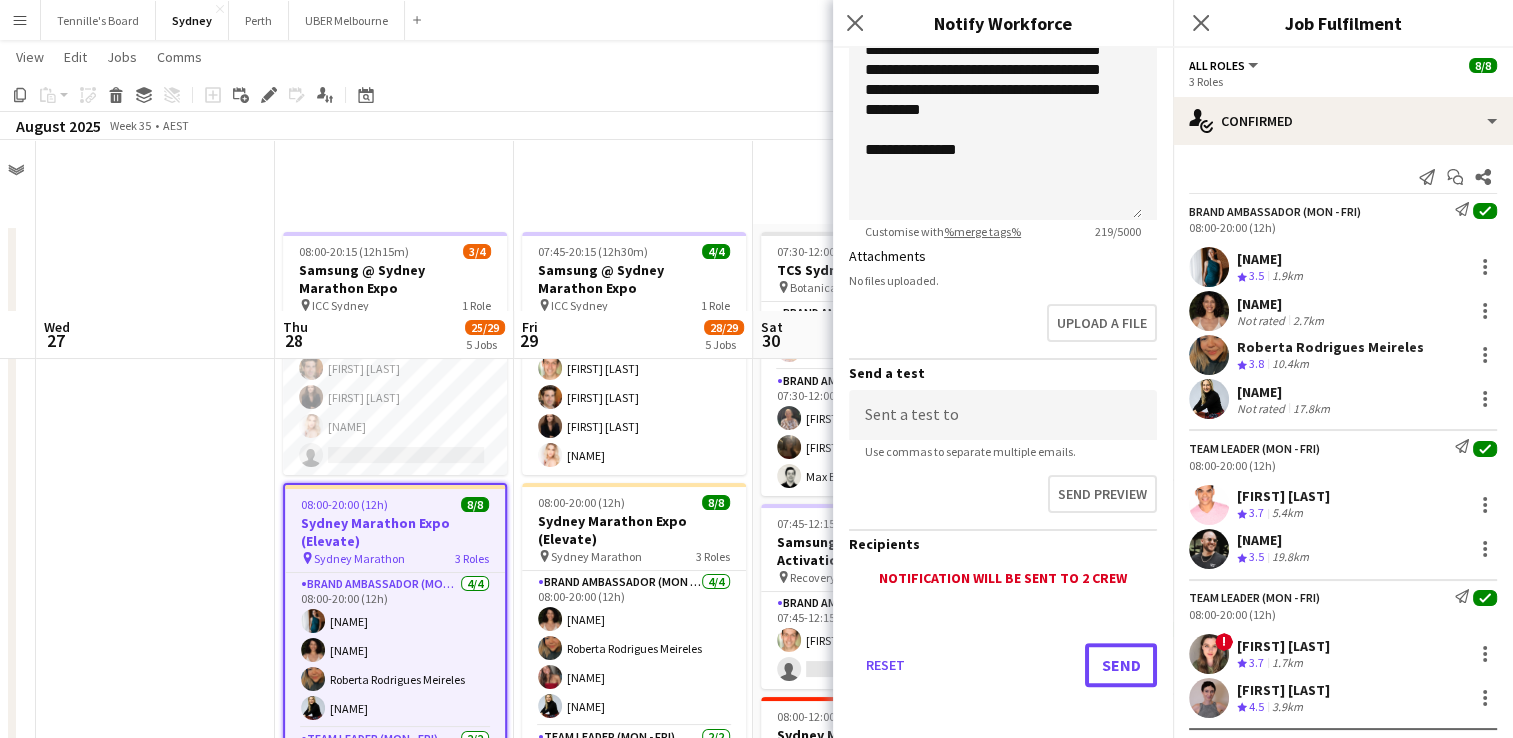 scroll, scrollTop: 171, scrollLeft: 0, axis: vertical 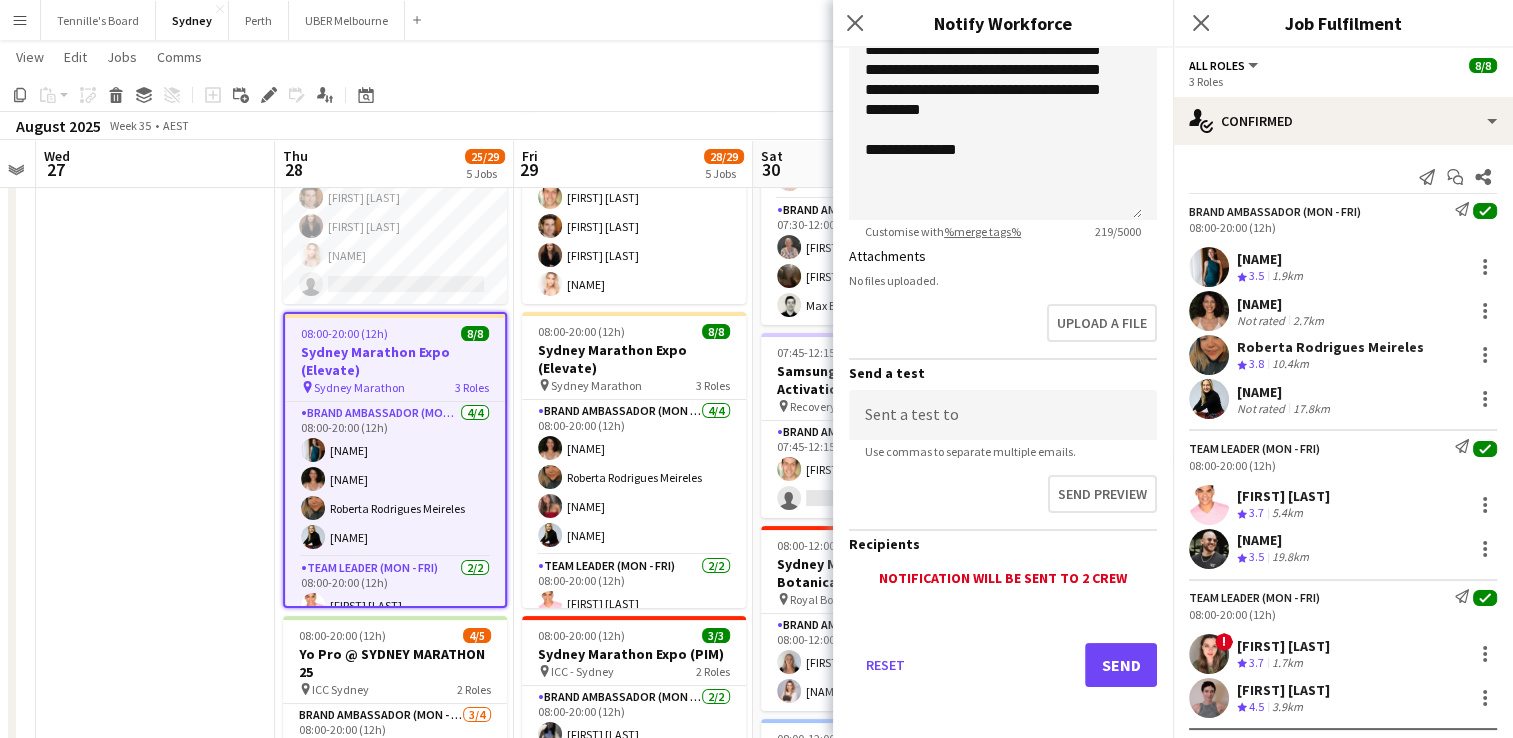 click on "Send notification" 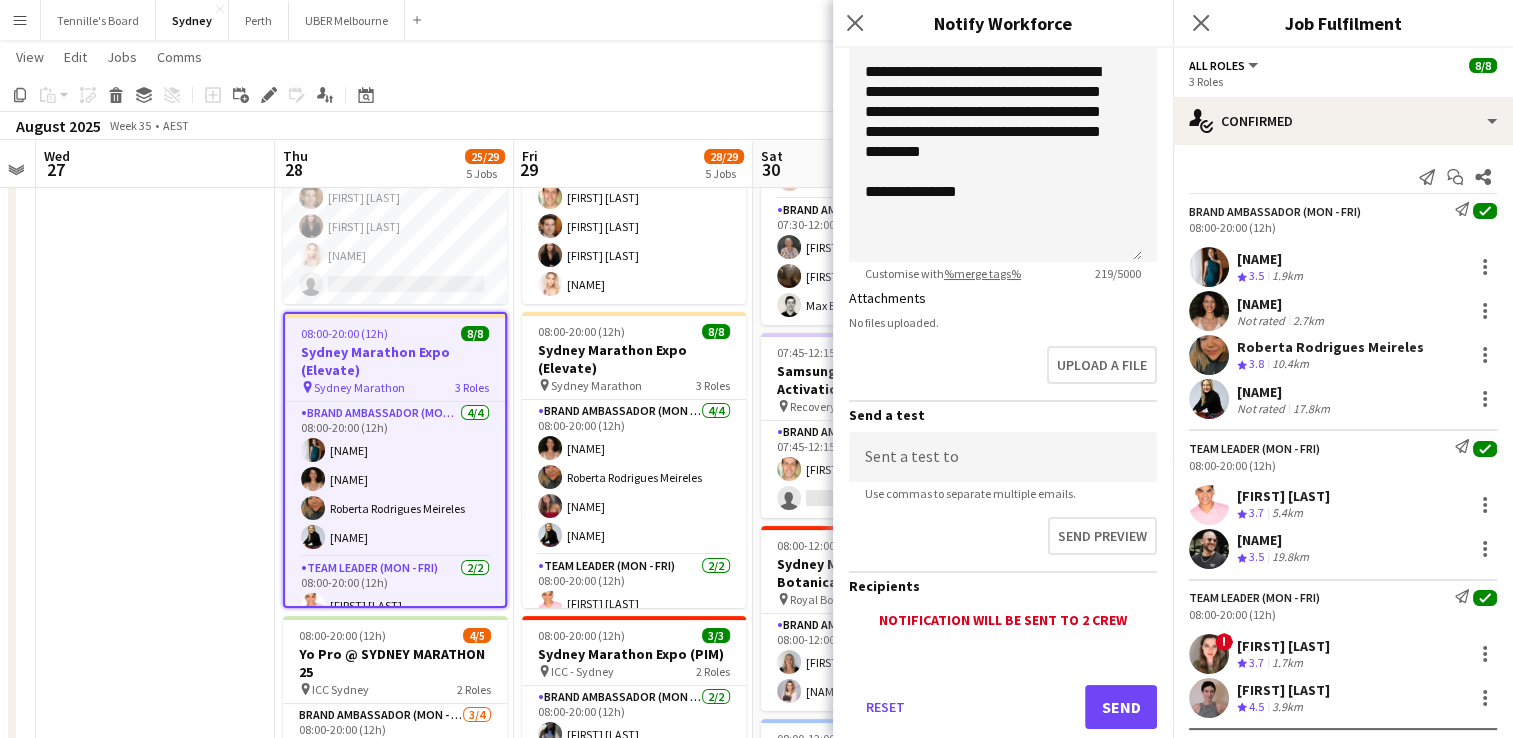 scroll, scrollTop: 376, scrollLeft: 0, axis: vertical 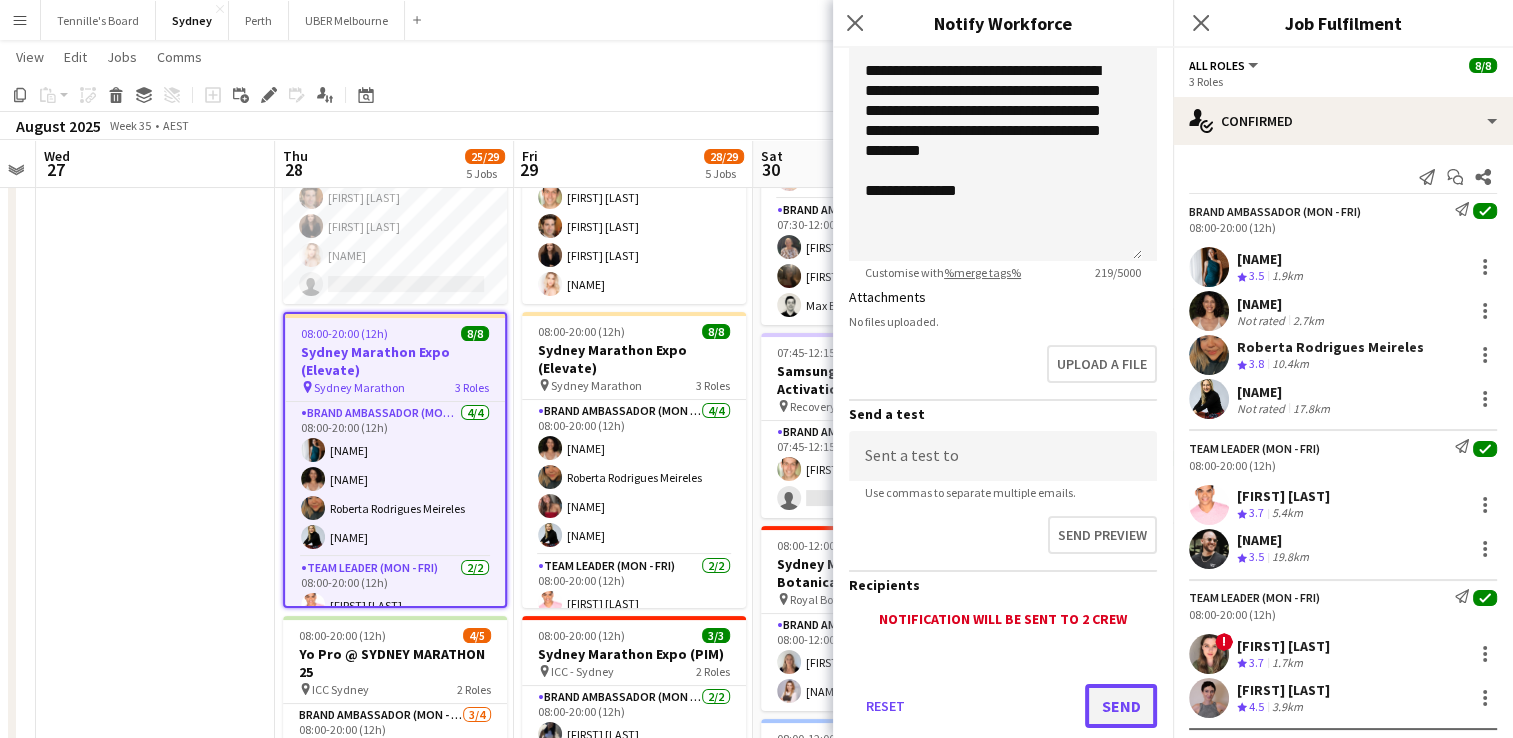 click on "Send" 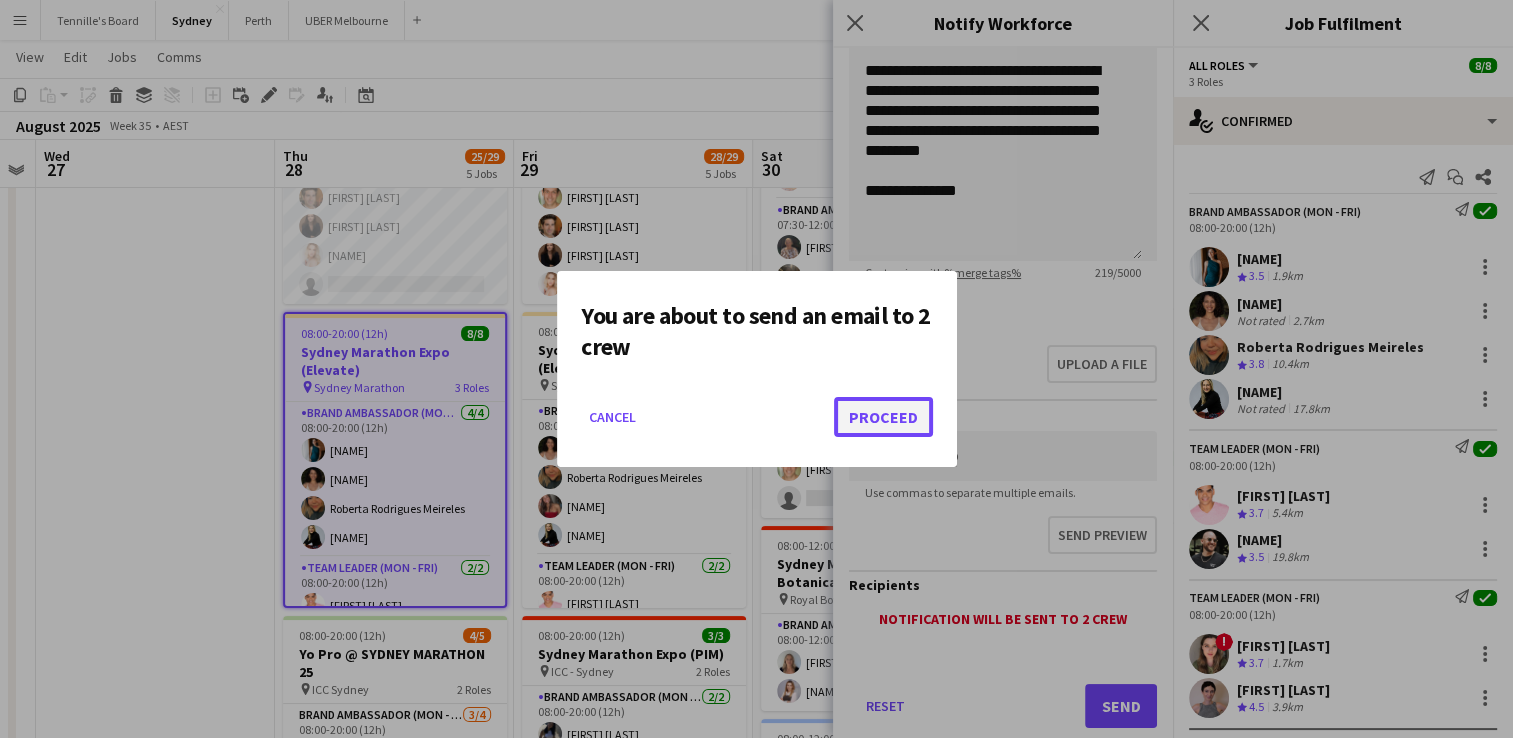click on "Proceed" 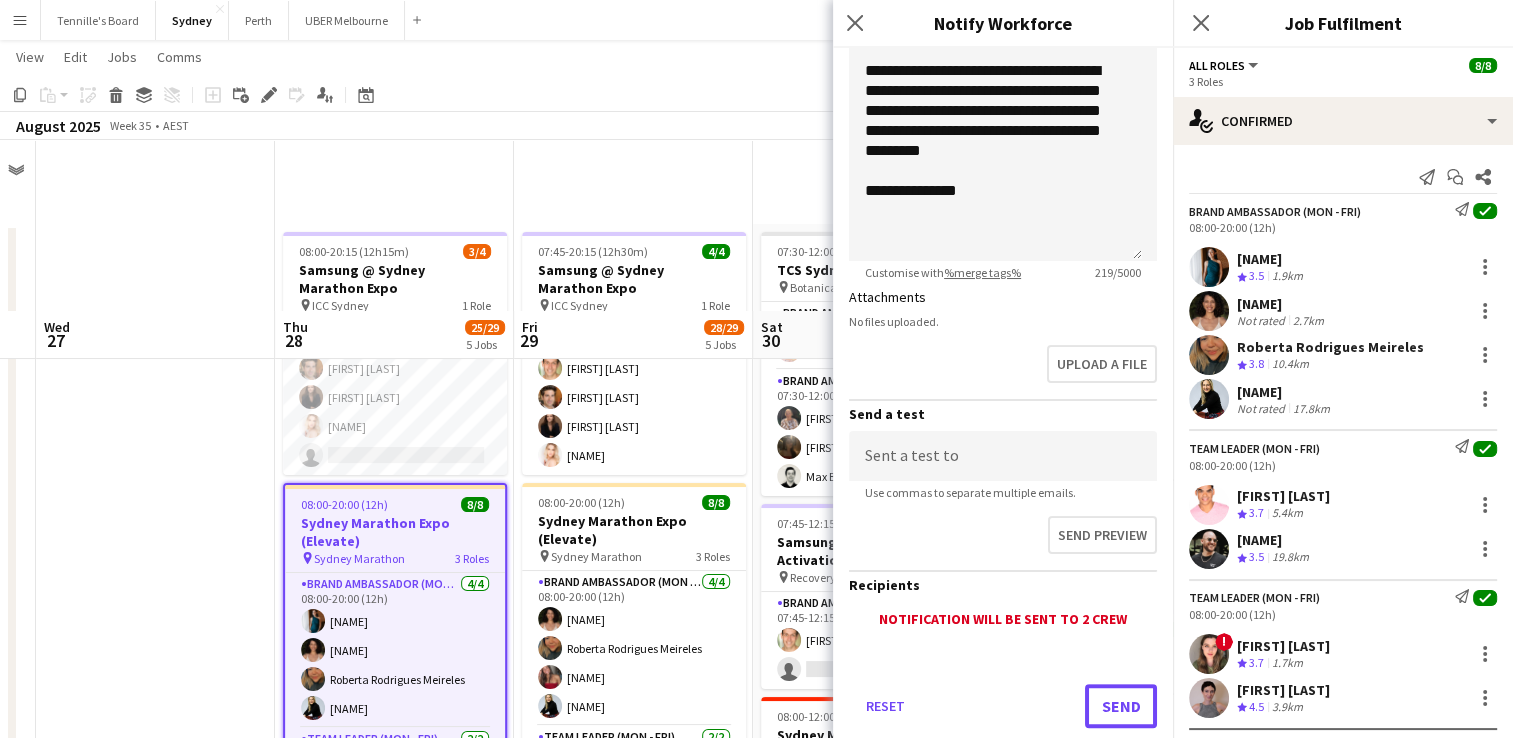 scroll, scrollTop: 171, scrollLeft: 0, axis: vertical 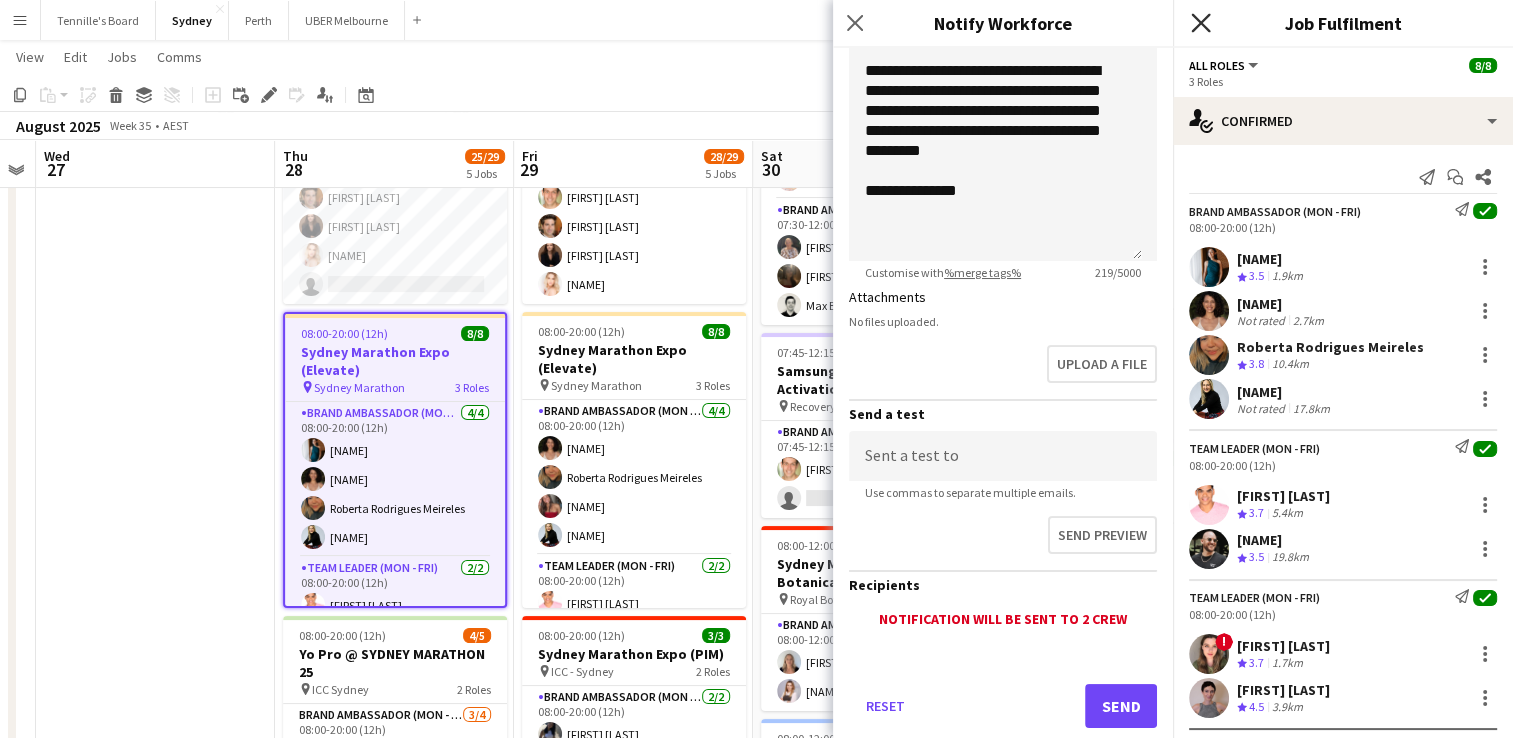 click on "Close pop-in" 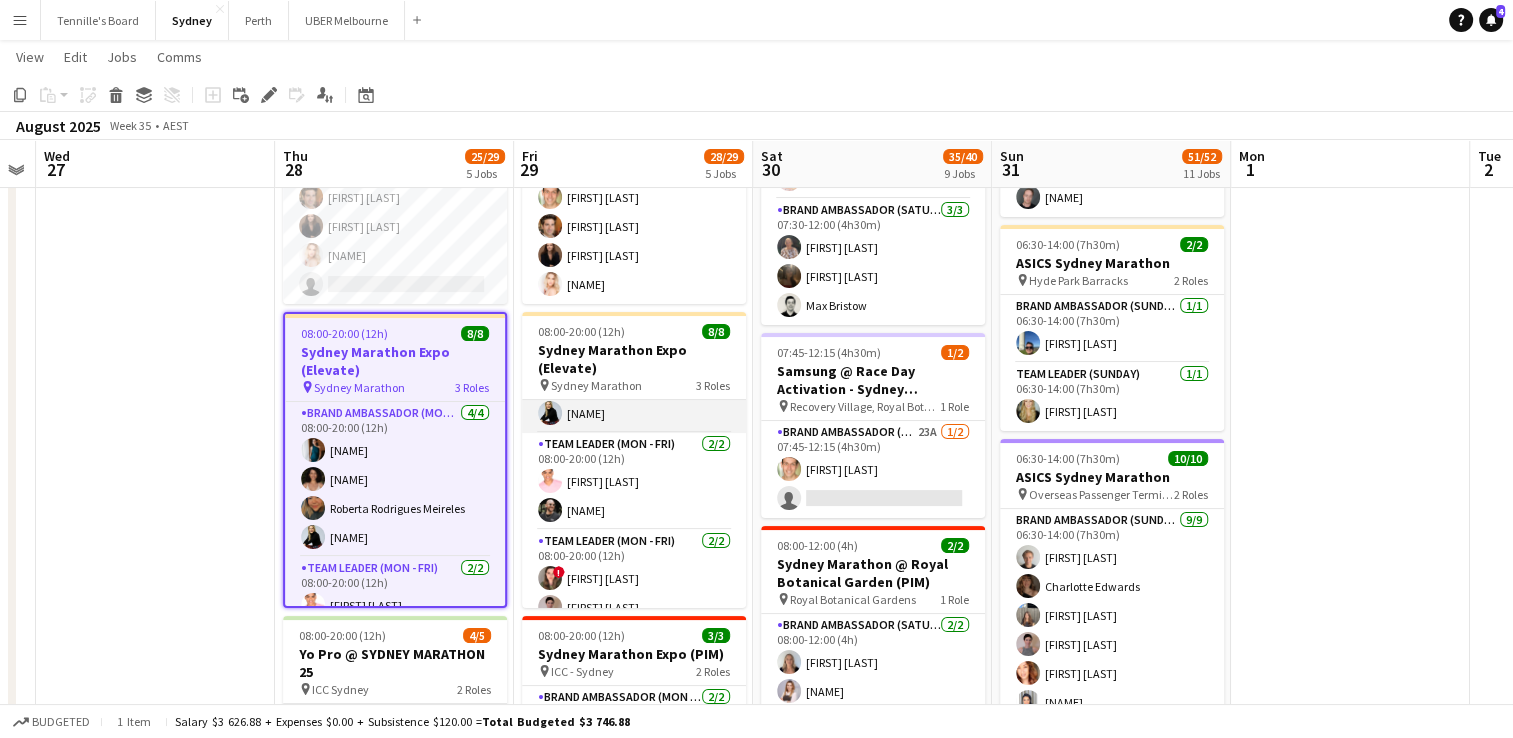 scroll, scrollTop: 140, scrollLeft: 0, axis: vertical 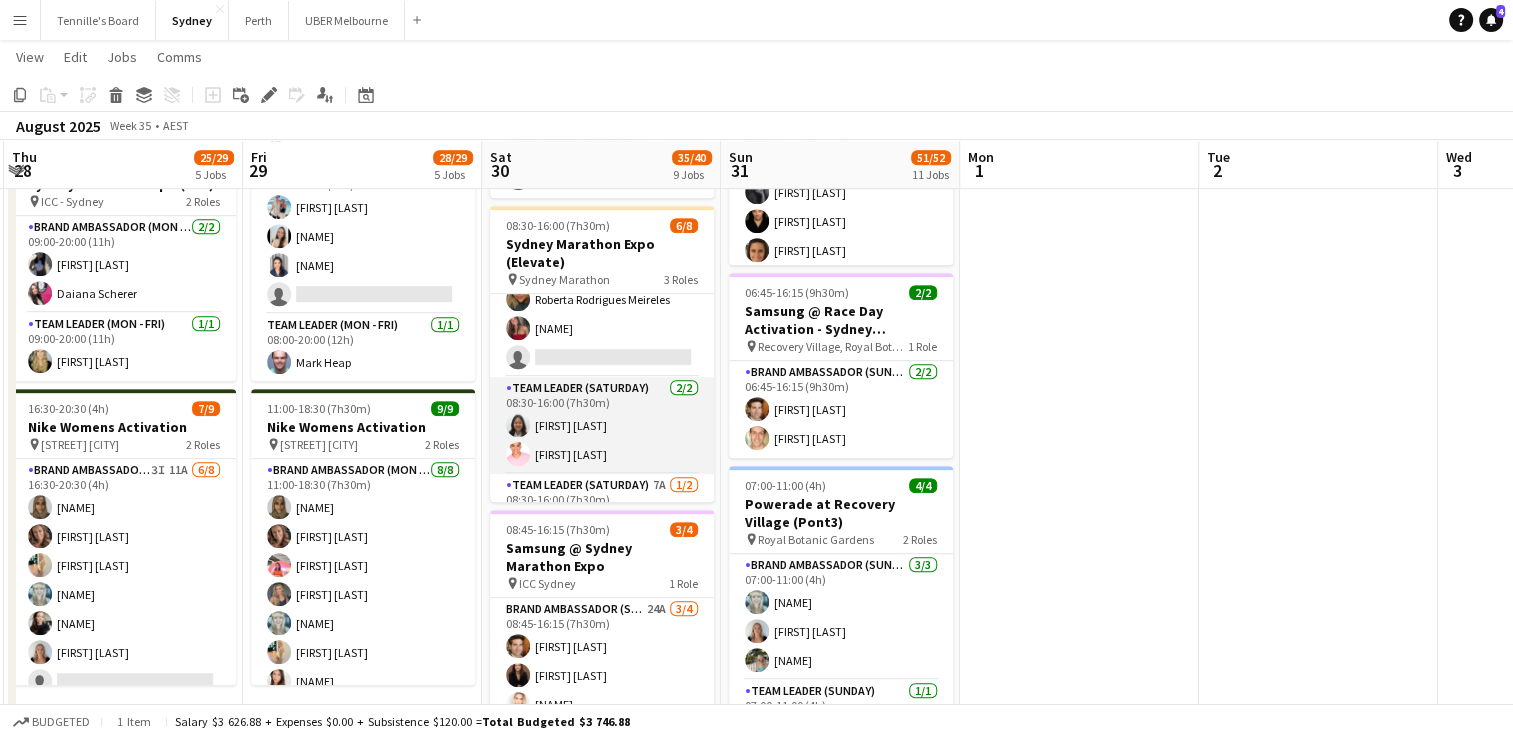 click on "Team Leader (Saturday)   2/2   [TIME]
[FIRST] [LAST] [FIRST] [LAST]" at bounding box center [602, 425] 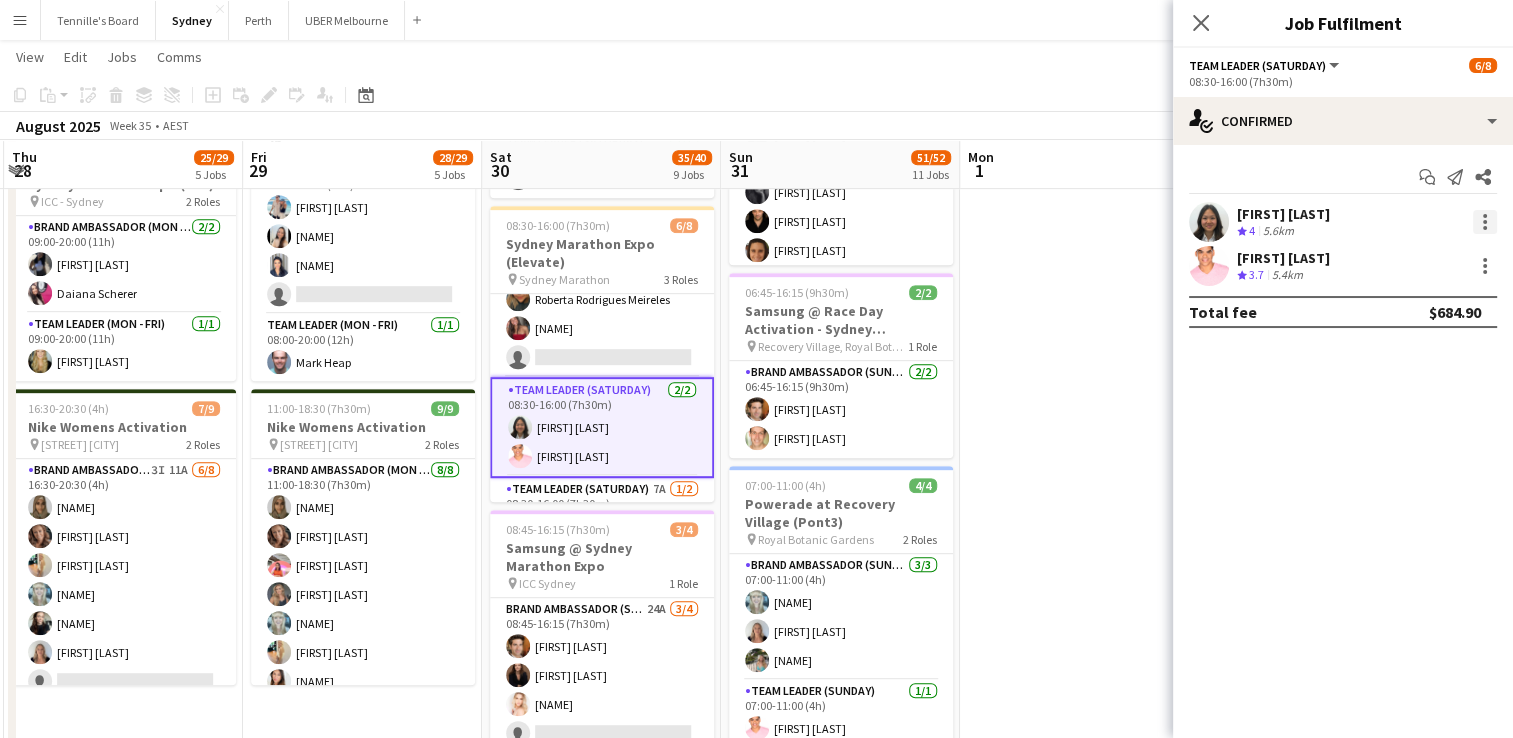 click at bounding box center [1485, 222] 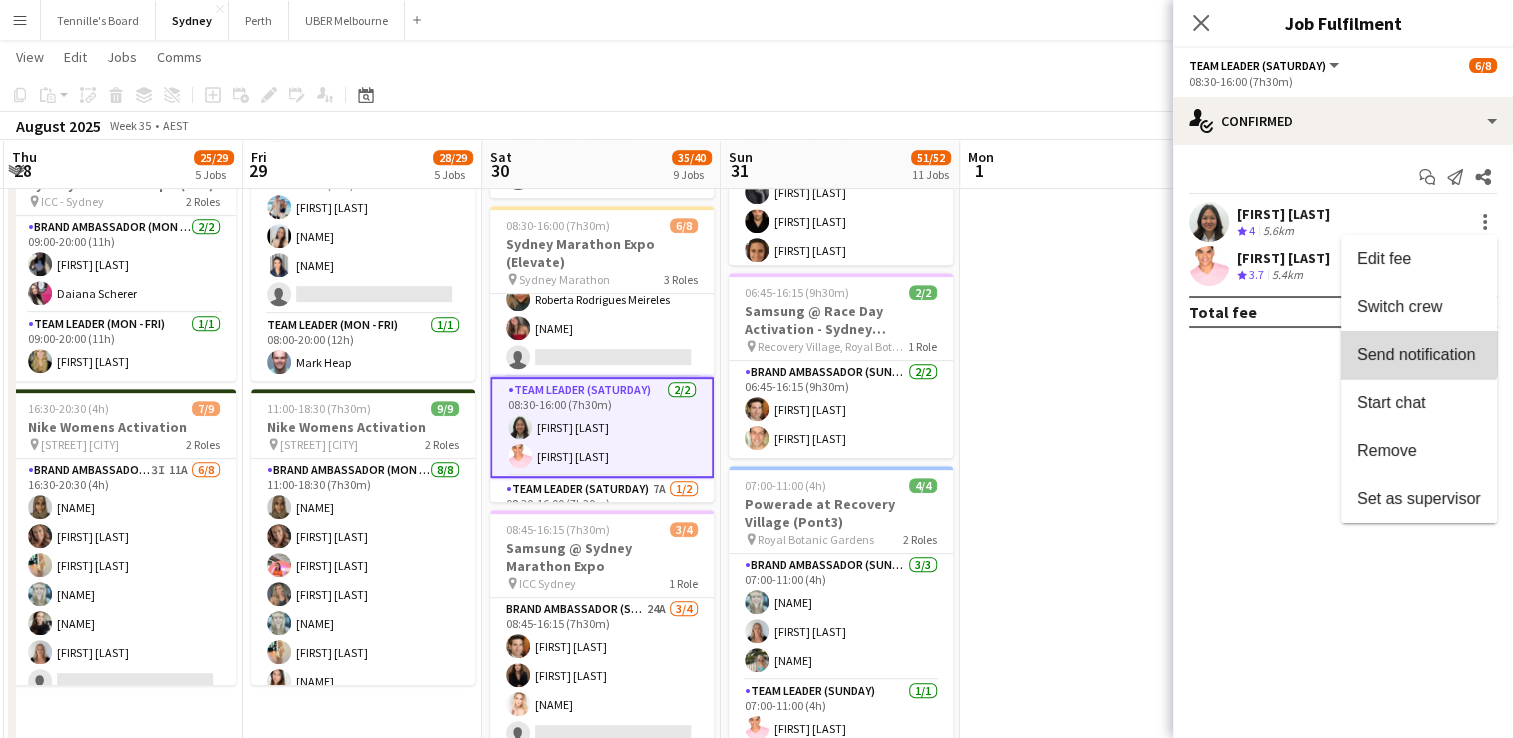 click on "Send notification" at bounding box center [1416, 354] 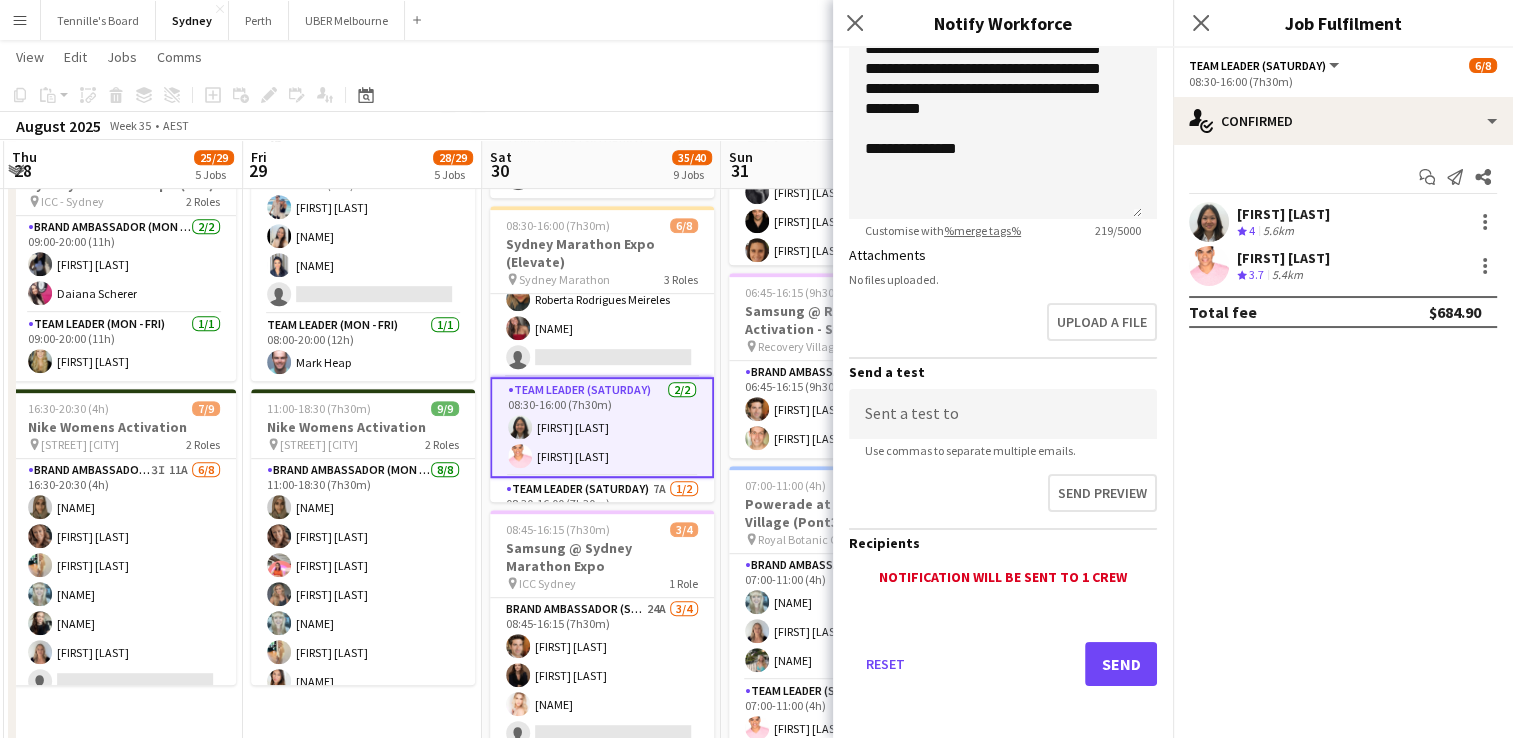 scroll, scrollTop: 418, scrollLeft: 0, axis: vertical 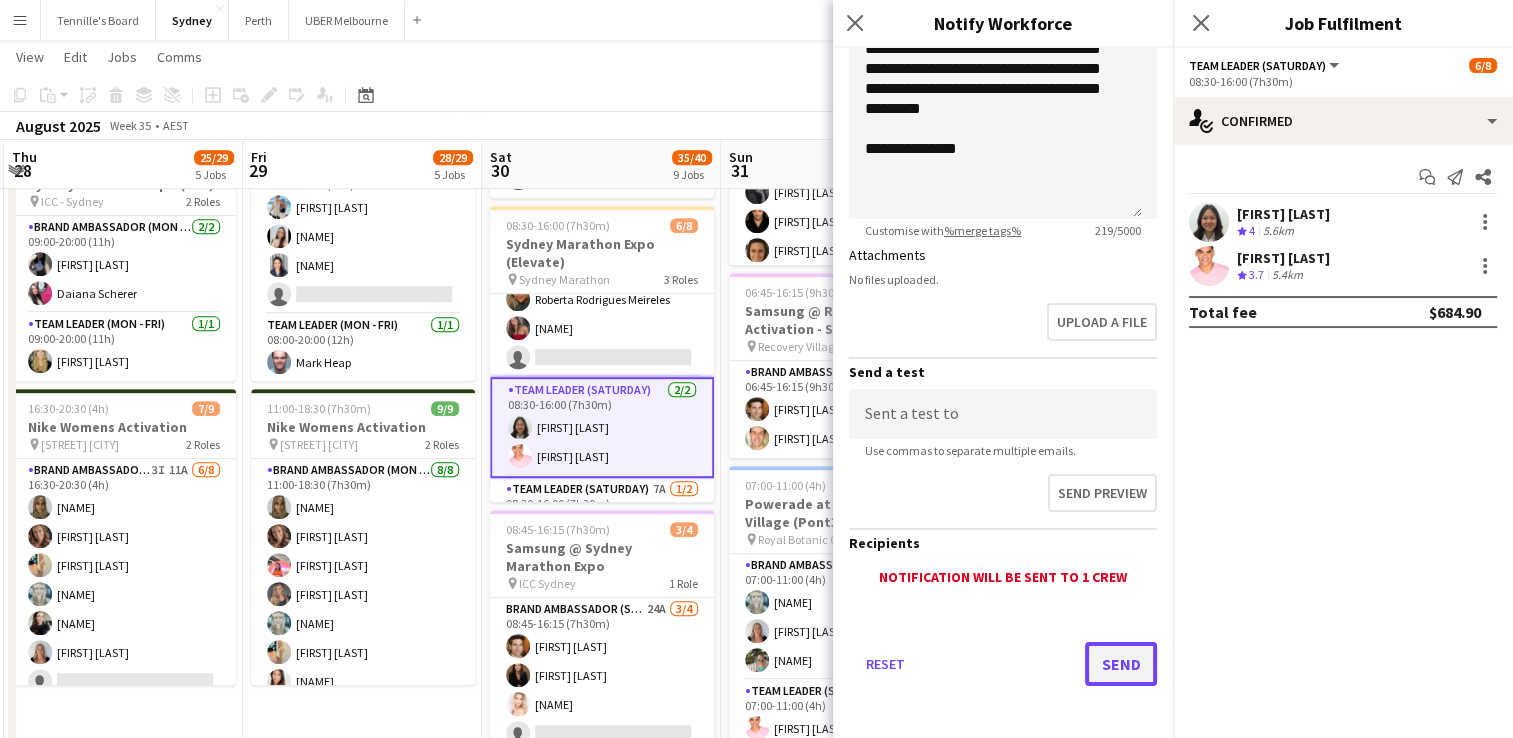 click on "Send" 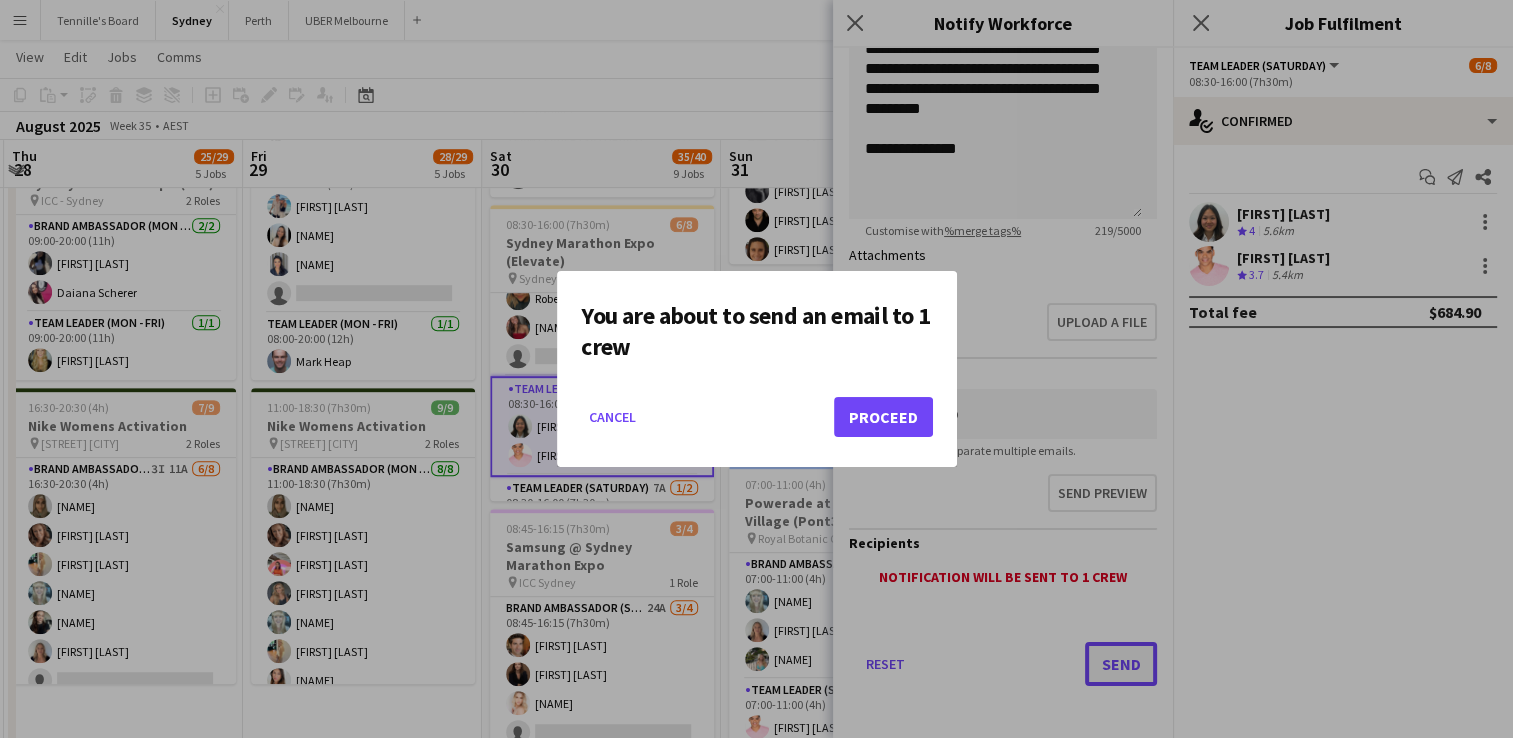 scroll, scrollTop: 0, scrollLeft: 0, axis: both 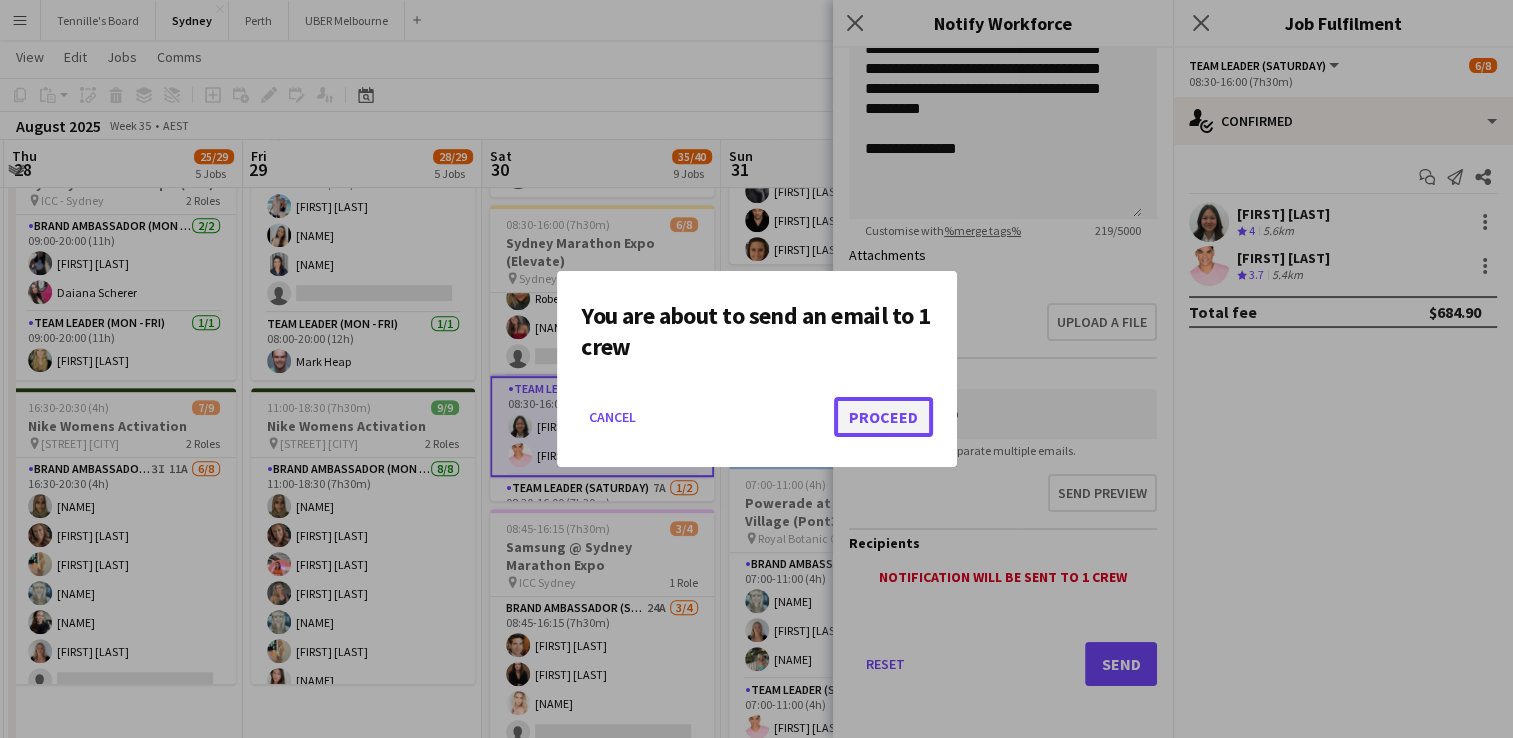 click on "Proceed" 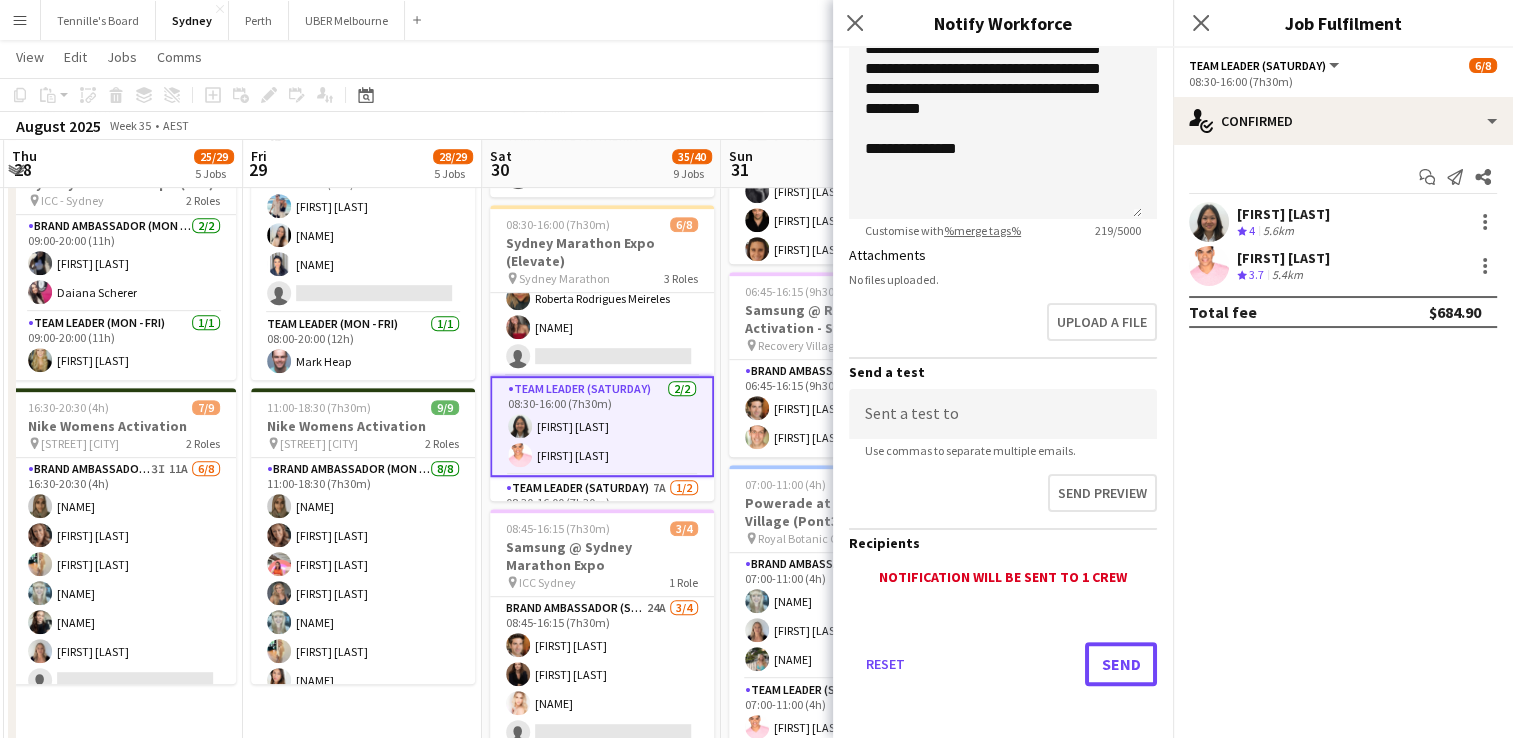 scroll, scrollTop: 945, scrollLeft: 0, axis: vertical 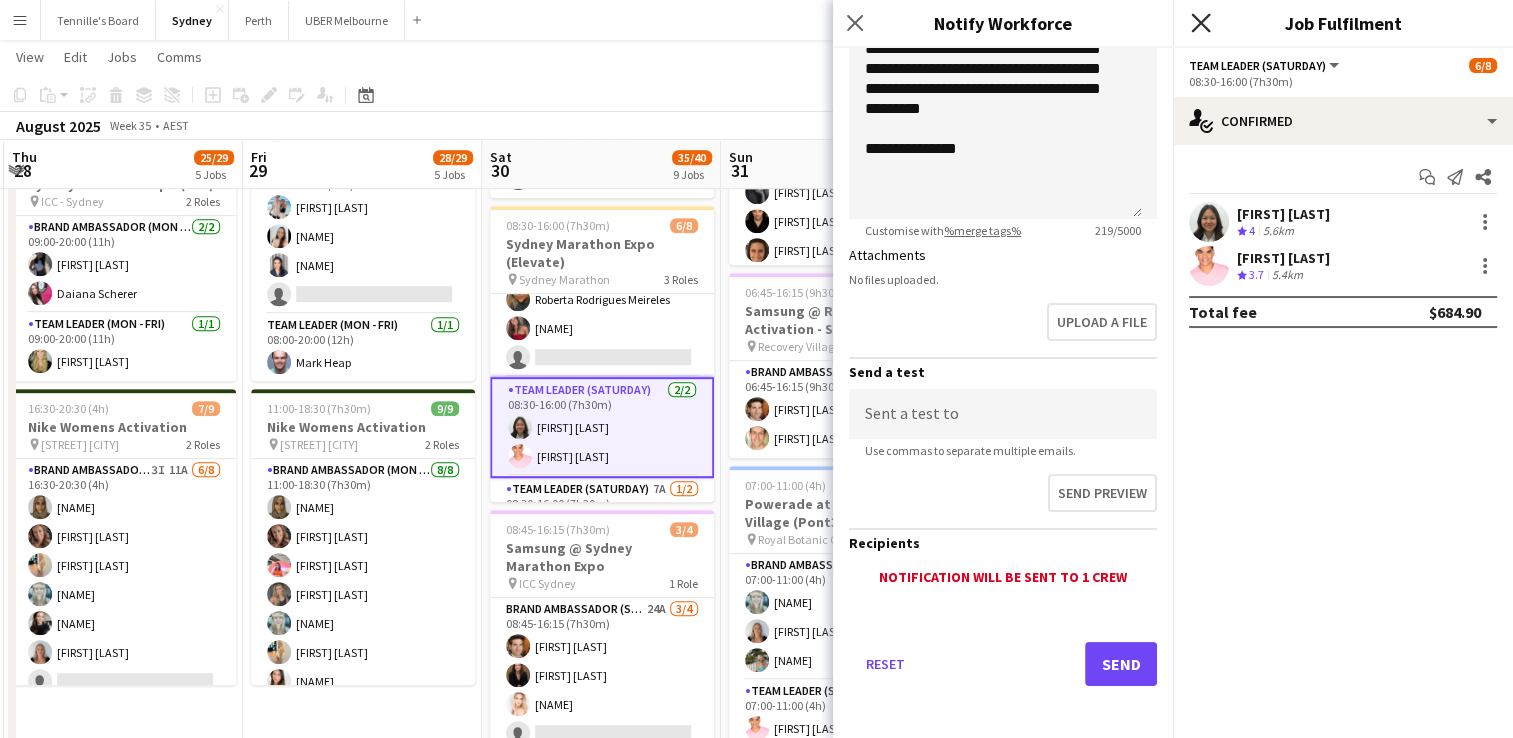 click on "Close pop-in" 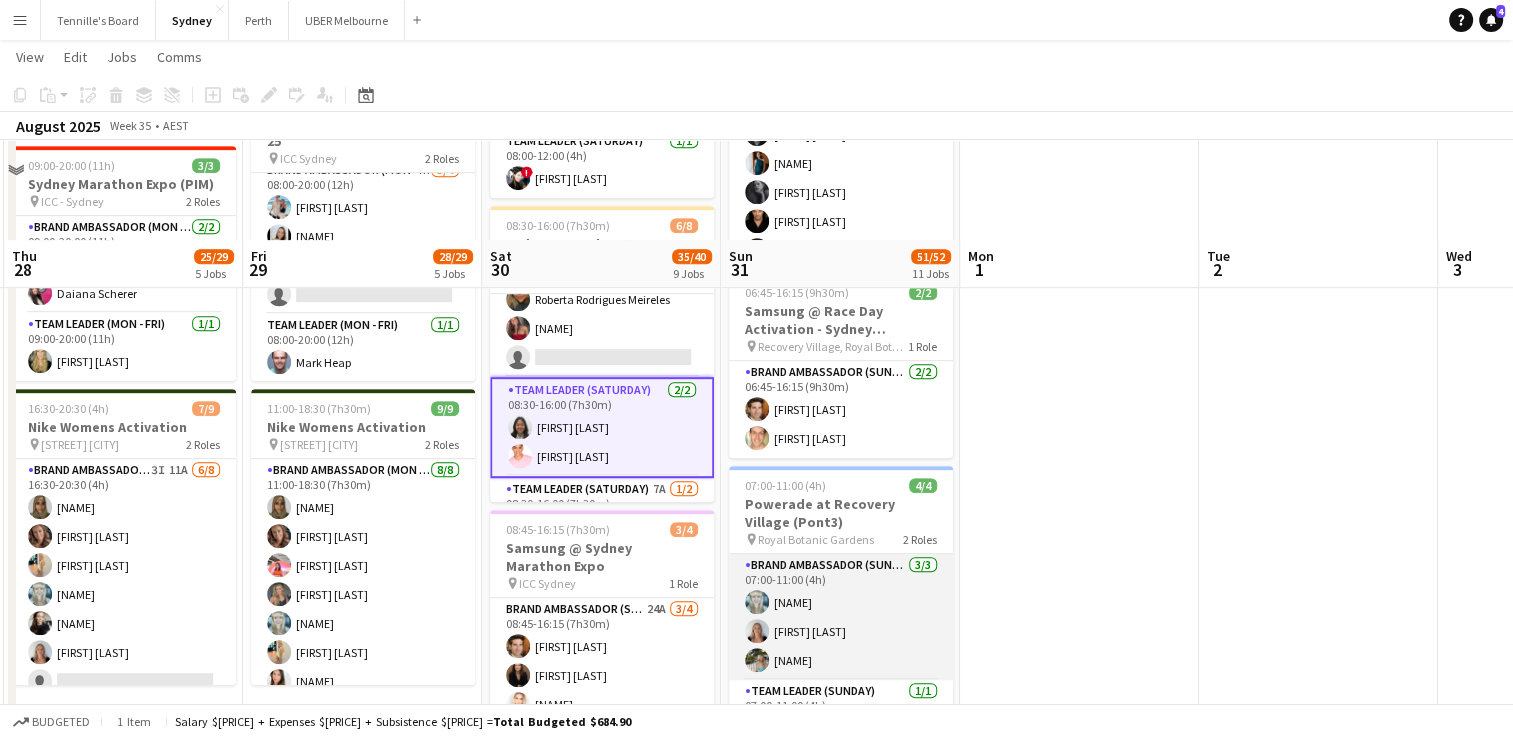 scroll, scrollTop: 1488, scrollLeft: 0, axis: vertical 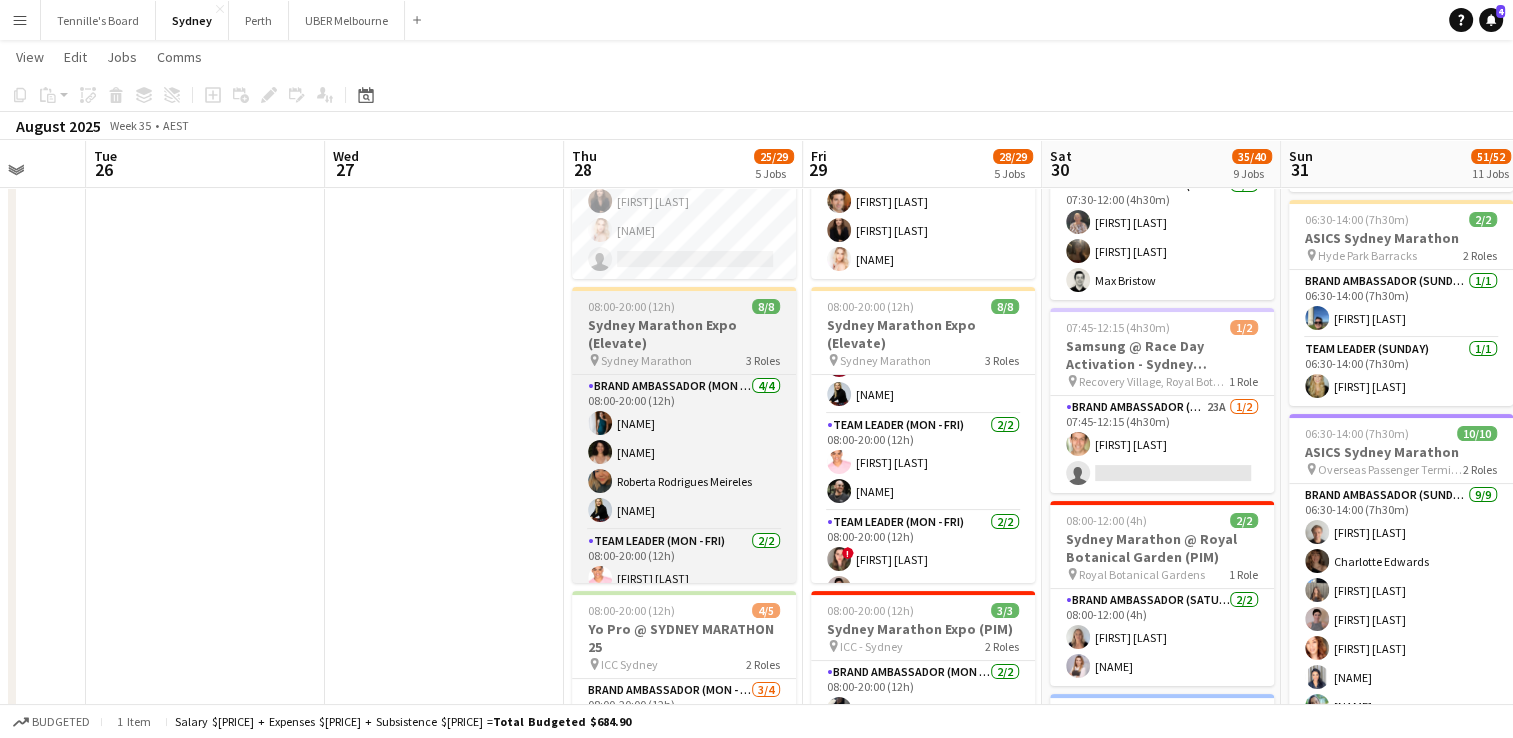 click on "08:00-20:00 (12h)    8/8" at bounding box center (684, 306) 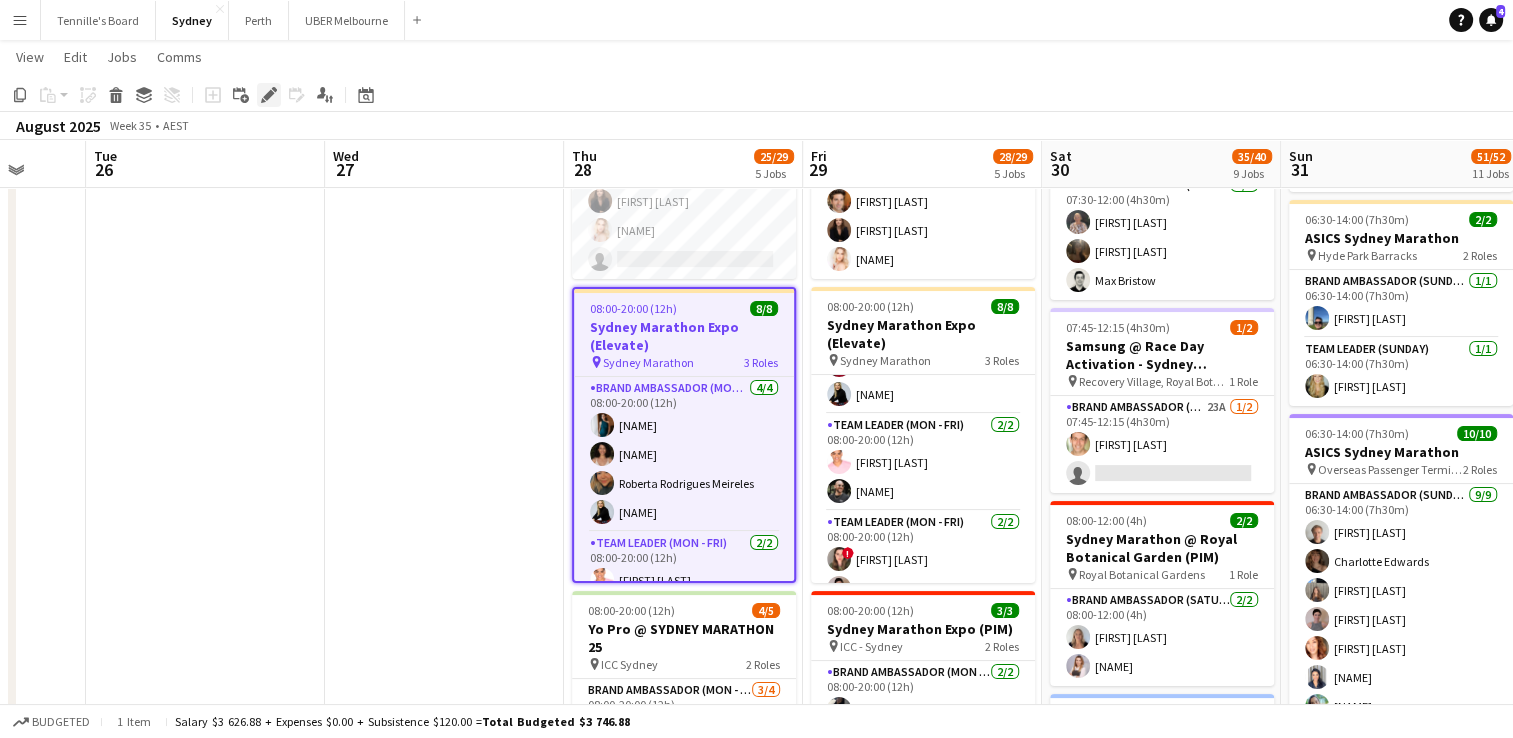 click 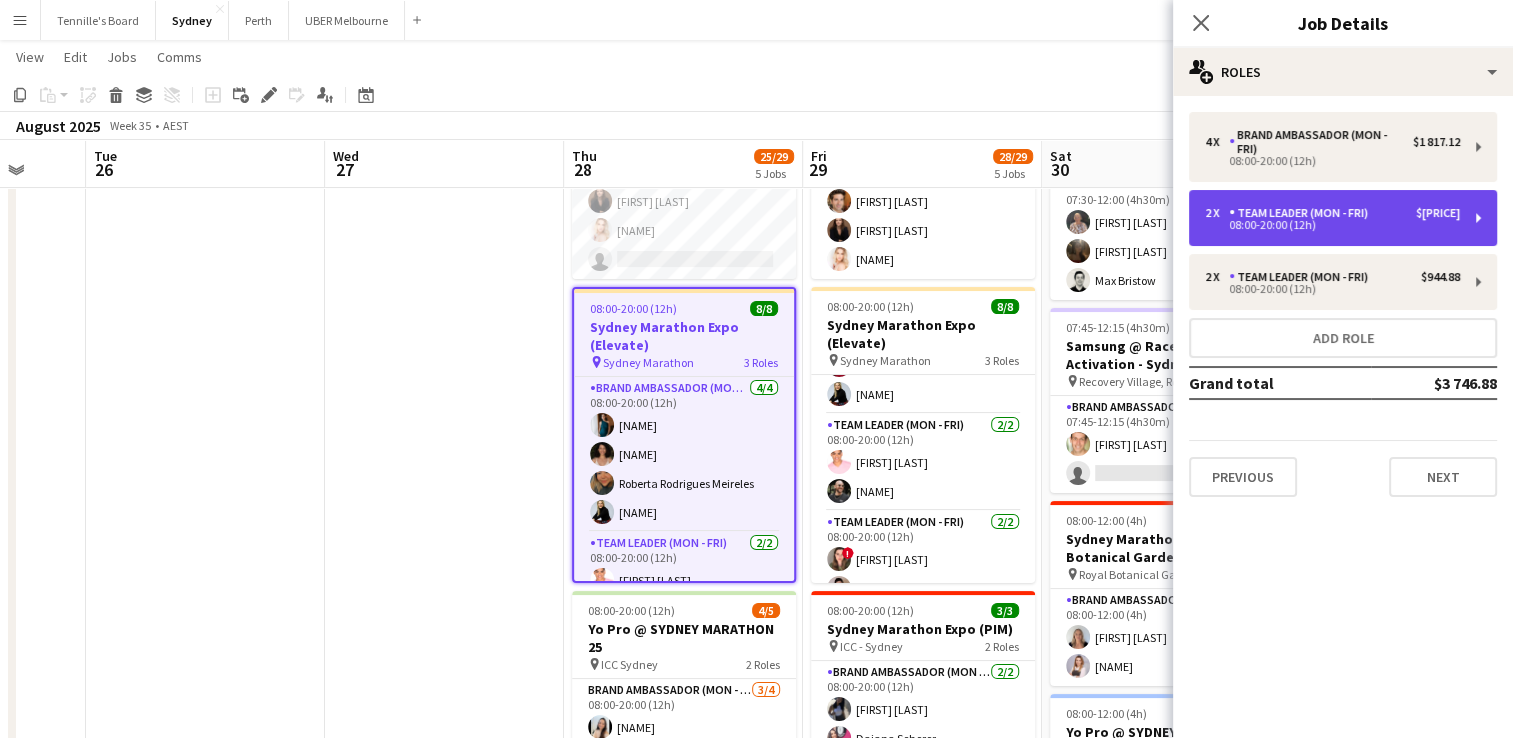 click on "2 x   Team Leader (Mon - Fri)   $[PRICE]   [TIME]" at bounding box center [1343, 218] 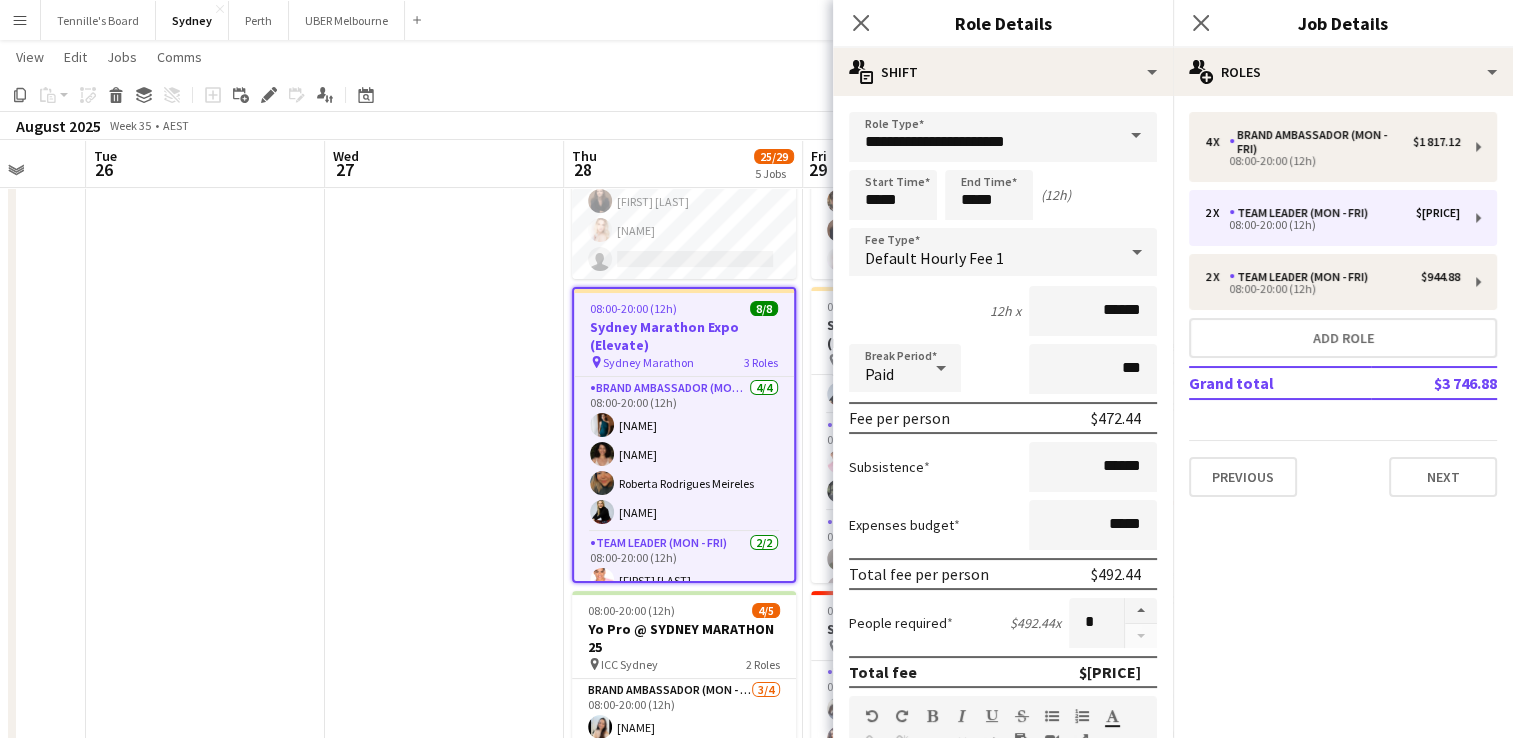click at bounding box center [1136, 136] 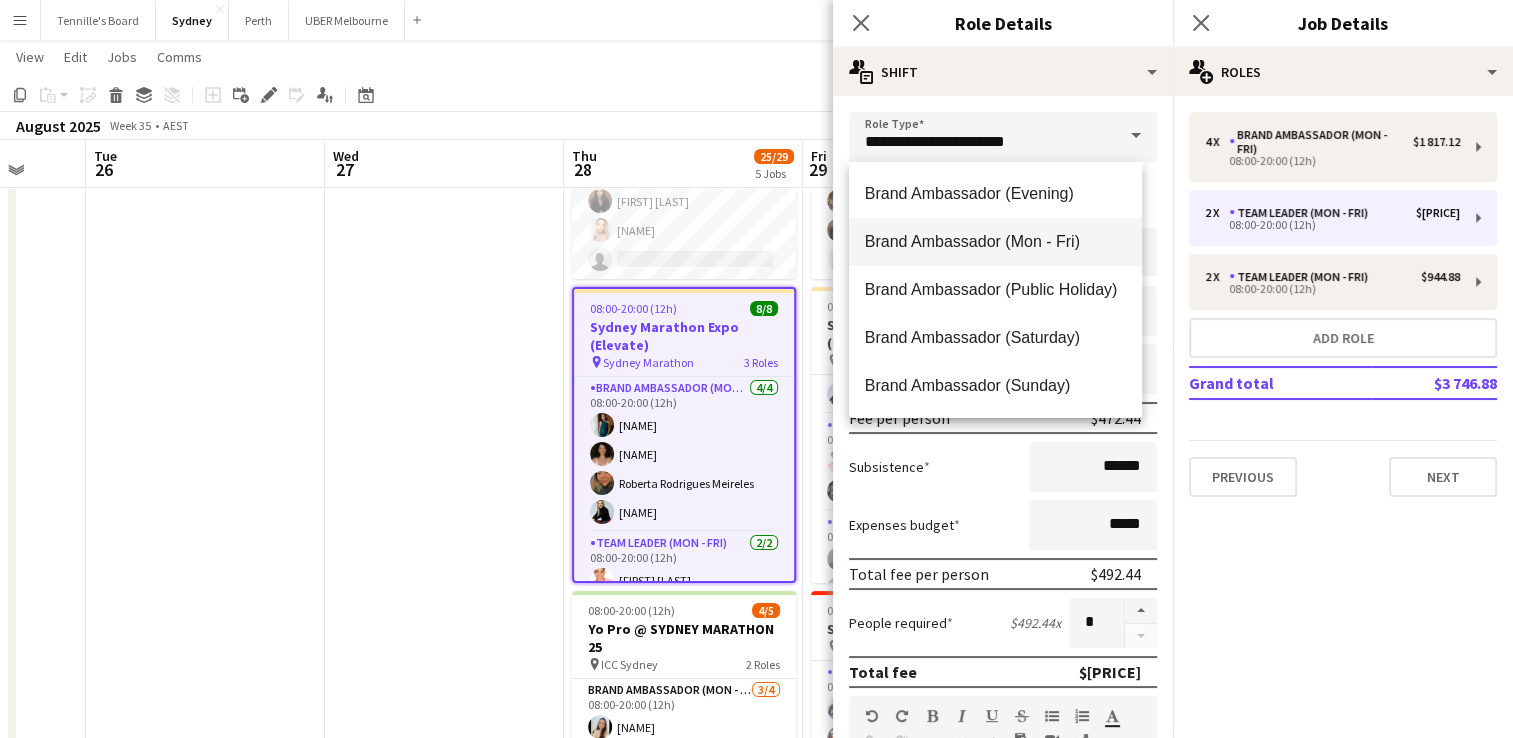 click on "Brand Ambassador (Mon - Fri)" at bounding box center [995, 241] 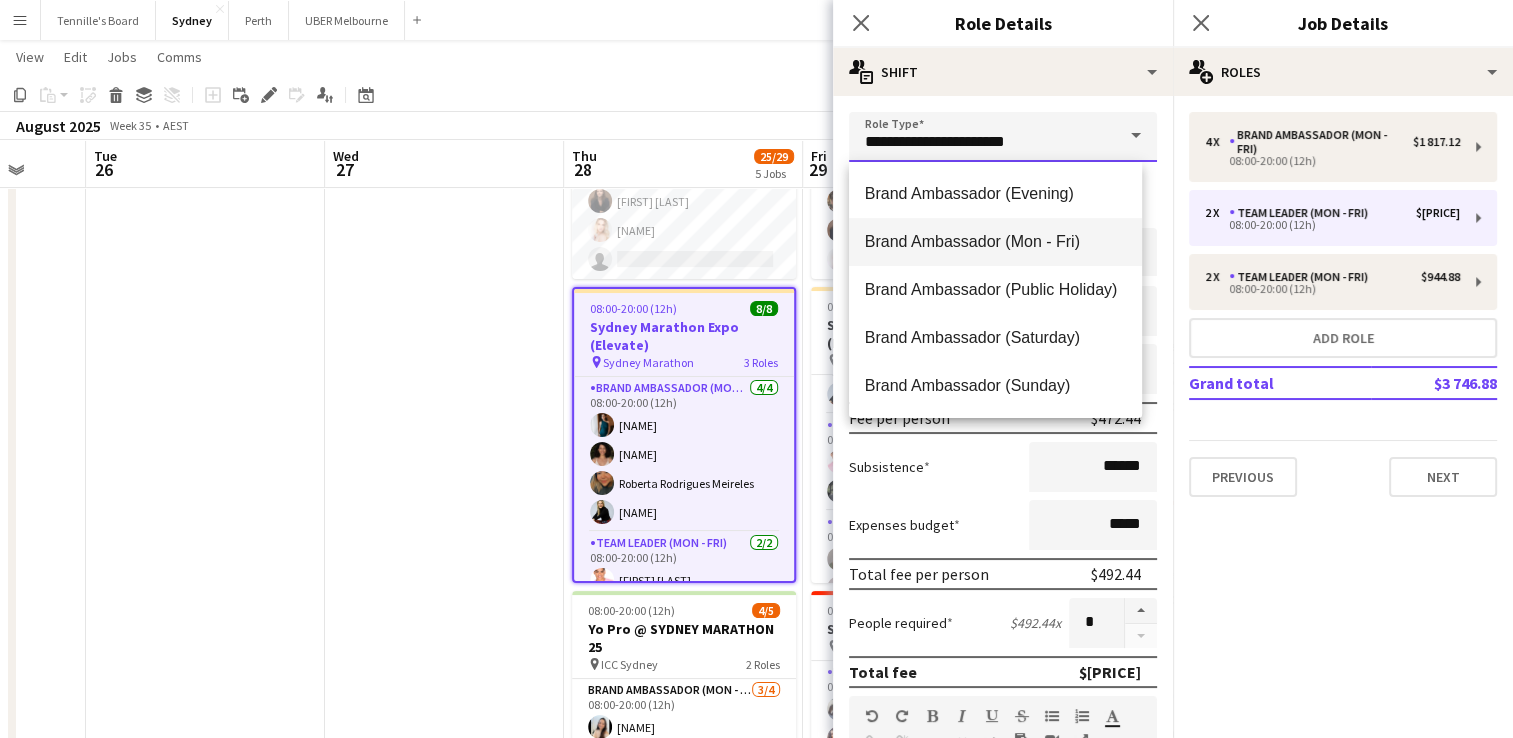 type on "**********" 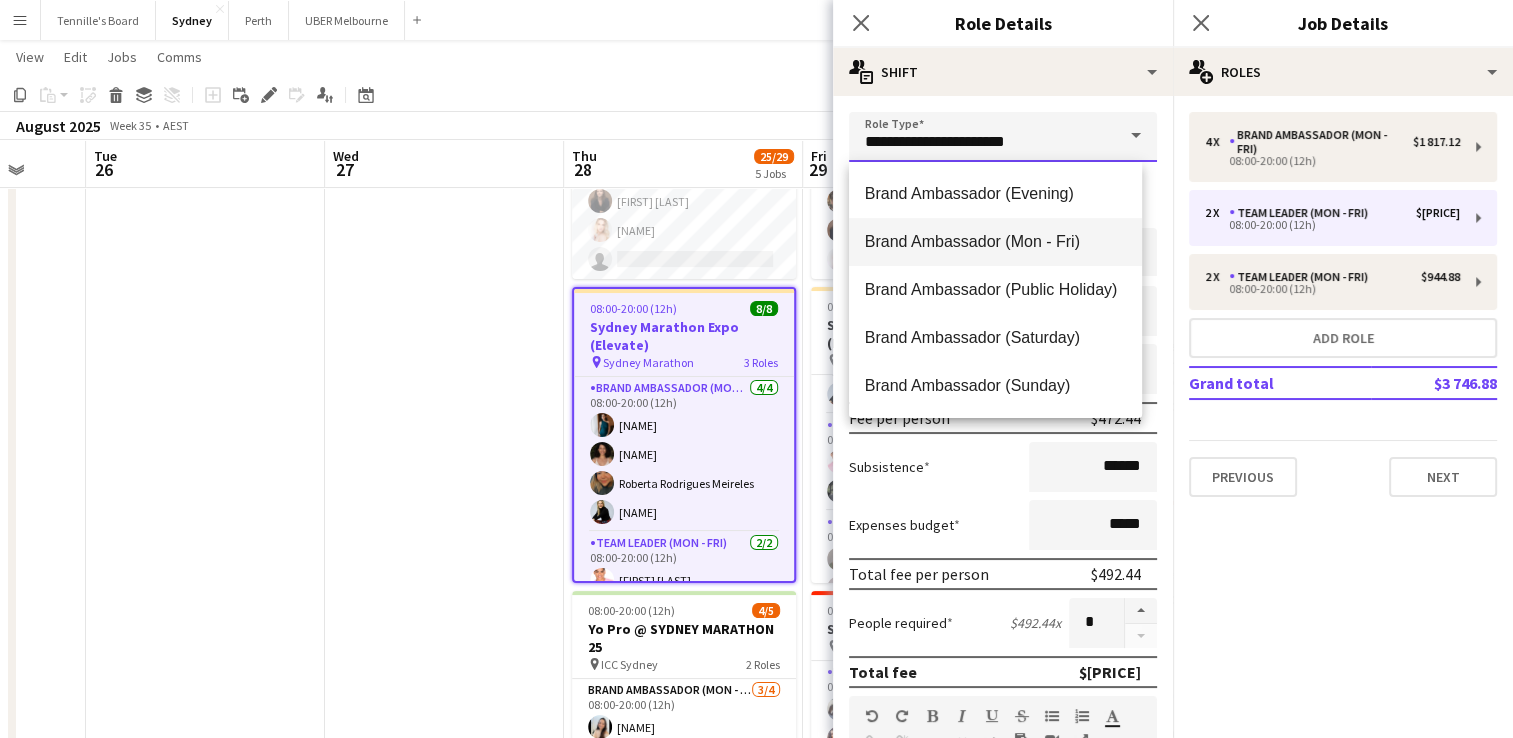 type on "******" 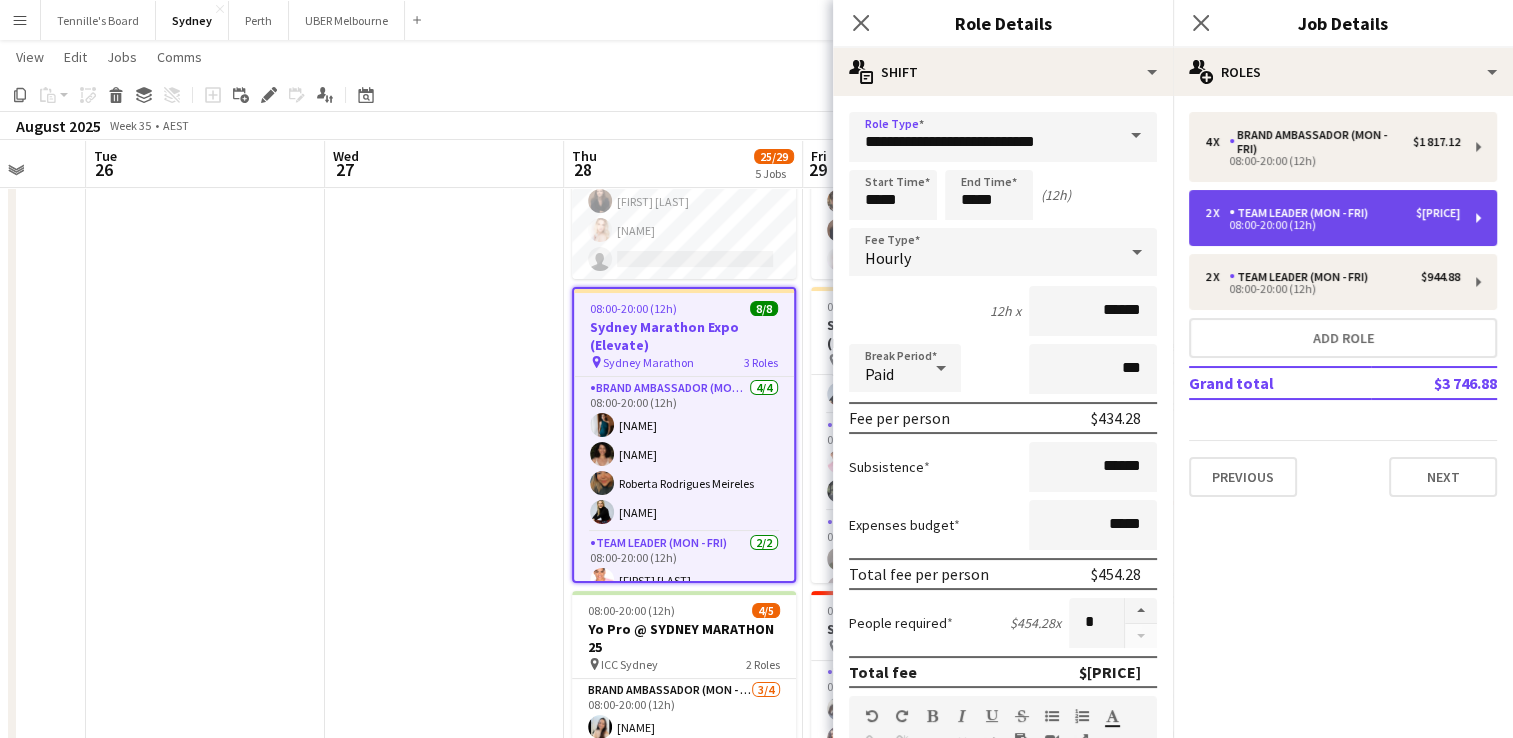 click on "Team Leader (Mon - Fri)" at bounding box center (1302, 213) 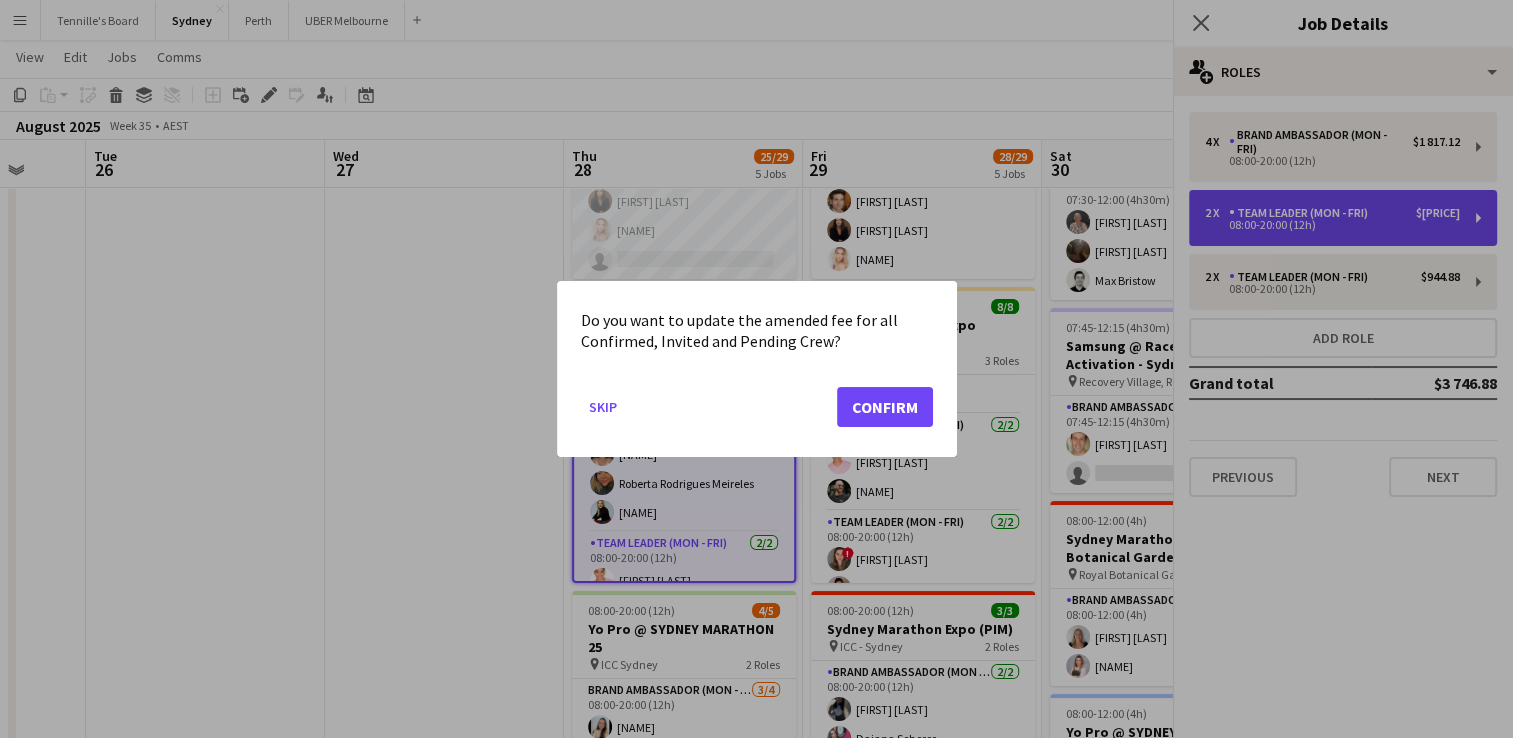 scroll, scrollTop: 0, scrollLeft: 0, axis: both 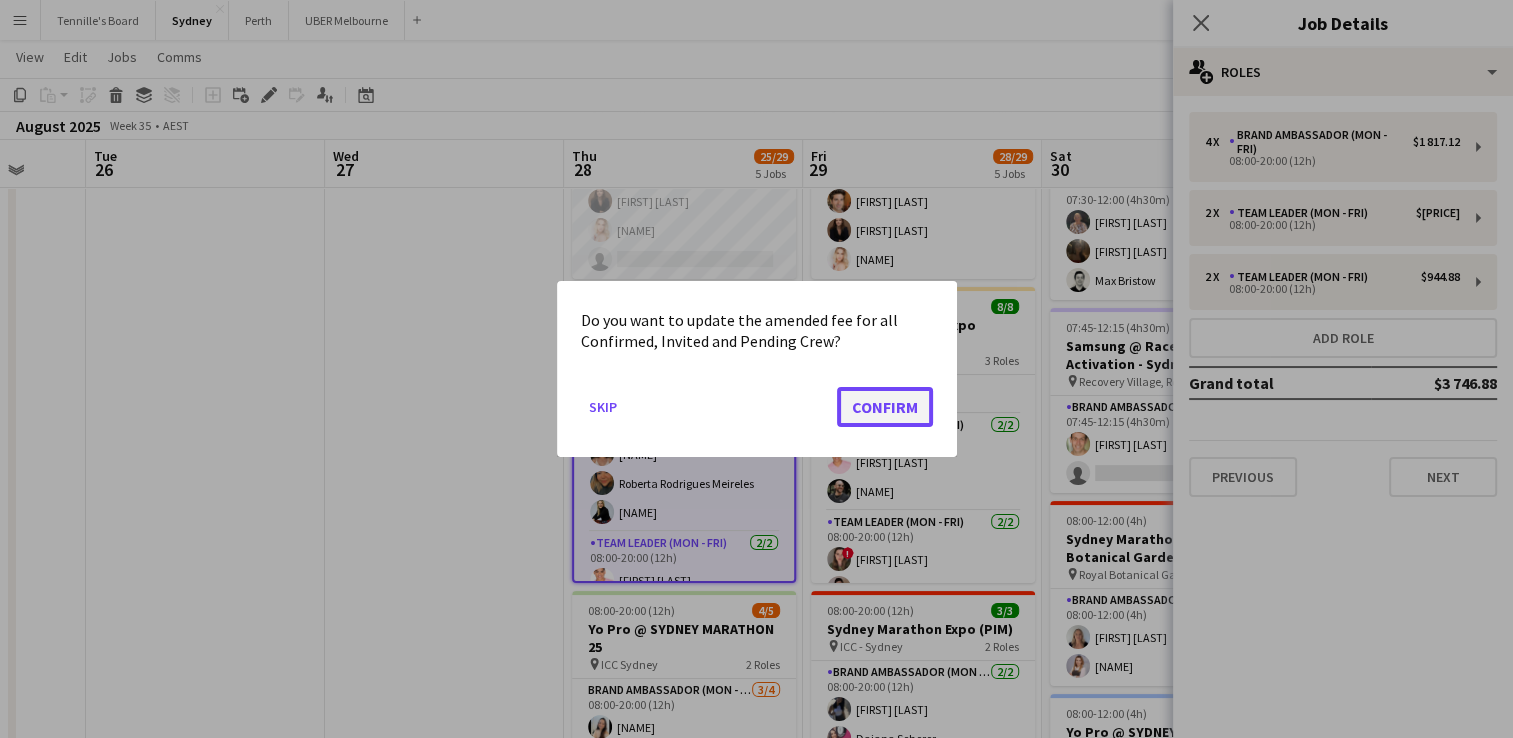 click on "Confirm" 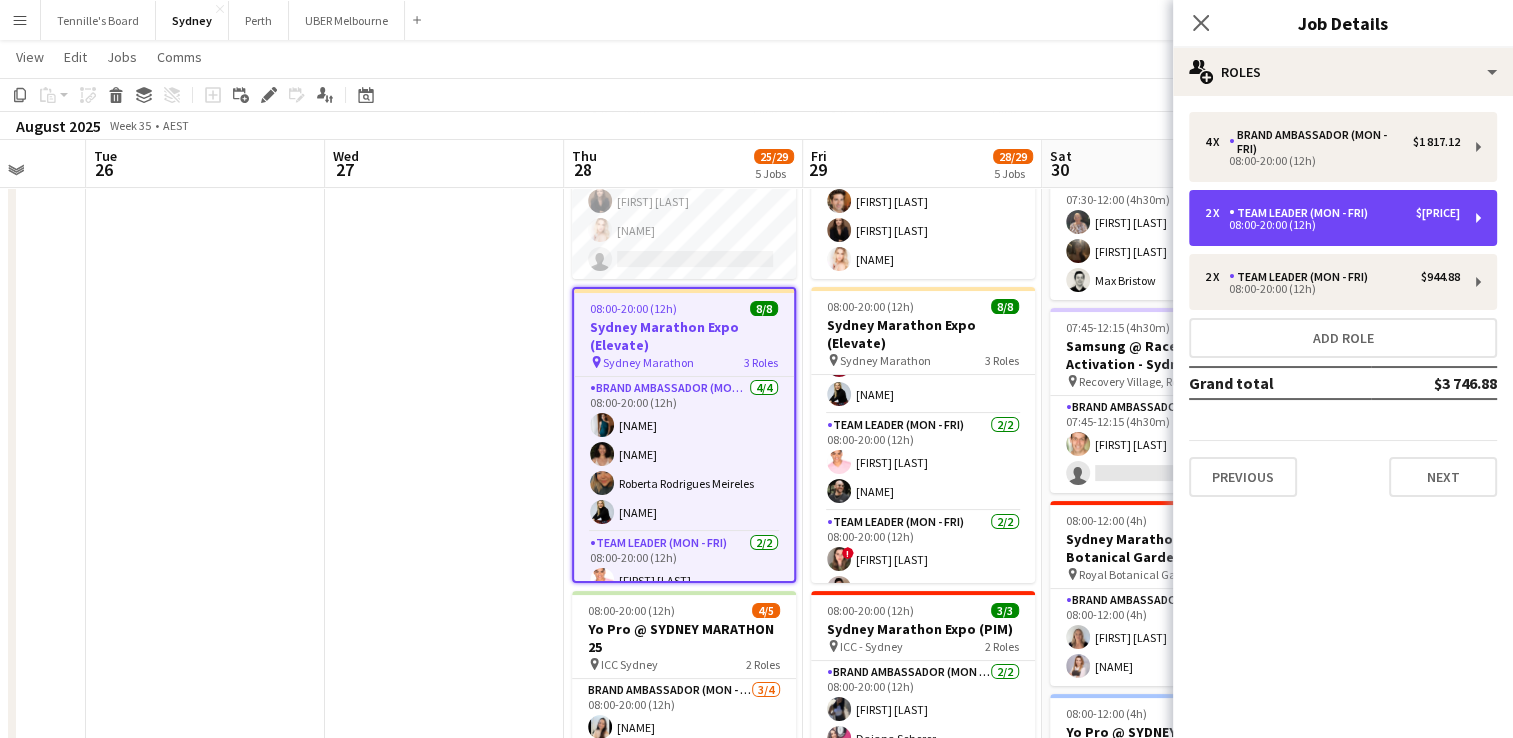scroll, scrollTop: 196, scrollLeft: 0, axis: vertical 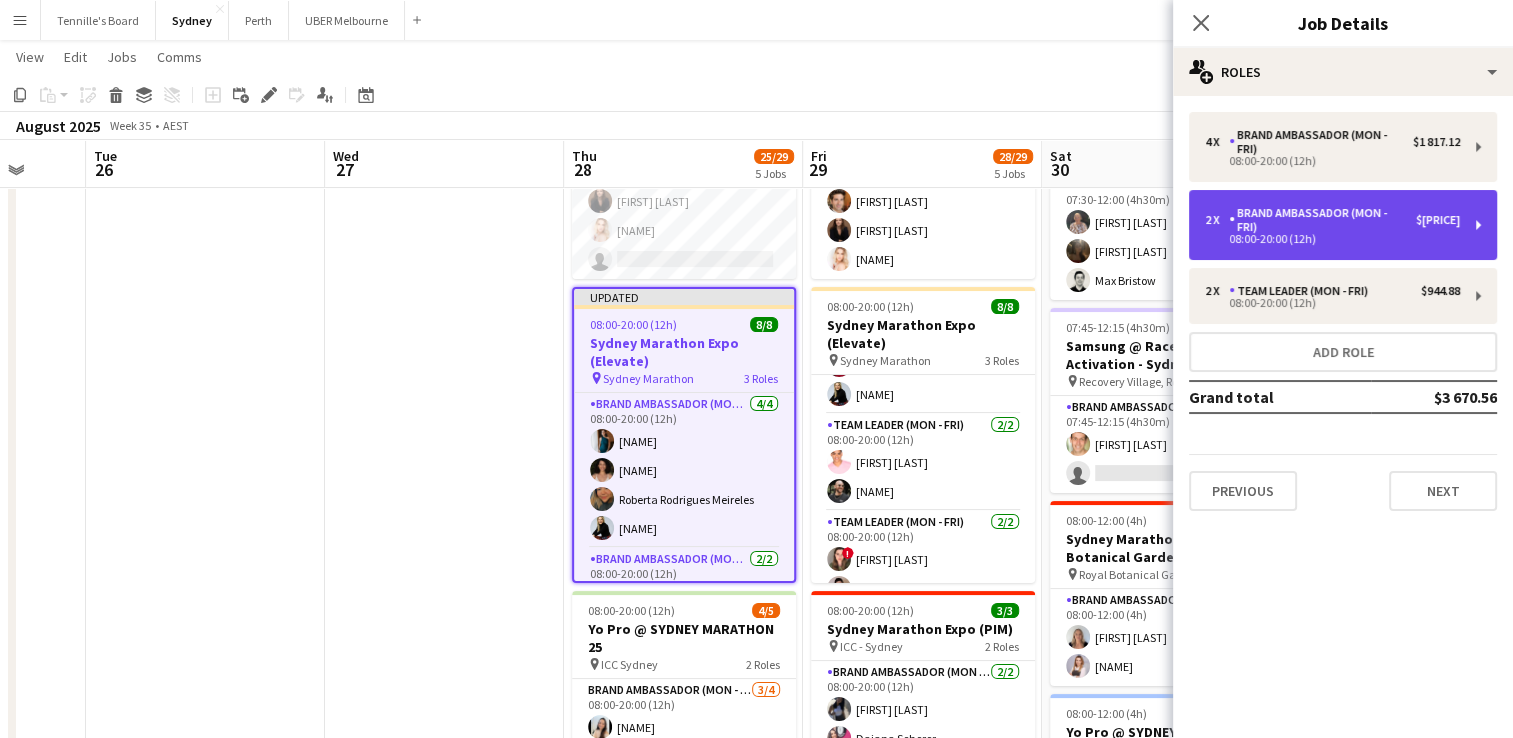 click on "08:00-20:00 (12h)" at bounding box center (1332, 239) 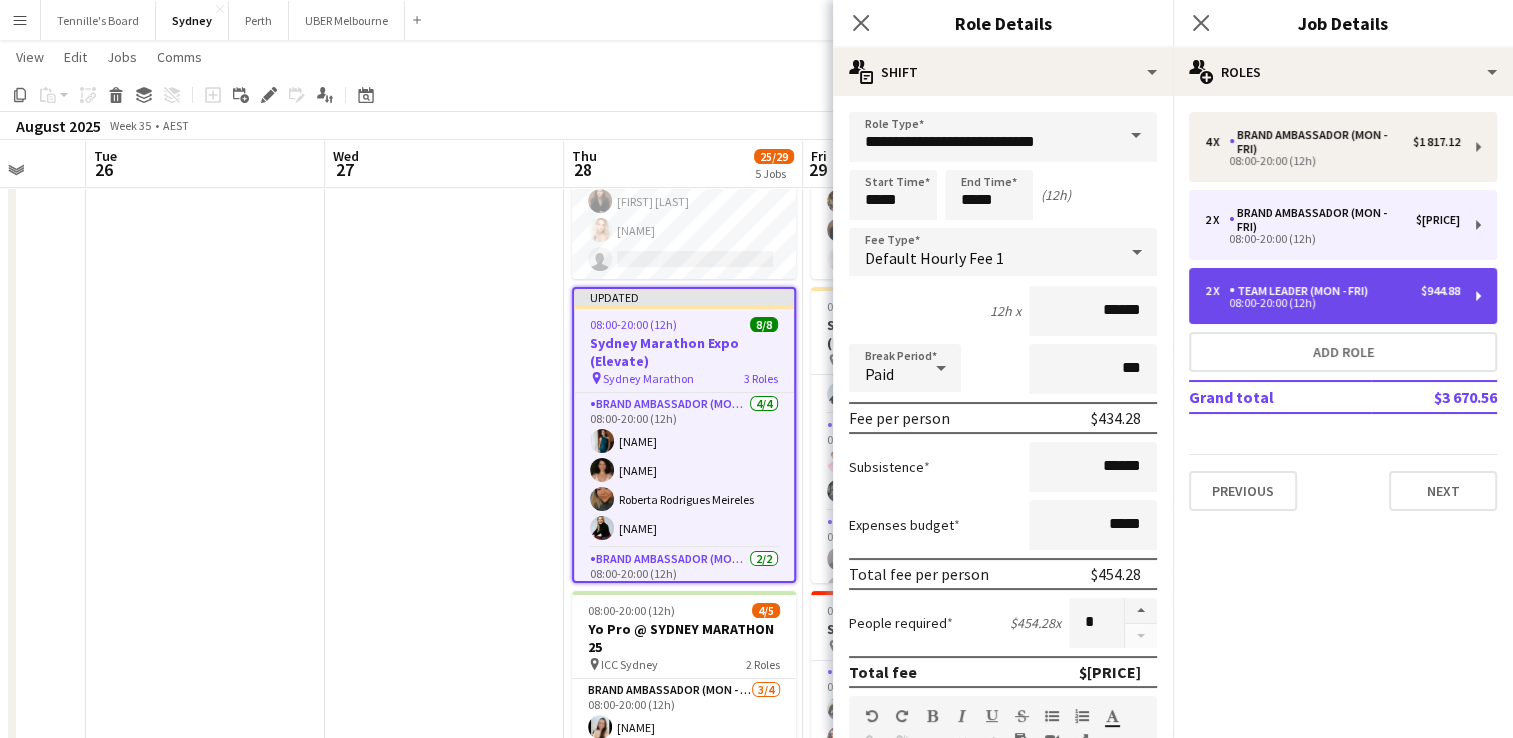 click on "08:00-20:00 (12h)" at bounding box center (1332, 303) 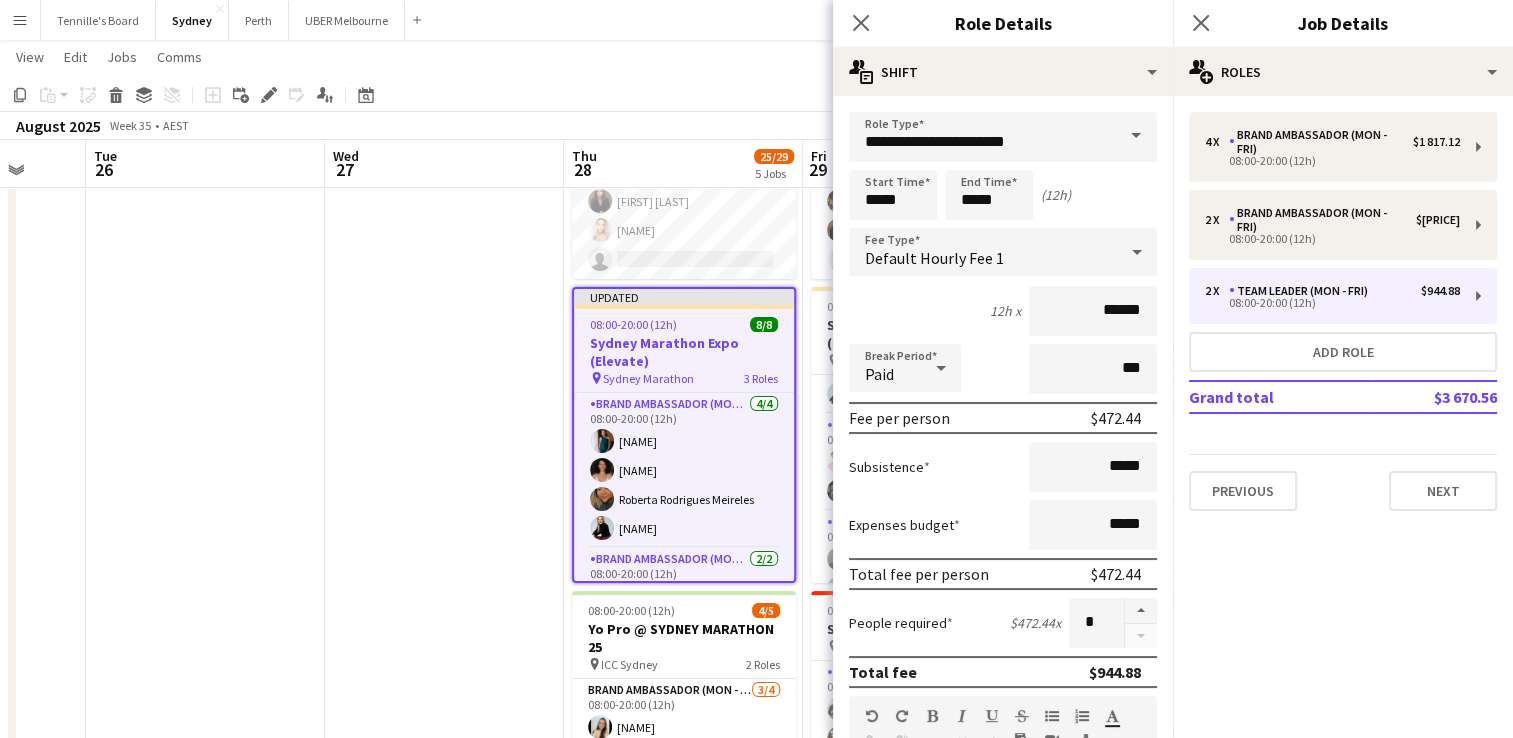 click at bounding box center [1136, 136] 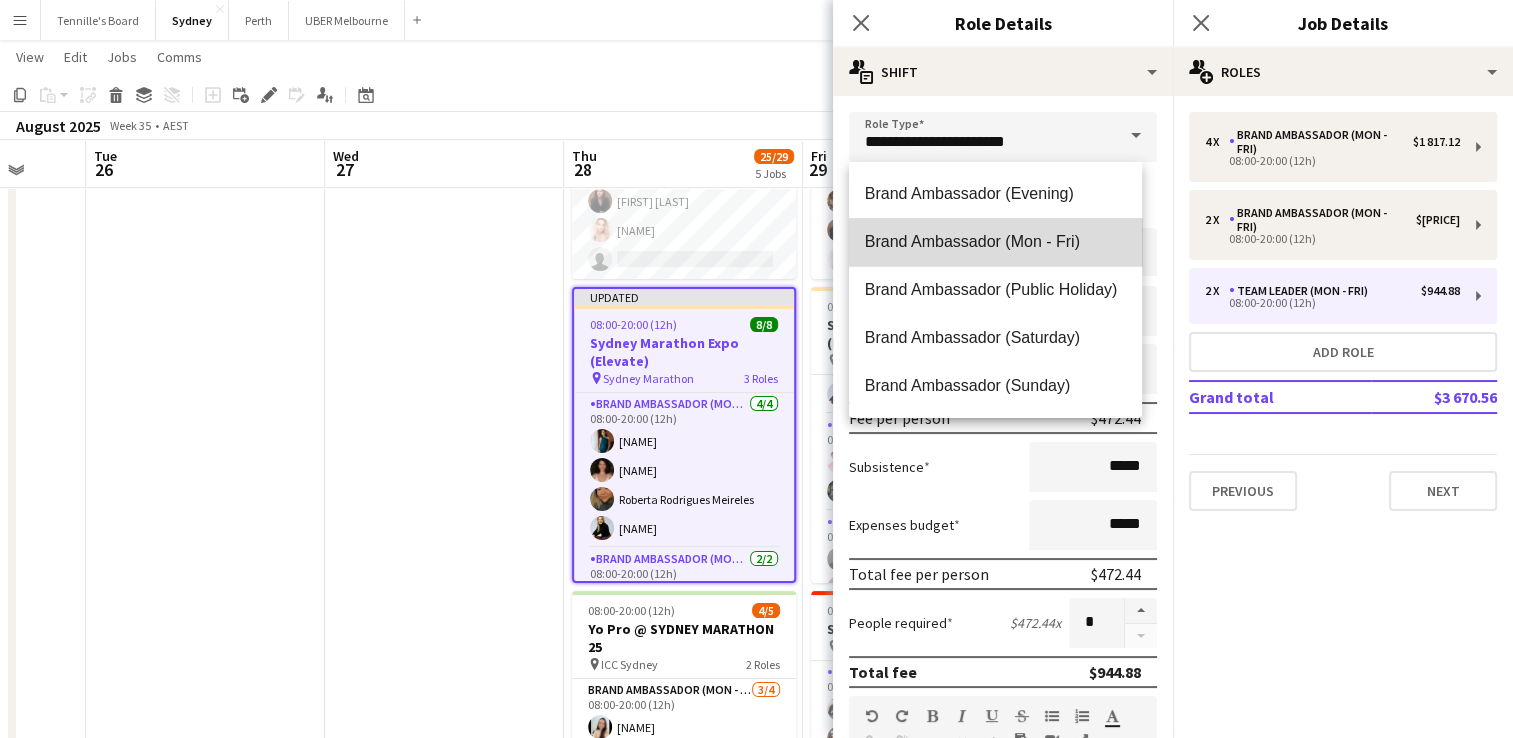 click on "Brand Ambassador (Mon - Fri)" at bounding box center [995, 241] 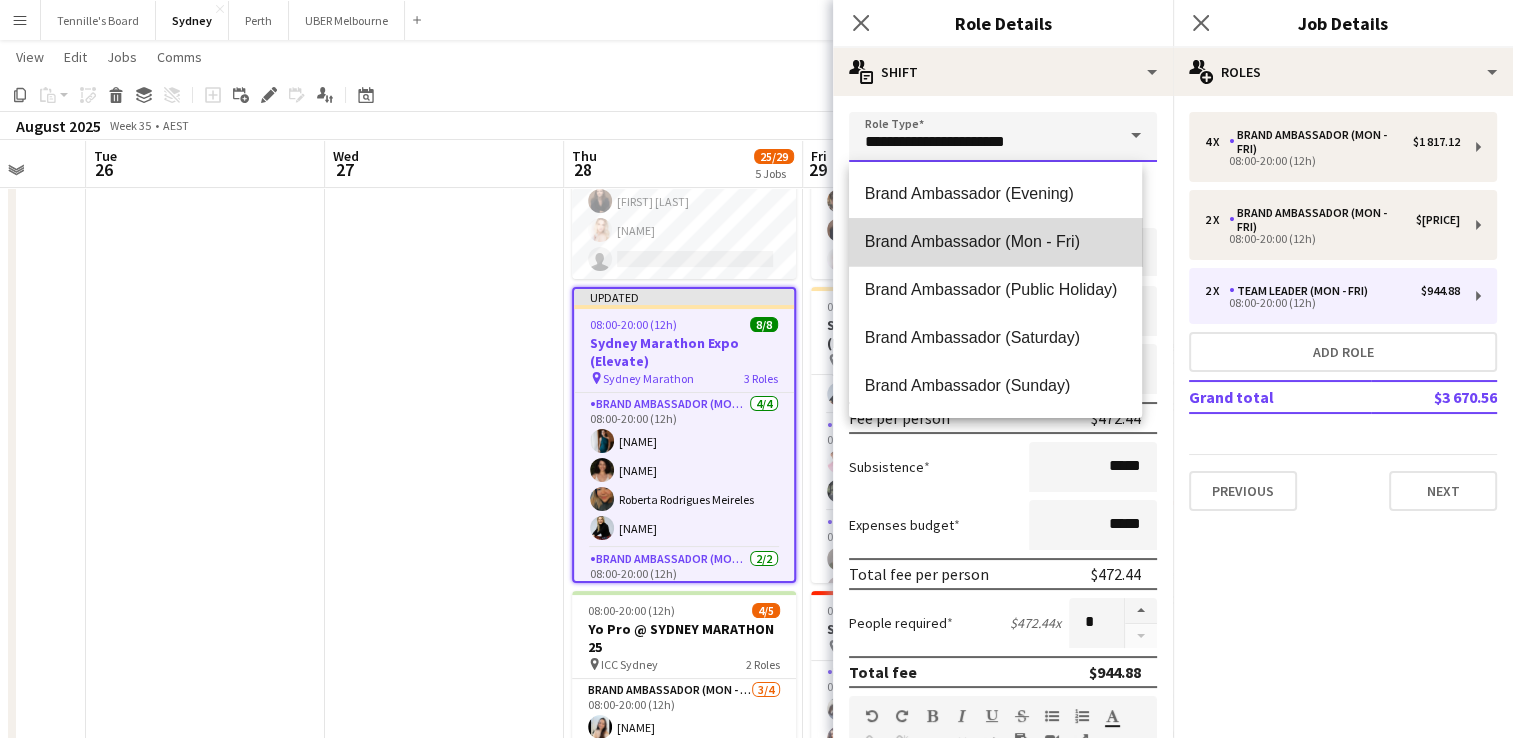 type on "**********" 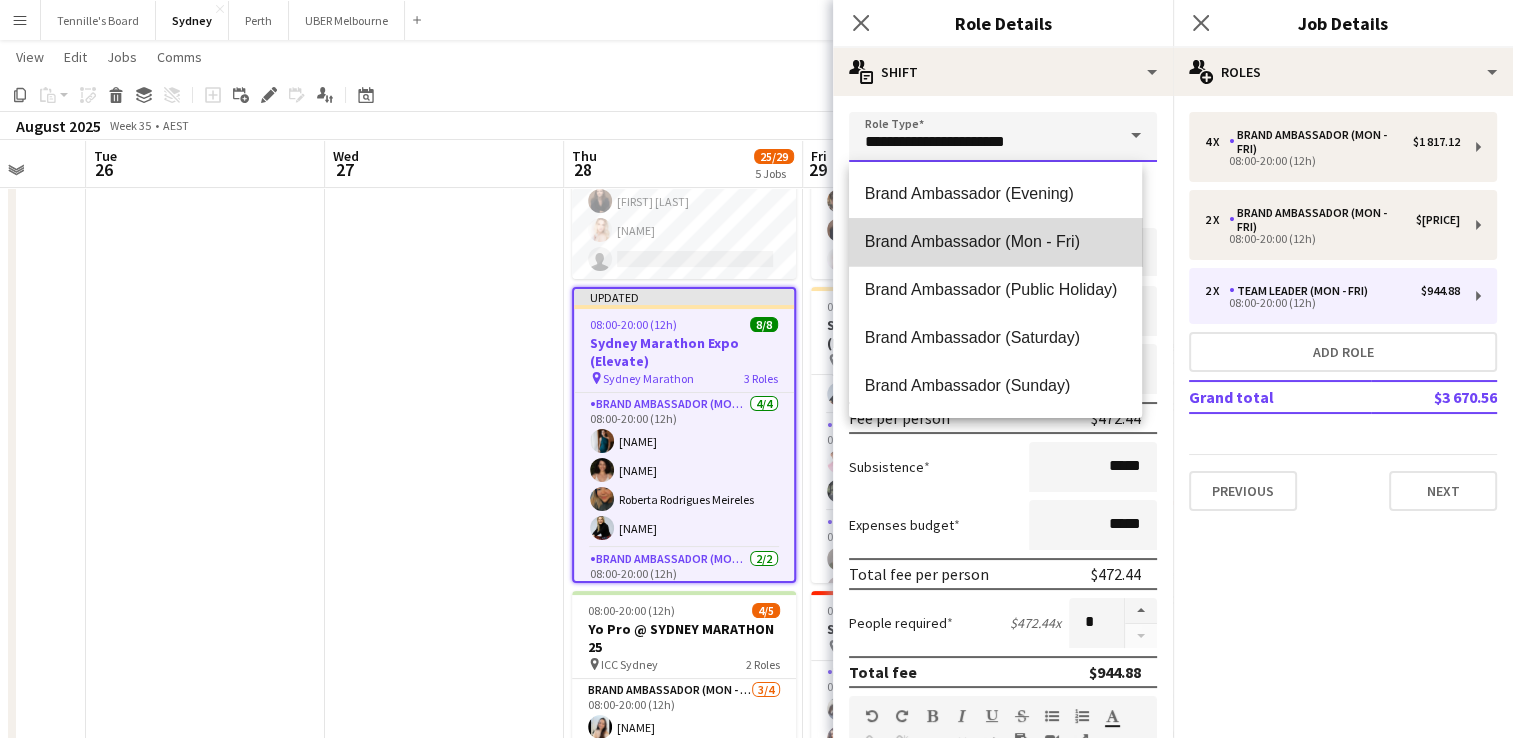 type on "******" 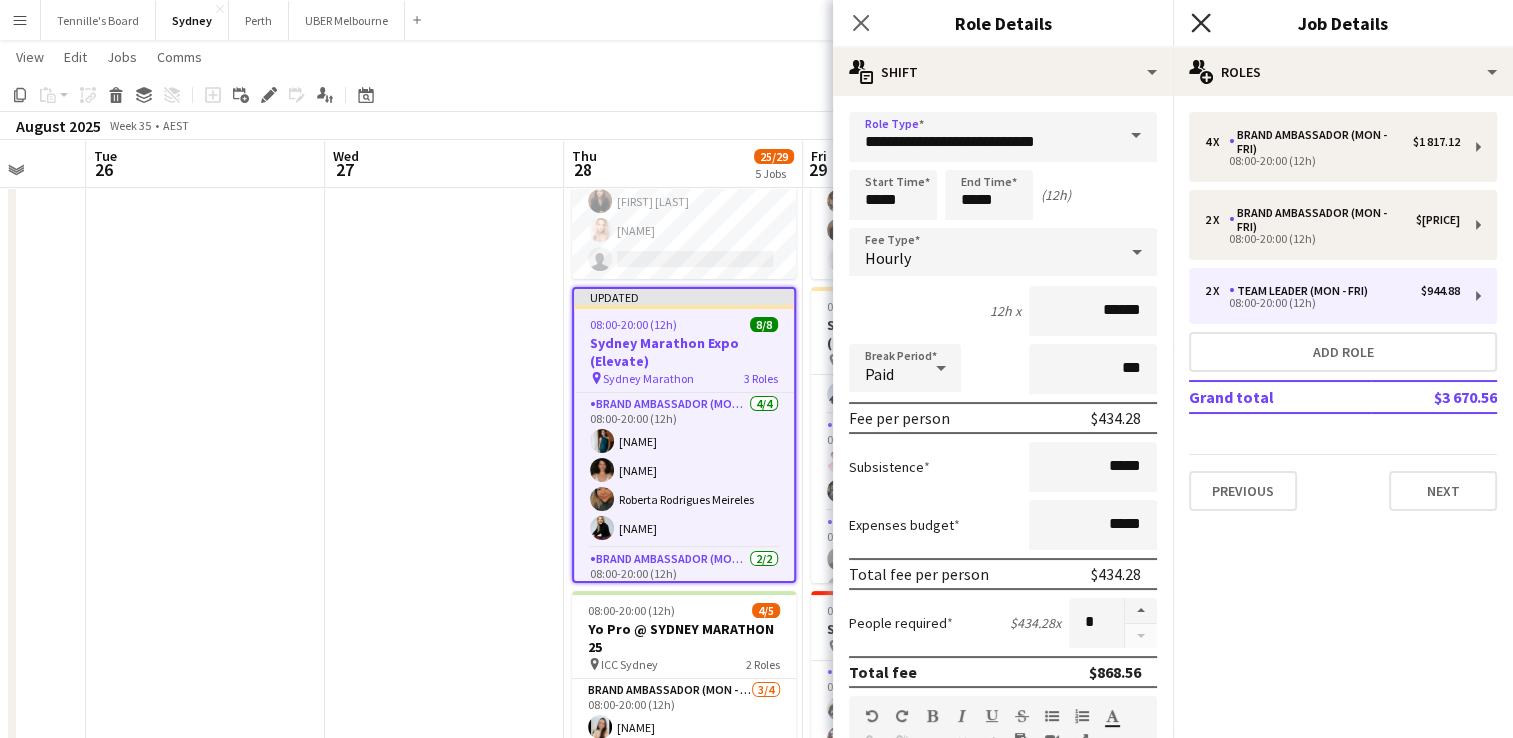 click on "Close pop-in" 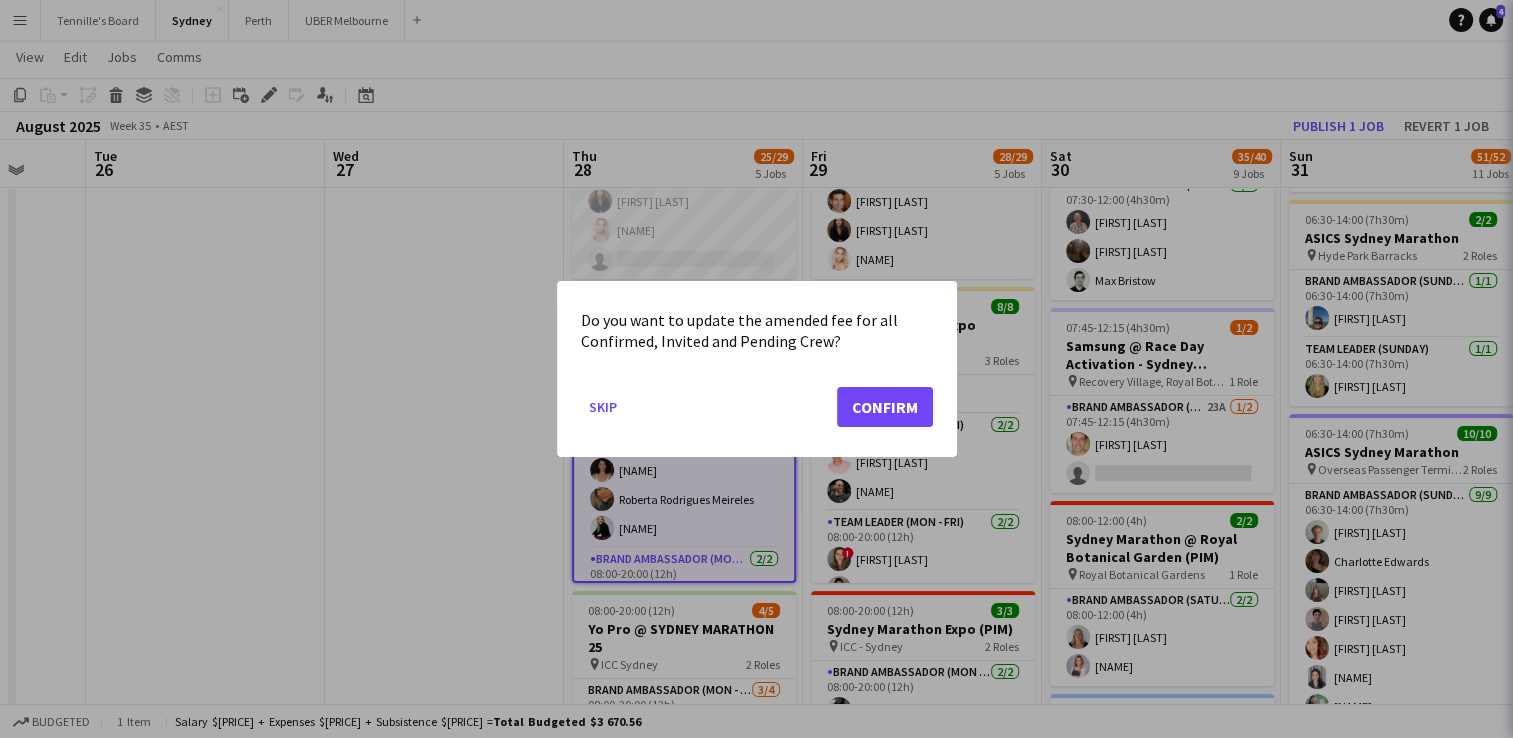scroll, scrollTop: 0, scrollLeft: 0, axis: both 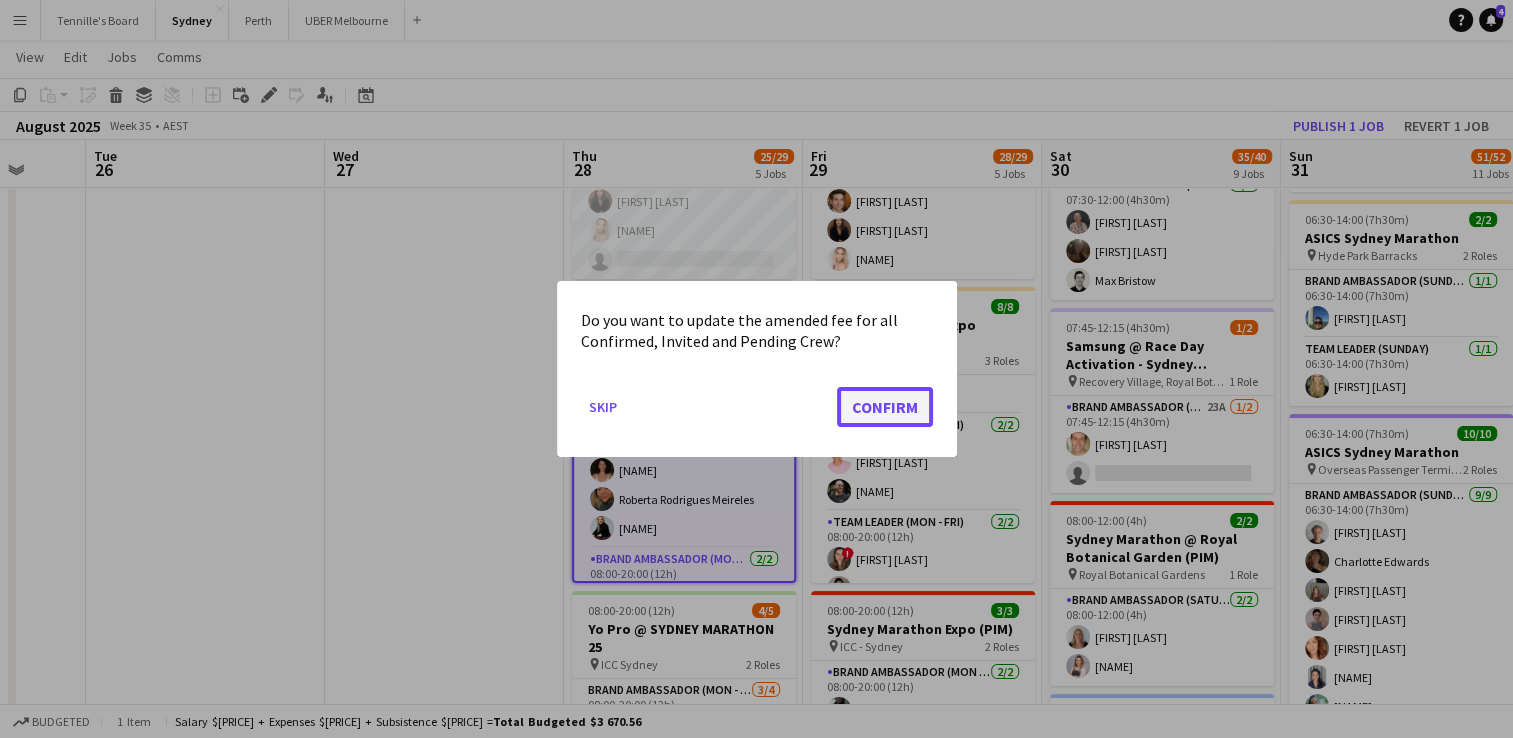 click on "Confirm" 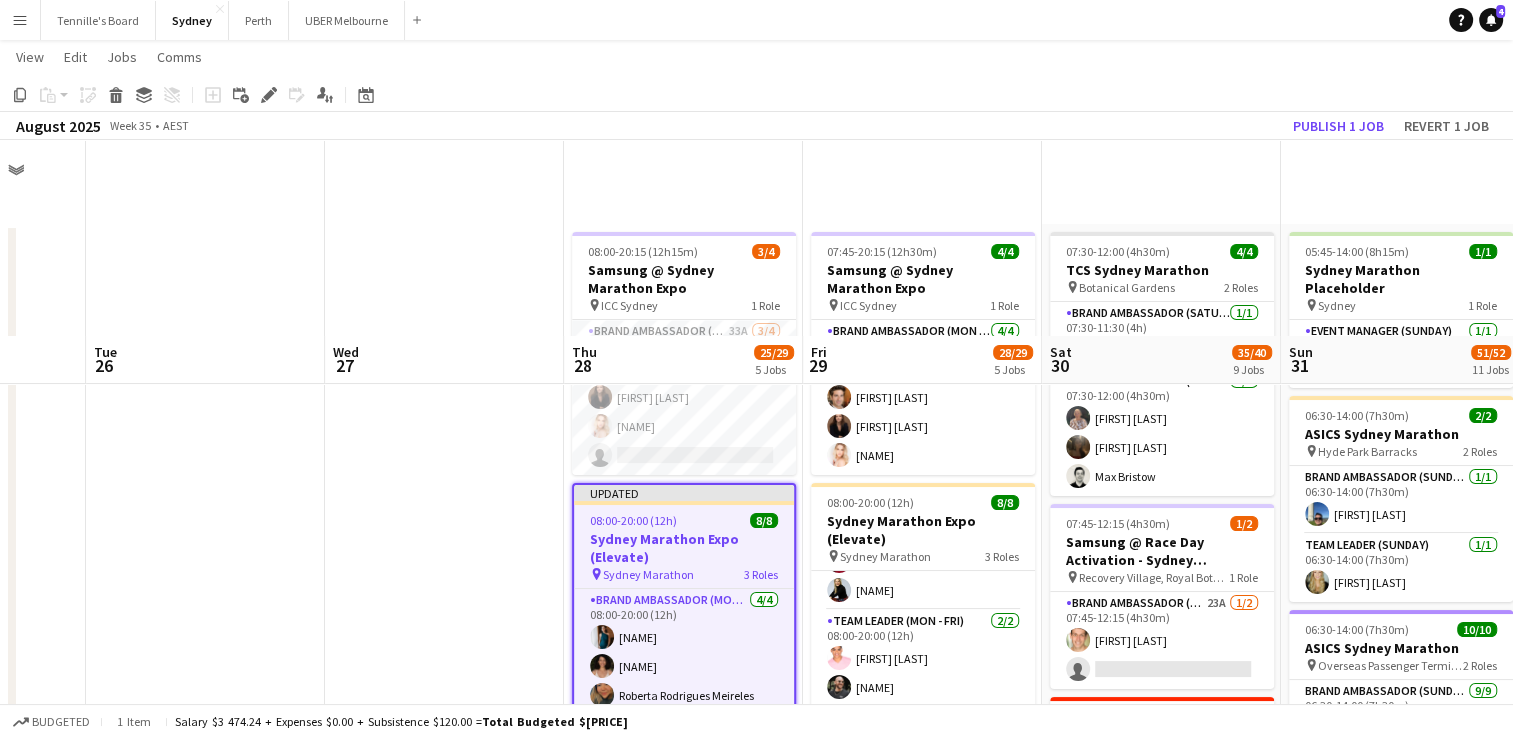 scroll, scrollTop: 196, scrollLeft: 0, axis: vertical 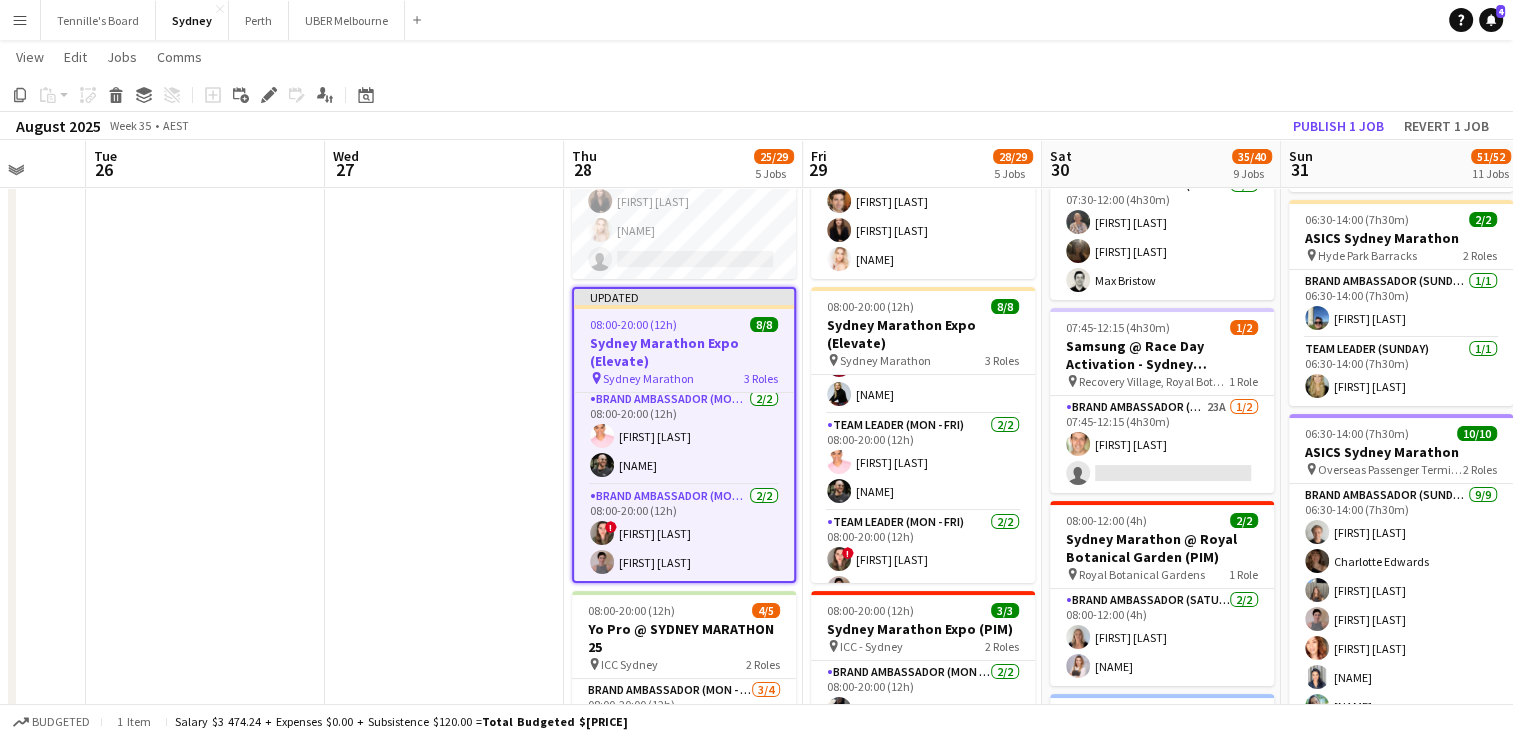 click on "Updated   08:00-20:00 (12h)    8/8   Sydney Marathon Expo (Elevate)
pin
Sydney Marathon   3 Roles   Brand Ambassador (Mon - Fri)   4/4   08:00-20:00 (12h)
[FIRST] [LAST] [FIRST] [LAST] [FIRST] [LAST] [FIRST] [LAST]  Brand Ambassador (Mon - Fri)   2/2   08:00-20:00 (12h)
[FIRST] [LAST] [FIRST] [LAST]  Brand Ambassador (Mon - Fri)   2/2   08:00-20:00 (12h)
! [FIRST] [LAST] [FIRST] [LAST]" at bounding box center [684, 435] 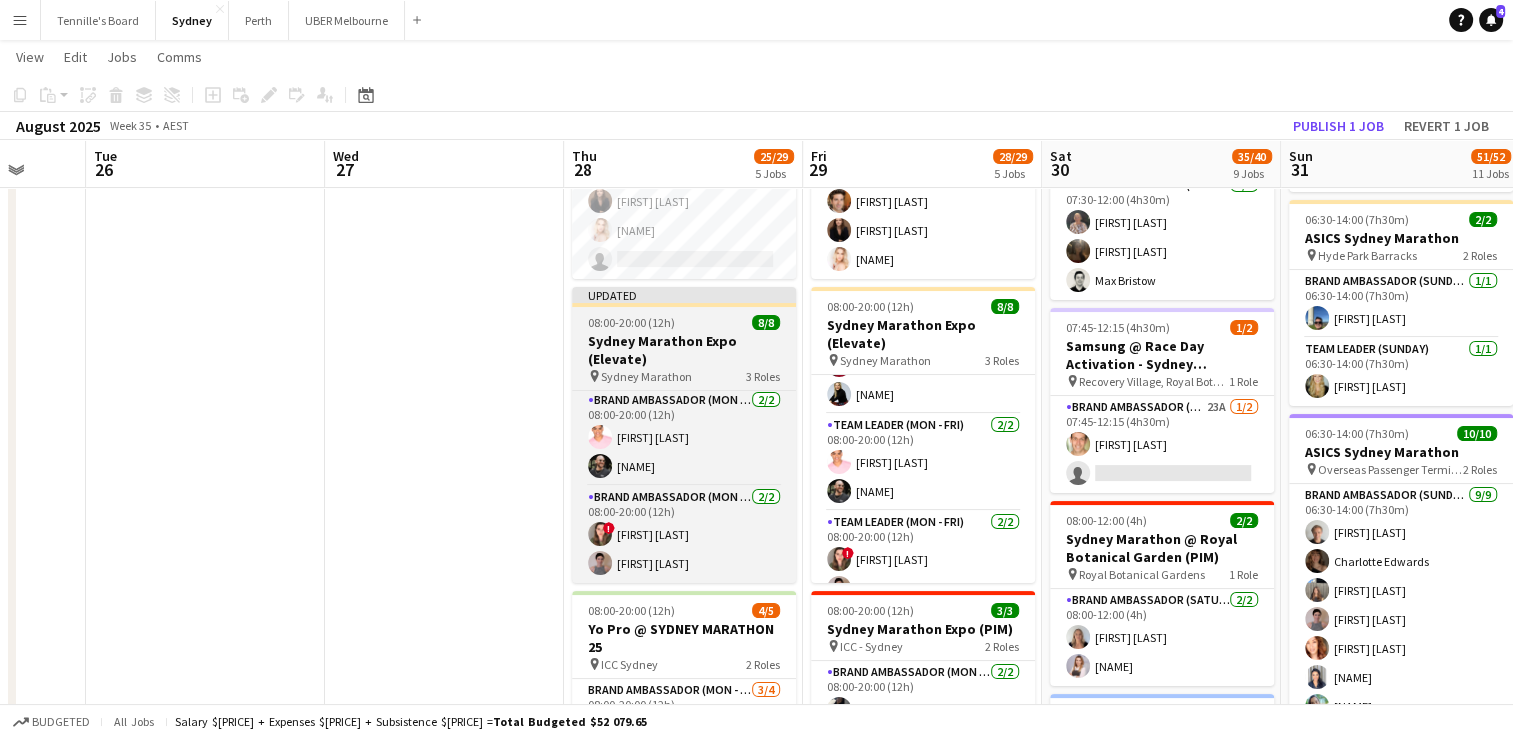 scroll, scrollTop: 156, scrollLeft: 0, axis: vertical 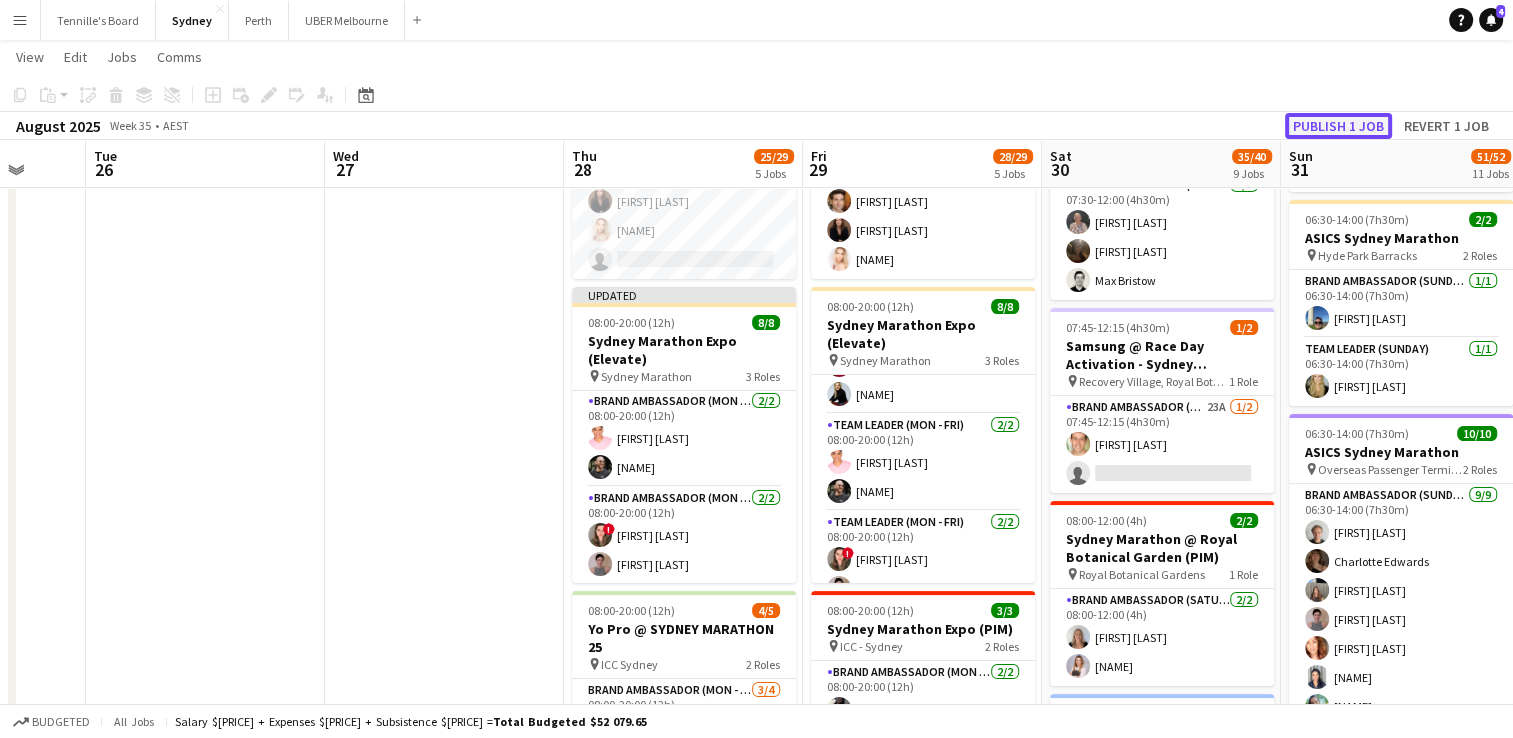 click on "Publish 1 job" 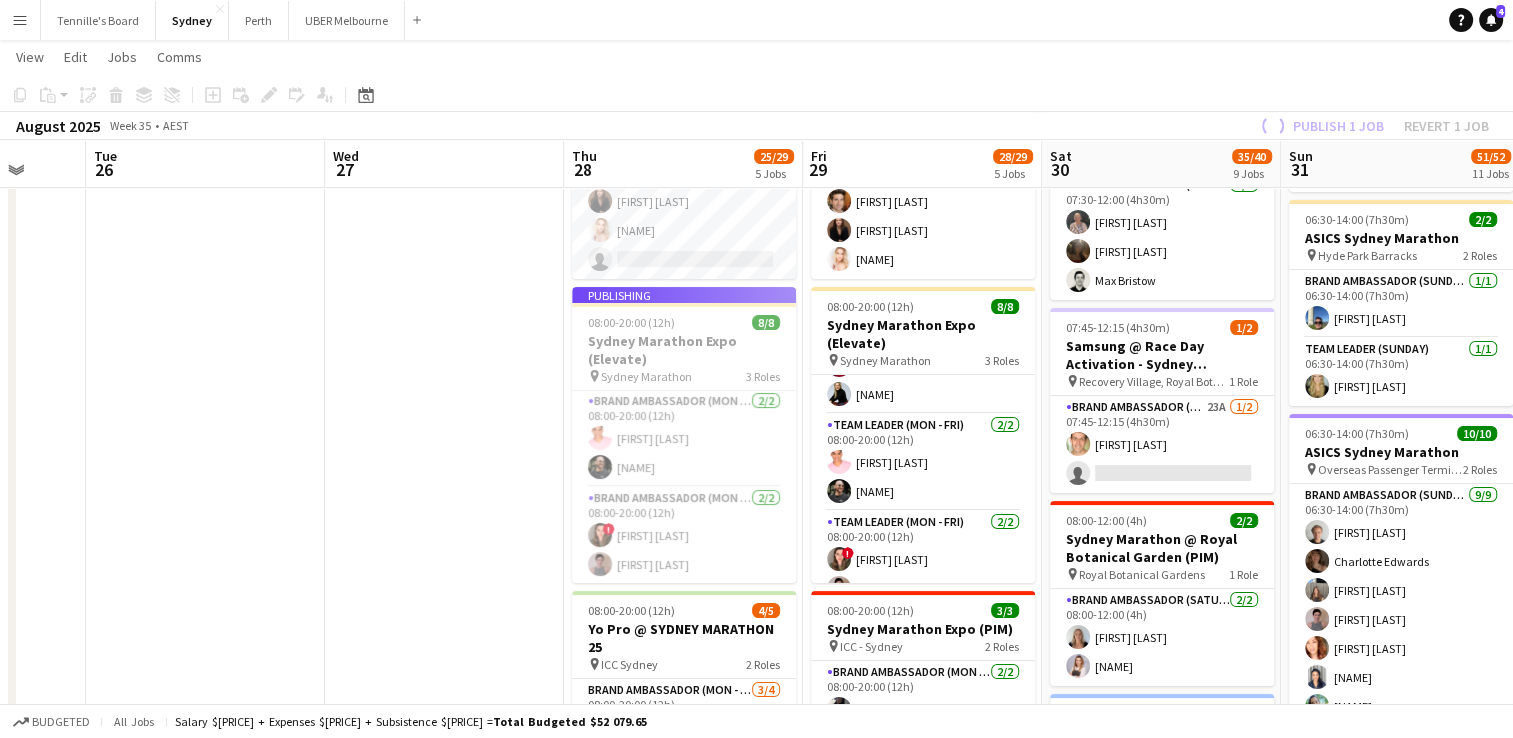 scroll, scrollTop: 276, scrollLeft: 0, axis: vertical 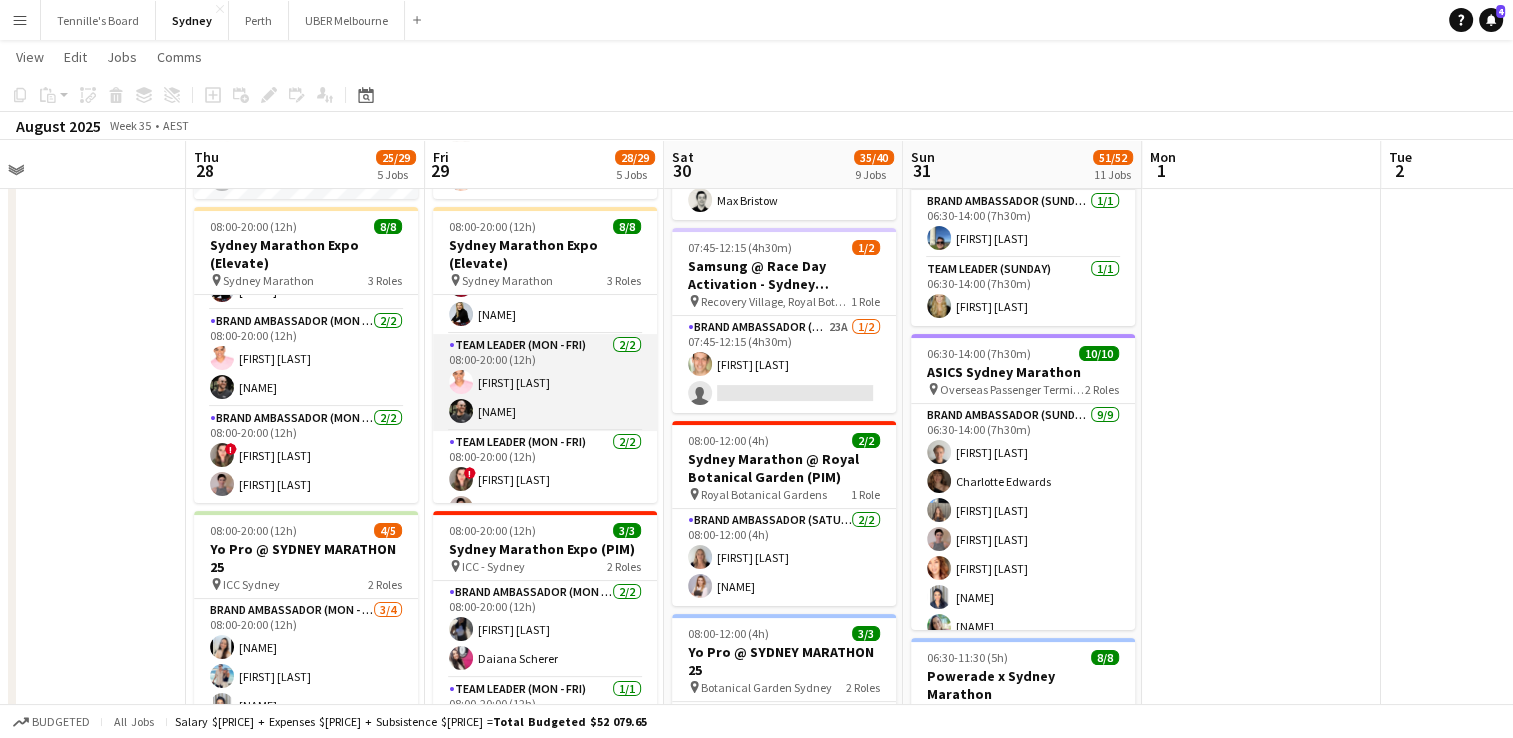 click on "Team Leader (Mon - Fri)   2/2   08:00-20:00 (12h)
[FIRST] [LAST] [FIRST] [LAST]" at bounding box center (545, 382) 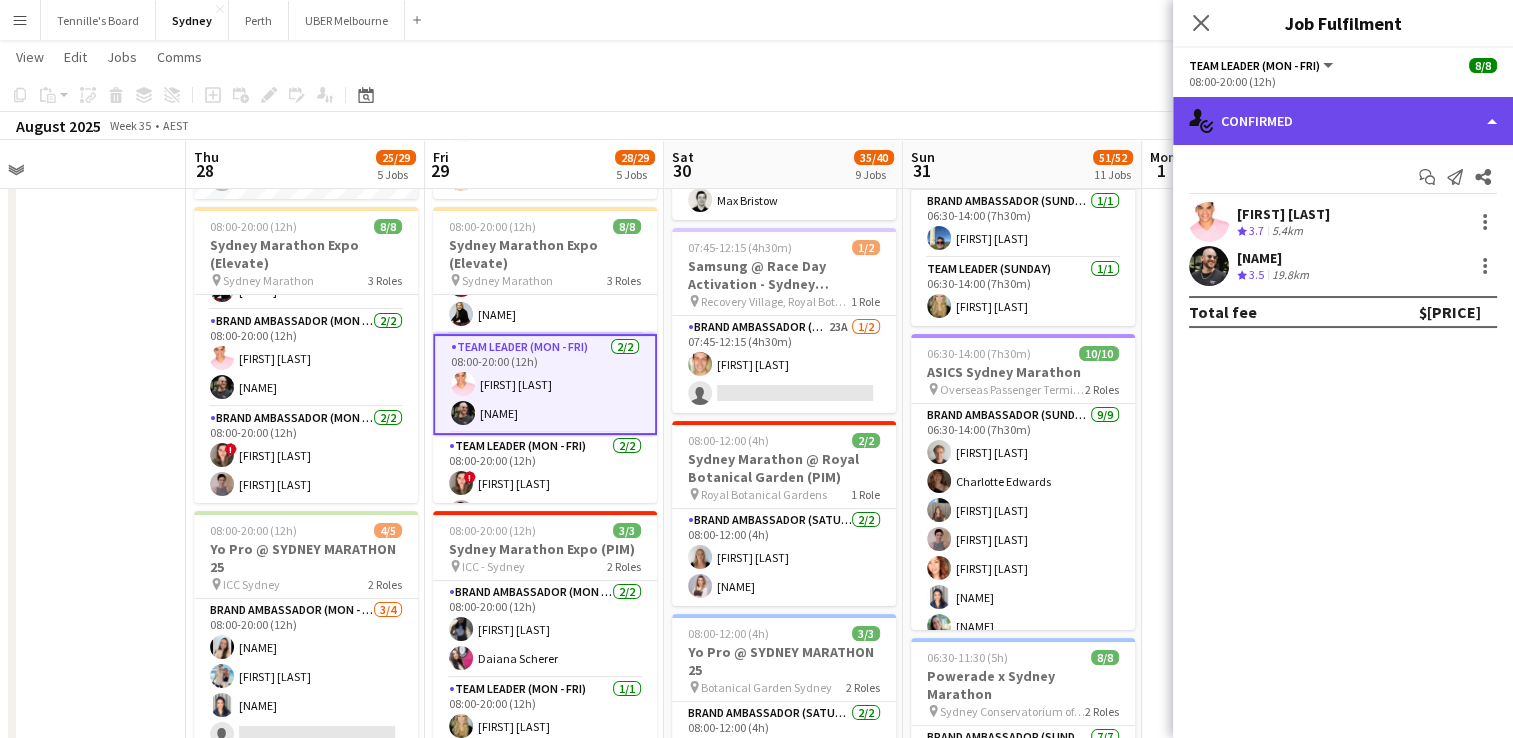 click on "single-neutral-actions-check-2
Confirmed" 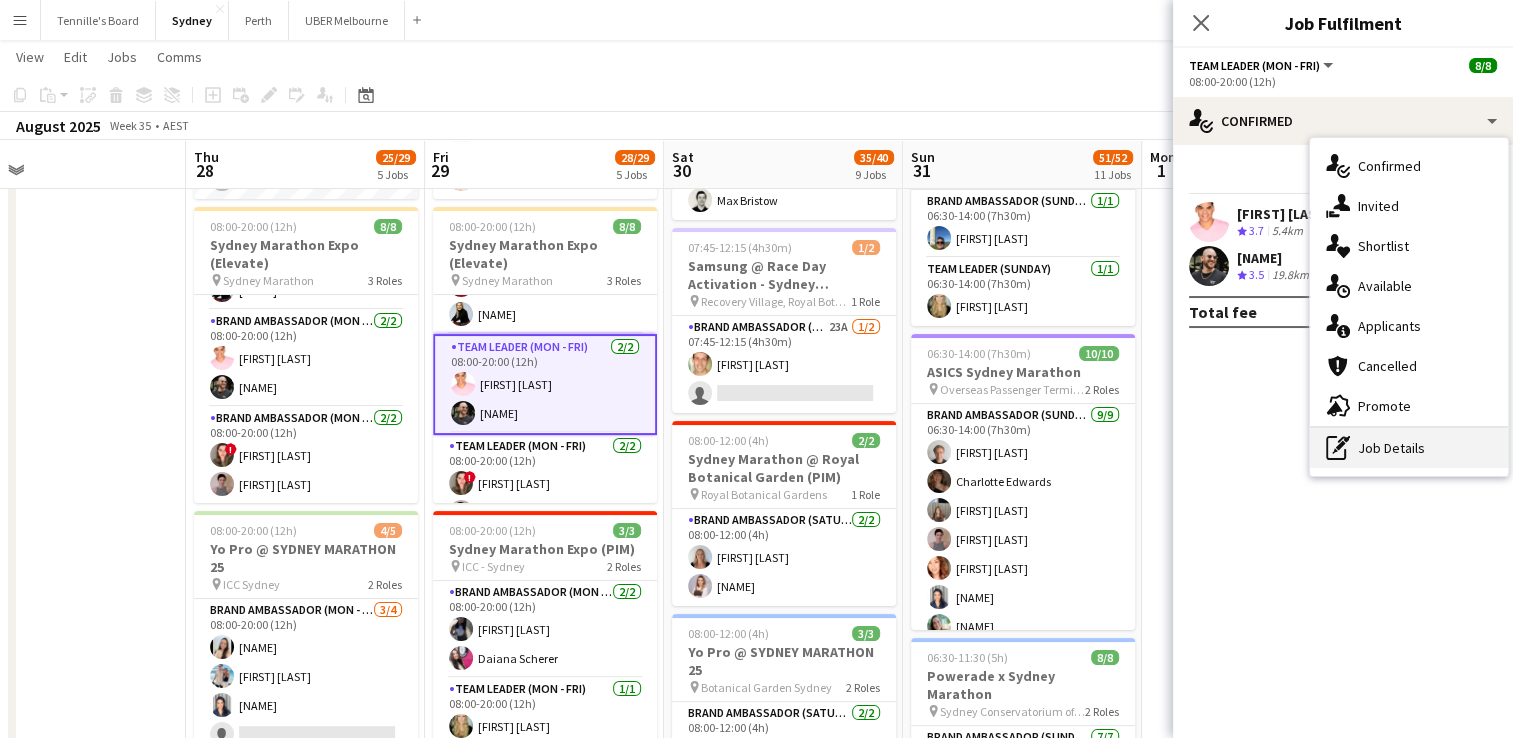 click on "pen-write
Job Details" at bounding box center (1409, 448) 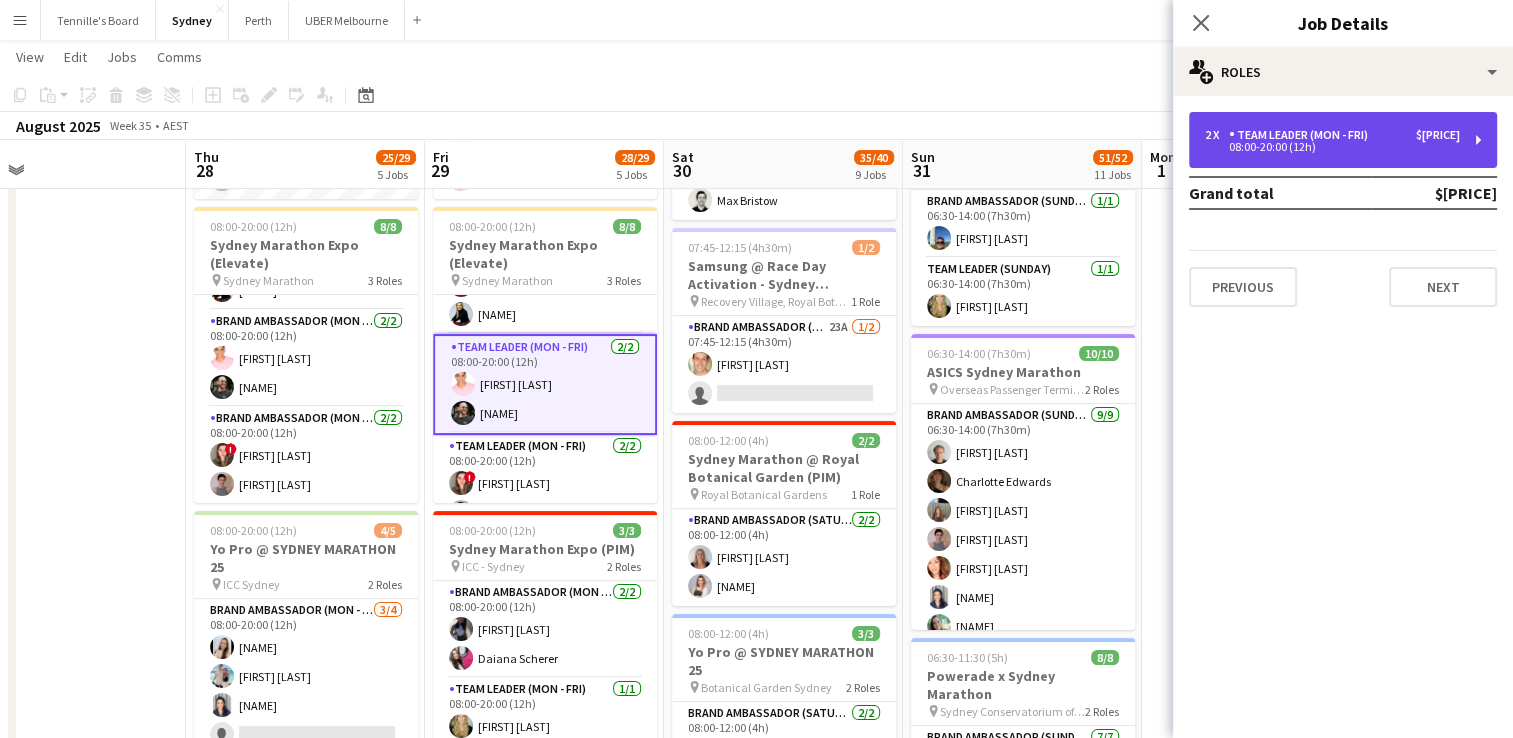 click on "Team Leader (Mon - Fri)" at bounding box center [1302, 135] 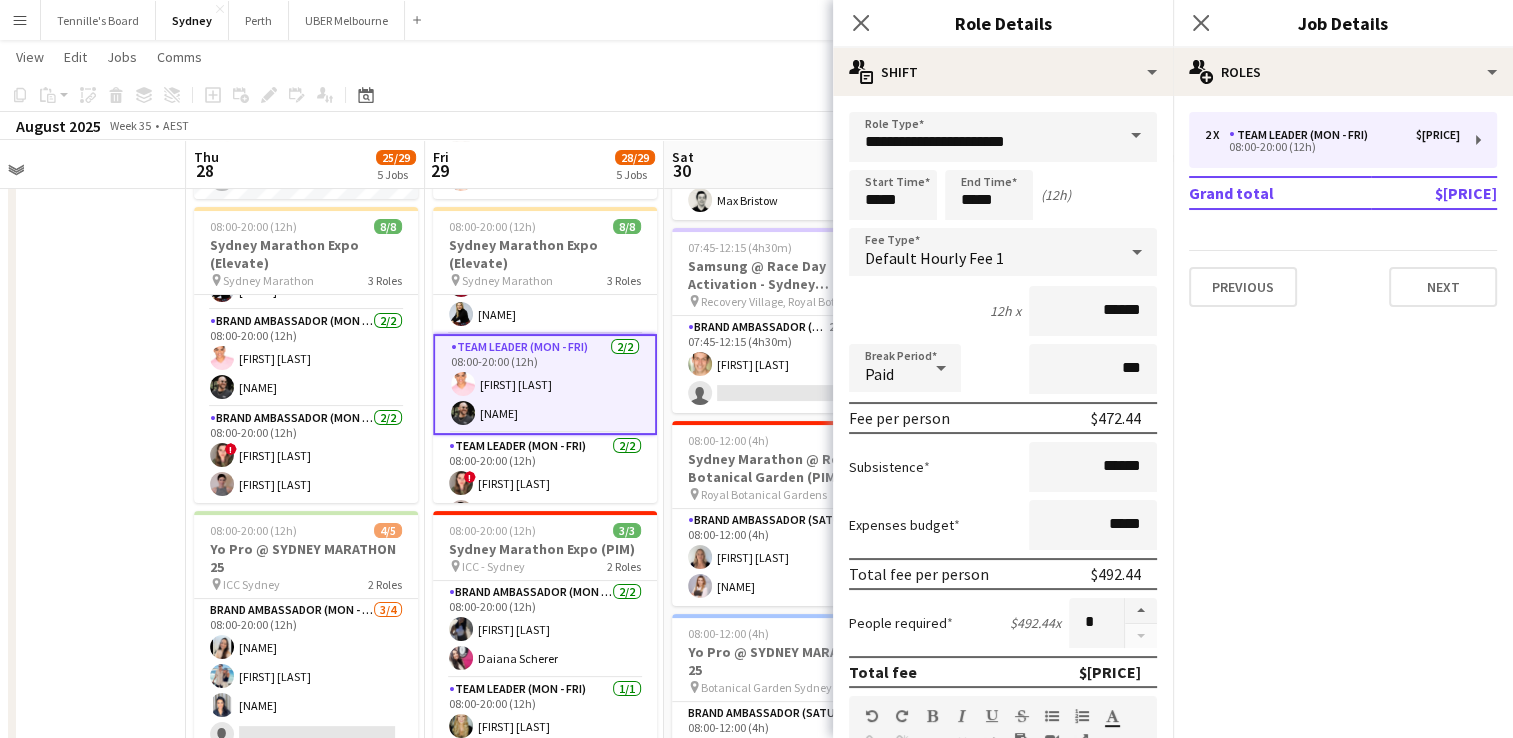 click at bounding box center (1136, 136) 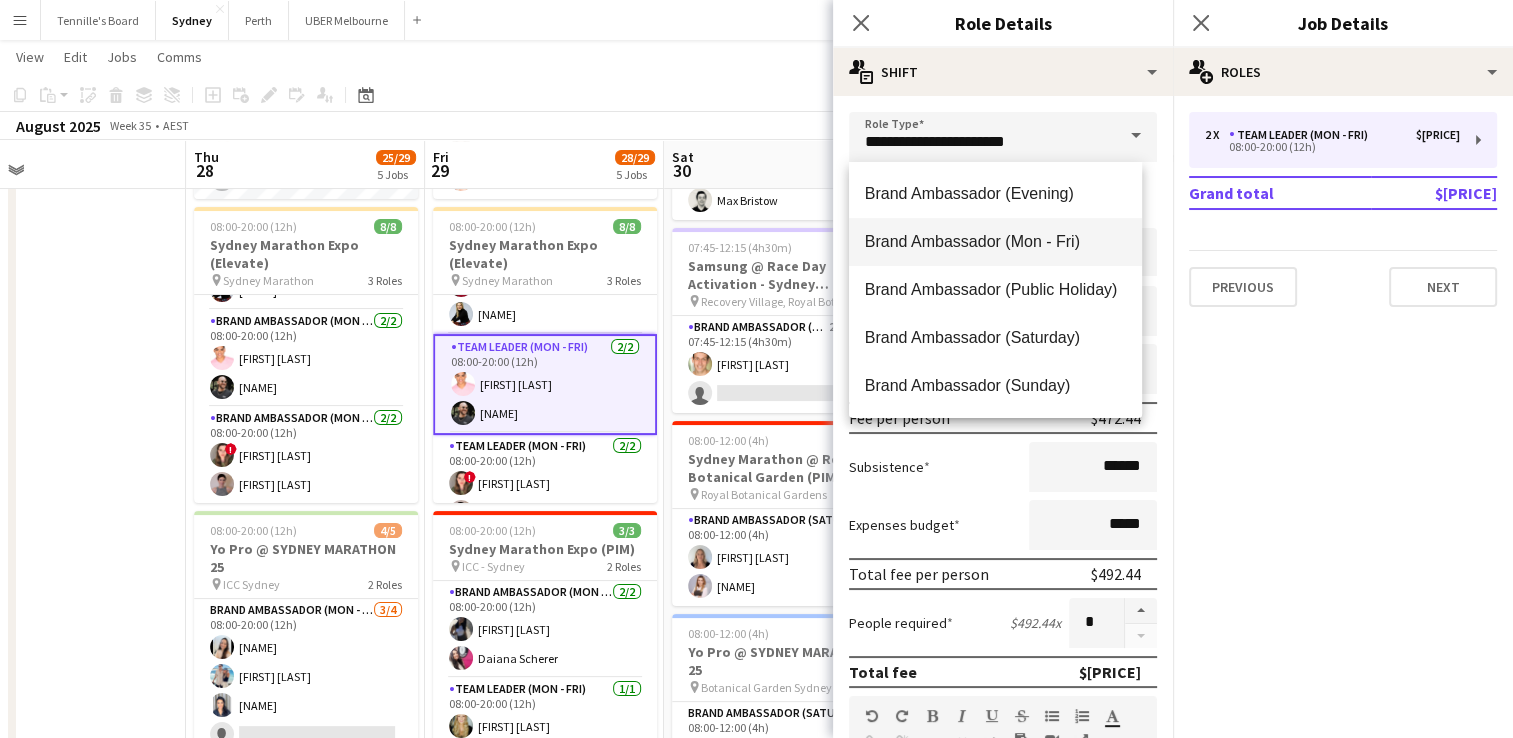 click on "Brand Ambassador (Mon - Fri)" at bounding box center (995, 241) 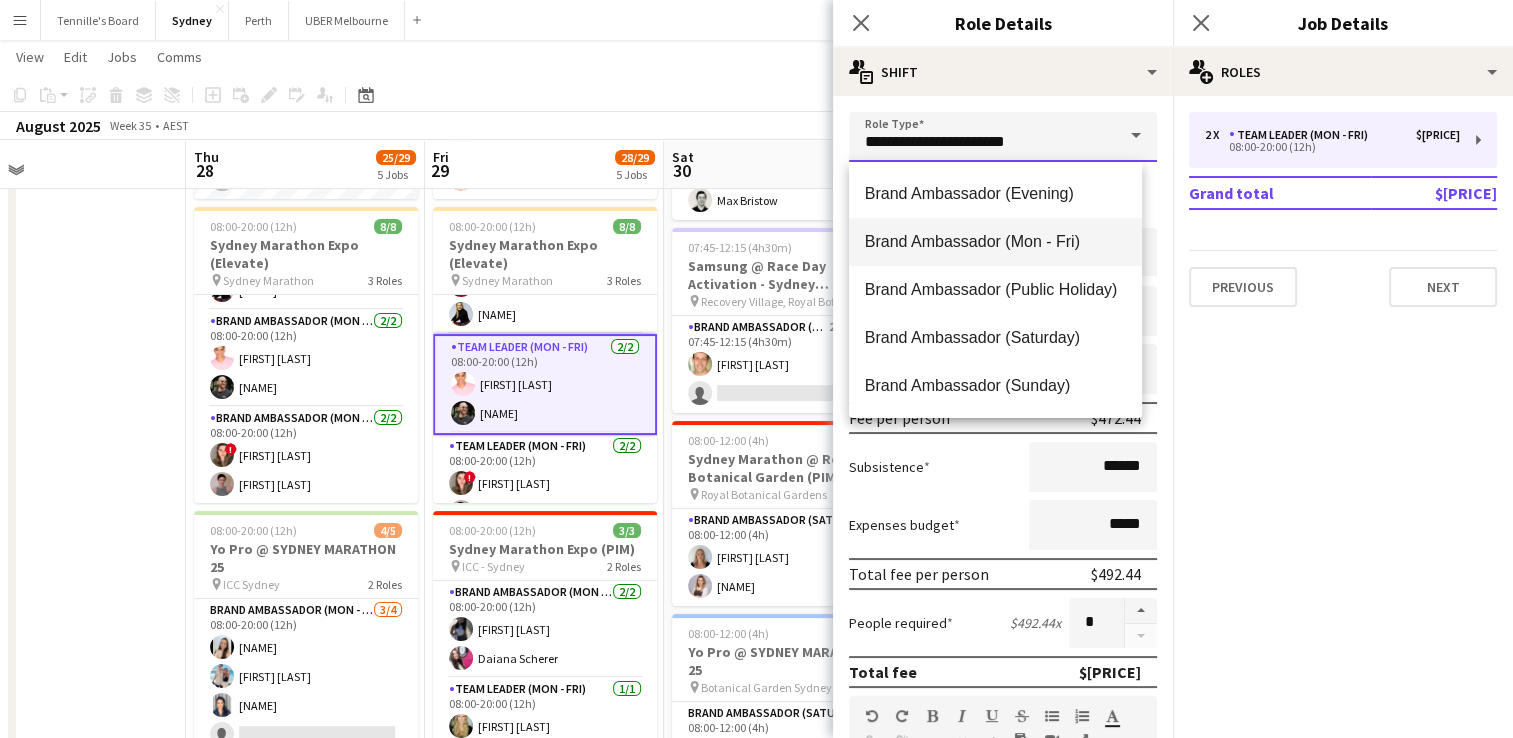 type on "**********" 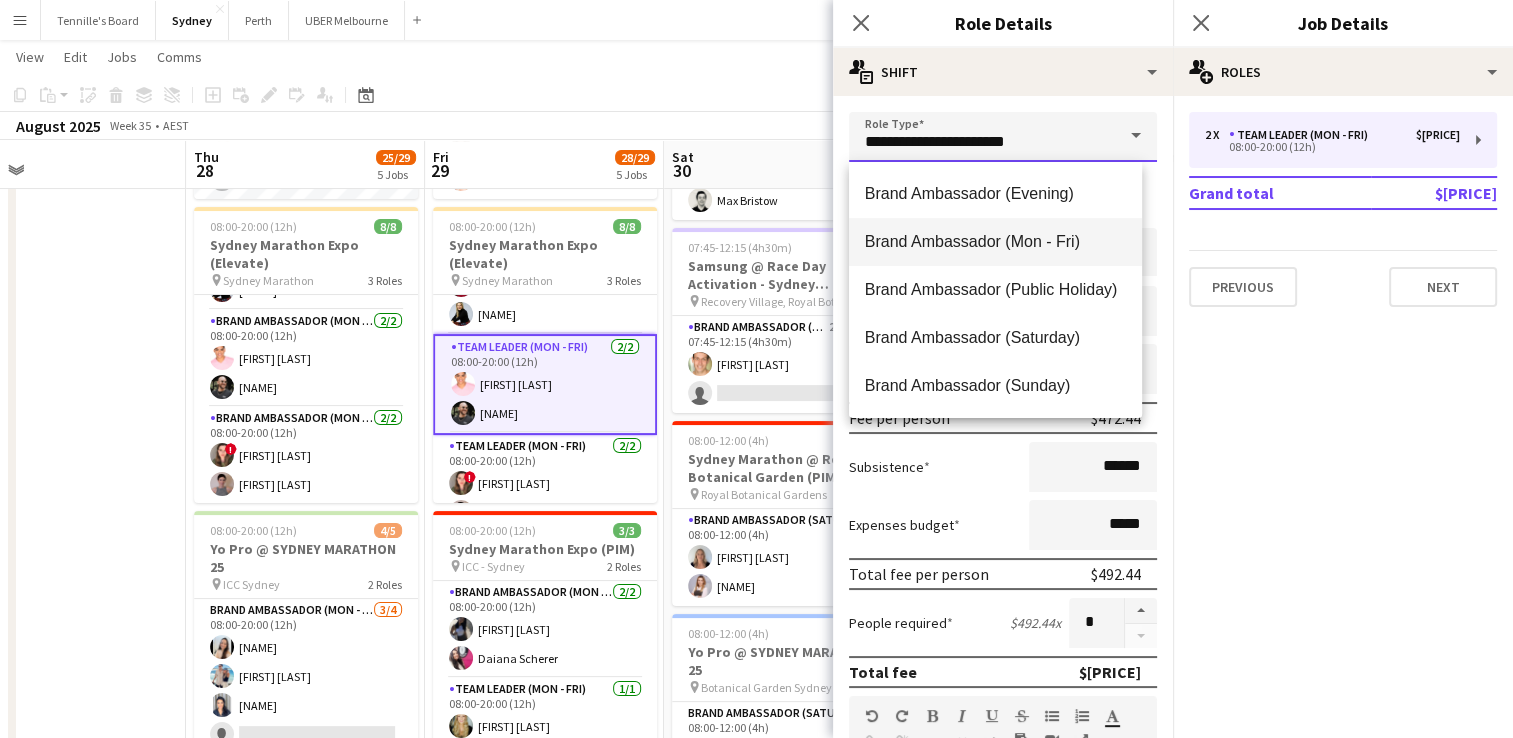 type on "******" 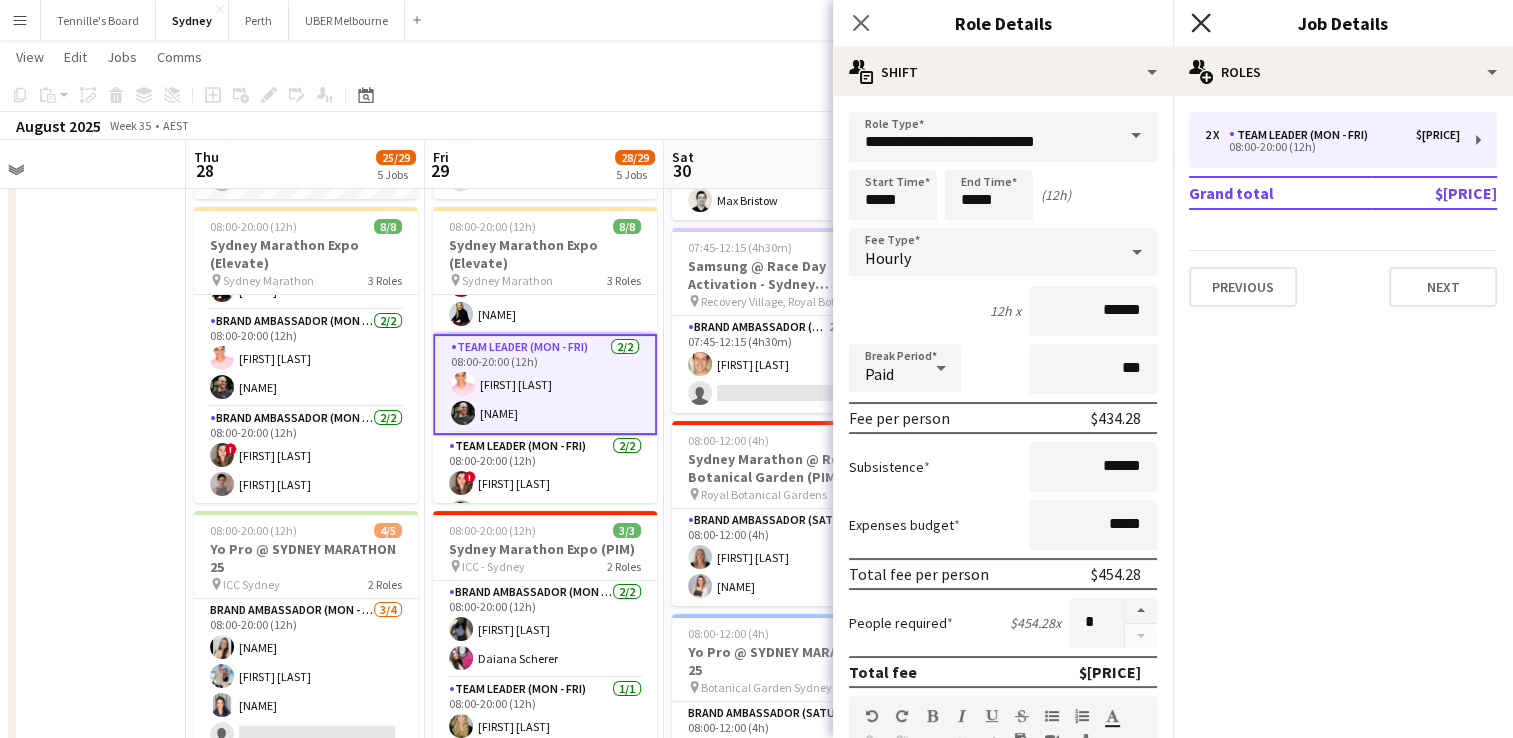 click on "Close pop-in" 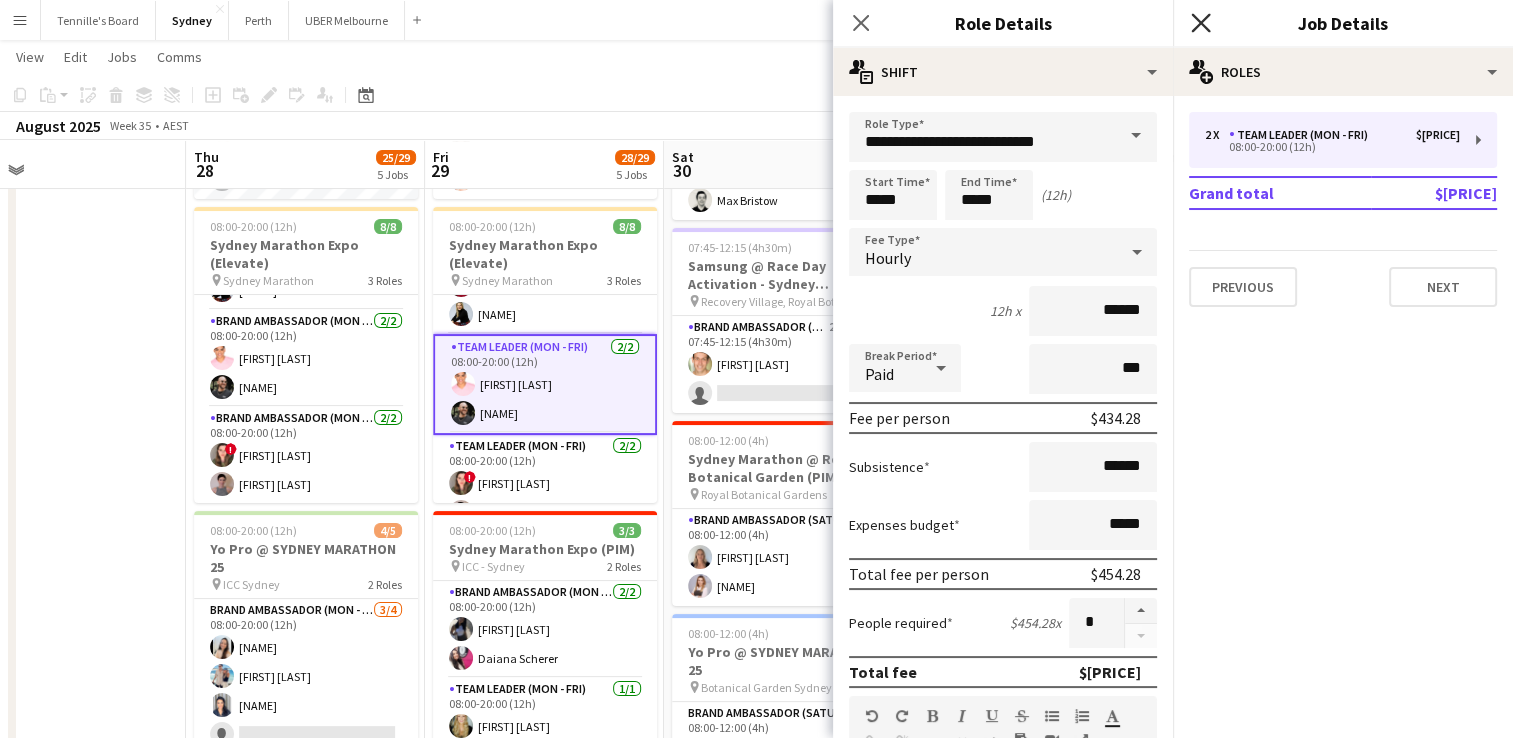 scroll, scrollTop: 0, scrollLeft: 0, axis: both 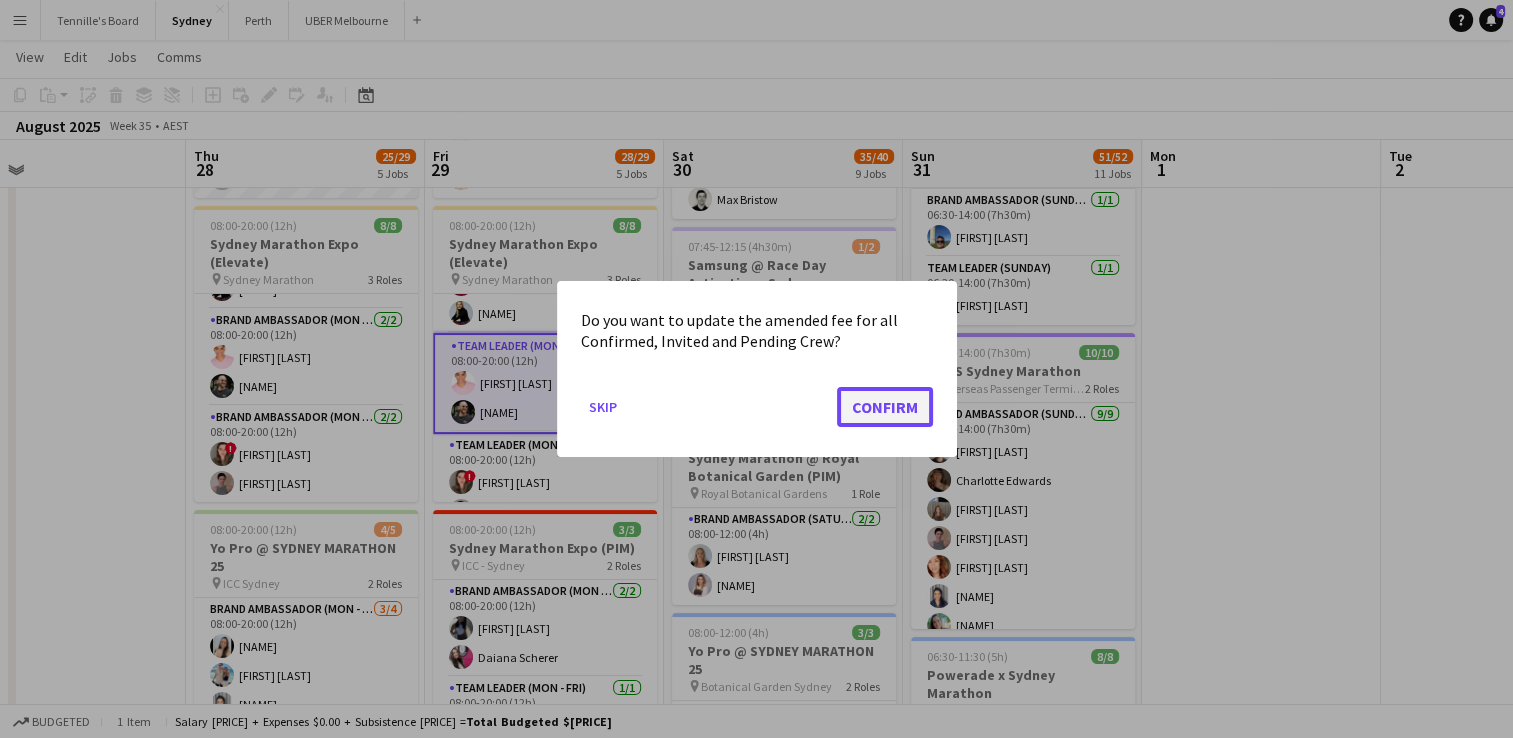 click on "Confirm" 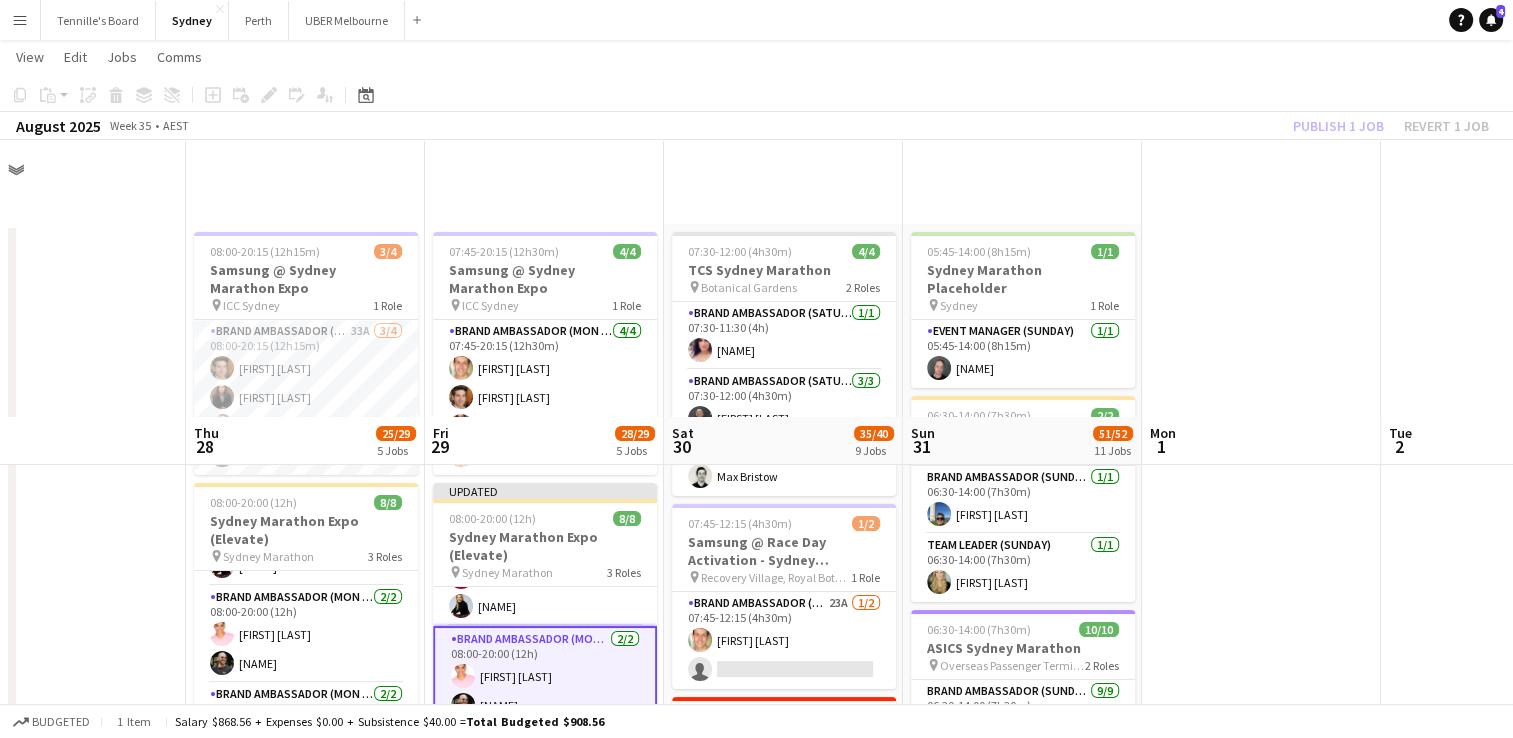 scroll, scrollTop: 276, scrollLeft: 0, axis: vertical 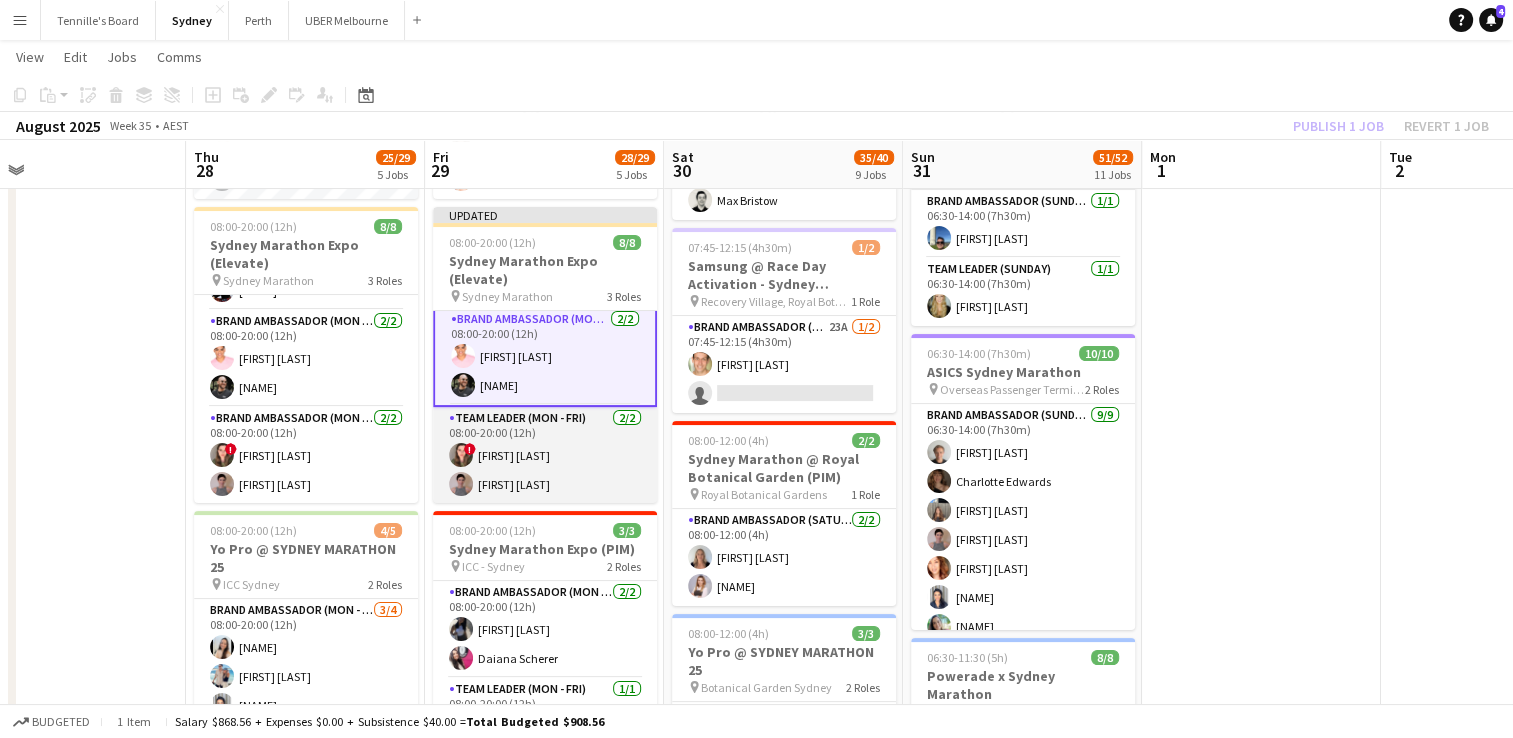 drag, startPoint x: 529, startPoint y: 433, endPoint x: 460, endPoint y: 424, distance: 69.58448 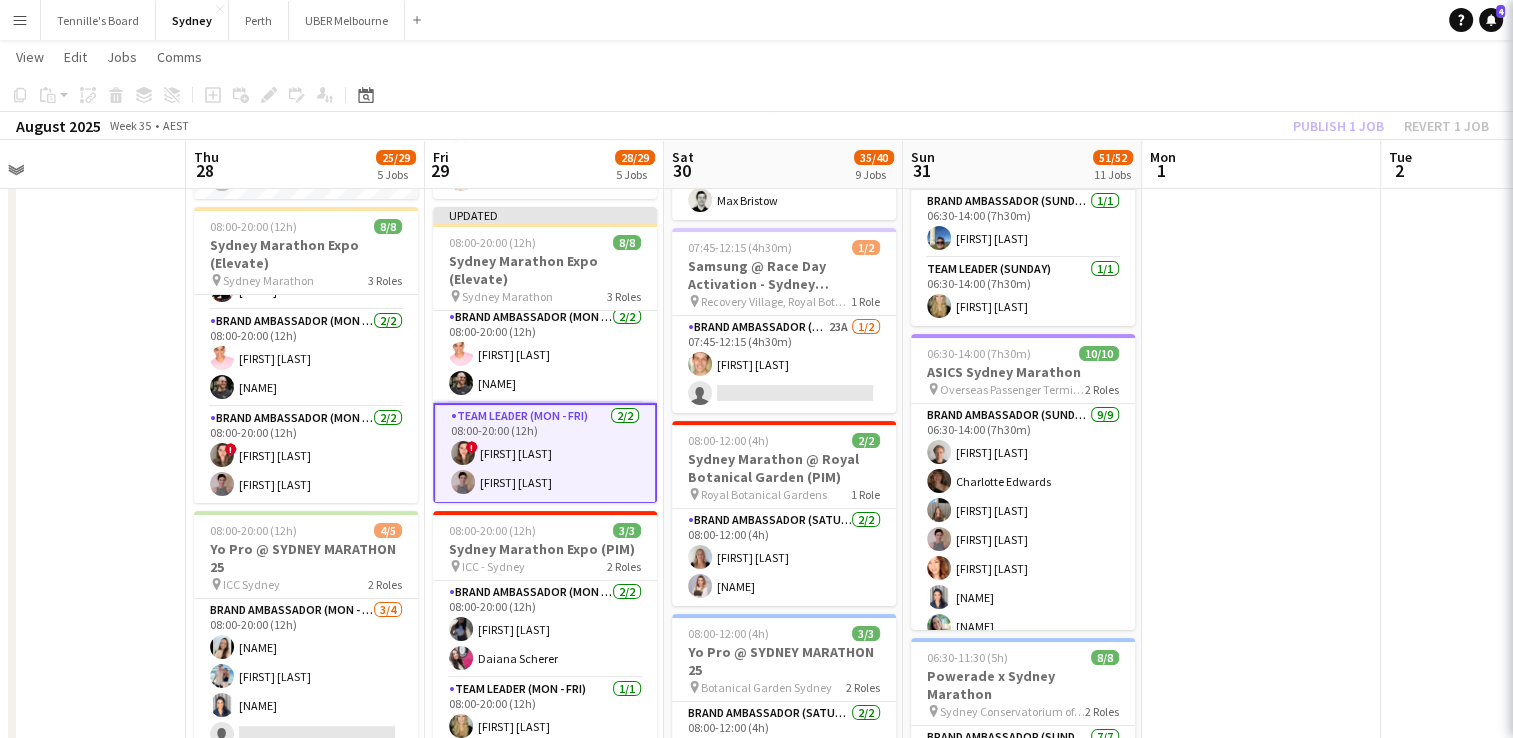 scroll, scrollTop: 158, scrollLeft: 0, axis: vertical 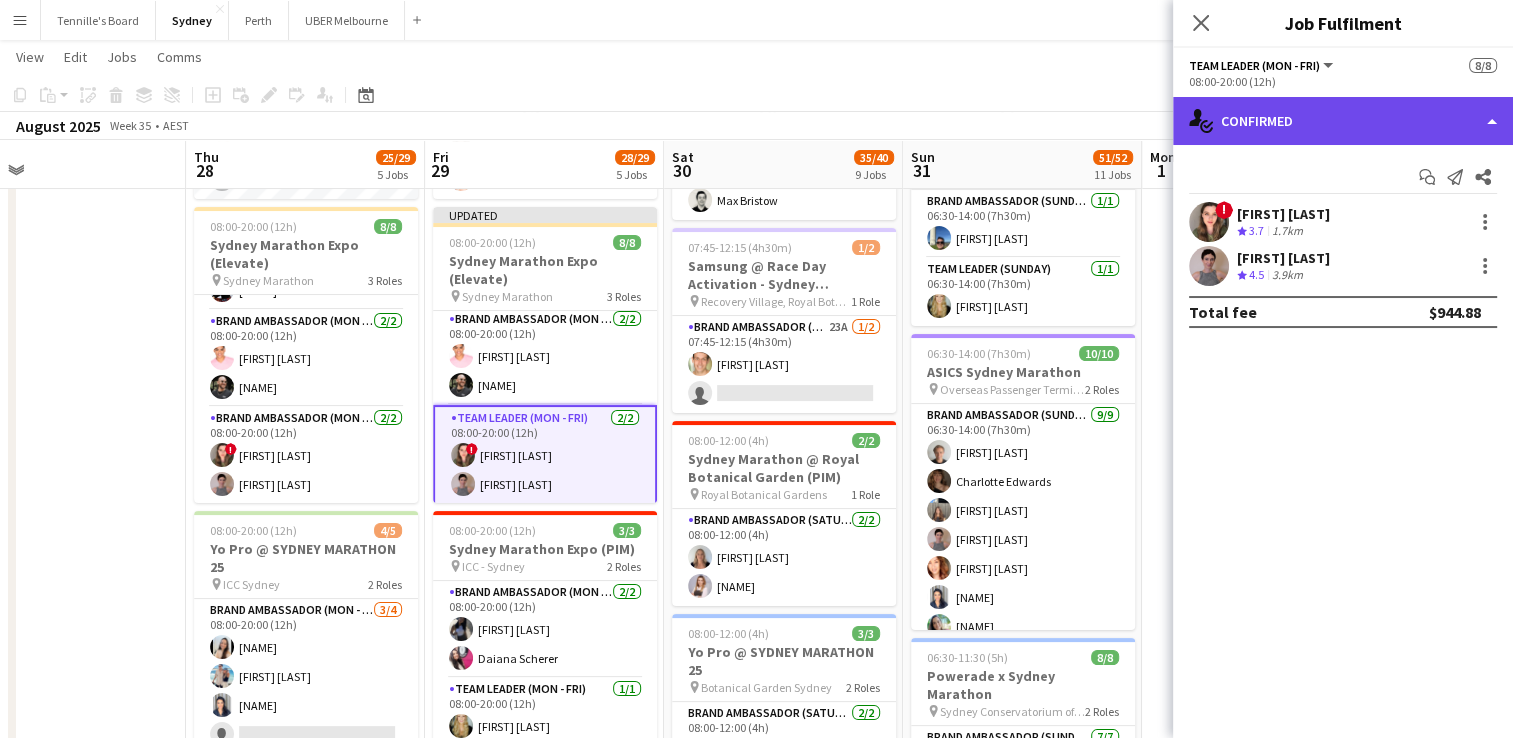 click on "single-neutral-actions-check-2
Confirmed" 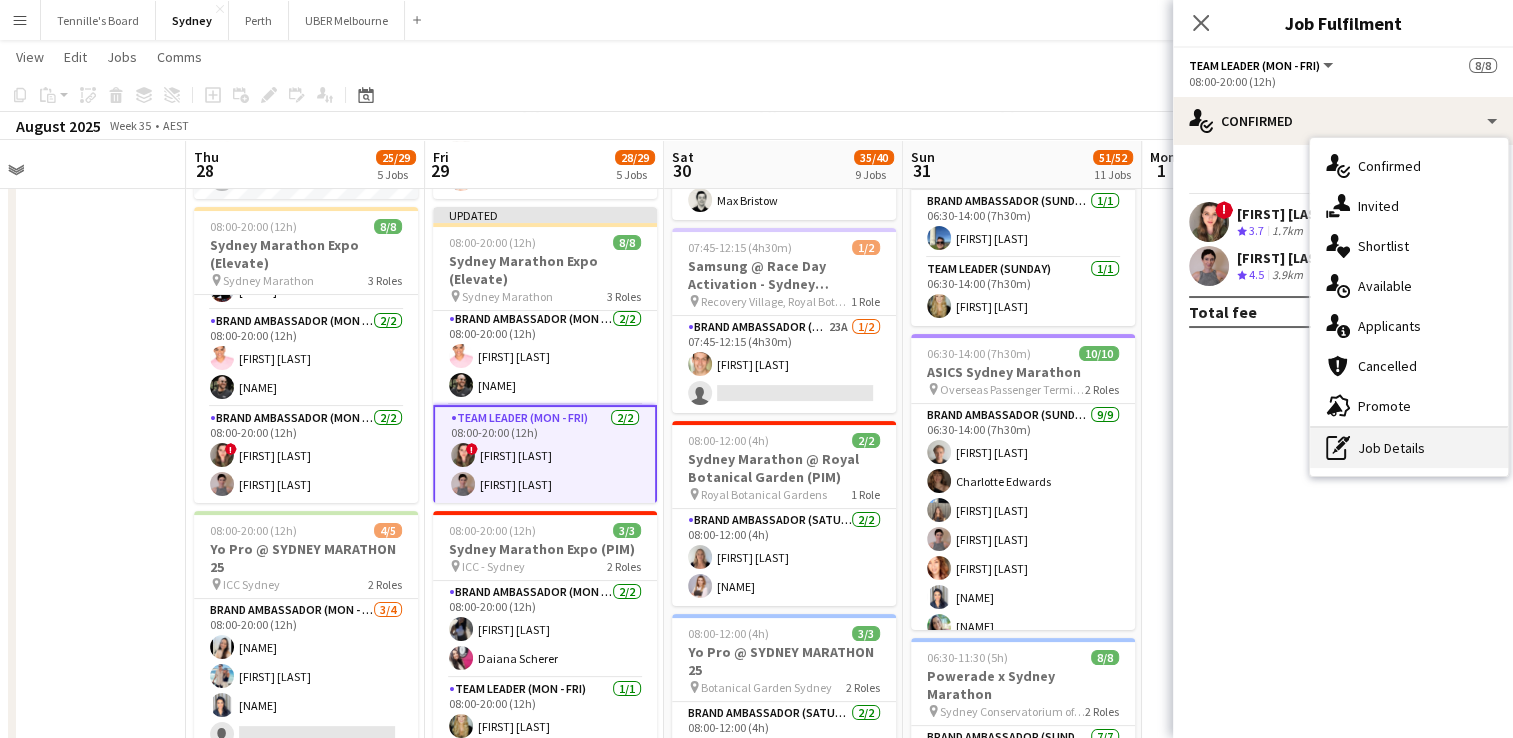 click on "pen-write
Job Details" at bounding box center [1409, 448] 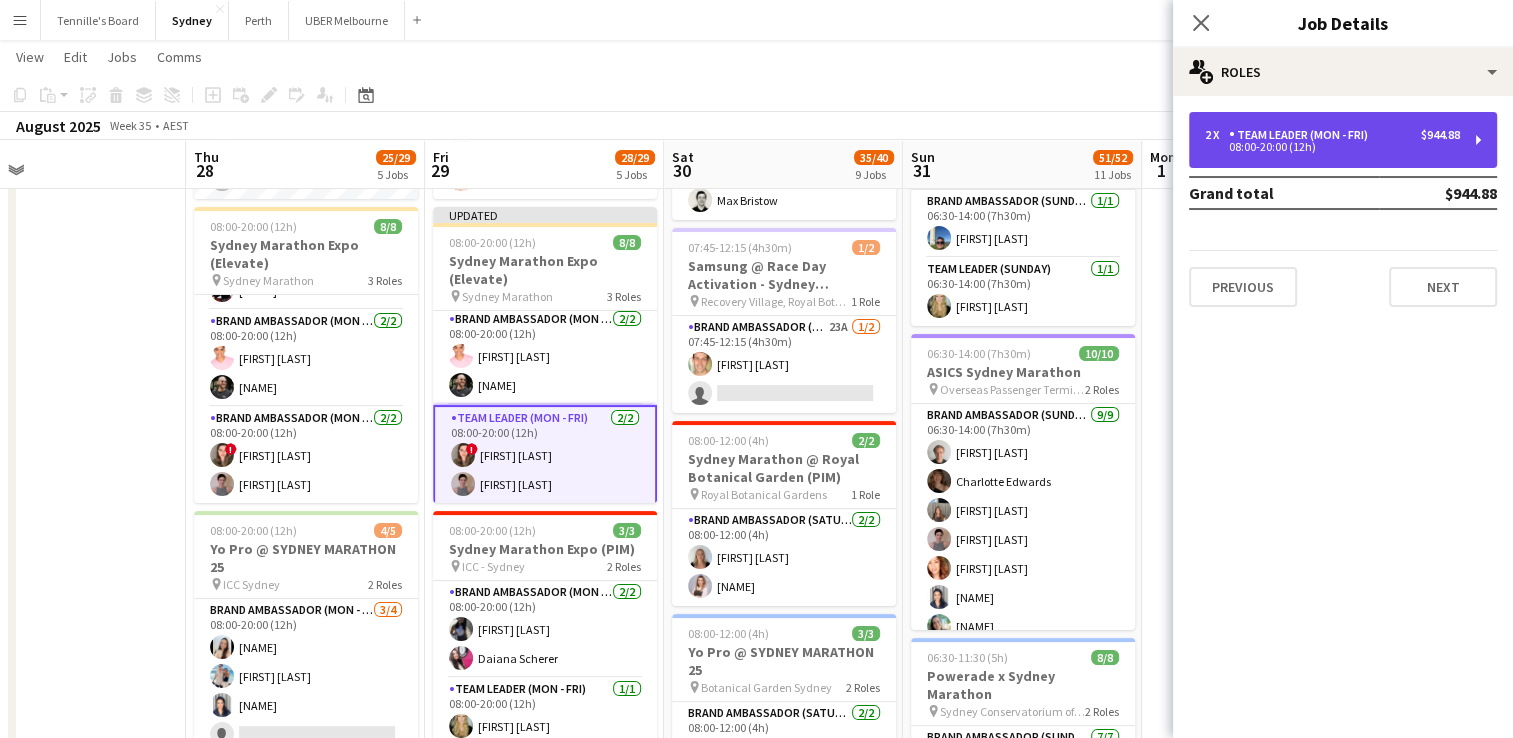 click on "08:00-20:00 (12h)" at bounding box center [1332, 147] 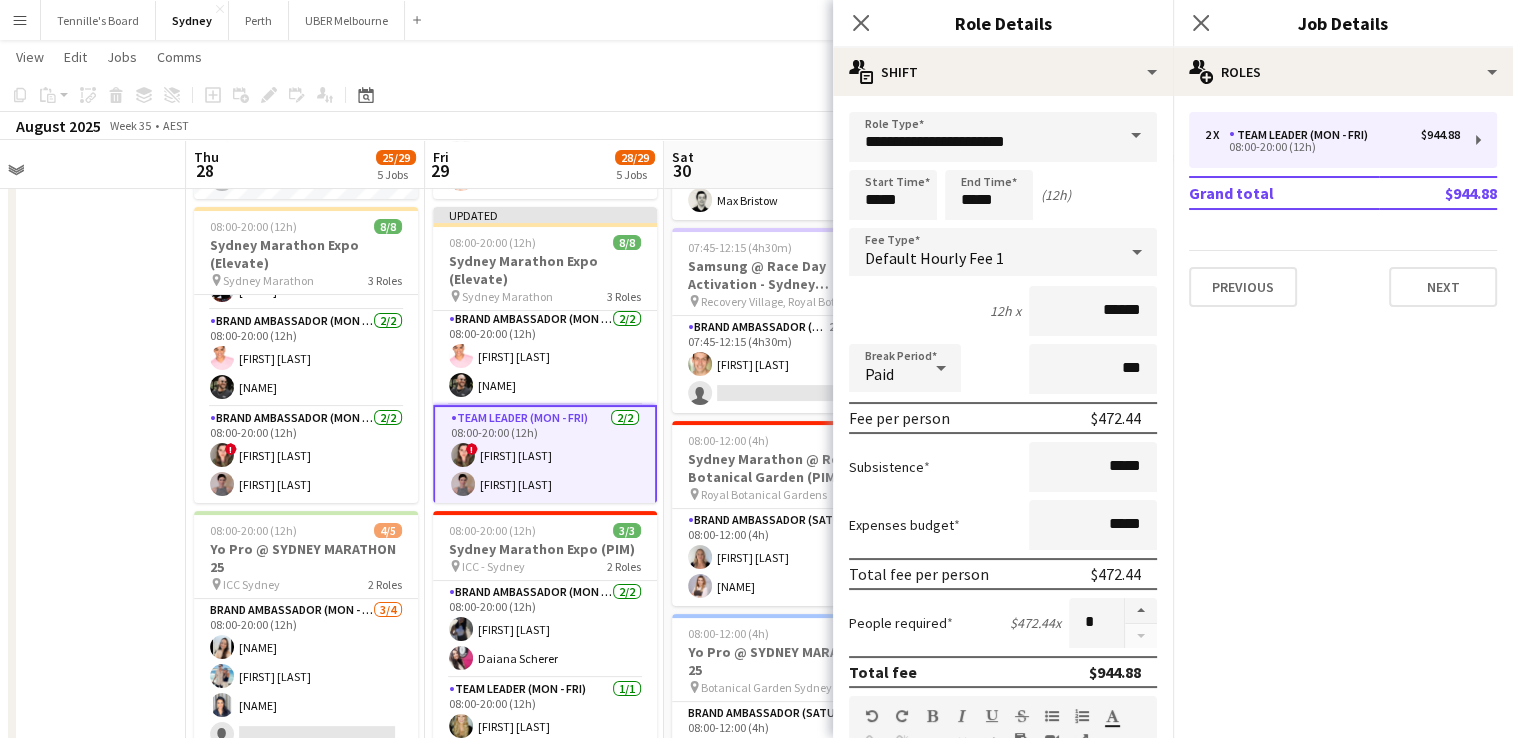 click at bounding box center (1136, 136) 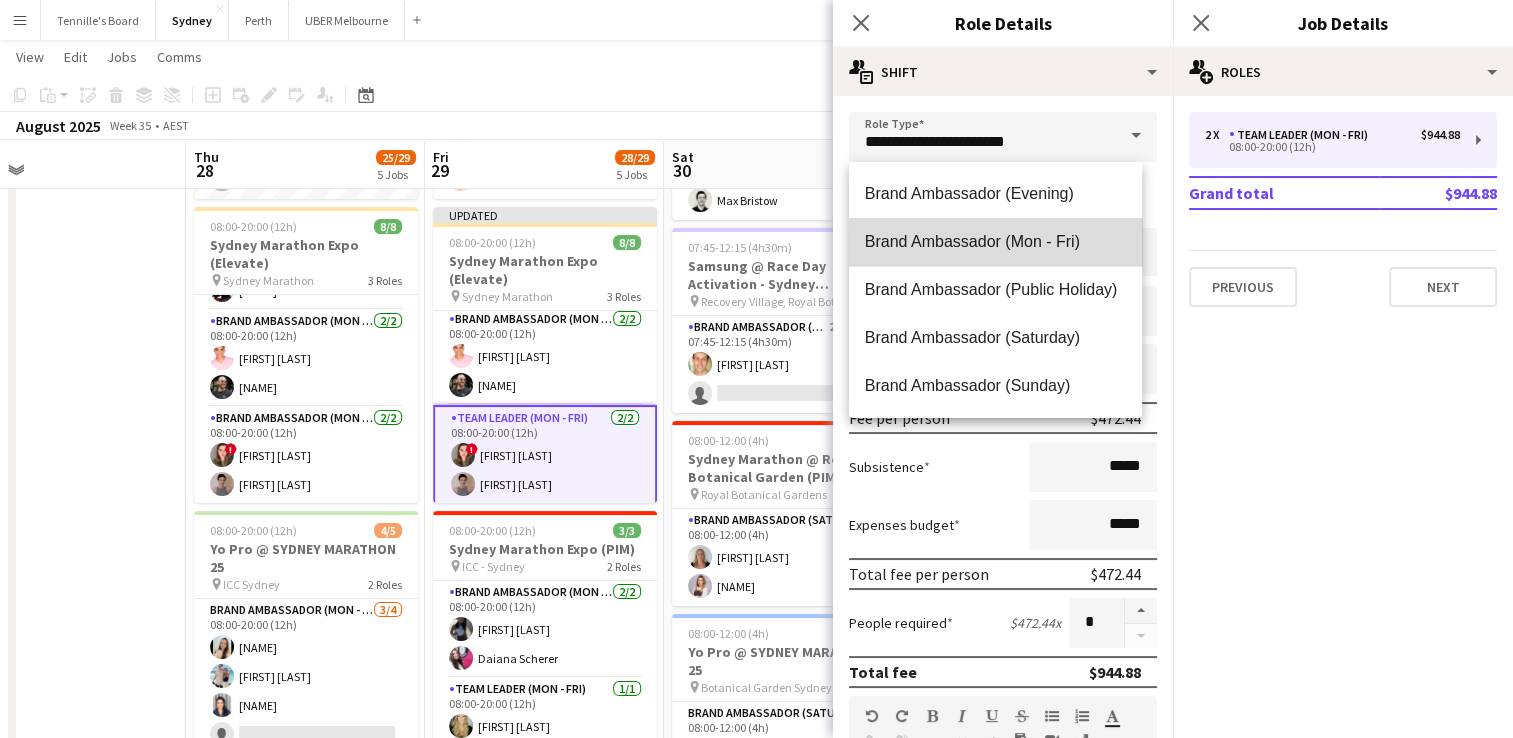 click on "Brand Ambassador (Mon - Fri)" at bounding box center [995, 241] 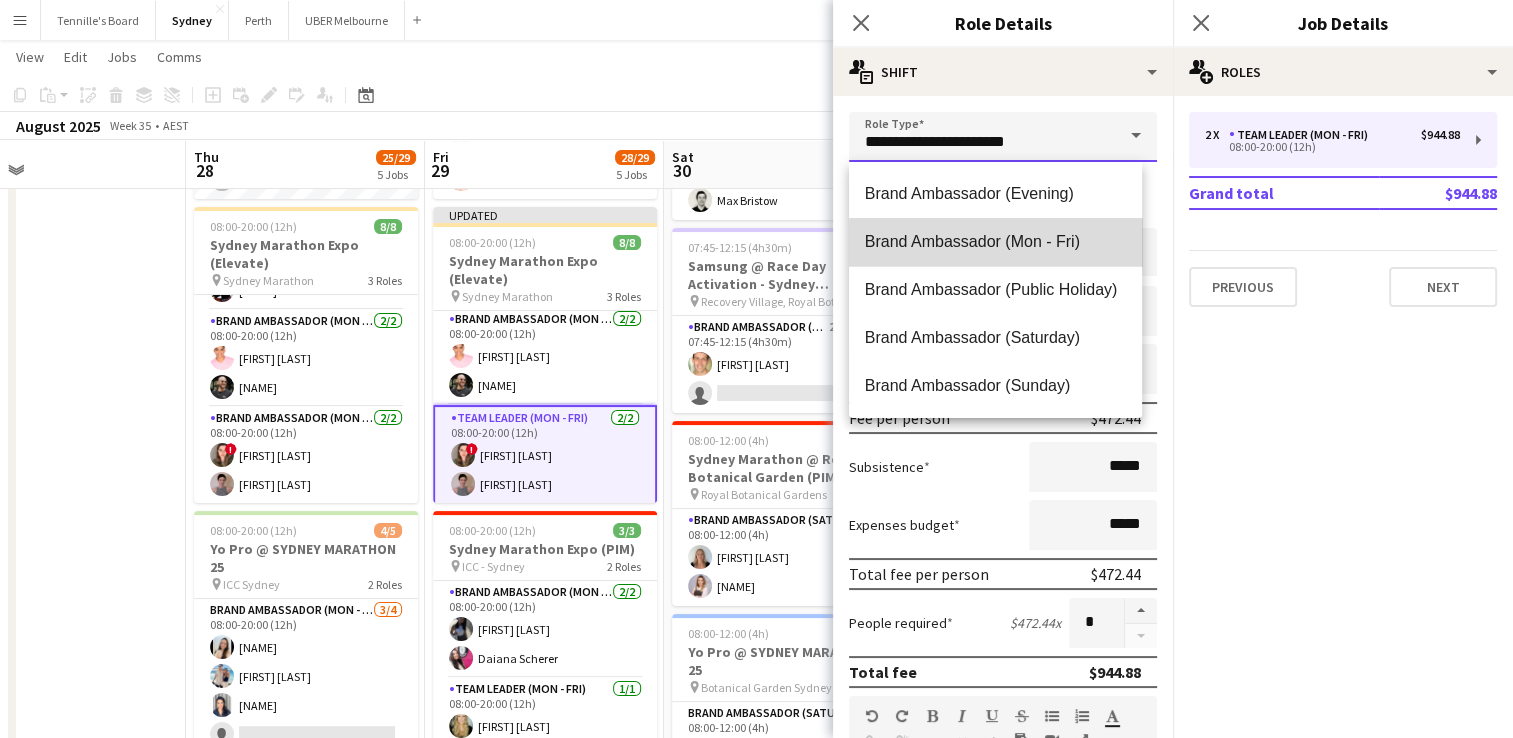 type on "**********" 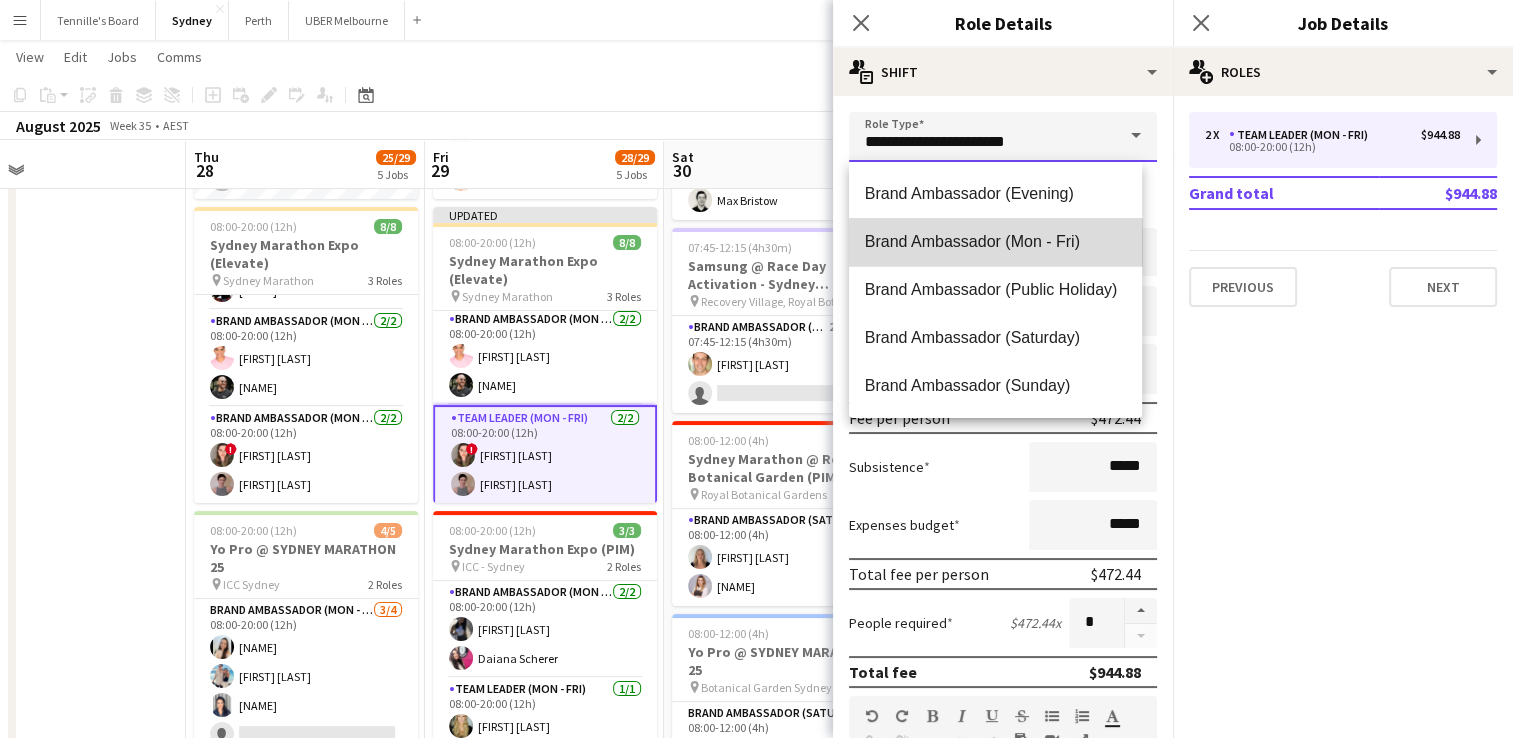 type on "******" 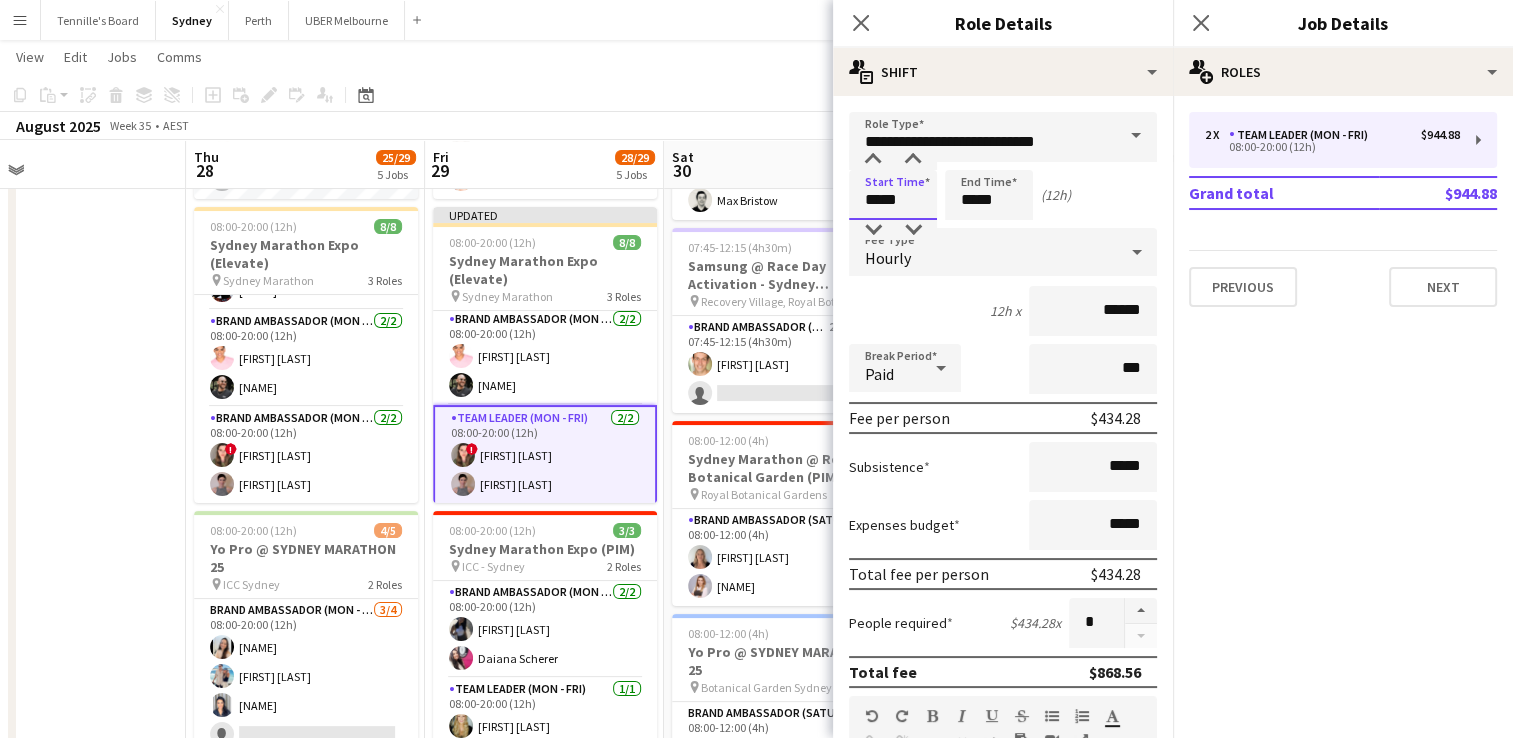 drag, startPoint x: 921, startPoint y: 202, endPoint x: 712, endPoint y: 182, distance: 209.95476 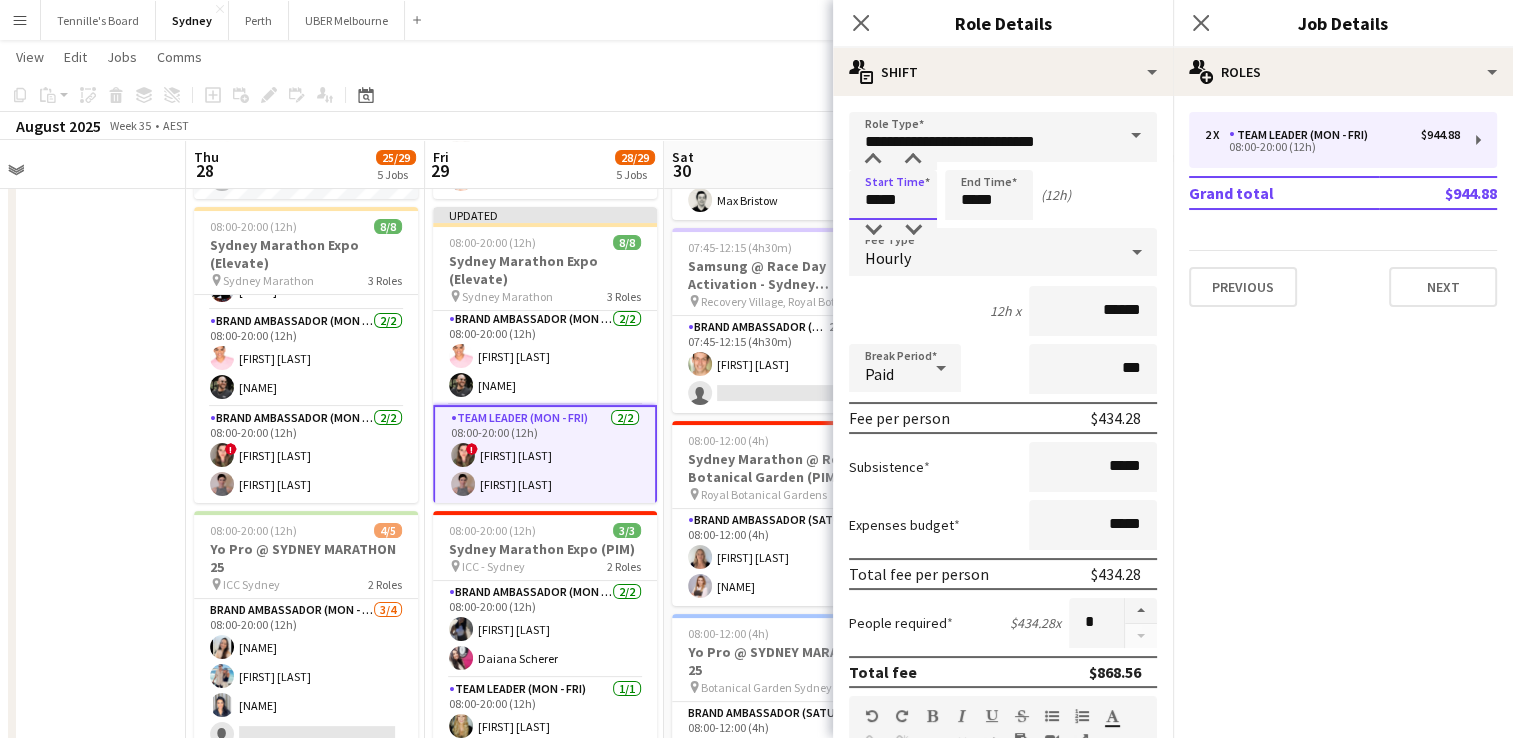 click on "Menu
Boards
Boards   Boards   All jobs   Status
Workforce
Workforce   My Workforce   Recruiting
Comms
Comms
Pay
Pay   Approvals
Platform Settings
Platform Settings   Your settings
Training Academy
Training Academy
Knowledge Base
Knowledge Base
Product Updates
Product Updates   Log Out   Privacy   [FIRST]'s Board
Close
Sydney
Close
Perth
Close
UBER Melbourne
Close
Add
Help
Notifications
4   Sydney
user
View  Day view expanded Day view collapsed Month view  Edit" at bounding box center (756, 1304) 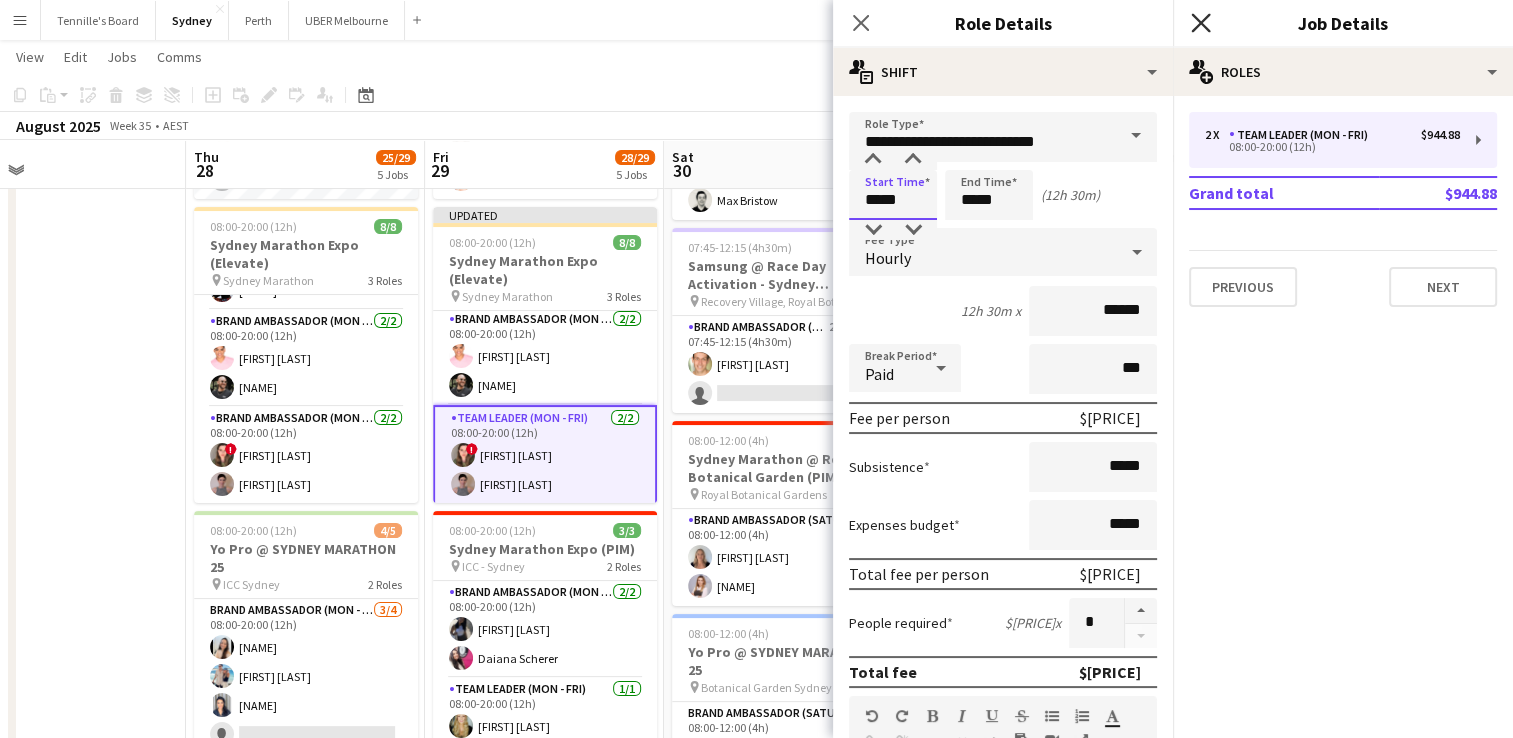 type on "*****" 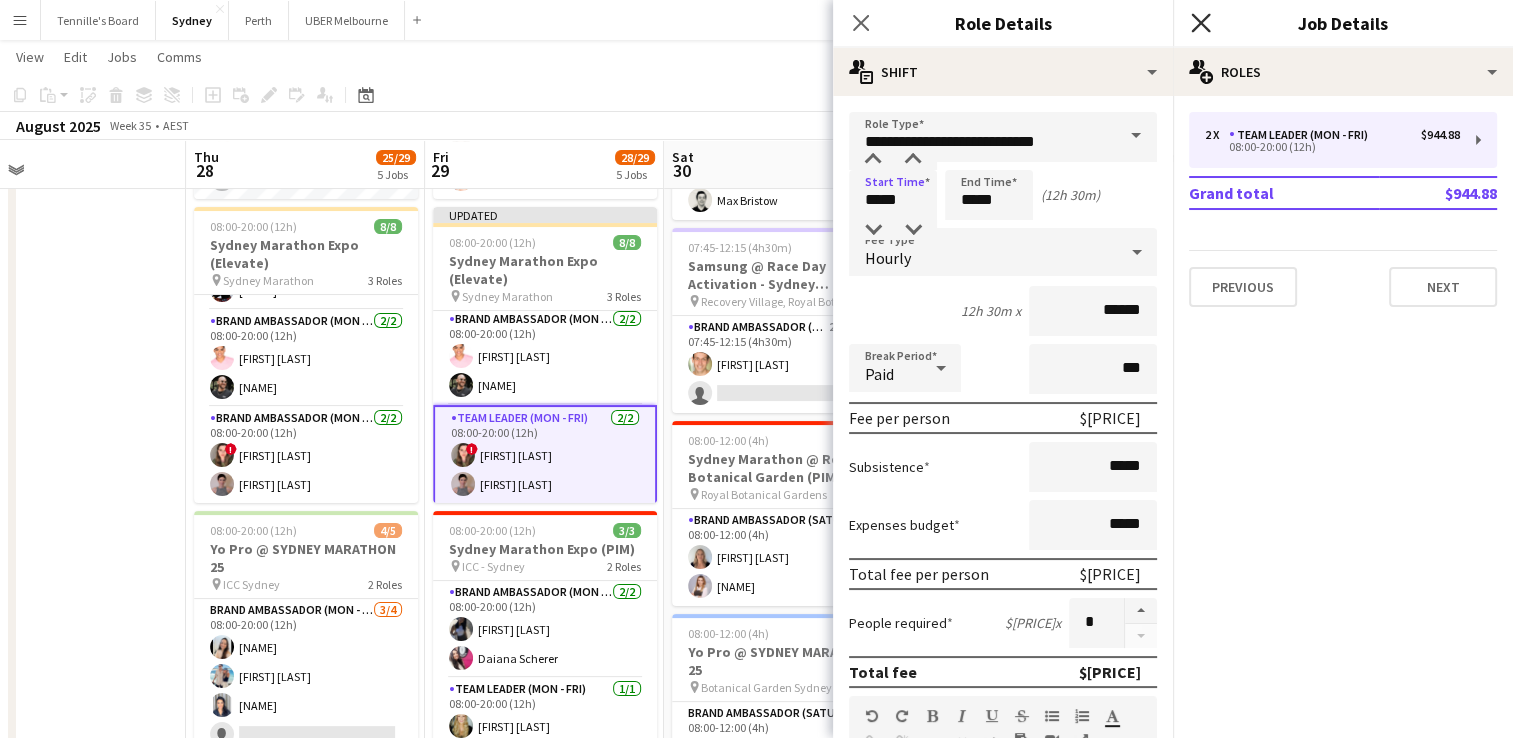 click 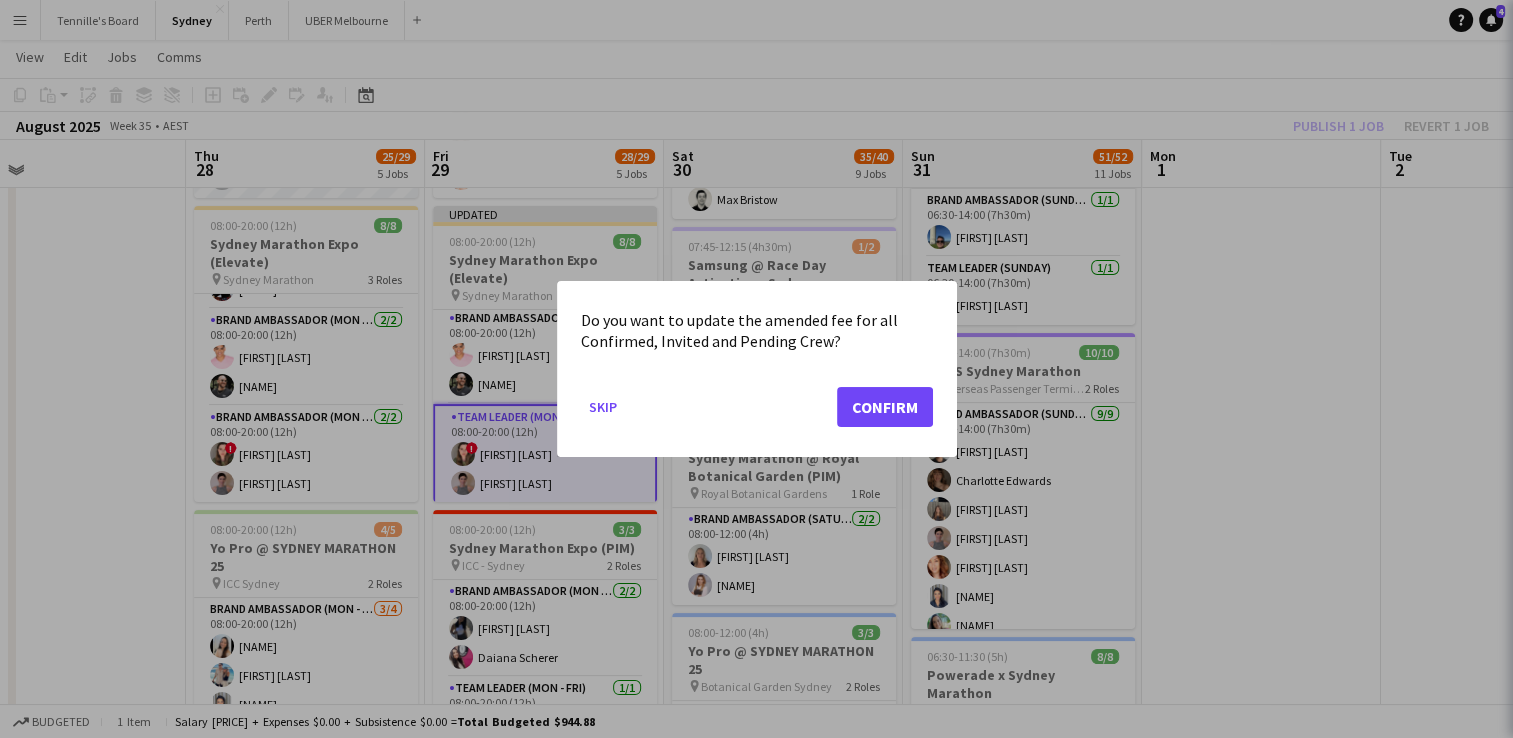 scroll, scrollTop: 0, scrollLeft: 0, axis: both 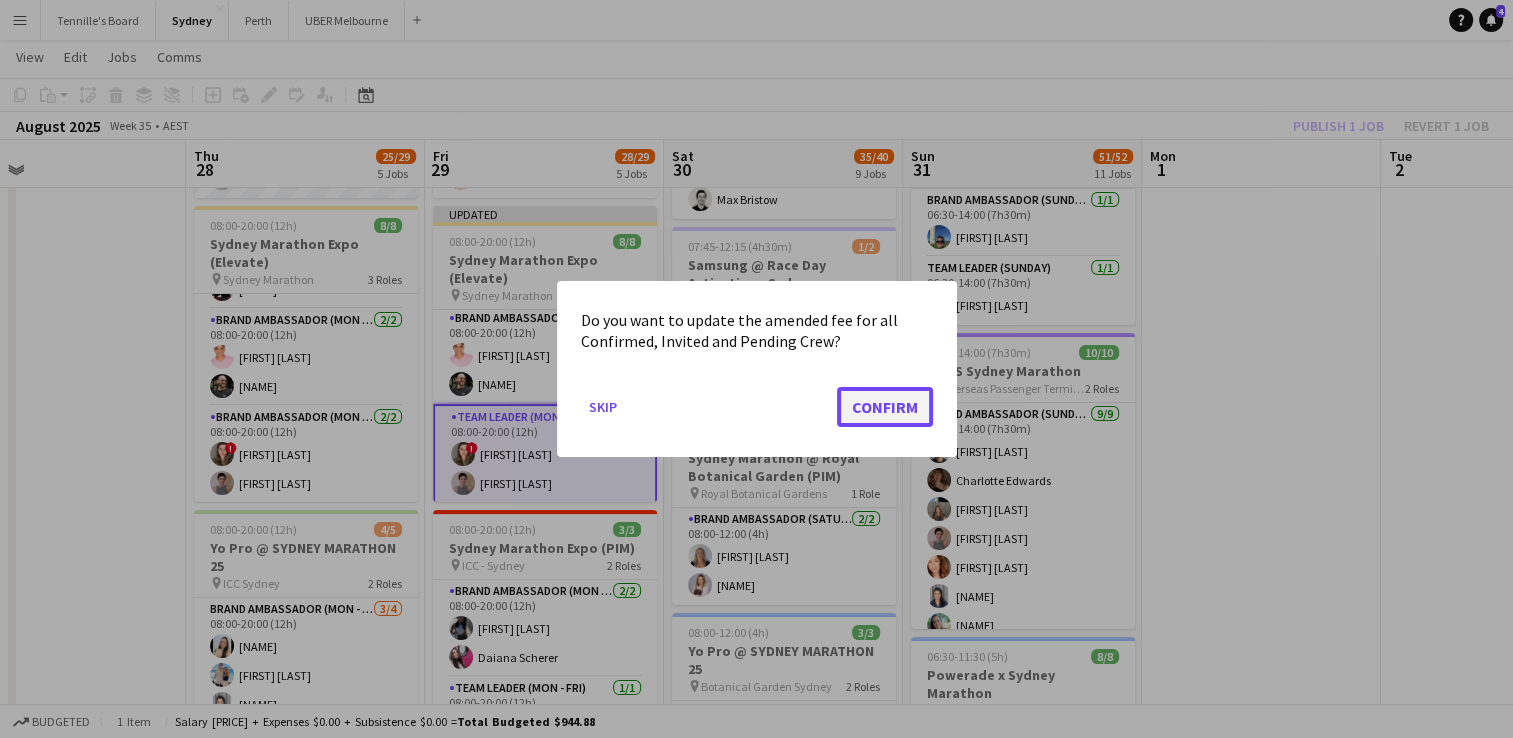 click on "Confirm" 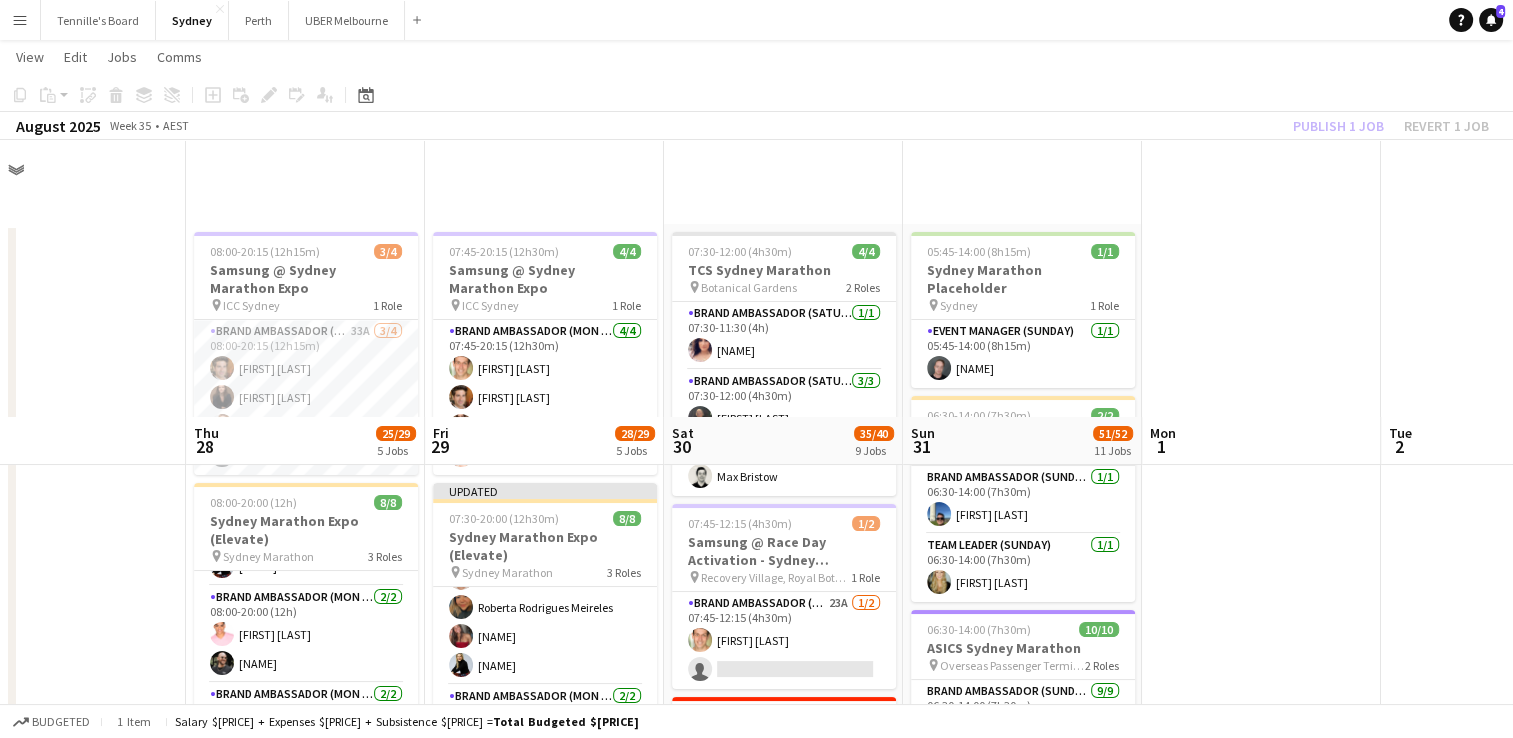 scroll, scrollTop: 276, scrollLeft: 0, axis: vertical 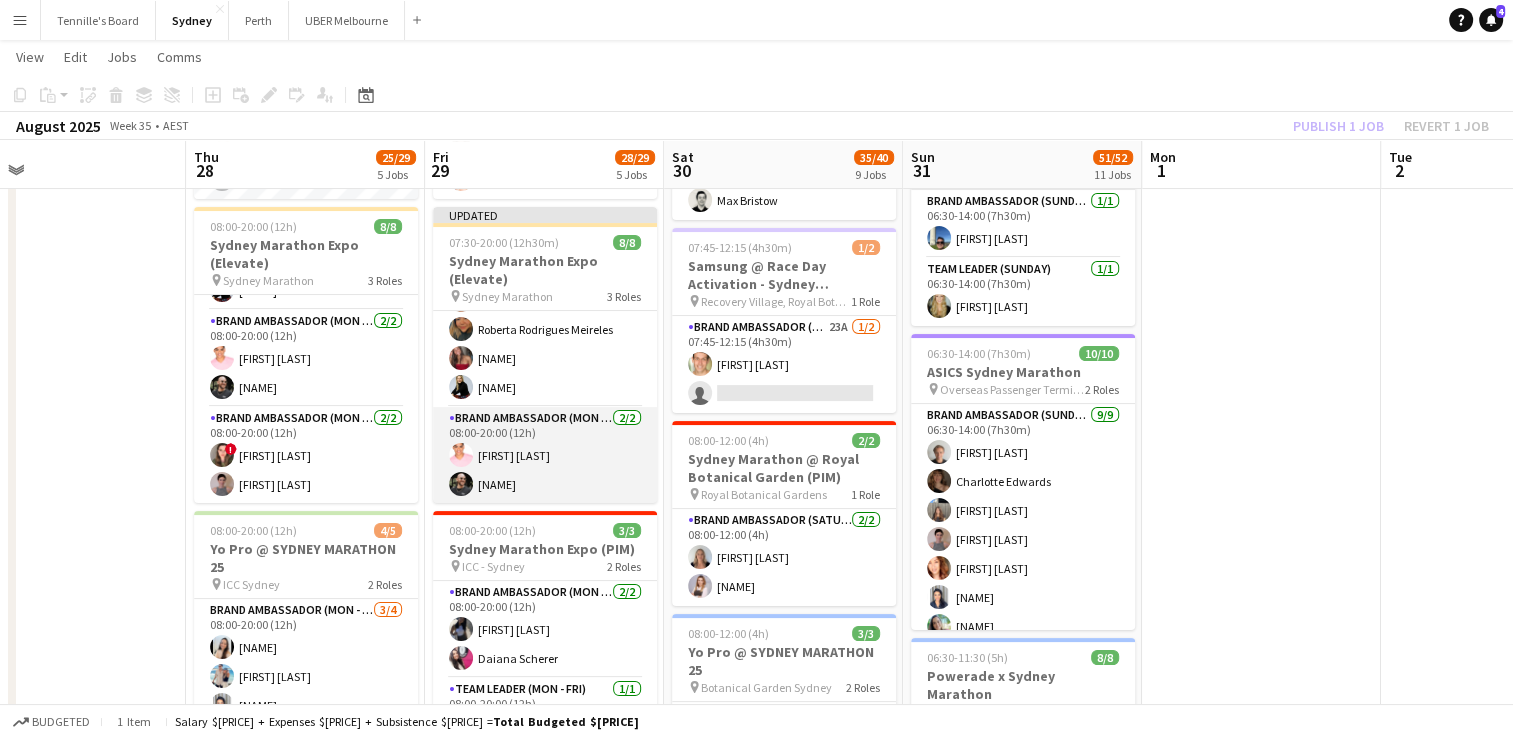 click on "Brand Ambassador (Mon - Fri)   2/2   [TIME]
[FIRST] [LAST] [FIRST] [LAST]" at bounding box center [545, 455] 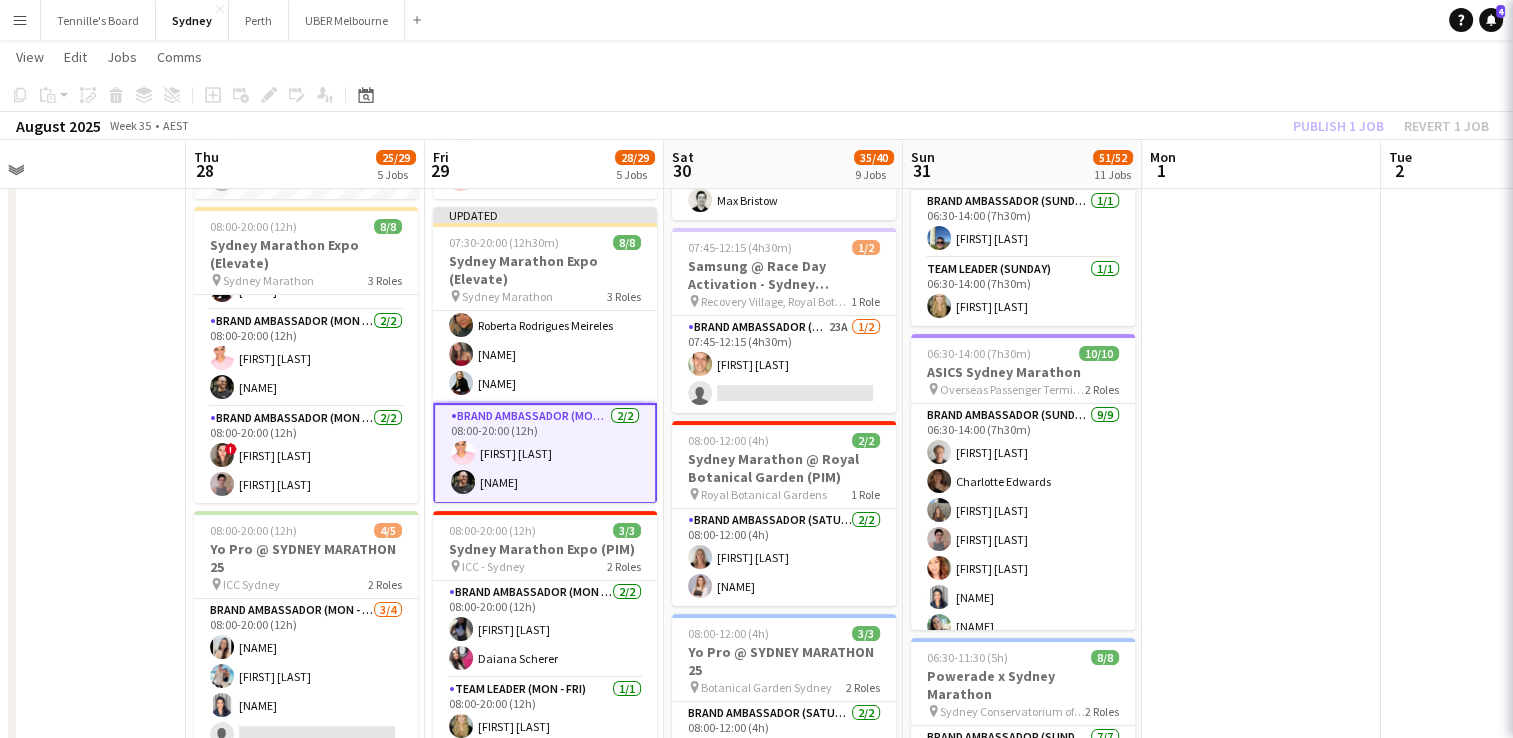 scroll, scrollTop: 156, scrollLeft: 0, axis: vertical 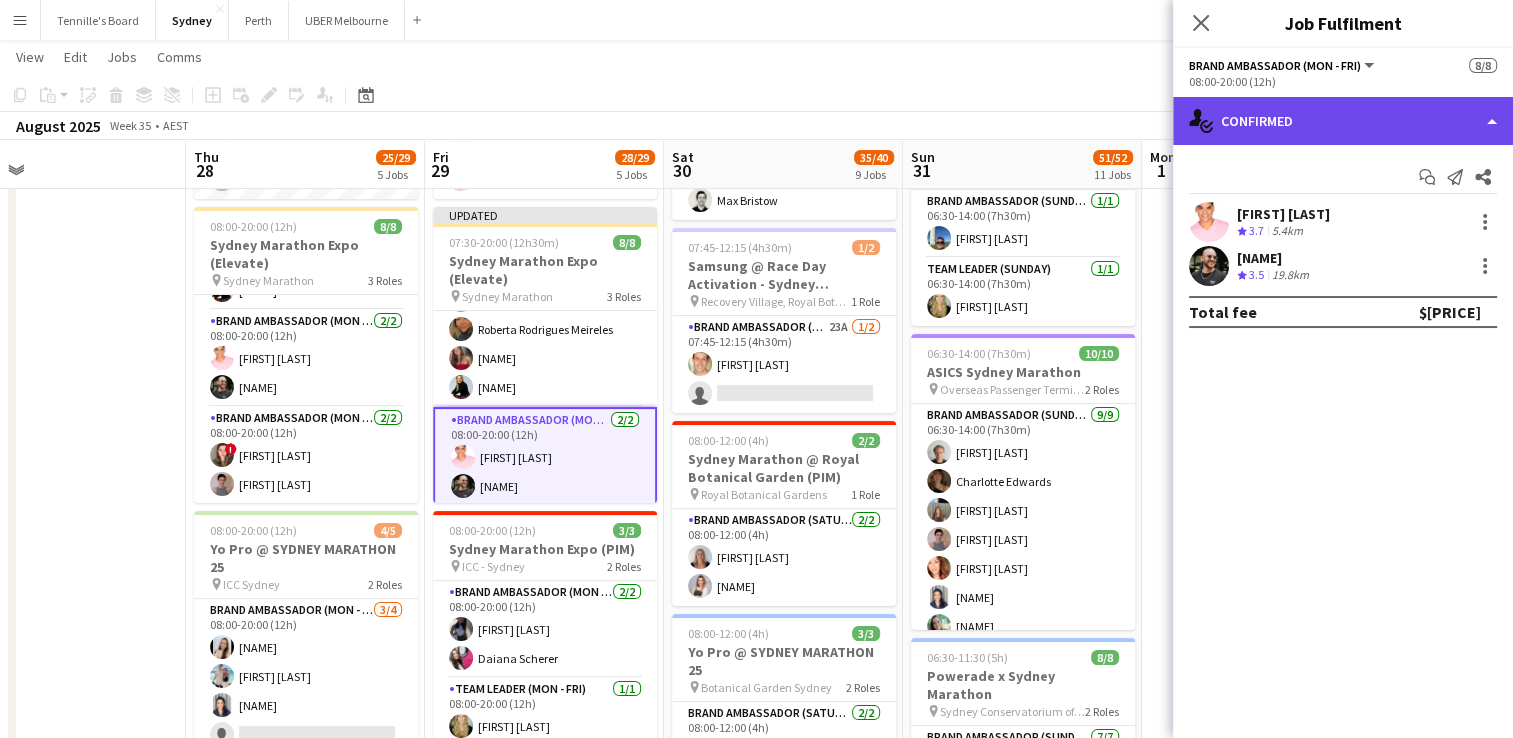 click on "single-neutral-actions-check-2
Confirmed" 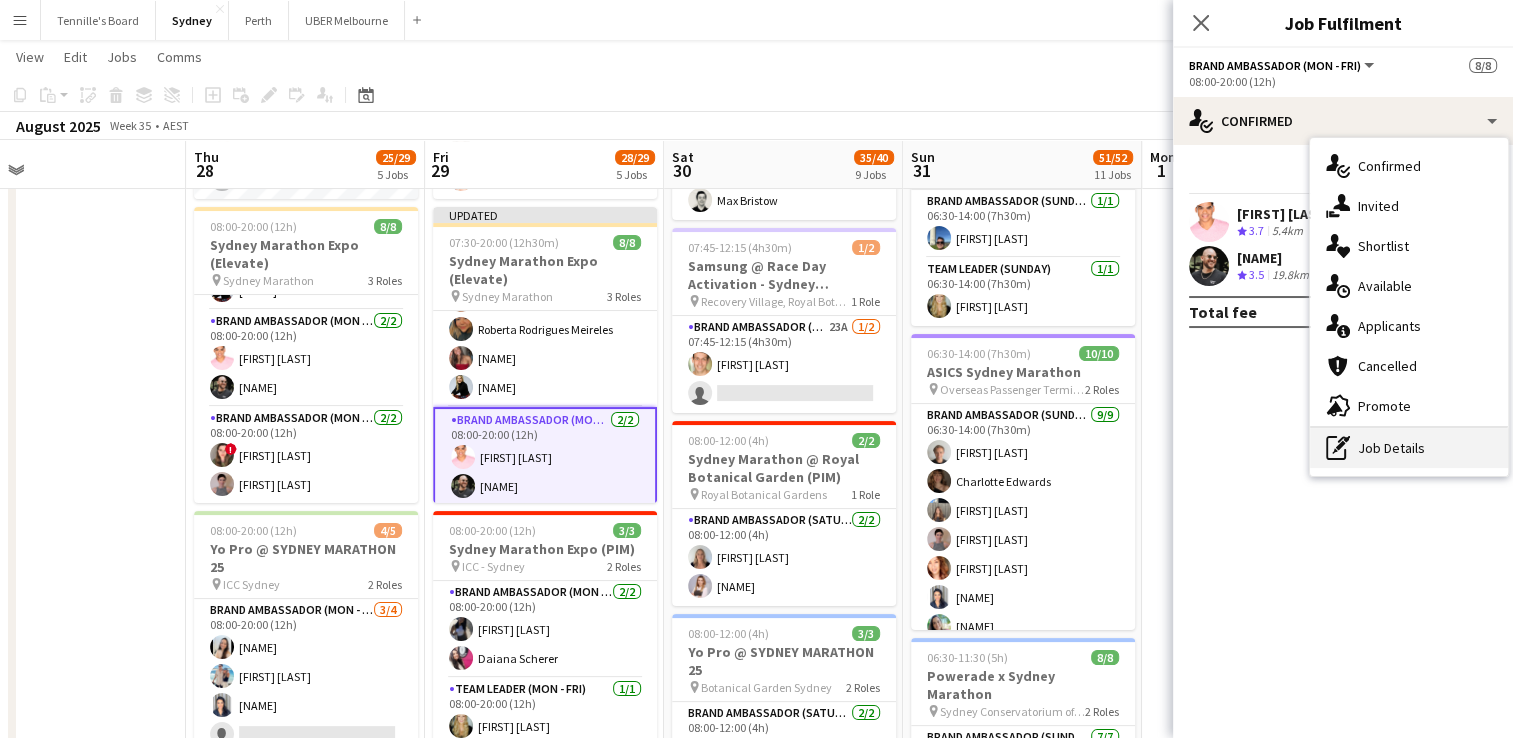 click on "pen-write" 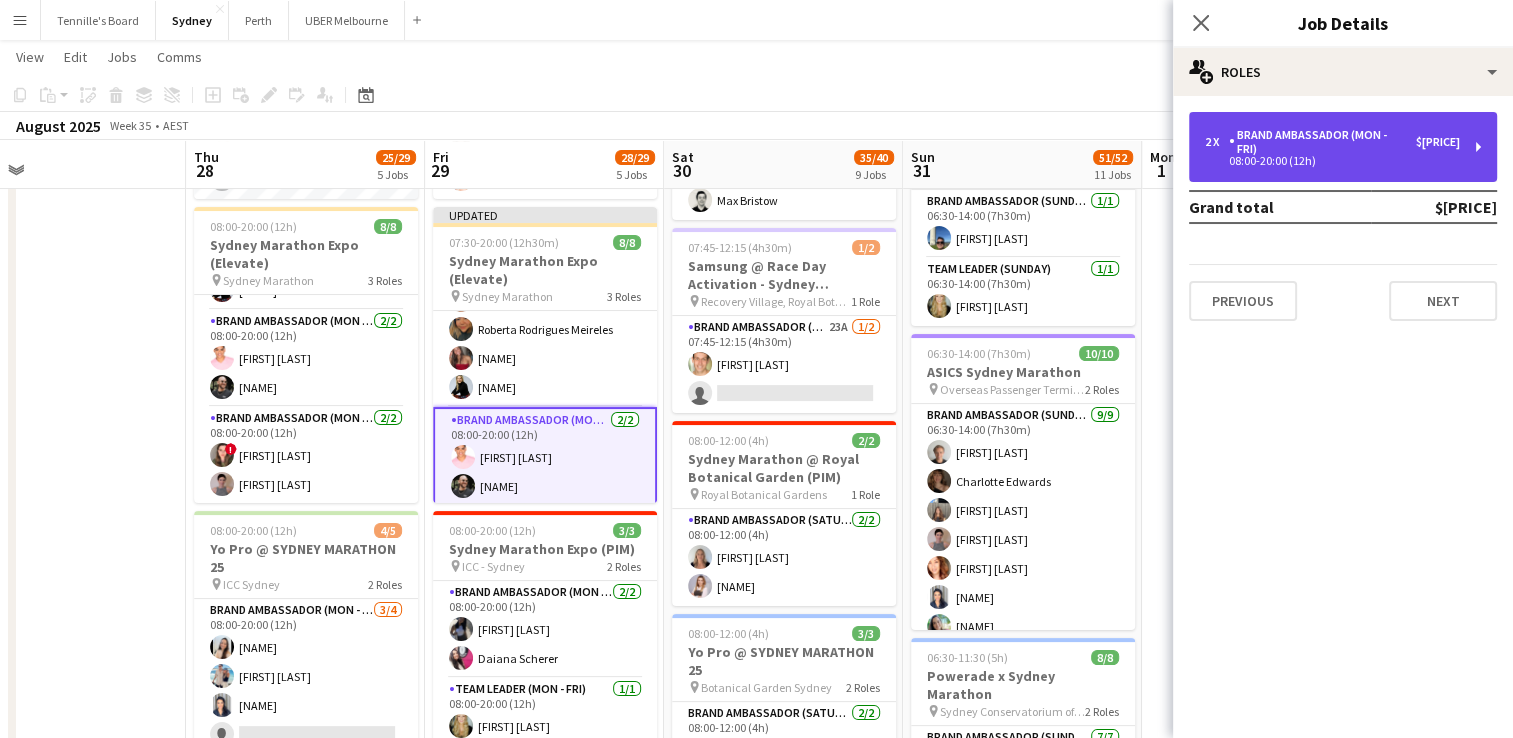 click on "2 x   Brand Ambassador (Mon - Fri)   $[PRICE]   [TIME]" at bounding box center [1343, 147] 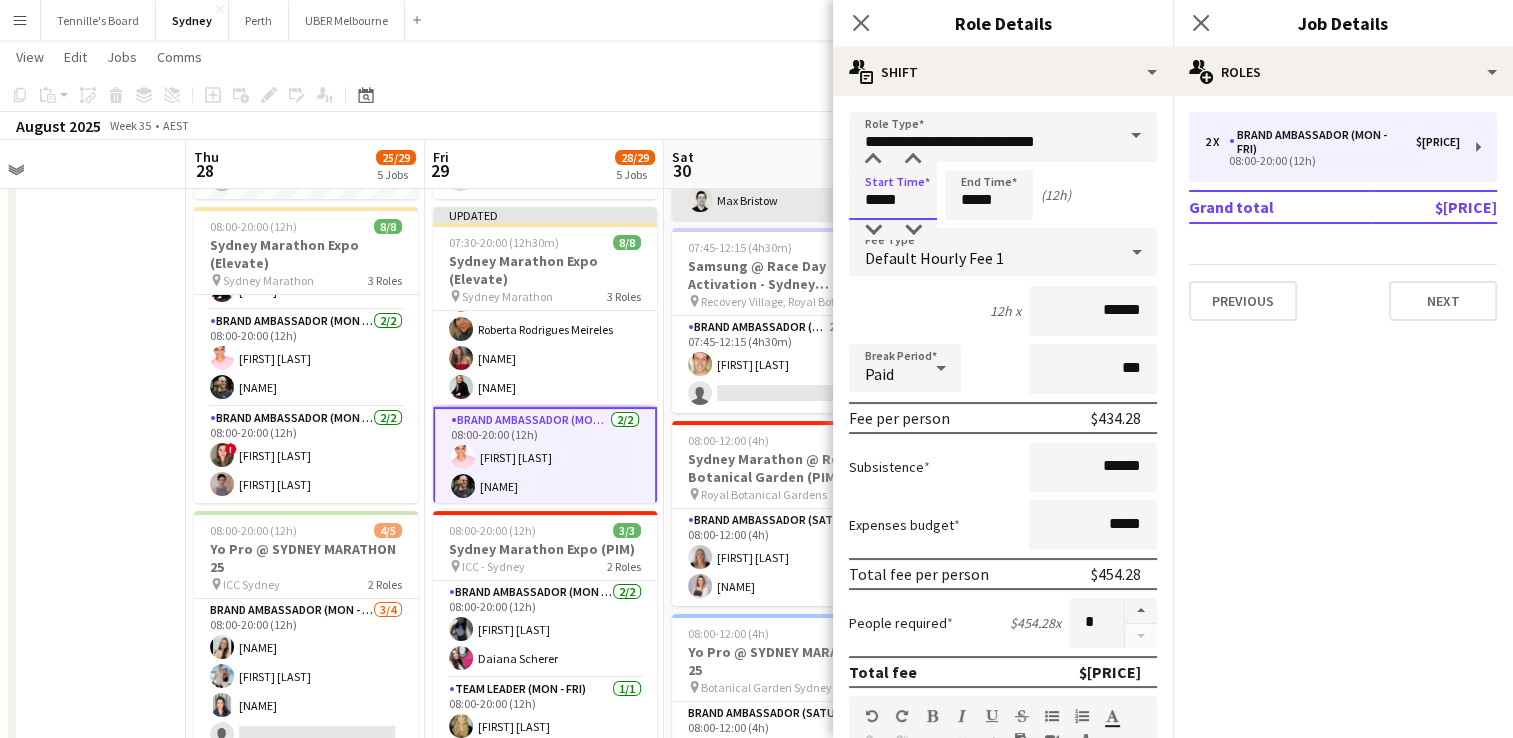 drag, startPoint x: 915, startPoint y: 206, endPoint x: 710, endPoint y: 198, distance: 205.15604 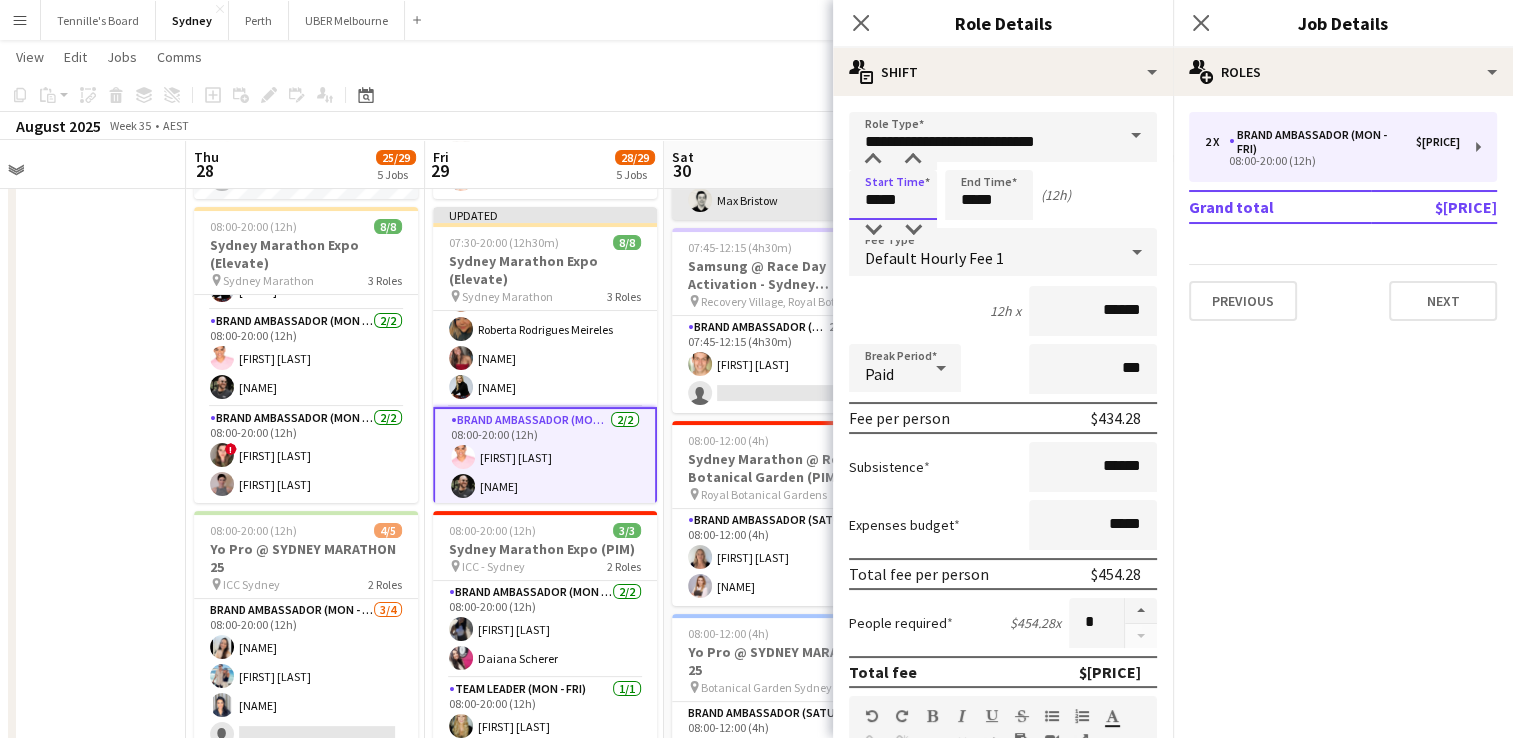 click on "Menu
Boards
Boards   Boards   All jobs   Status
Workforce
Workforce   My Workforce   Recruiting
Comms
Comms
Pay
Pay   Approvals
Platform Settings
Platform Settings   Your settings
Training Academy
Training Academy
Knowledge Base
Knowledge Base
Product Updates
Product Updates   Log Out   Privacy   [FIRST]'s Board
Close
Sydney
Close
Perth
Close
UBER Melbourne
Close
Add
Help
Notifications
4   Sydney
user
View  Day view expanded Day view collapsed Month view  Edit" at bounding box center [756, 1304] 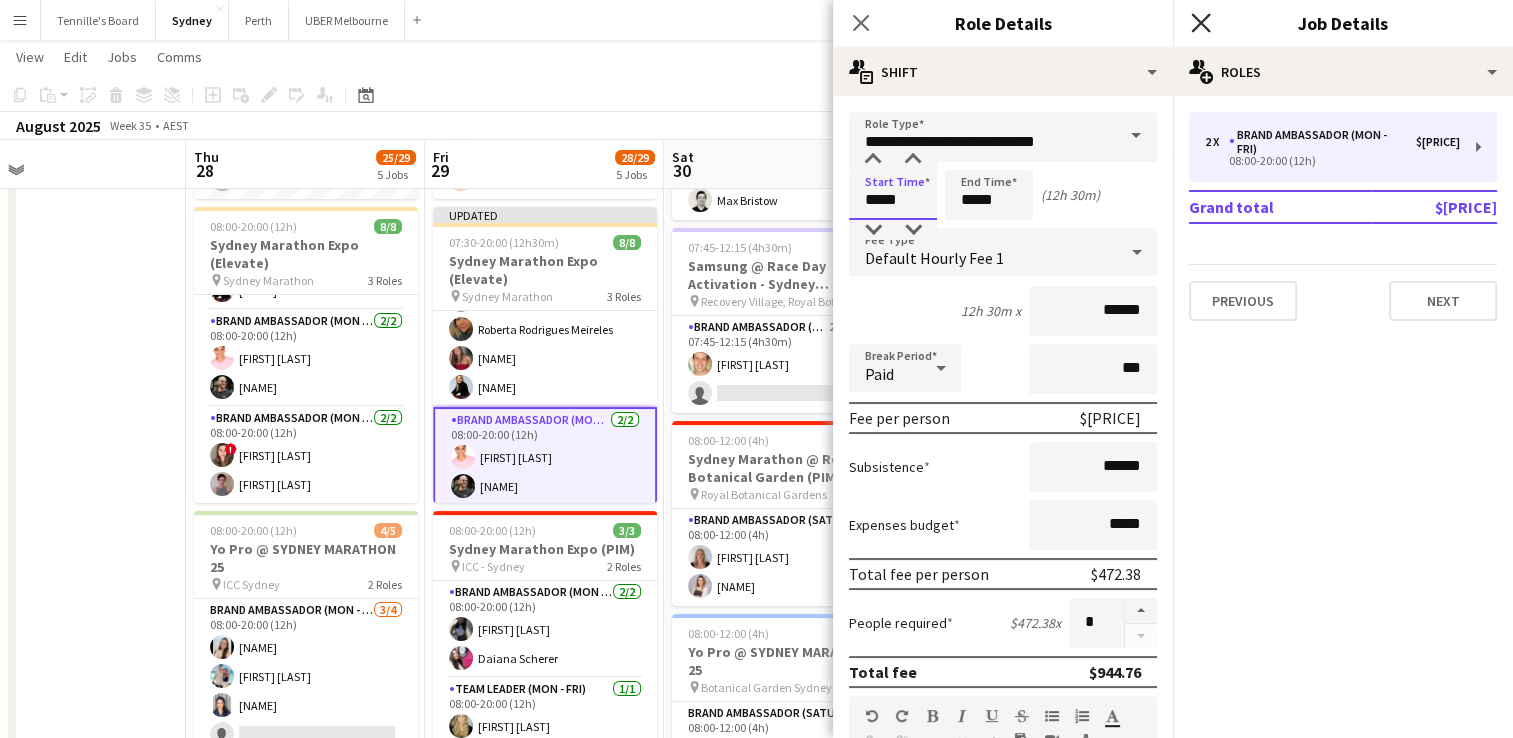 type on "*****" 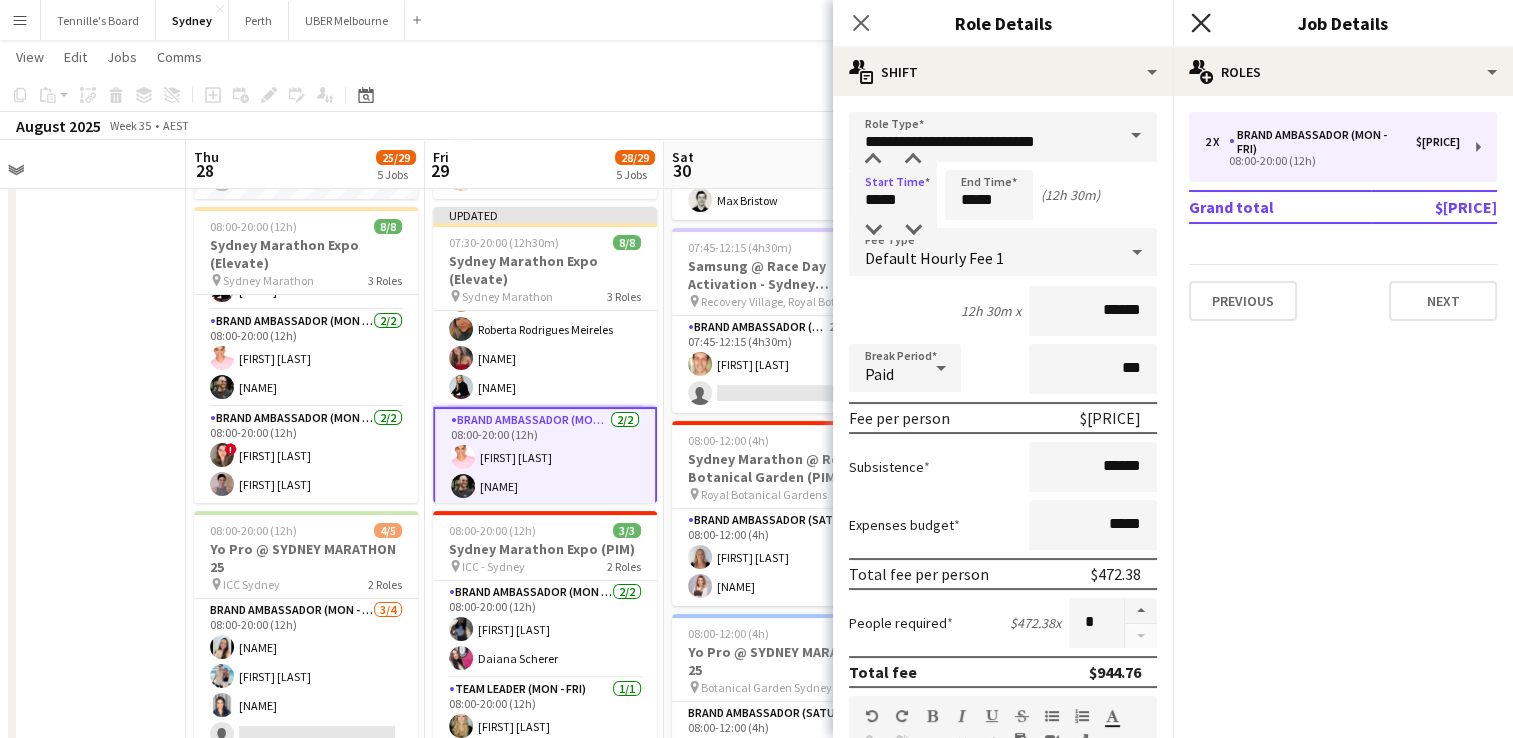 click on "Close pop-in" 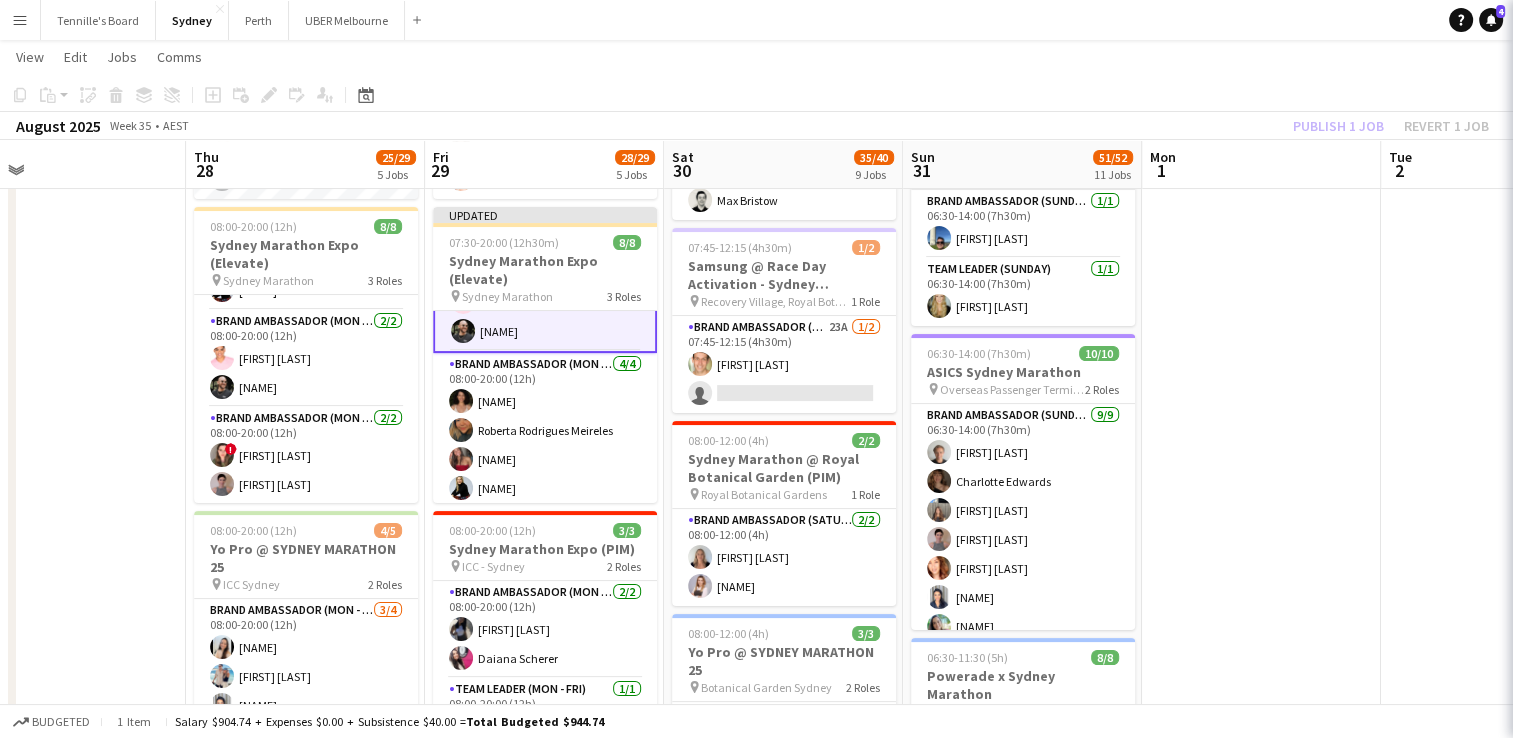 scroll, scrollTop: 160, scrollLeft: 0, axis: vertical 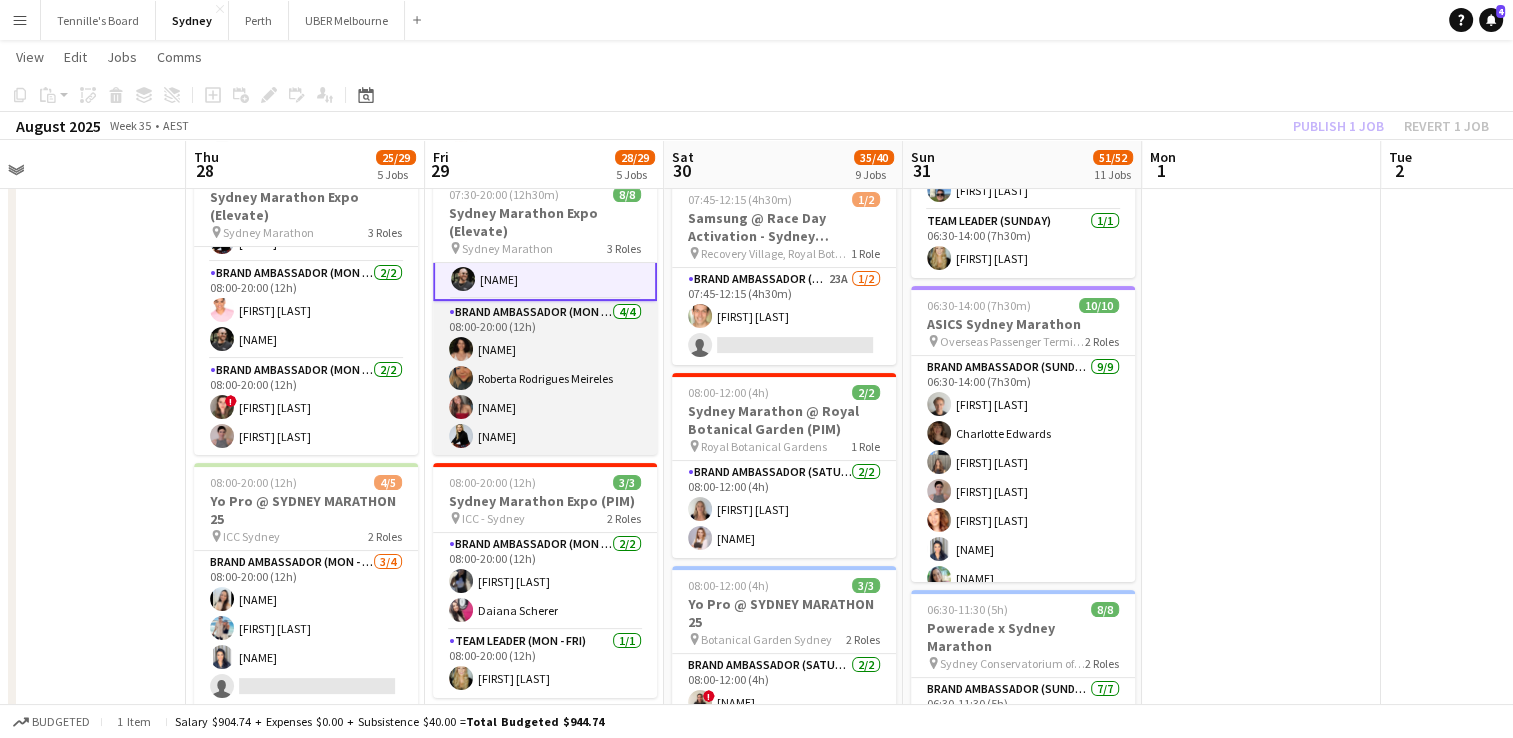click on "Brand Ambassador (Mon - Fri)   4/4   08:00-20:00 (12h)
[NAME] [NAME] [NAME] [NAME]" at bounding box center [545, 378] 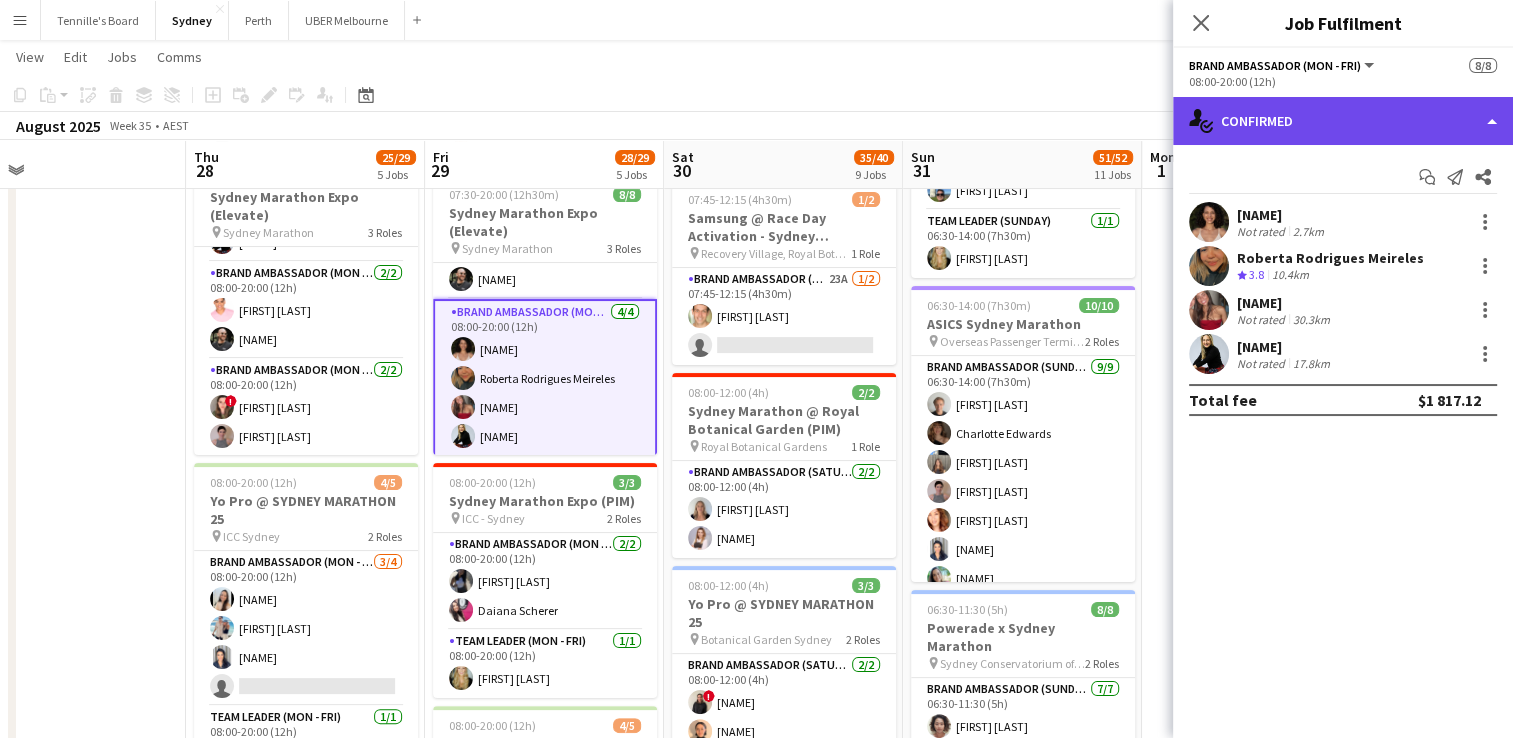 click on "single-neutral-actions-check-2
Confirmed" 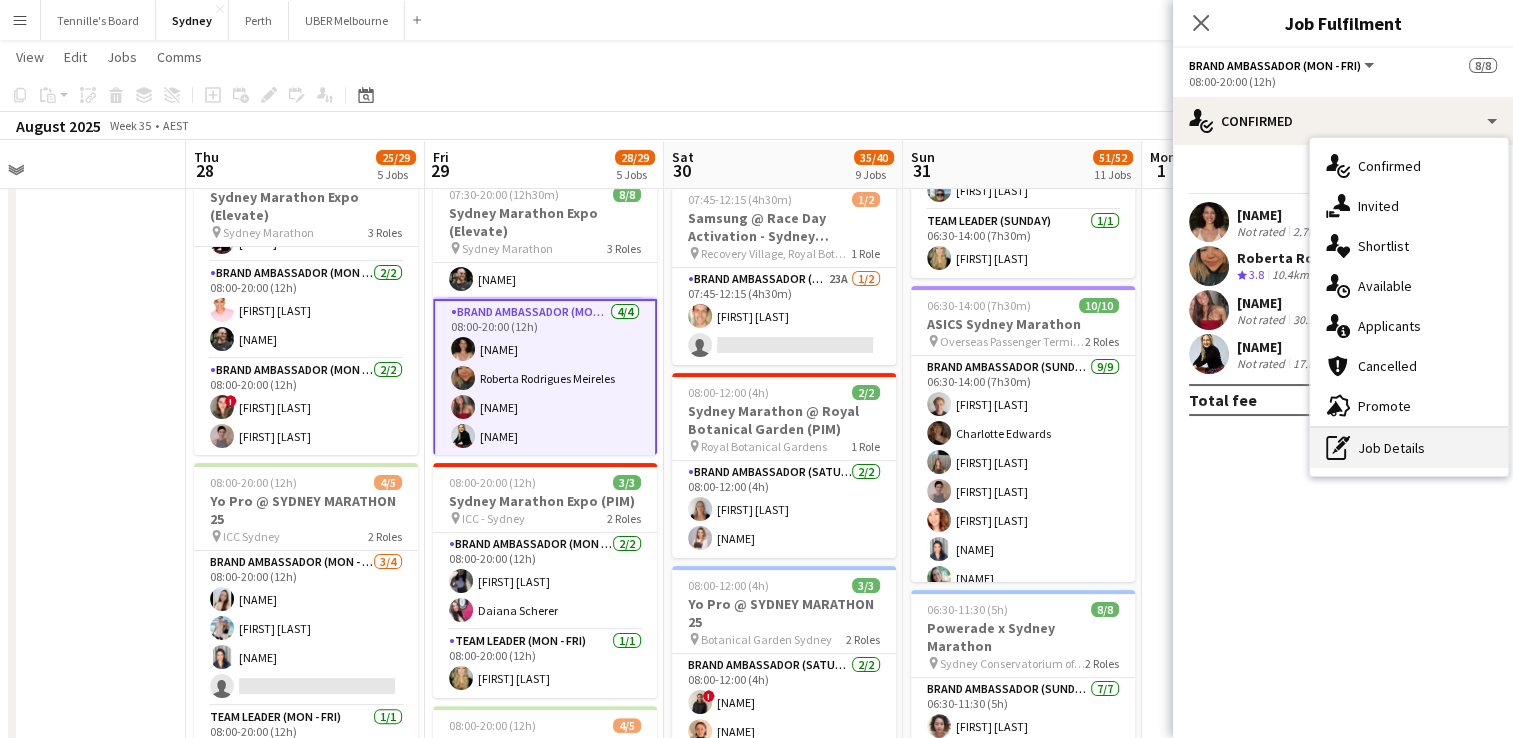 click on "pen-write
Job Details" at bounding box center [1409, 448] 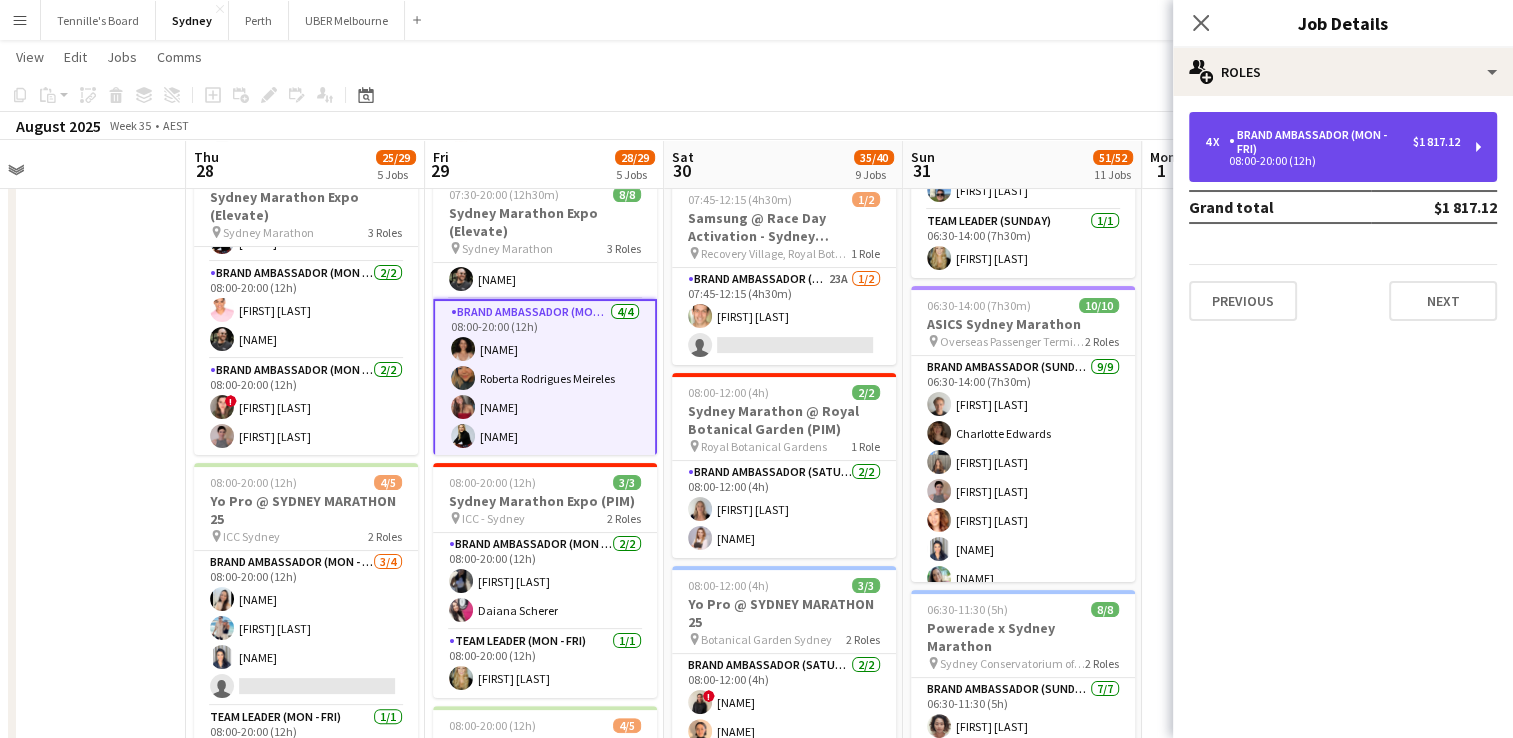 click on "Brand Ambassador (Mon - Fri)" at bounding box center (1321, 142) 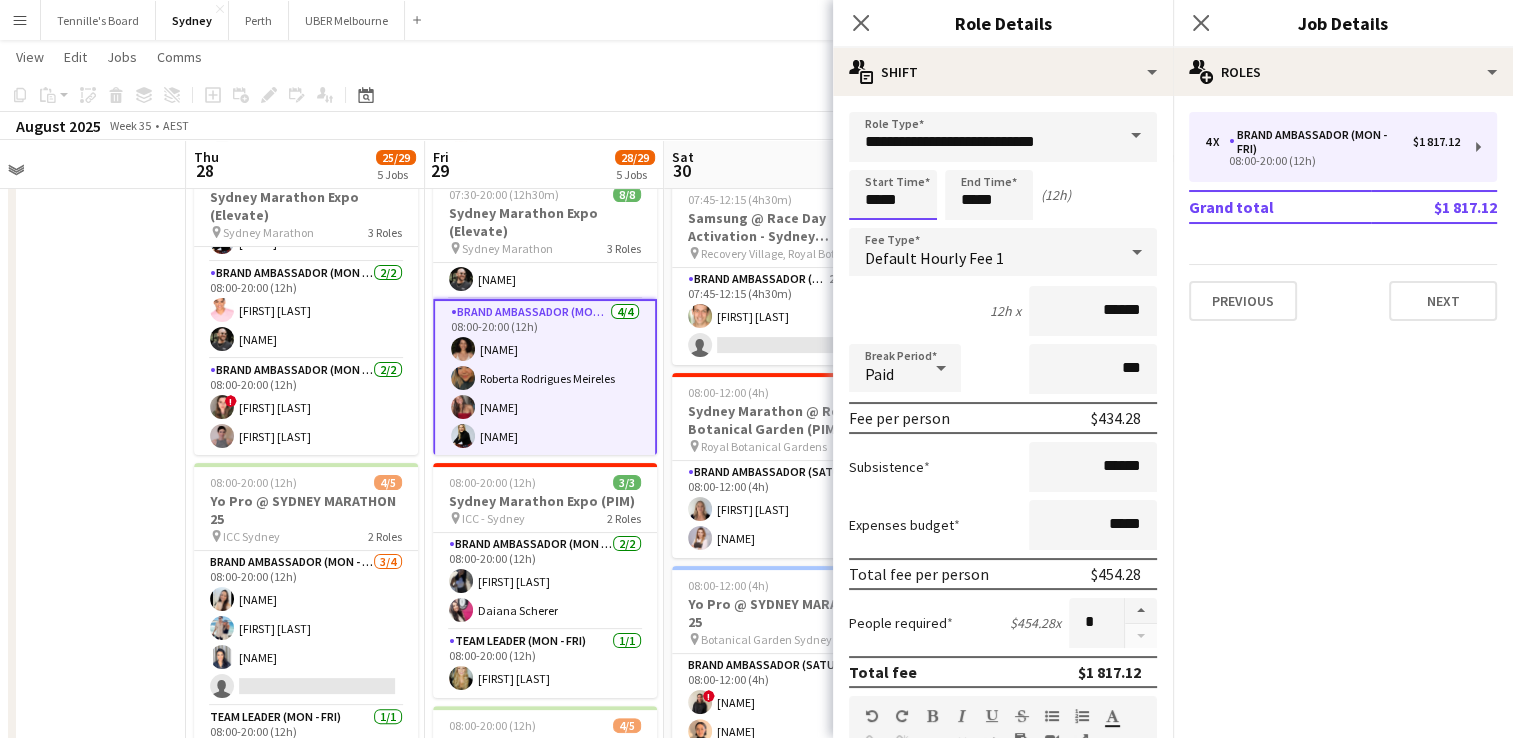 drag, startPoint x: 873, startPoint y: 196, endPoint x: 740, endPoint y: 187, distance: 133.30417 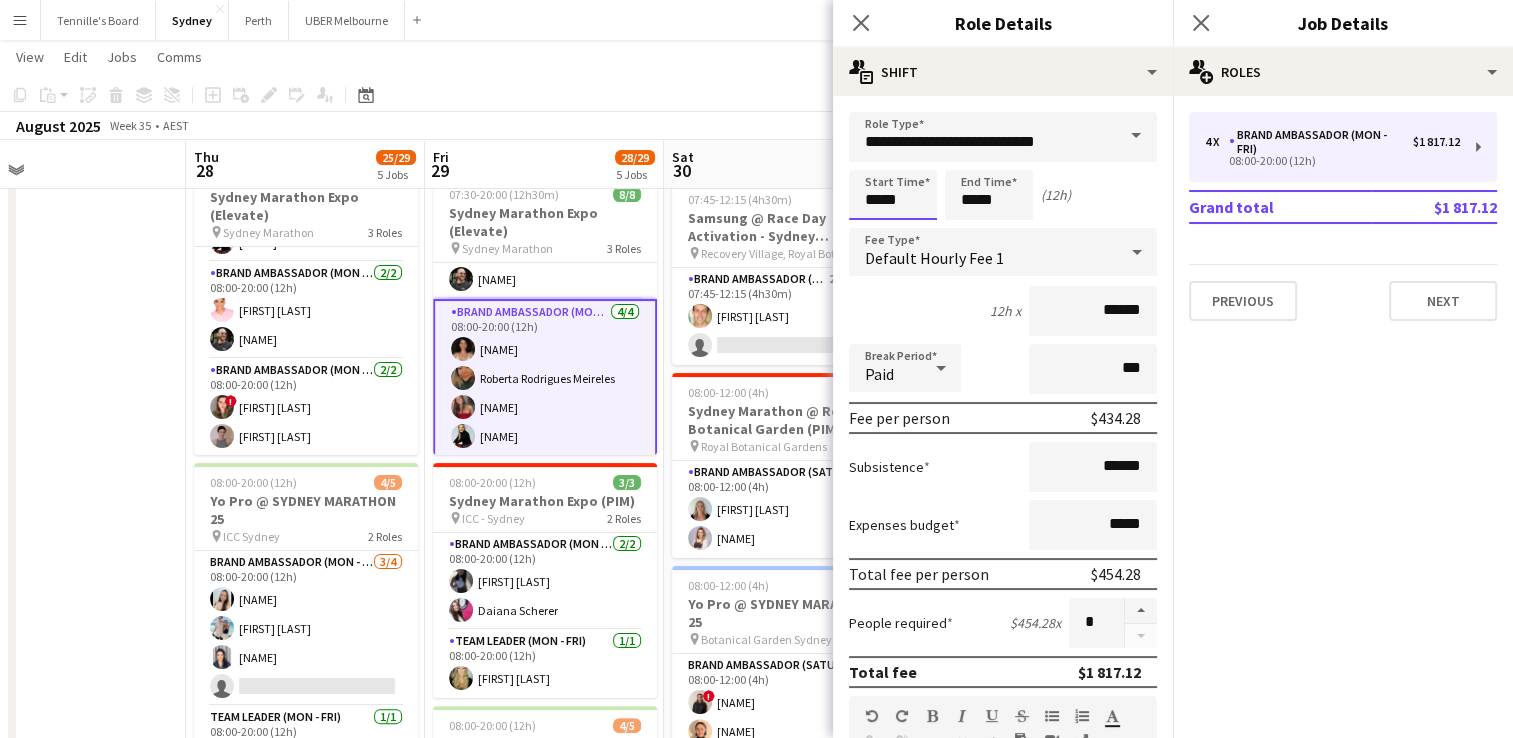click on "Menu
Boards
Boards   Boards   All jobs   Status
Workforce
Workforce   My Workforce   Recruiting
Comms
Comms
Pay
Pay   Approvals
Platform Settings
Platform Settings   Your settings
Training Academy
Training Academy
Knowledge Base
Knowledge Base
Product Updates
Product Updates   Log Out   Privacy   [FIRST]'s Board
Close
Sydney
Close
Perth
Close
UBER Melbourne
Close
Add
Help
Notifications
4   Sydney
user
View  Day view expanded Day view collapsed Month view  Edit" at bounding box center [756, 1256] 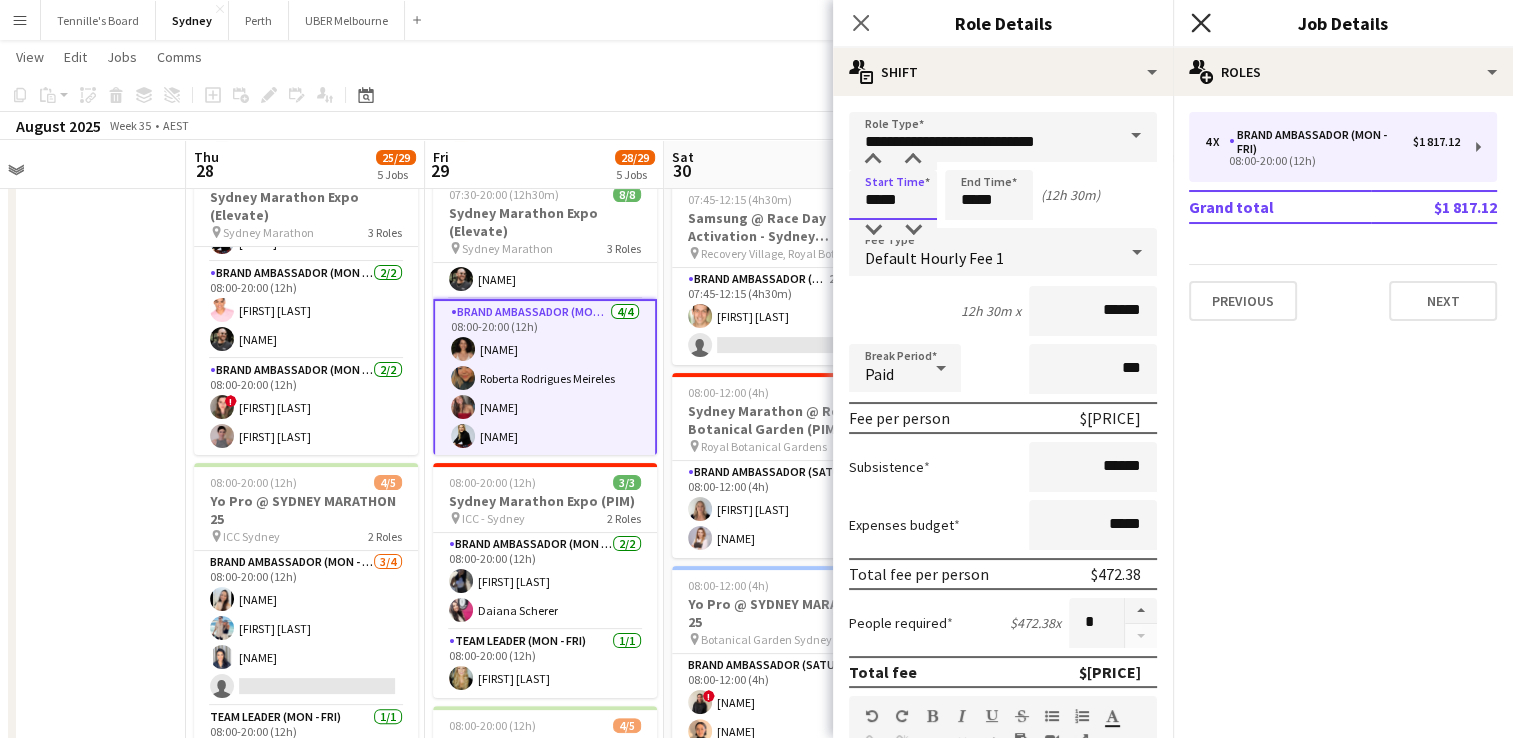 type on "*****" 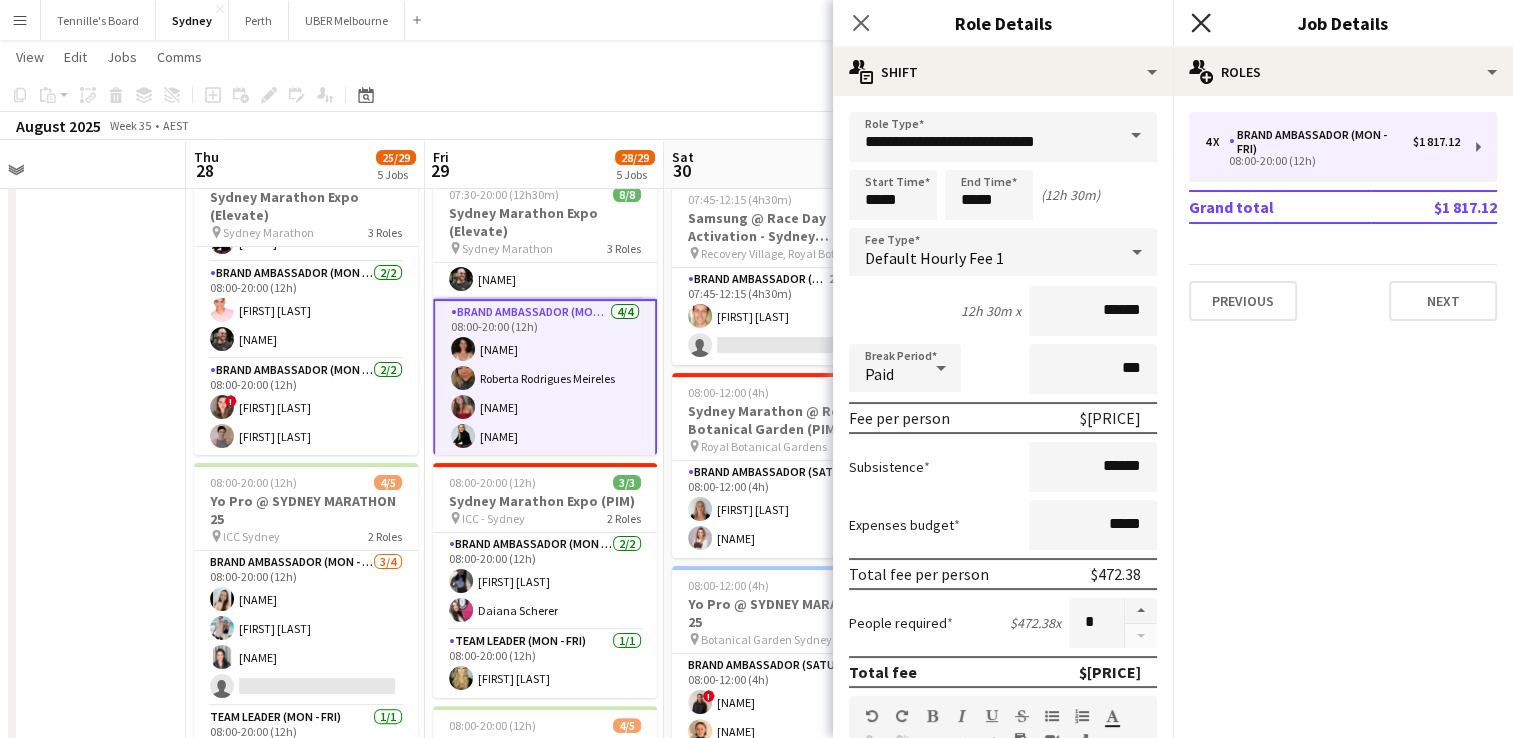 click on "Close pop-in" 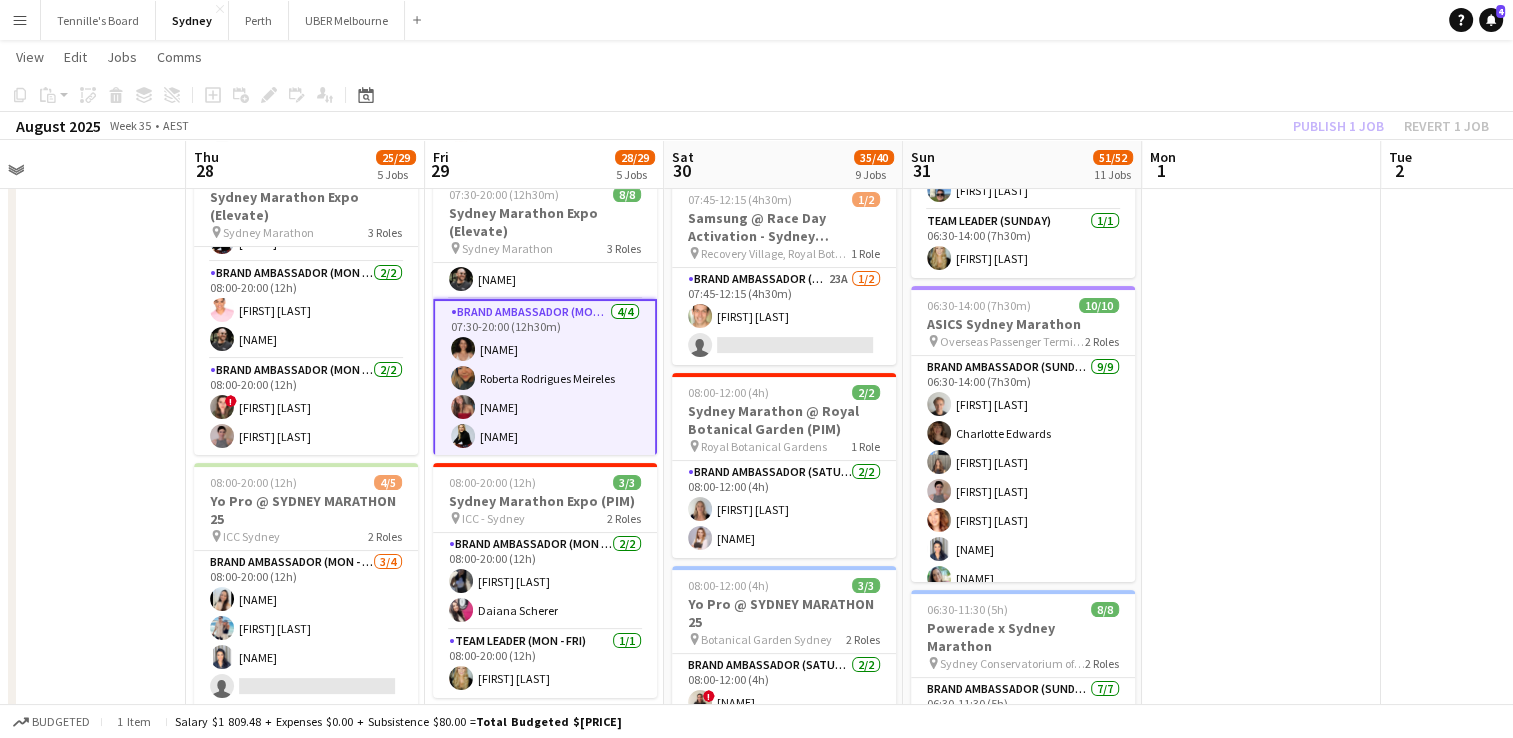 scroll, scrollTop: 0, scrollLeft: 0, axis: both 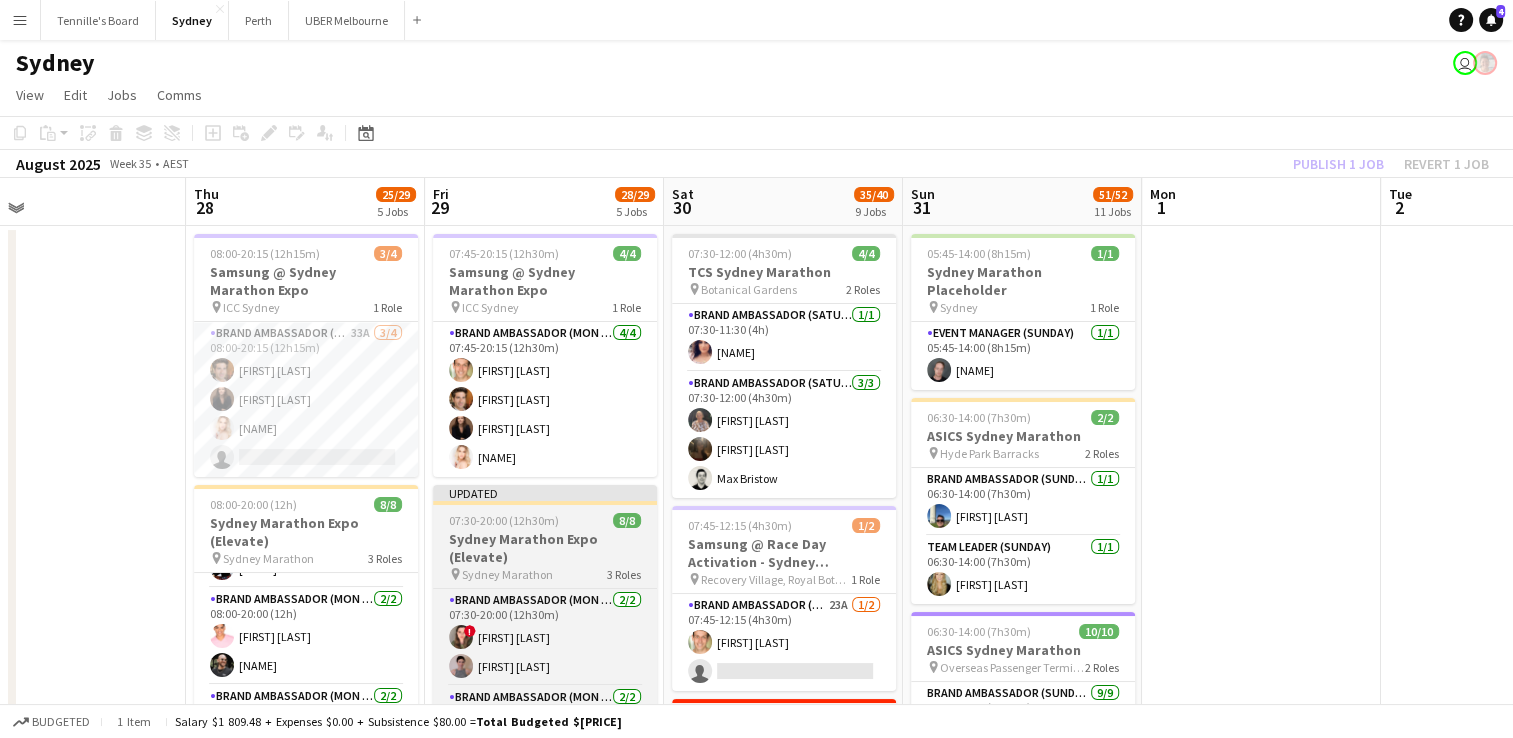 click on "Sydney Marathon Expo (Elevate)" at bounding box center [545, 548] 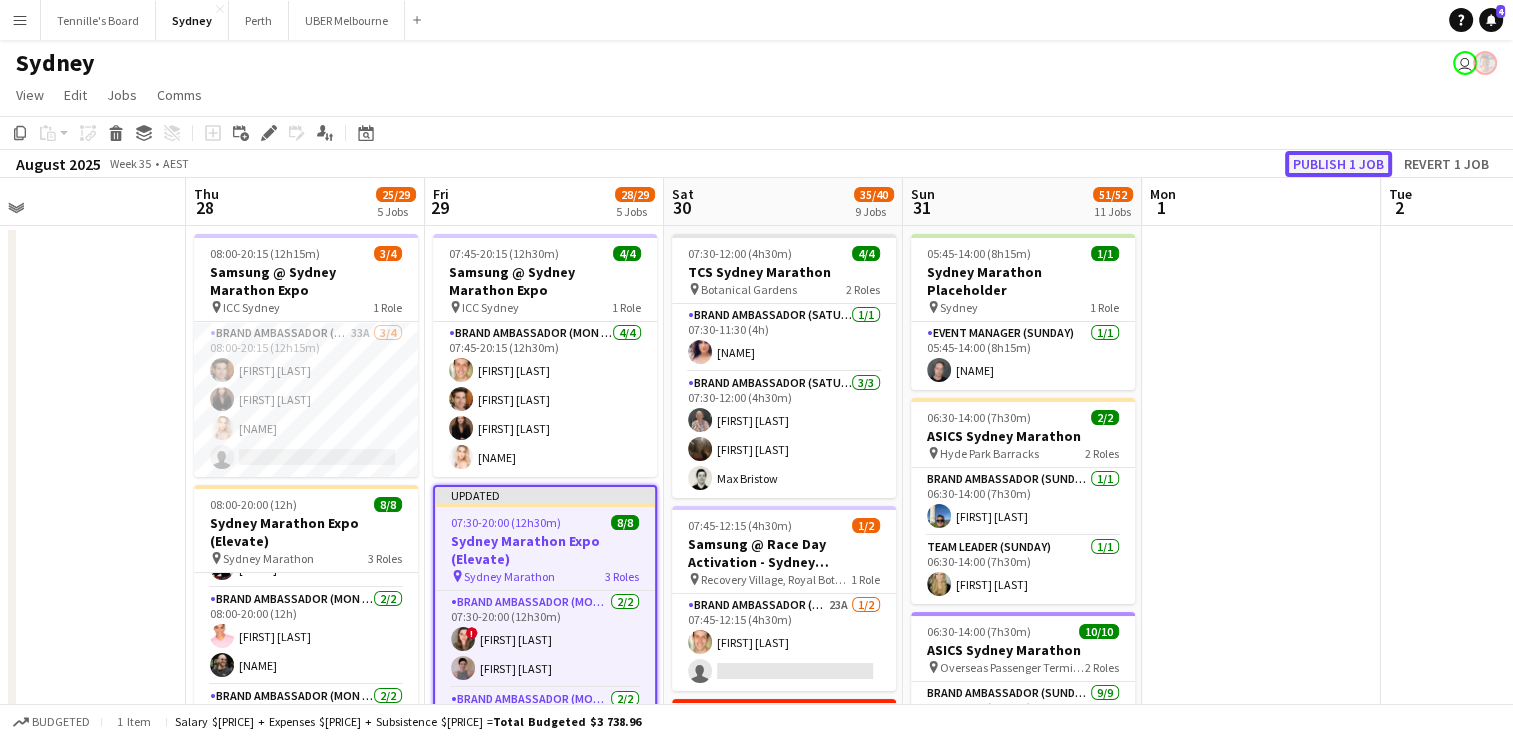 click on "Publish 1 job" 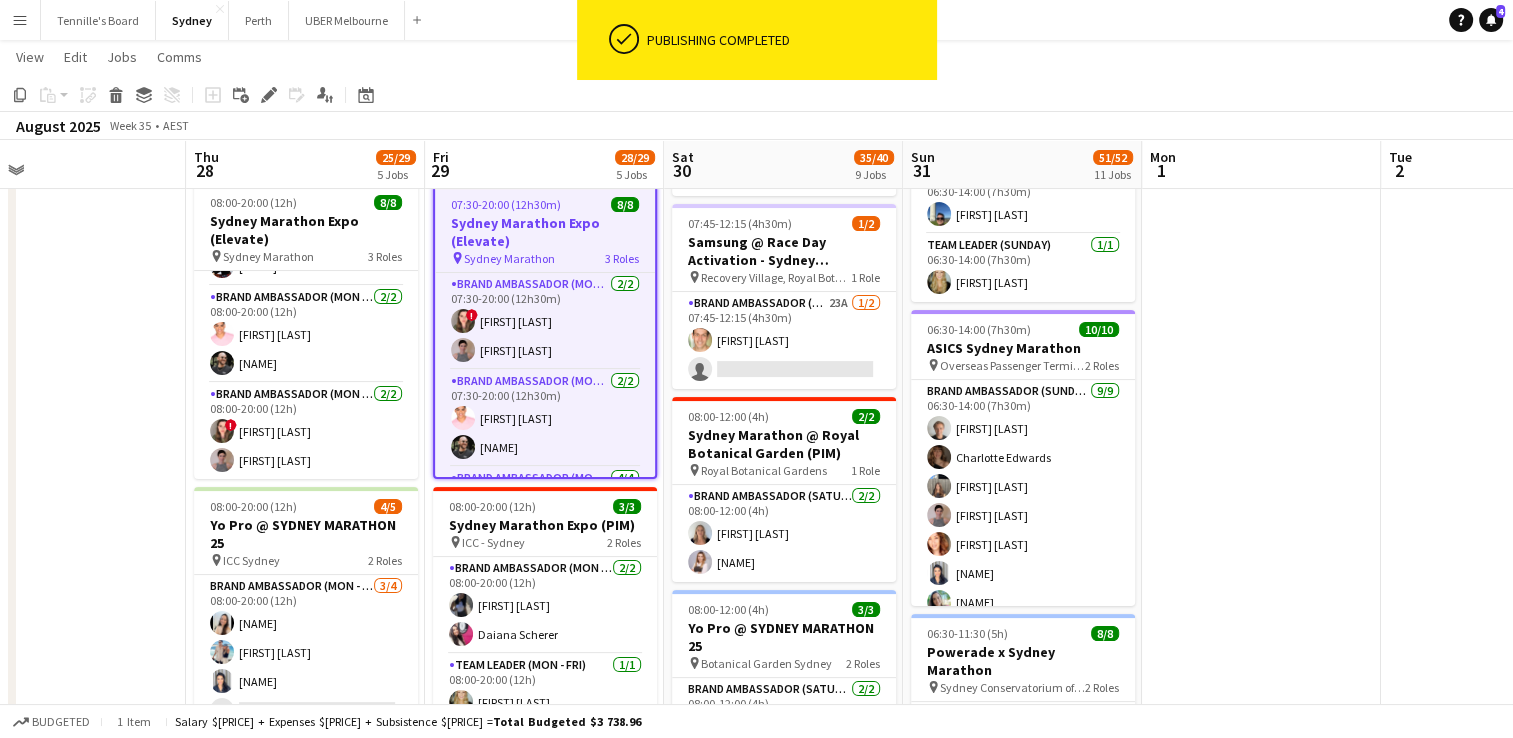 scroll, scrollTop: 298, scrollLeft: 0, axis: vertical 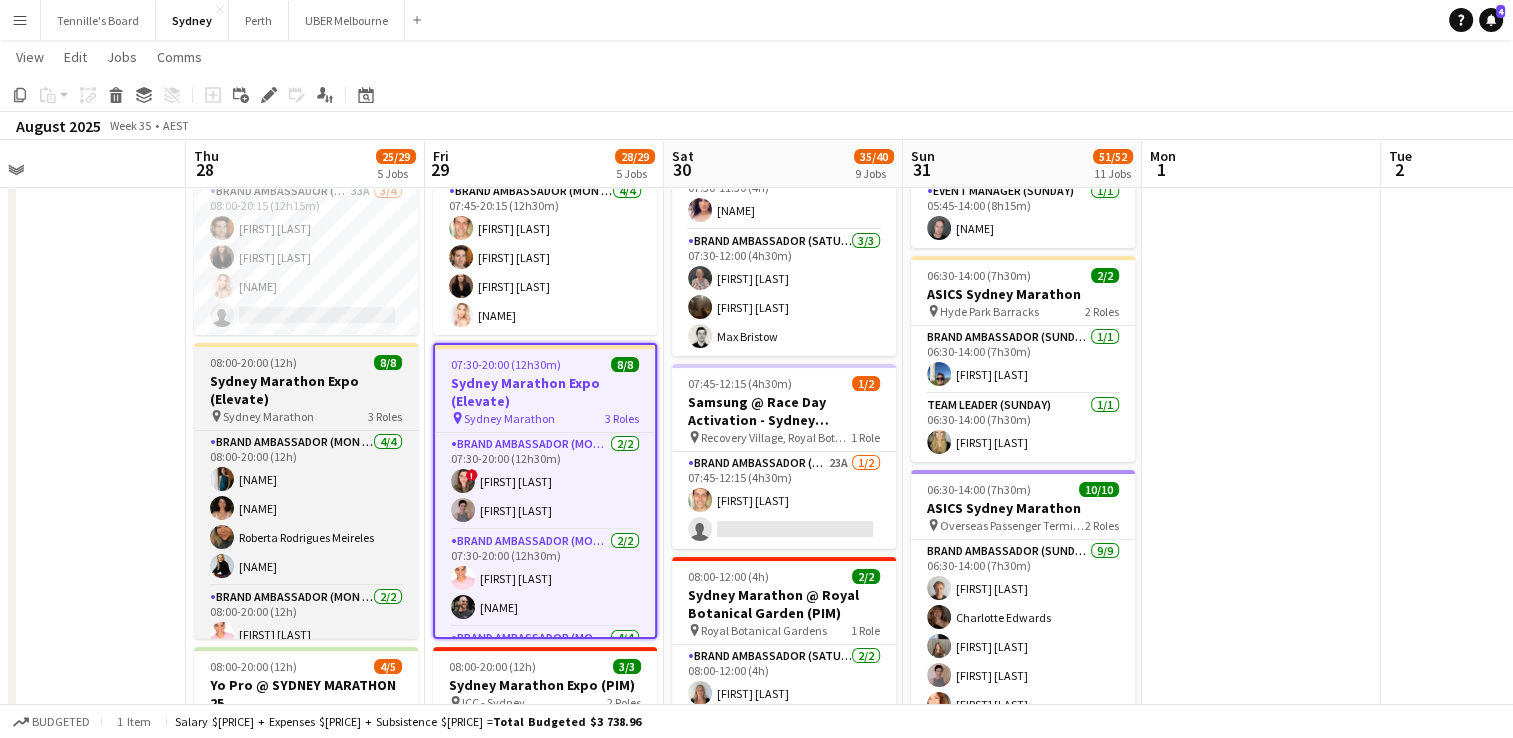 click on "08:00-20:00 (12h)    8/8" at bounding box center (306, 362) 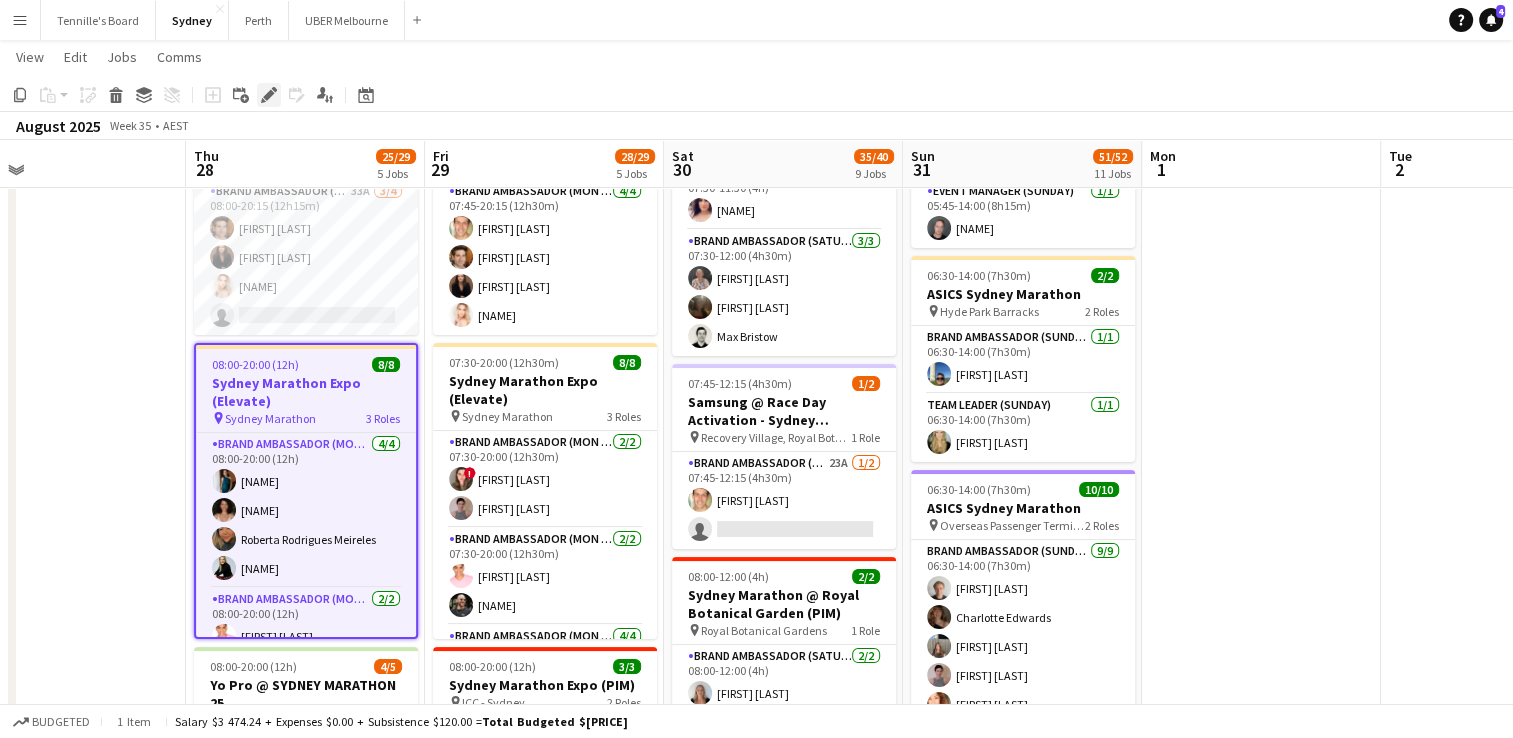 click on "Edit" 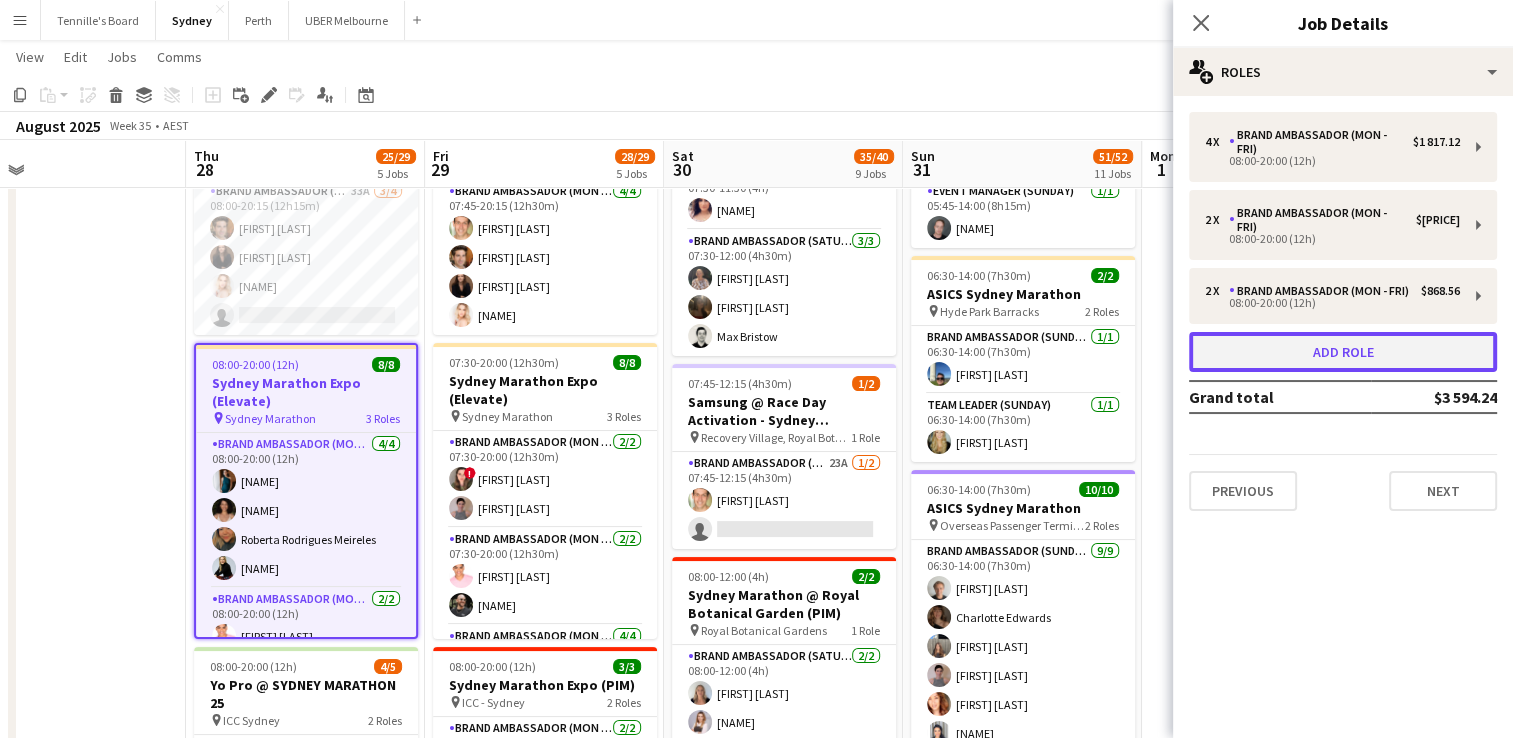 click on "Add role" at bounding box center (1343, 352) 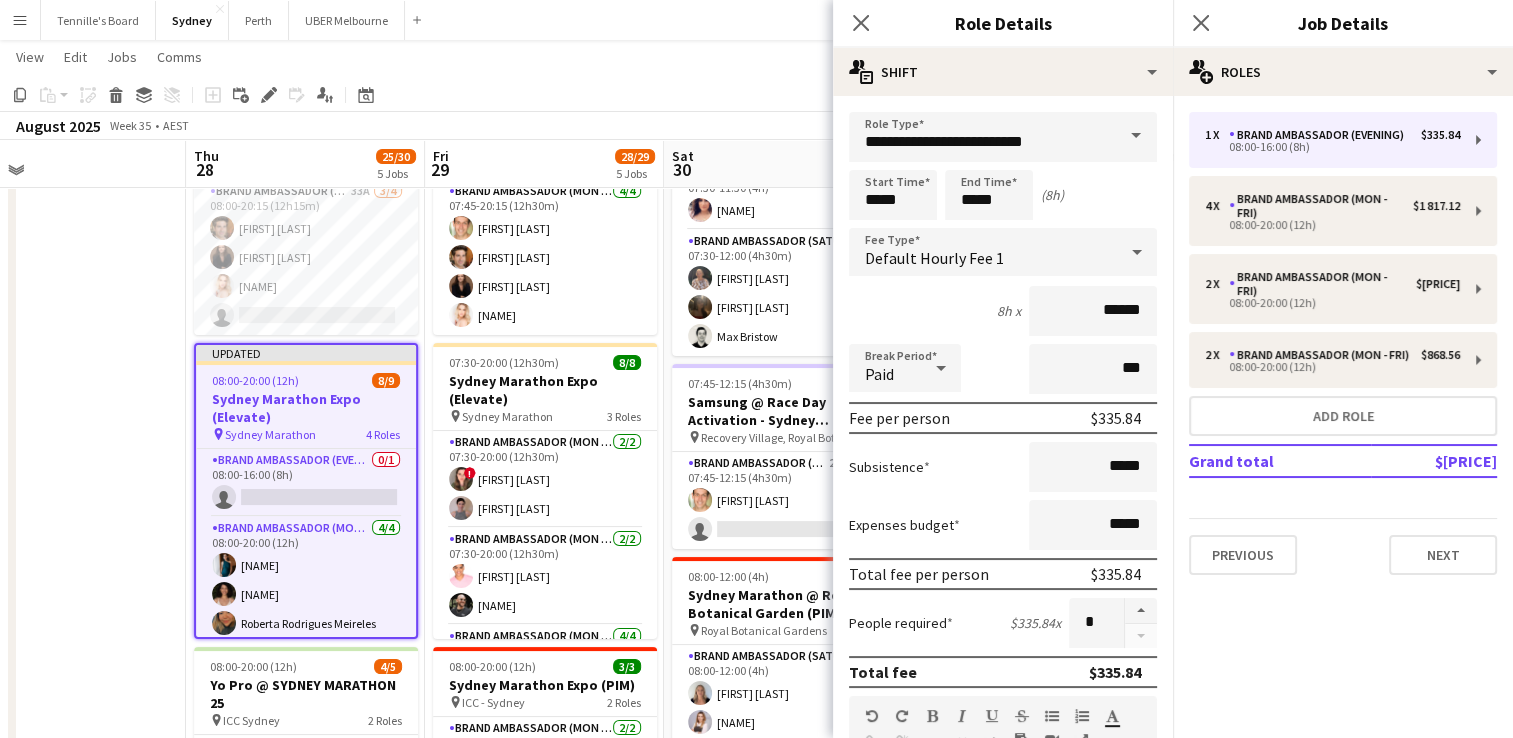 click at bounding box center (1136, 136) 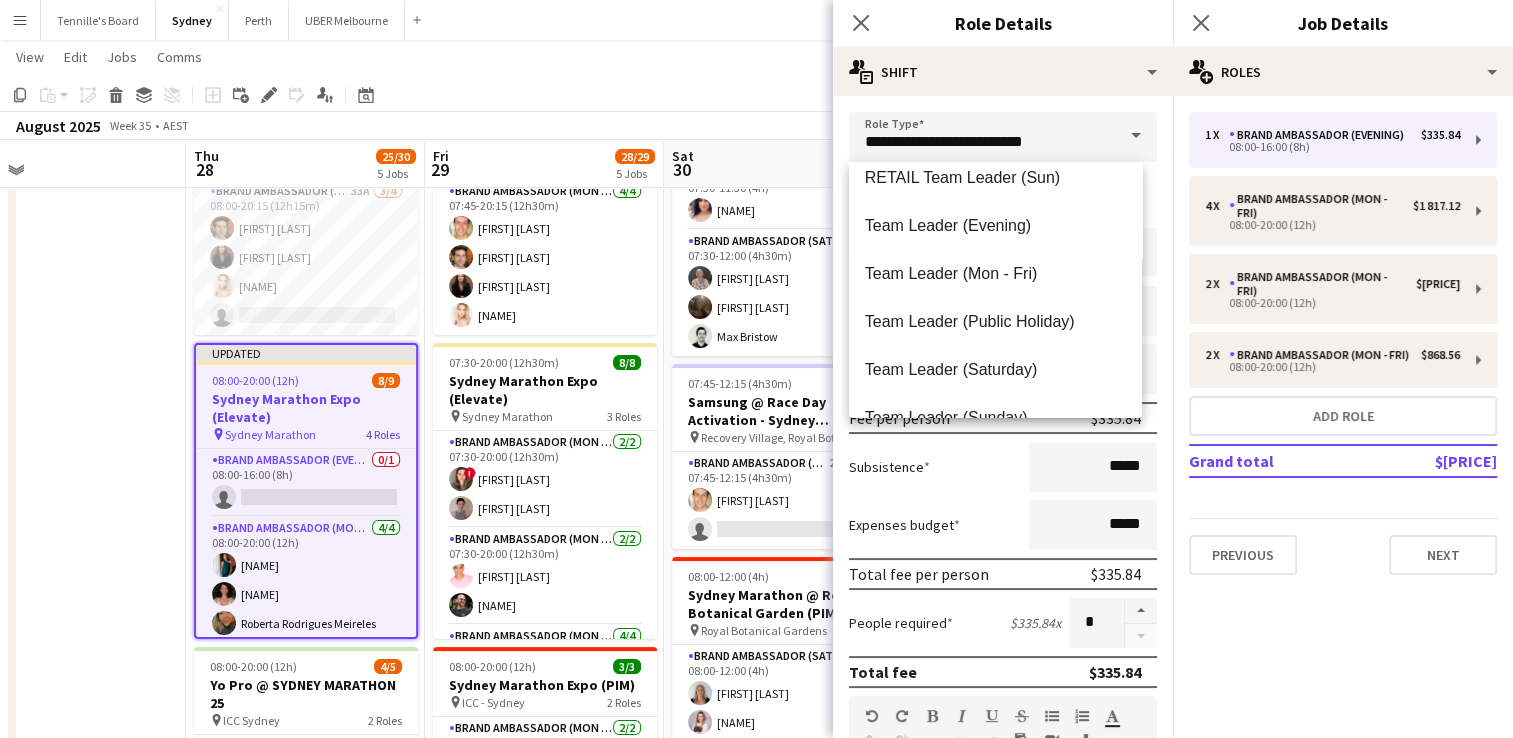 scroll, scrollTop: 1936, scrollLeft: 0, axis: vertical 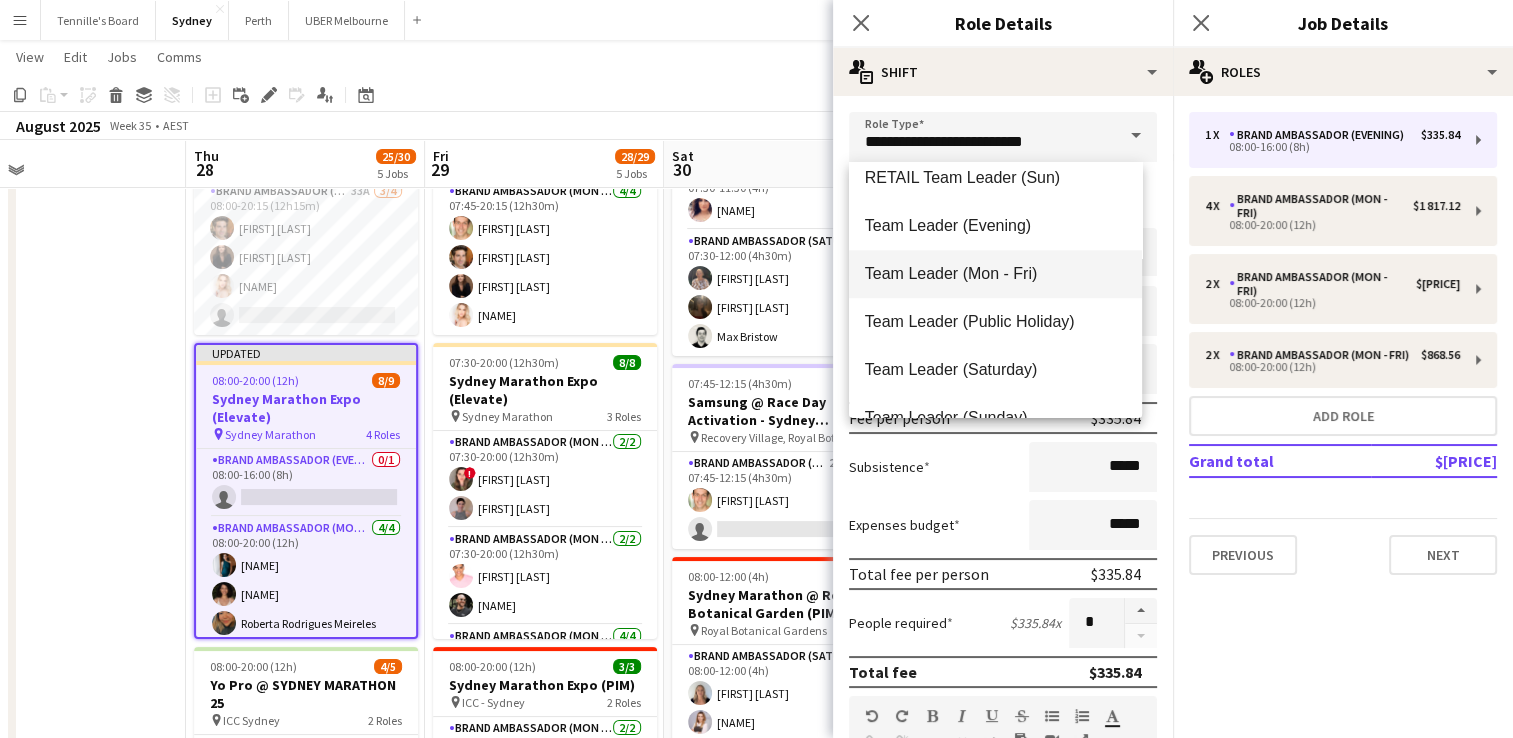 click on "Team Leader (Mon - Fri)" at bounding box center (995, 273) 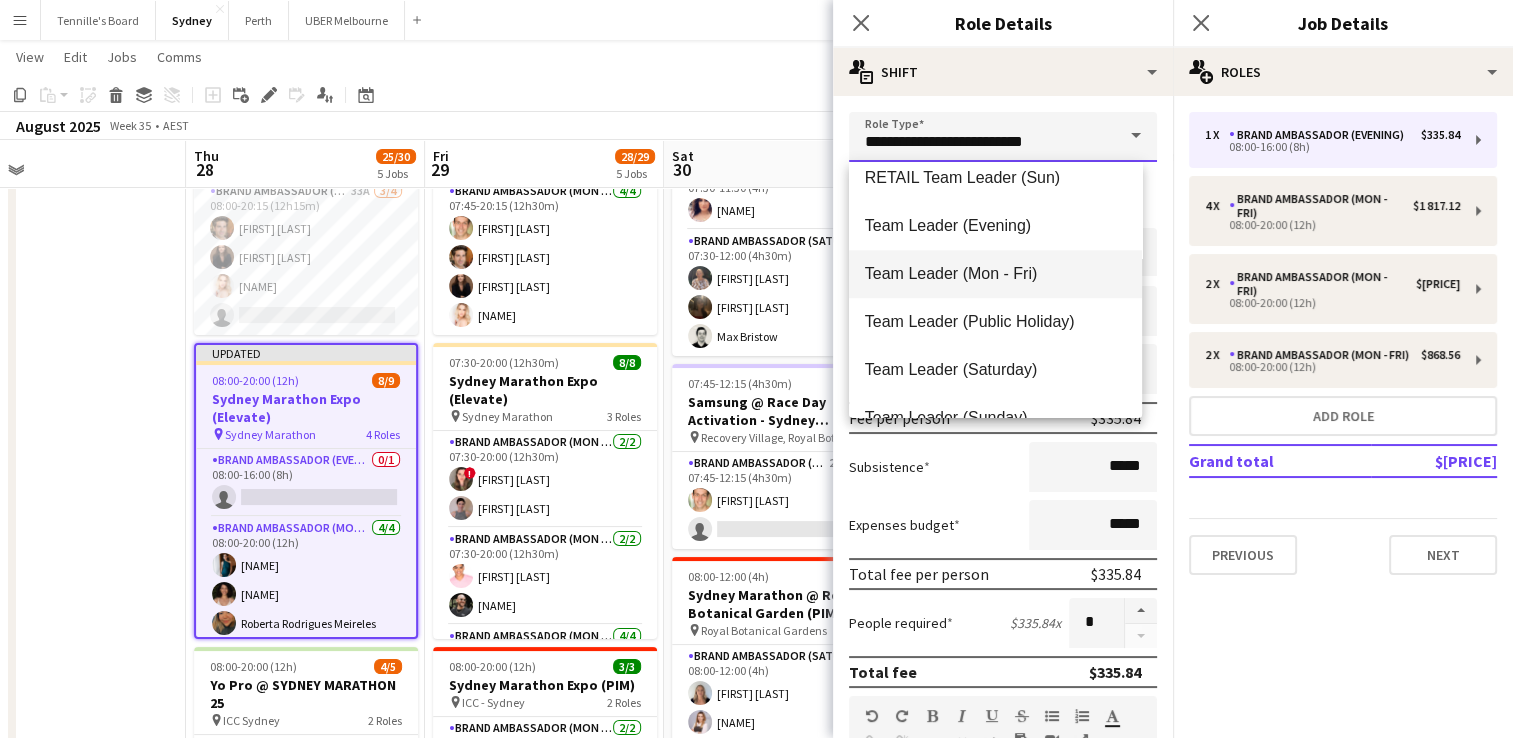 type on "**********" 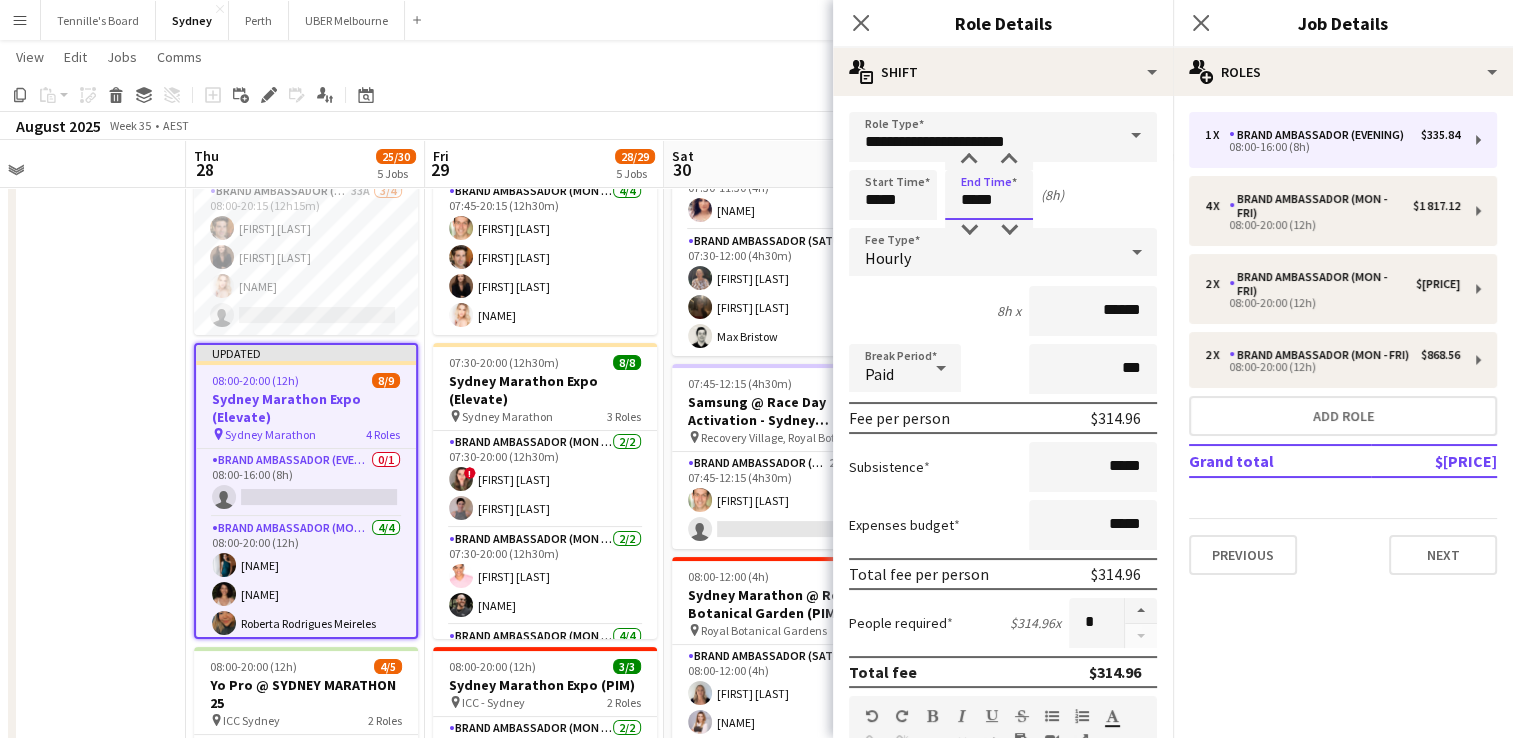 drag, startPoint x: 1009, startPoint y: 193, endPoint x: 855, endPoint y: 200, distance: 154.15901 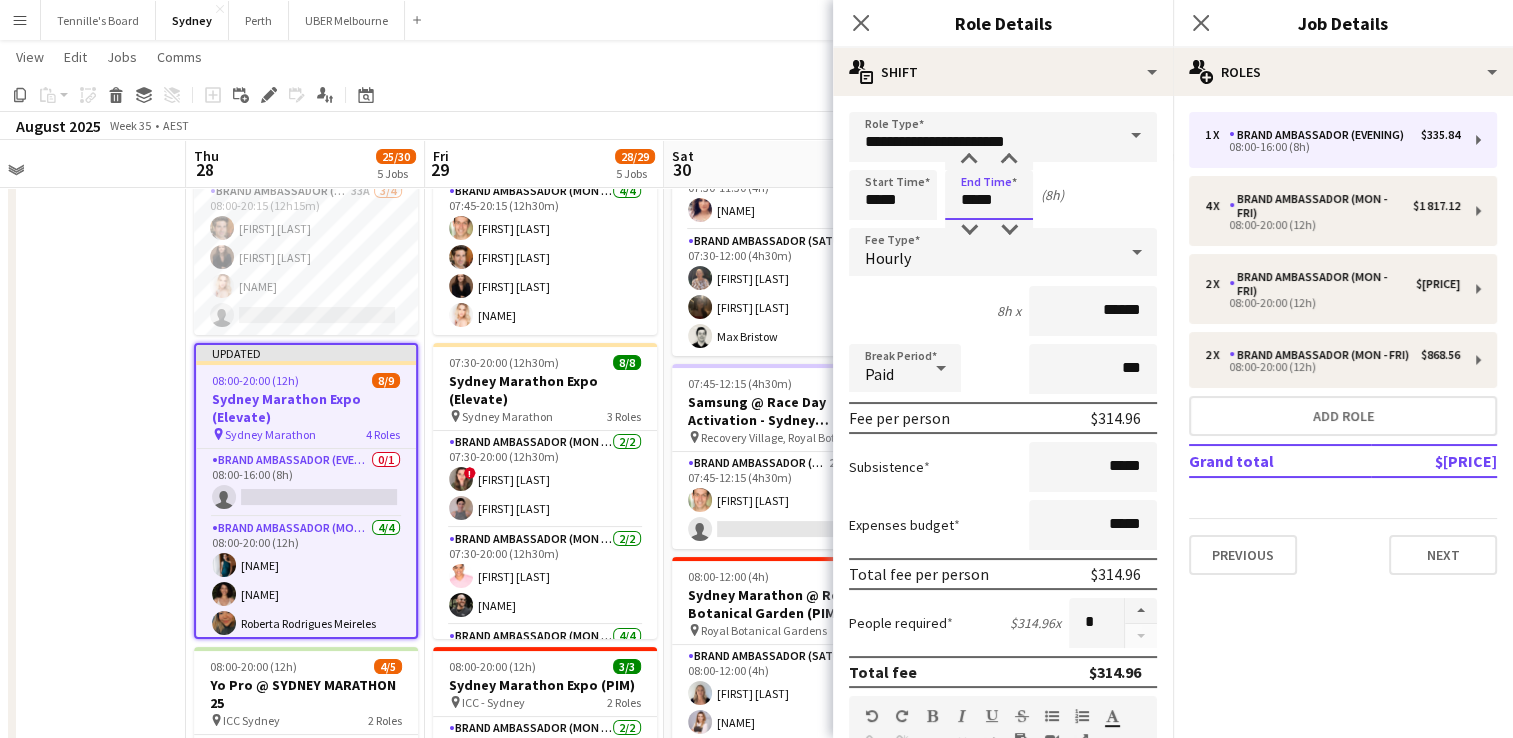 click on "Start Time  *****  End Time  *****  (8h)" at bounding box center [1003, 195] 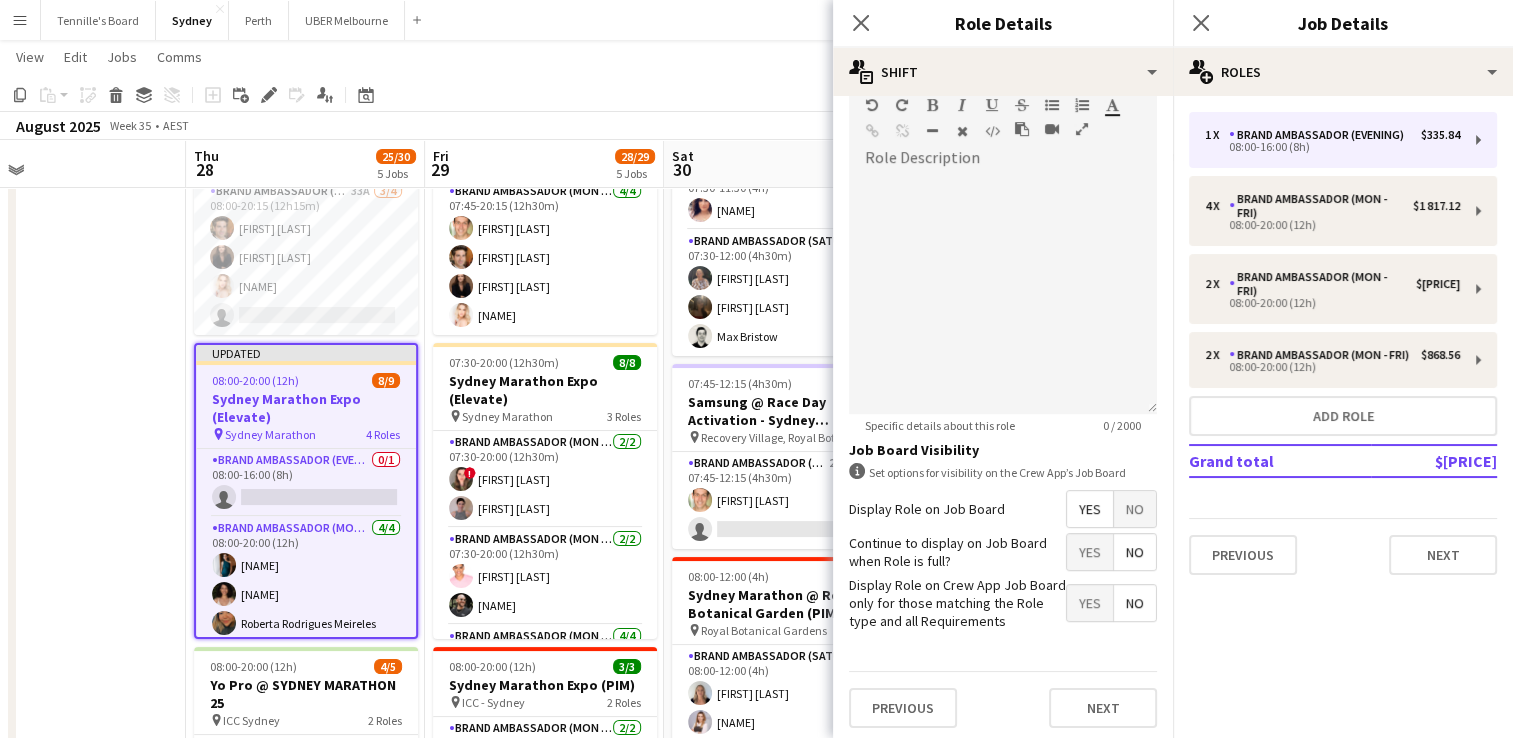 type on "*****" 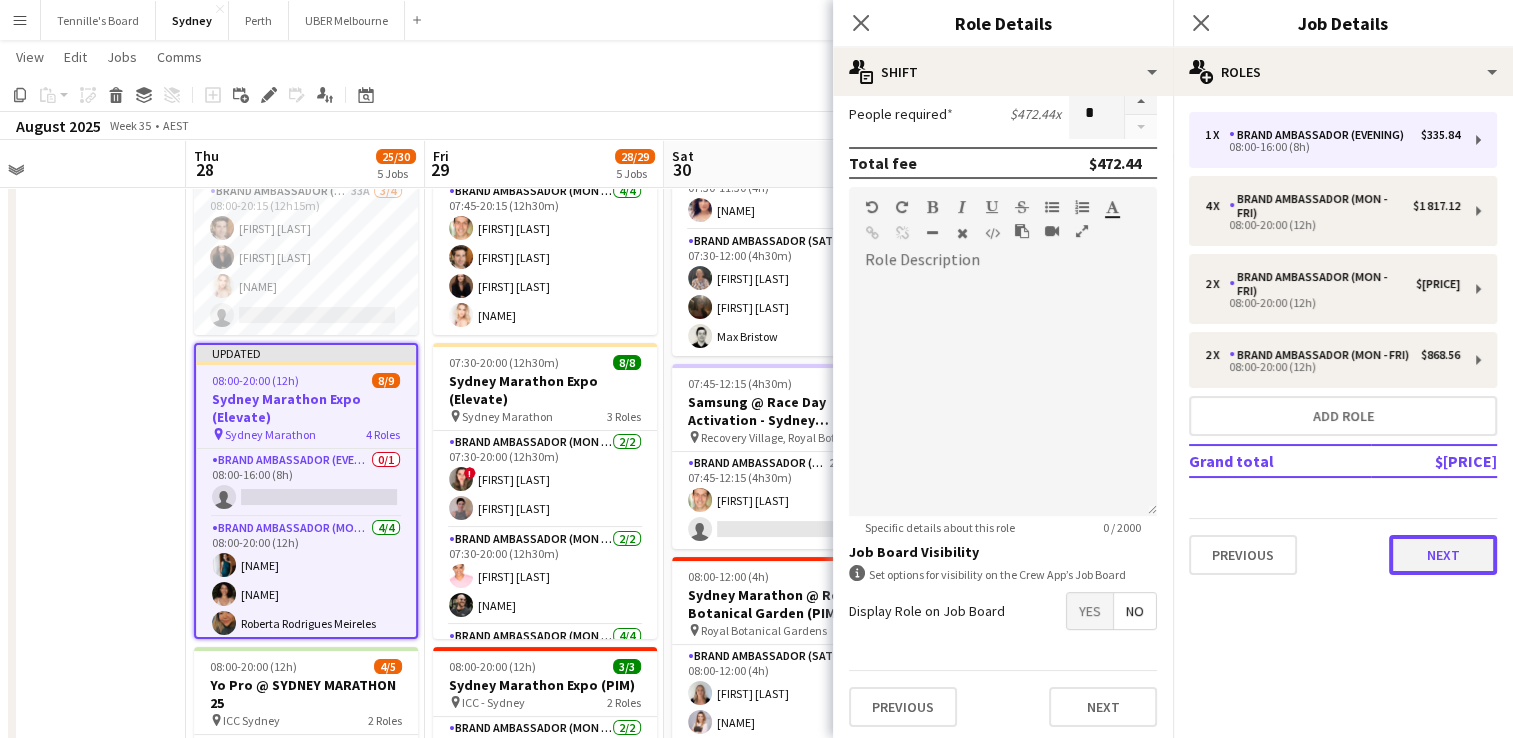 click on "Next" at bounding box center (1443, 555) 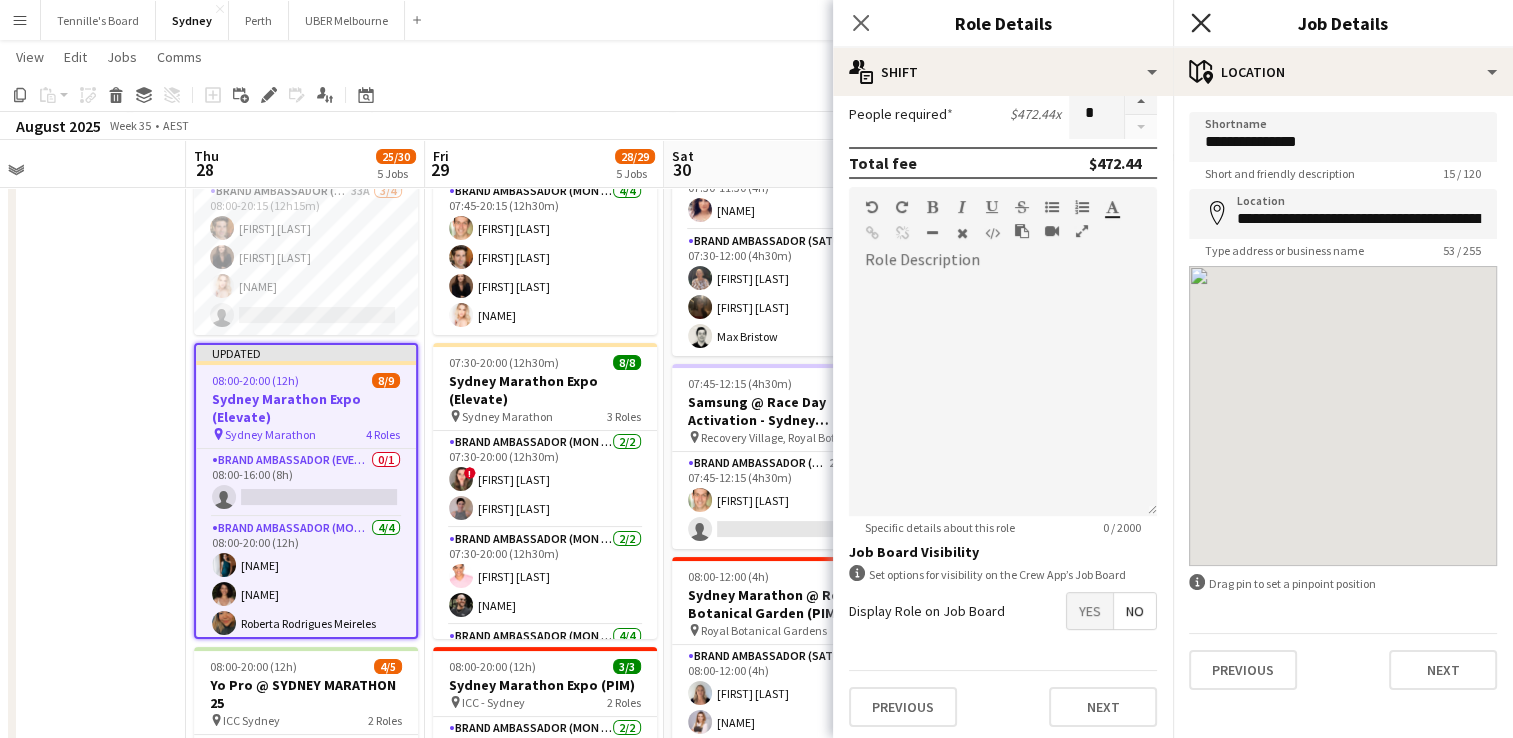 click on "Close pop-in" 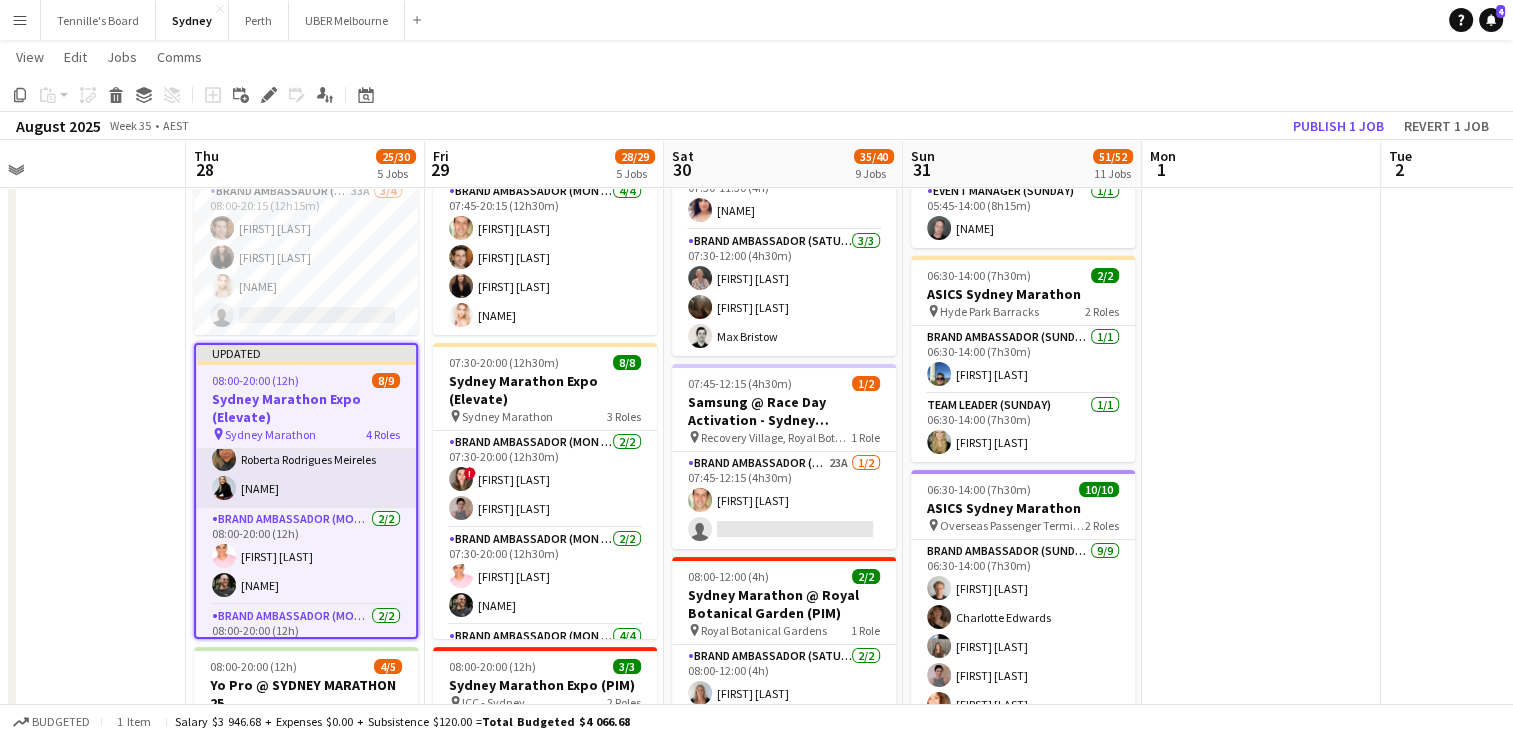 scroll, scrollTop: 228, scrollLeft: 0, axis: vertical 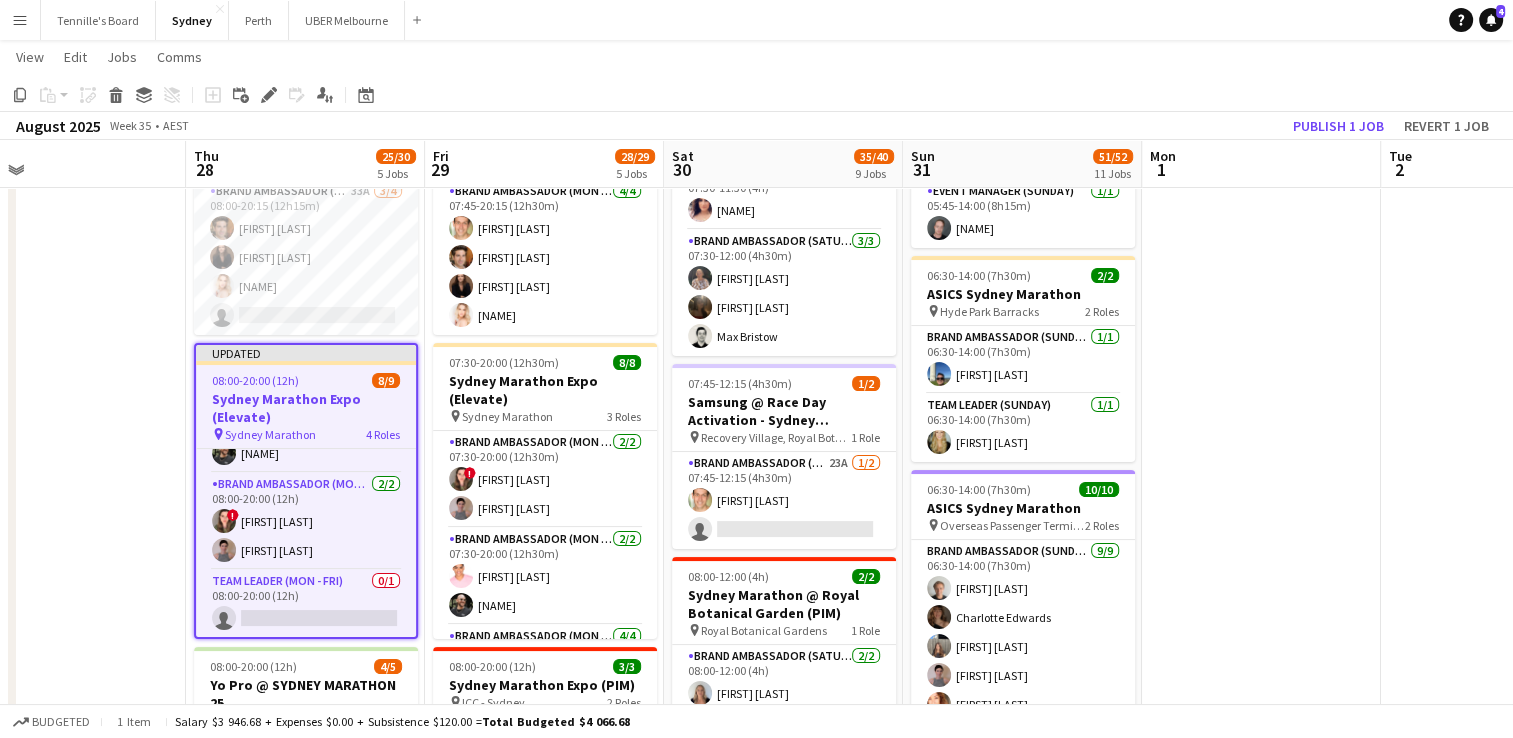 click on "[TIME]    8/9" at bounding box center (306, 380) 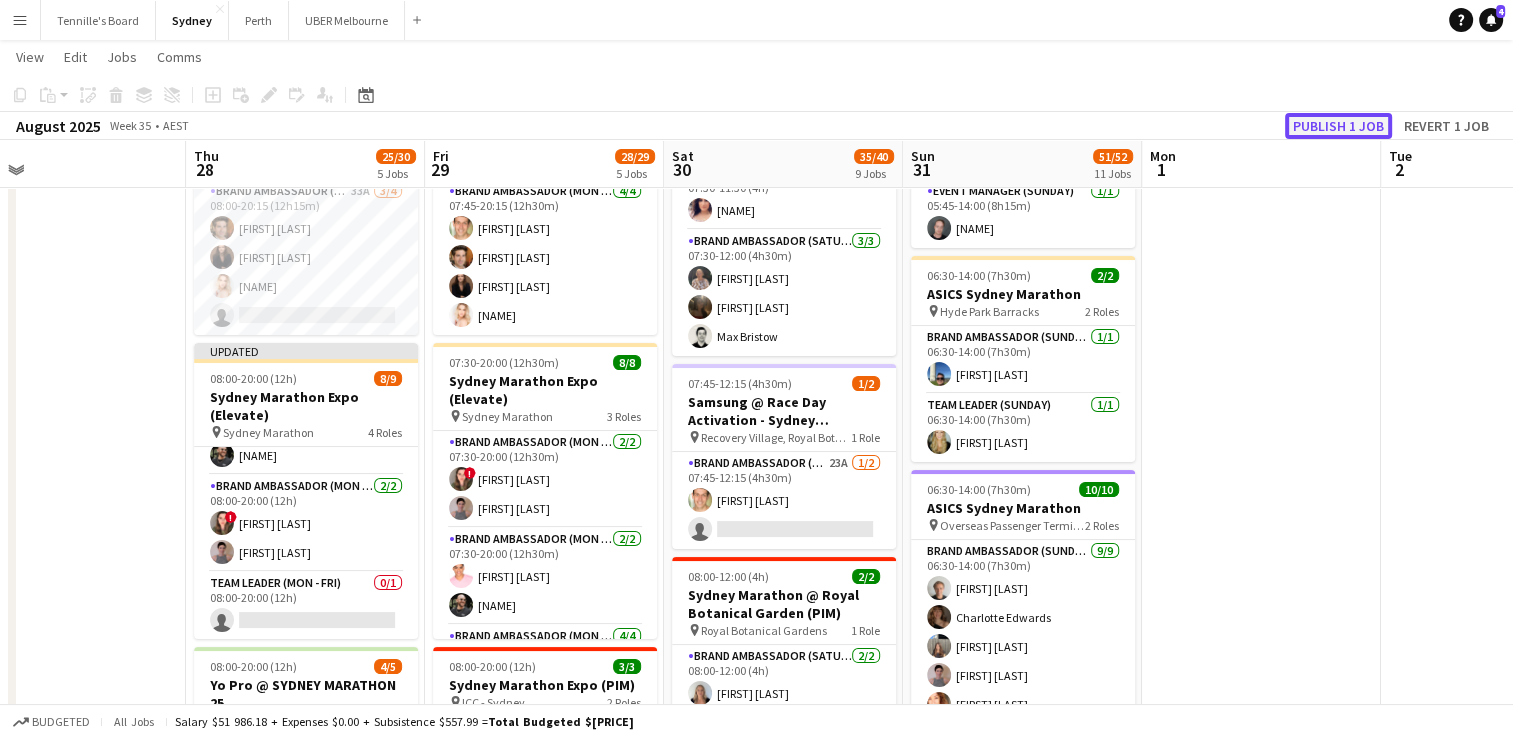click on "Publish 1 job" 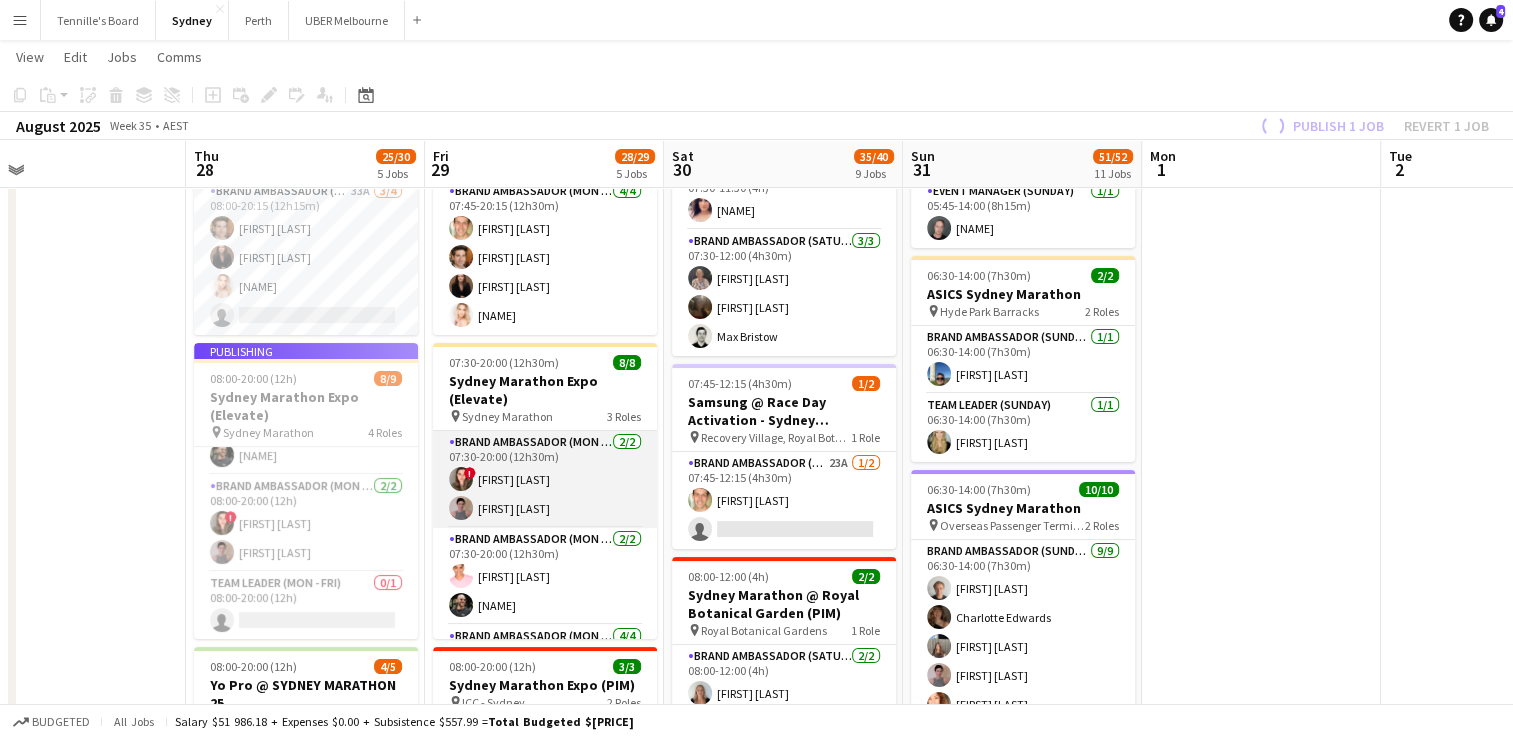 scroll, scrollTop: 208, scrollLeft: 0, axis: vertical 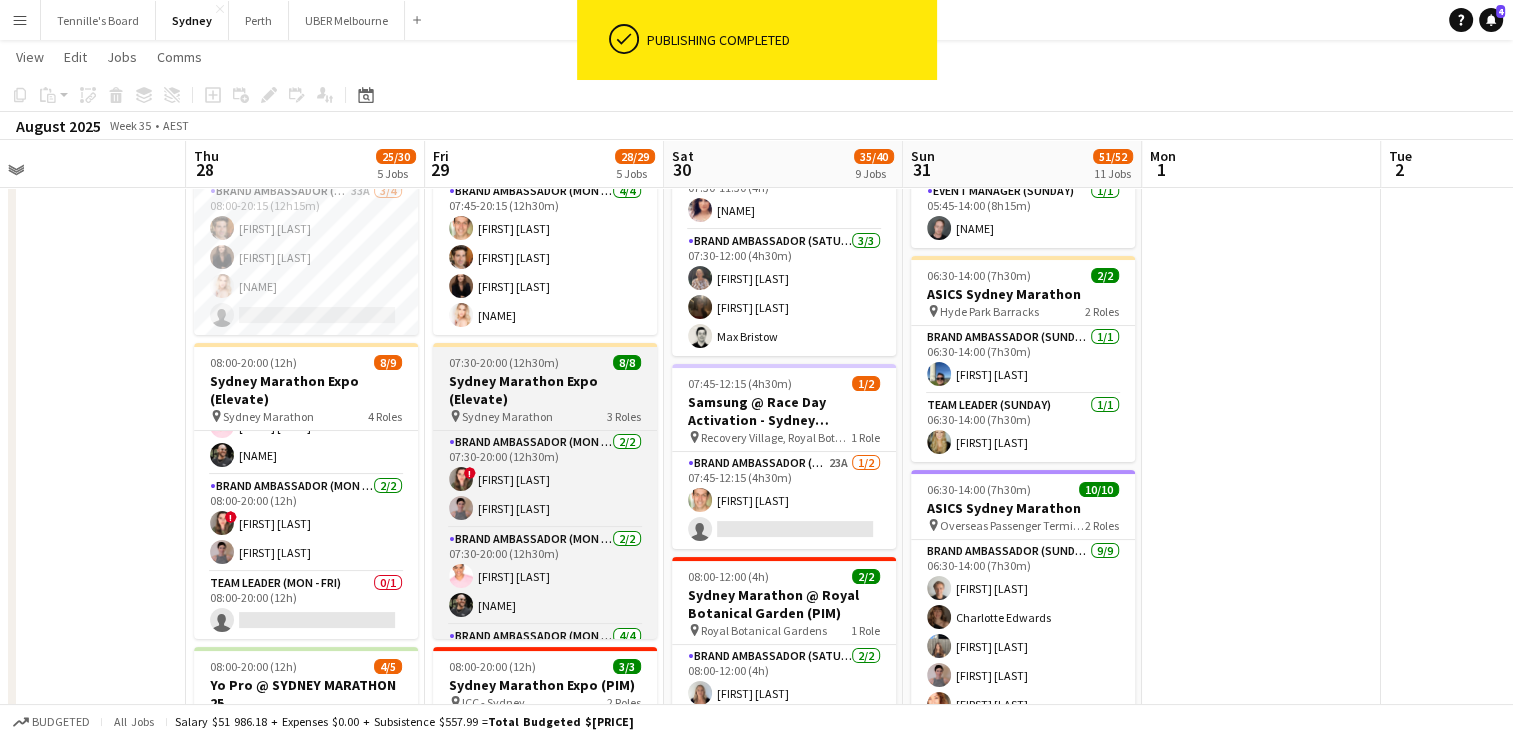 click on "07:30-20:00 (12h30m)" at bounding box center (504, 362) 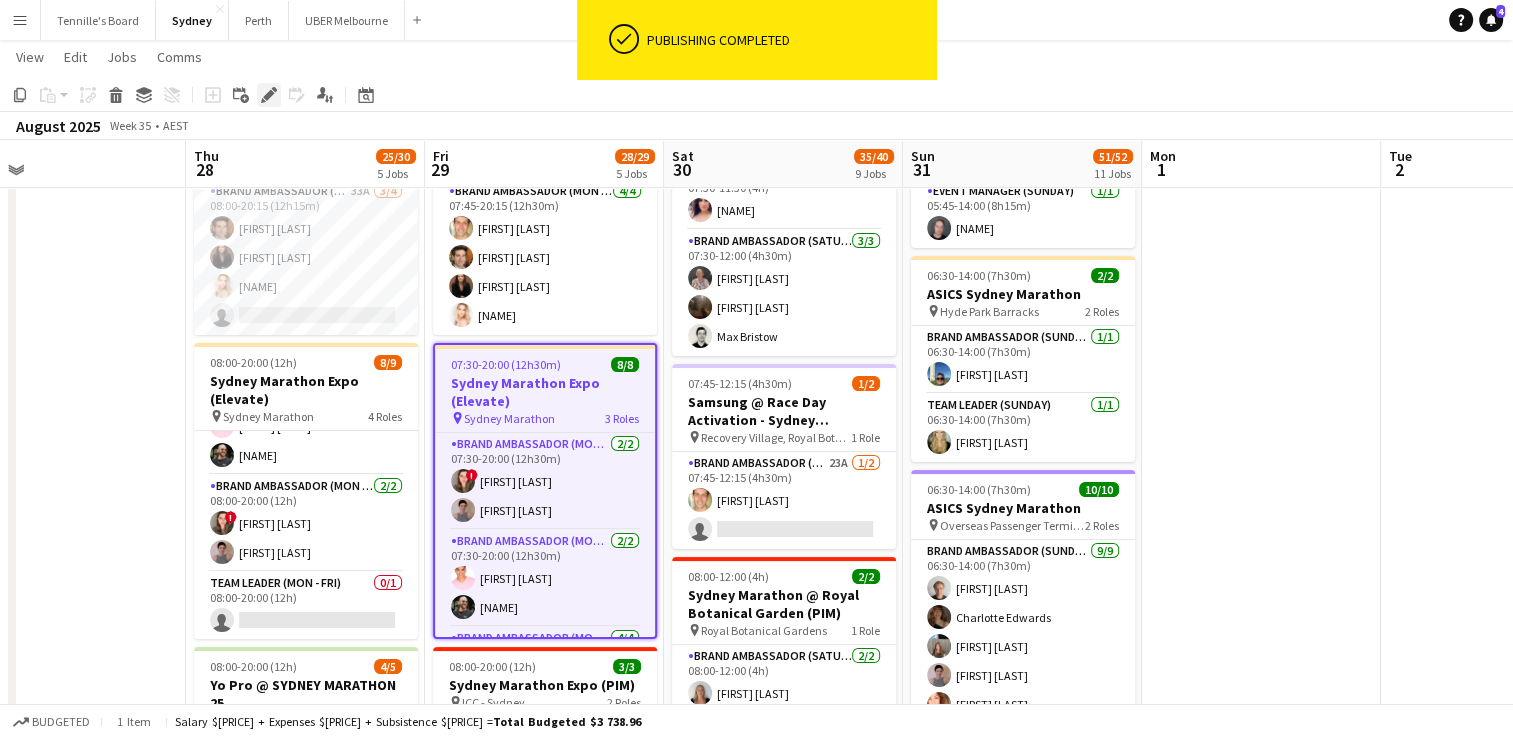 click on "Edit" 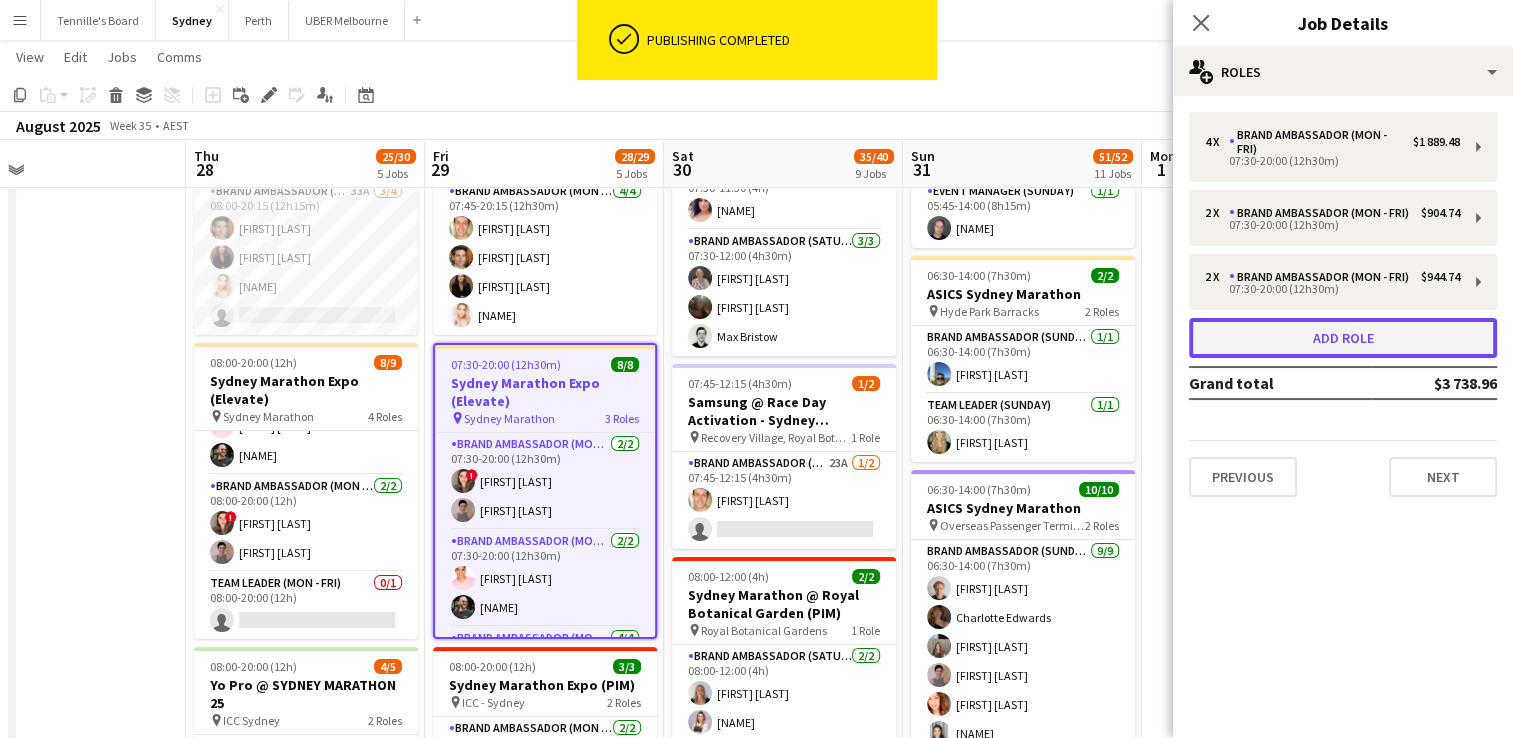 click on "Add role" at bounding box center (1343, 338) 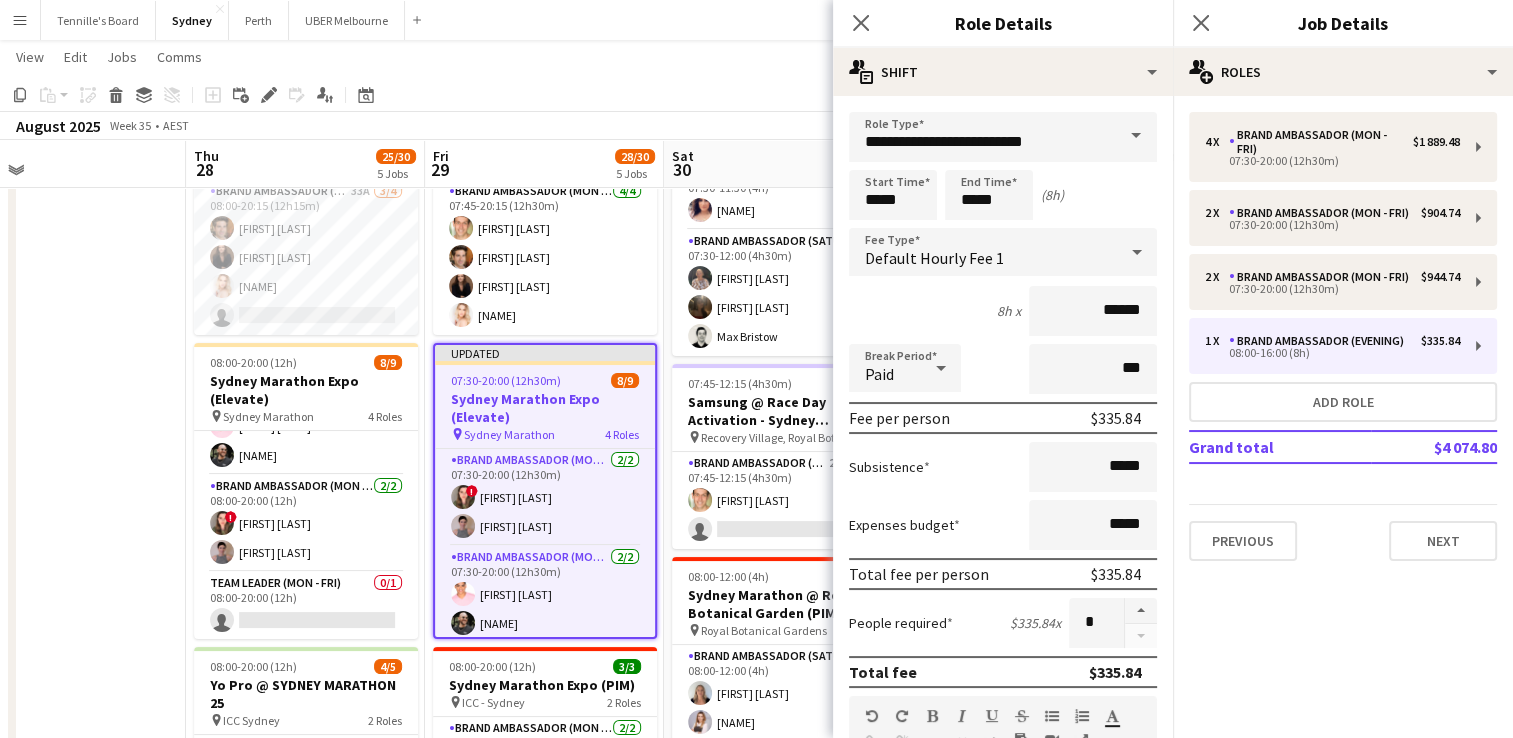 click at bounding box center (1136, 136) 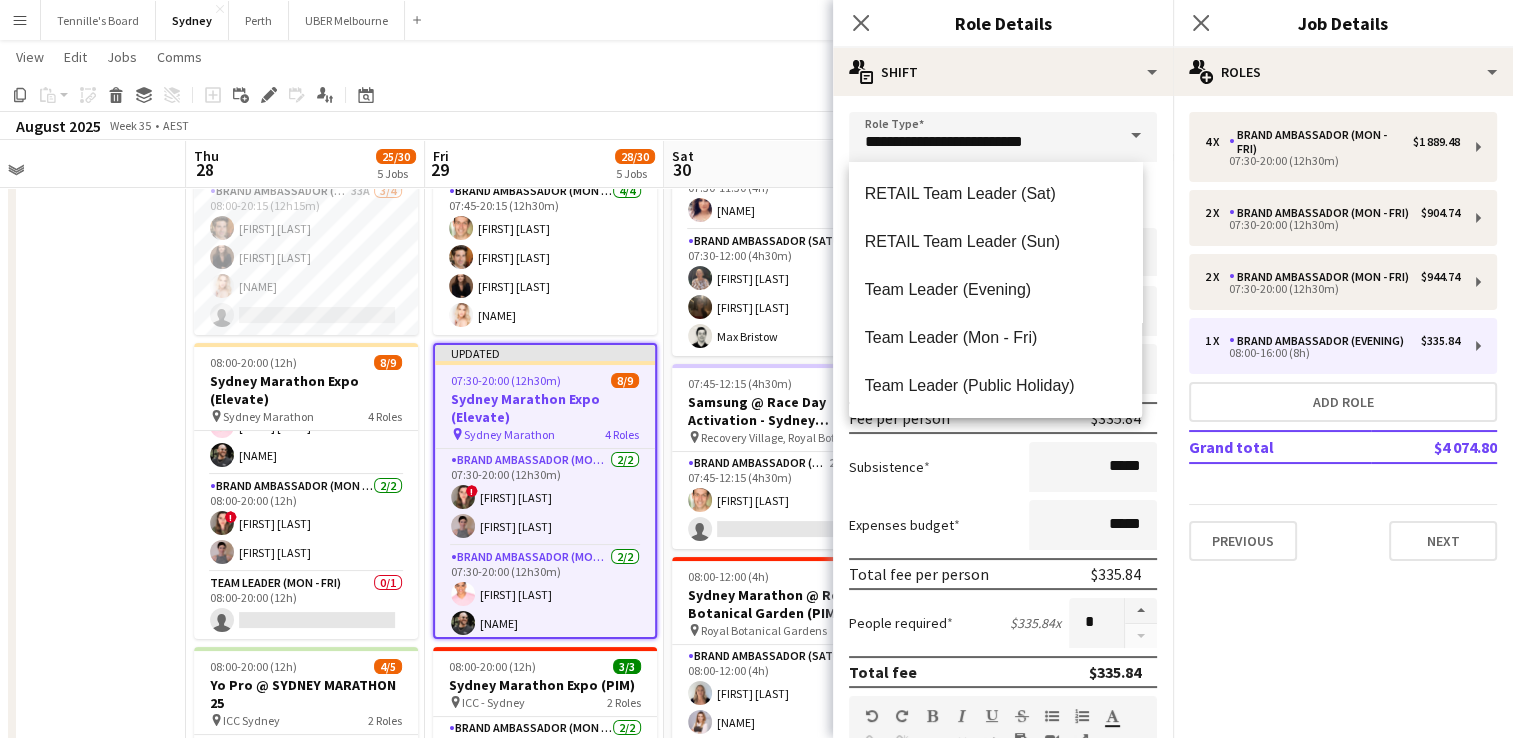 scroll, scrollTop: 1874, scrollLeft: 0, axis: vertical 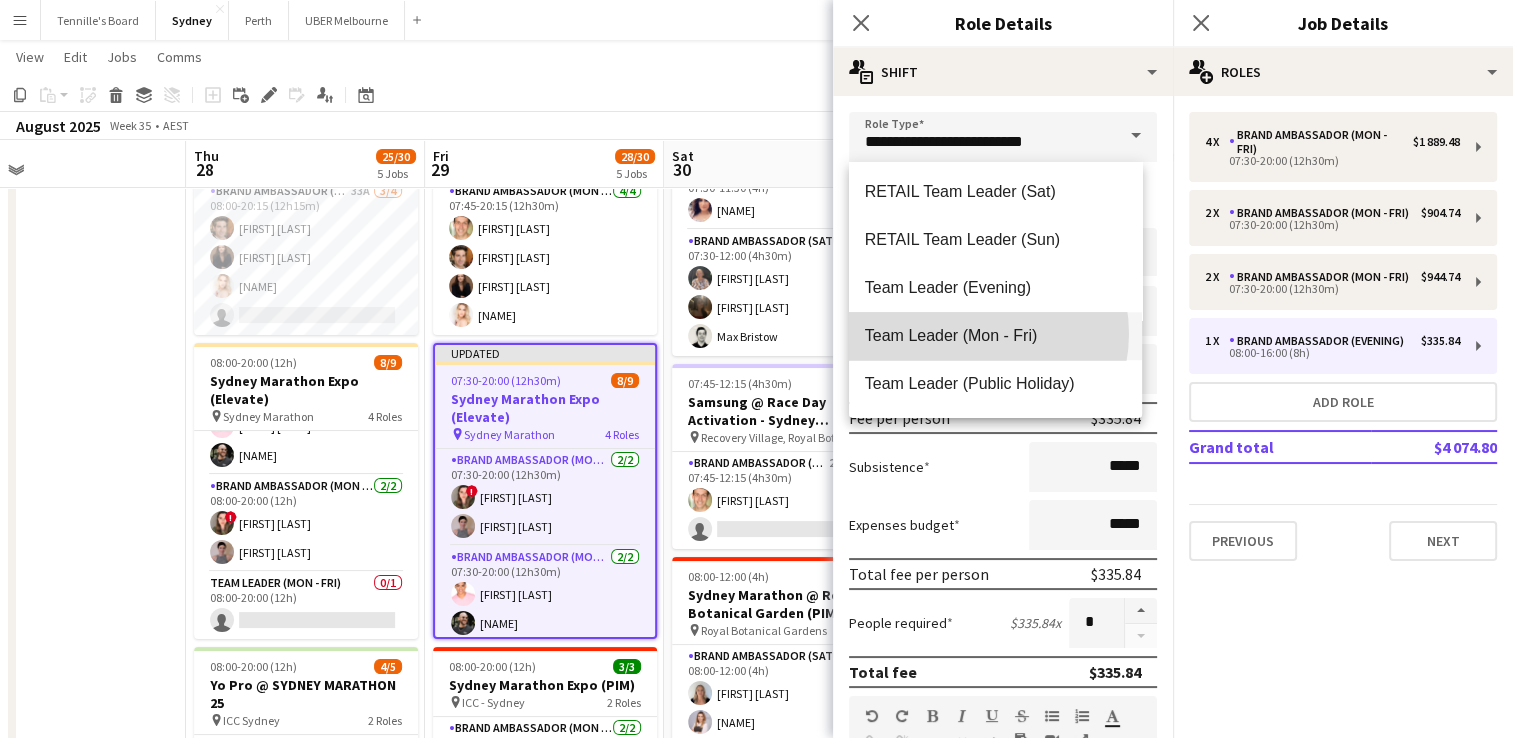click on "Team Leader (Mon - Fri)" at bounding box center (995, 335) 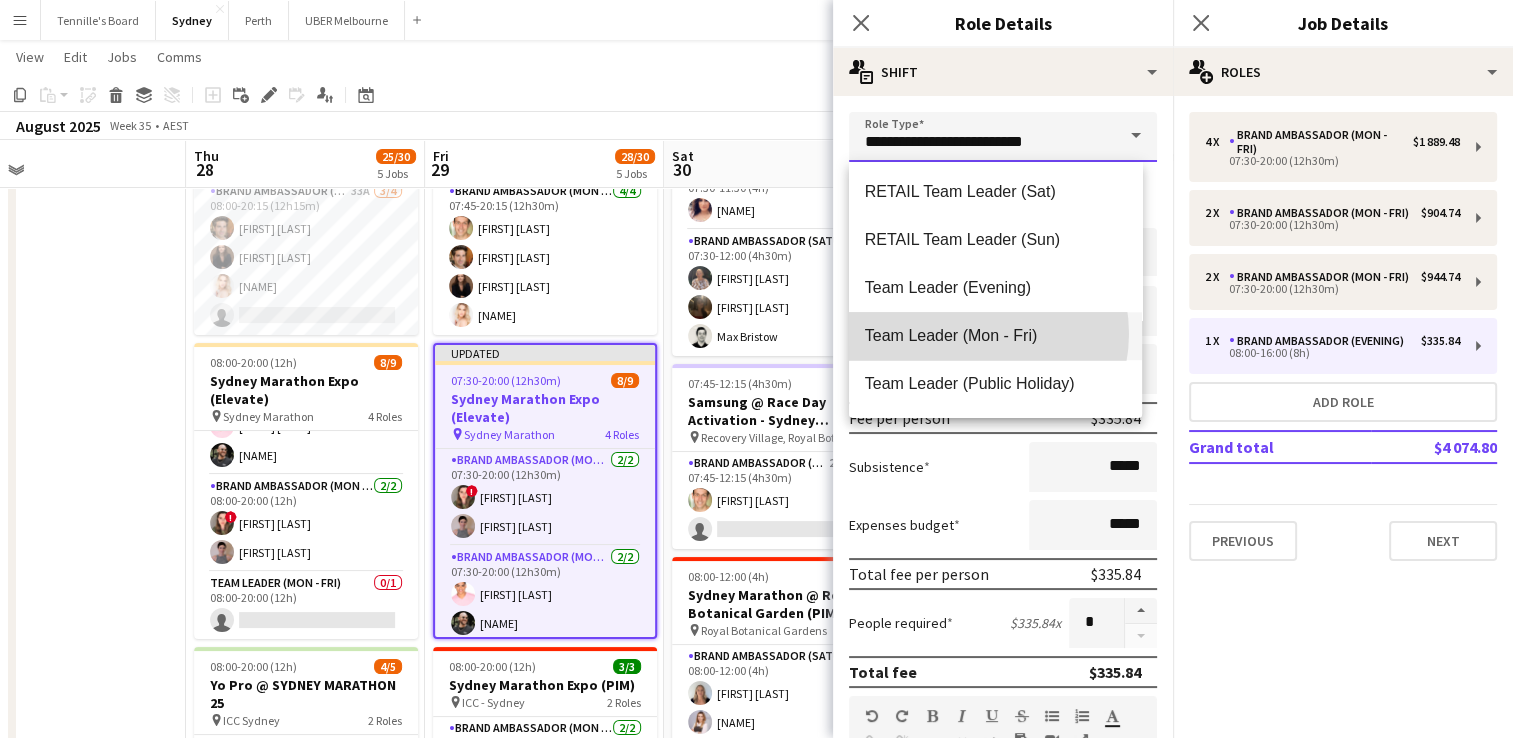 type on "**********" 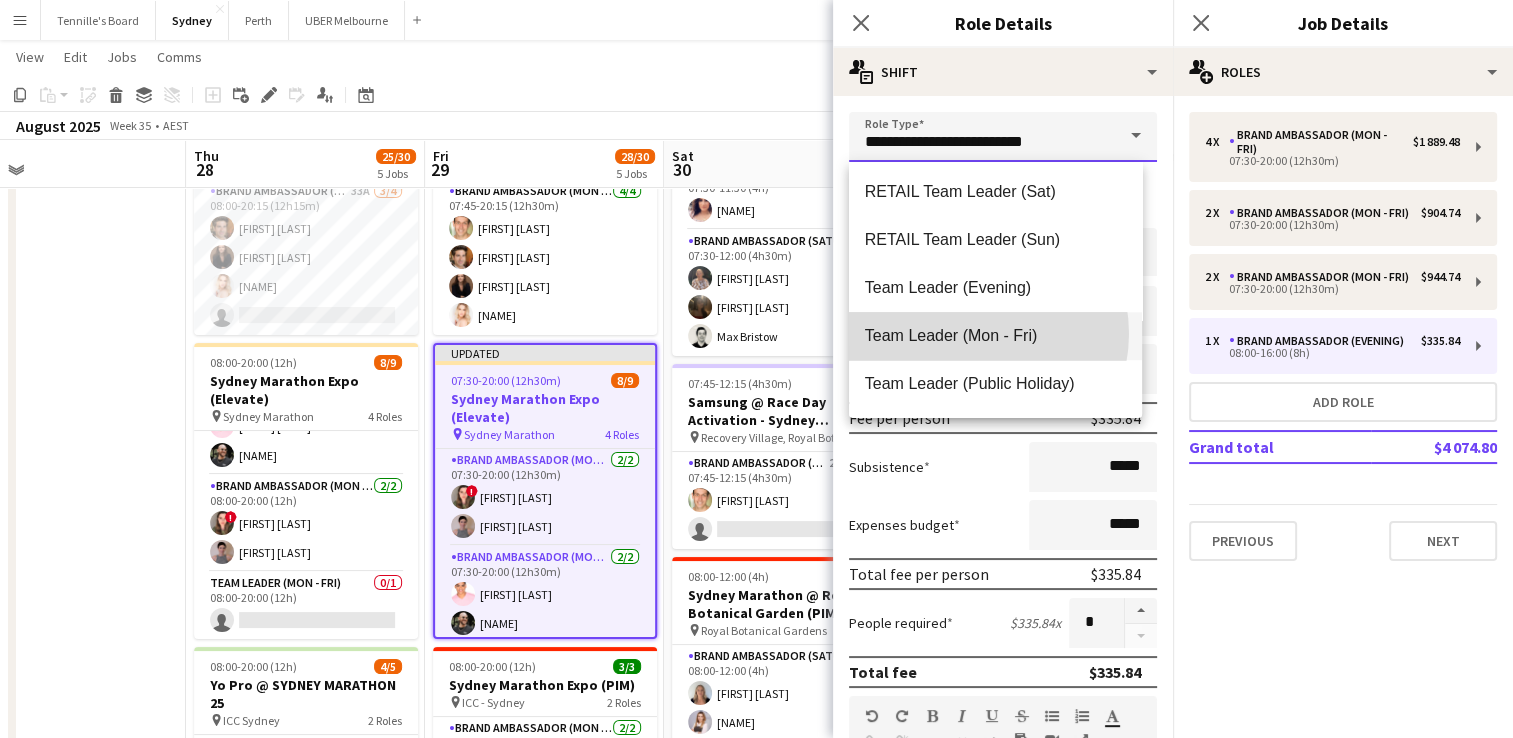 type on "******" 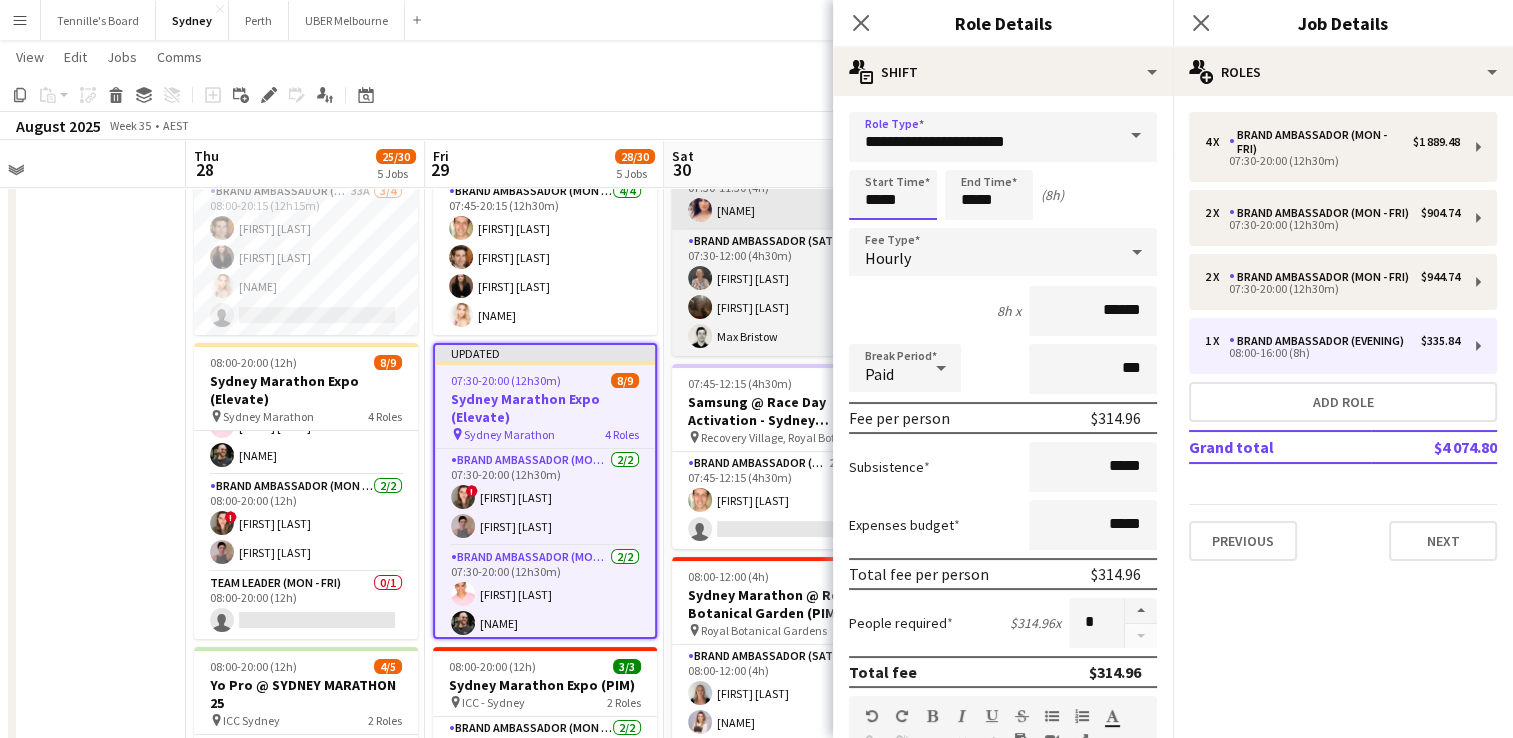 drag, startPoint x: 826, startPoint y: 204, endPoint x: 760, endPoint y: 196, distance: 66.48308 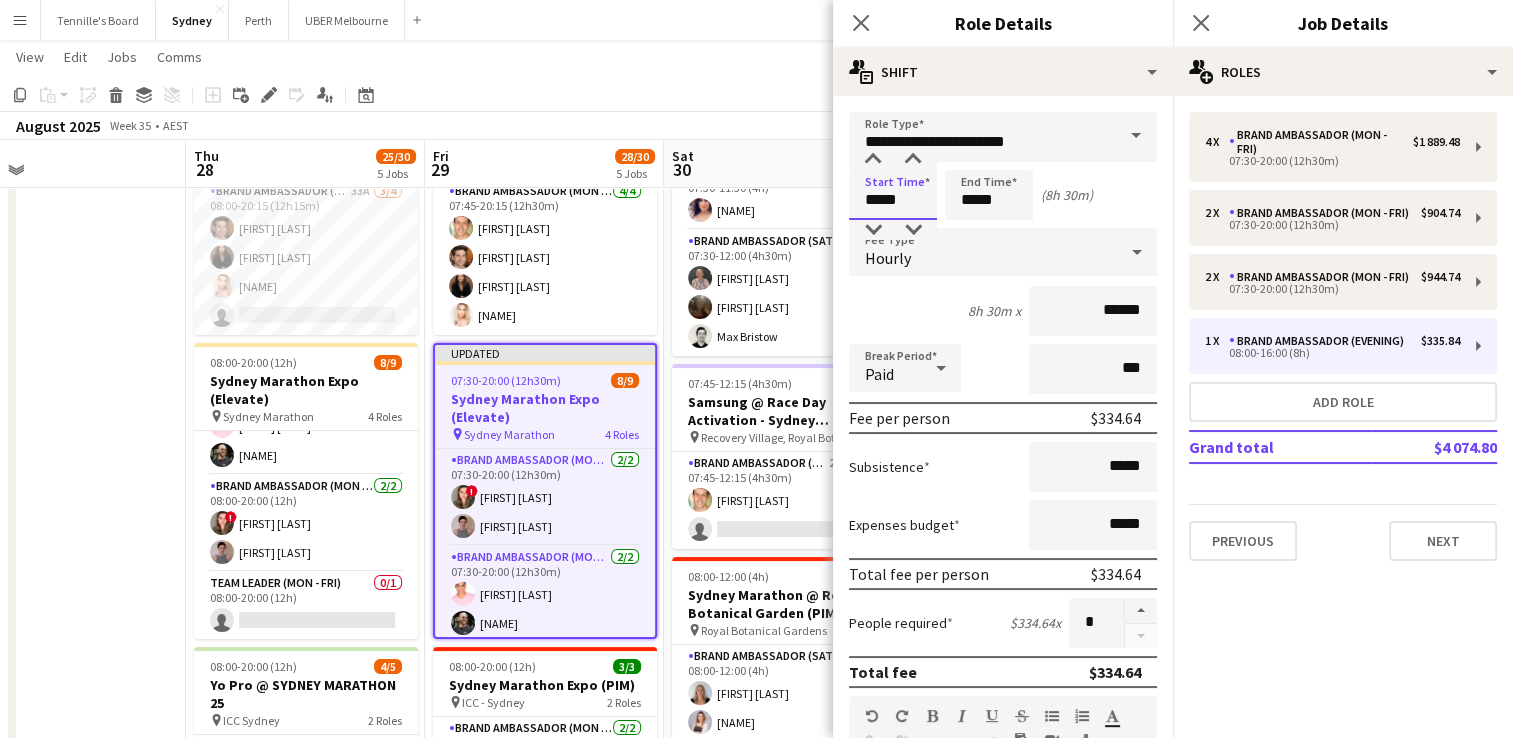 type on "*****" 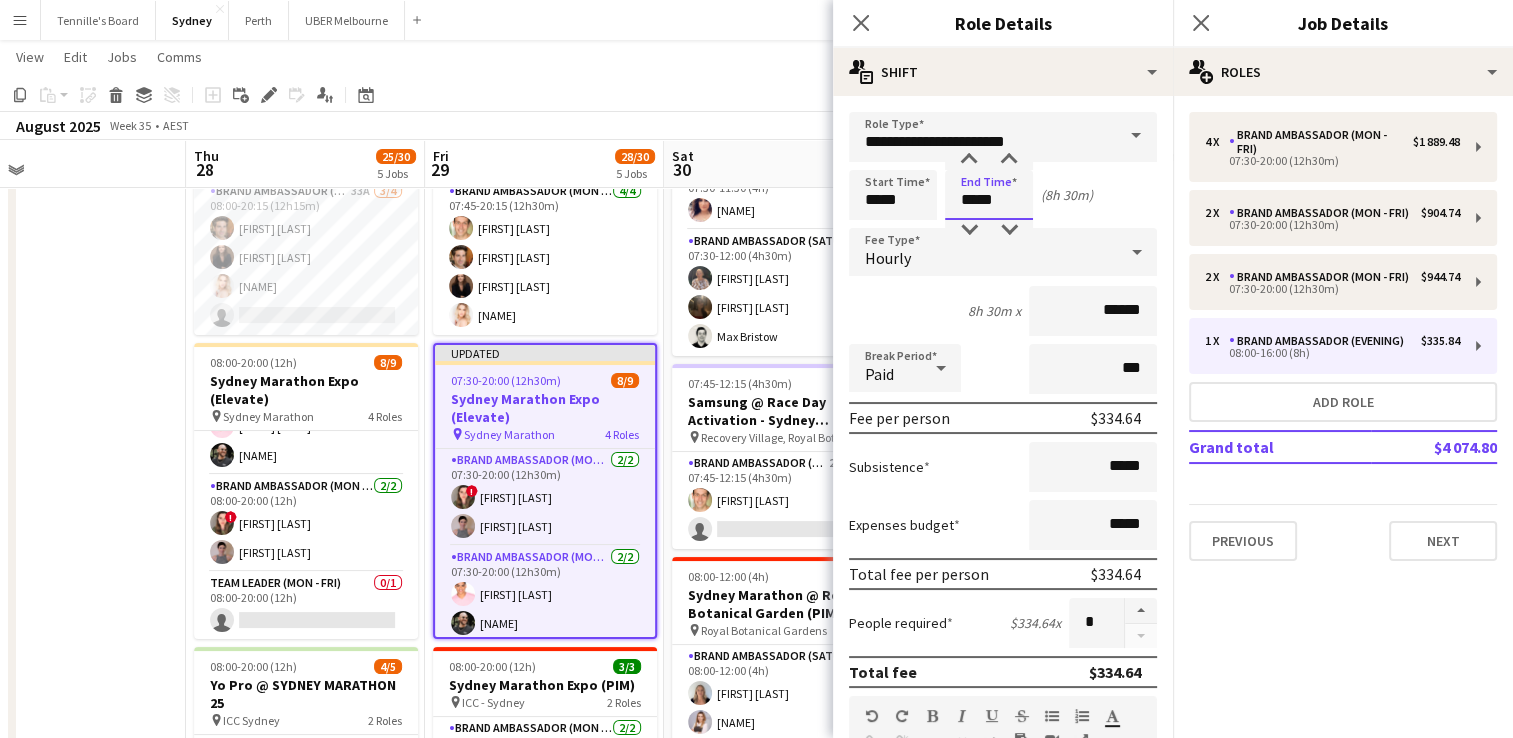 drag, startPoint x: 1005, startPoint y: 198, endPoint x: 845, endPoint y: 214, distance: 160.798 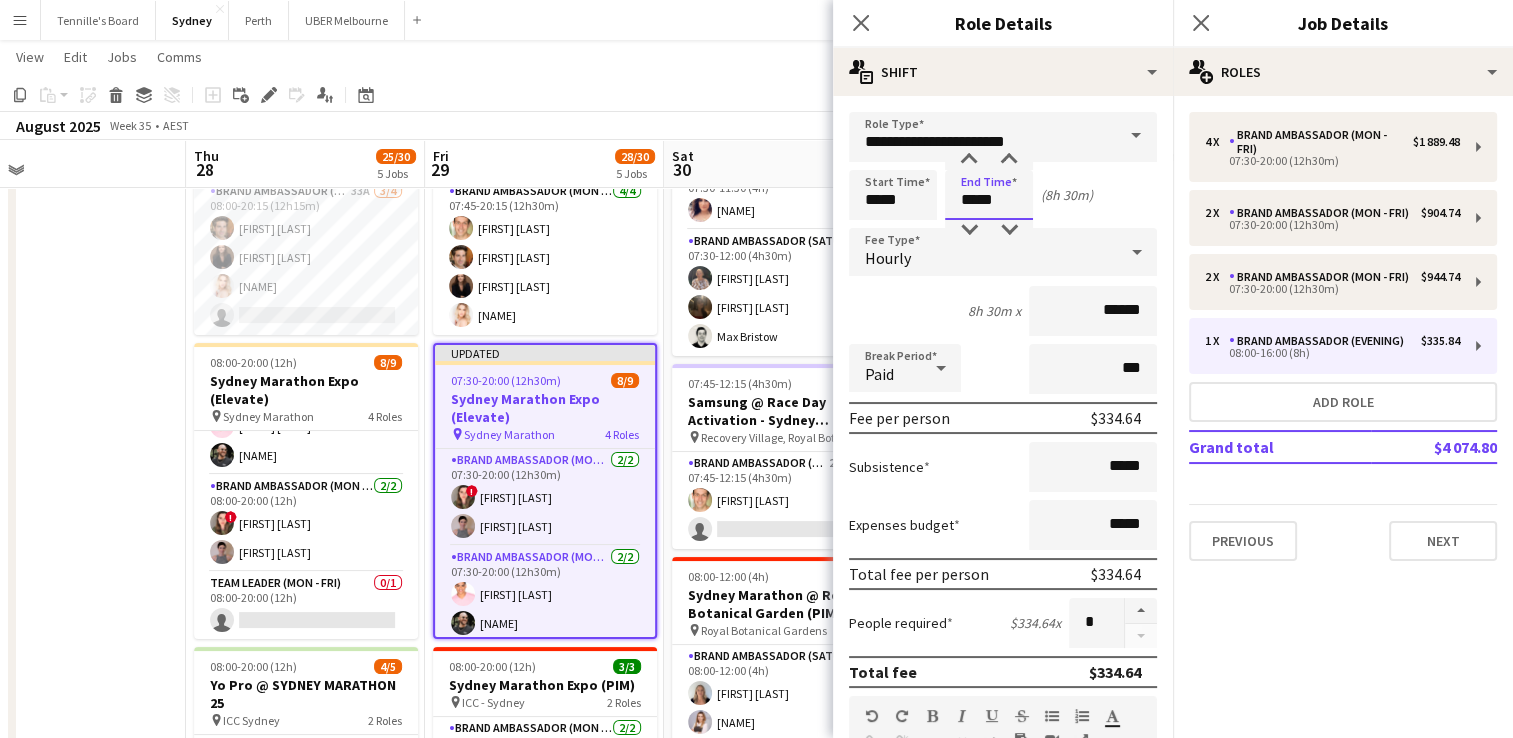 click on "**********" at bounding box center [1003, 733] 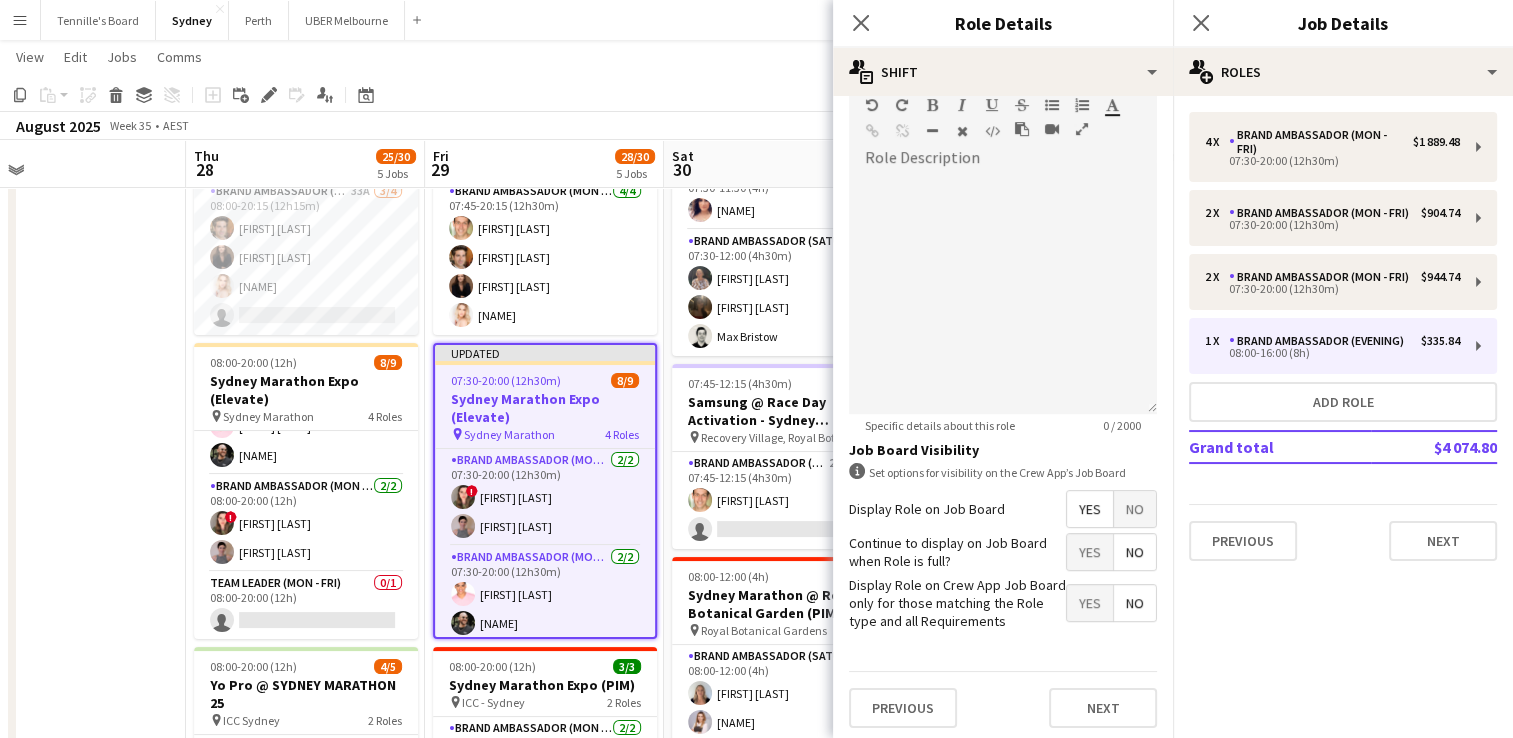 scroll, scrollTop: 610, scrollLeft: 0, axis: vertical 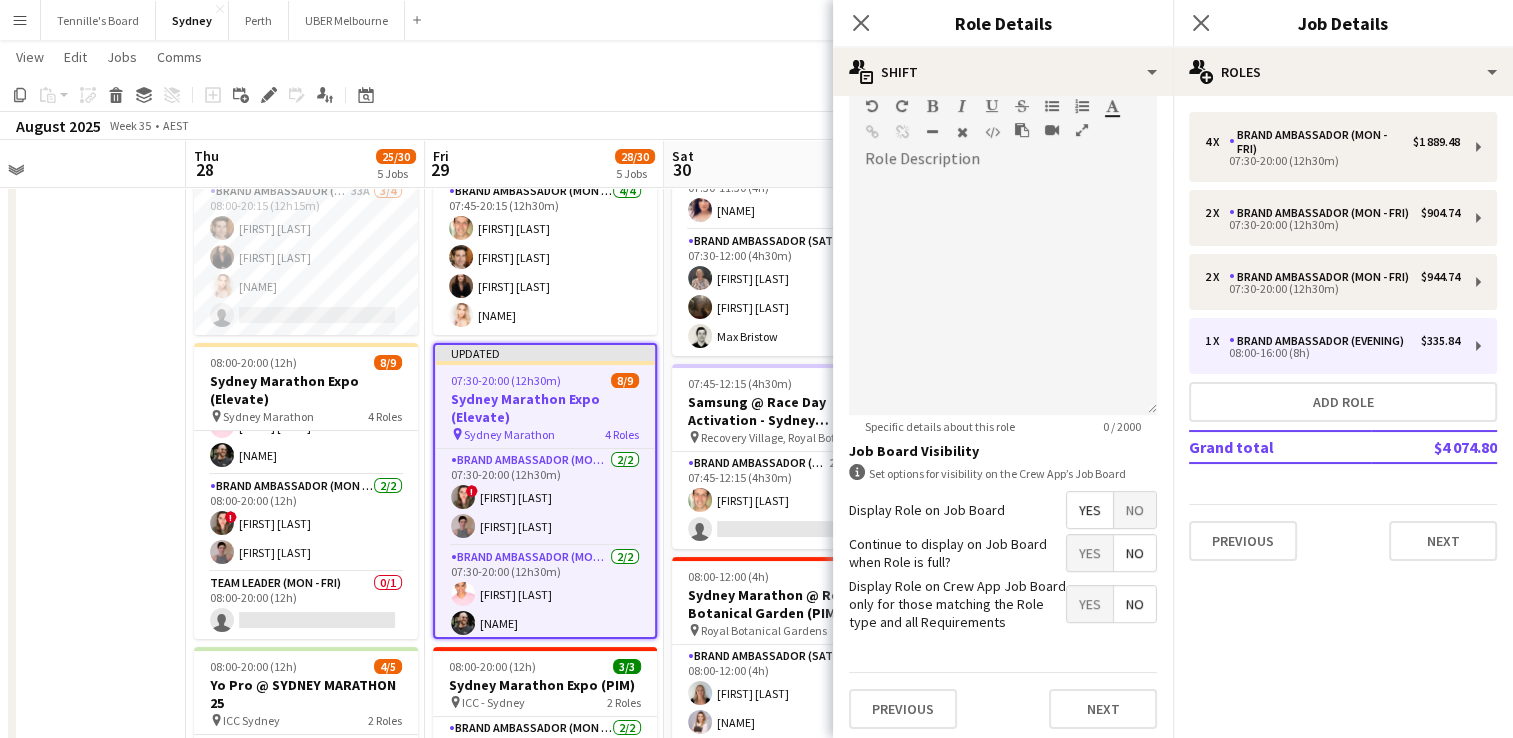 type on "*****" 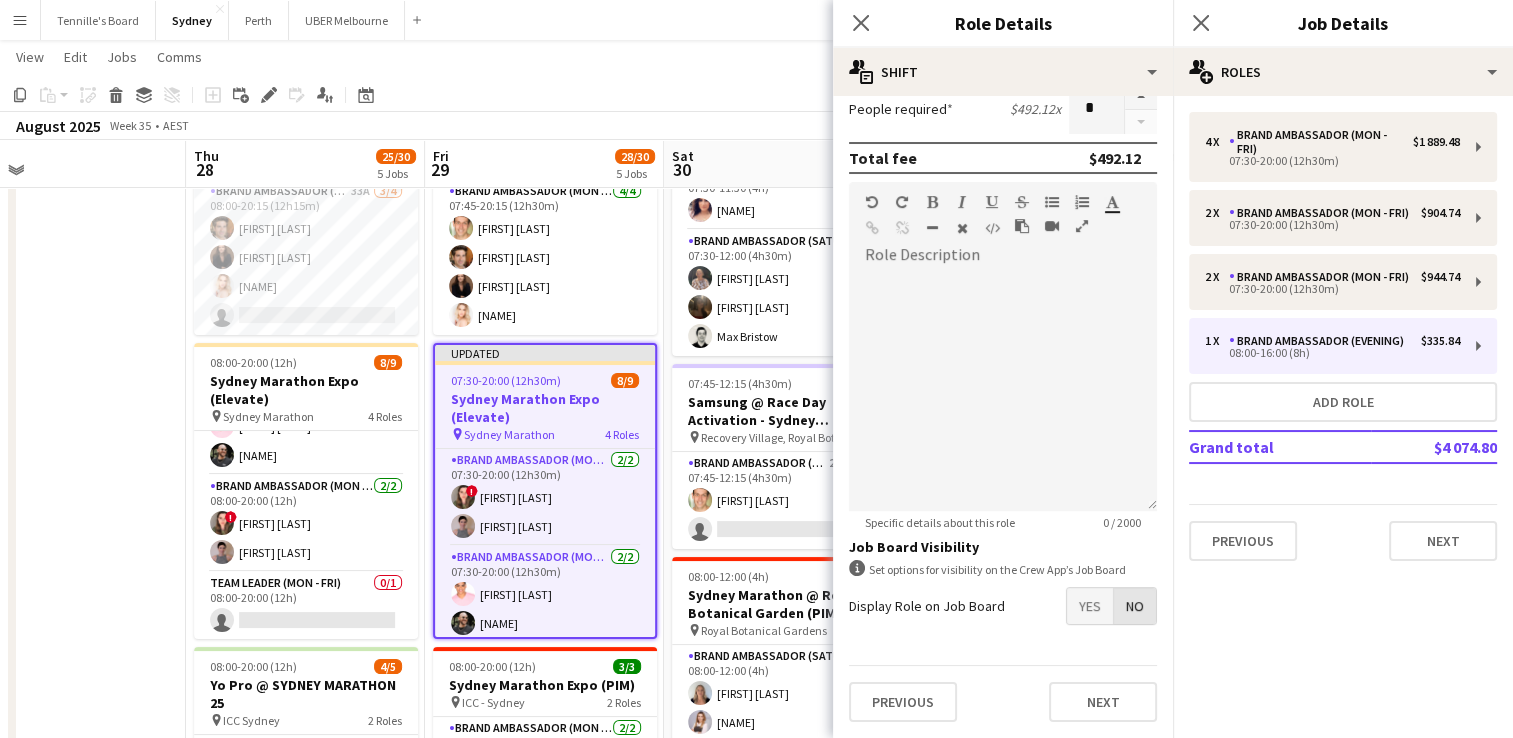 scroll, scrollTop: 509, scrollLeft: 0, axis: vertical 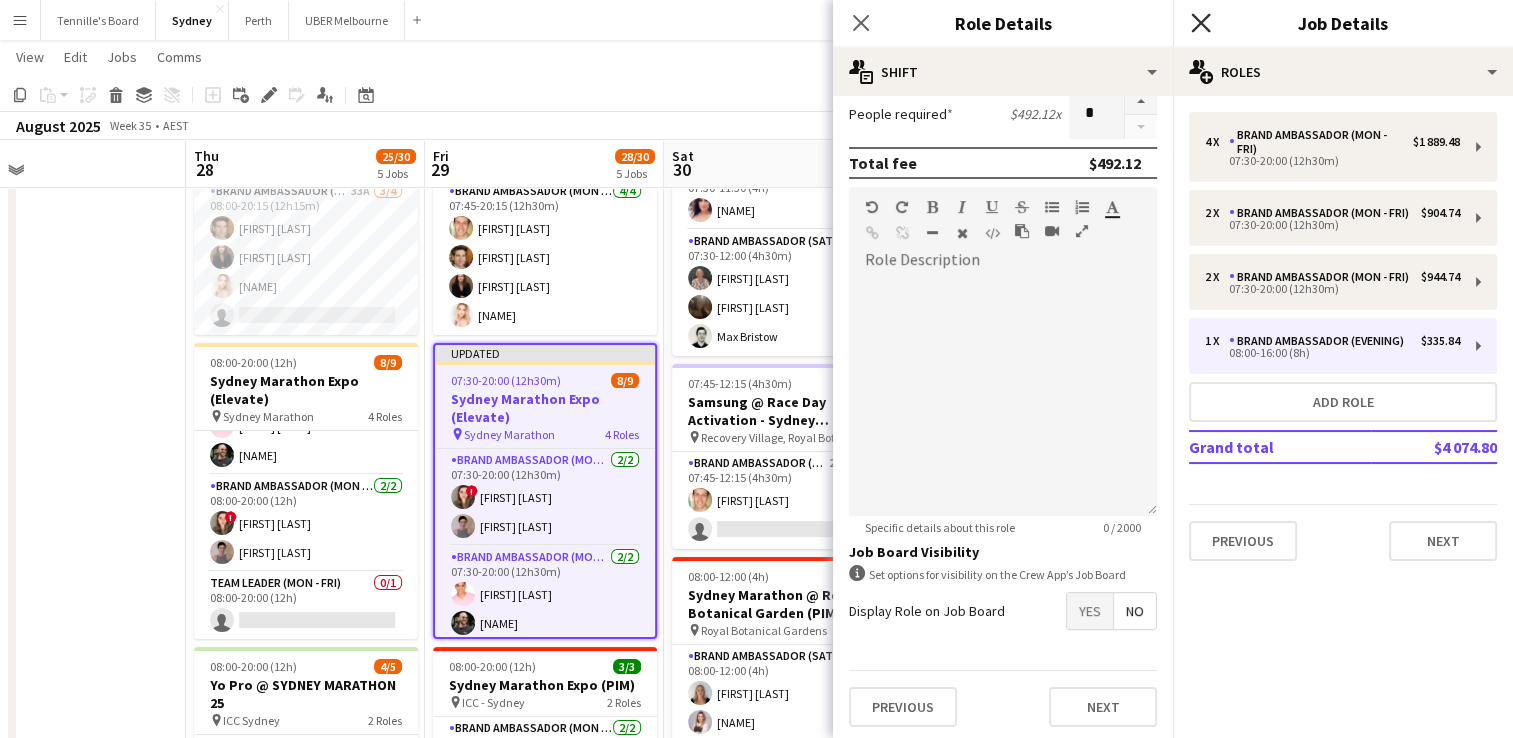 click on "Close pop-in" 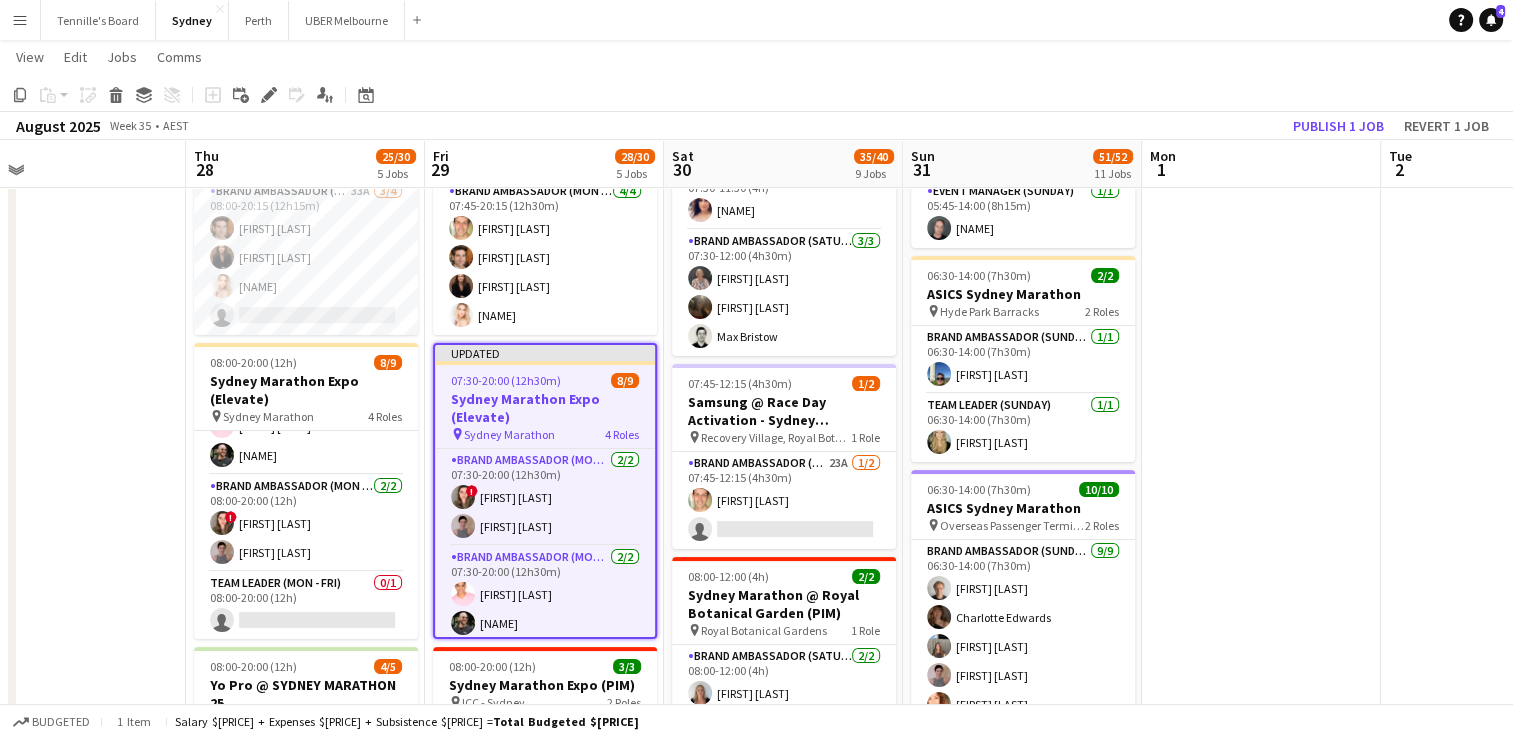 click on "Updated   07:30-20:00 (12h30m)    8/9   Sydney Marathon Expo (Elevate)
pin
Sydney Marathon   4 Roles   Brand Ambassador (Mon - Fri)   2/2   07:30-20:00 (12h30m)
! [NAME] [NAME]  Brand Ambassador (Mon - Fri)   2/2   07:30-20:00 (12h30m)
[NAME] [NAME]  Brand Ambassador (Mon - Fri)   4/4   07:30-20:00 (12h30m)
[NAME] [NAME] [NAME] [NAME]  Team Leader (Mon - Fri)   0/1   07:30-20:00 (12h30m)
single-neutral-actions" at bounding box center [545, 491] 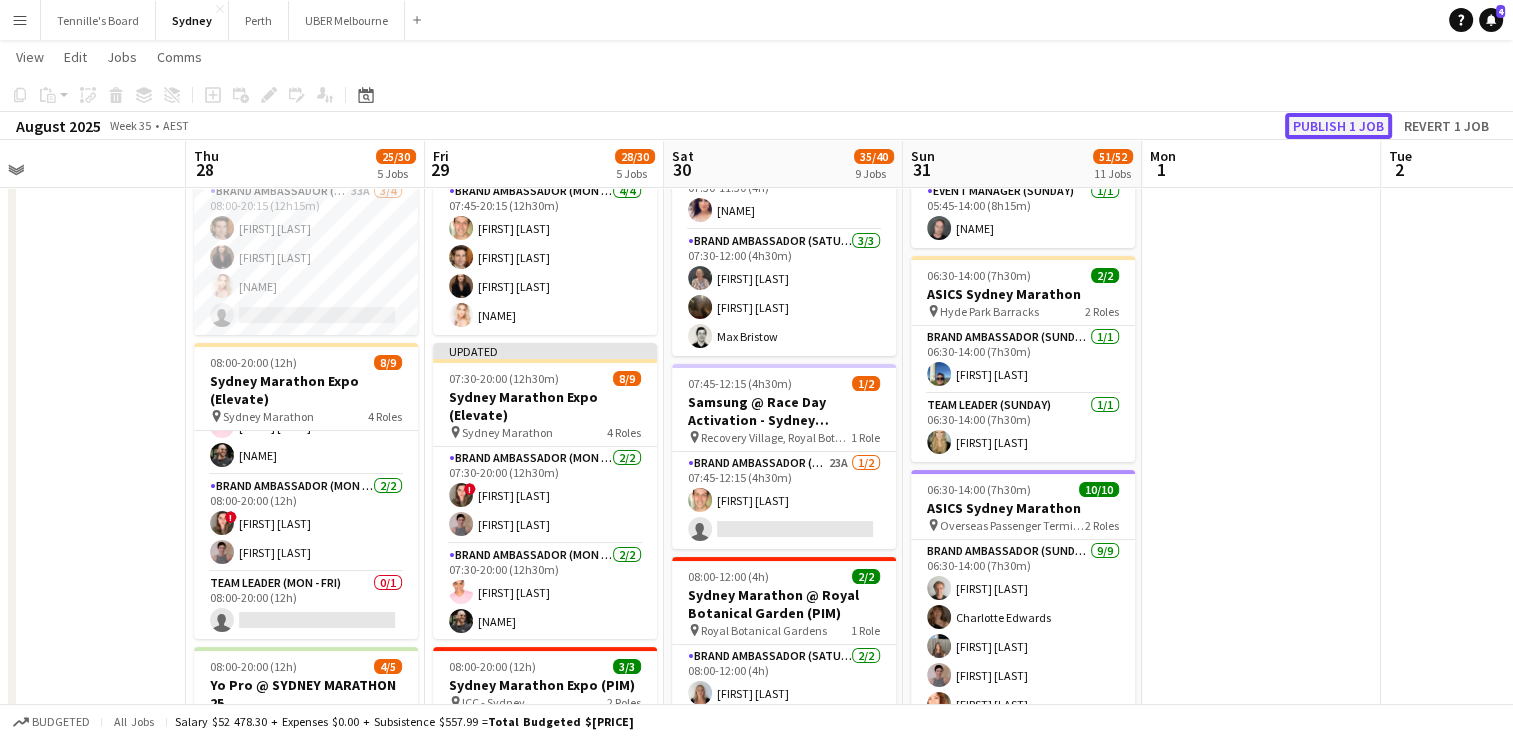 click on "Publish 1 job" 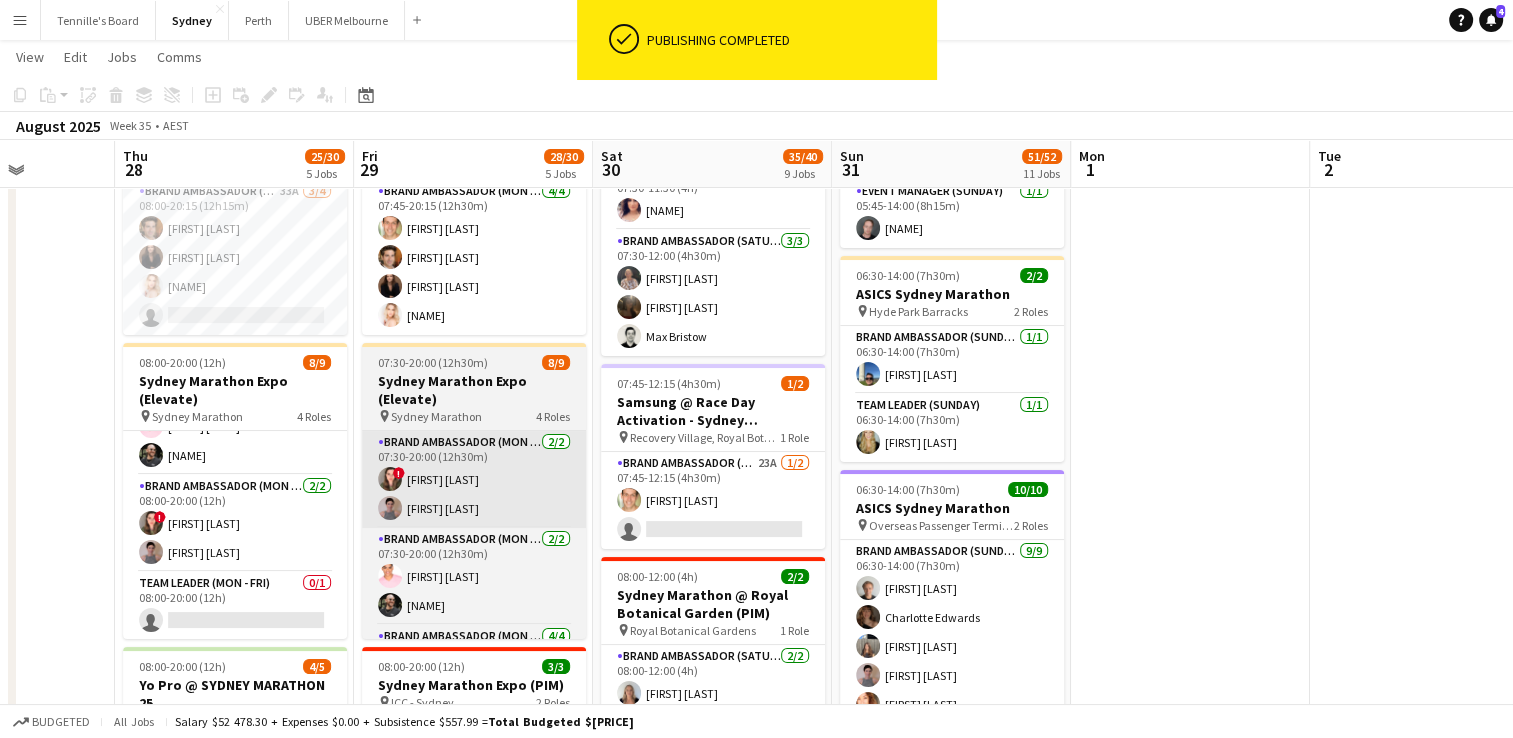 scroll, scrollTop: 0, scrollLeft: 603, axis: horizontal 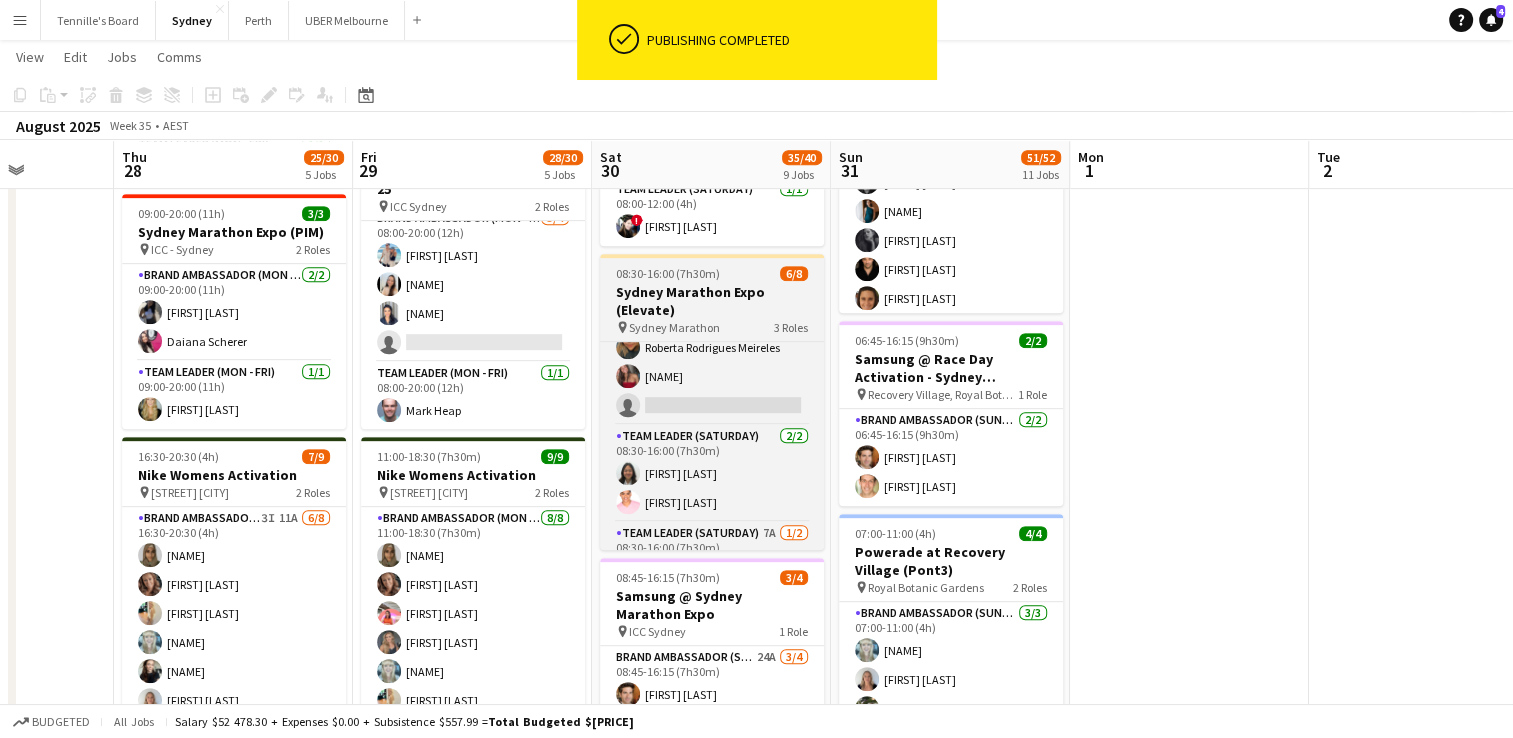 click on "[TIME]    6/8" at bounding box center (712, 273) 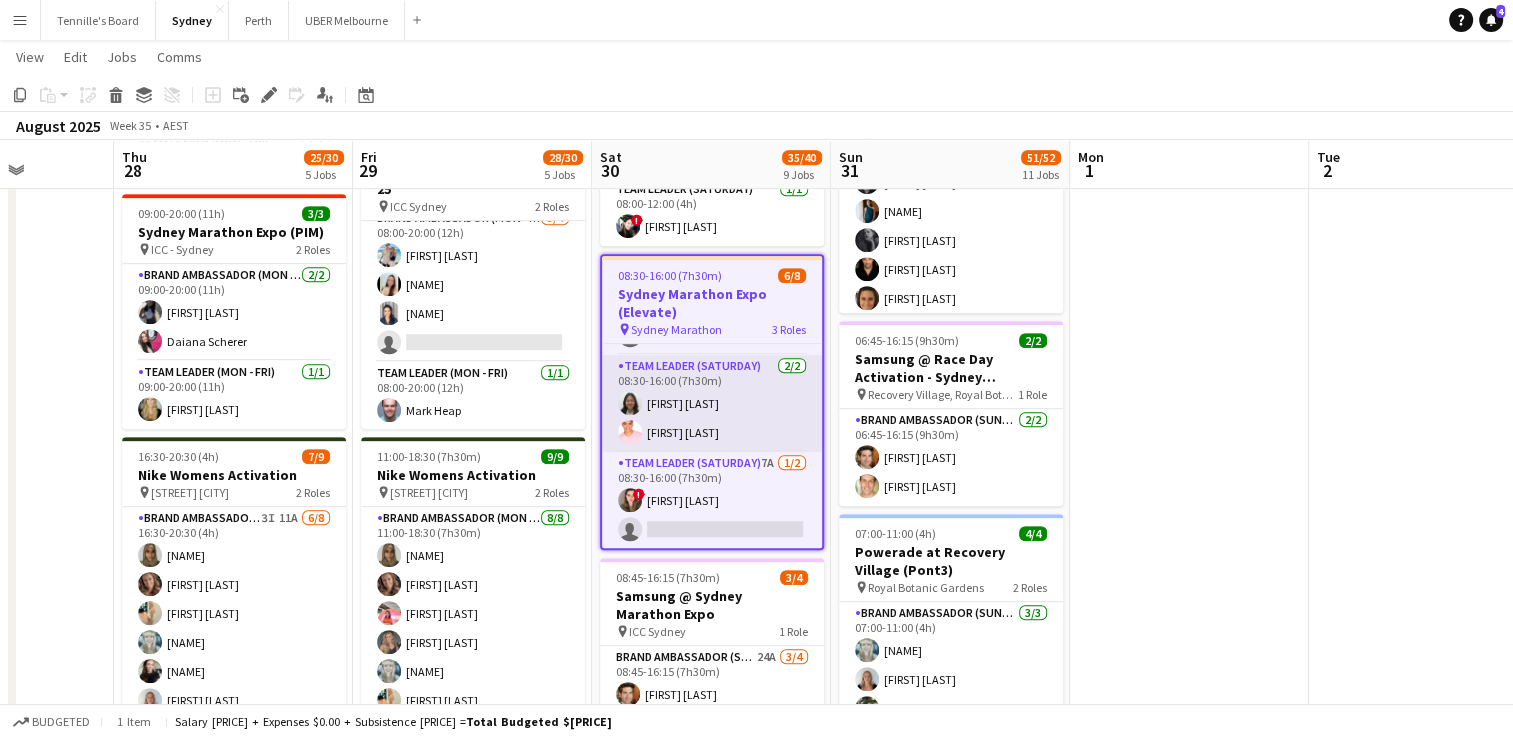 scroll, scrollTop: 110, scrollLeft: 0, axis: vertical 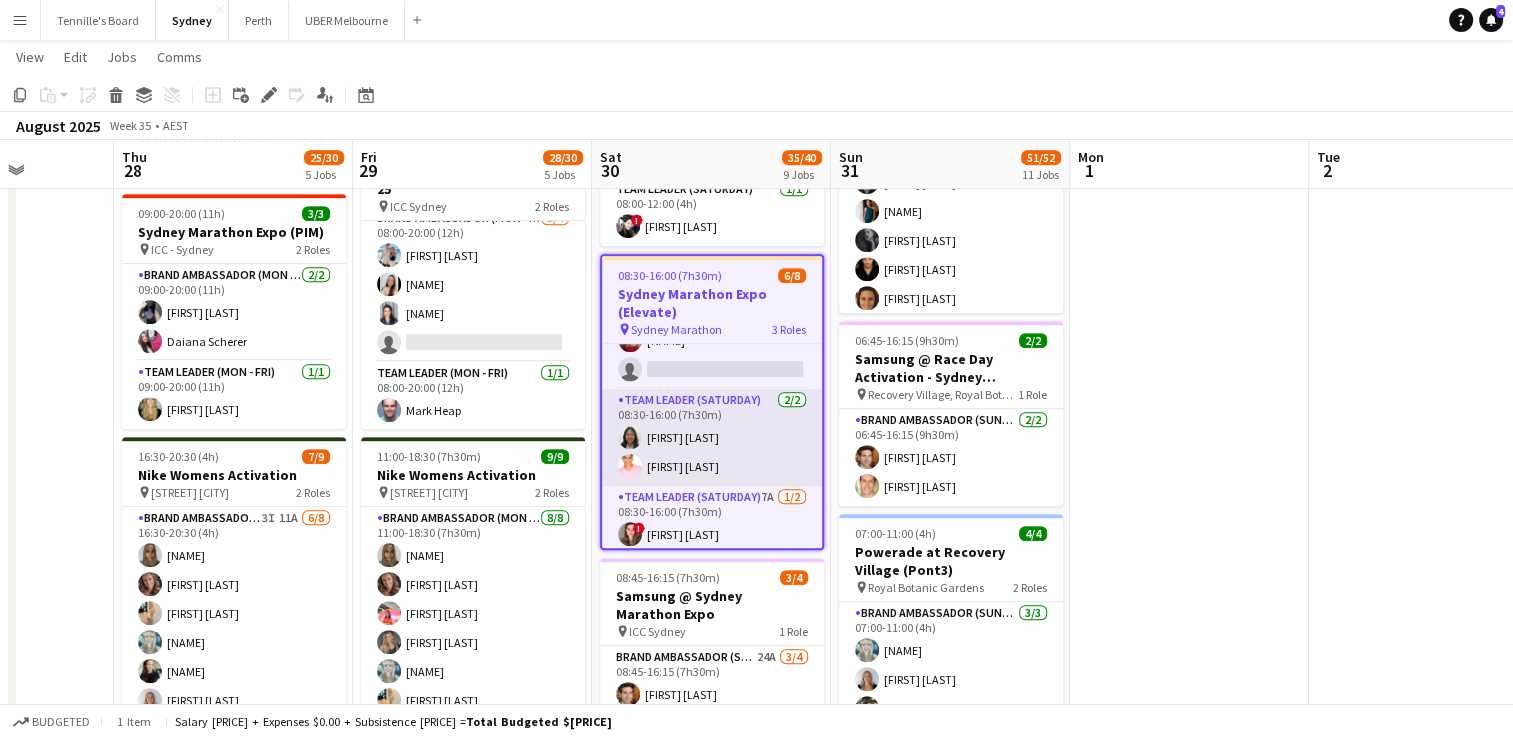 click on "Team Leader (Saturday)   2/2   [TIME]
[FIRST] [LAST] [FIRST] [LAST]" at bounding box center [712, 437] 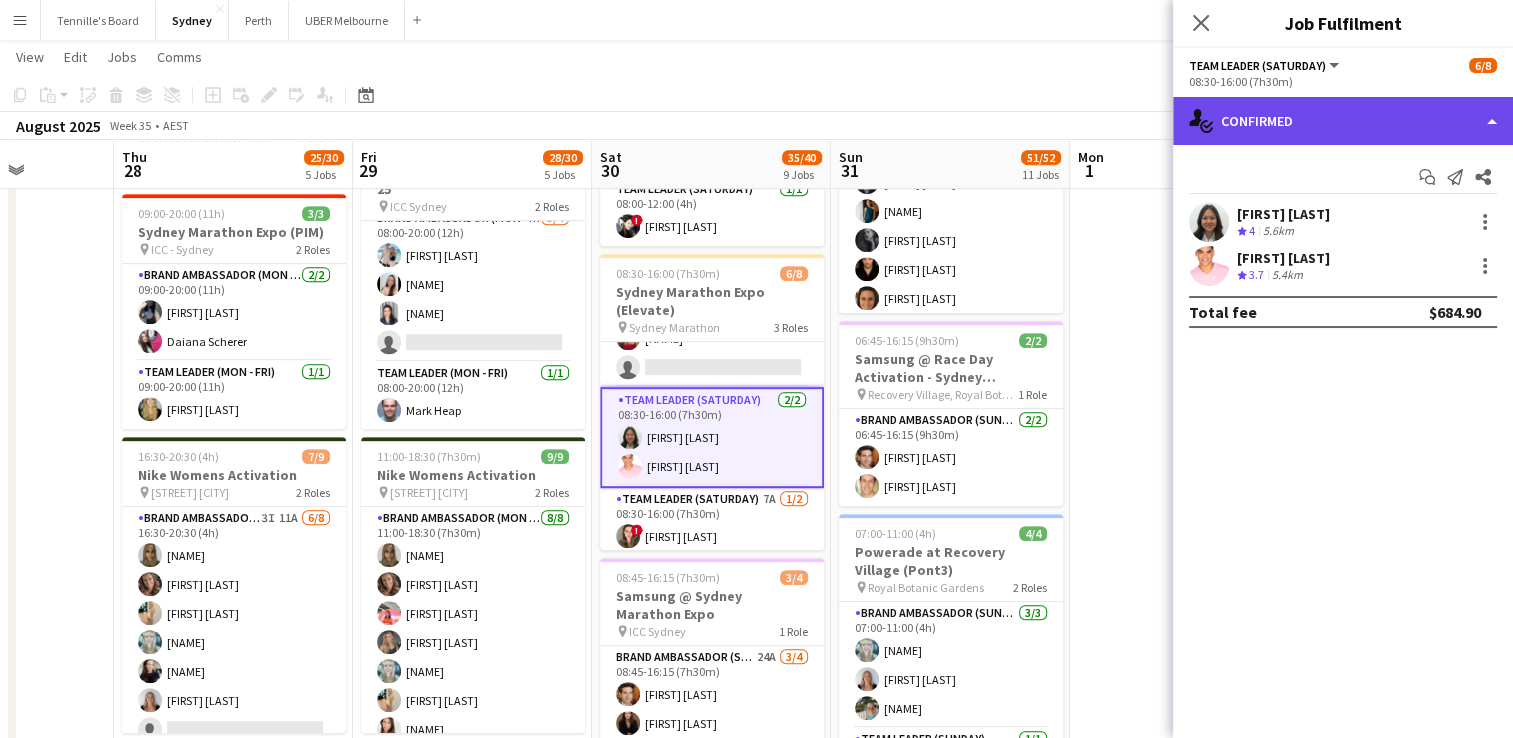 click on "single-neutral-actions-check-2
Confirmed" 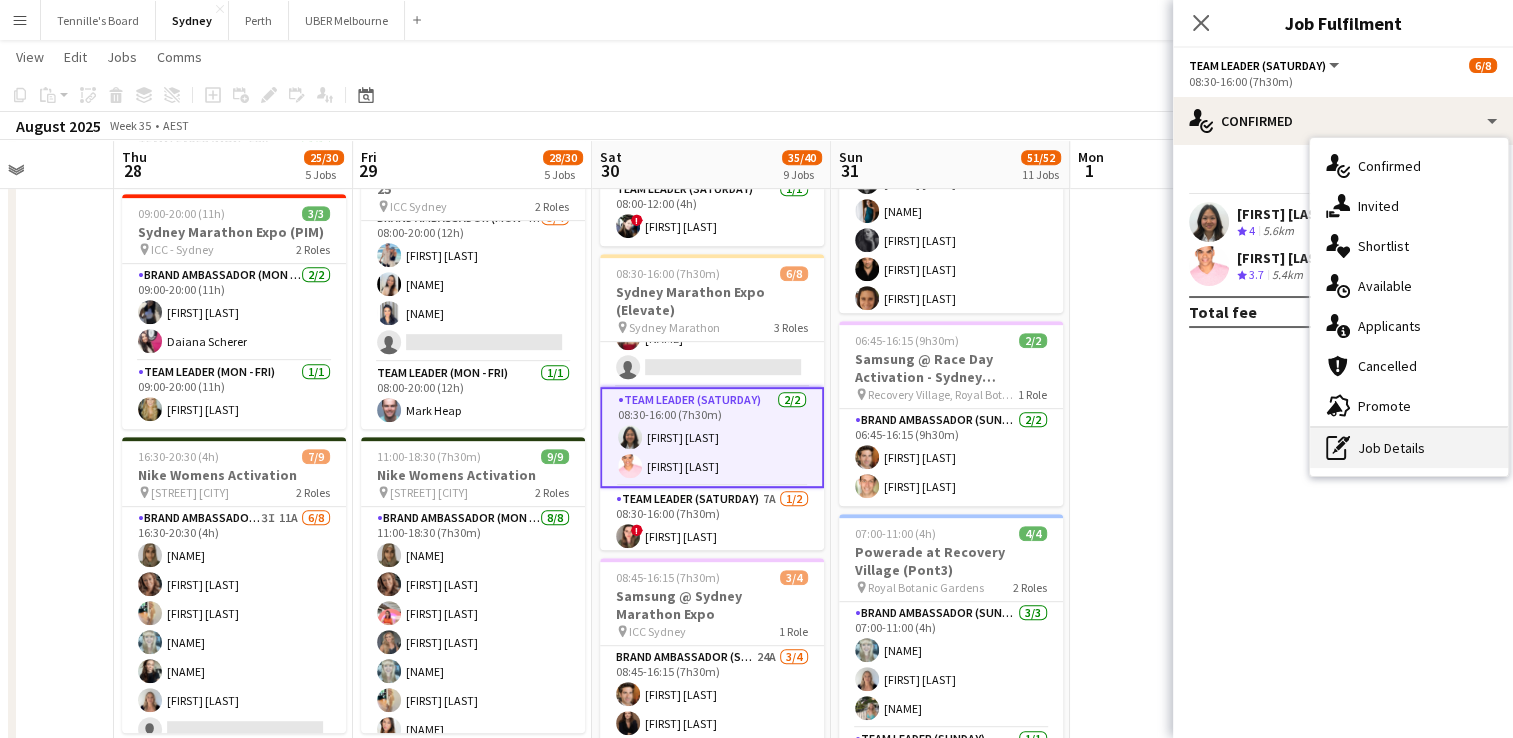 click on "pen-write
Job Details" at bounding box center (1409, 448) 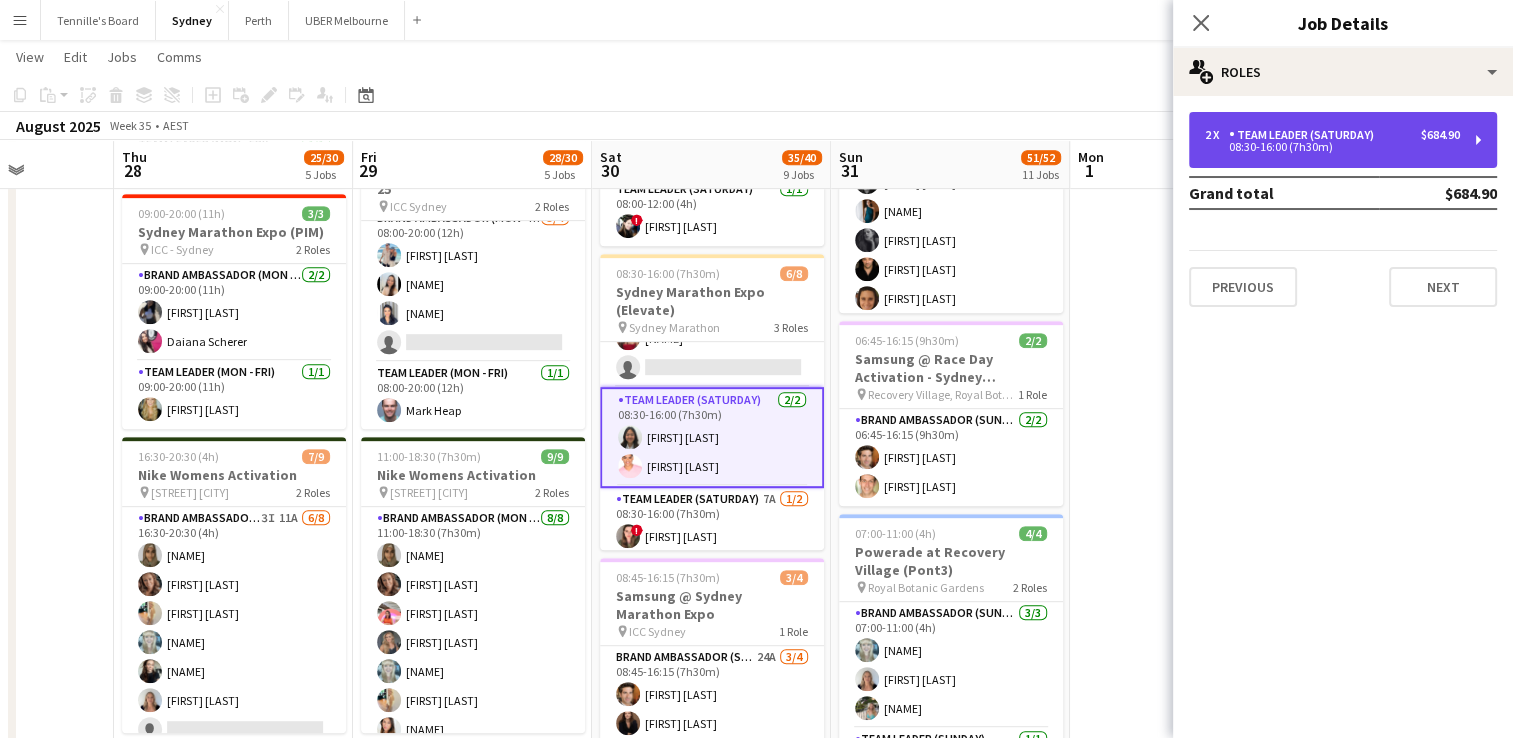 click on "Team Leader (Saturday)" at bounding box center [1305, 135] 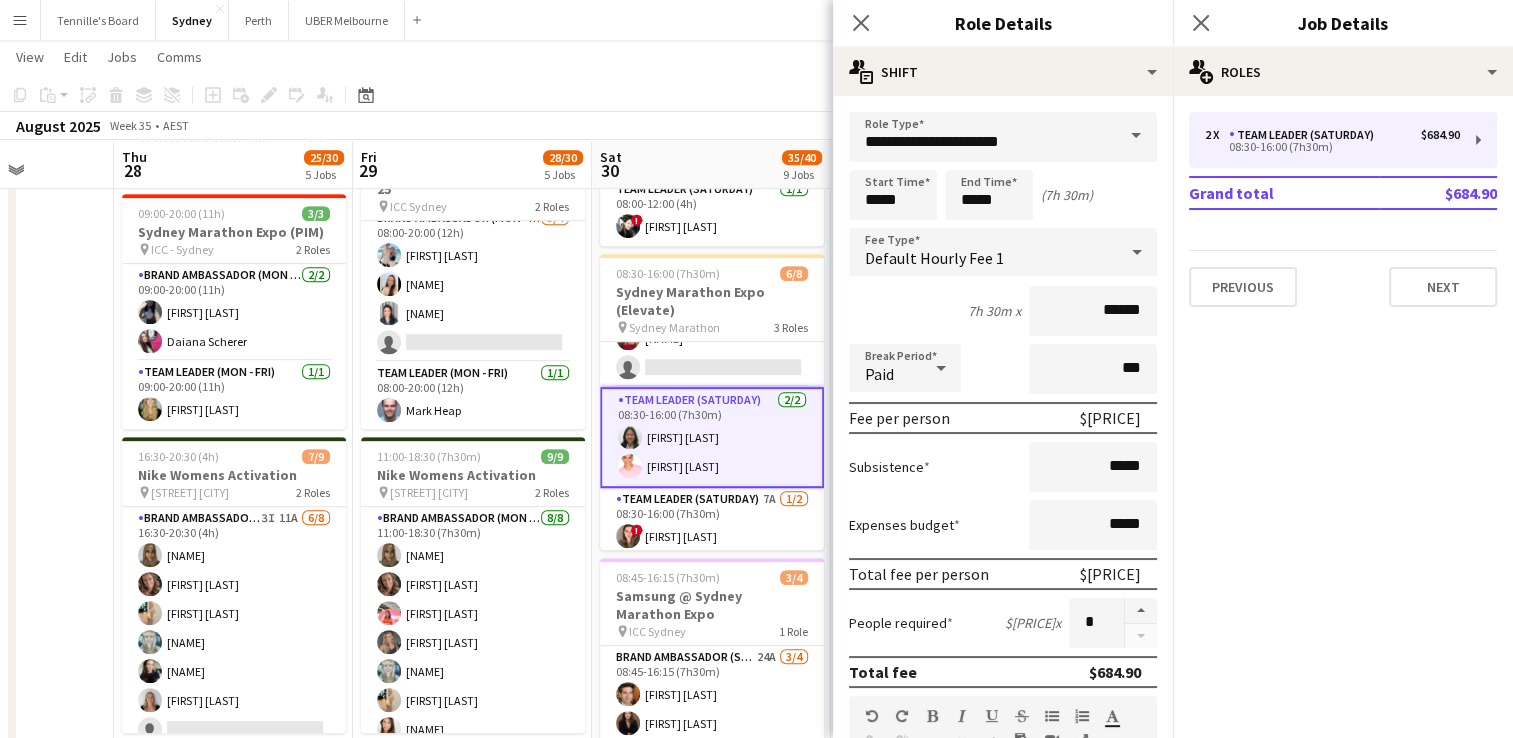 click at bounding box center (1136, 136) 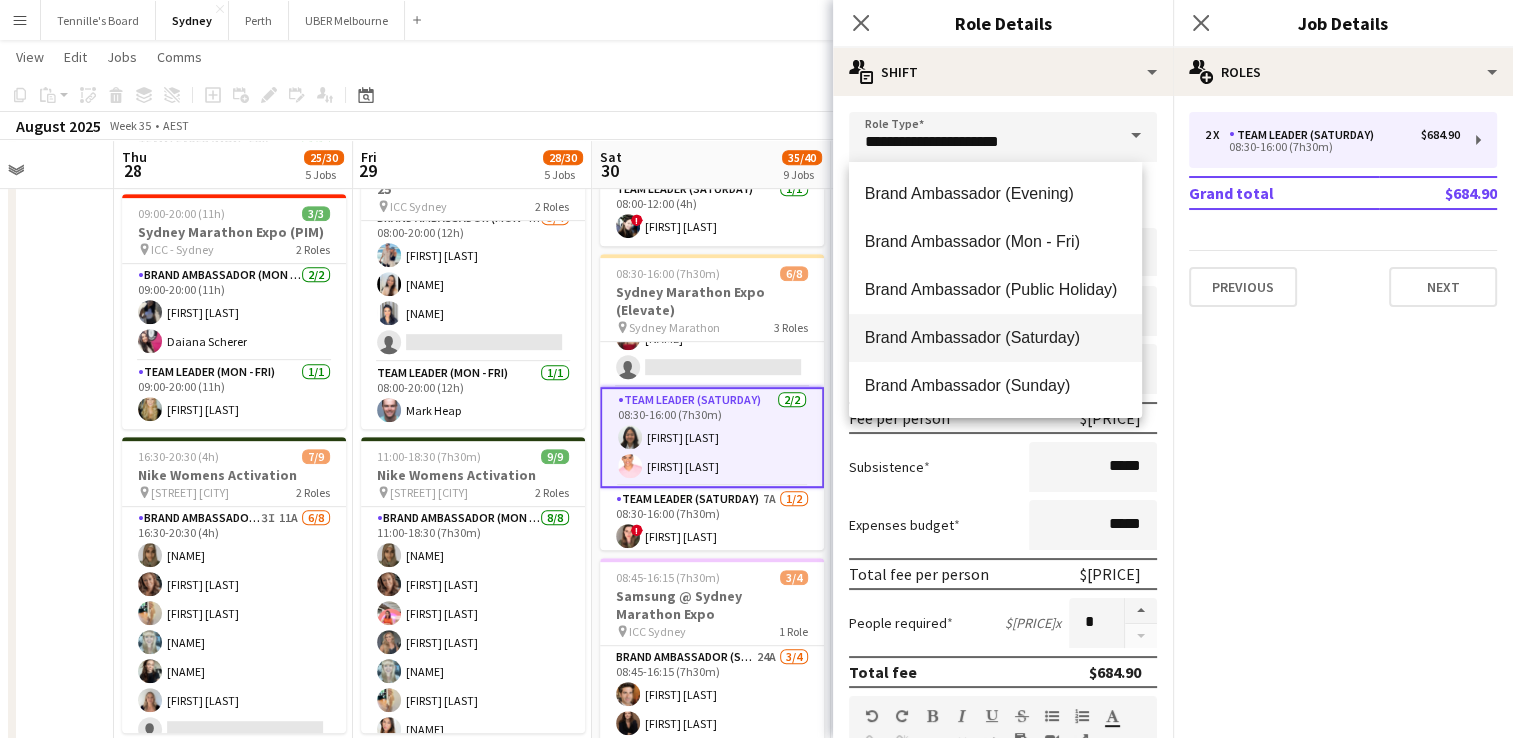 click on "Brand Ambassador (Saturday)" at bounding box center (995, 337) 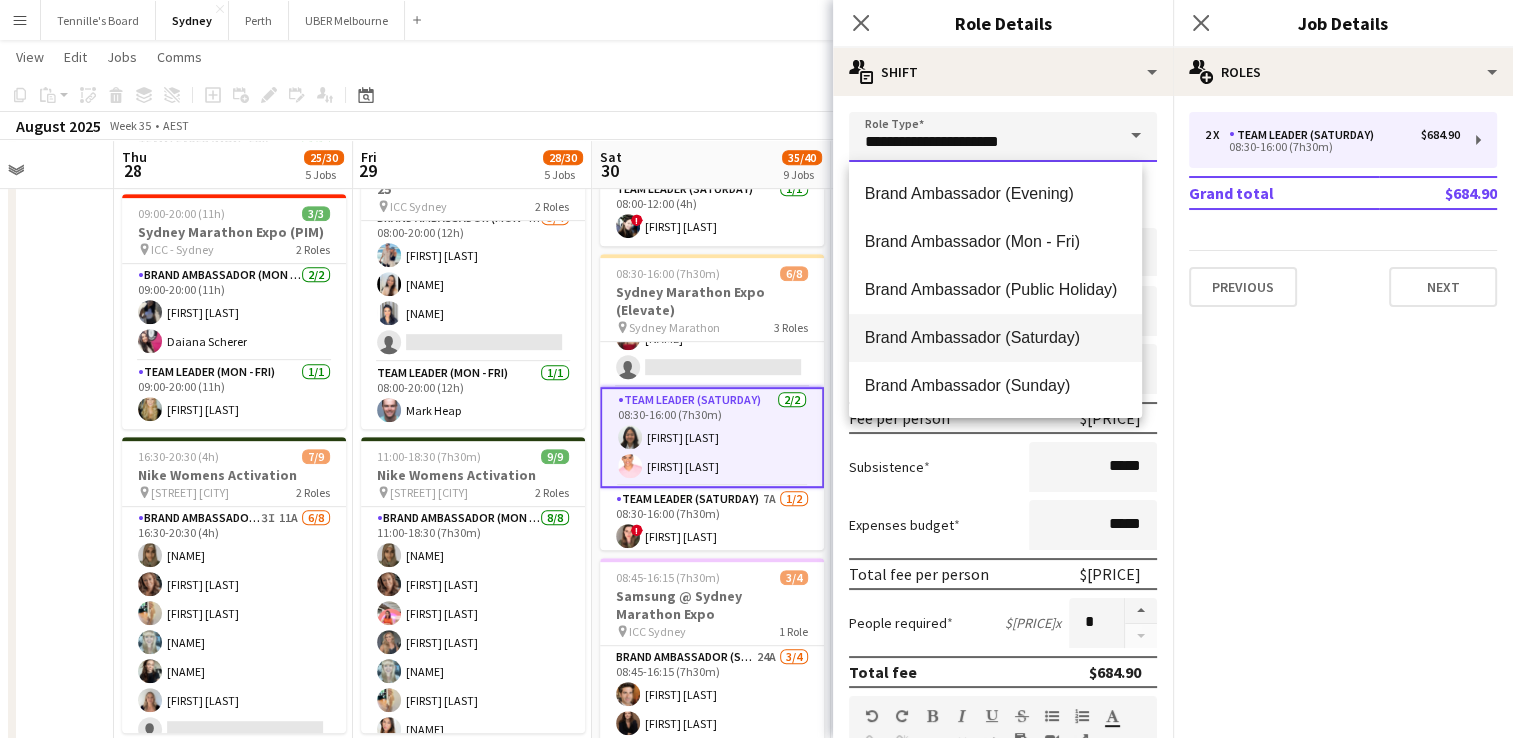 type on "**********" 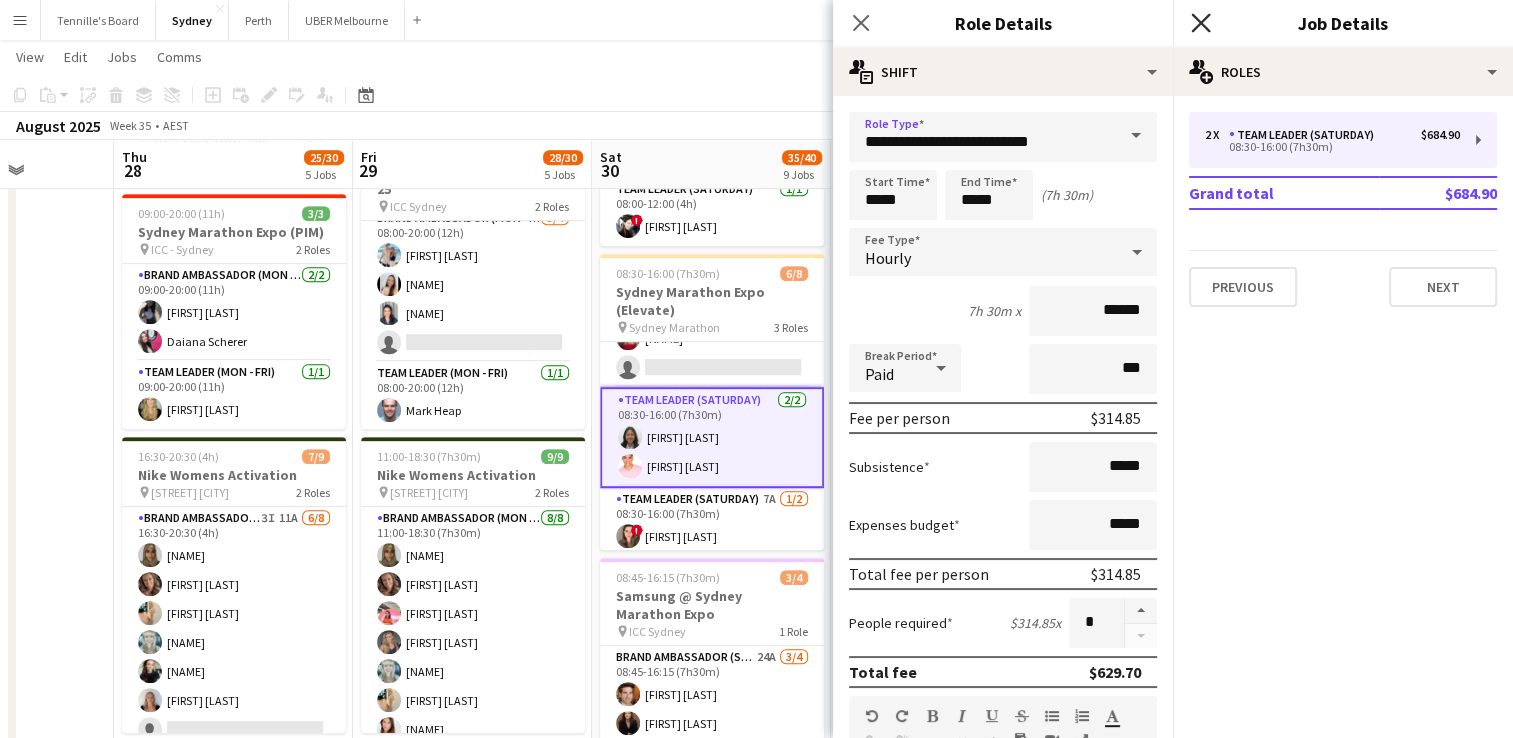 click 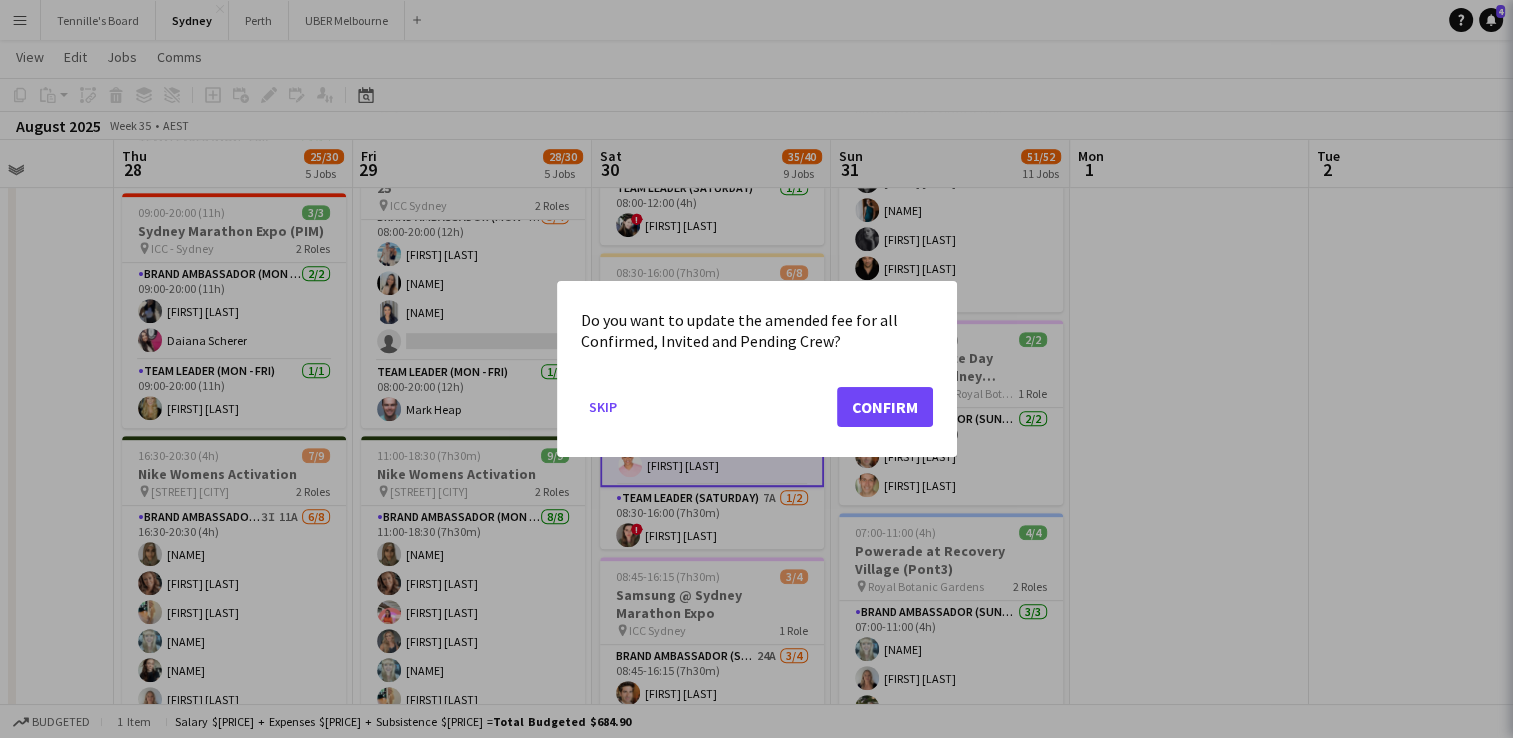 scroll, scrollTop: 0, scrollLeft: 0, axis: both 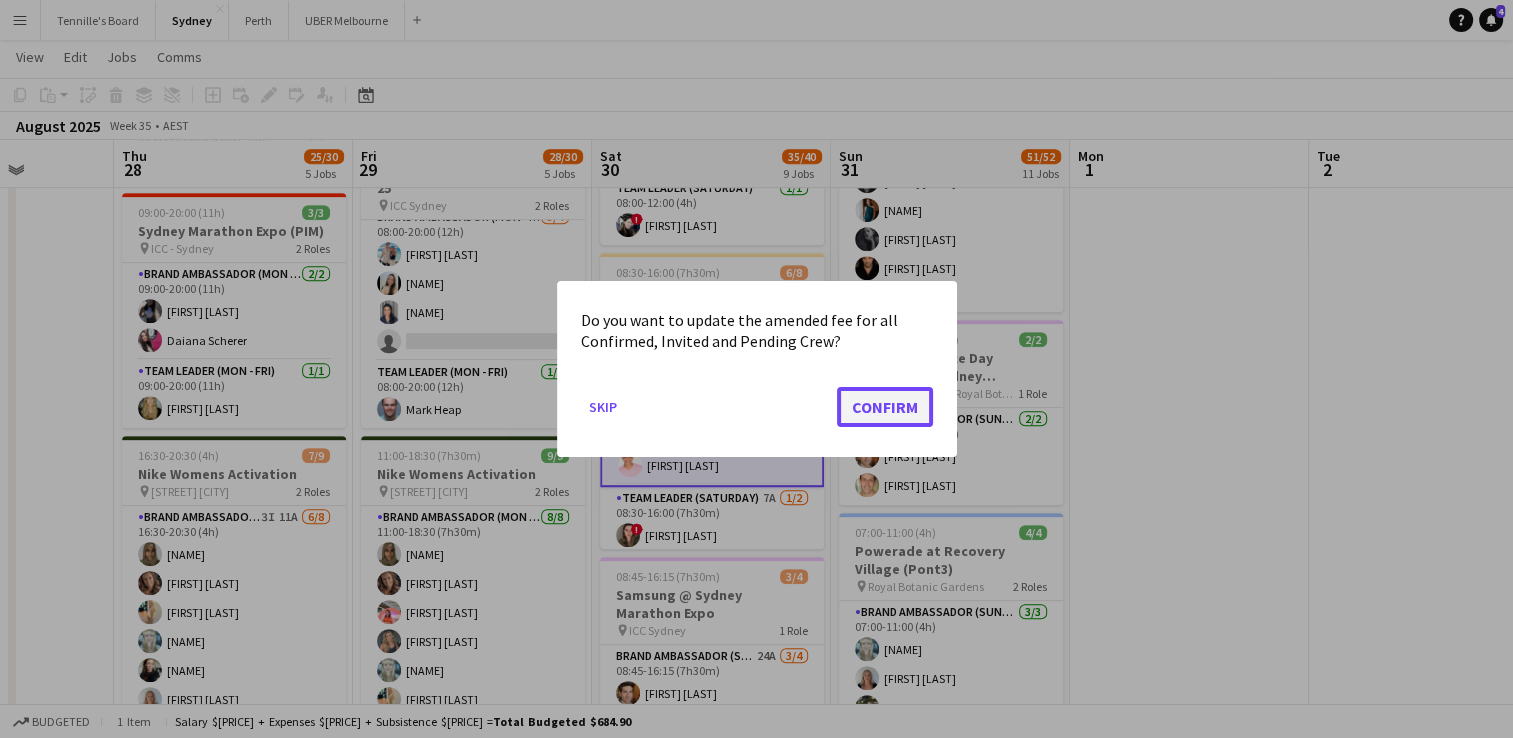 click on "Confirm" 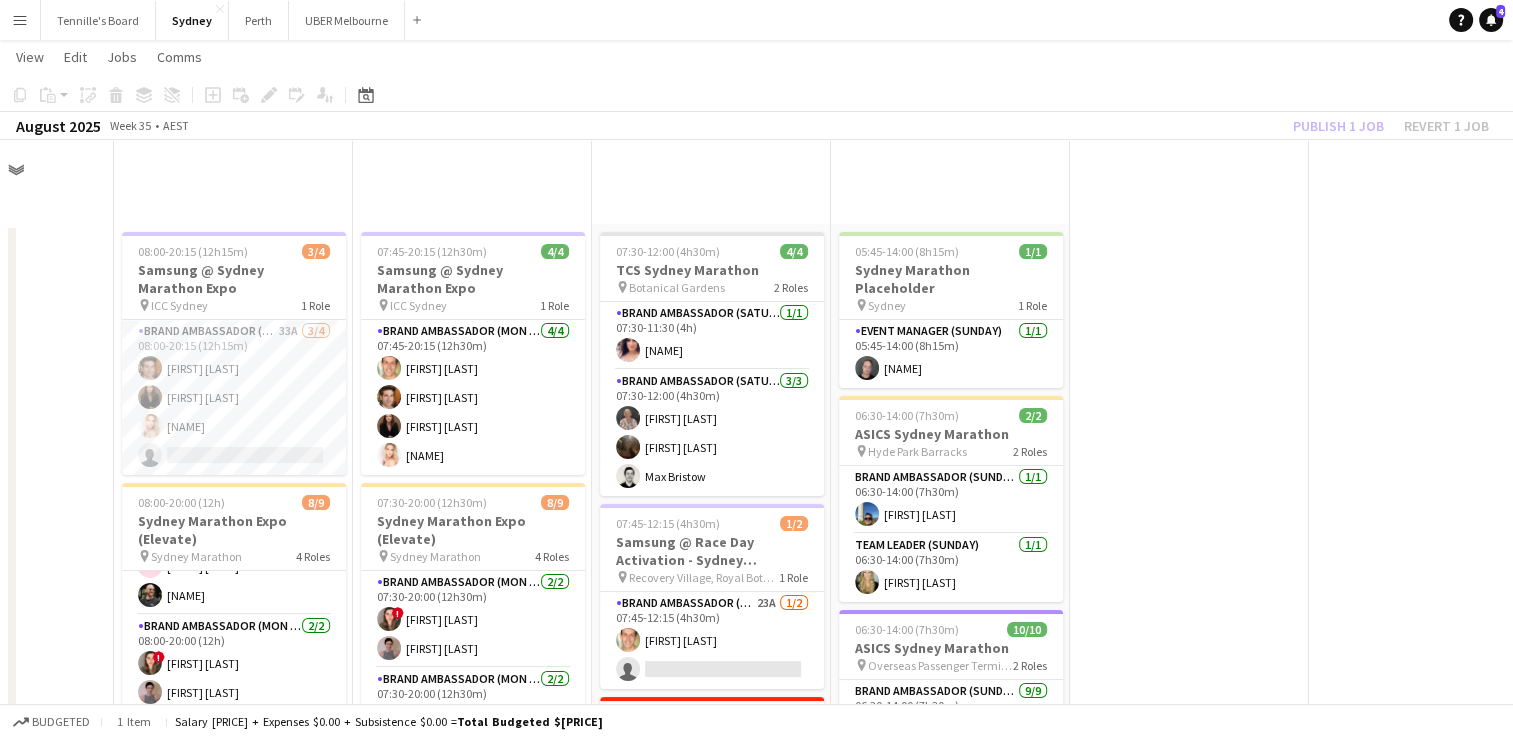 scroll, scrollTop: 897, scrollLeft: 0, axis: vertical 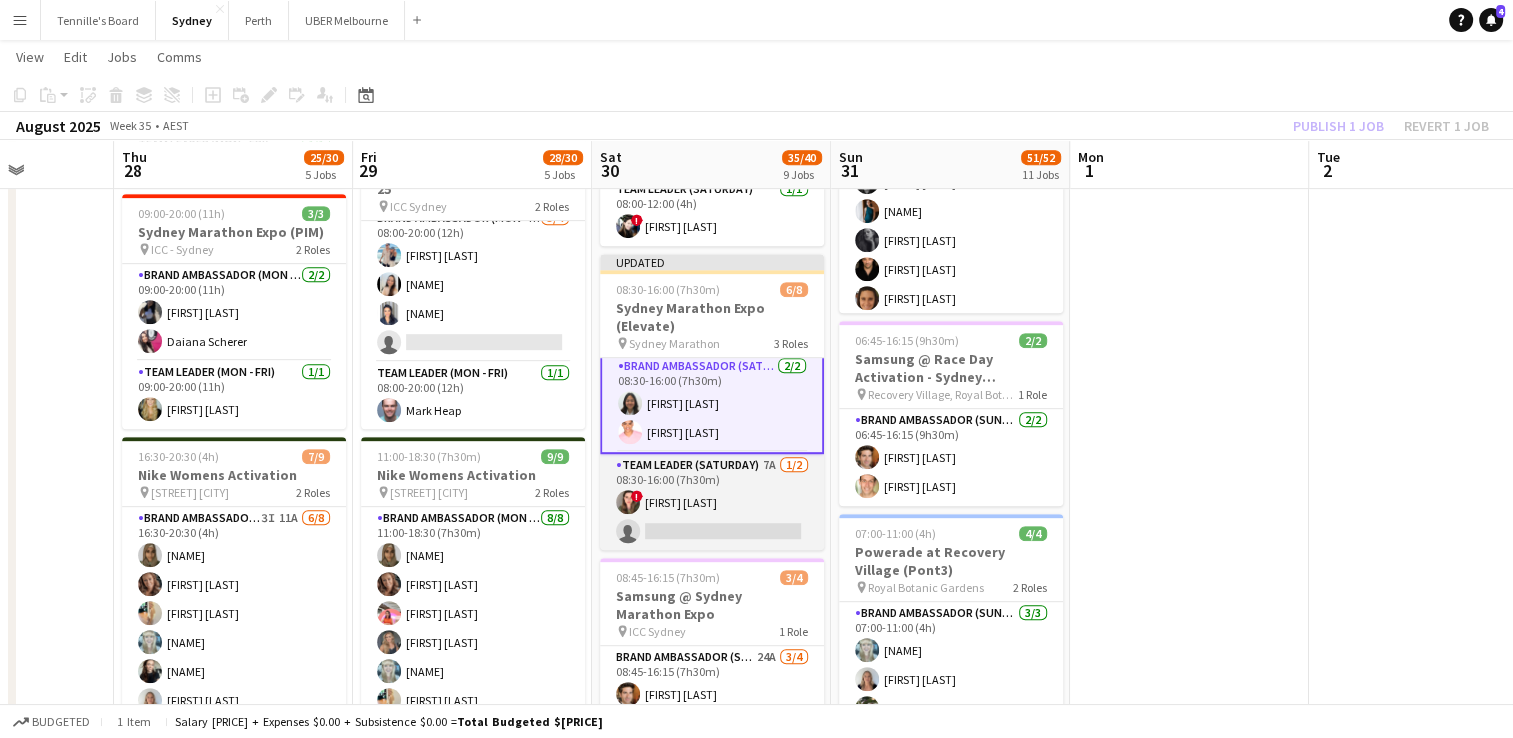 click on "Team Leader (Saturday)   7A   1/2   08:30-16:00 (7h30m)
! [FIRST] [LAST]
single-neutral-actions" at bounding box center (712, 502) 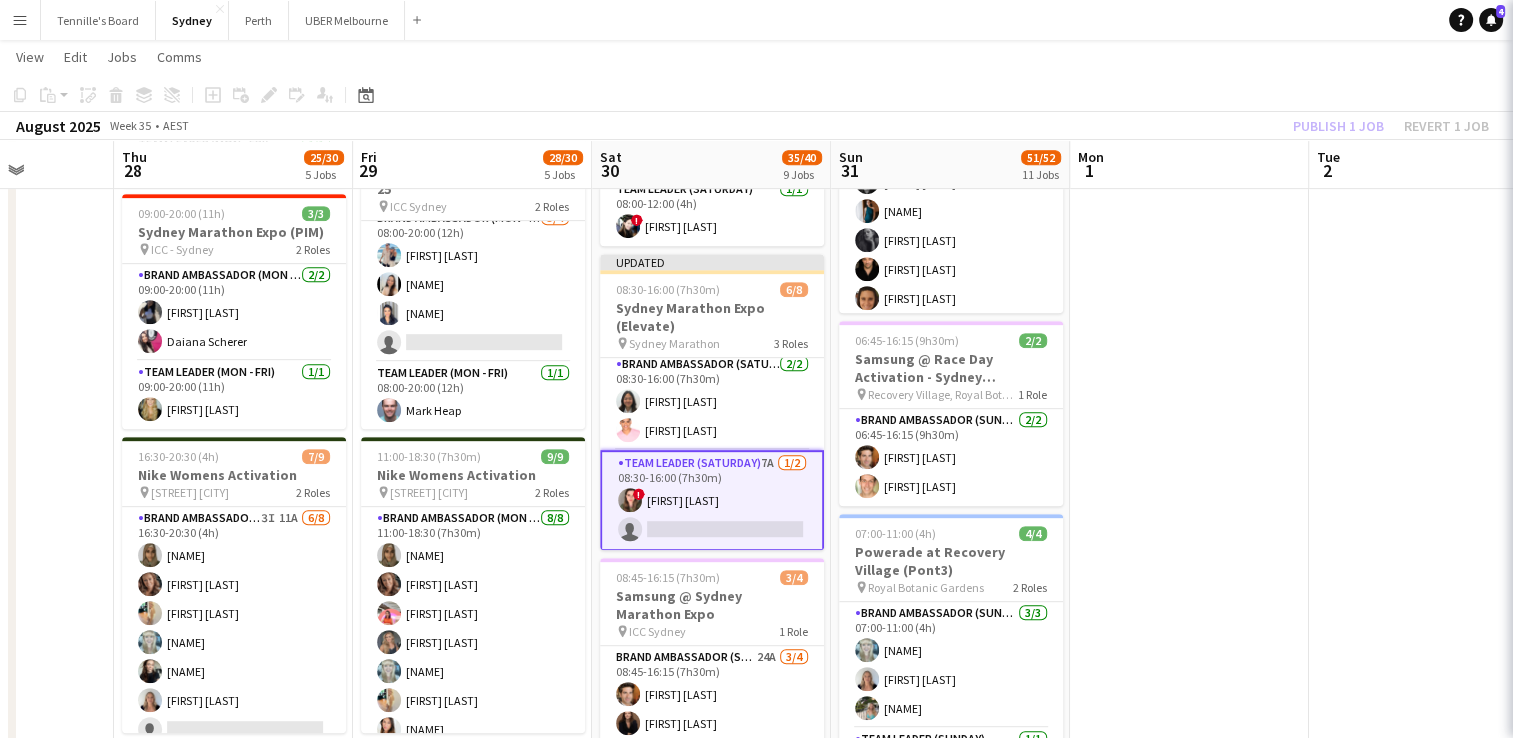 scroll, scrollTop: 158, scrollLeft: 0, axis: vertical 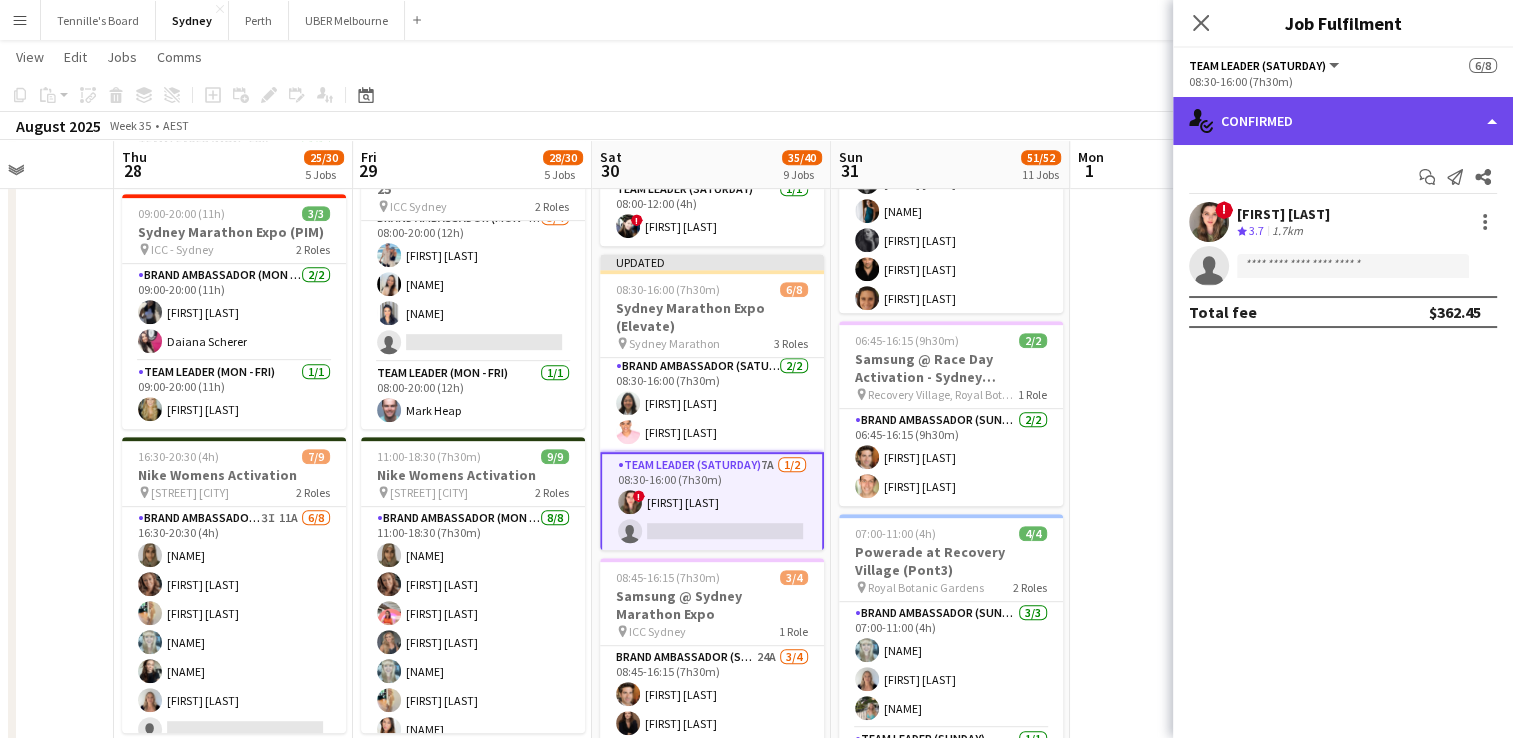 click on "single-neutral-actions-check-2
Confirmed" 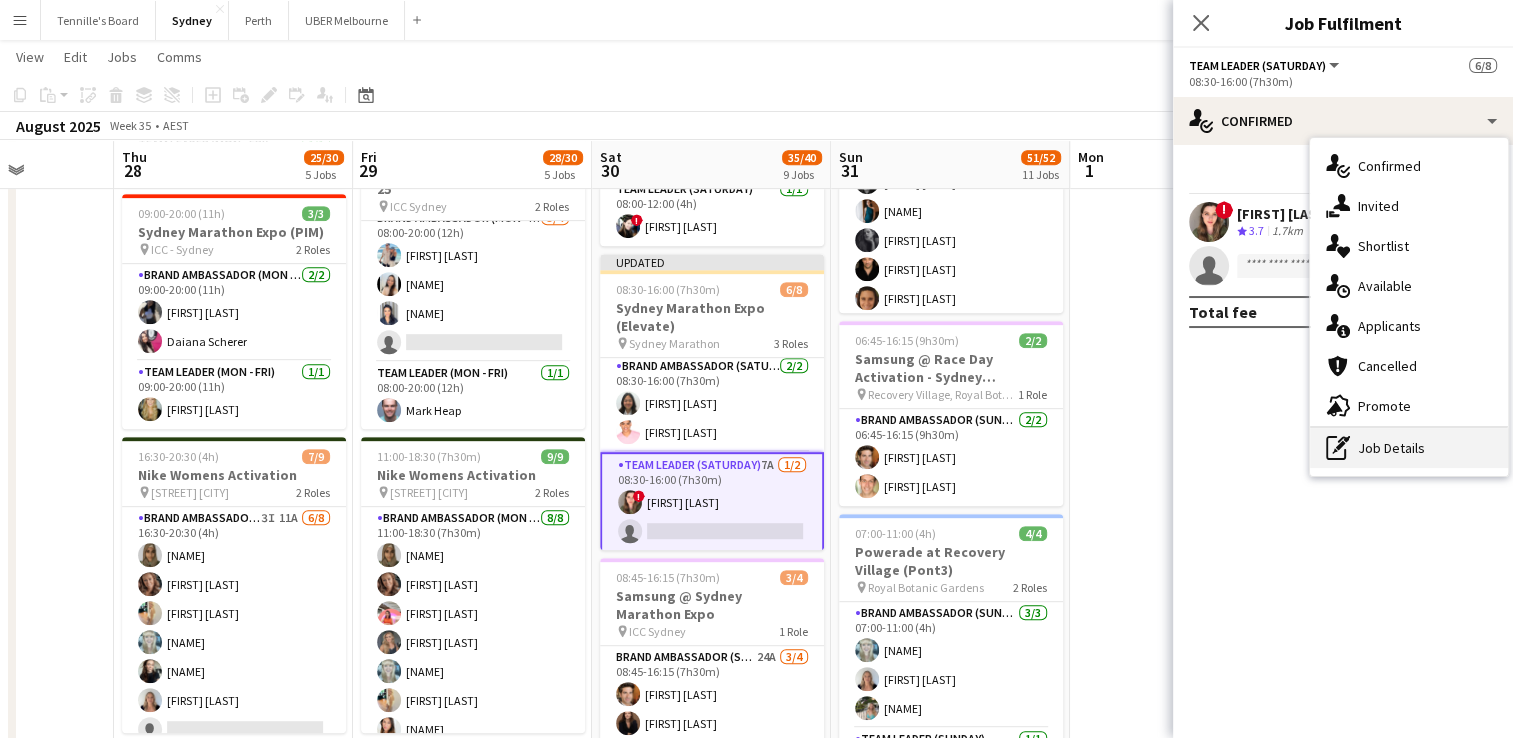 click on "pen-write
Job Details" at bounding box center [1409, 448] 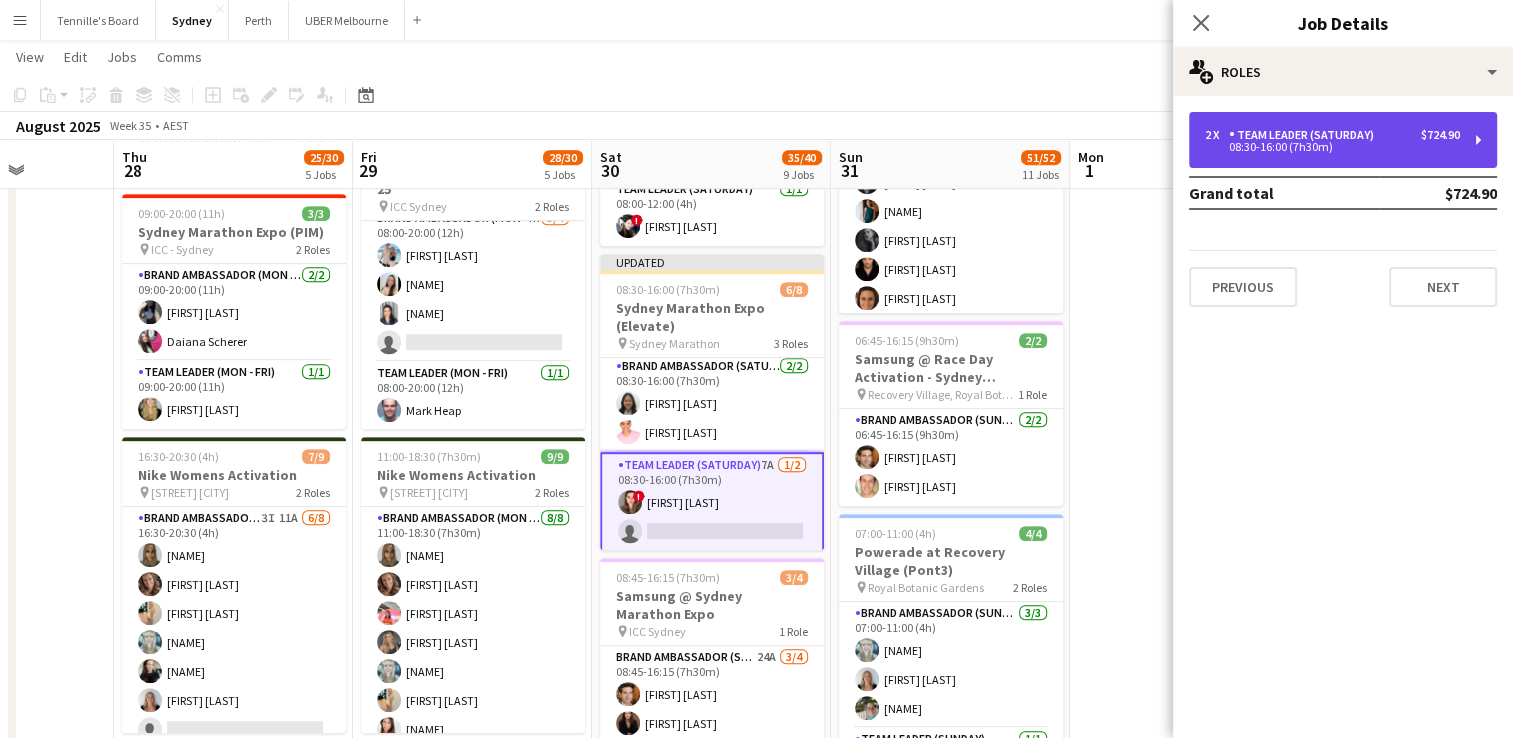 click on "2 x   Team Leader (Saturday)   [PRICE]   08:30-16:00 (7h30m)" at bounding box center (1343, 140) 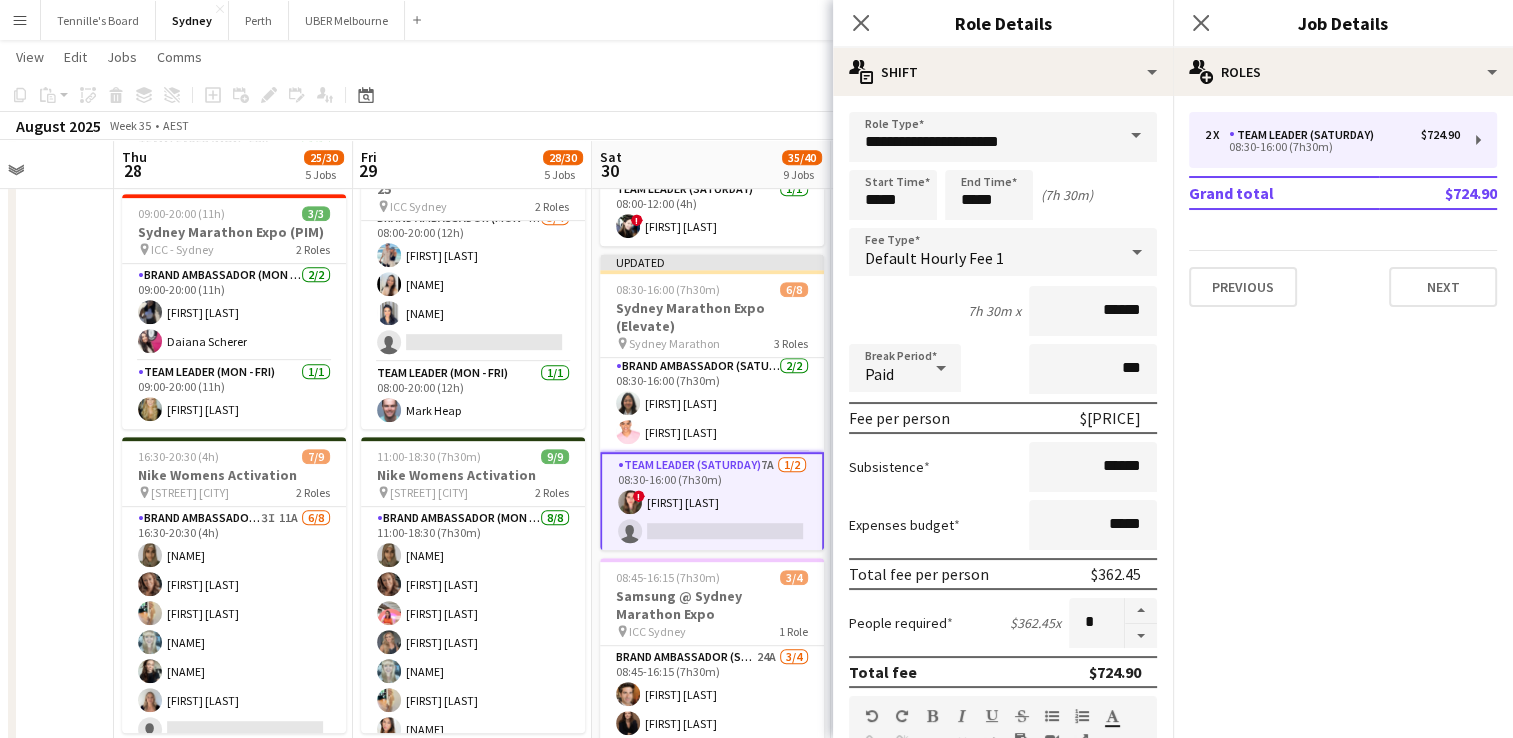 click at bounding box center [1136, 136] 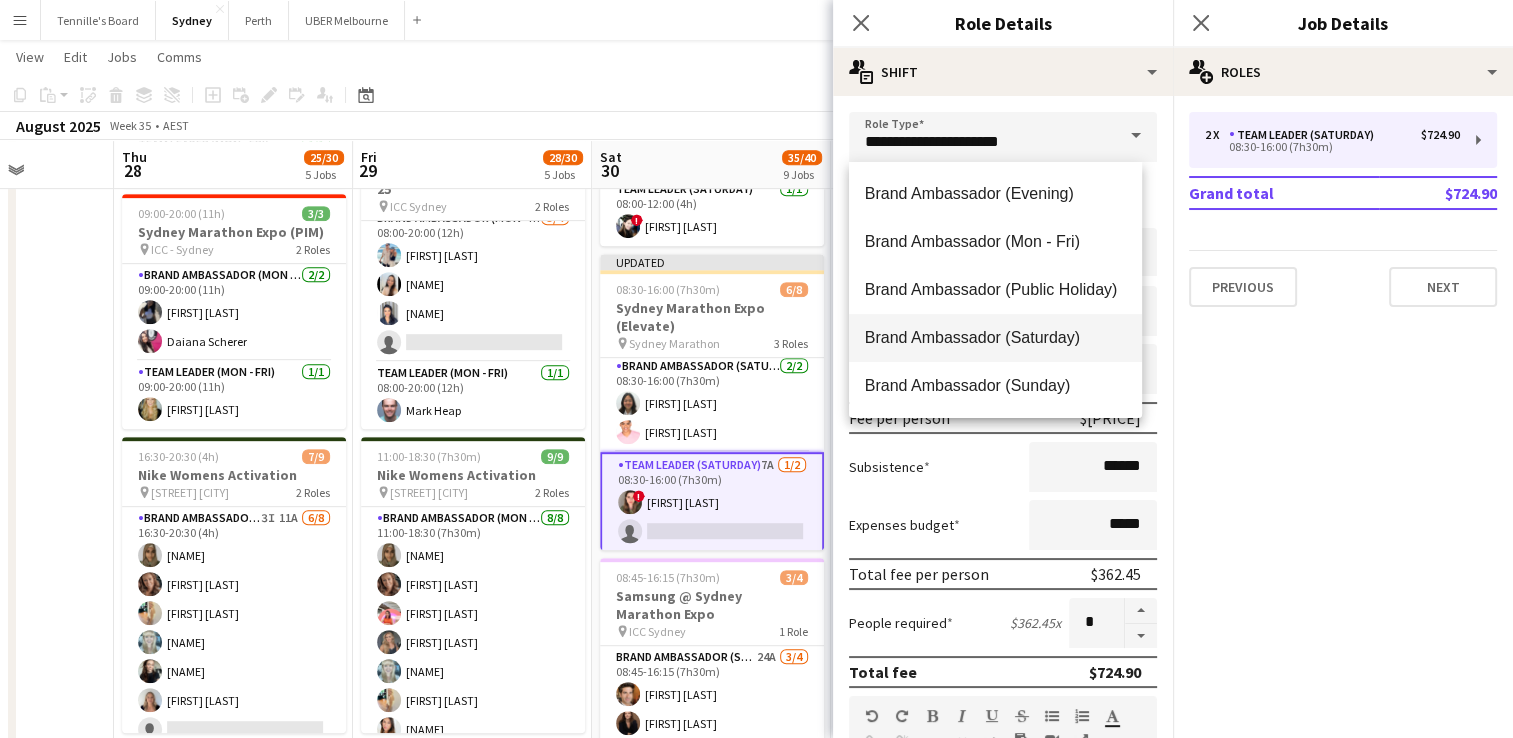 click on "Brand Ambassador (Saturday)" at bounding box center (995, 337) 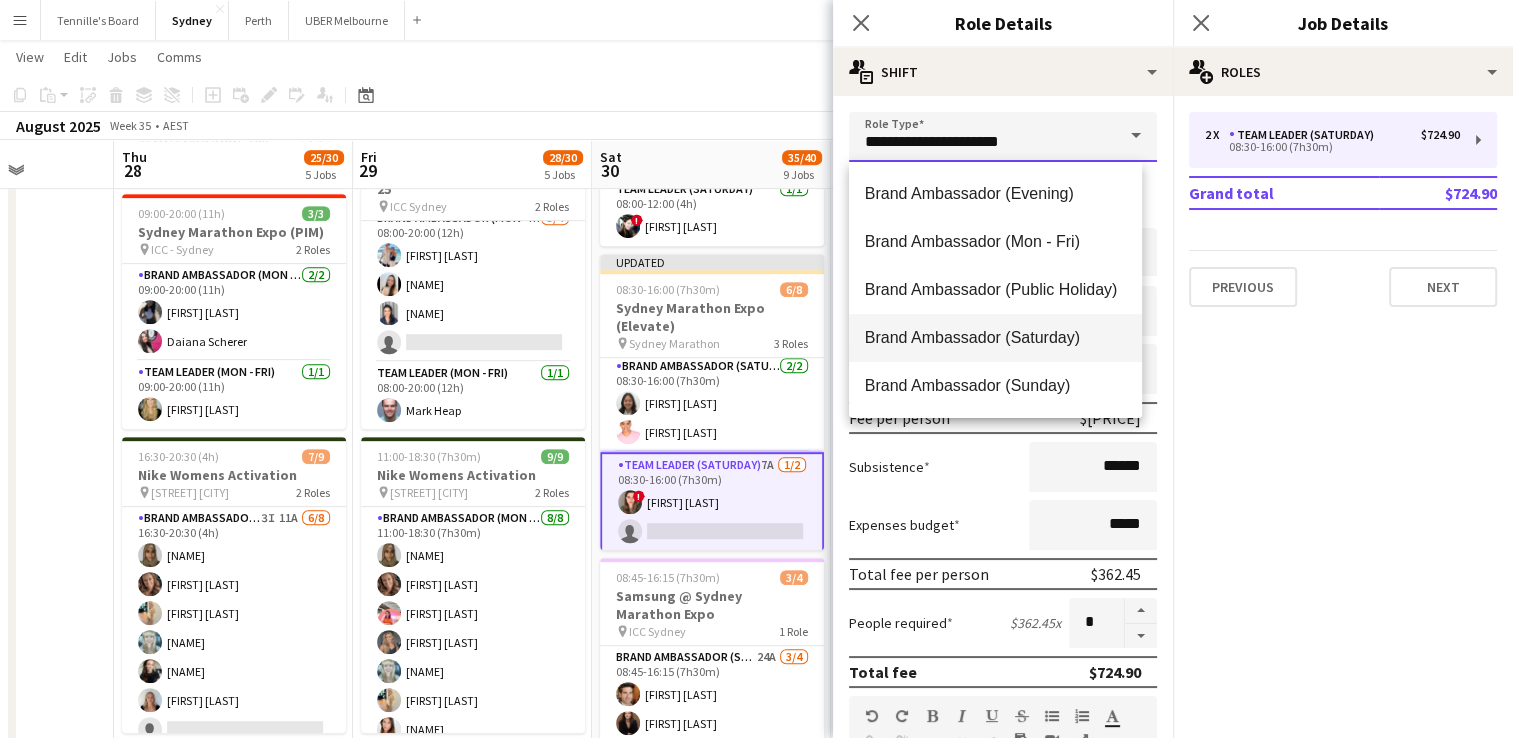 type on "**********" 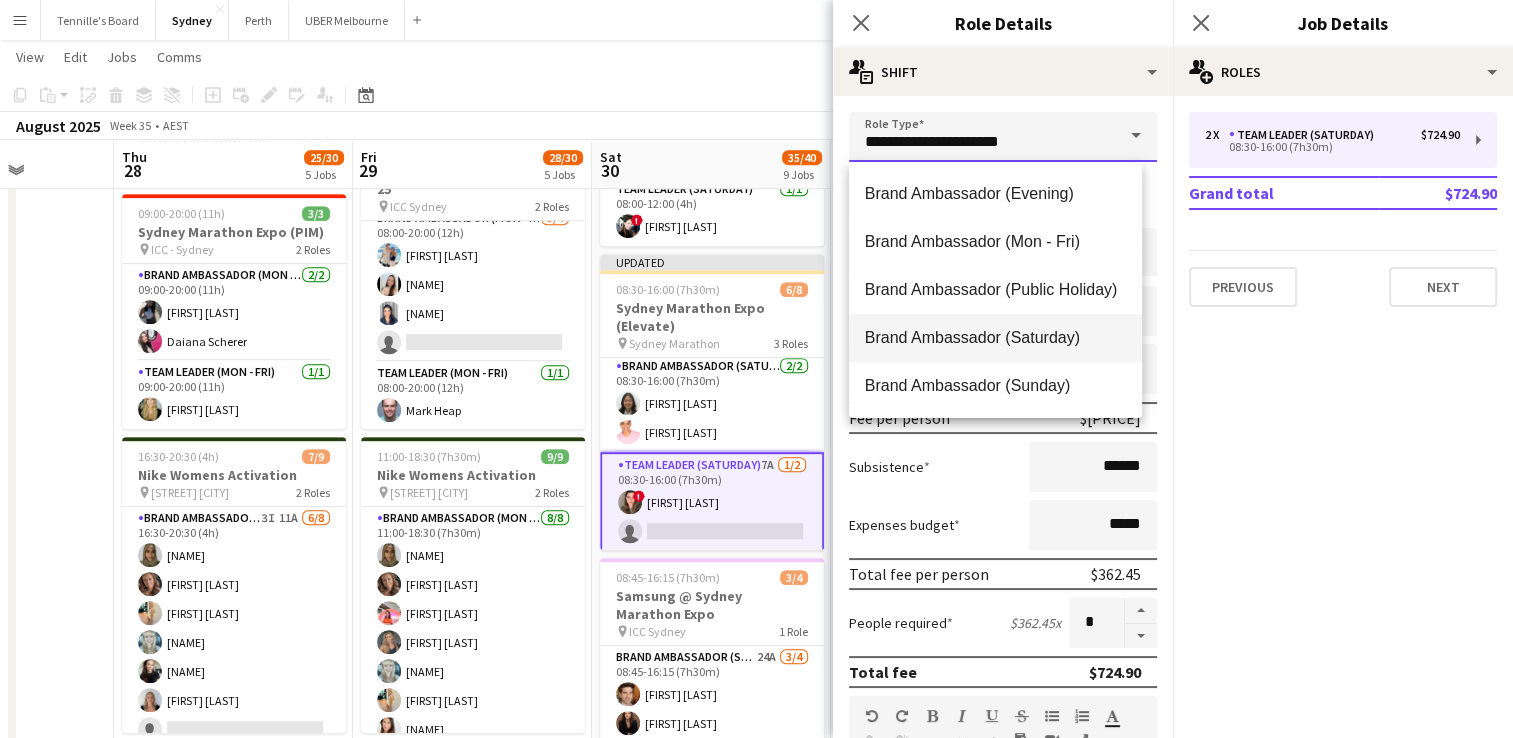 type on "******" 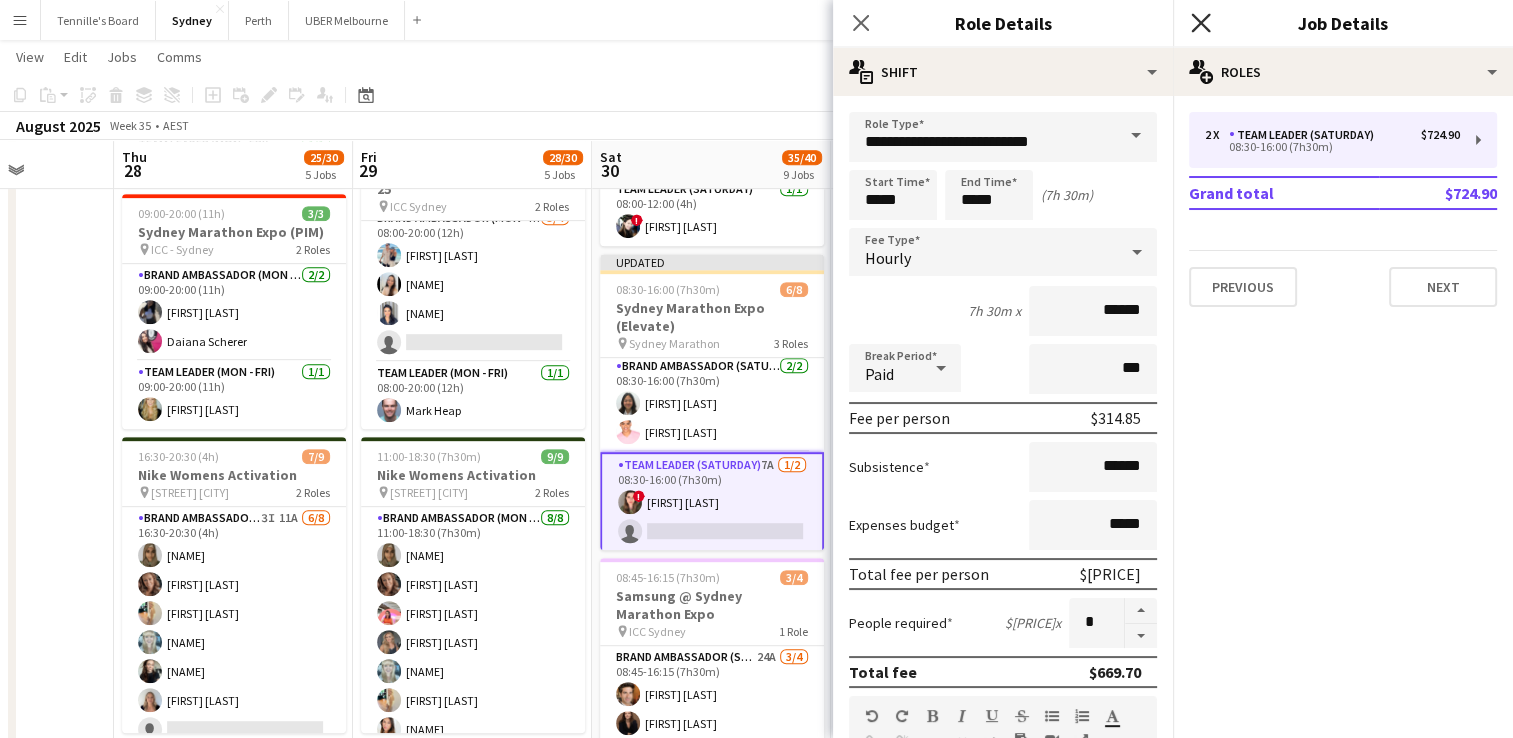 click on "Close pop-in" 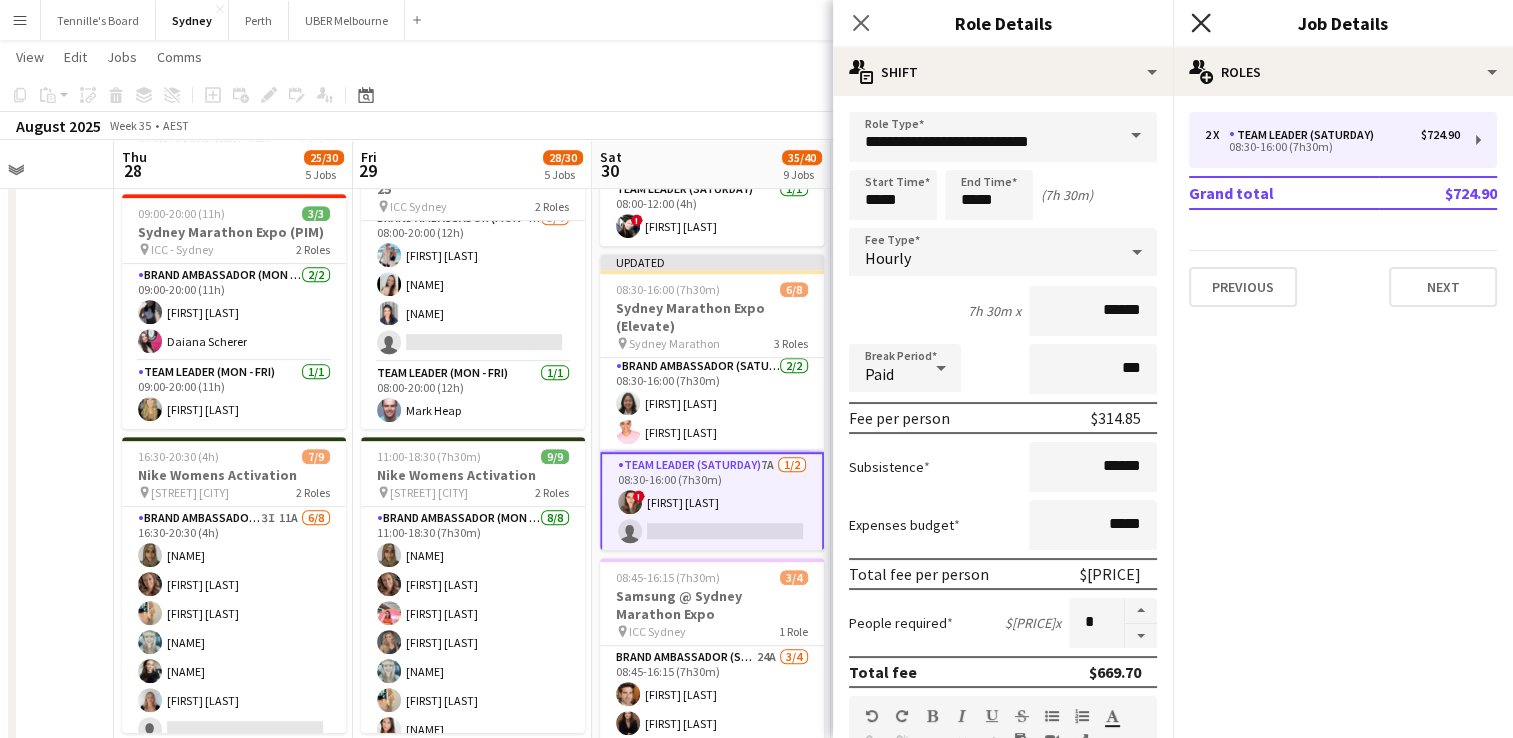 scroll, scrollTop: 0, scrollLeft: 0, axis: both 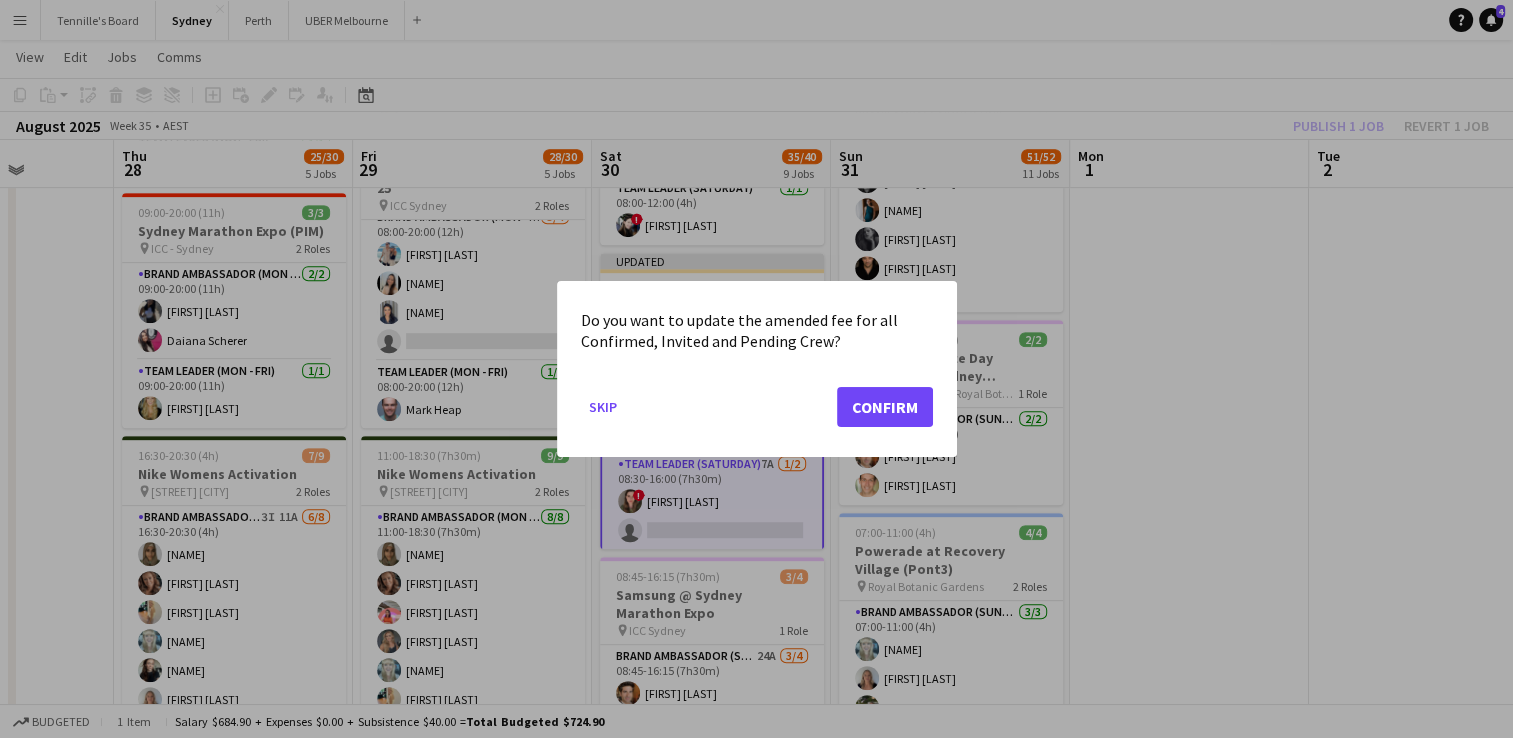 click on "Skip   Confirm" 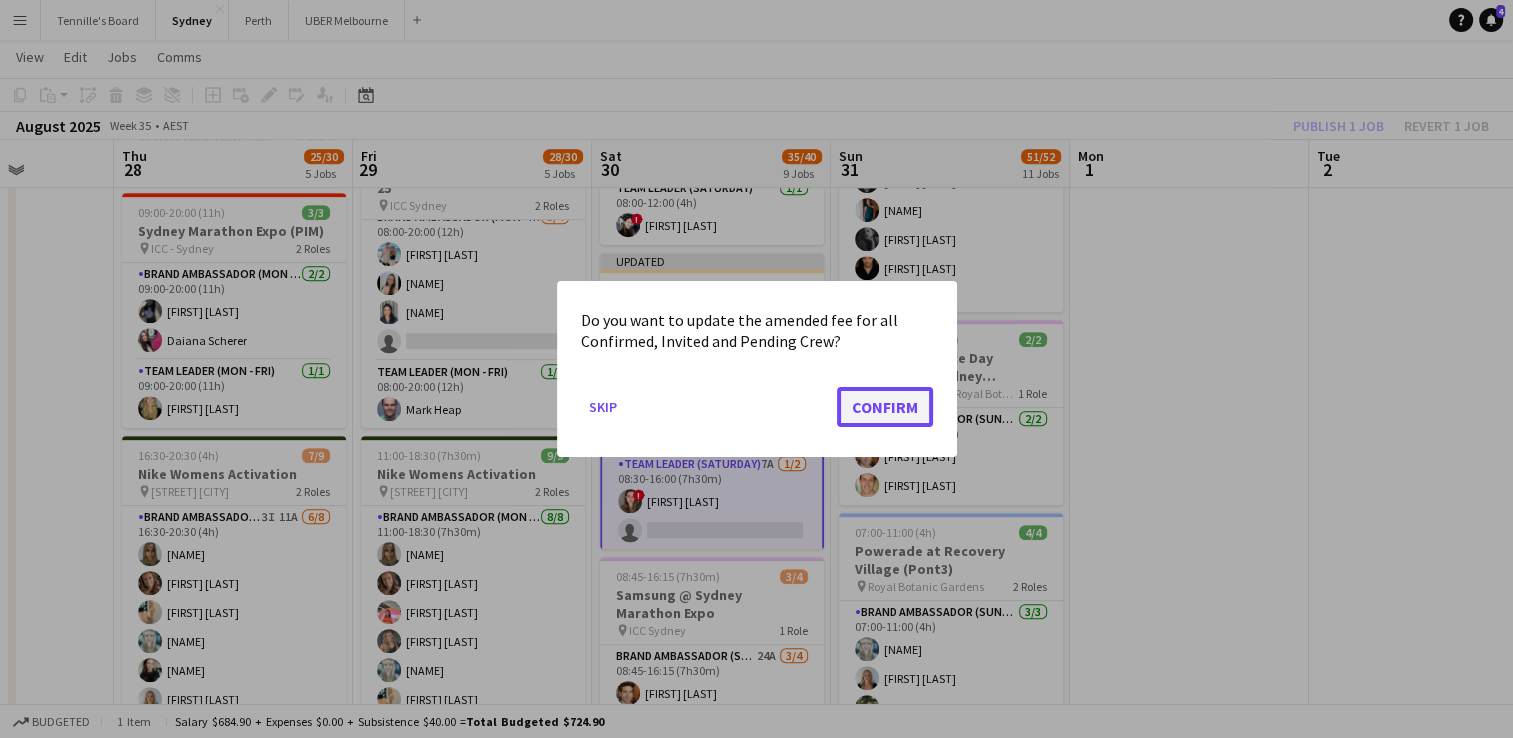 click on "Confirm" 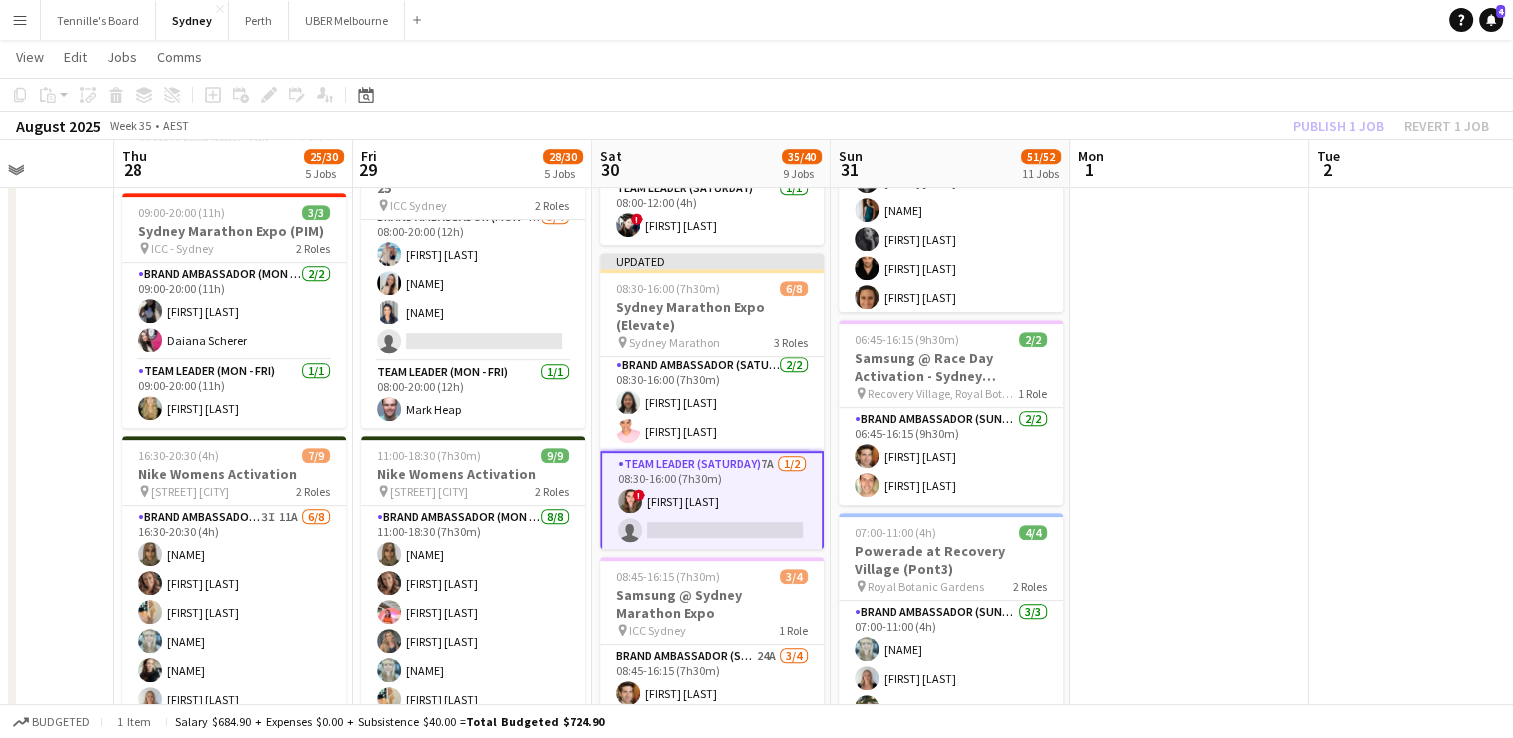 scroll, scrollTop: 897, scrollLeft: 0, axis: vertical 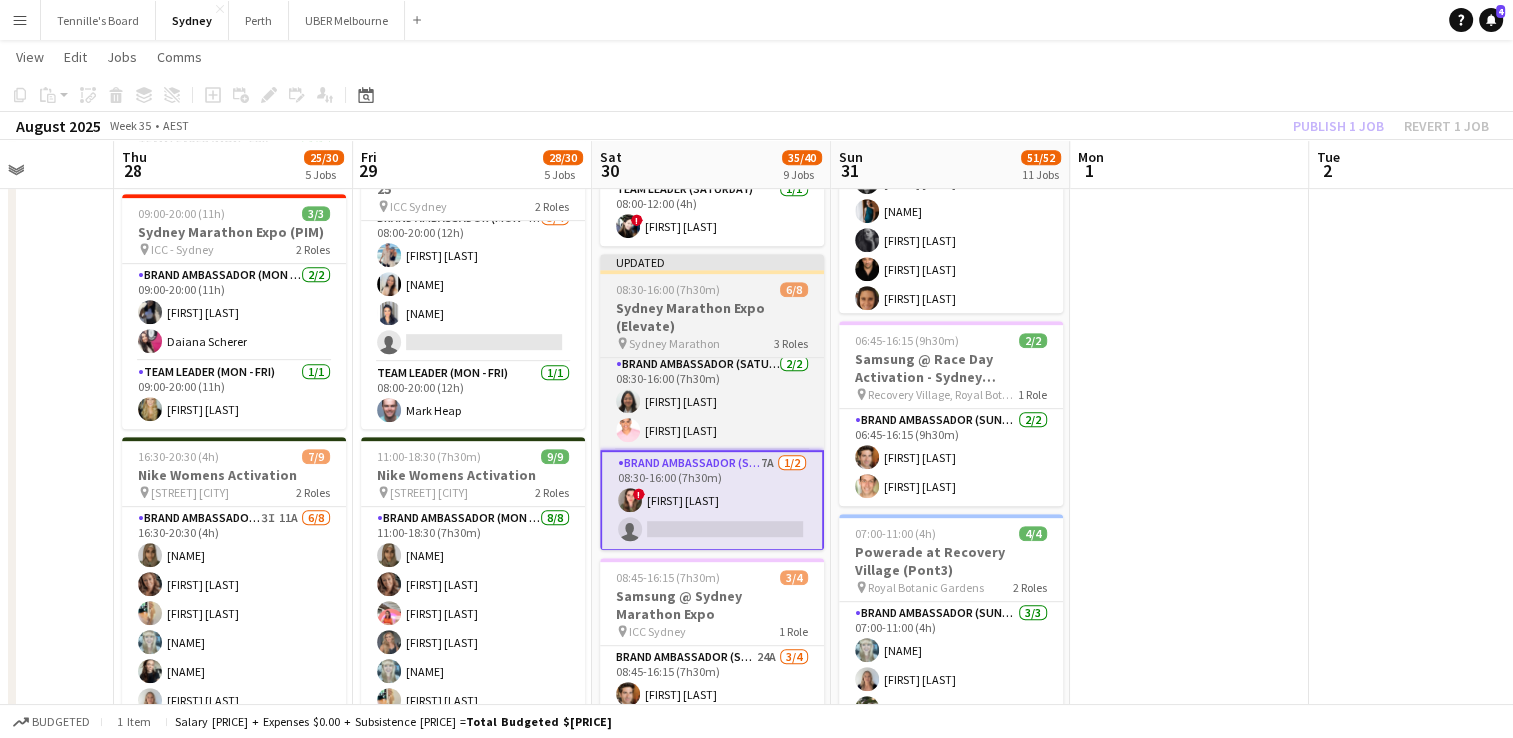 click on "Updated   [TIME]    6/9   Sydney Marathon Expo (Elevate)
pin
Sydney Marathon   3 Roles   Brand Ambassador (Saturday)   14A   3/4   [TIME]
[FIRST] [LAST] [FIRST] [LAST] [FIRST] [LAST] [FIRST] [LAST]
single-neutral-actions
Brand Ambassador (Saturday)   2/2   [TIME]
[FIRST] [LAST] [FIRST] [LAST]  Brand Ambassador (Saturday)   7A   1/2   [TIME]
! [FIRST] [LAST]
single-neutral-actions" at bounding box center (712, 402) 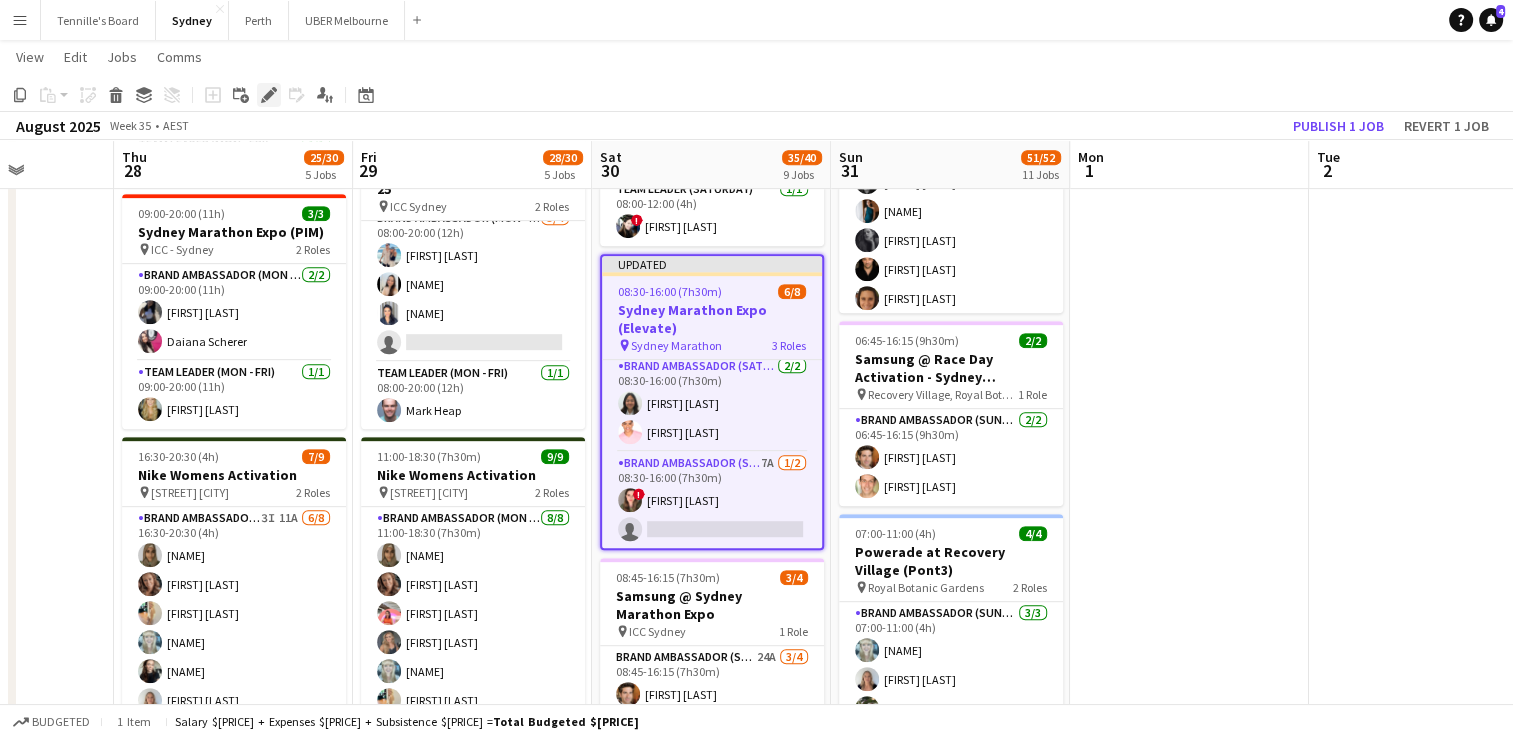 click on "Edit" 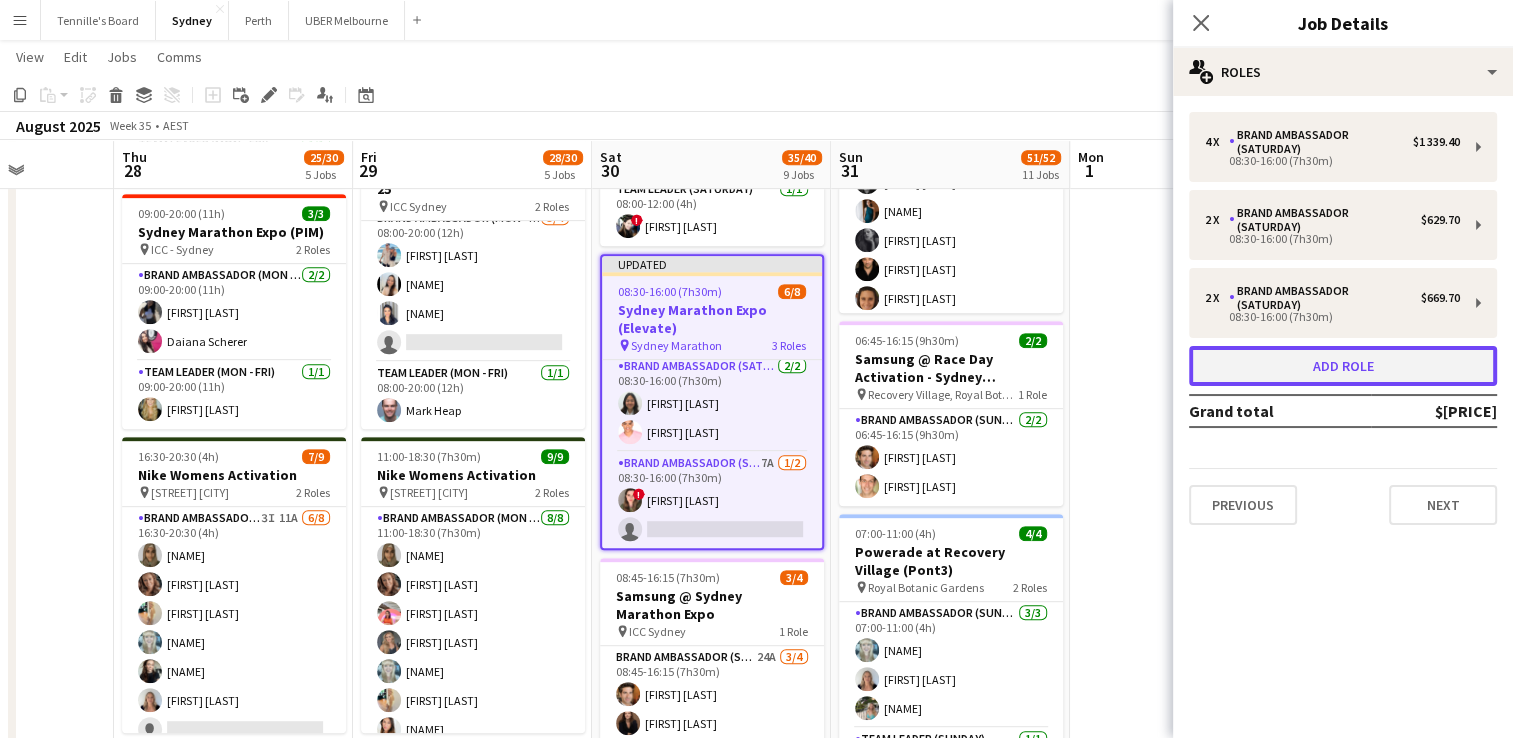 click on "Add role" at bounding box center [1343, 366] 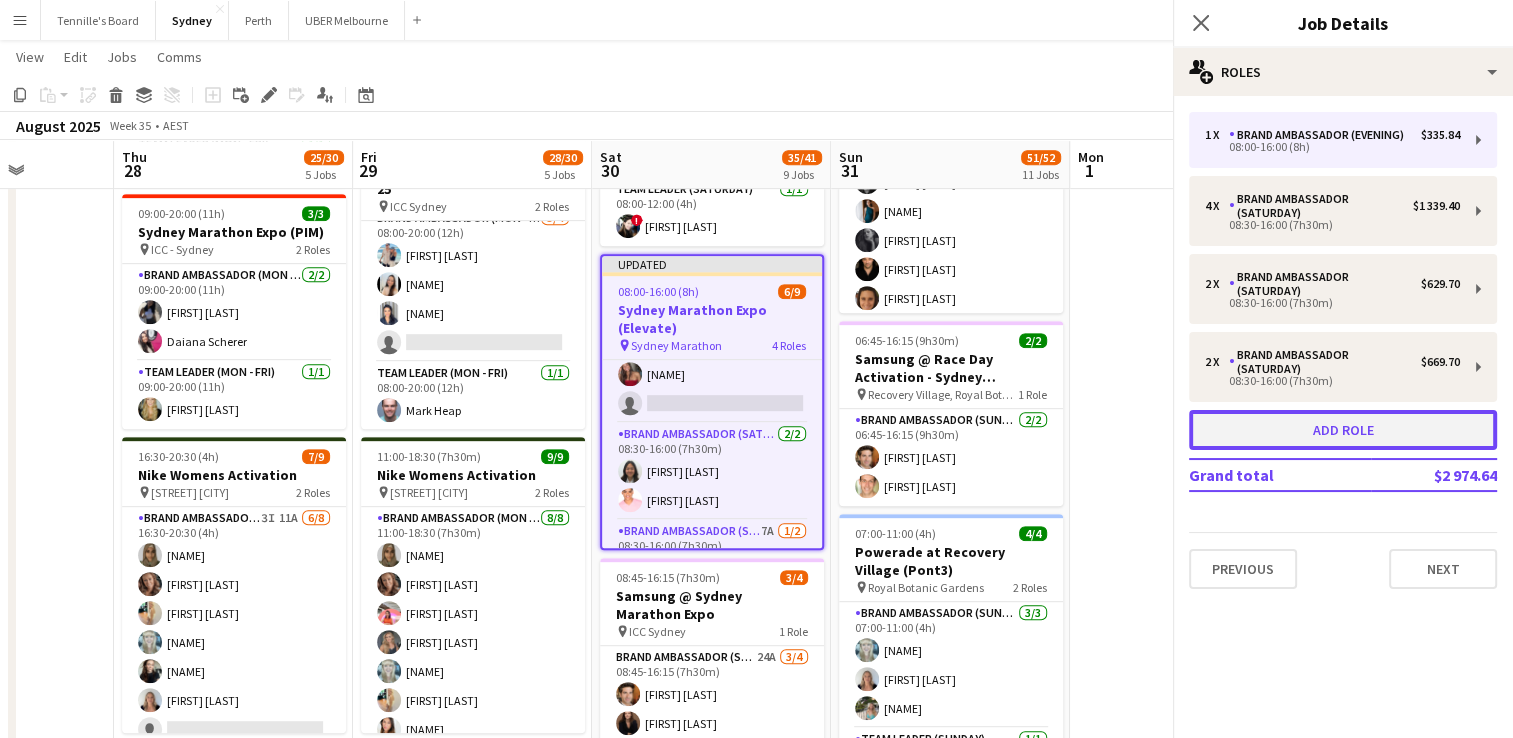 scroll, scrollTop: 228, scrollLeft: 0, axis: vertical 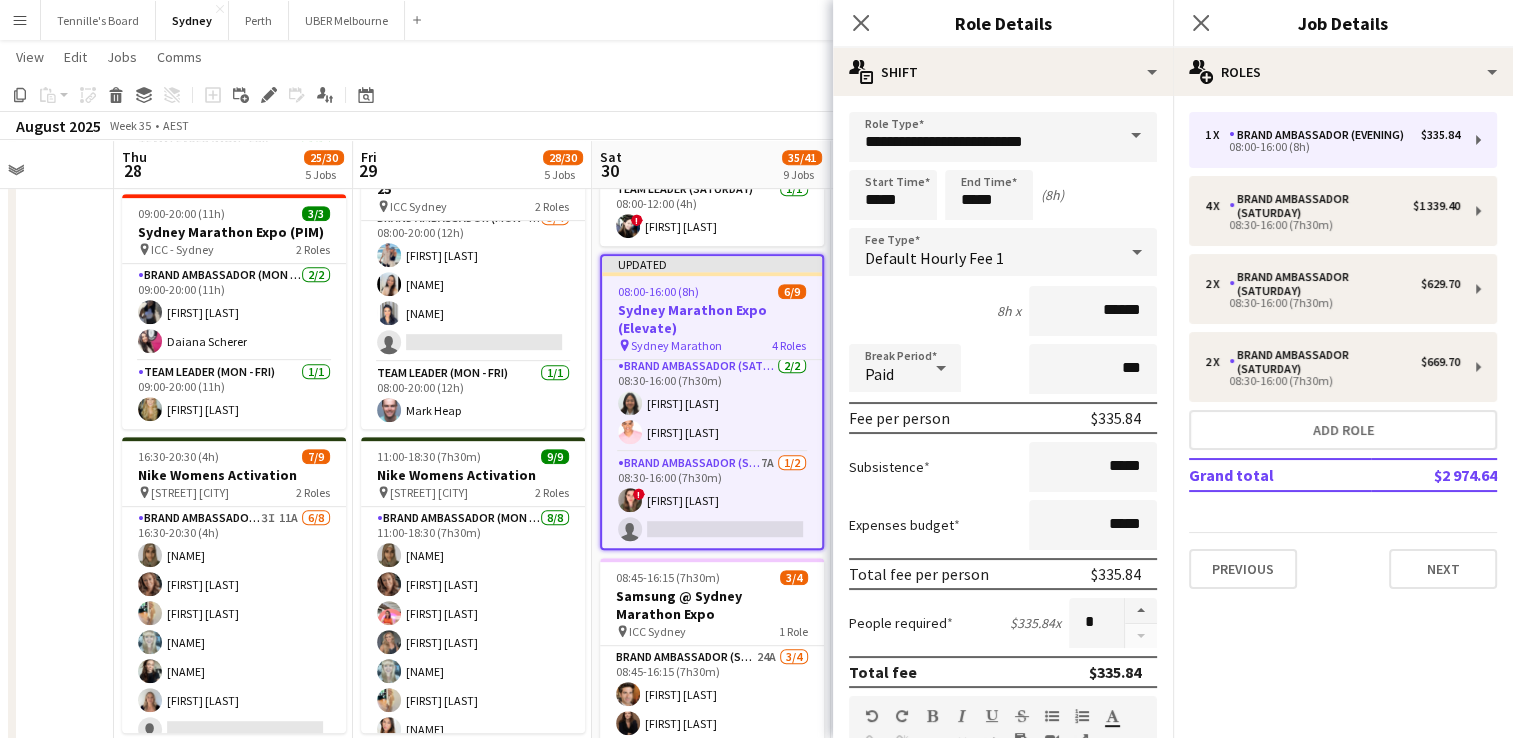 click at bounding box center (1136, 136) 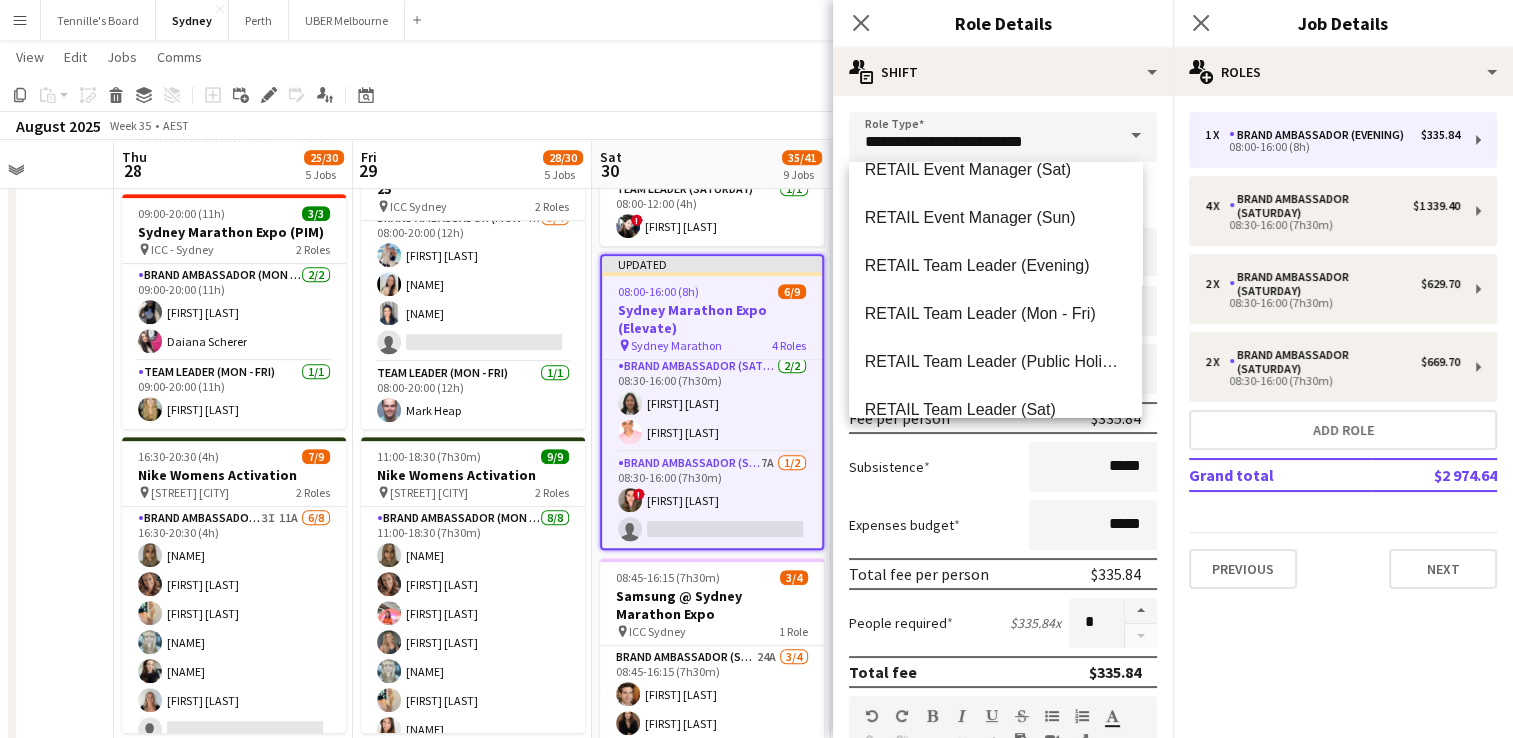 scroll, scrollTop: 1963, scrollLeft: 0, axis: vertical 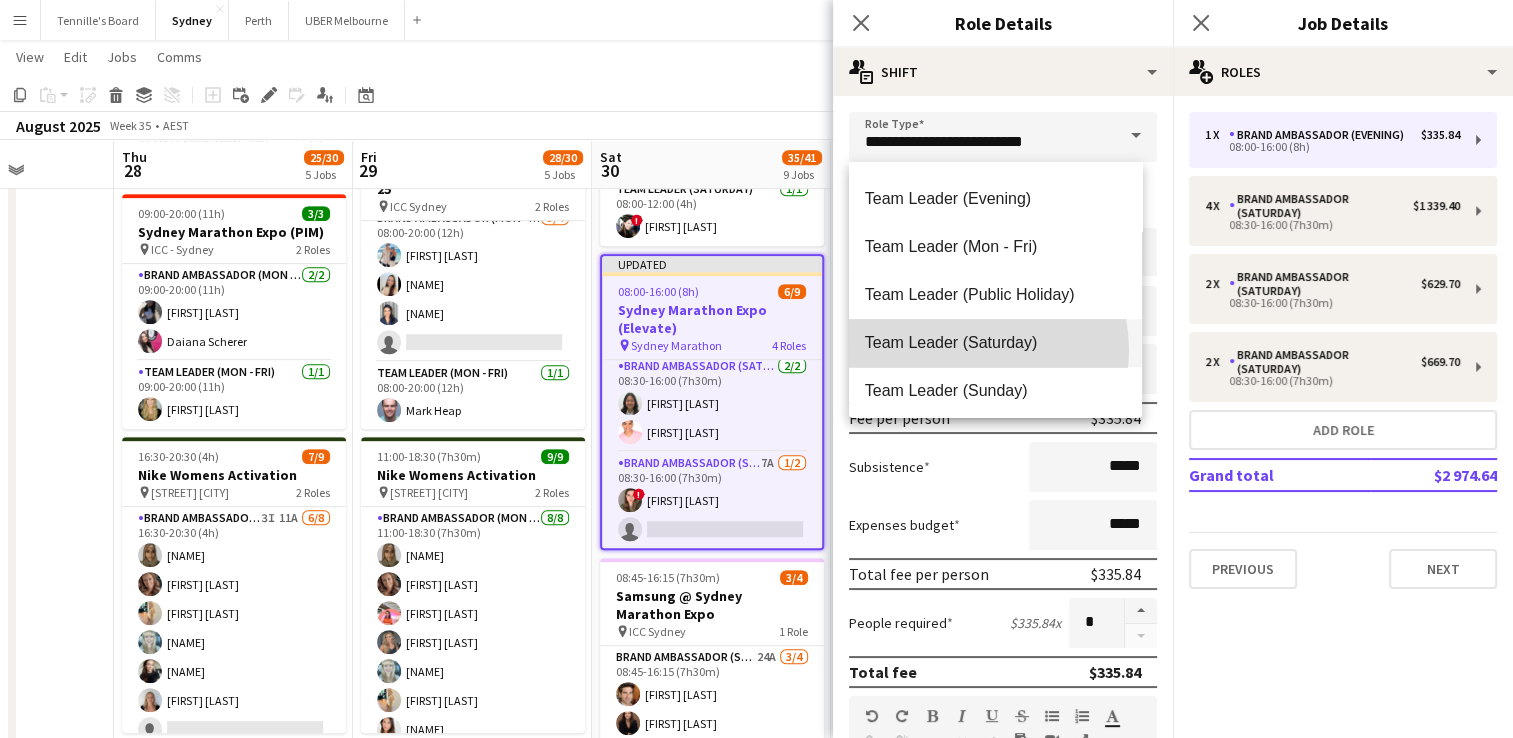 click on "Team Leader (Saturday)" at bounding box center [995, 342] 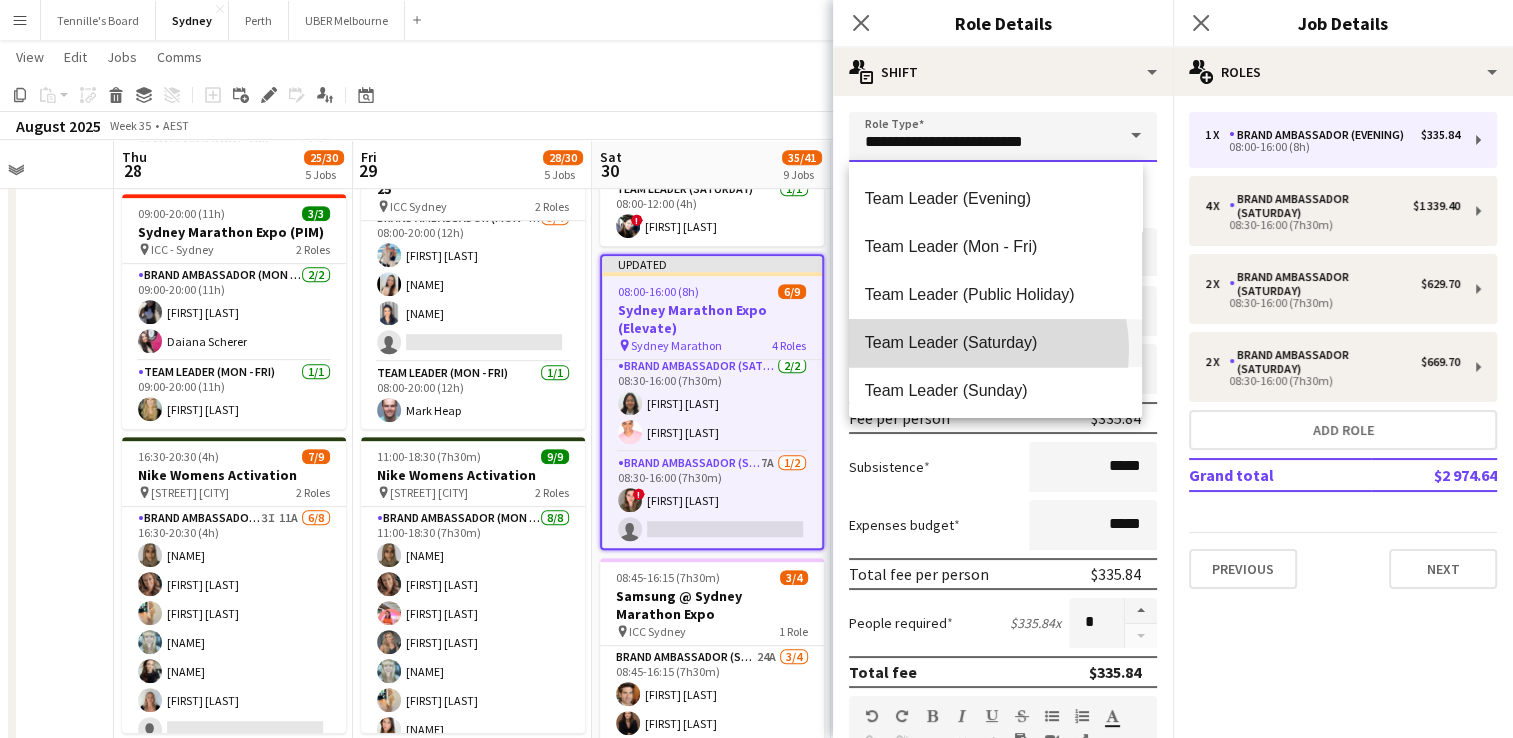 type on "**********" 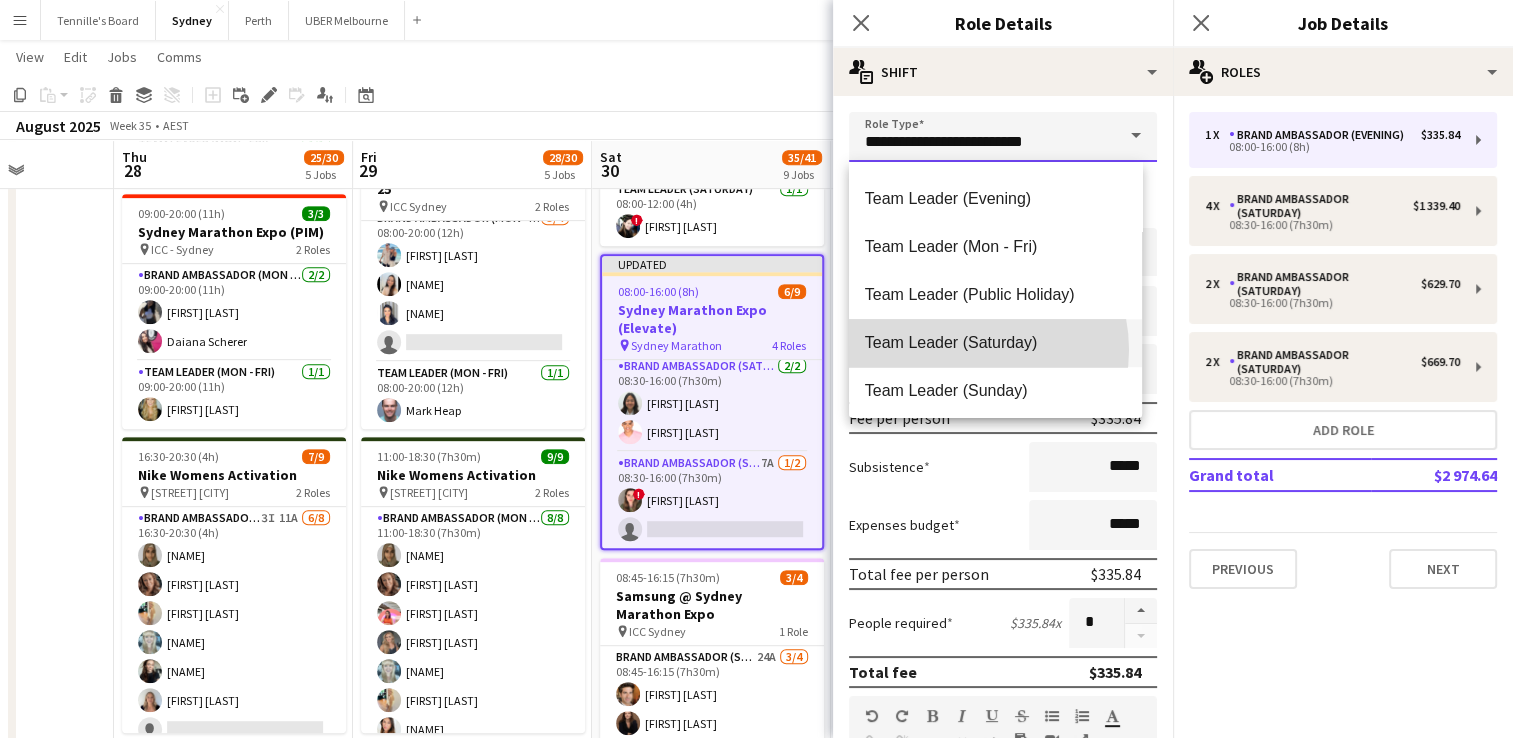 type on "******" 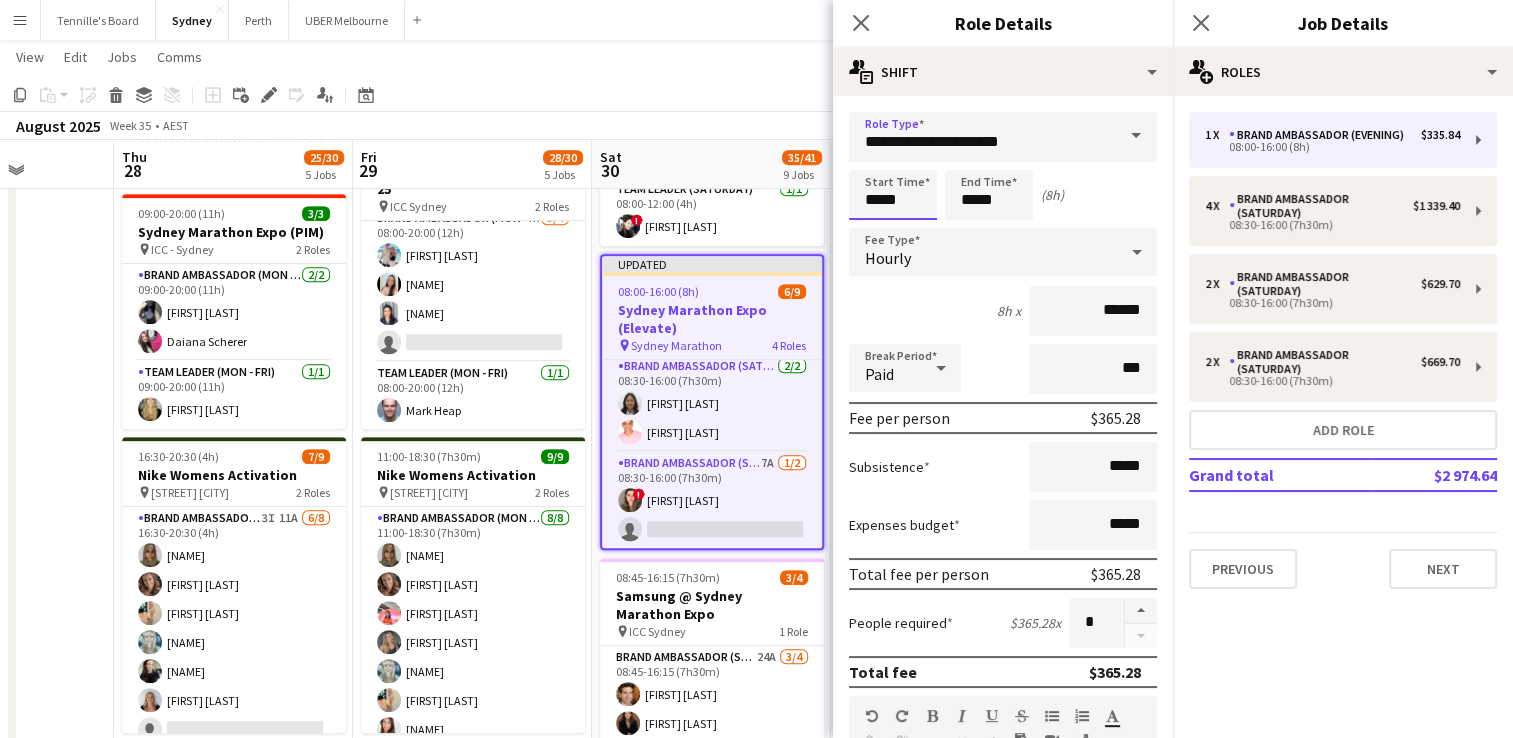 click on "*****" at bounding box center [893, 195] 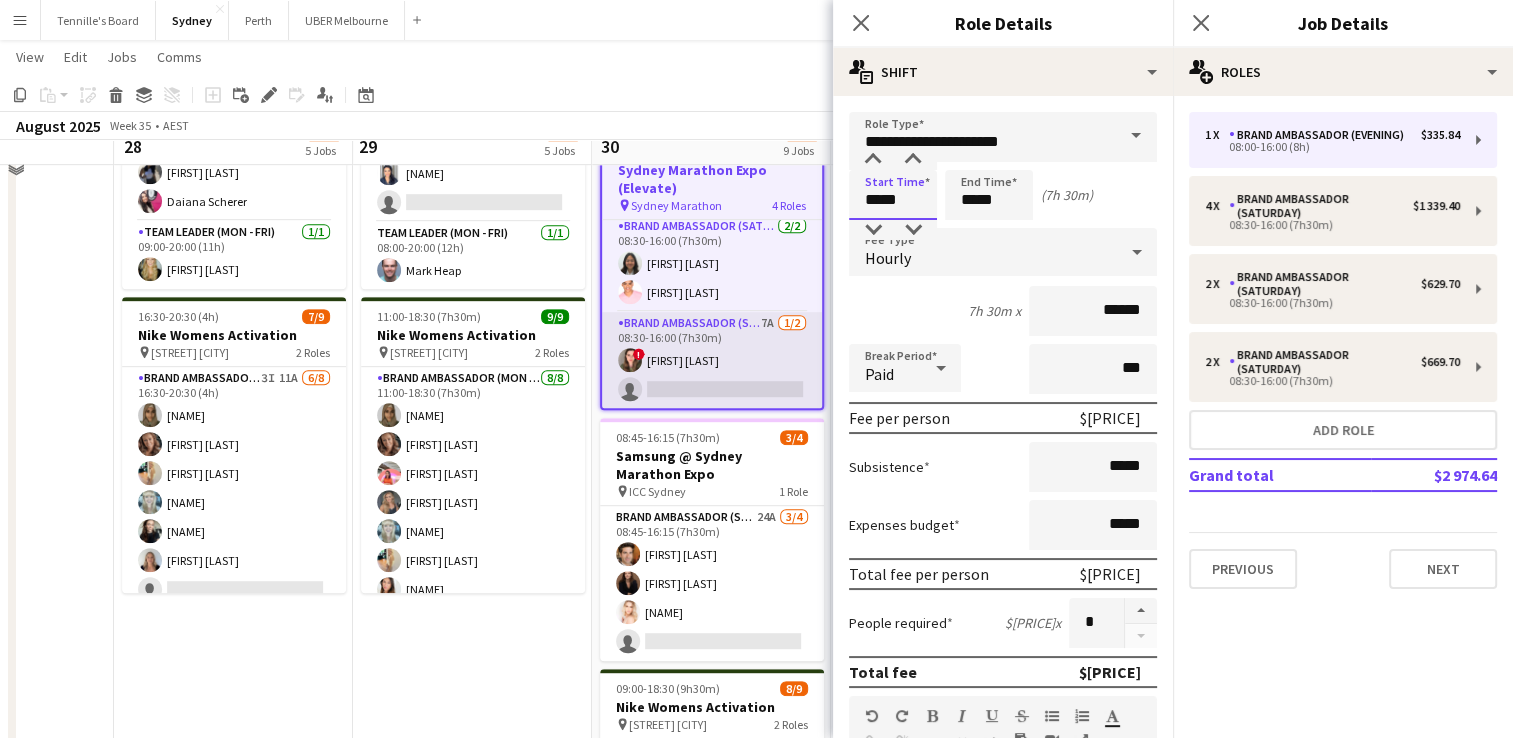 scroll, scrollTop: 868, scrollLeft: 0, axis: vertical 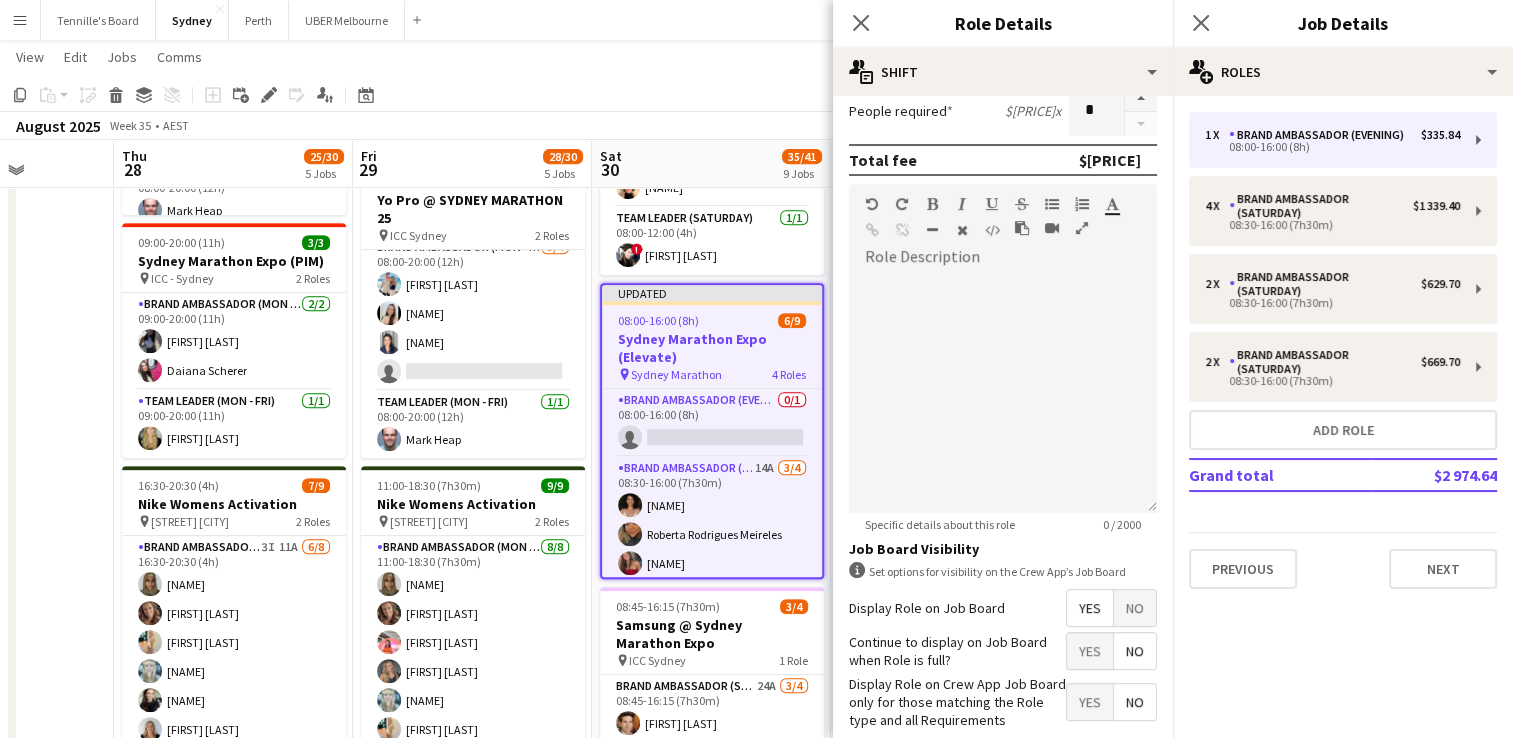type on "*****" 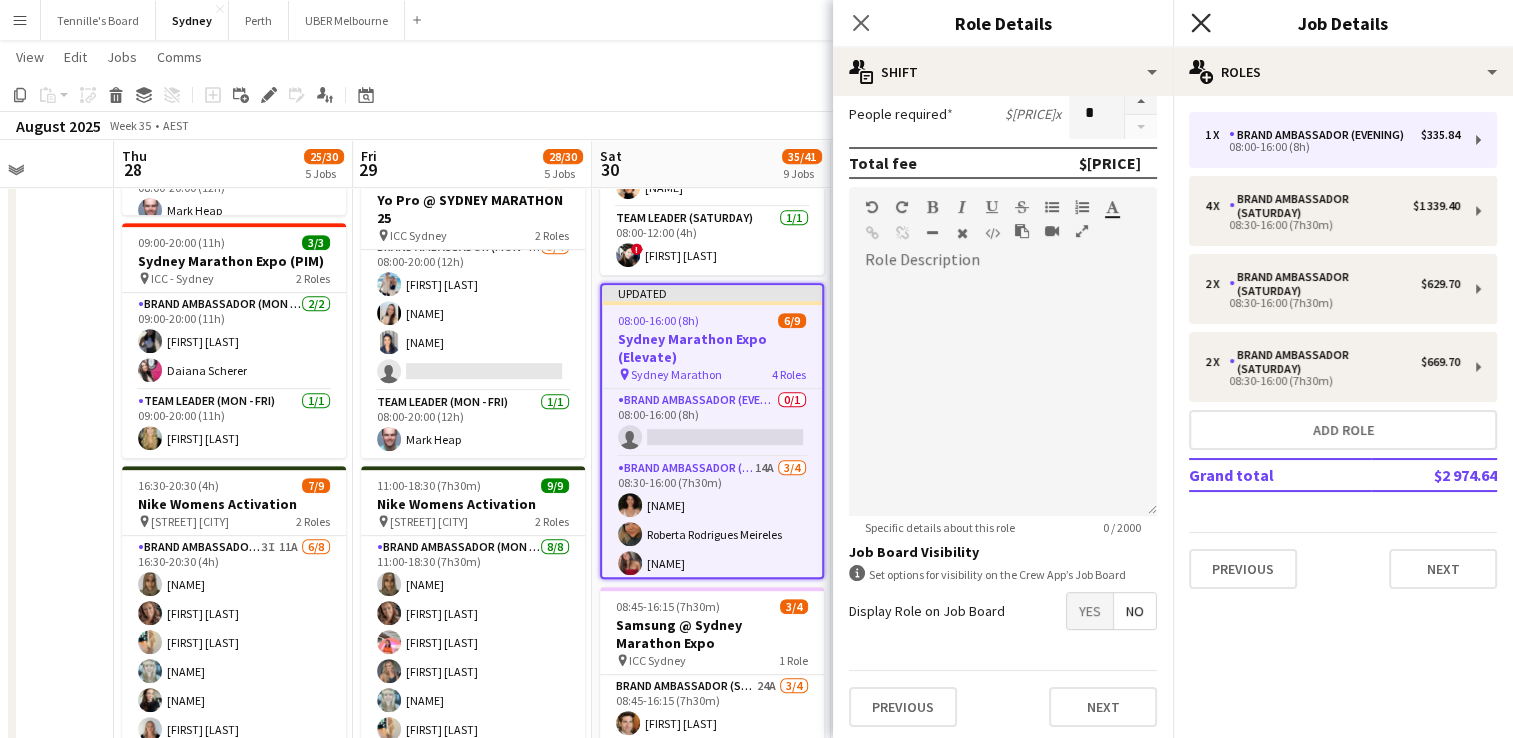 click on "Close pop-in" 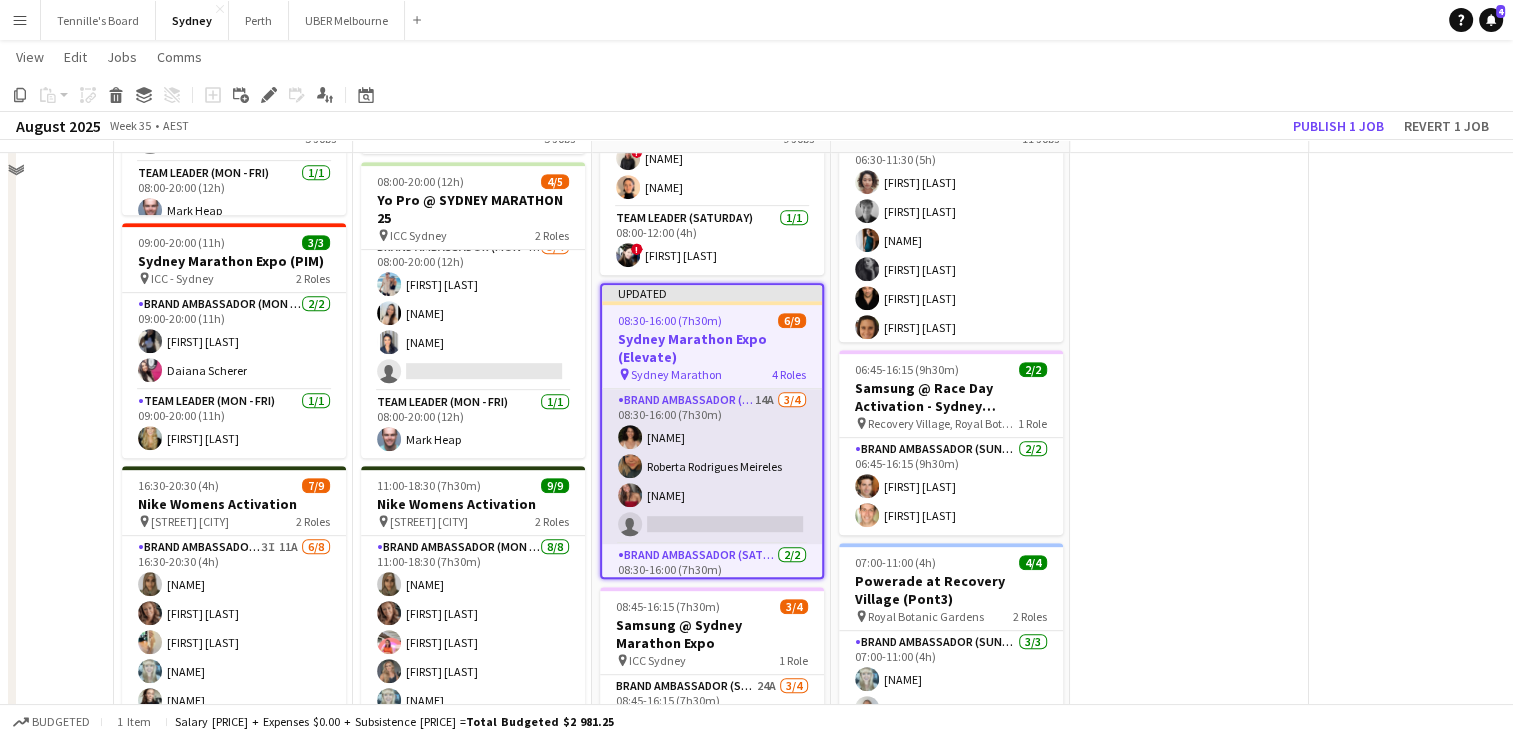 scroll, scrollTop: 832, scrollLeft: 0, axis: vertical 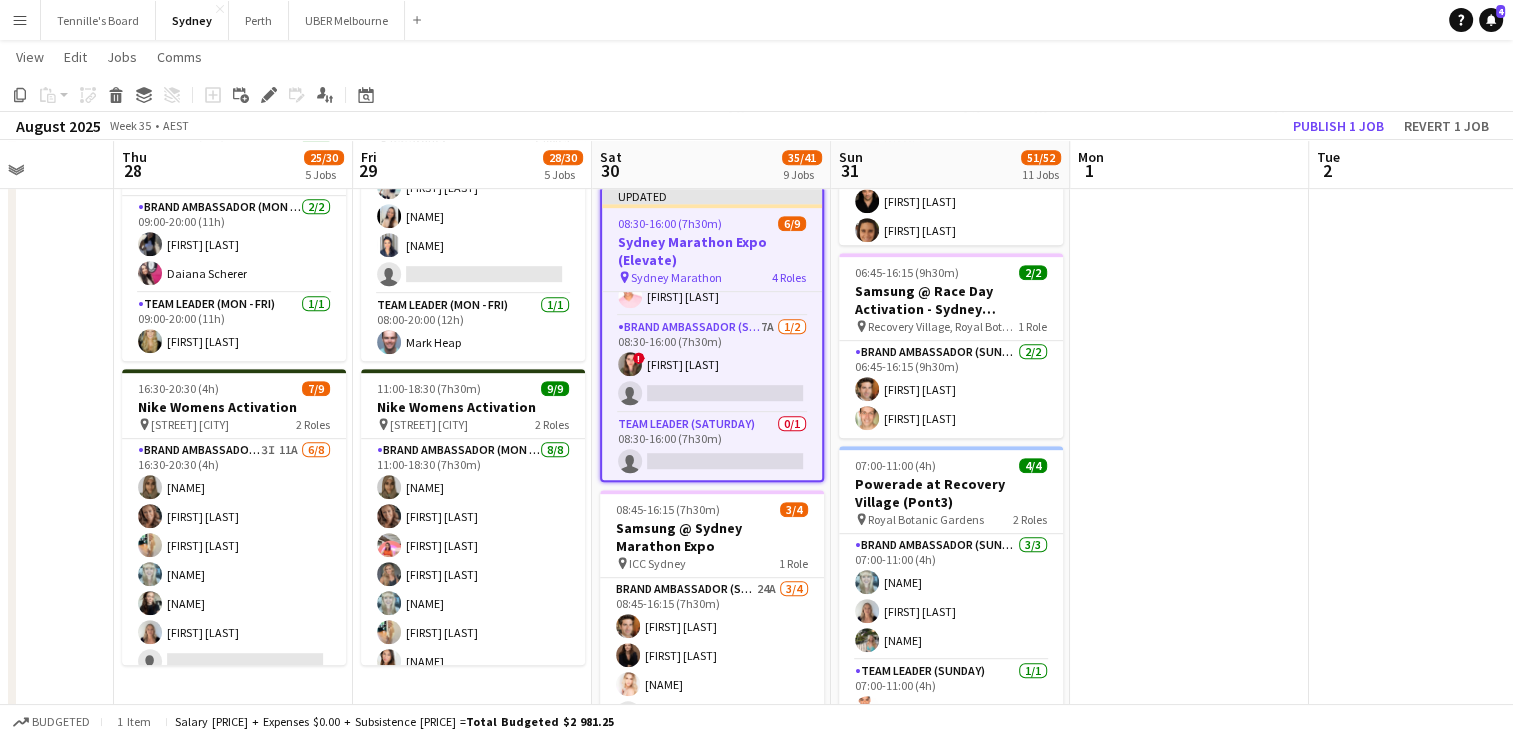 click on "[TIME]    6/9" at bounding box center [712, 223] 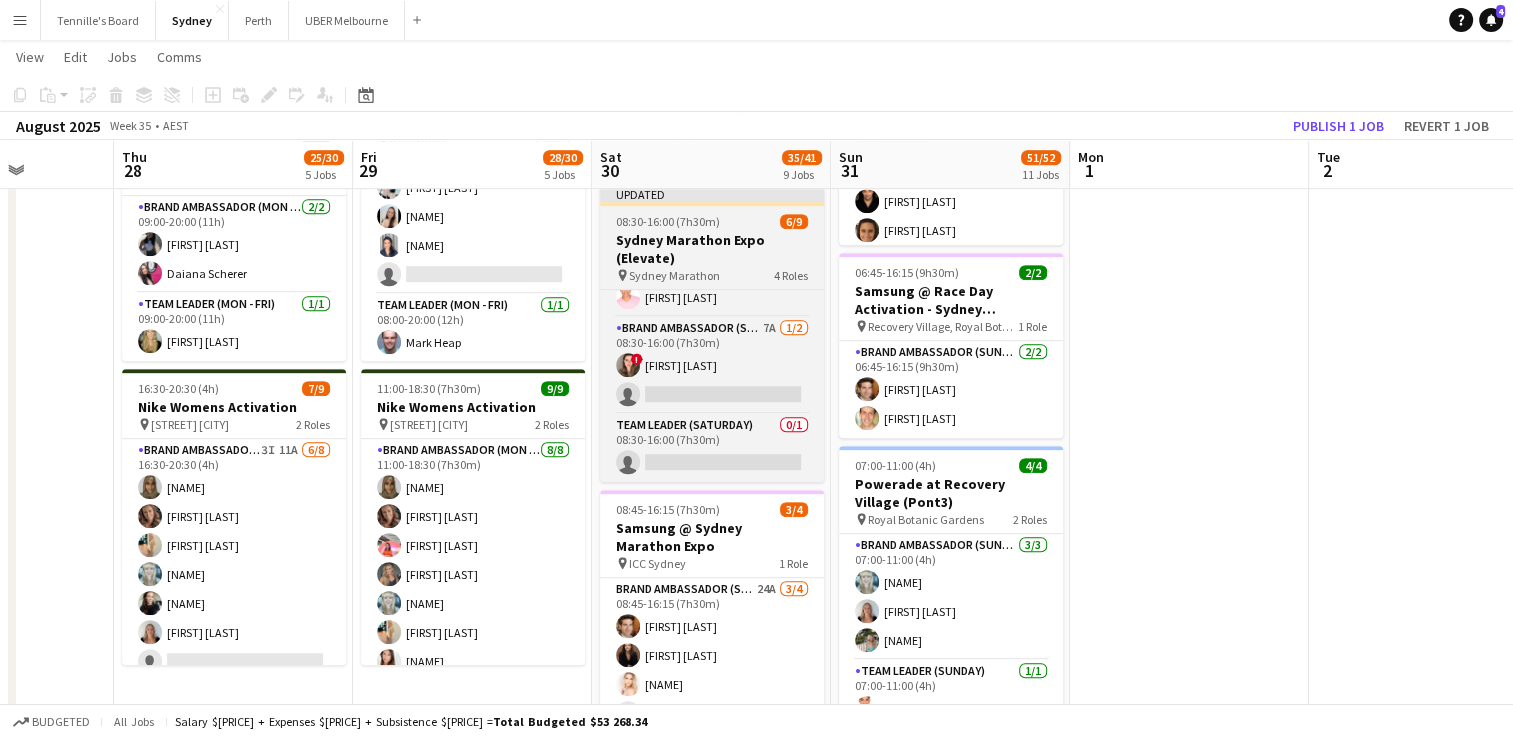 scroll, scrollTop: 224, scrollLeft: 0, axis: vertical 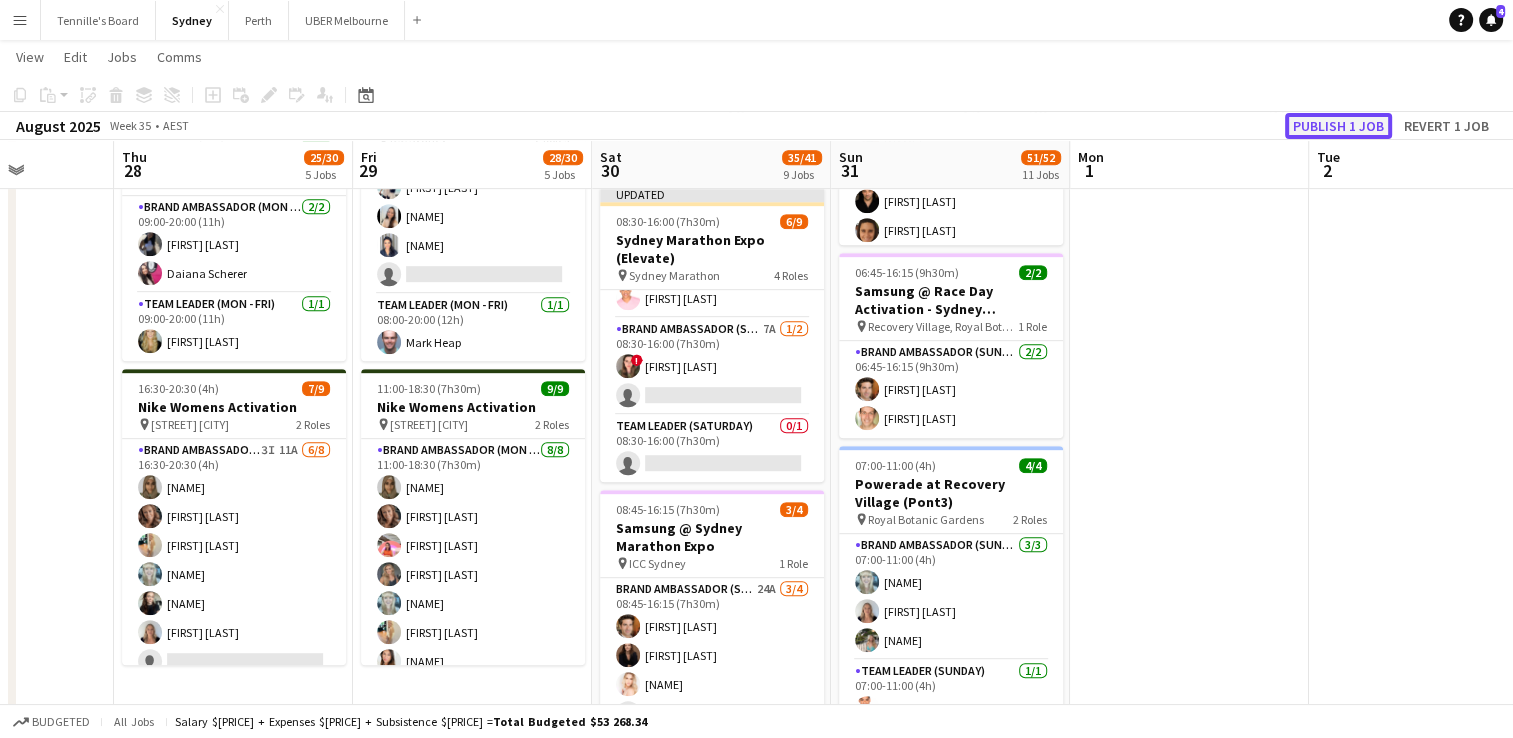 click on "Publish 1 job" 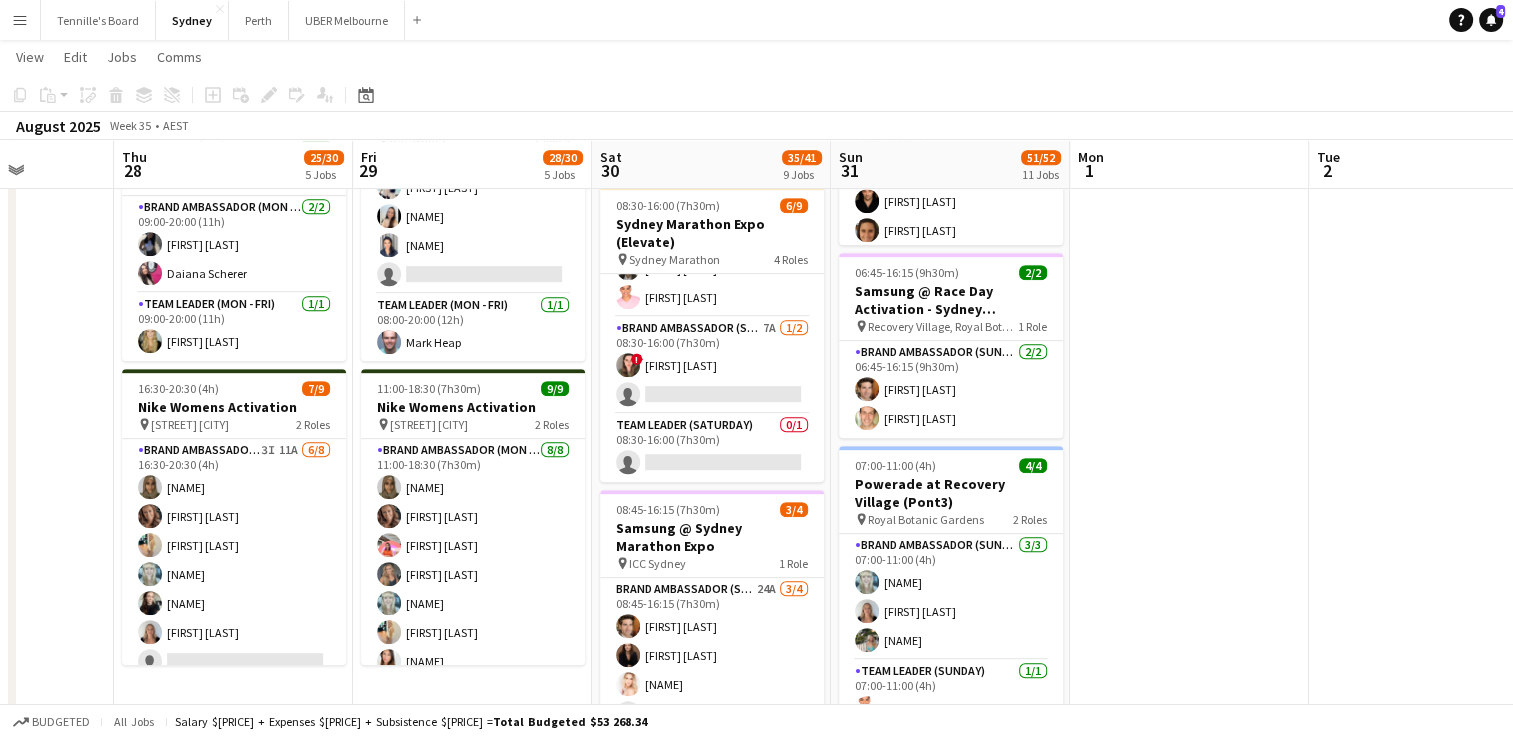 scroll, scrollTop: 208, scrollLeft: 0, axis: vertical 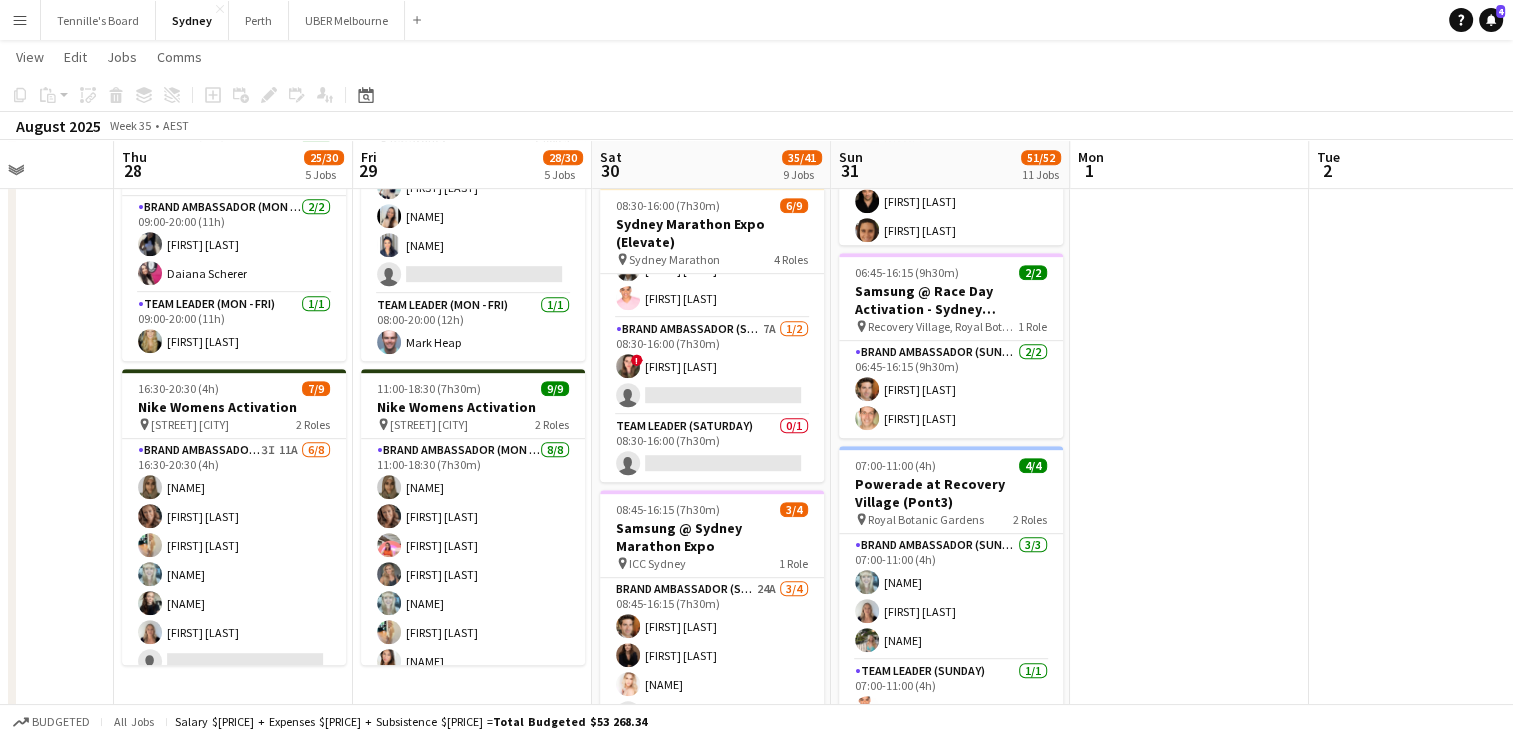 click at bounding box center (-6, 710) 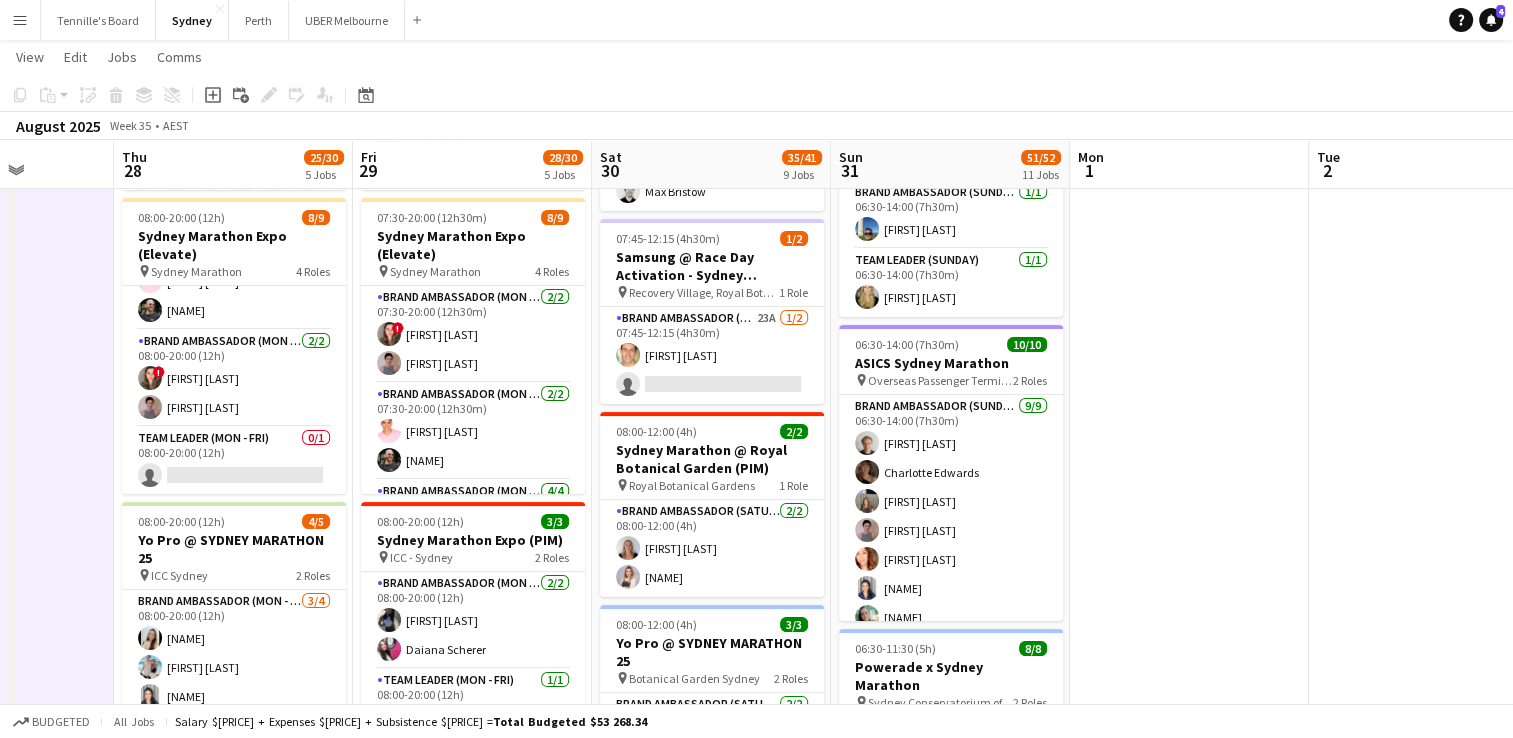 scroll, scrollTop: 269, scrollLeft: 0, axis: vertical 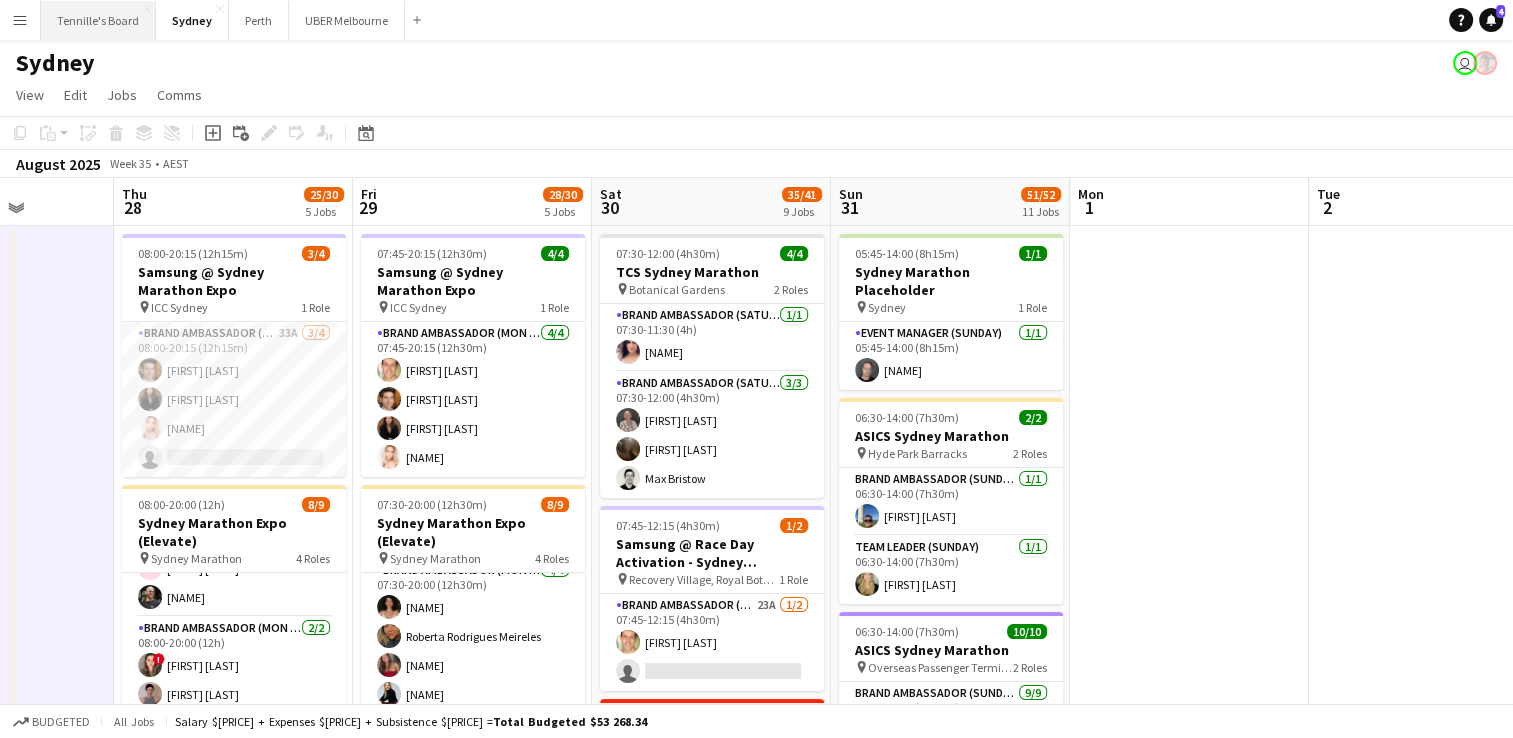 click on "[NAME]'s Board
Close" at bounding box center [98, 20] 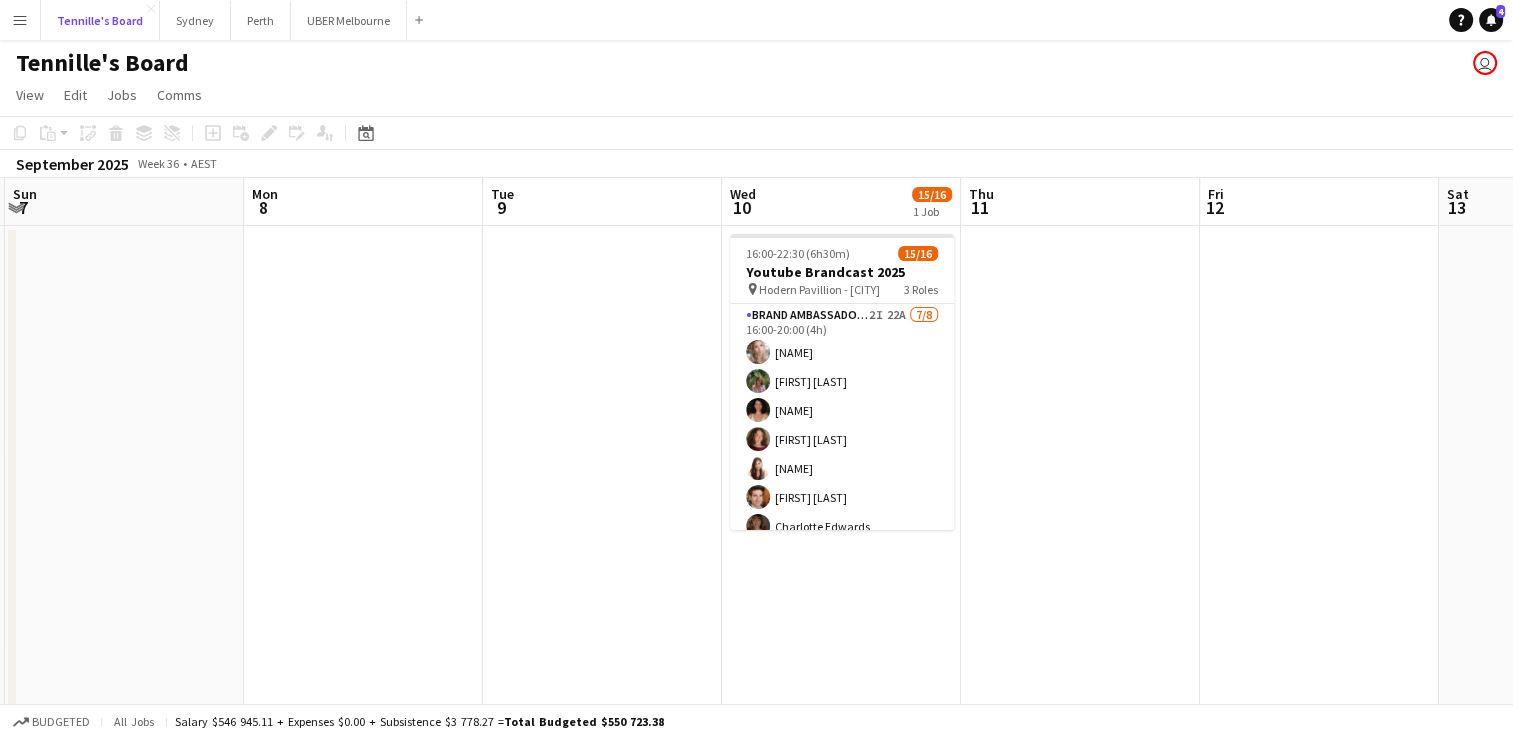 scroll, scrollTop: 0, scrollLeft: 932, axis: horizontal 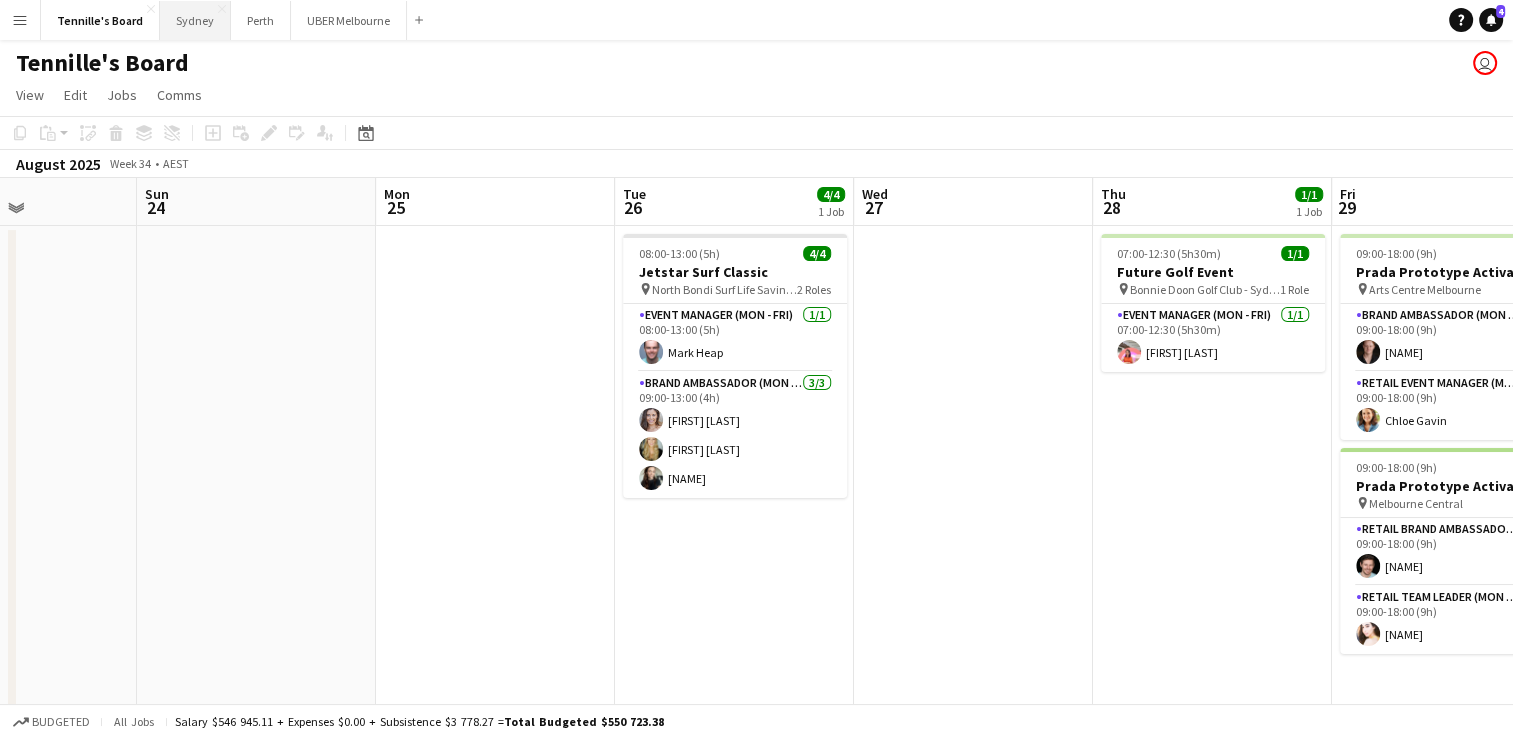 click on "Sydney
Close" at bounding box center (195, 20) 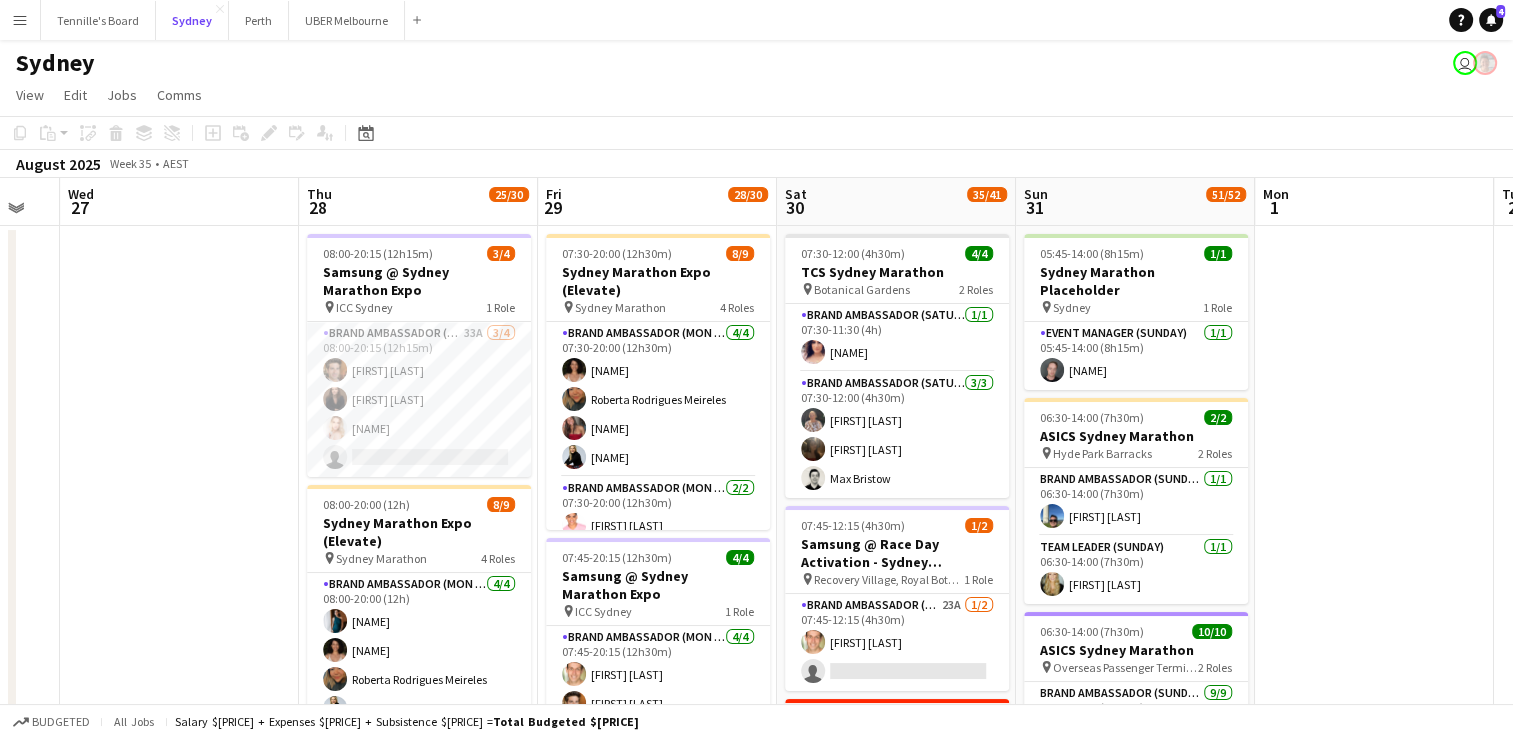 scroll, scrollTop: 0, scrollLeft: 896, axis: horizontal 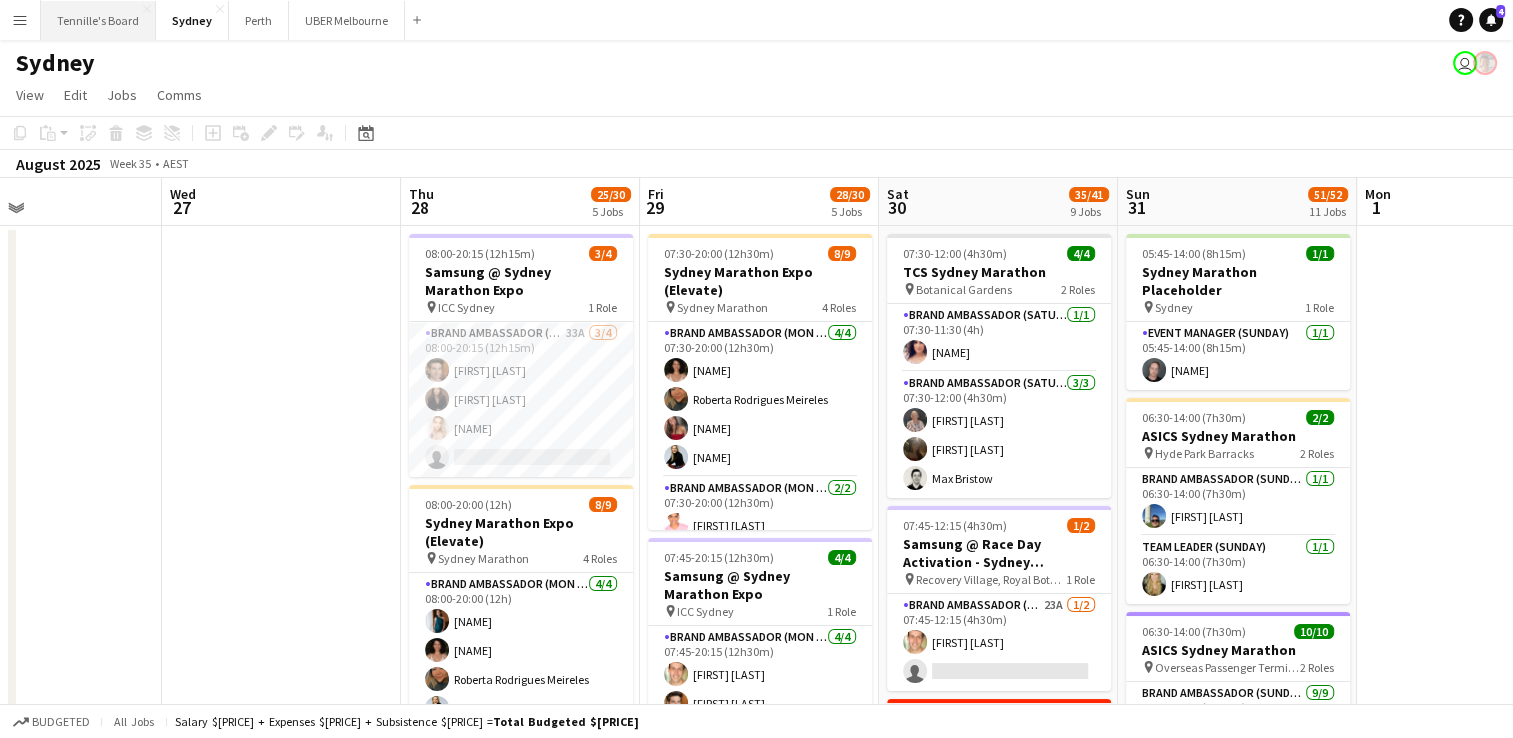 click on "[NAME]'s Board
Close" at bounding box center [98, 20] 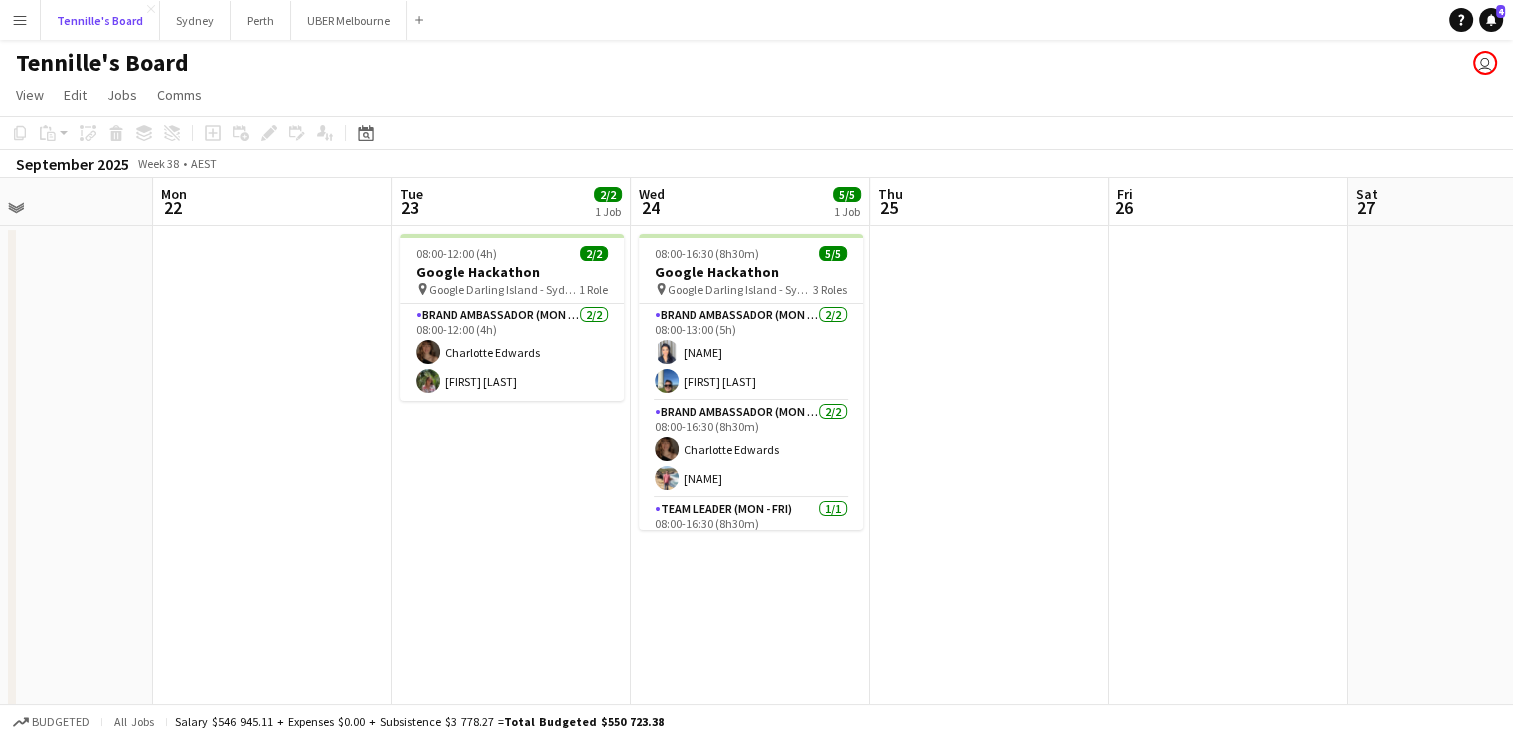 scroll, scrollTop: 0, scrollLeft: 610, axis: horizontal 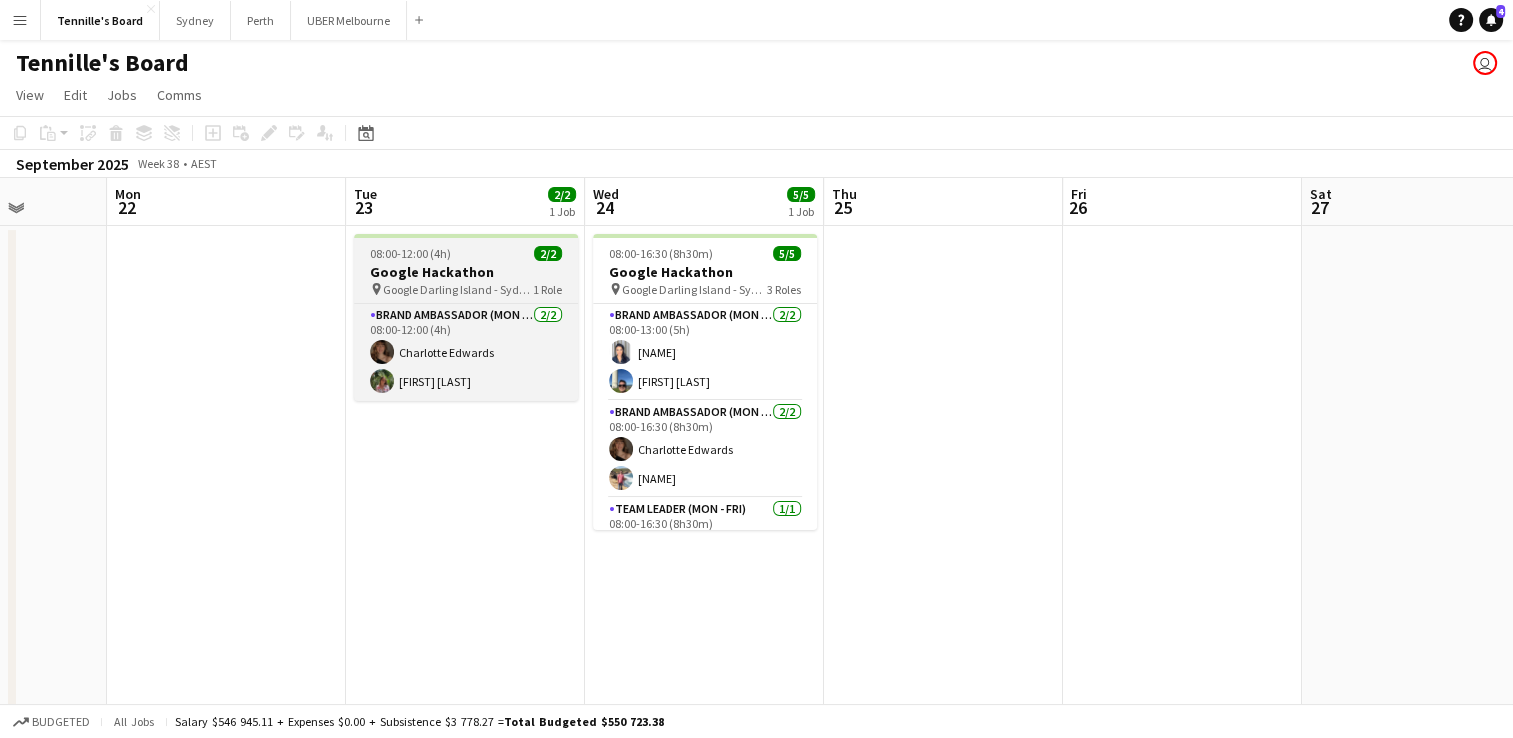 click on "[TIME]    2/2   Google Hackathon
pin
Google Darling Island - Sydney   1 Role   Brand Ambassador (Mon - Fri)   1/1   [TIME]
[FIRST] [LAST] [FIRST] [LAST]" at bounding box center [466, 317] 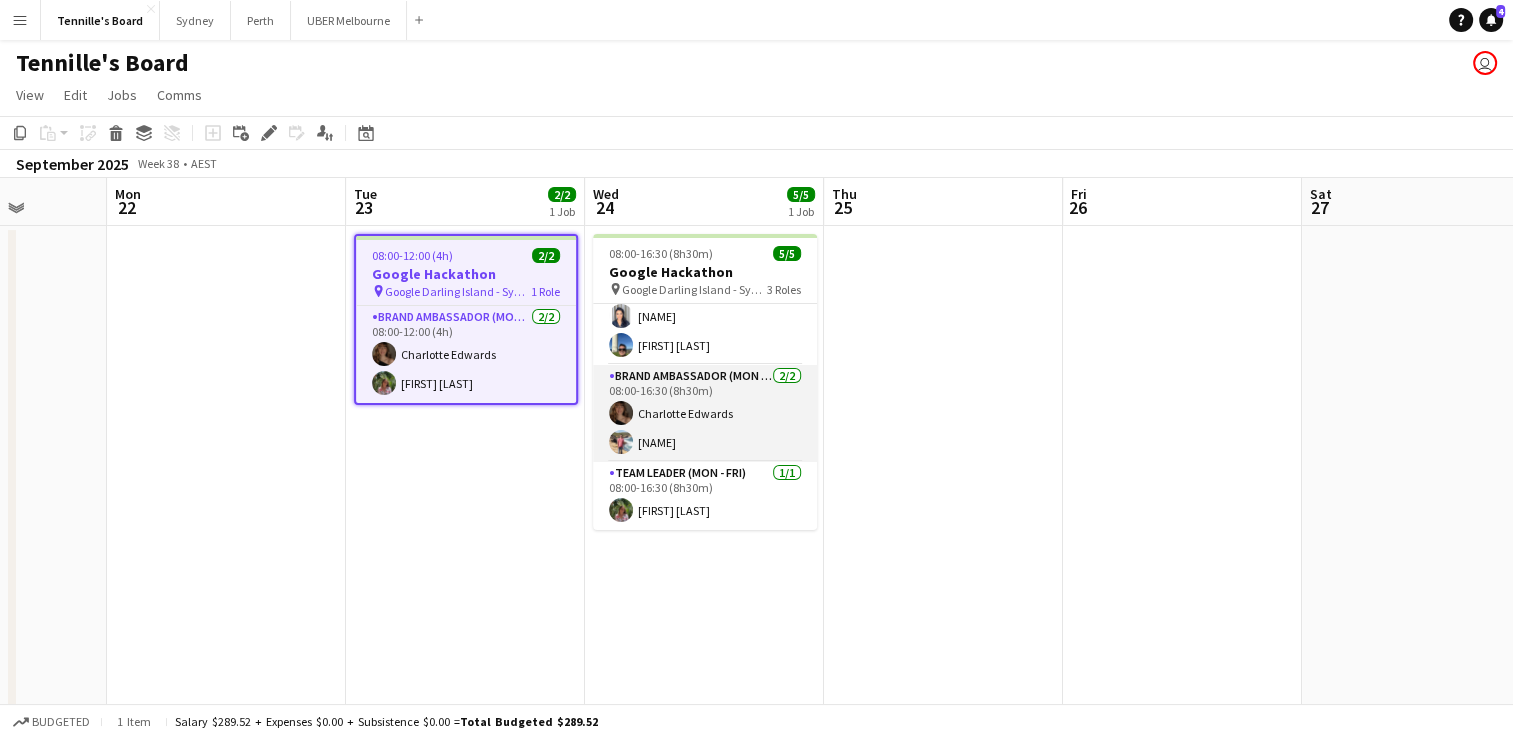 scroll, scrollTop: 35, scrollLeft: 0, axis: vertical 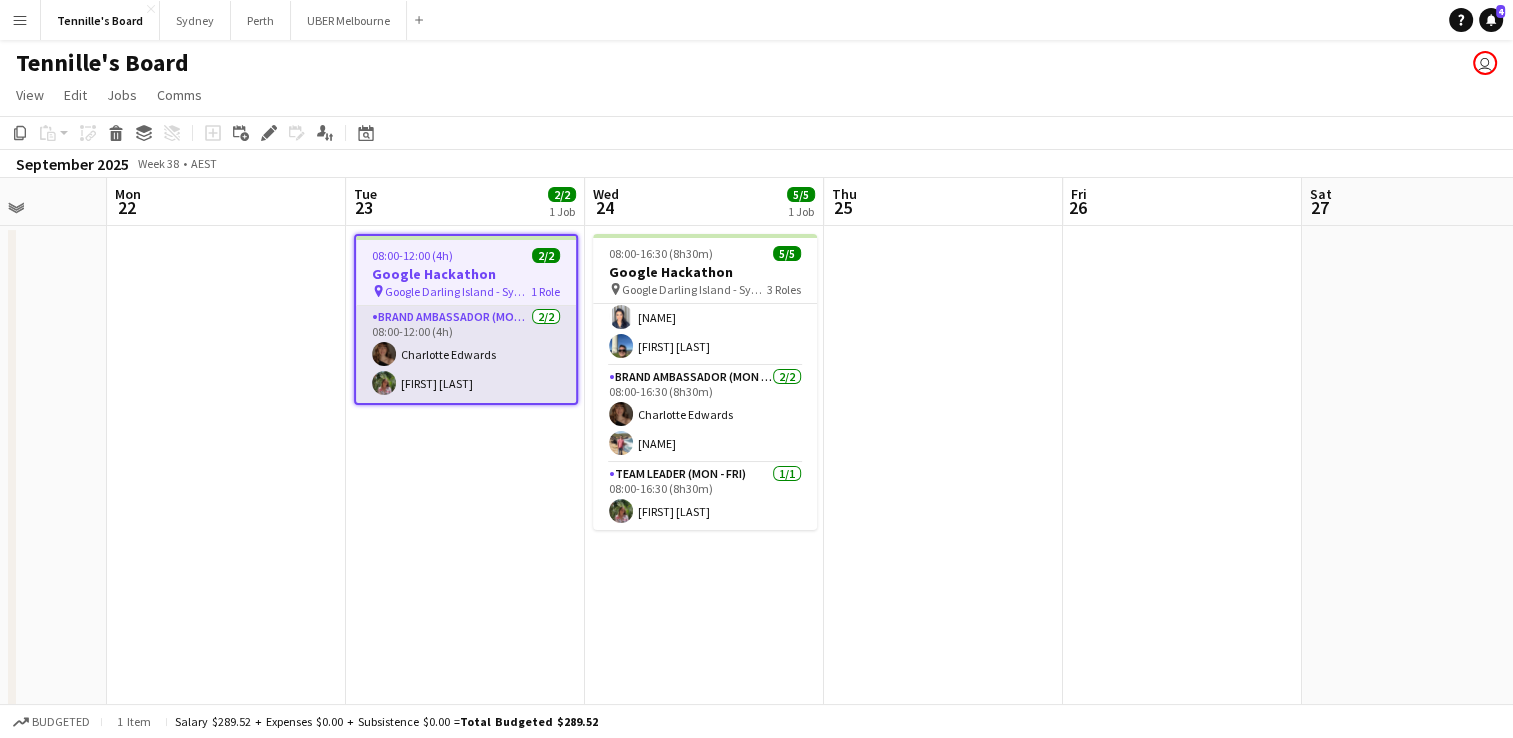 click on "Brand Ambassador (Mon - Fri)   2/2   08:00-12:00 (4h)
[NAME] [NAME]" at bounding box center (466, 354) 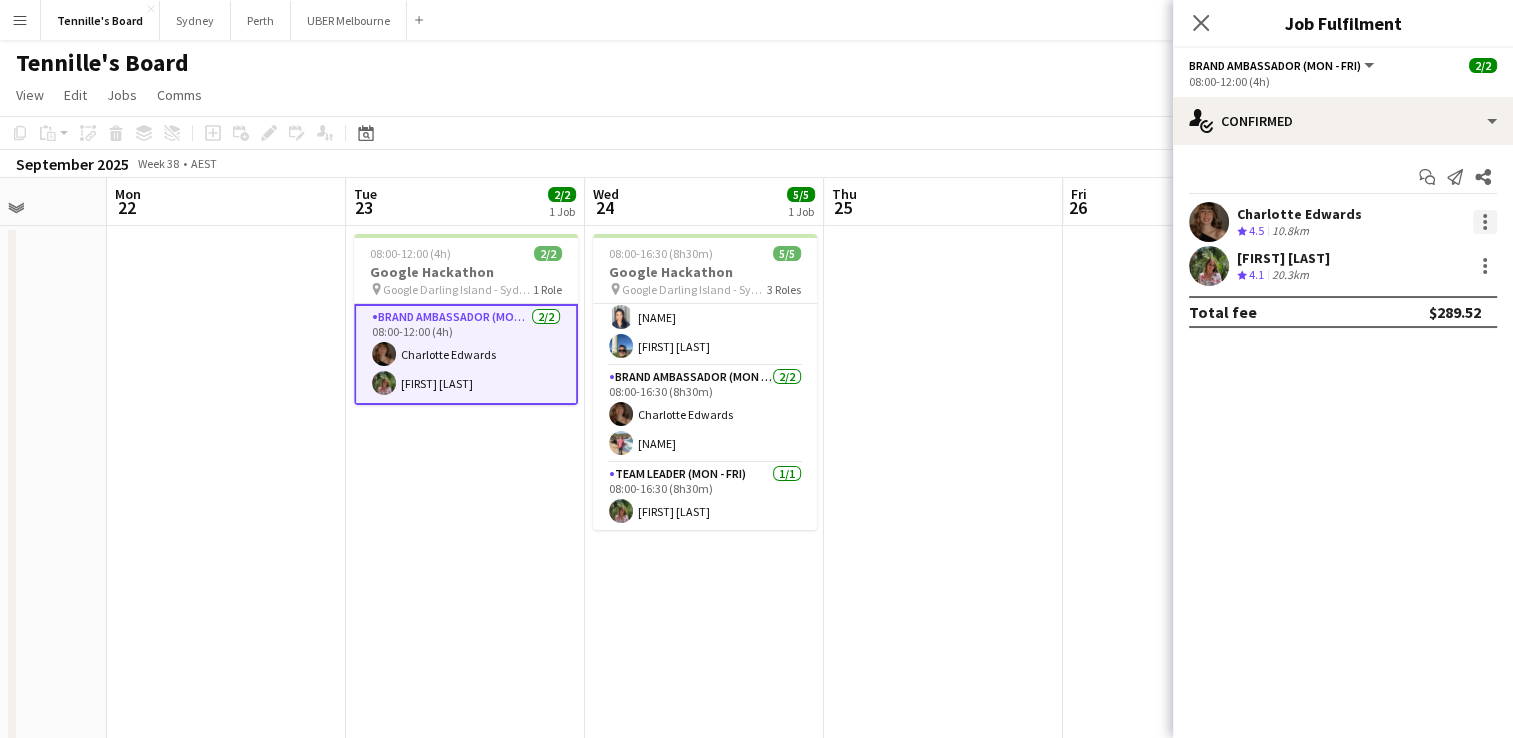 click at bounding box center (1485, 222) 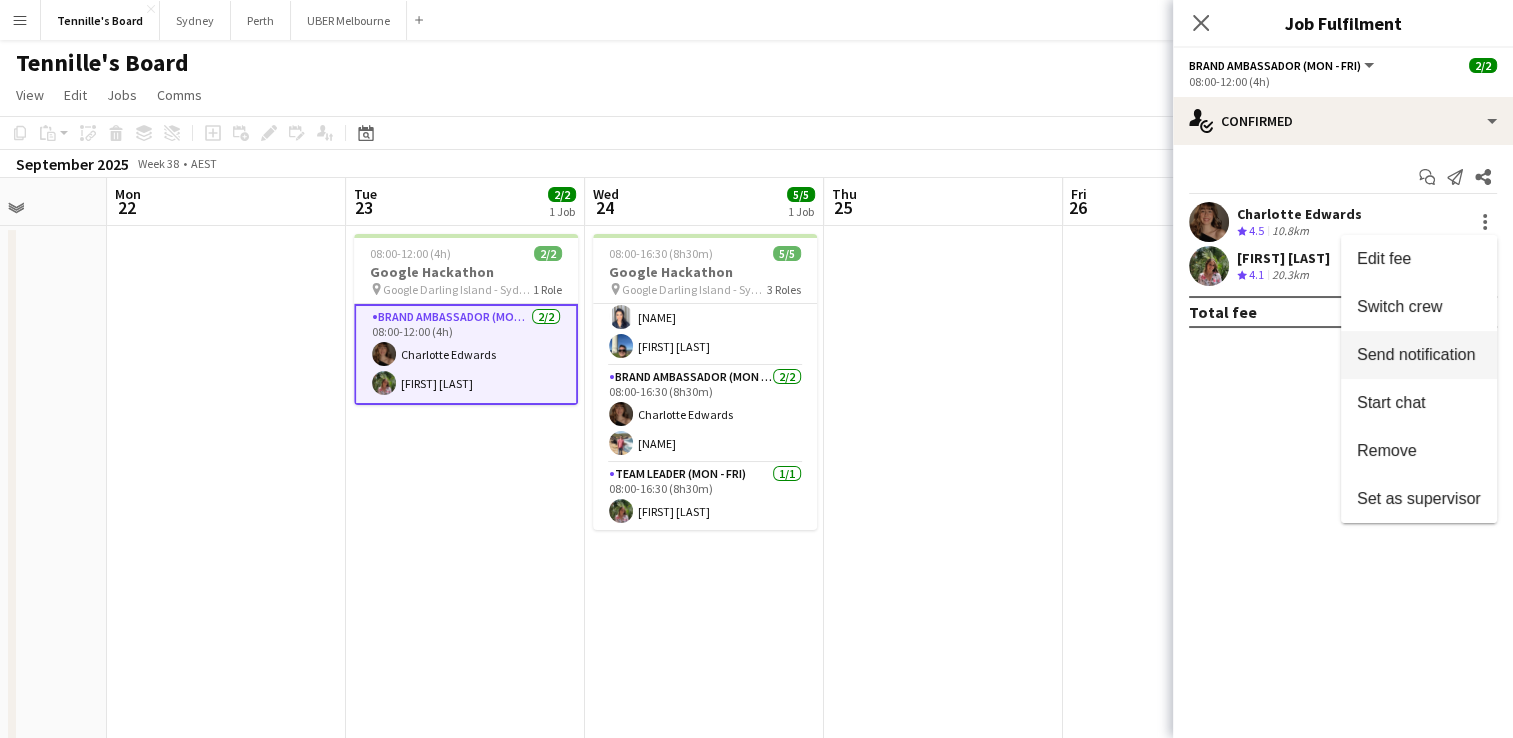 click on "Send notification" at bounding box center (1419, 355) 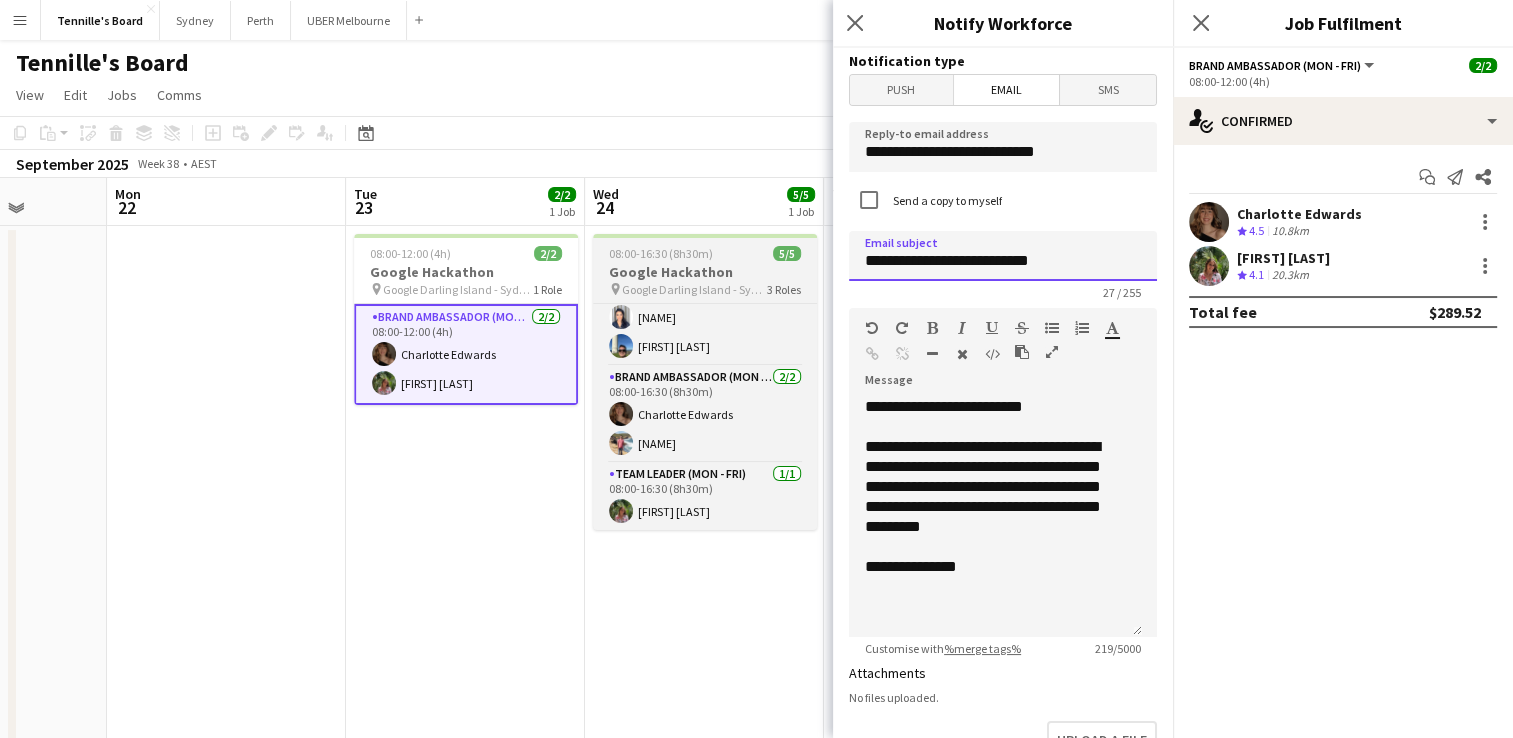 drag, startPoint x: 1102, startPoint y: 270, endPoint x: 672, endPoint y: 302, distance: 431.18906 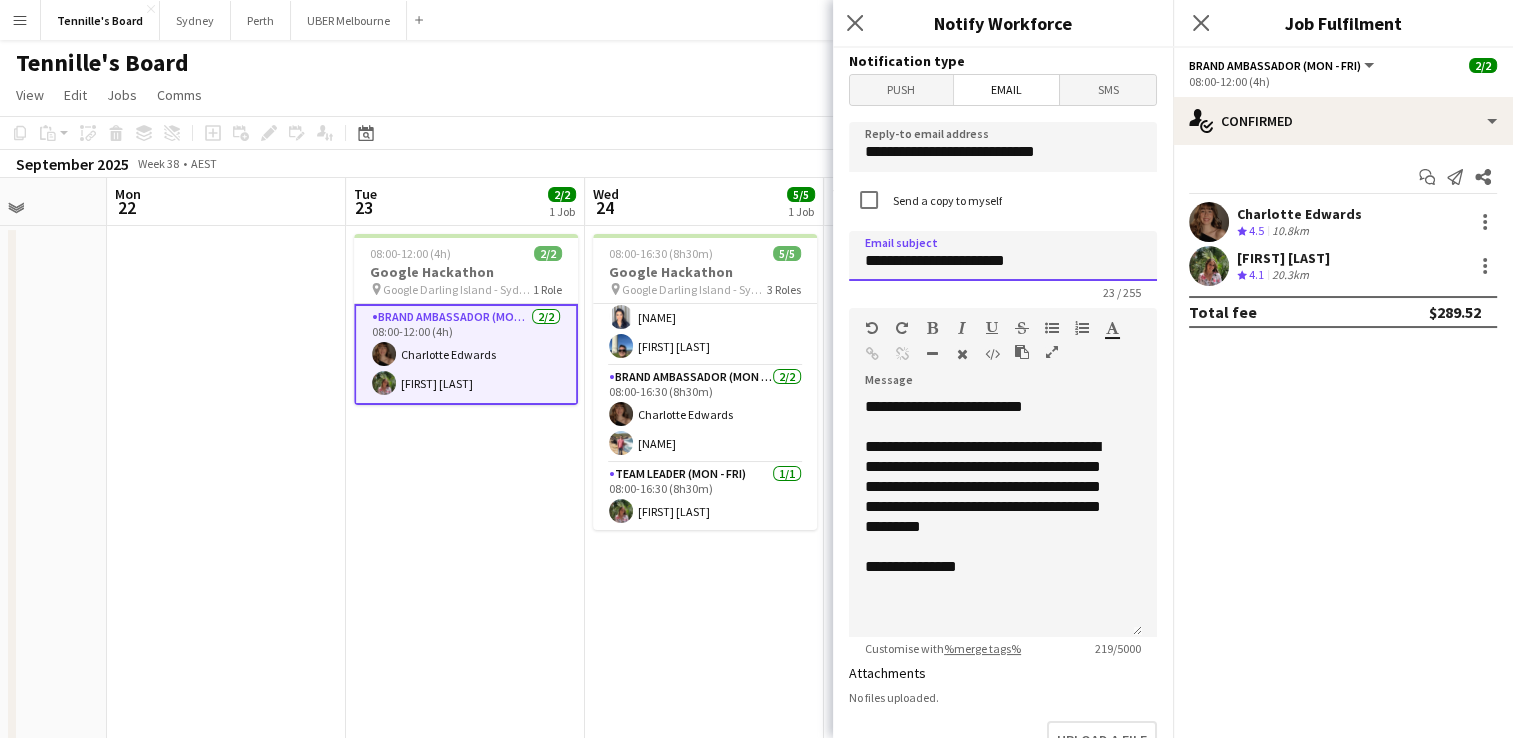 type on "**********" 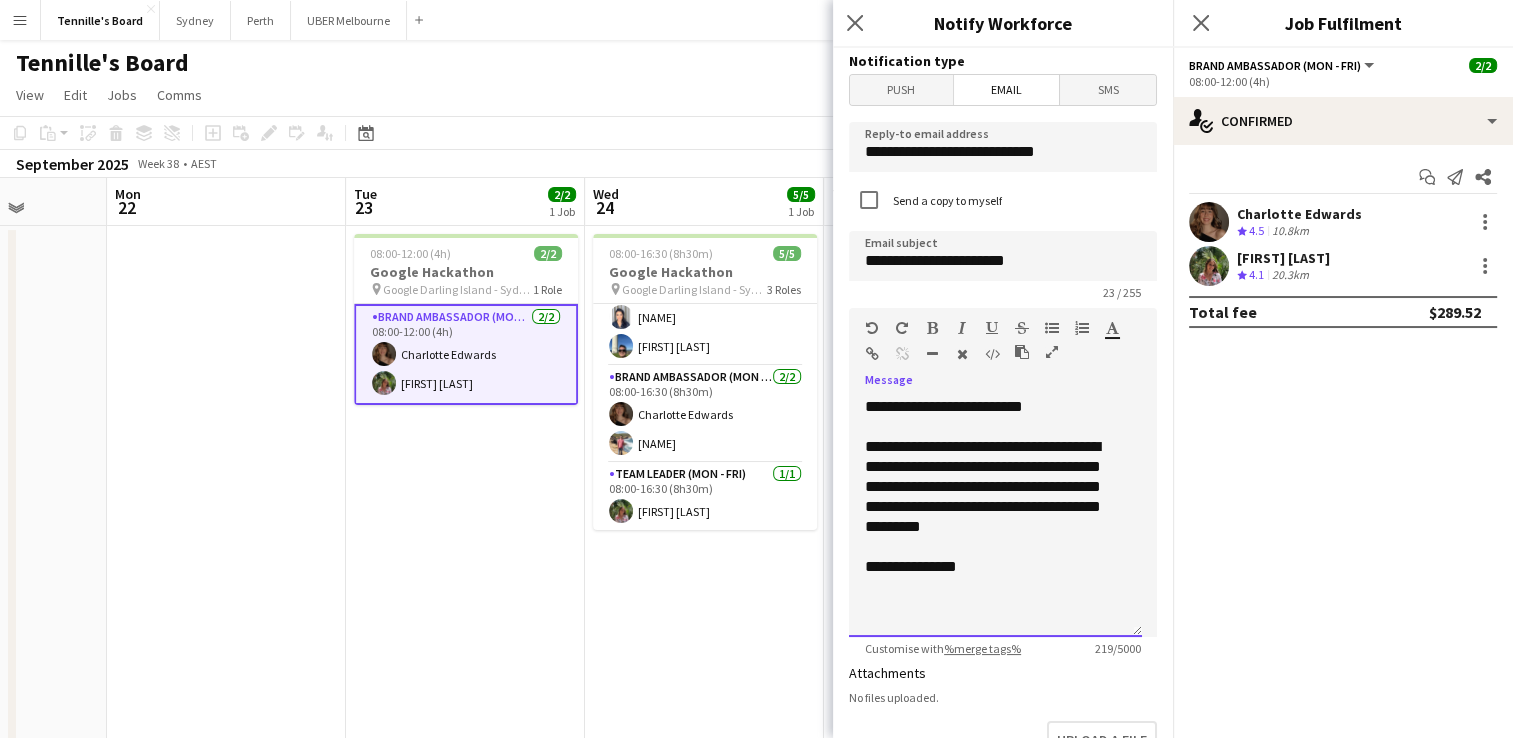 drag, startPoint x: 930, startPoint y: 528, endPoint x: 837, endPoint y: 405, distance: 154.20117 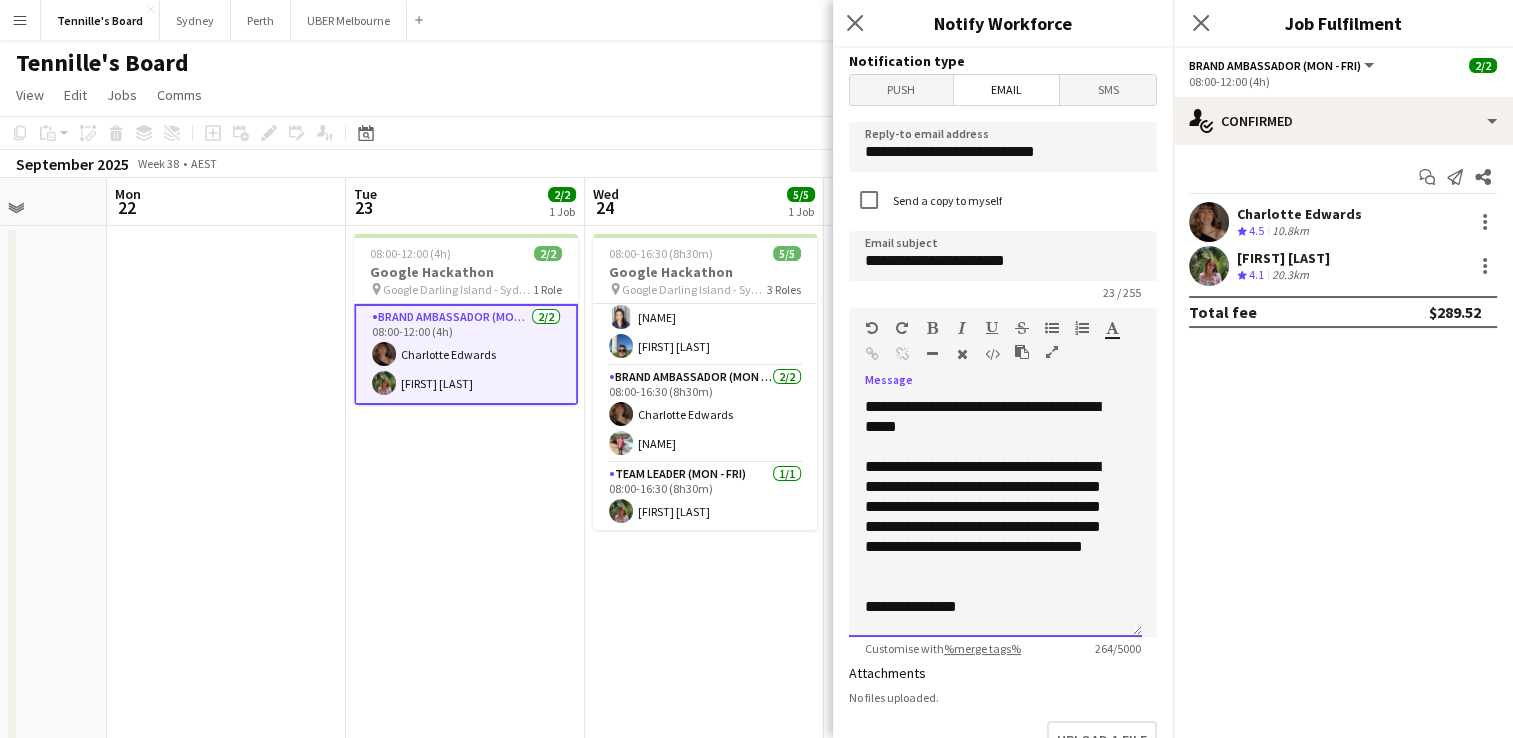 click on "**********" 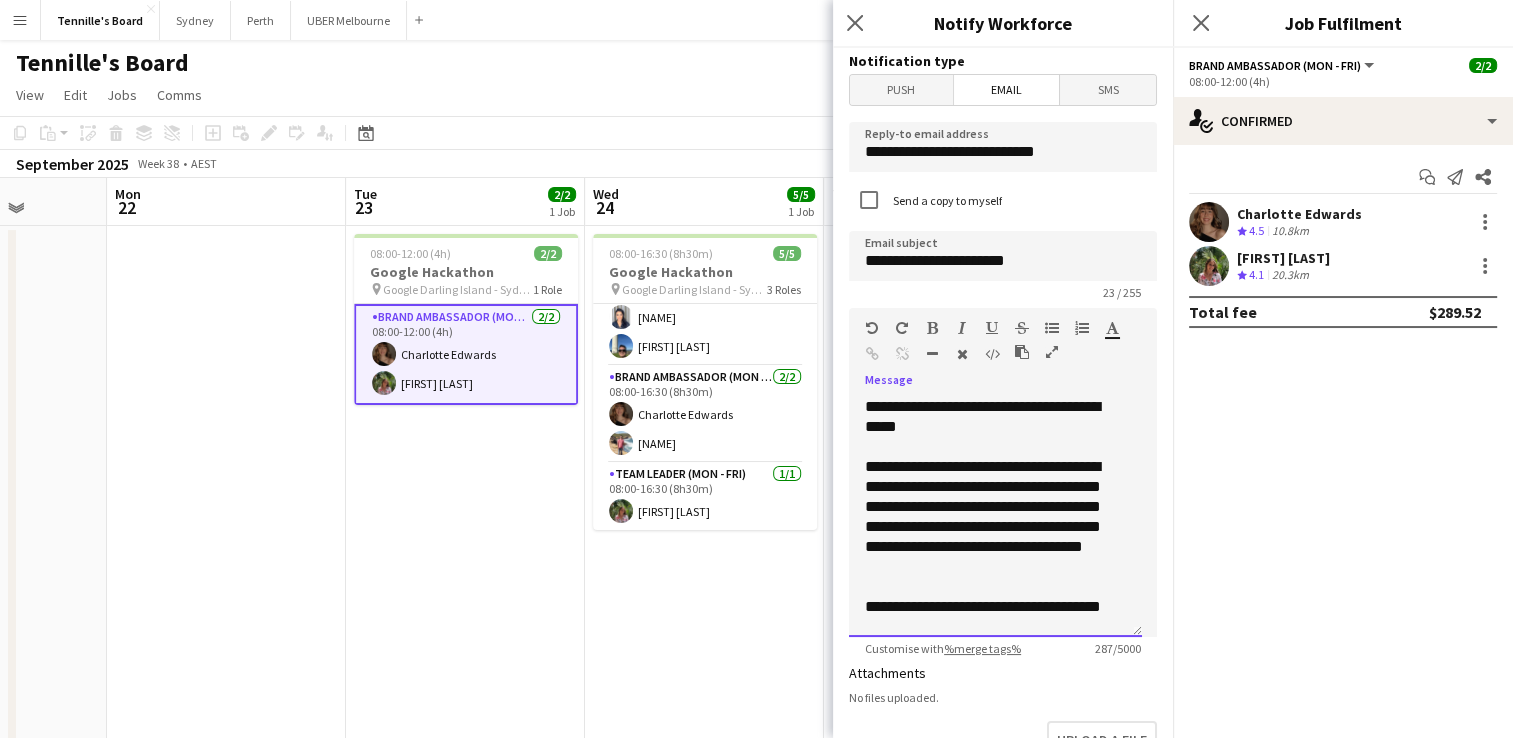 scroll, scrollTop: 1, scrollLeft: 0, axis: vertical 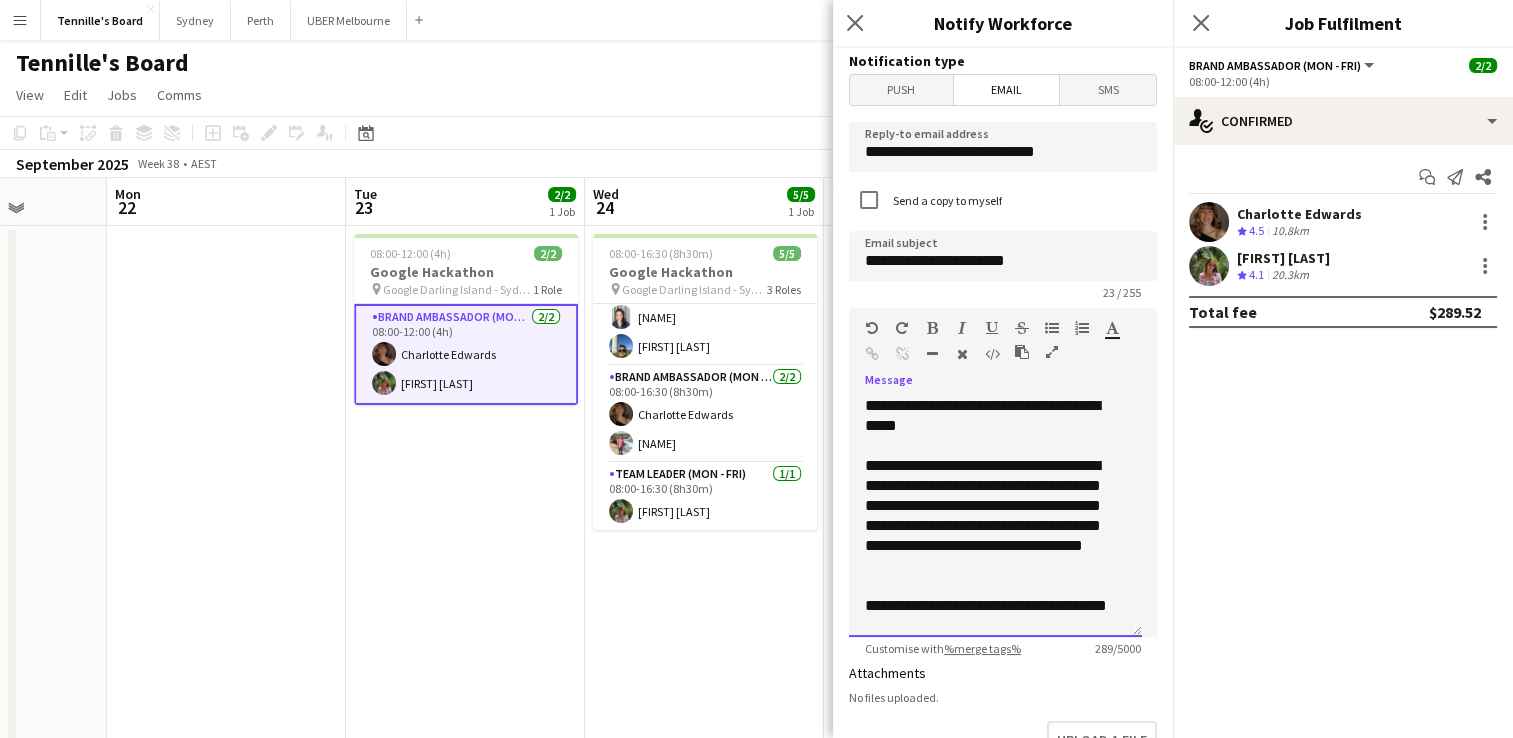 click on "**********" 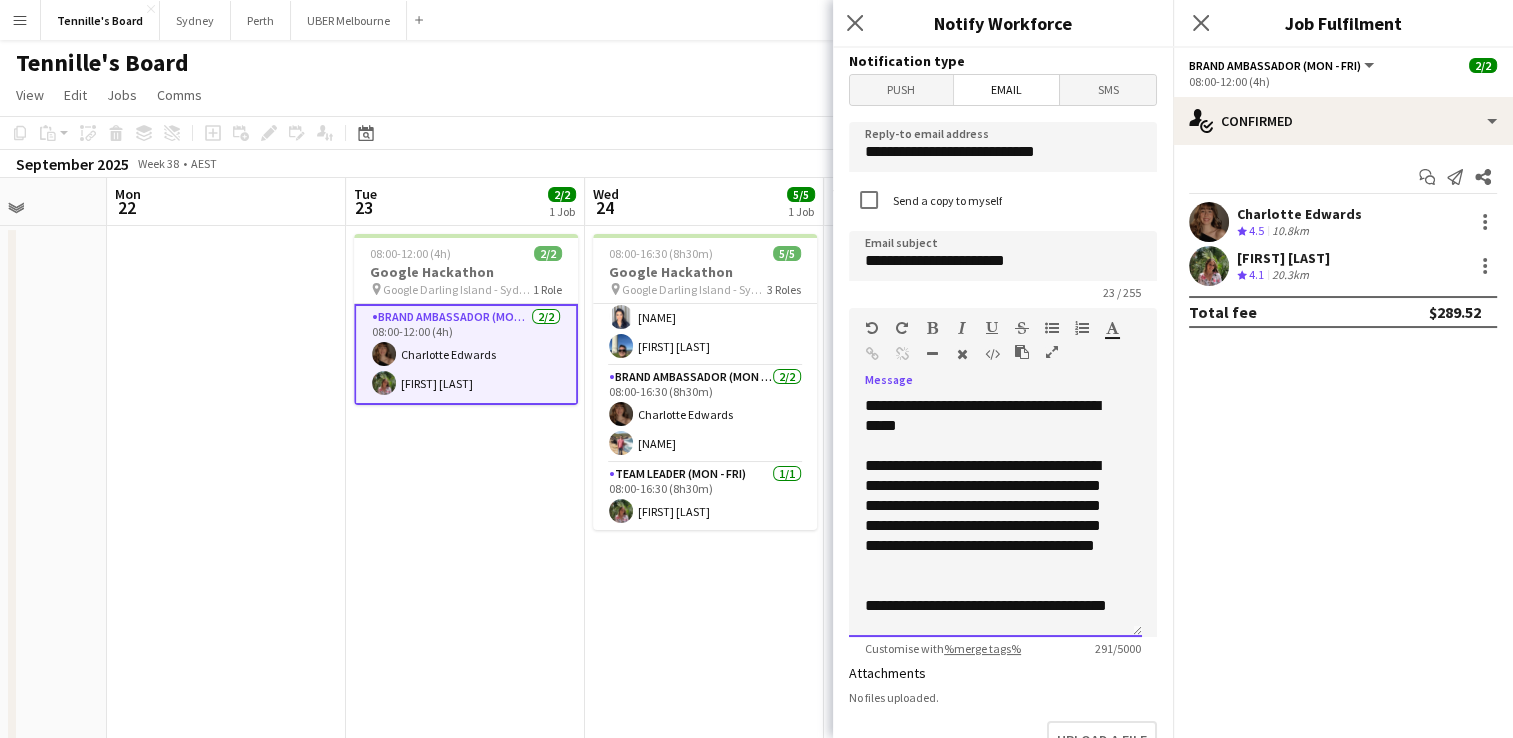 click on "**********" 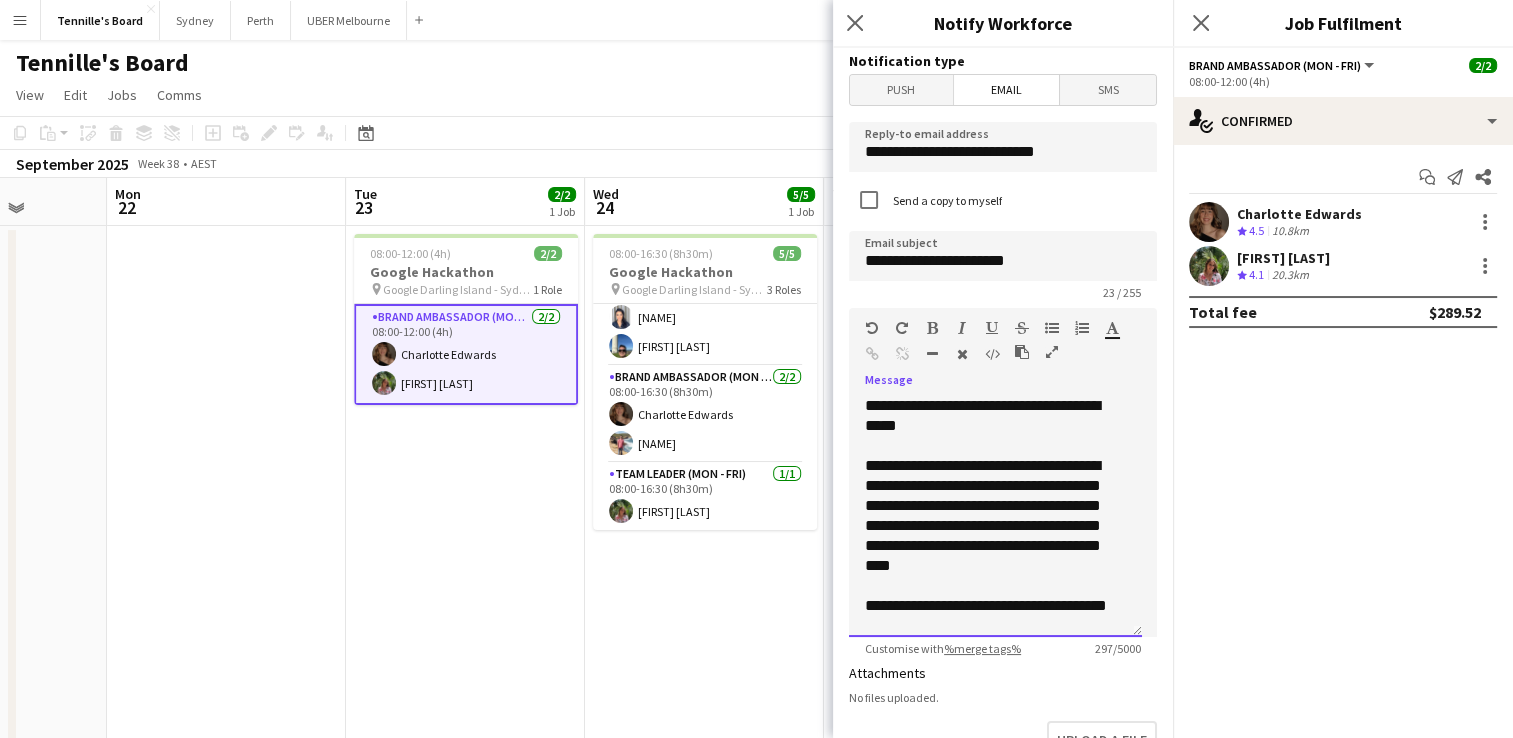 click on "**********" 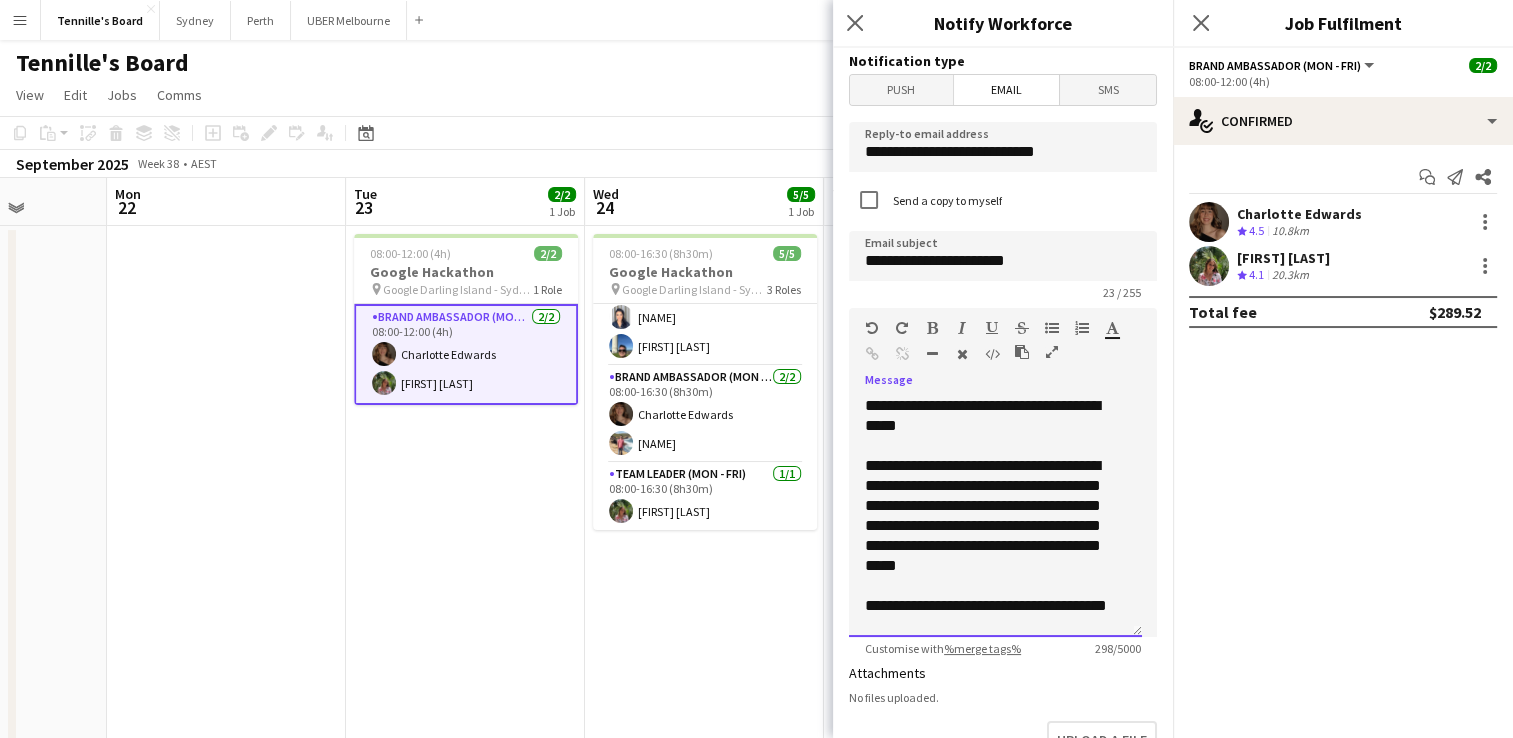 click on "**********" 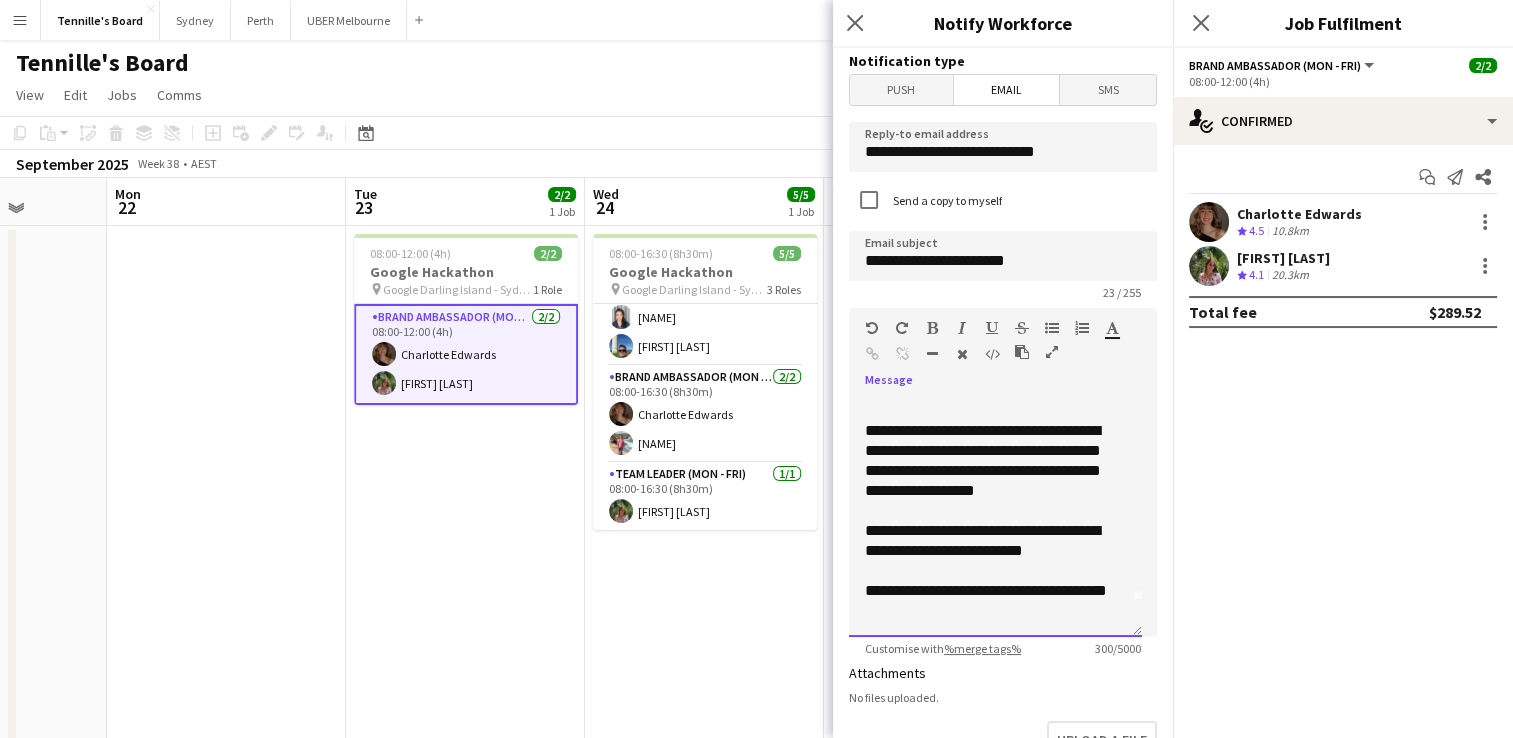 scroll, scrollTop: 35, scrollLeft: 0, axis: vertical 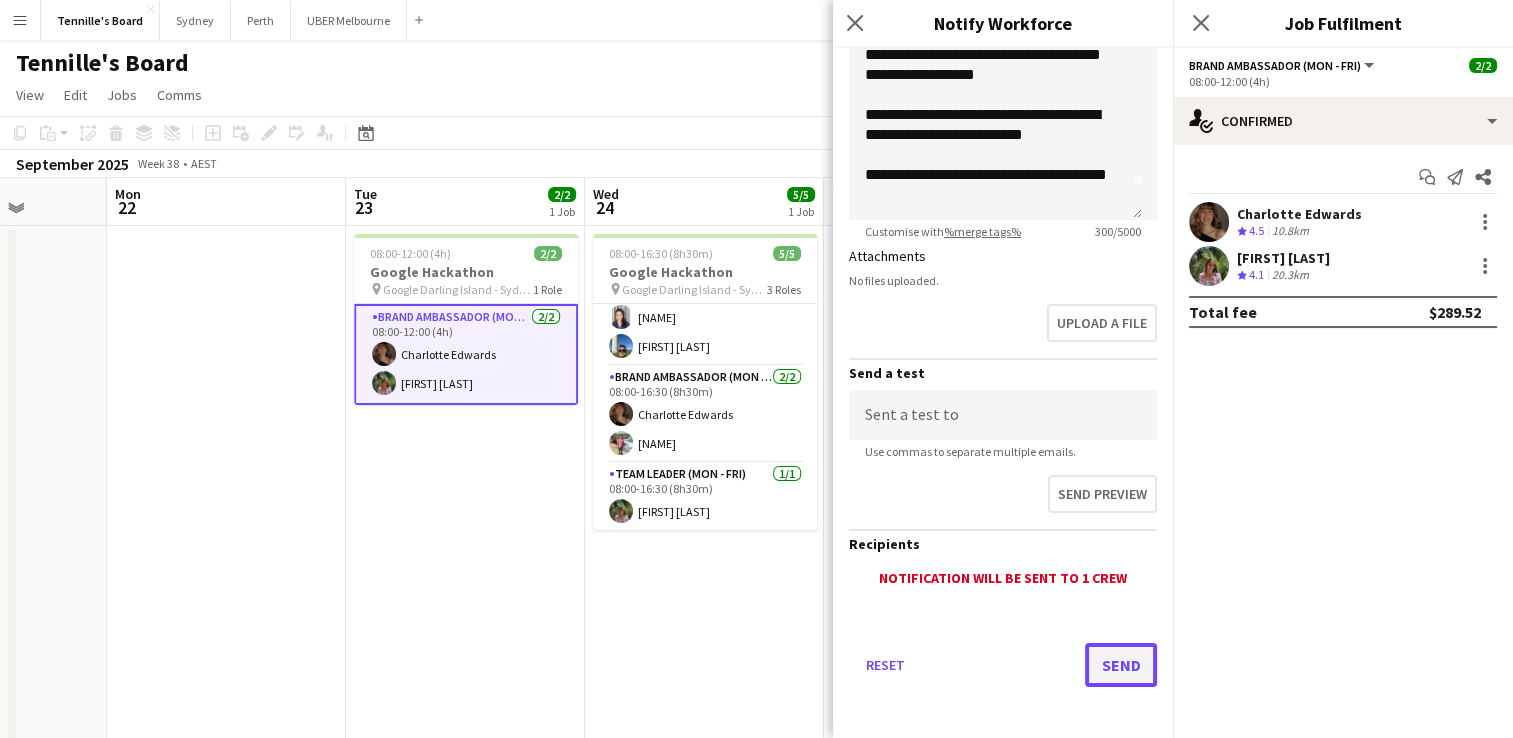 click on "Send" 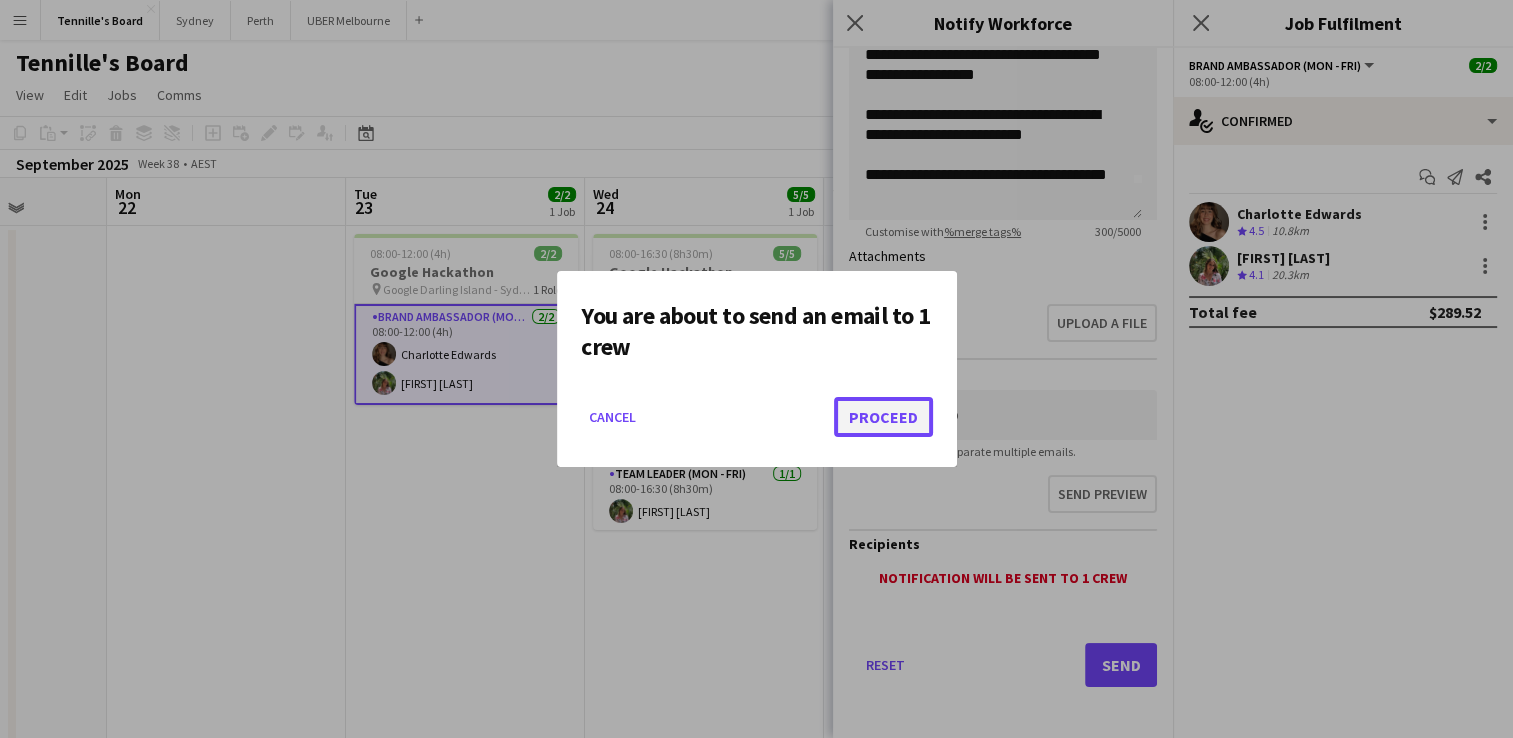 click on "Proceed" 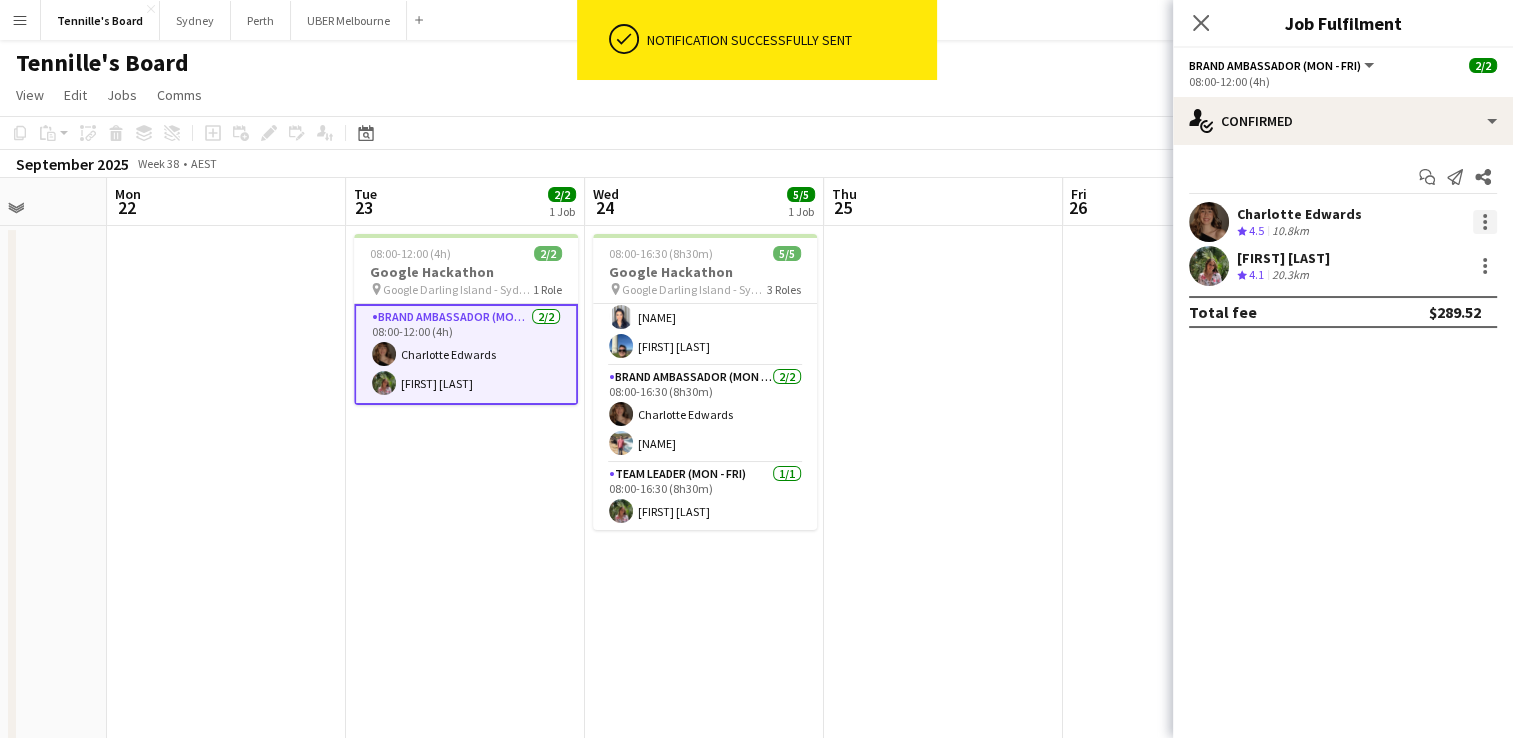 click at bounding box center [1485, 222] 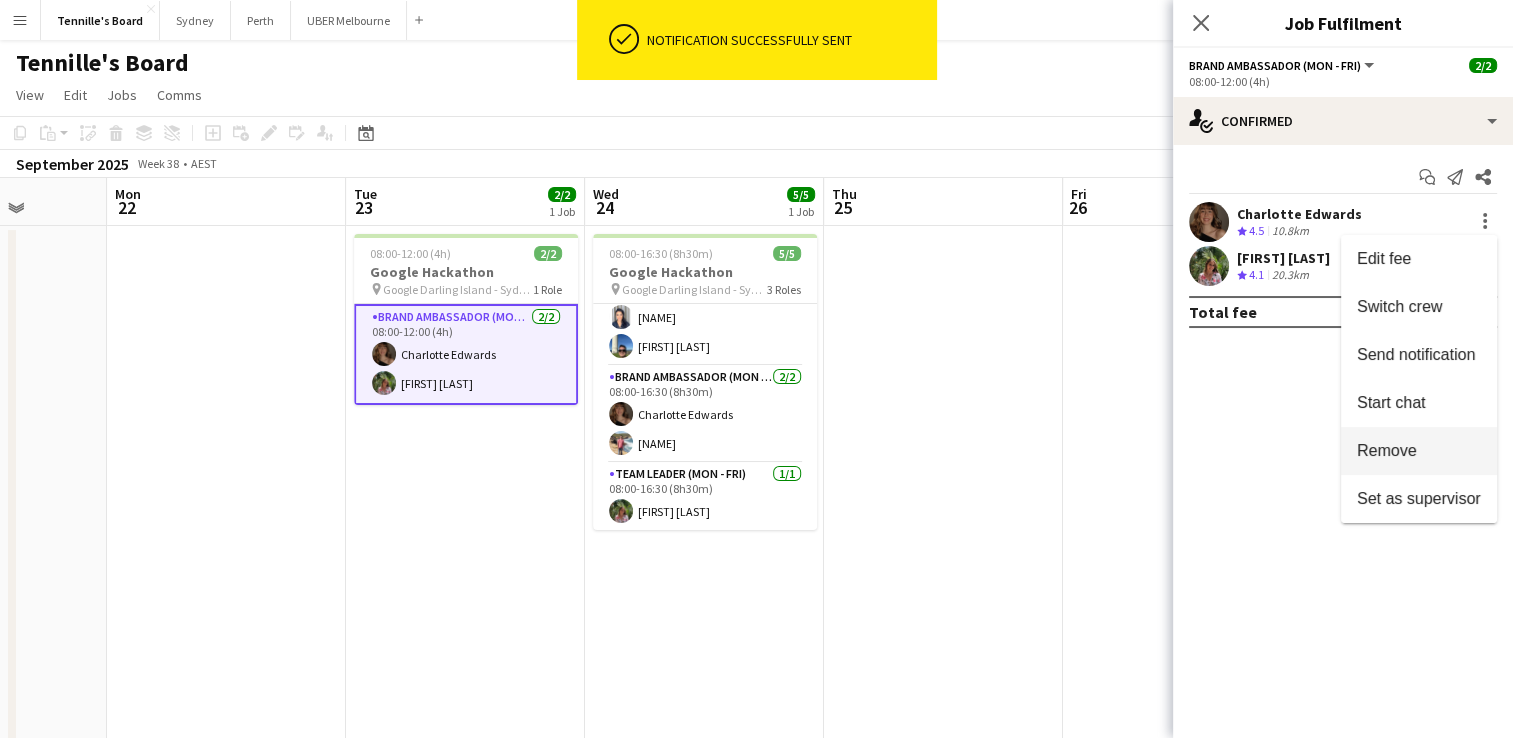 click on "Remove" at bounding box center (1387, 450) 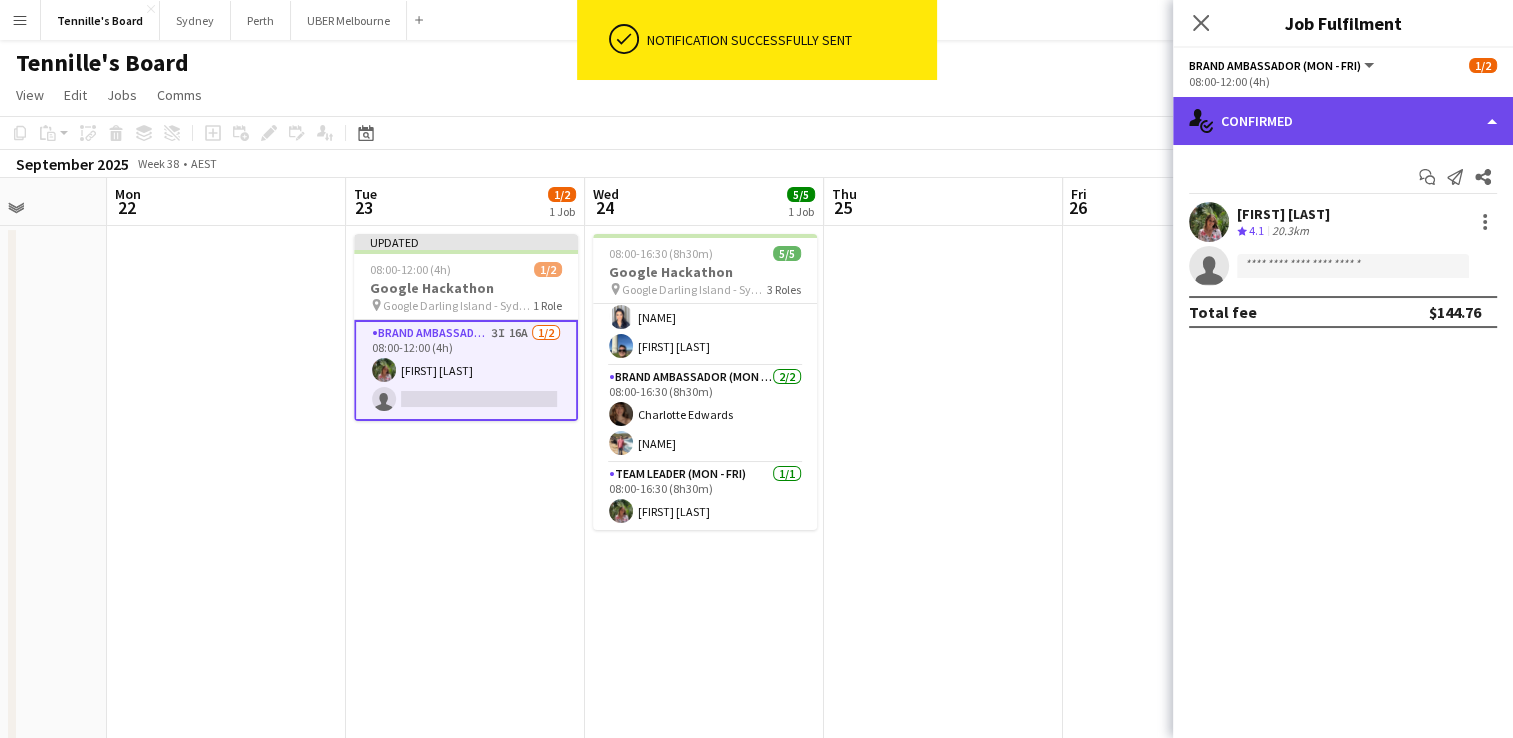 click on "single-neutral-actions-check-2
Confirmed" 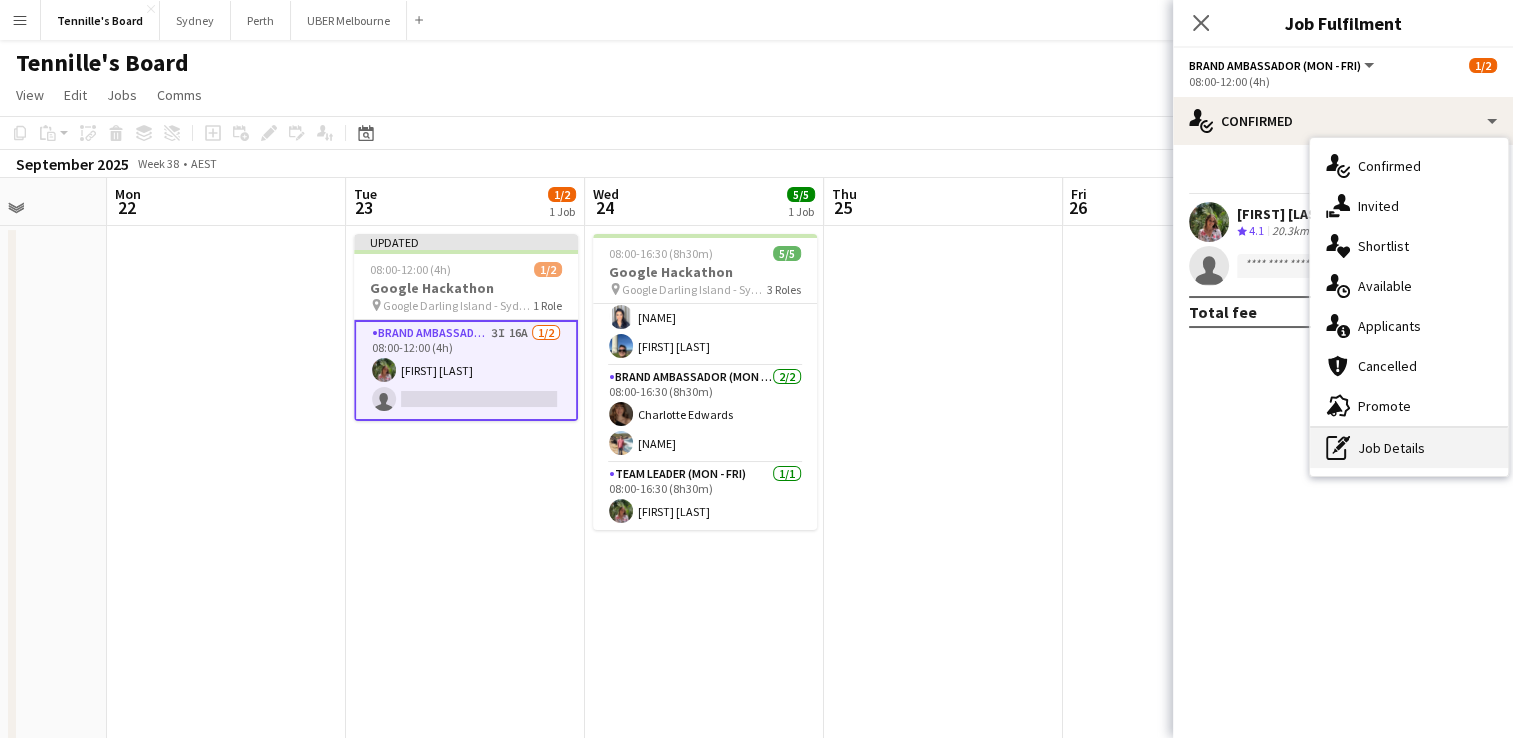 click on "pen-write
Job Details" at bounding box center (1409, 448) 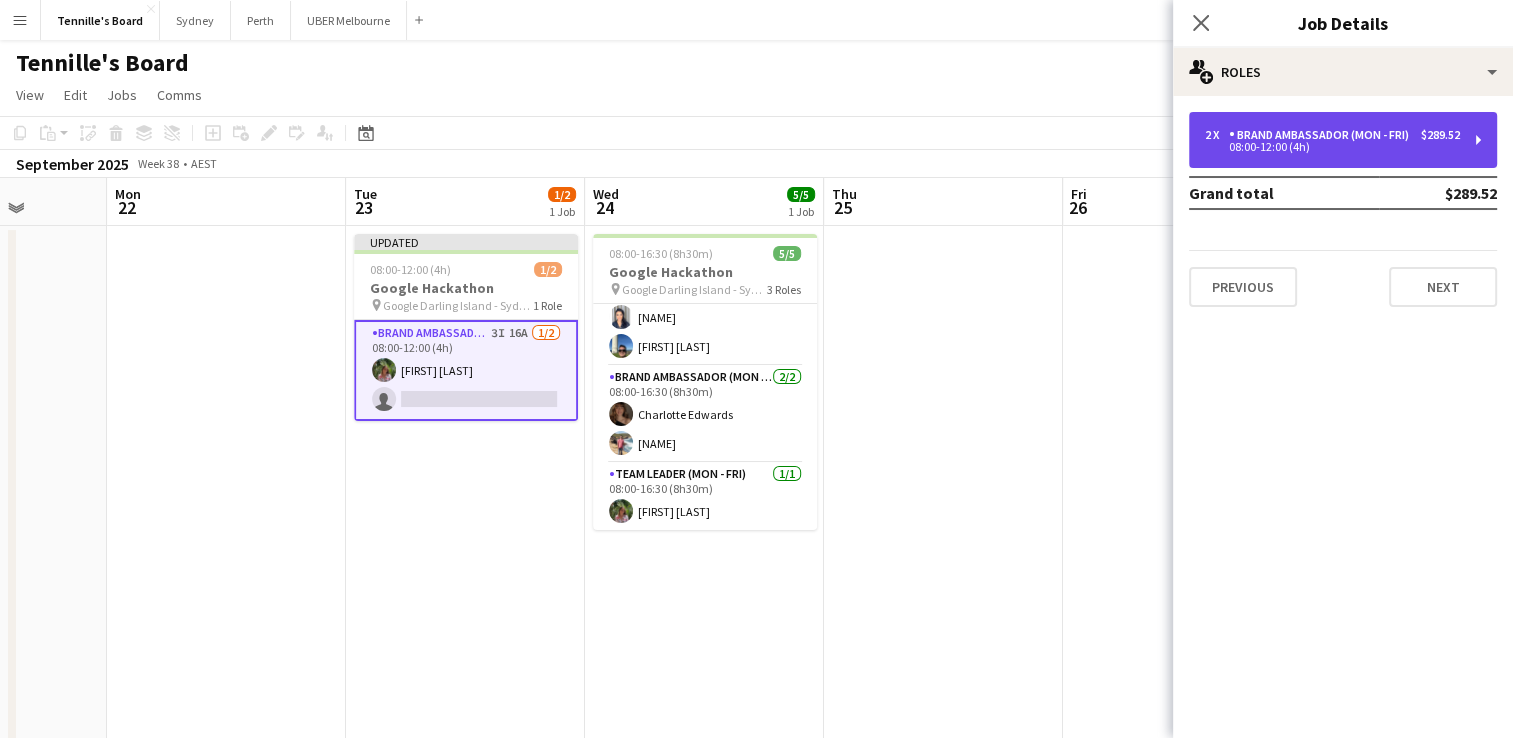 click on "Brand Ambassador (Mon - Fri)" at bounding box center [1323, 135] 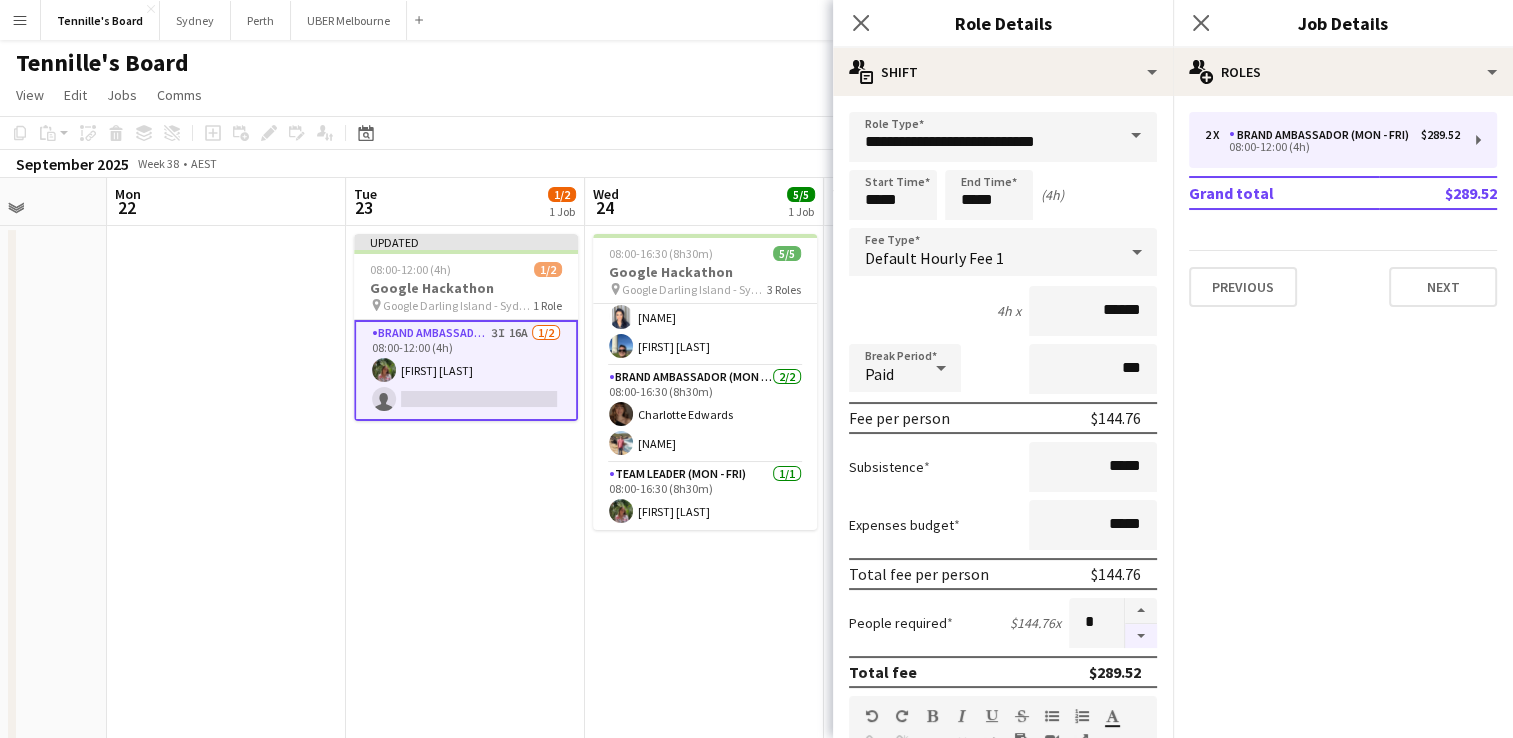 click at bounding box center [1141, 636] 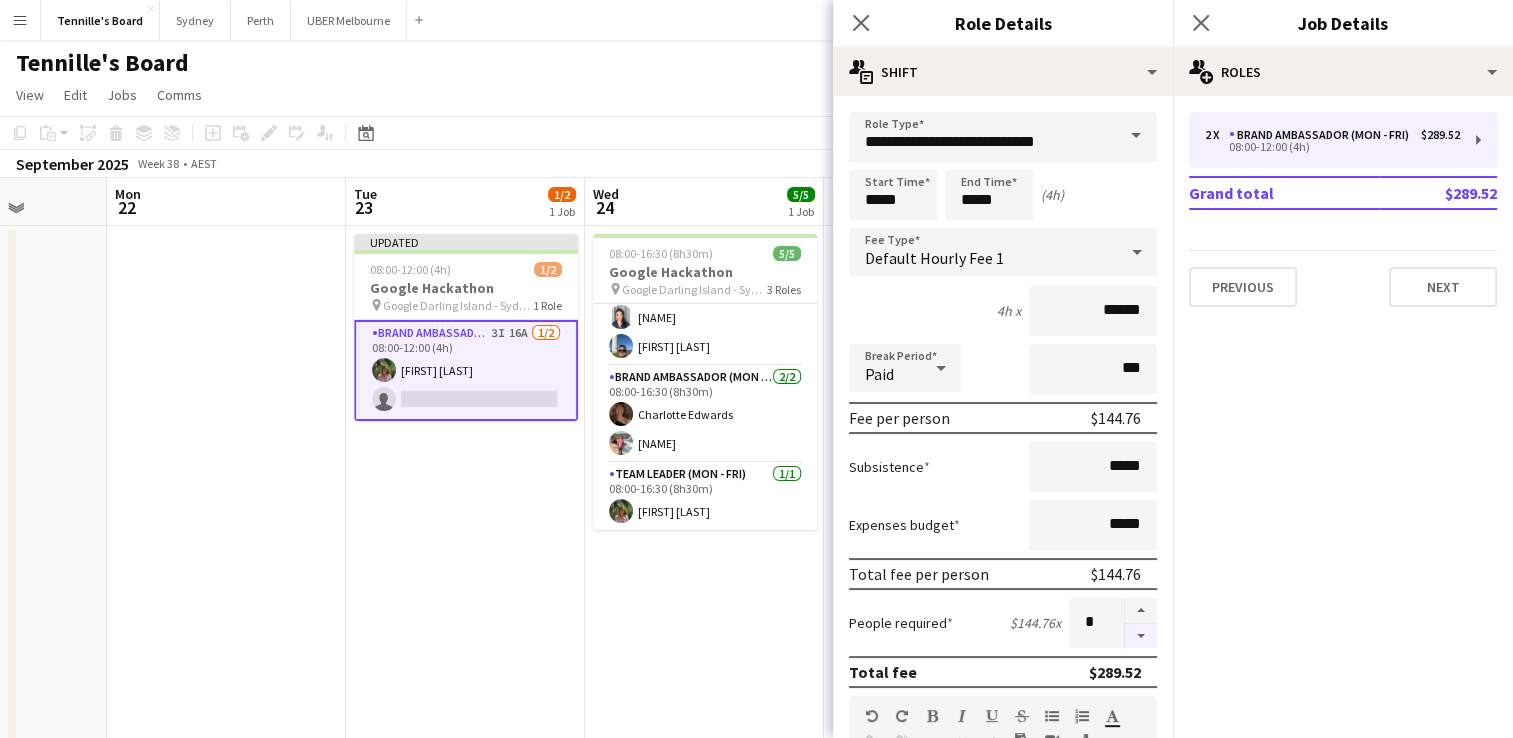type on "*" 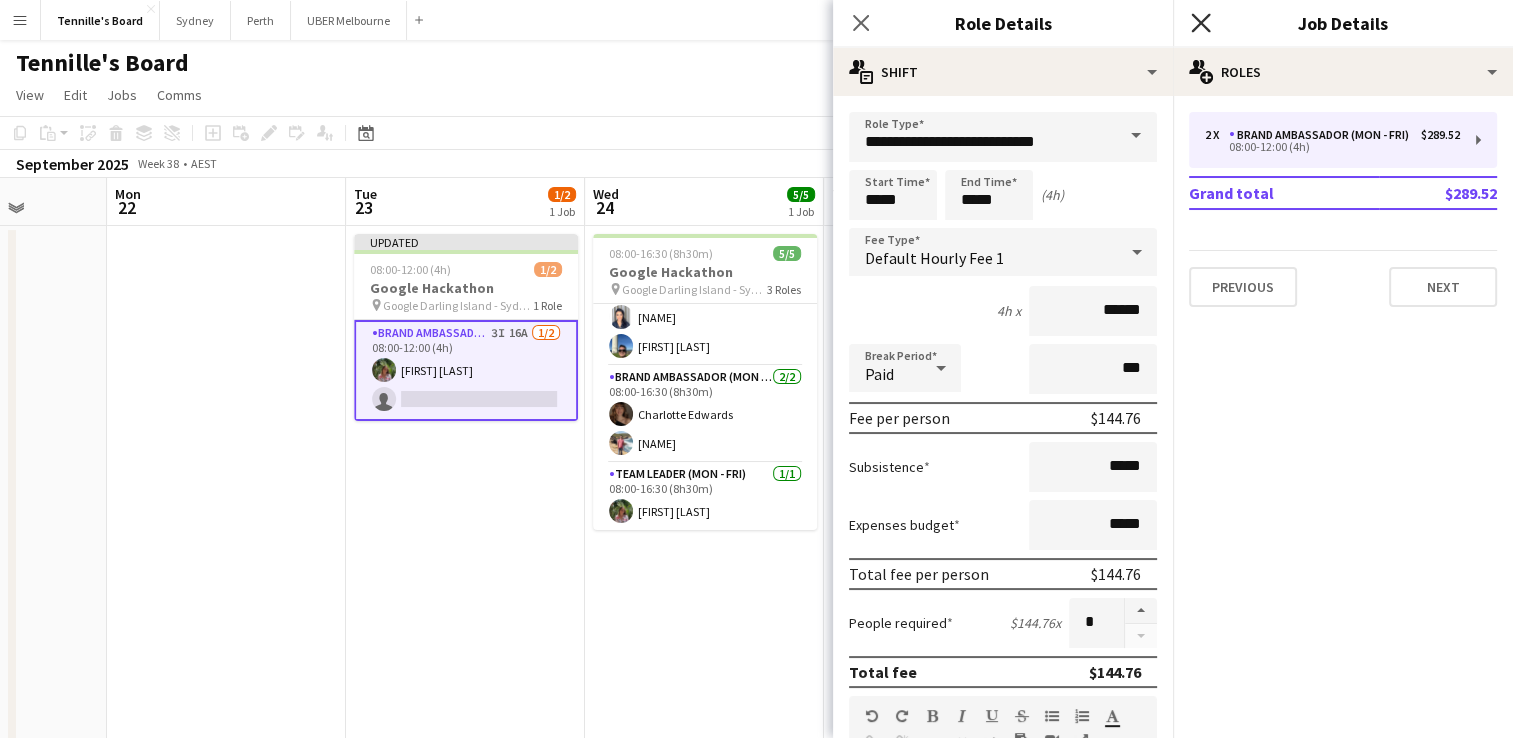 click 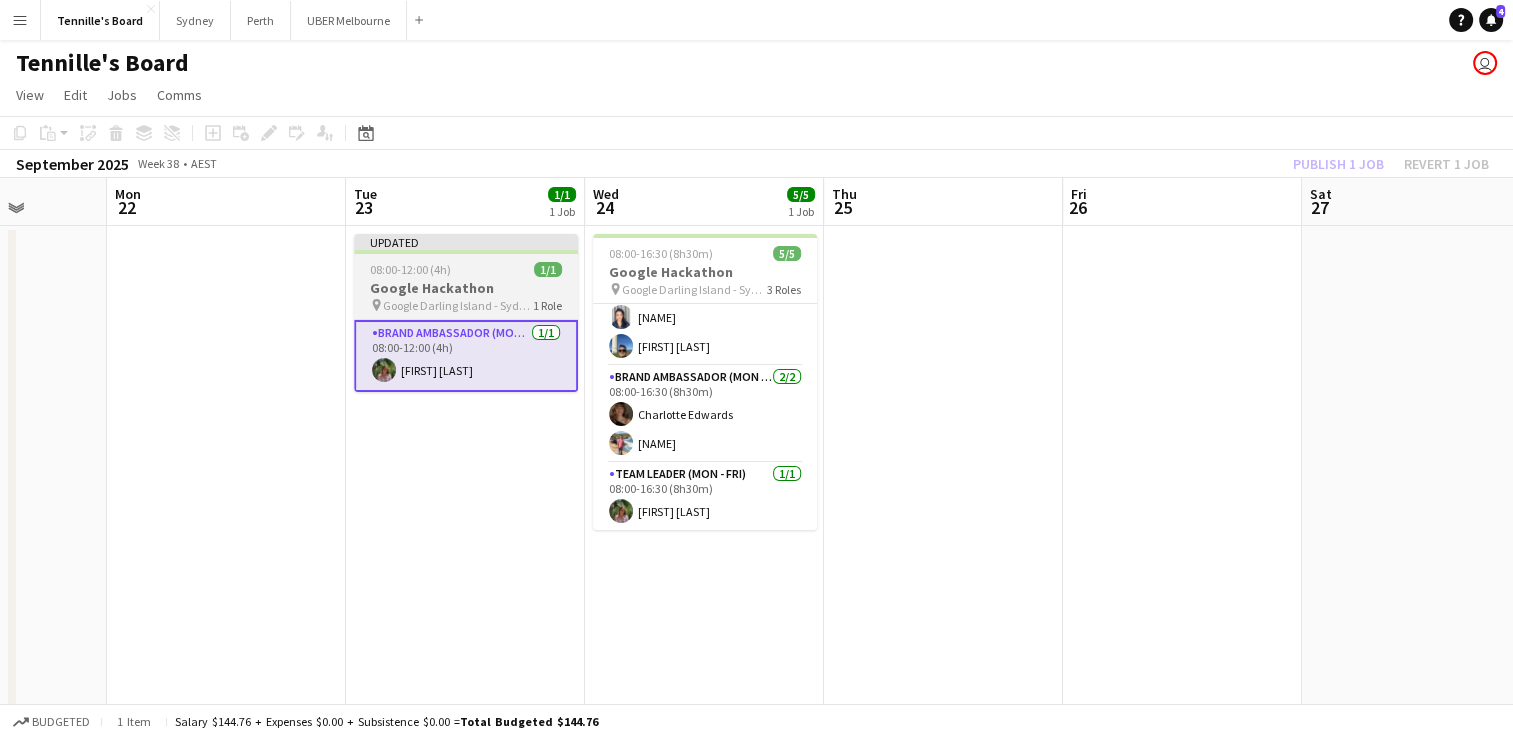 click on "[TIME]    1/1" at bounding box center (466, 269) 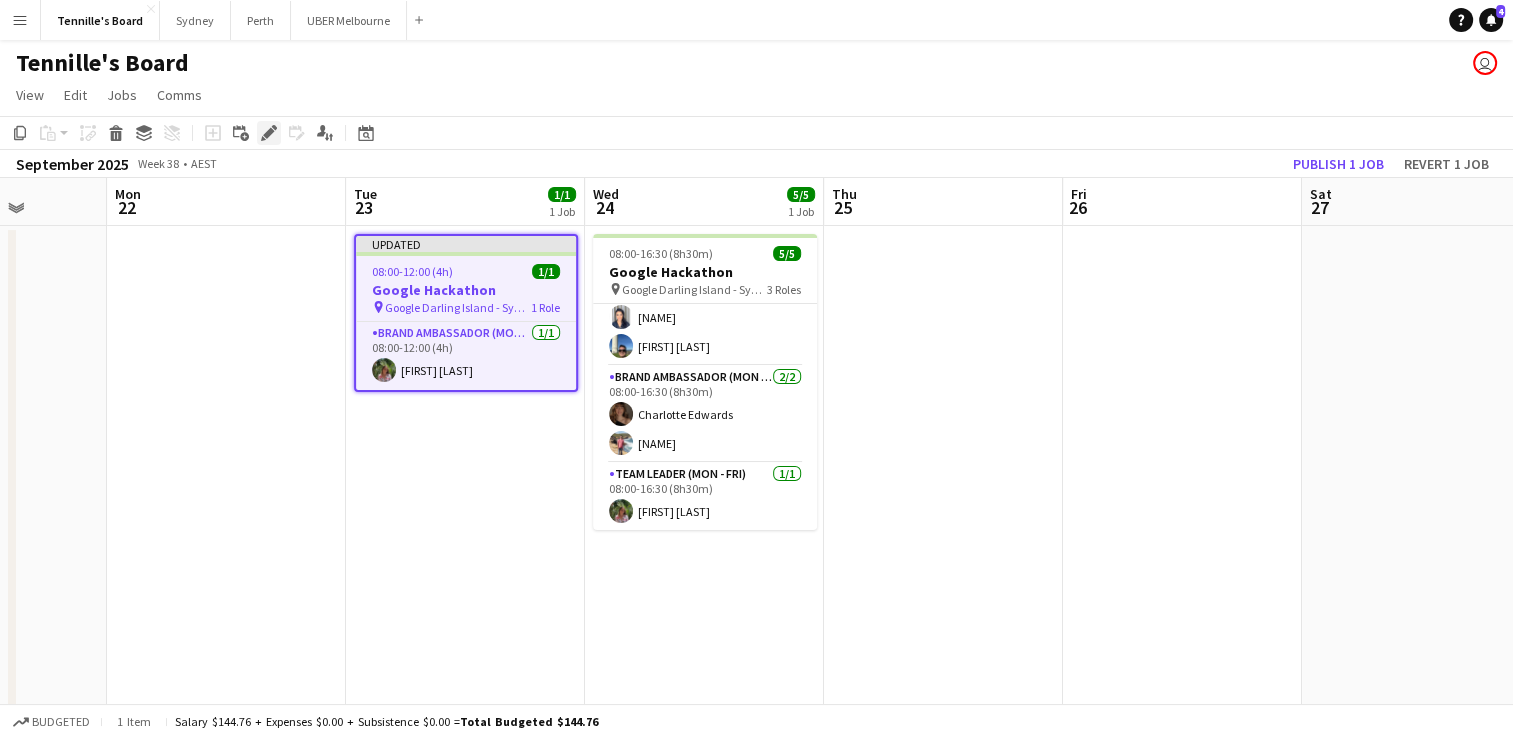 click on "Edit" at bounding box center [269, 133] 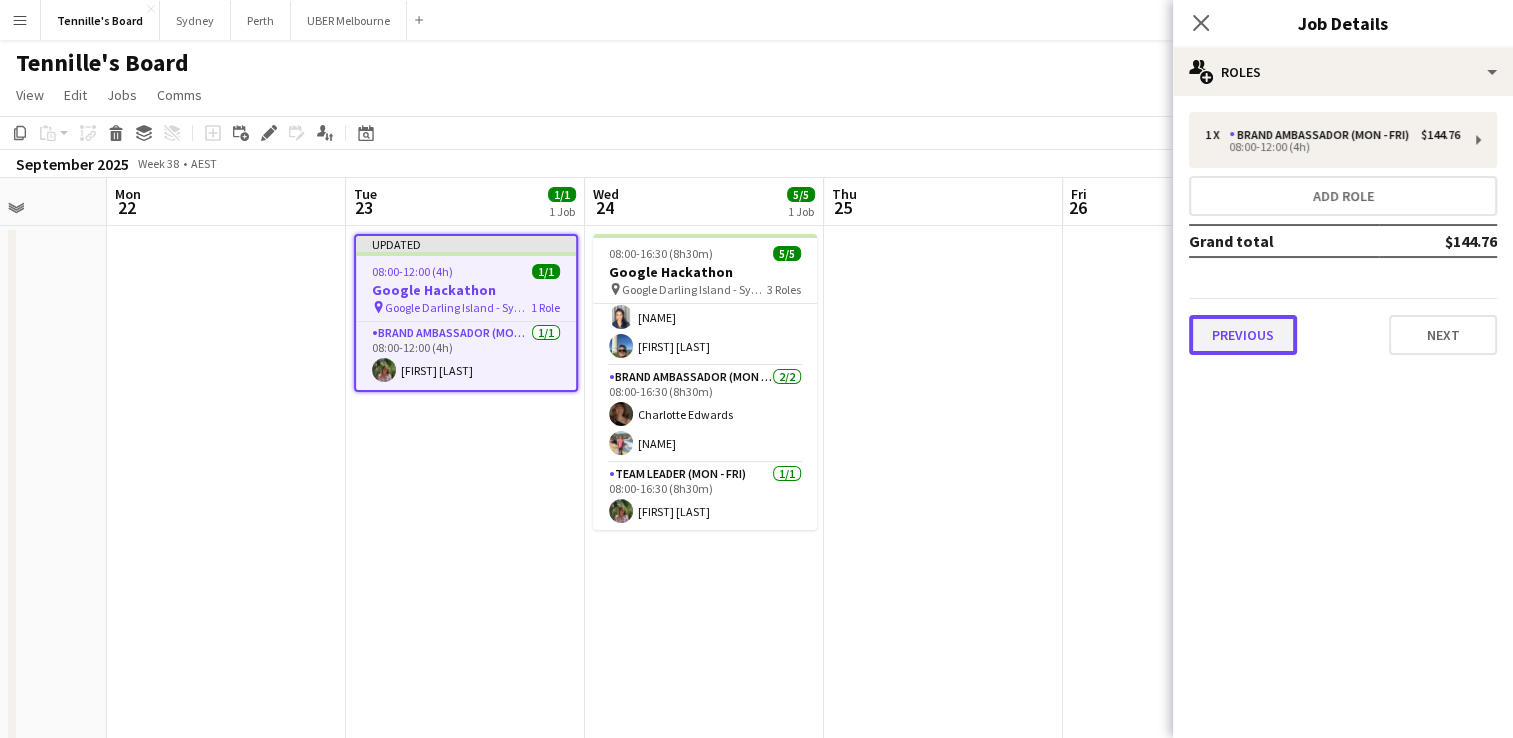 click on "Previous" at bounding box center [1243, 335] 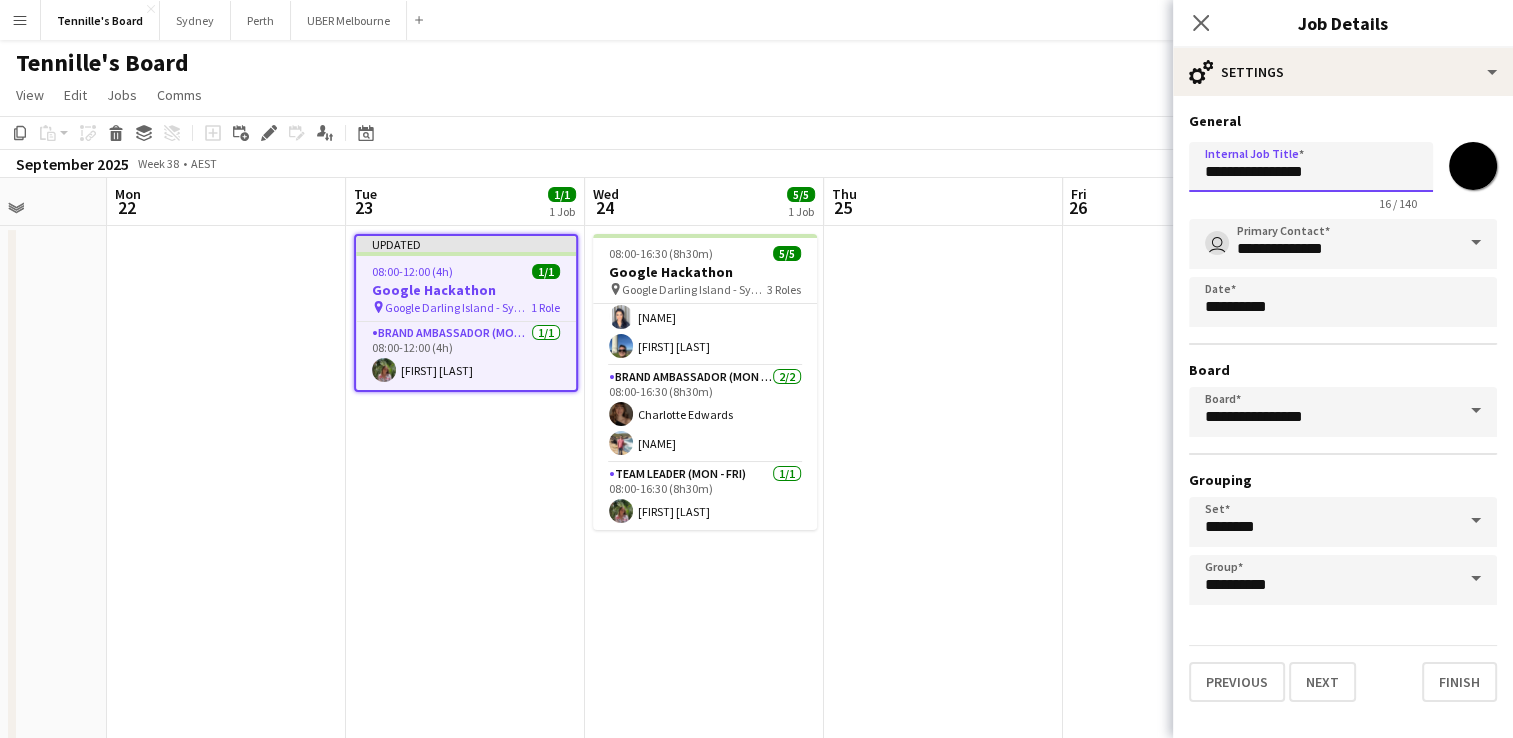 drag, startPoint x: 1348, startPoint y: 171, endPoint x: 1256, endPoint y: 180, distance: 92.43917 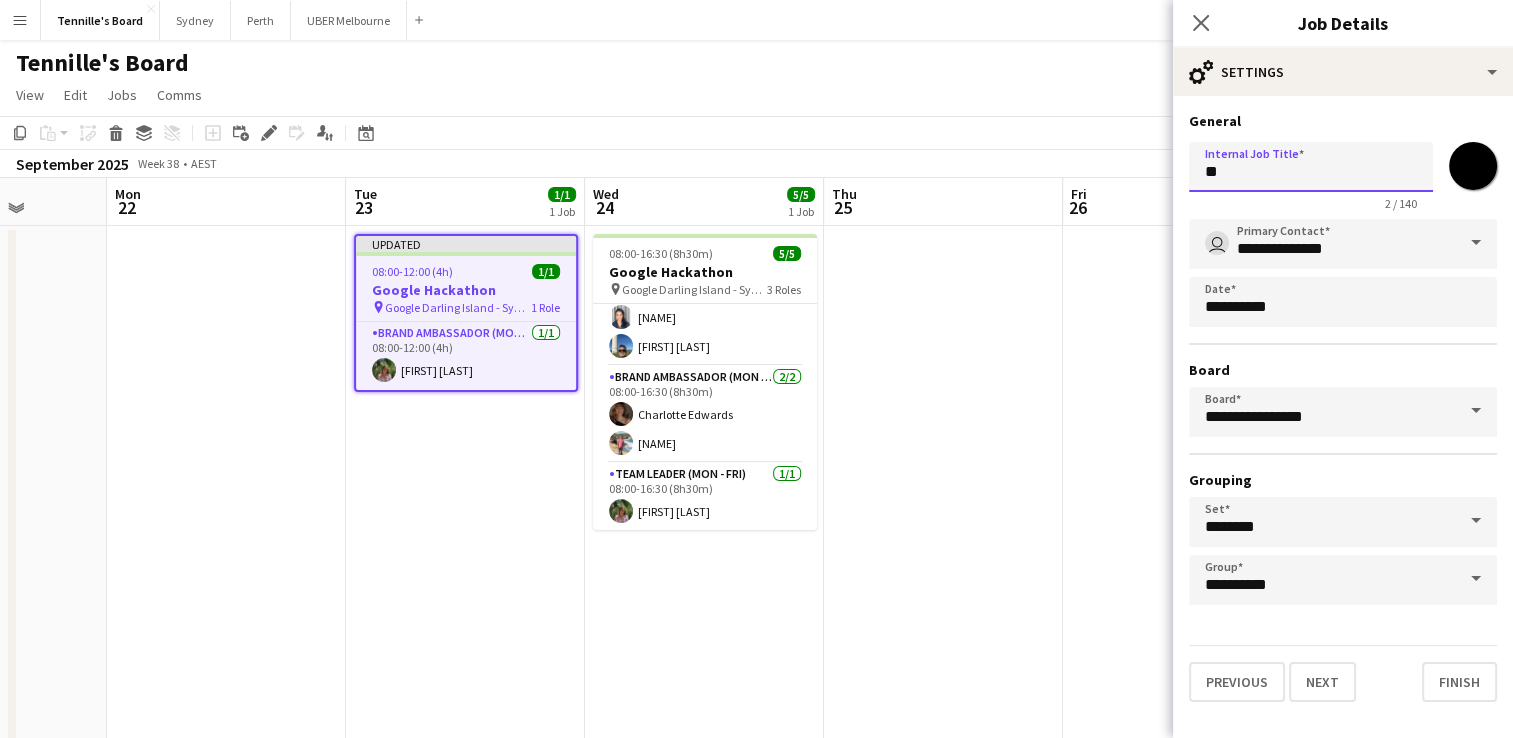 type on "*" 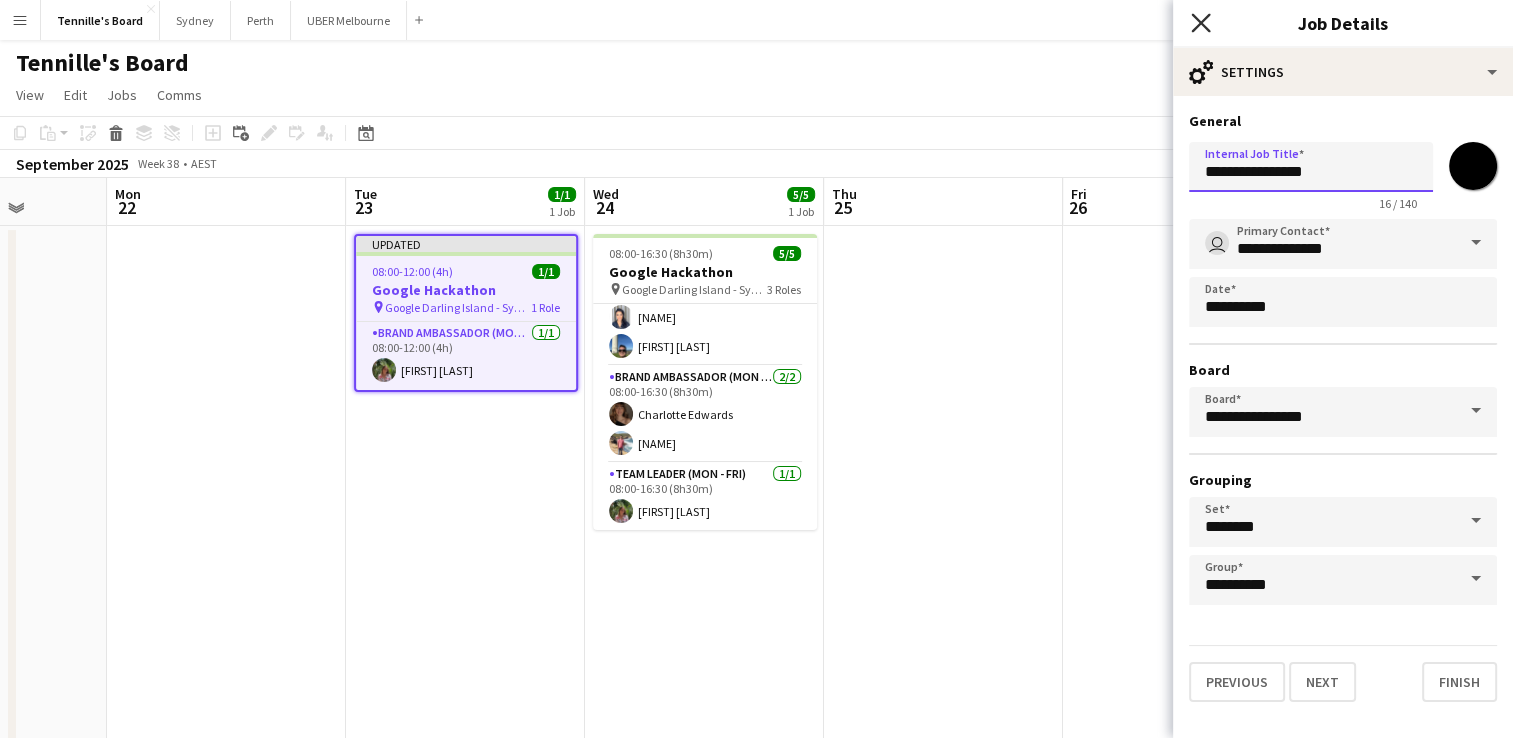 type on "**********" 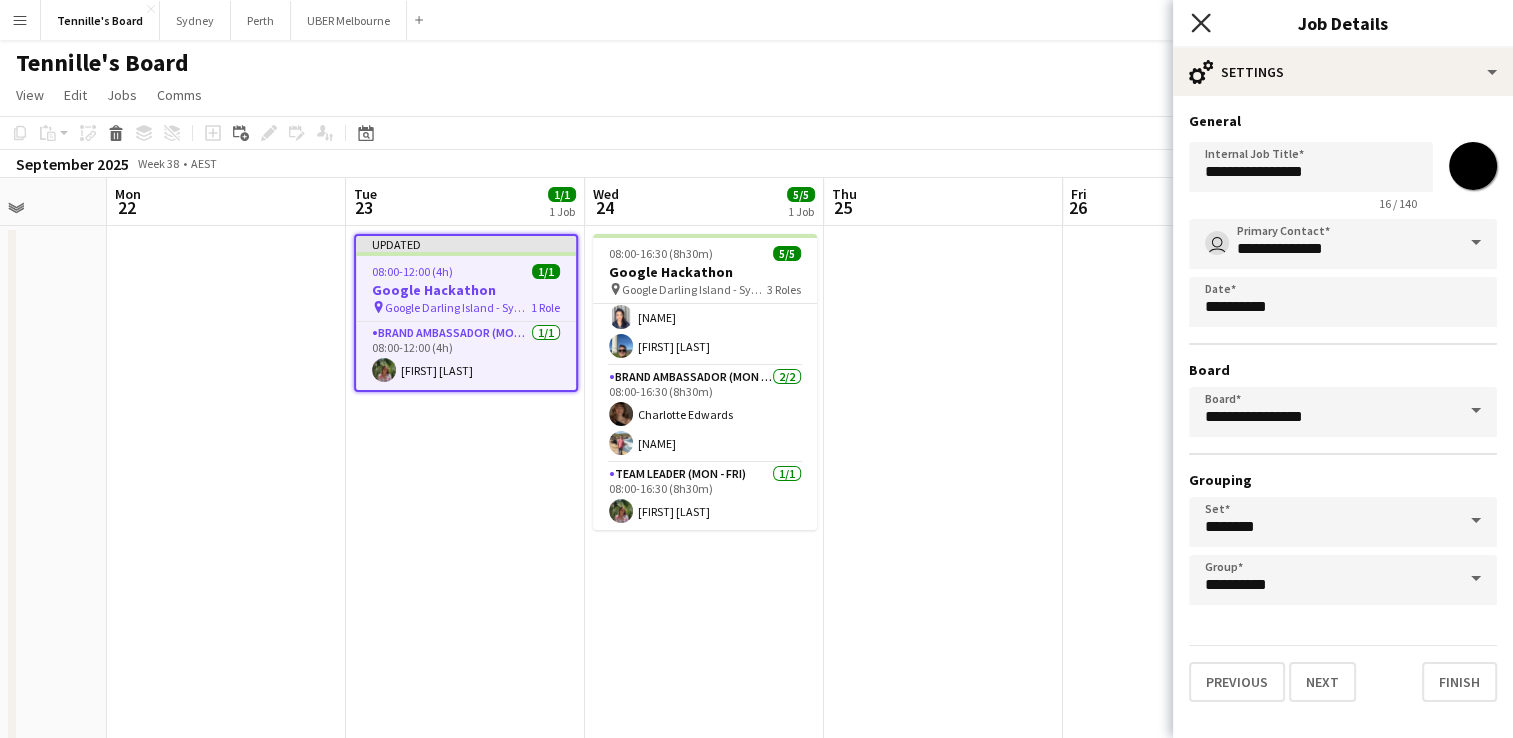 click on "Close pop-in" 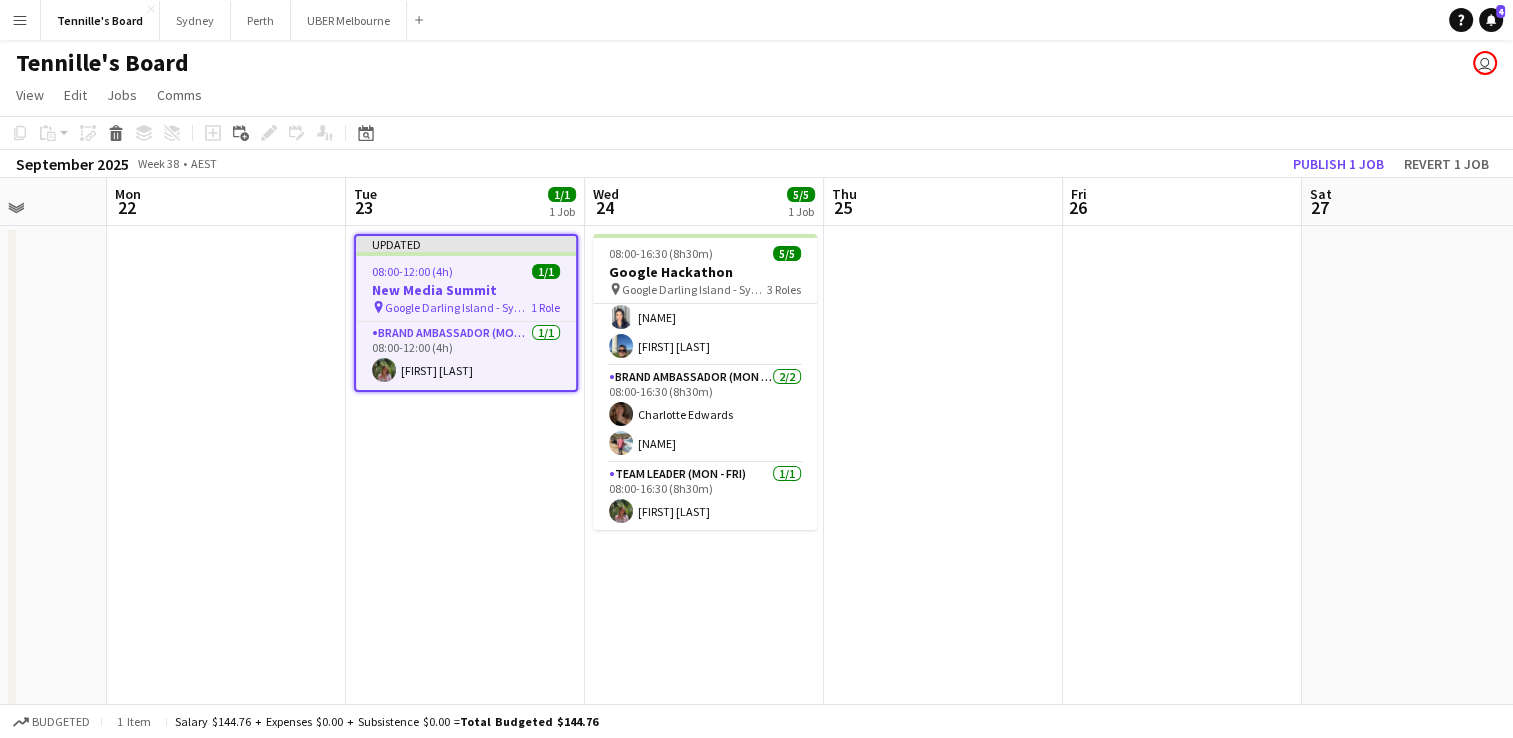 click on "[TIME]    1/1" at bounding box center [466, 271] 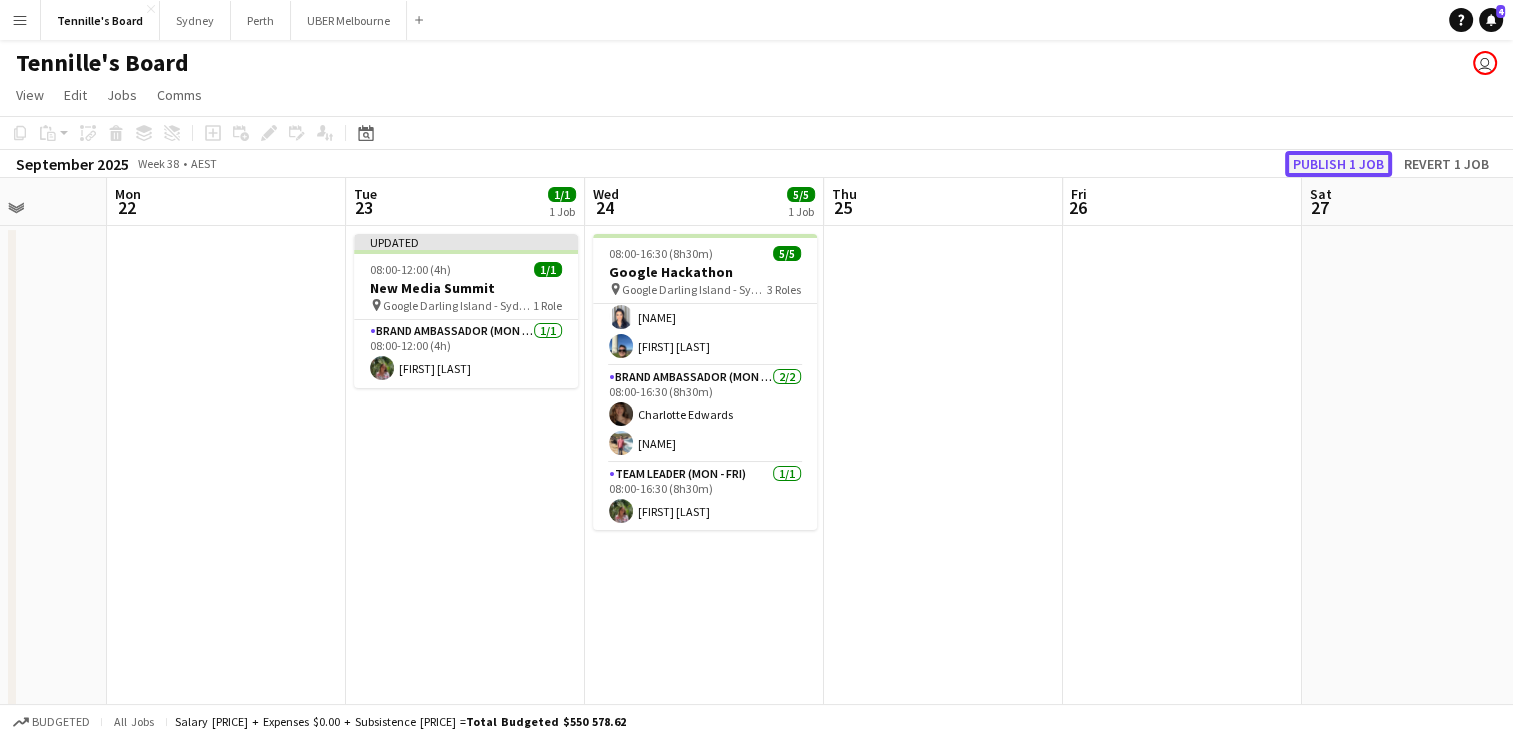 click on "Publish 1 job" 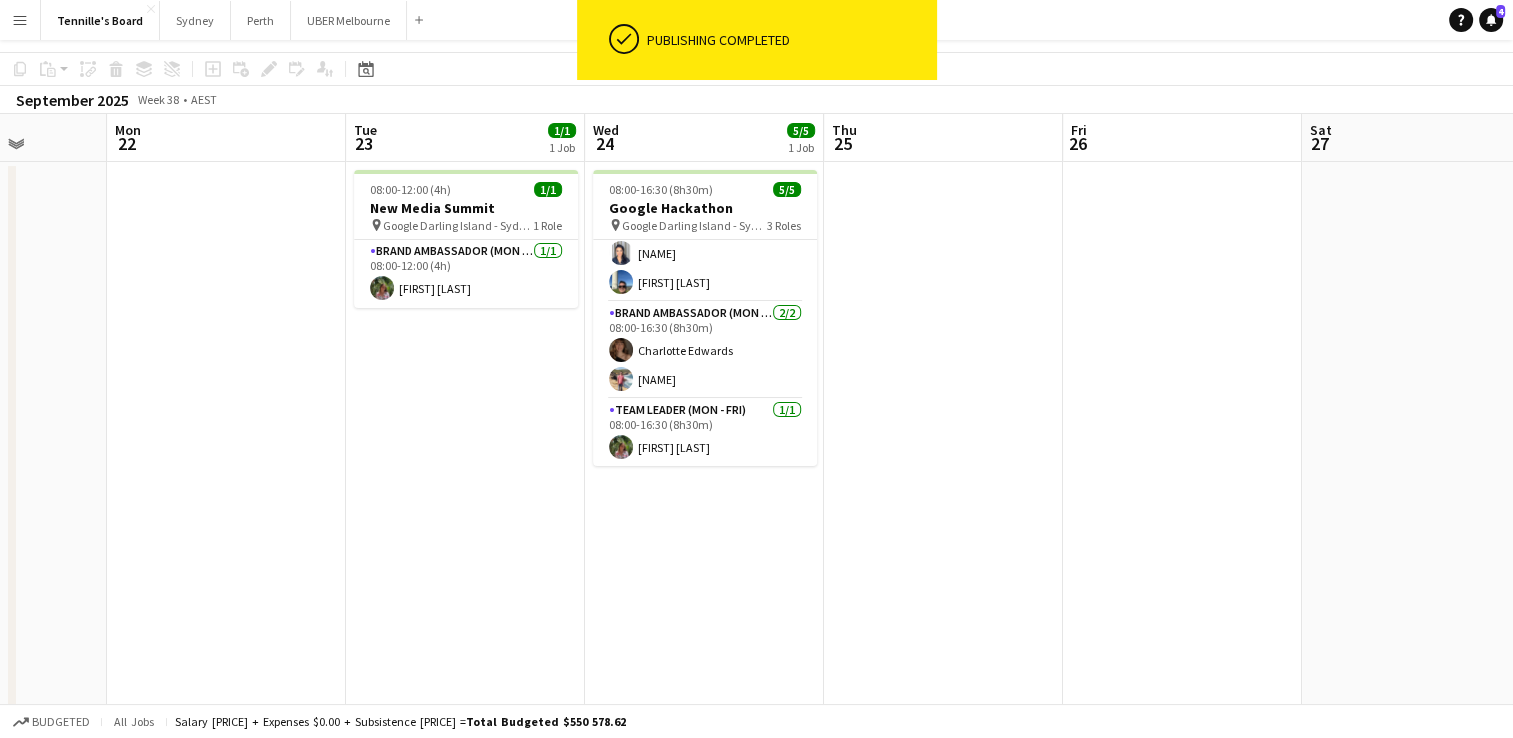 scroll, scrollTop: 0, scrollLeft: 0, axis: both 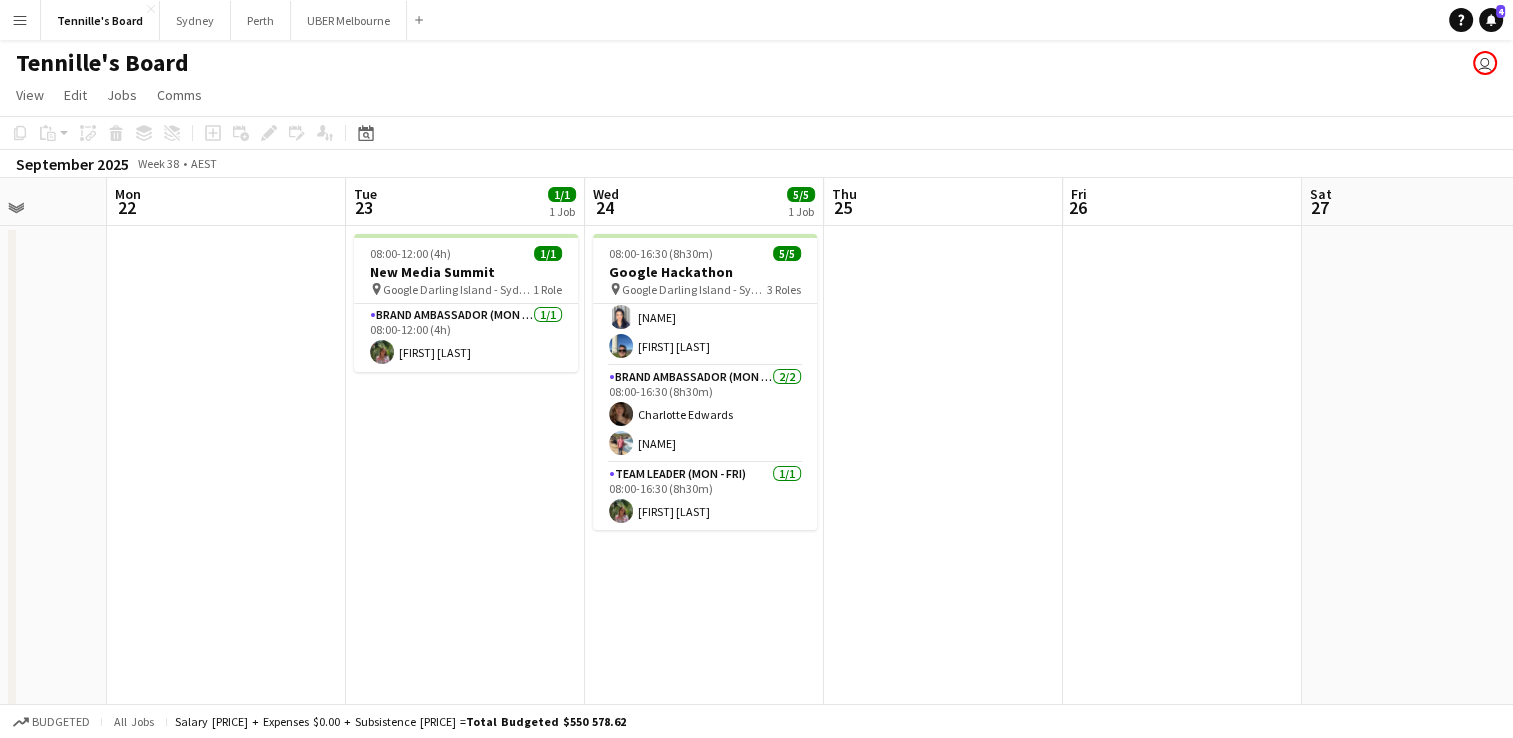 click on "[TIME]    1/1   New Media Summit
pin
Google Darling Island - Sydney   1 Role   Brand Ambassador (Mon - Fri)   1/1   [TIME]
[FIRST] [LAST]" at bounding box center (465, 577) 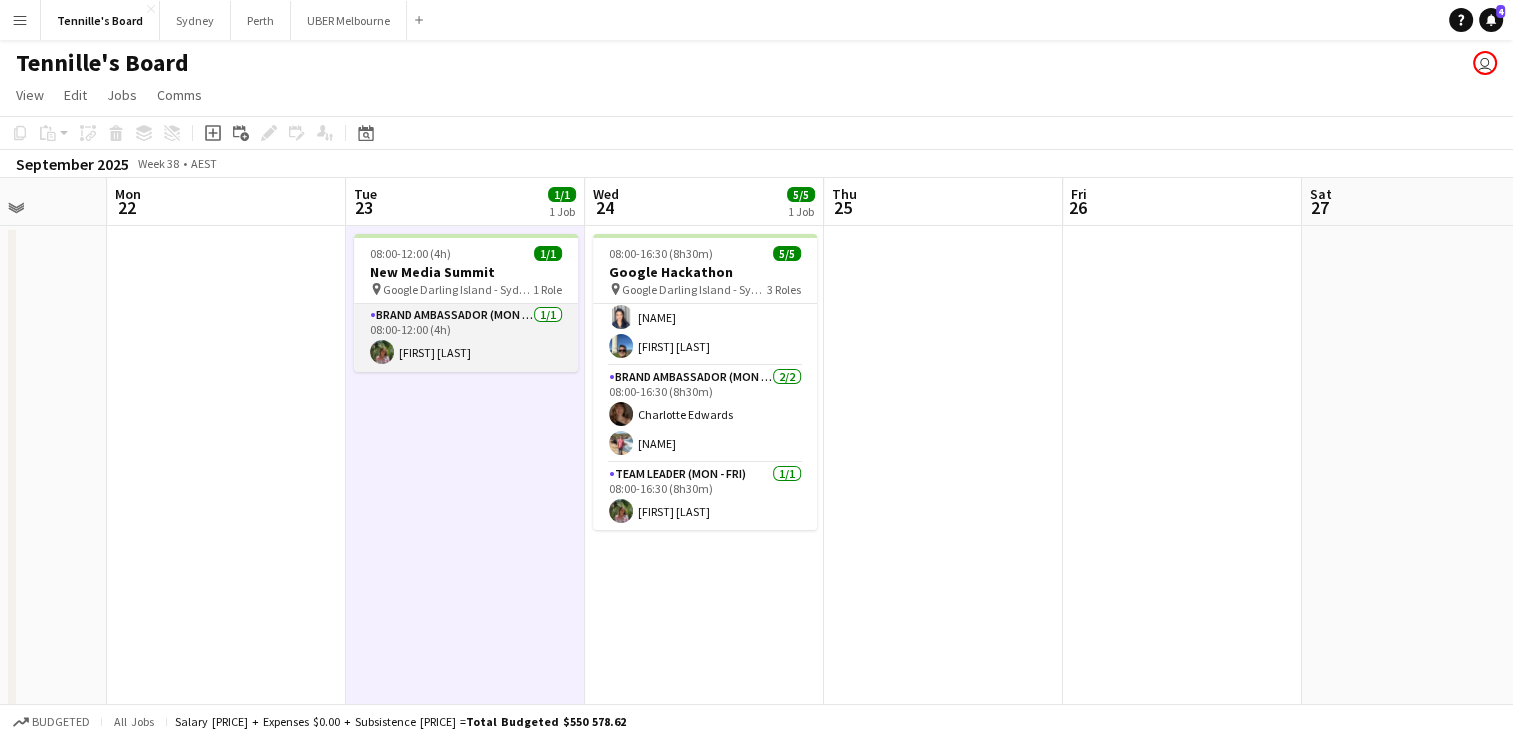 click on "Brand Ambassador (Mon - Fri)   1/1   08:00-12:00 (4h)
[FIRST]-[LAST]" at bounding box center [466, 338] 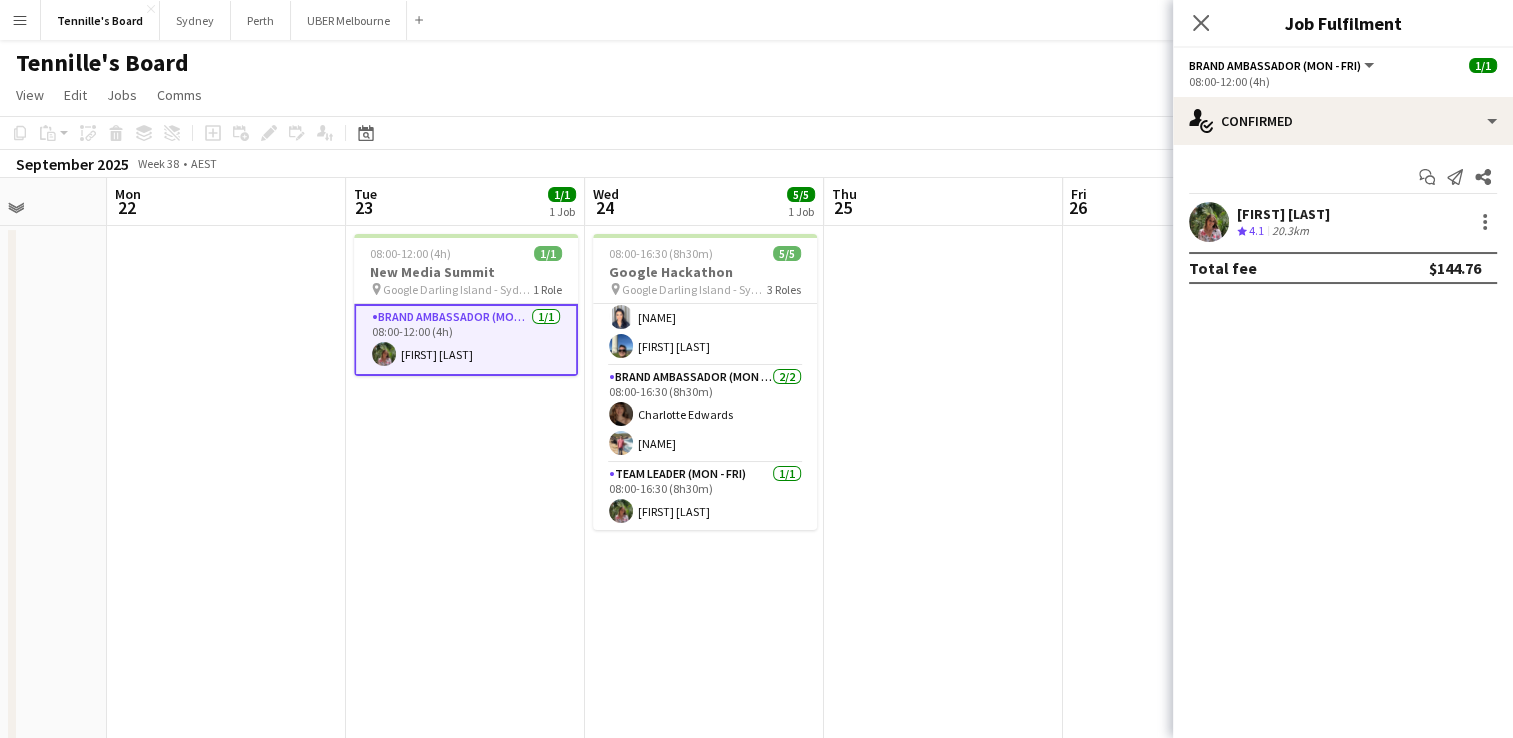 drag, startPoint x: 1396, startPoint y: 211, endPoint x: 1308, endPoint y: 198, distance: 88.95505 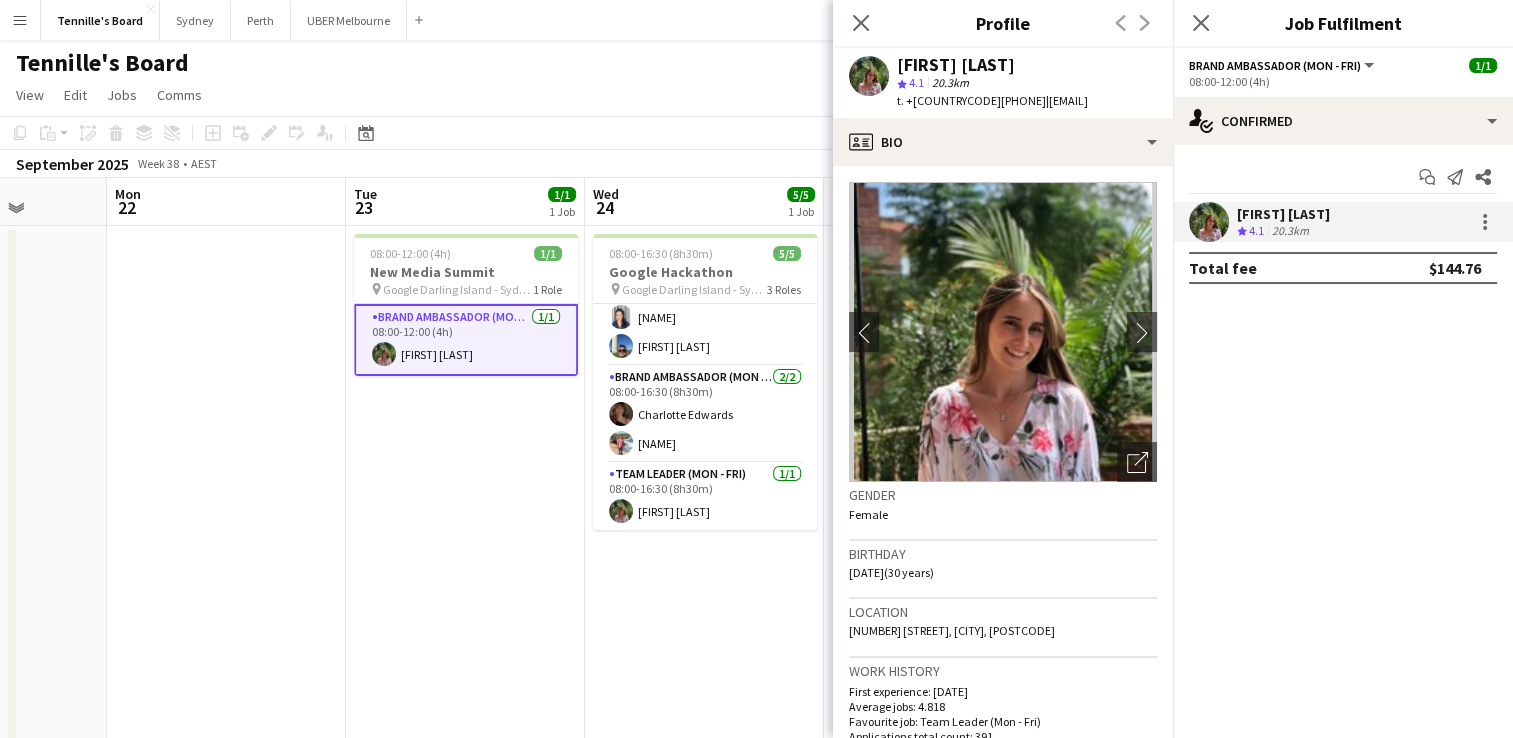 drag, startPoint x: 1412, startPoint y: 214, endPoint x: 1235, endPoint y: 210, distance: 177.0452 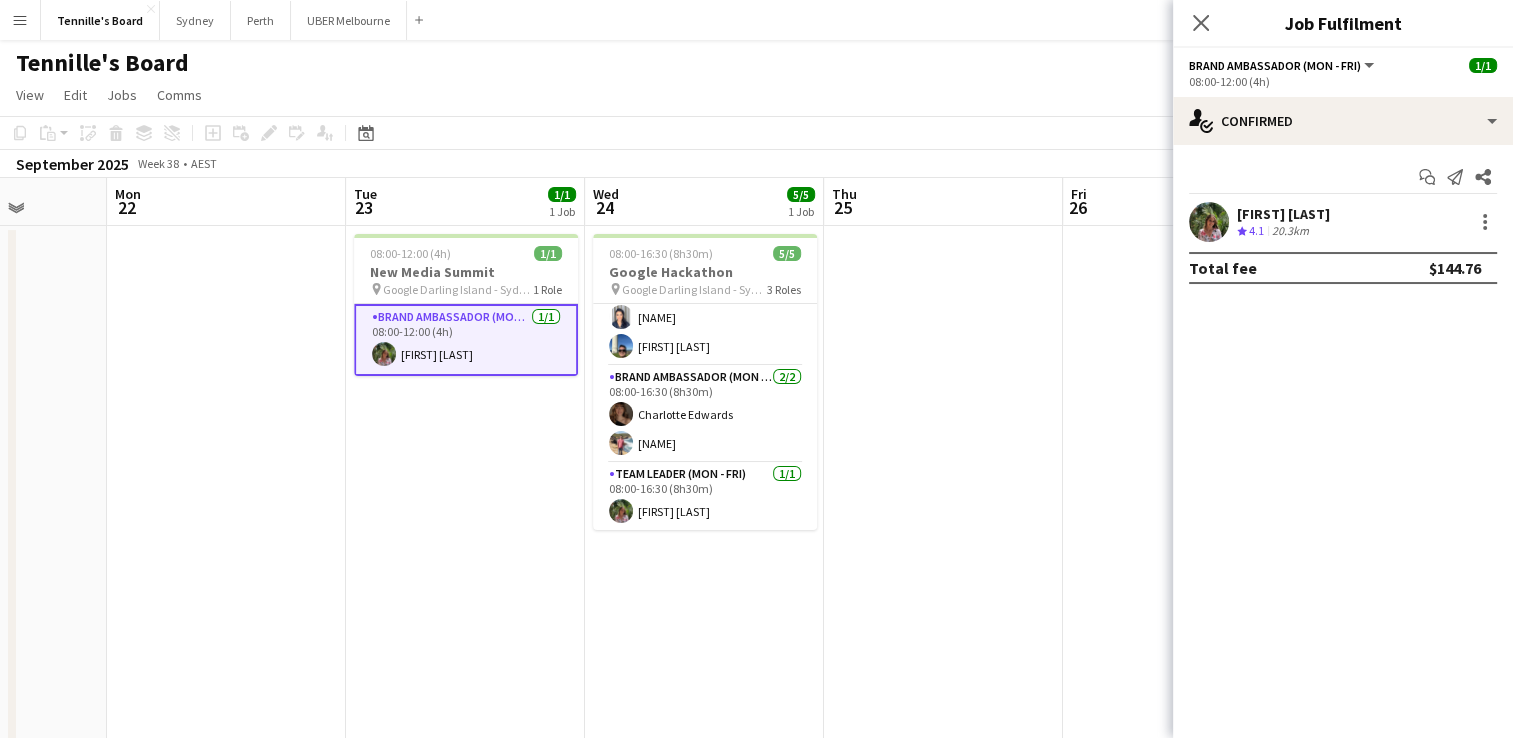 copy on "[FIRST] [LAST]" 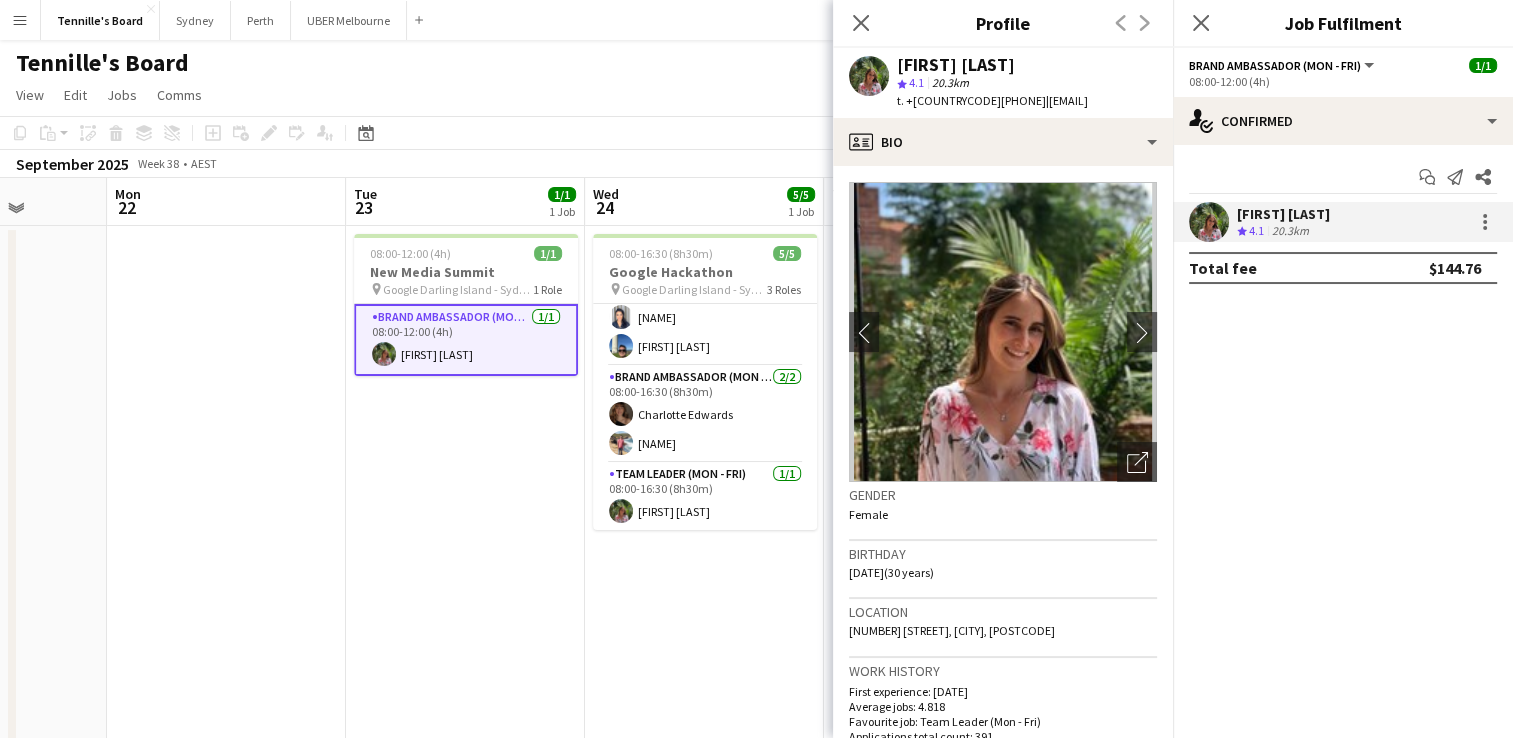 drag, startPoint x: 977, startPoint y: 101, endPoint x: 924, endPoint y: 106, distance: 53.235325 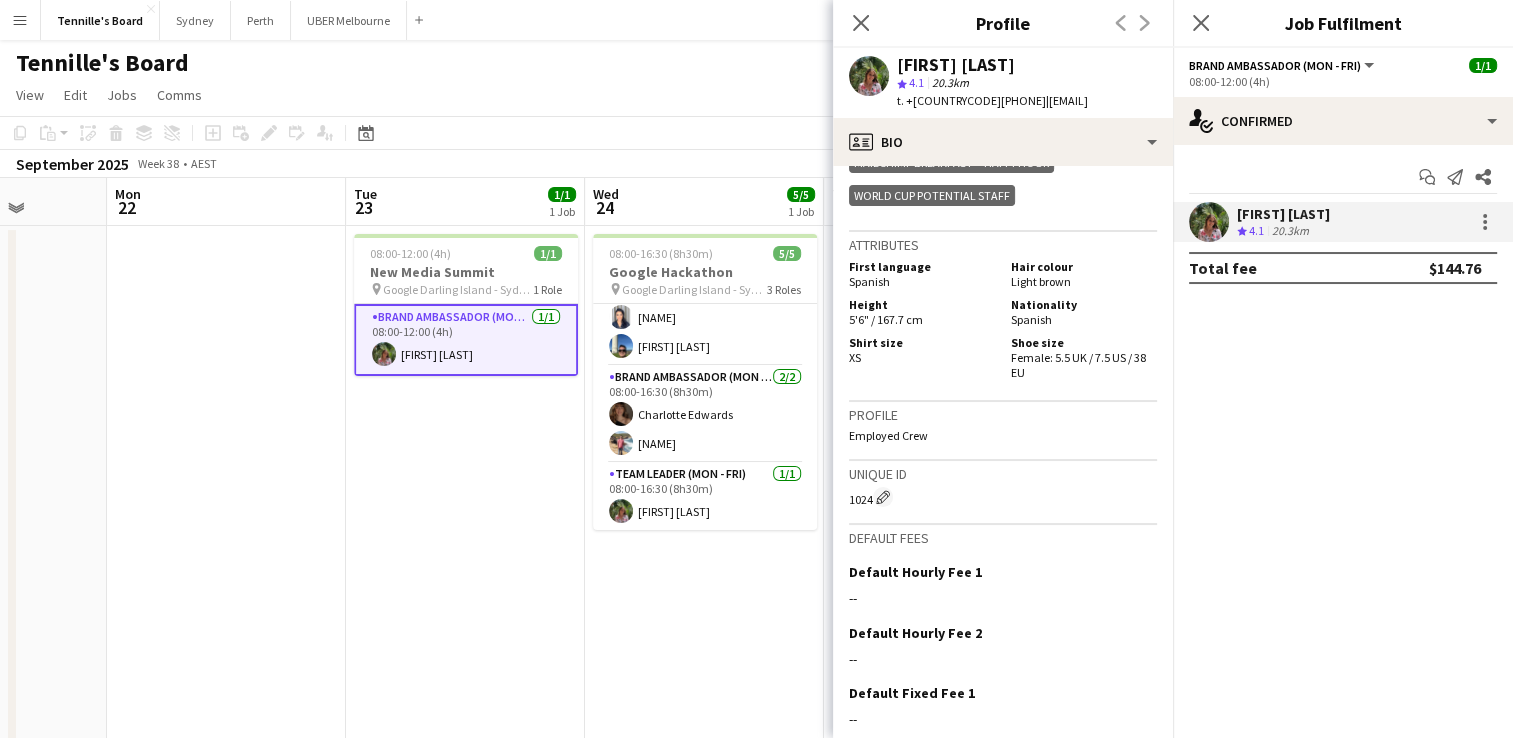 scroll, scrollTop: 1116, scrollLeft: 0, axis: vertical 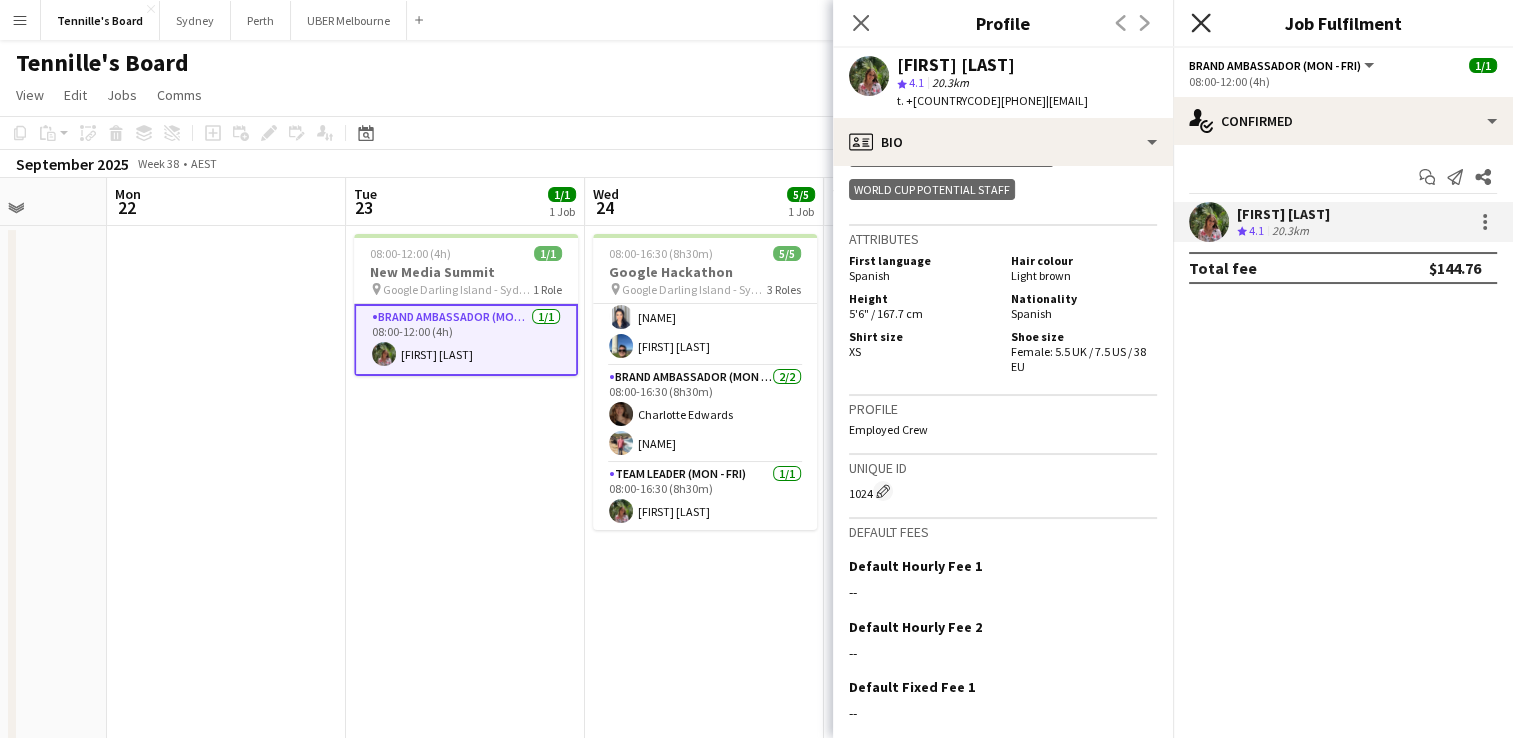 click on "Close pop-in" 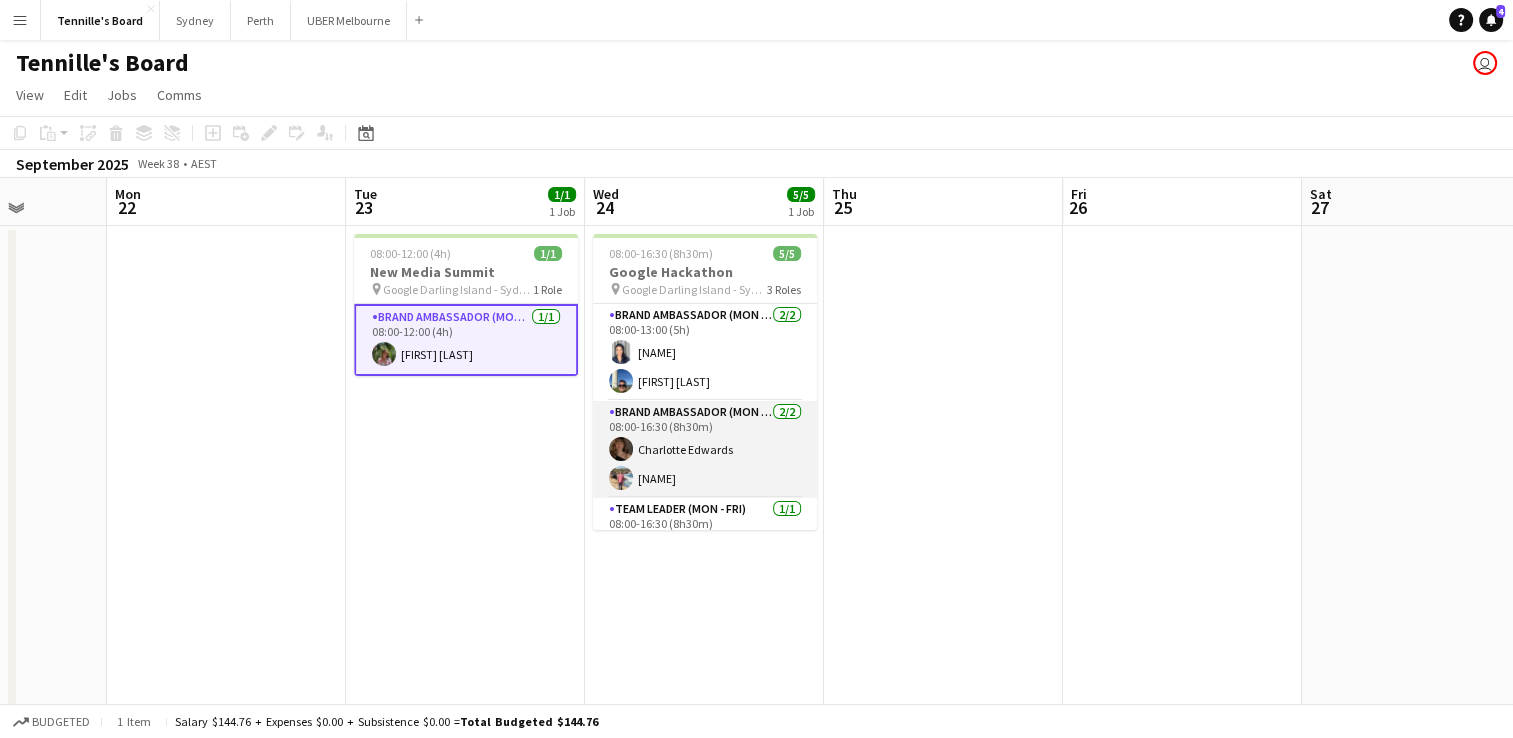 scroll, scrollTop: 0, scrollLeft: 0, axis: both 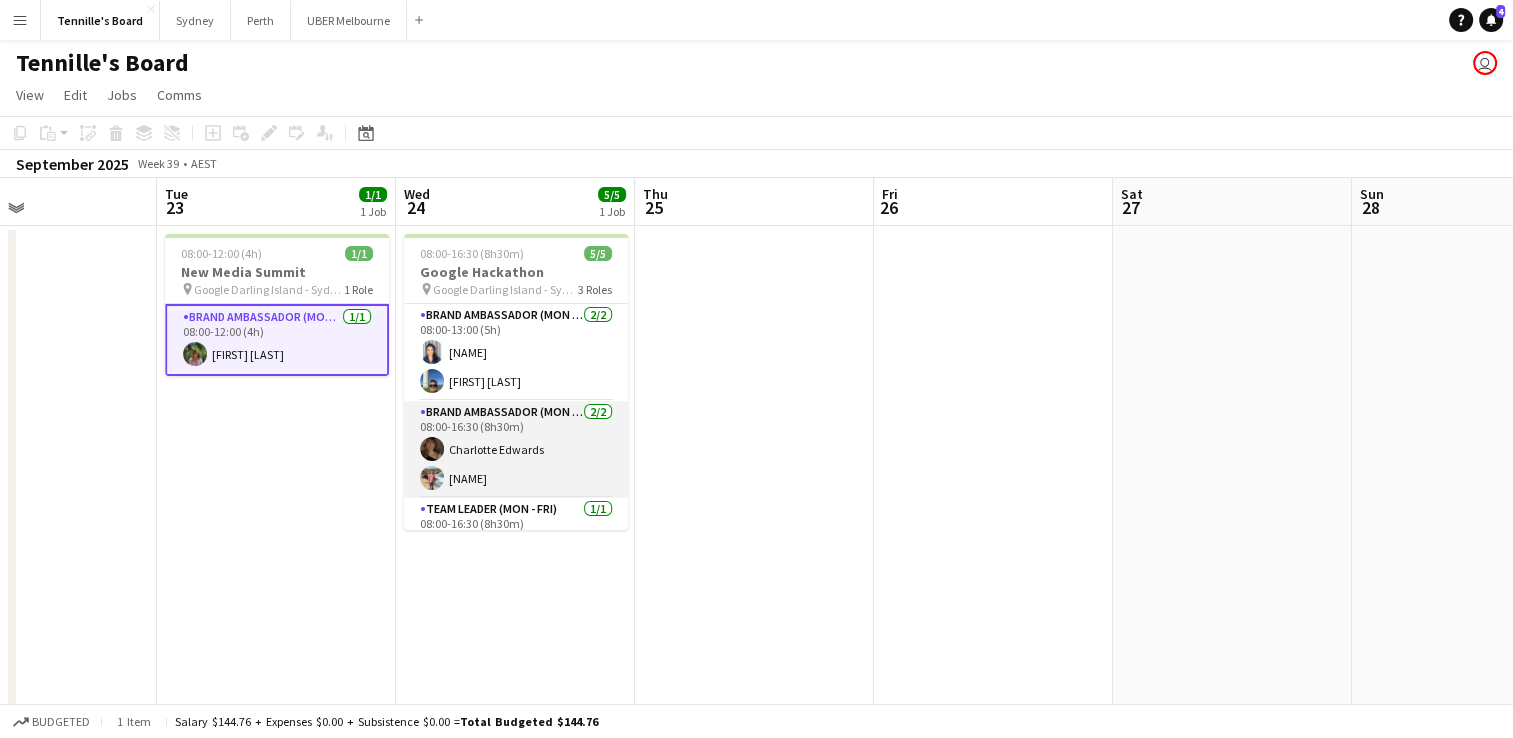 click on "Brand Ambassador (Mon - Fri)   2/2   08:00-16:30 (8h30m)
[NAME] [NAME]" at bounding box center [516, 449] 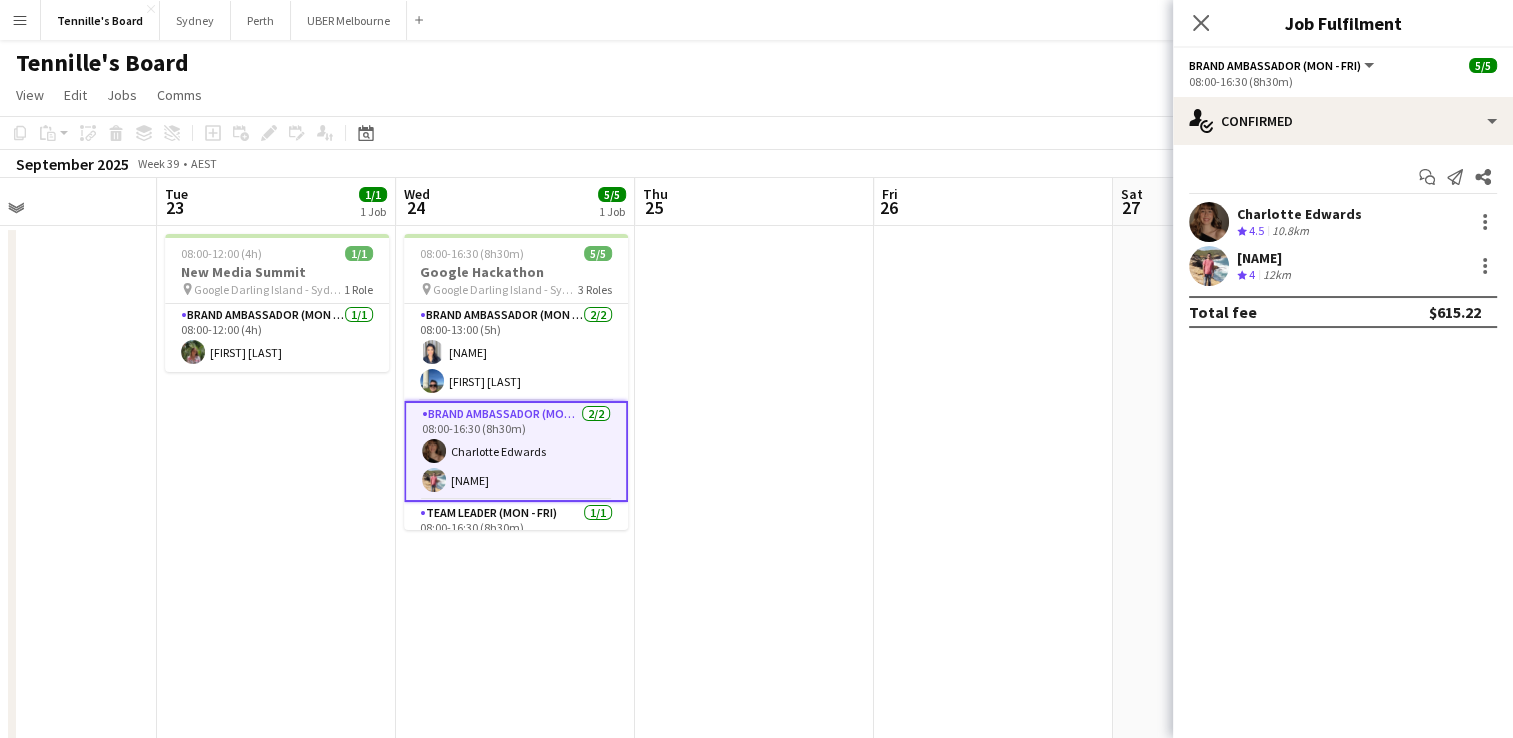 click on "[NAME]" at bounding box center [1266, 258] 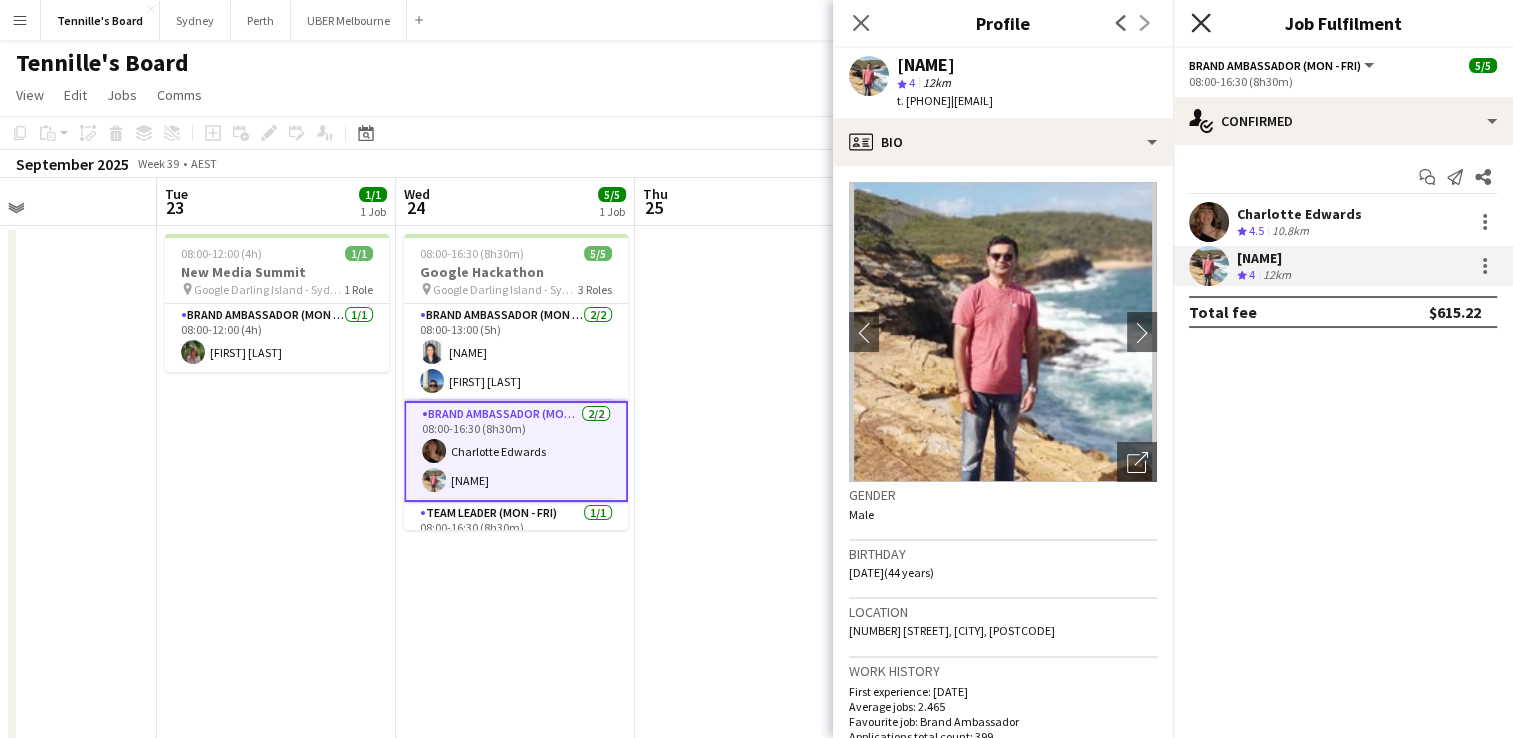 click on "Close pop-in" 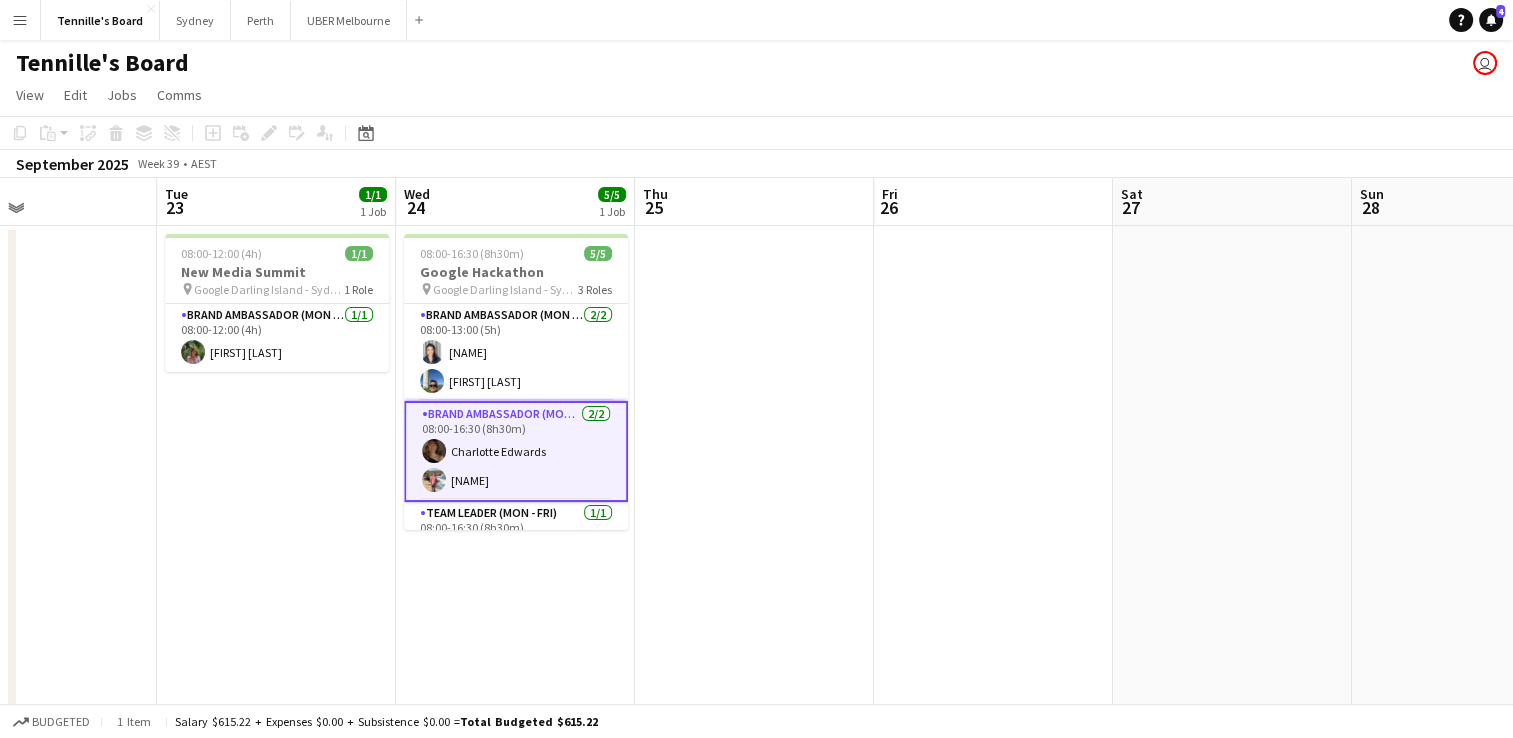 click on "Brand Ambassador (Mon - Fri)   2/2   08:00-16:30 (8h30m)
[NAME] [NAME]" at bounding box center [516, 451] 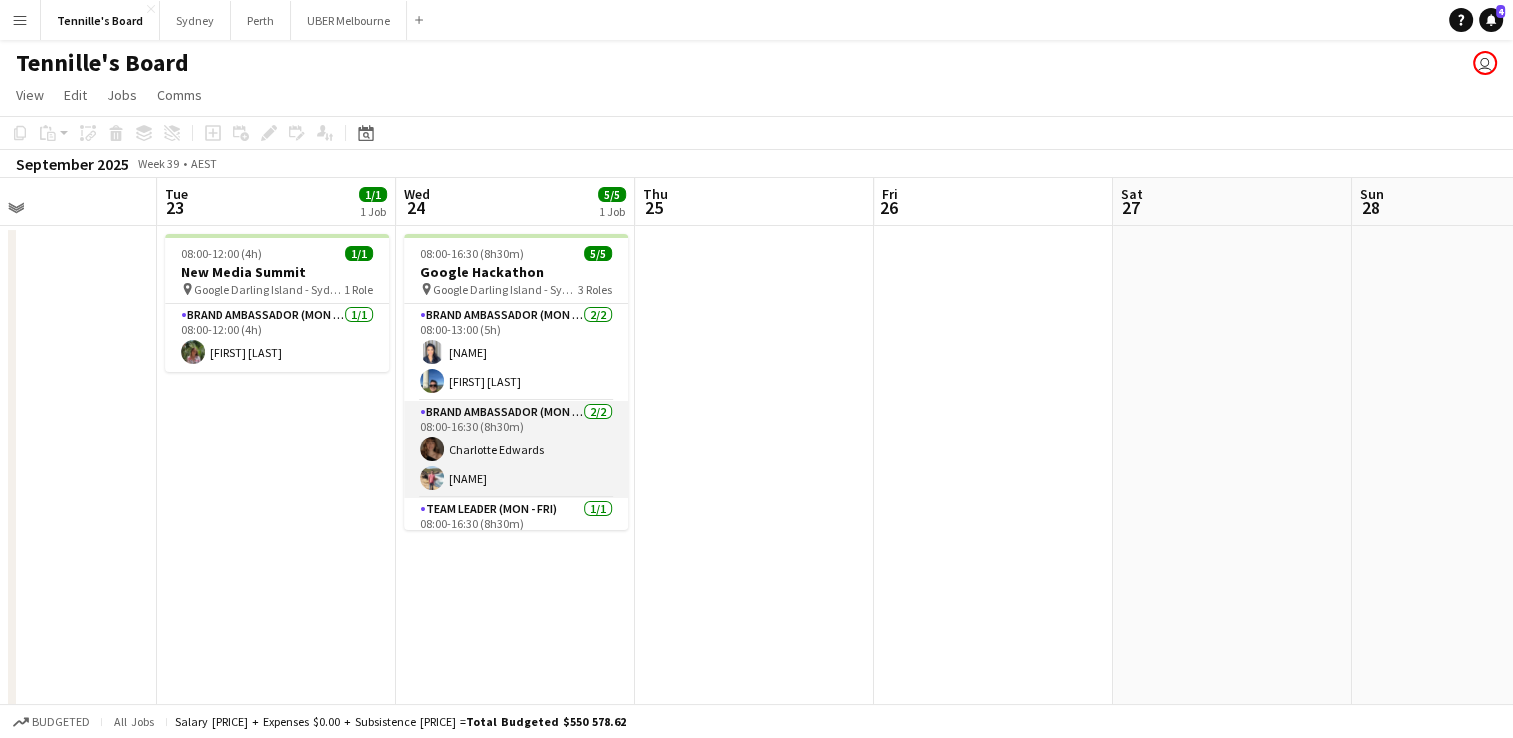click on "Brand Ambassador (Mon - Fri)   2/2   08:00-16:30 (8h30m)
[NAME] [NAME]" at bounding box center [516, 449] 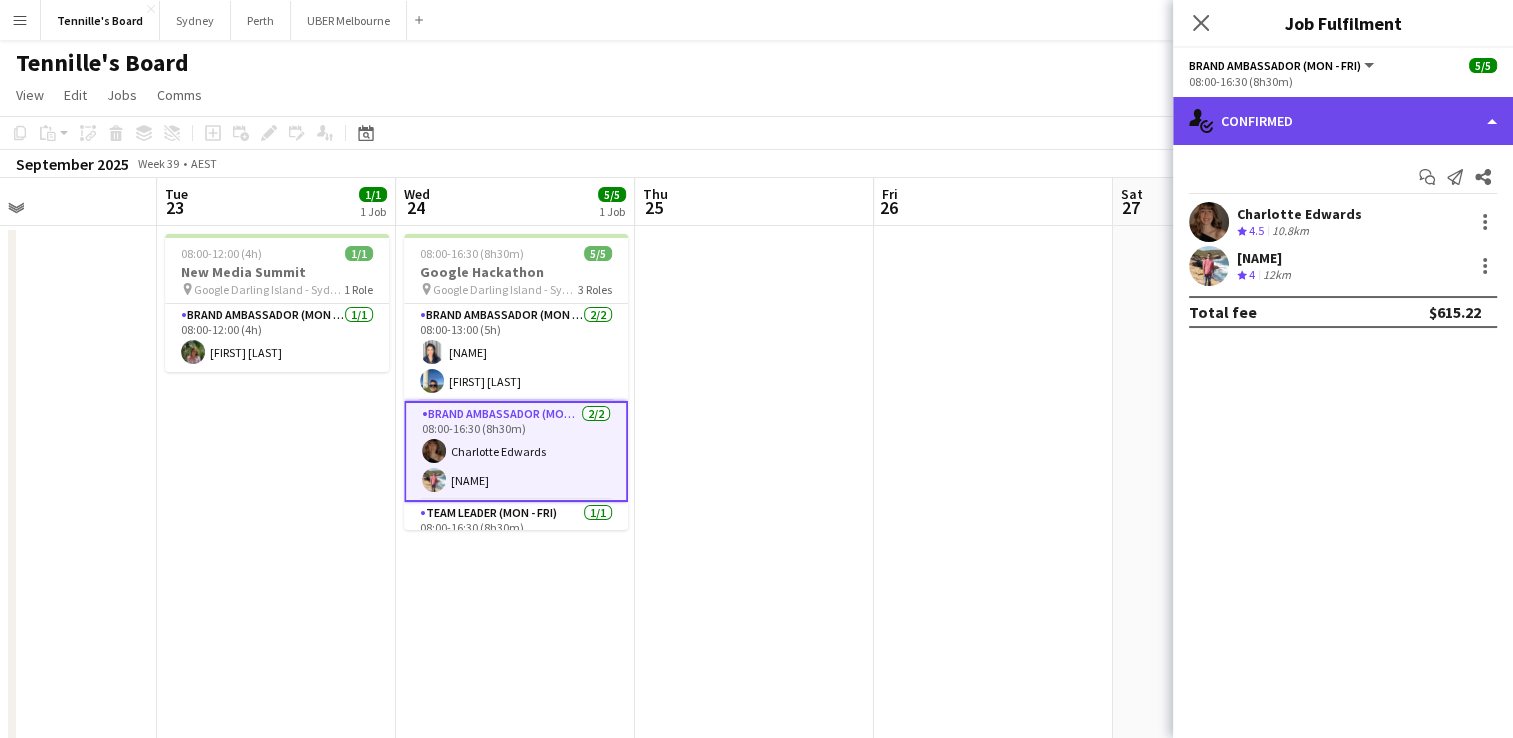 click on "single-neutral-actions-check-2
Confirmed" 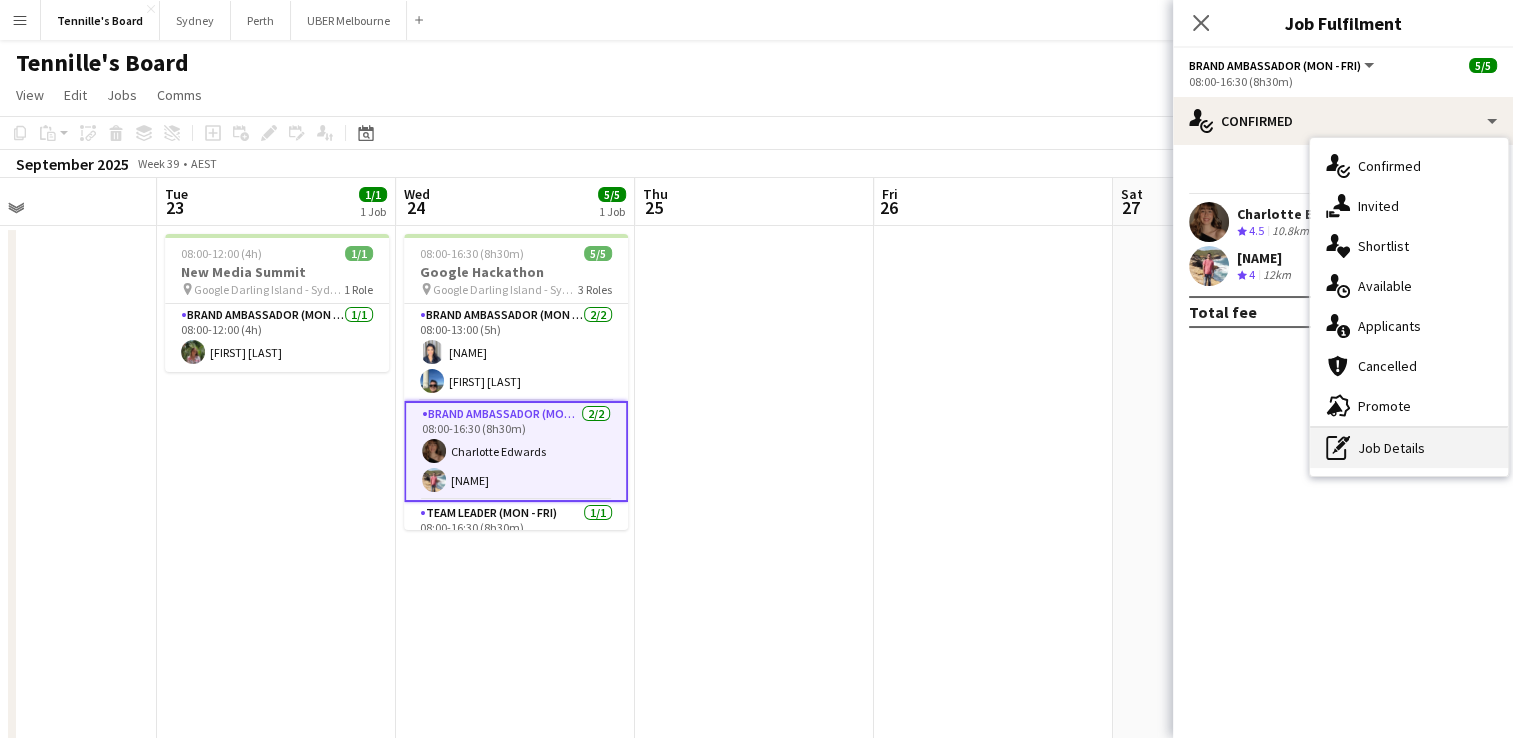 click on "pen-write
Job Details" at bounding box center (1409, 448) 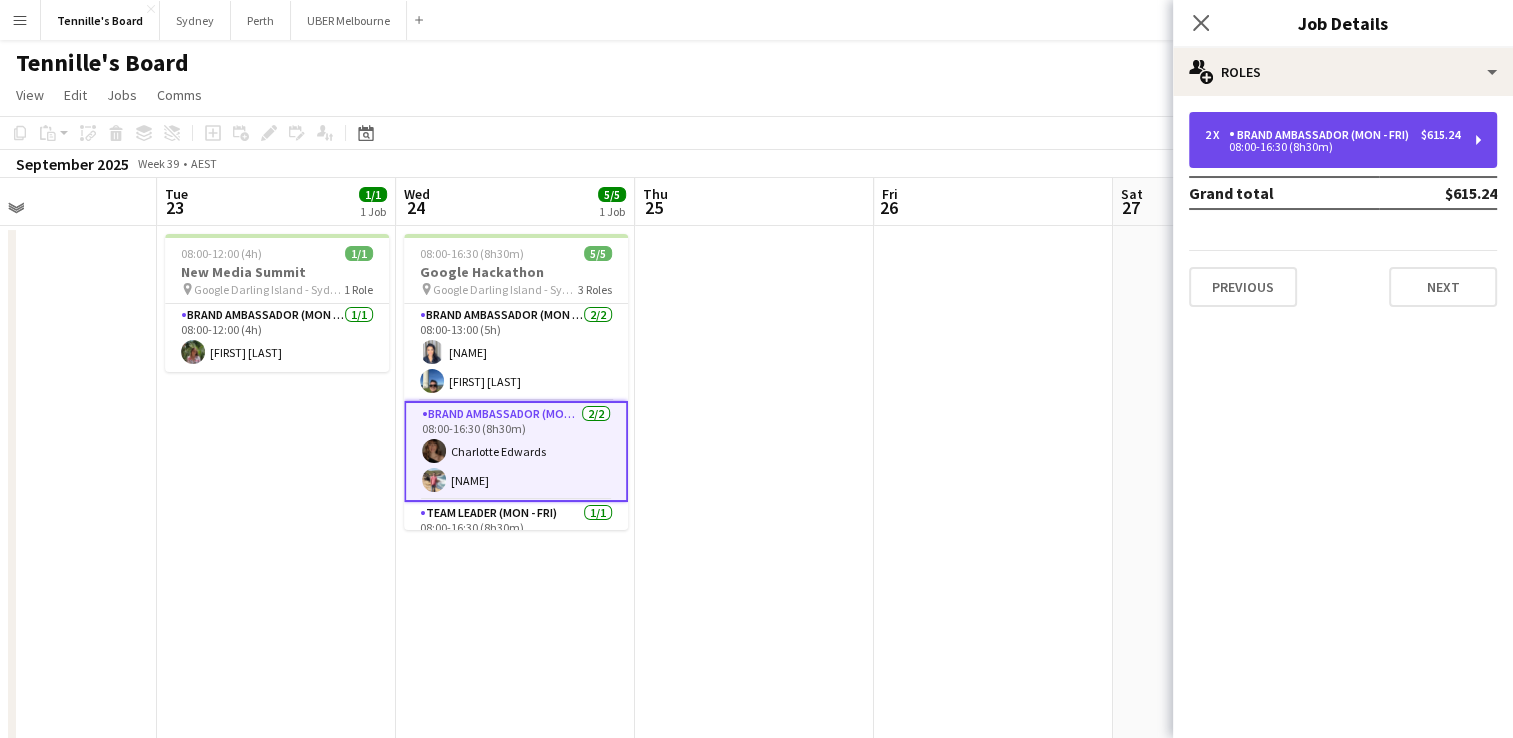 click on "Brand Ambassador (Mon - Fri)" at bounding box center (1323, 135) 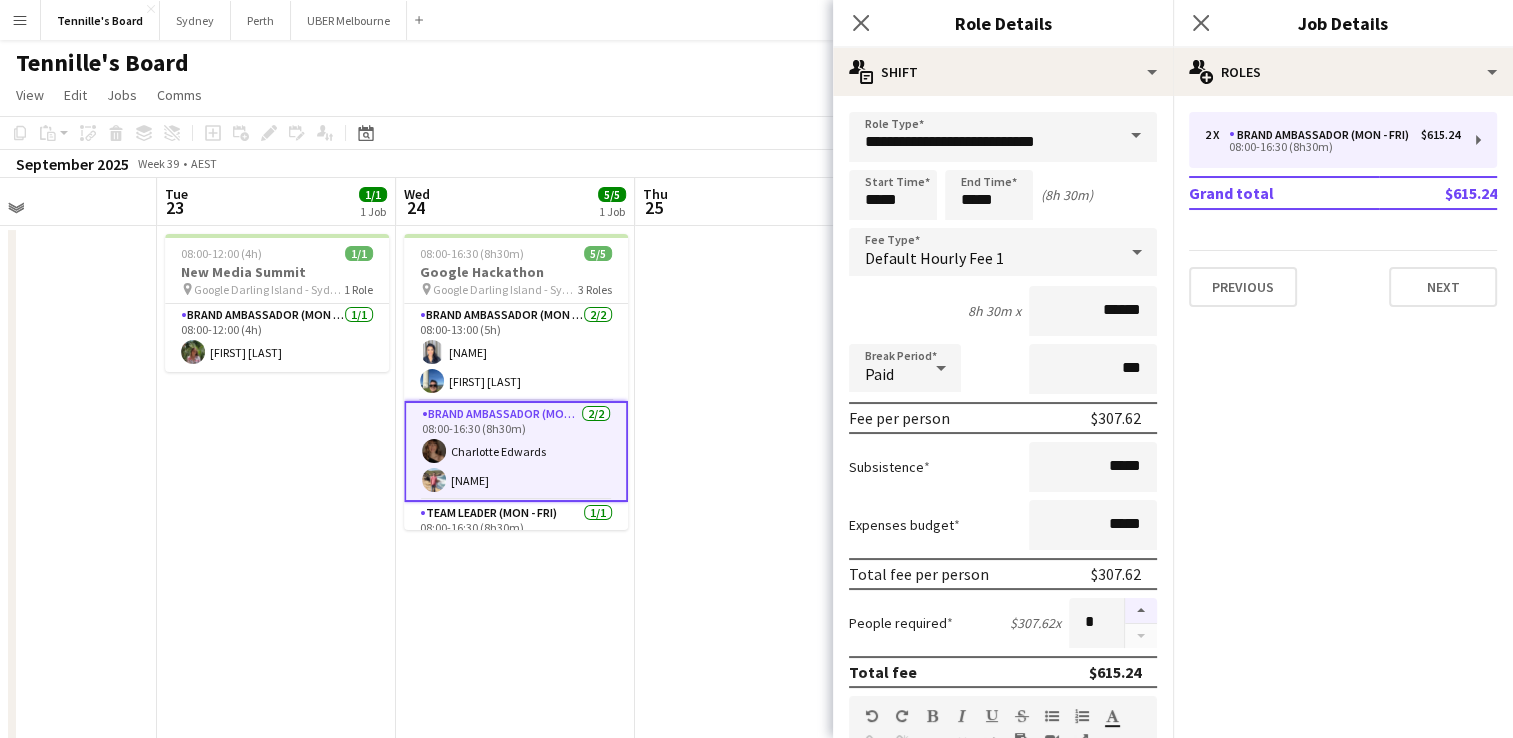 click at bounding box center (1141, 611) 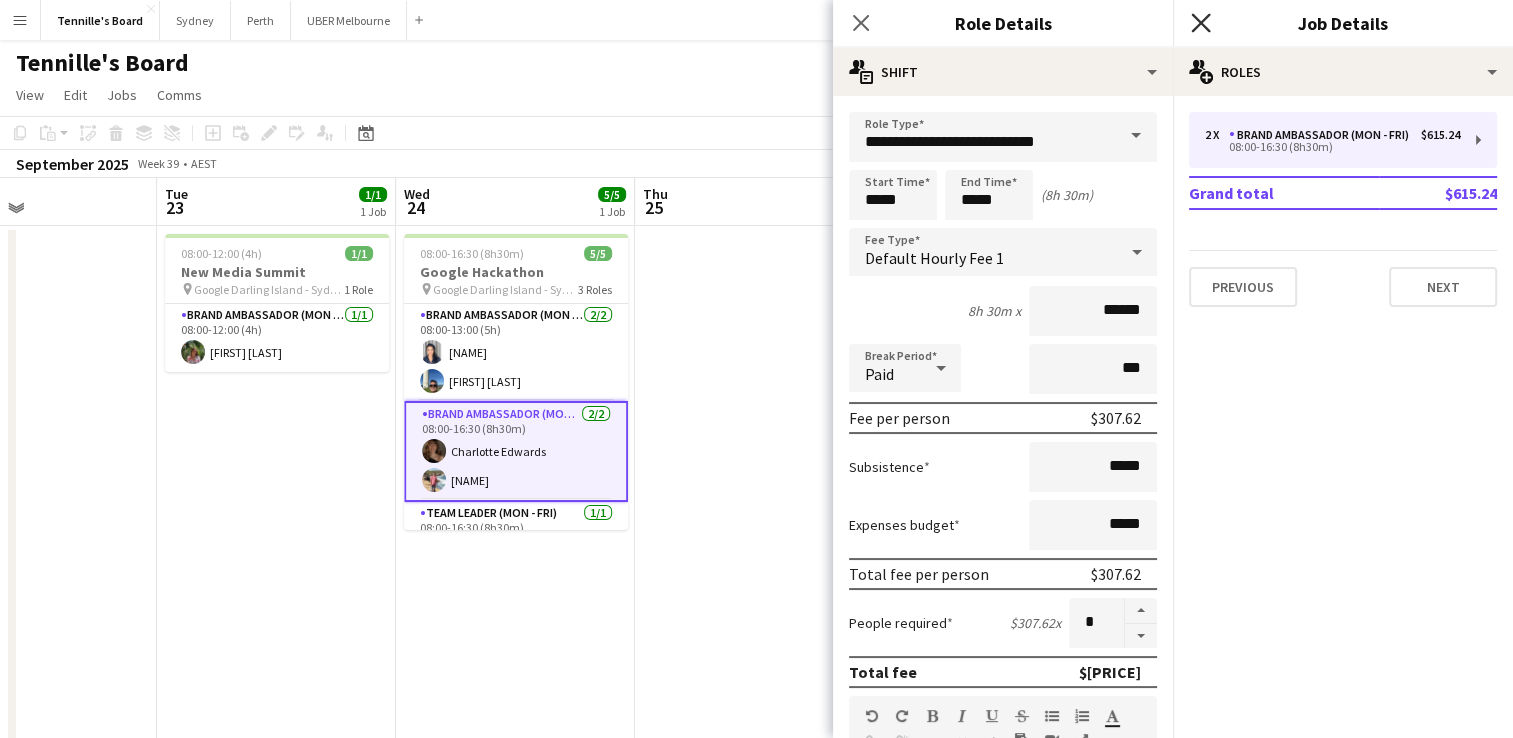 click on "Close pop-in" 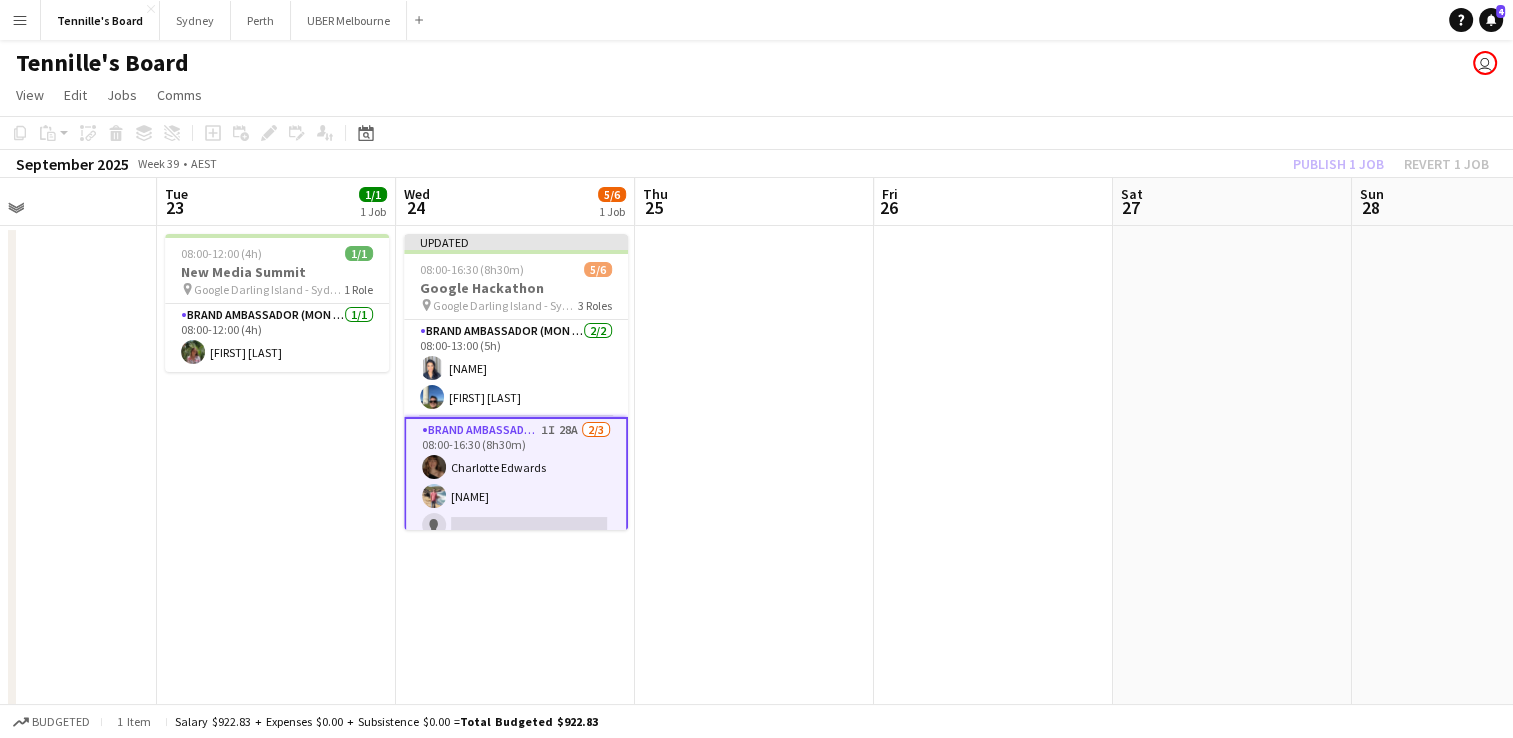 click at bounding box center [754, 577] 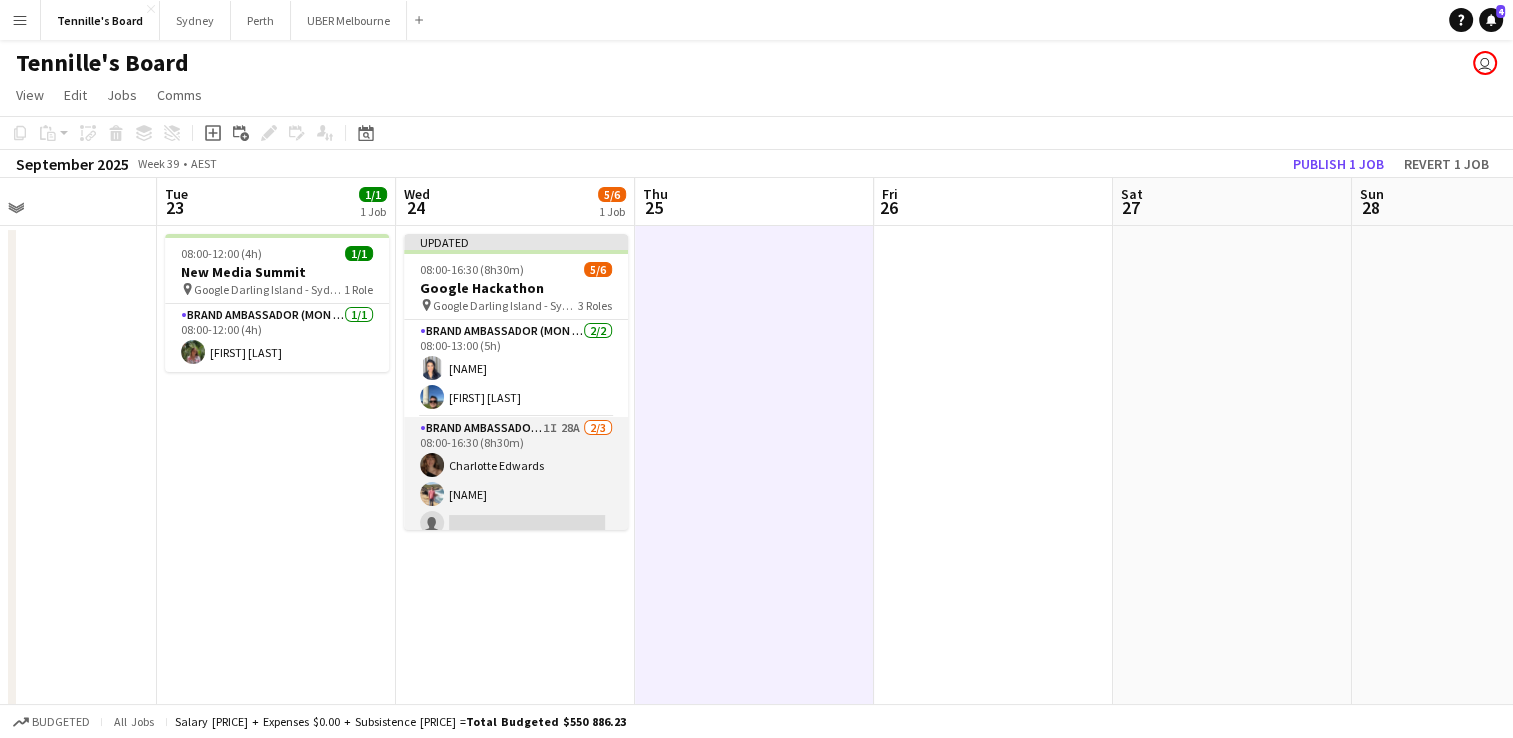scroll, scrollTop: 80, scrollLeft: 0, axis: vertical 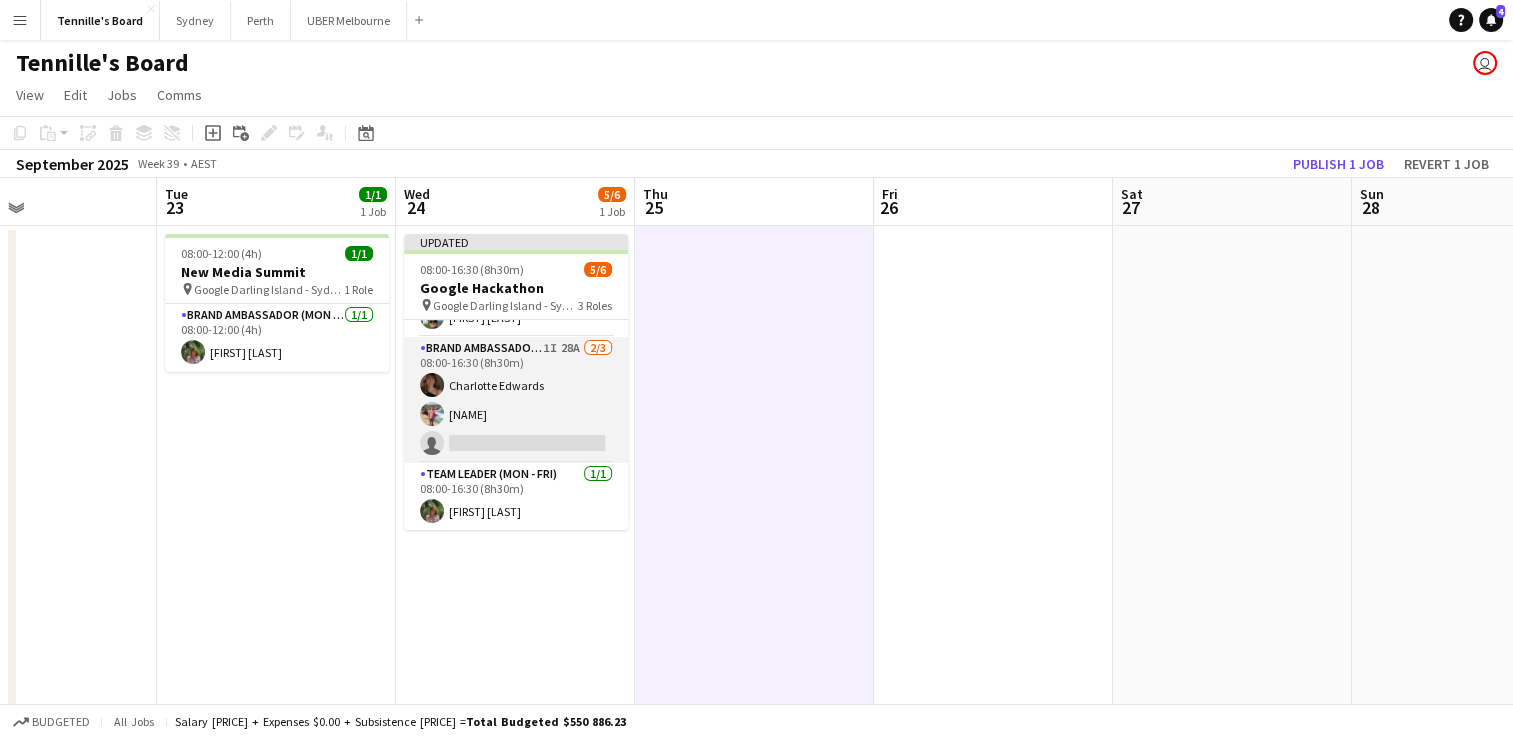 click on "Brand Ambassador (Mon - Fri)   1I   28A   2/3   08:00-16:30 (8h30m)
[FIRST] [LAST] [FIRST]
single-neutral-actions" at bounding box center (516, 400) 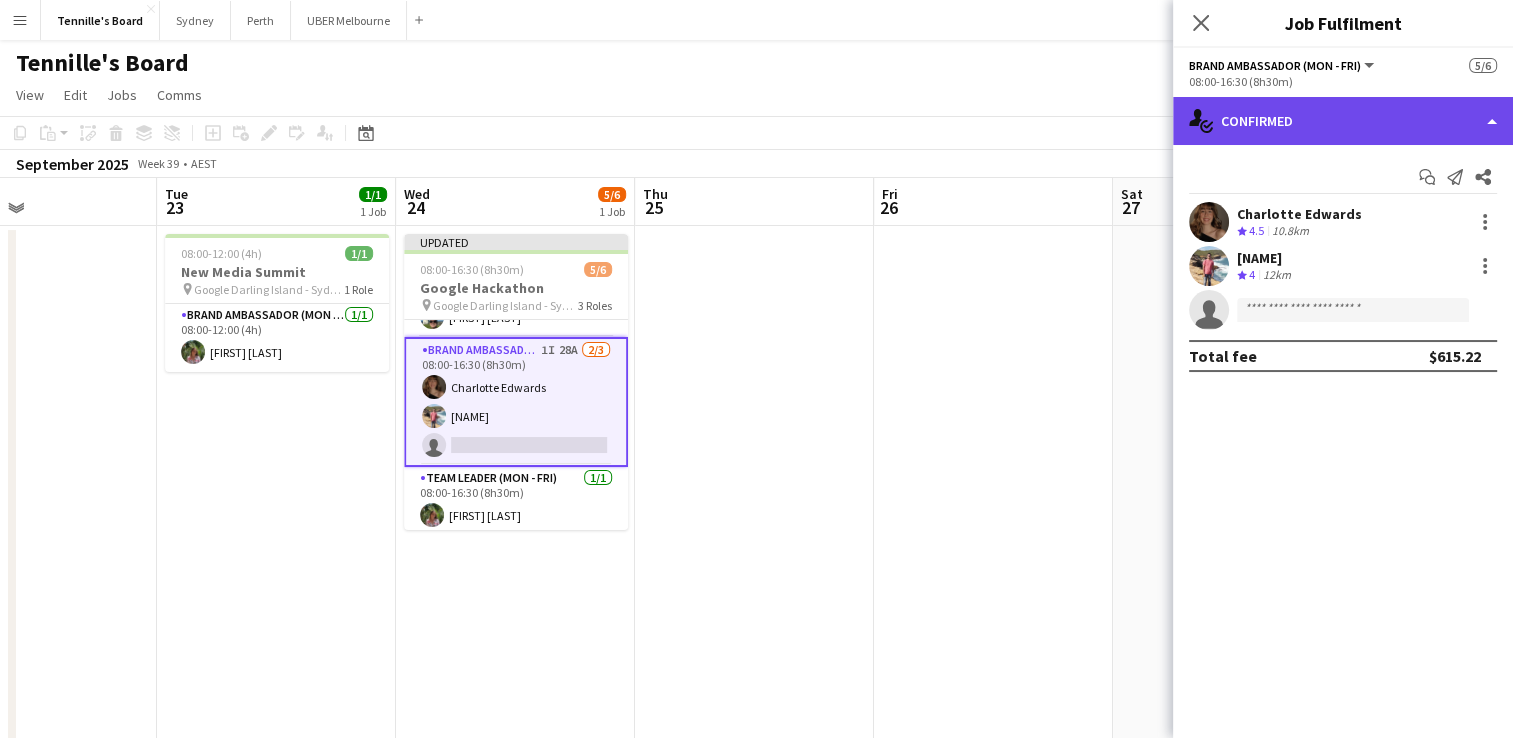click on "single-neutral-actions-check-2
Confirmed" 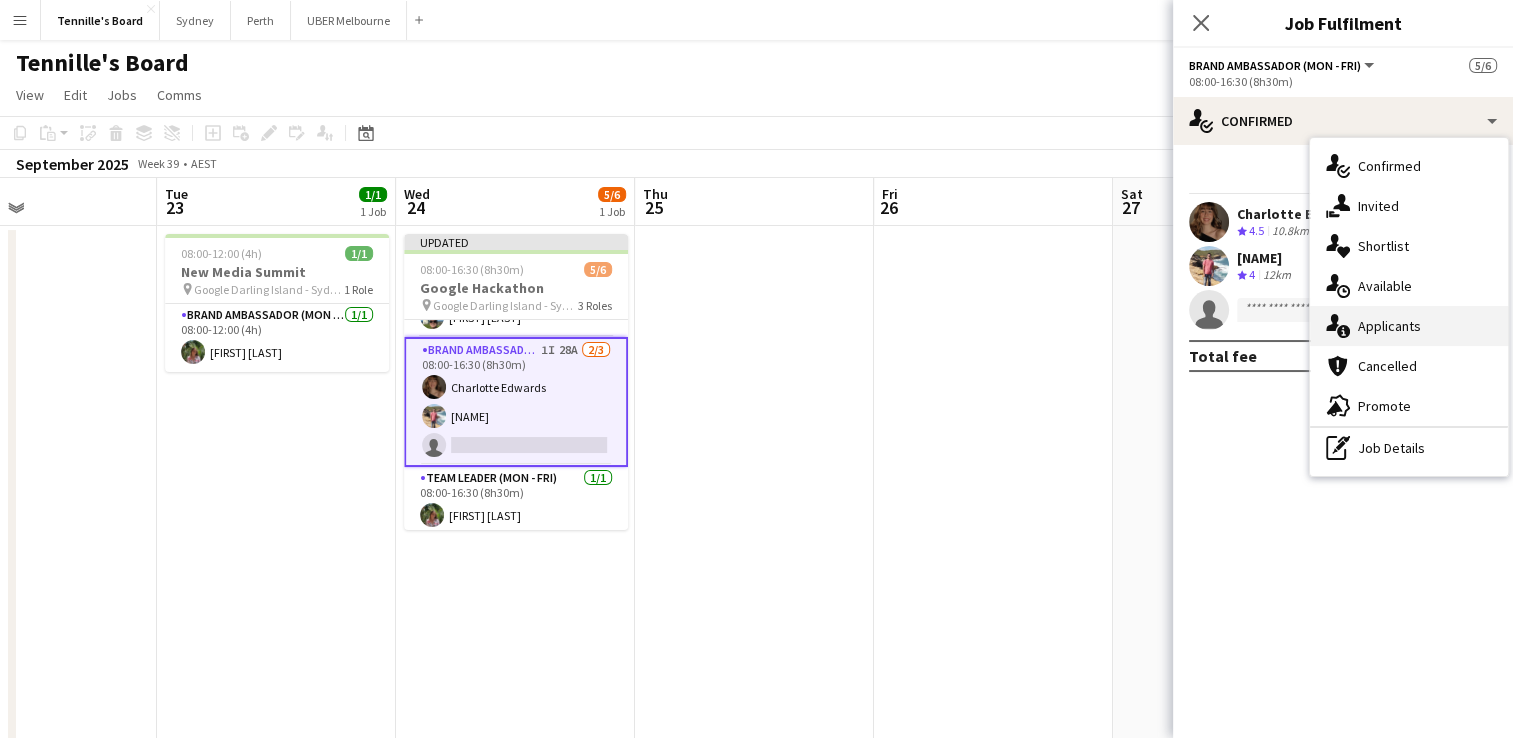 click on "single-neutral-actions-information
Applicants" at bounding box center [1409, 326] 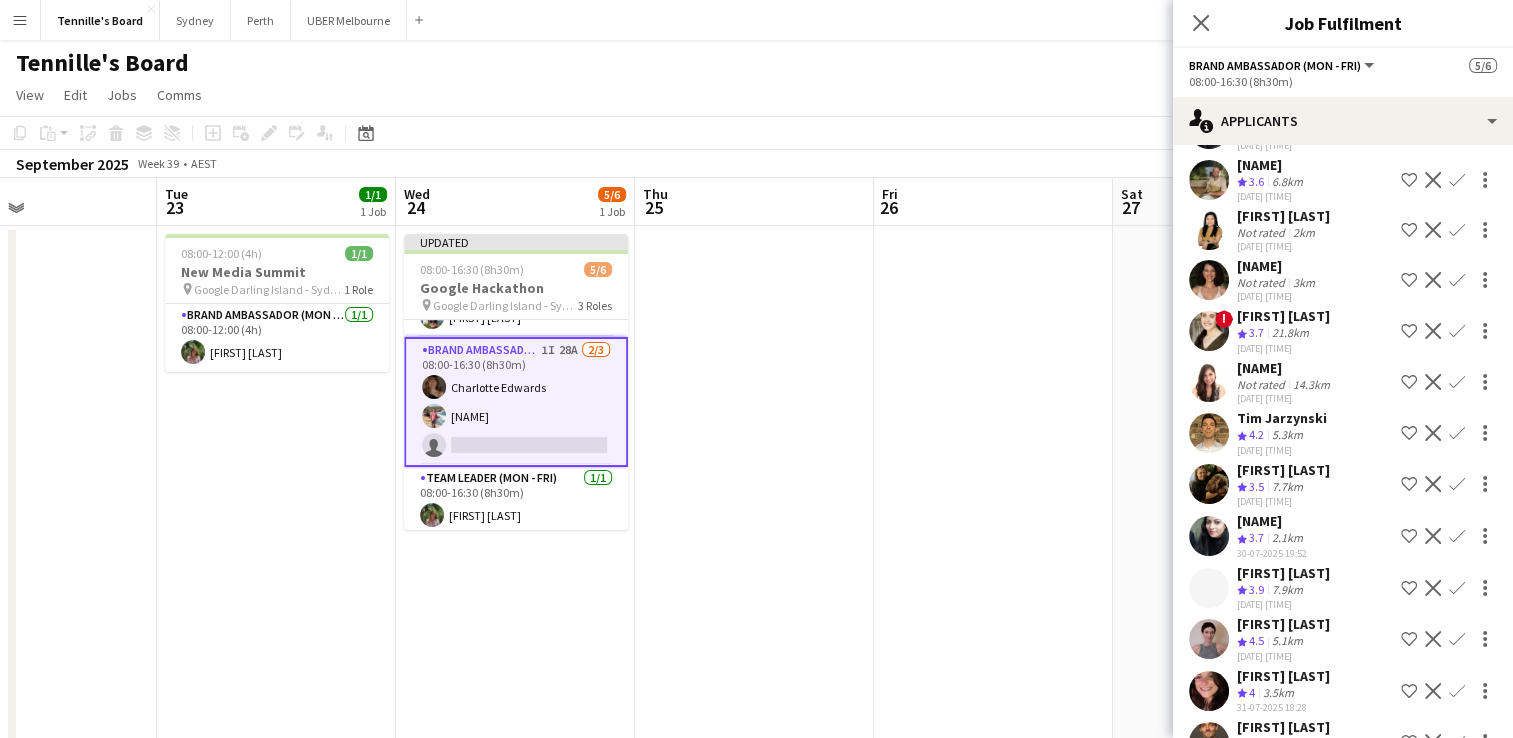 scroll, scrollTop: 955, scrollLeft: 0, axis: vertical 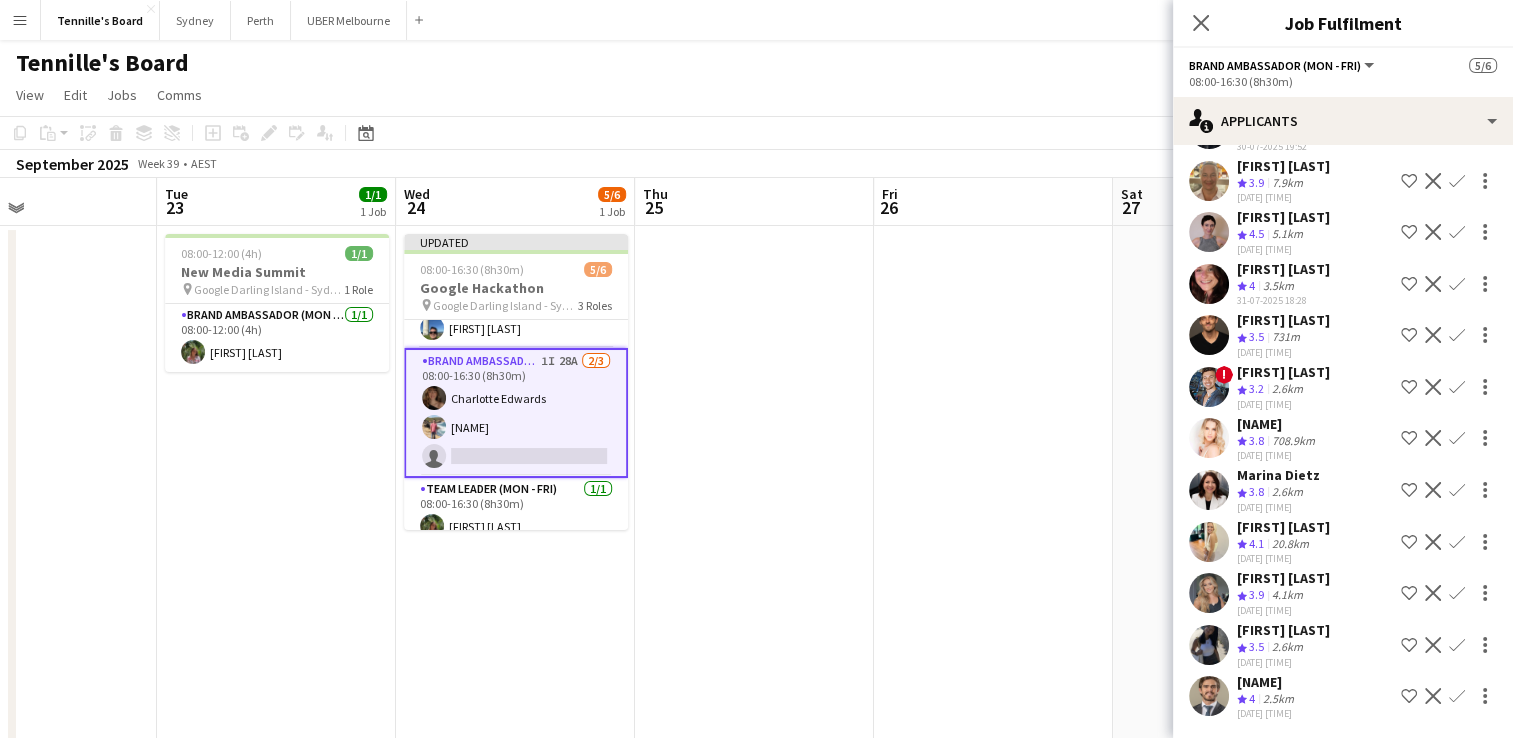click on "Confirm" at bounding box center (1457, 593) 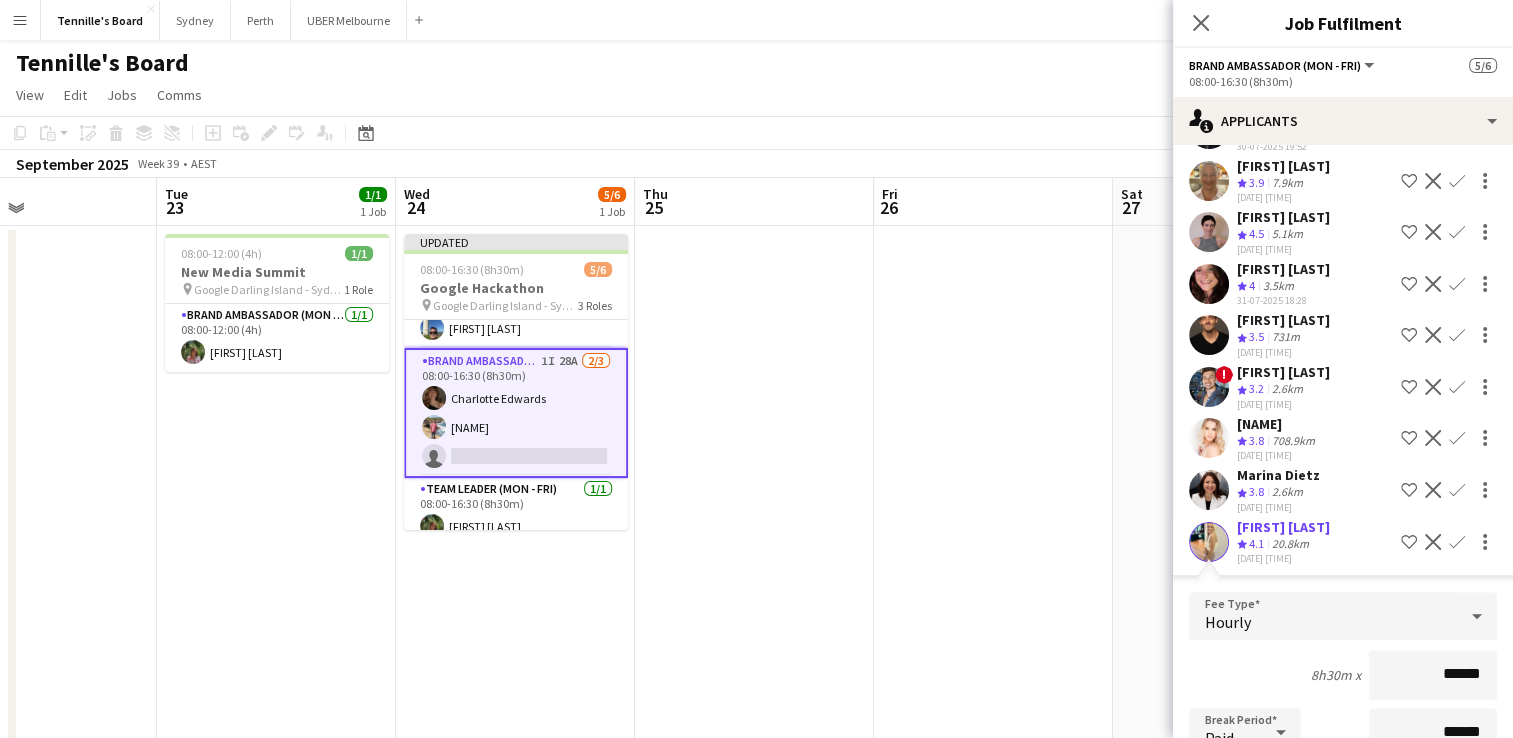 scroll, scrollTop: 1401, scrollLeft: 0, axis: vertical 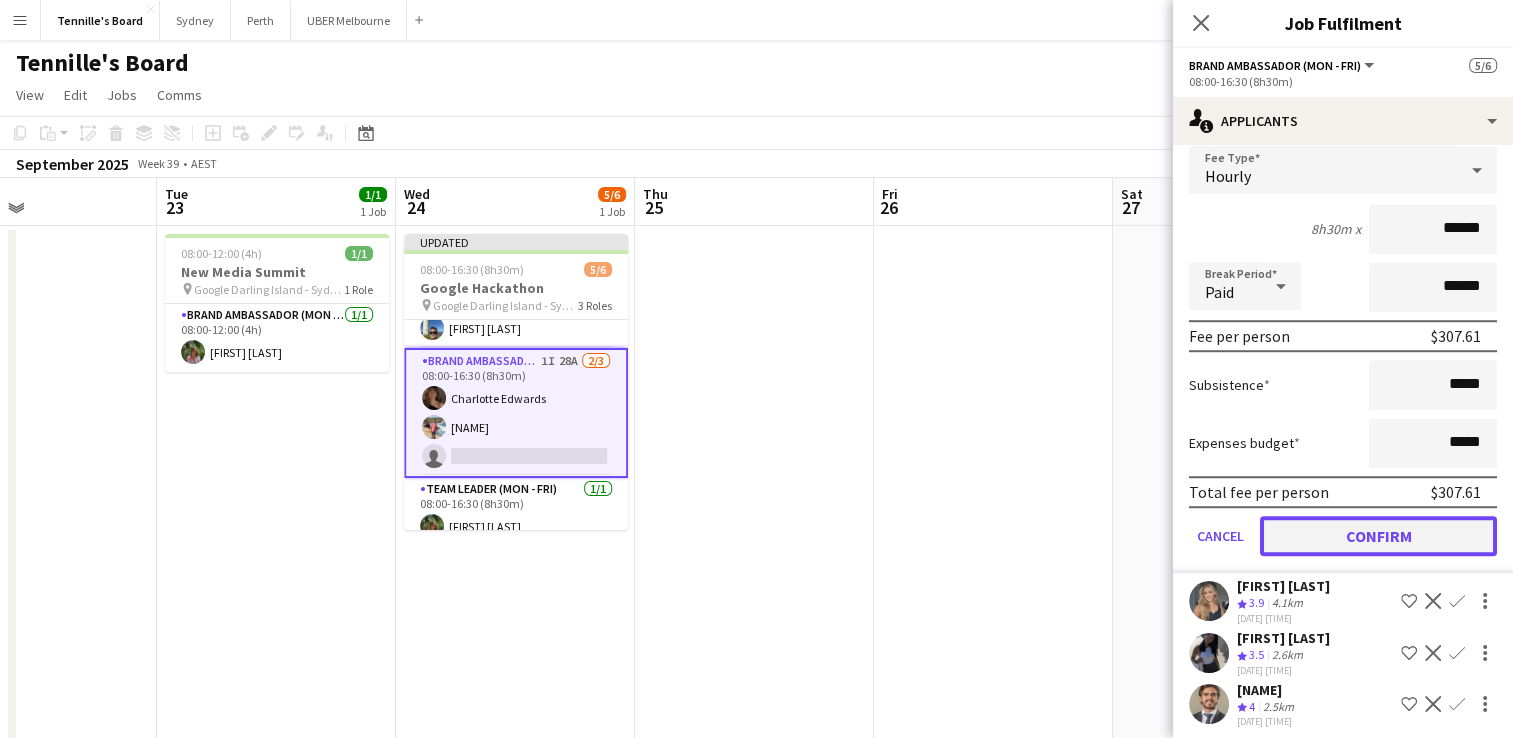 click on "Confirm" 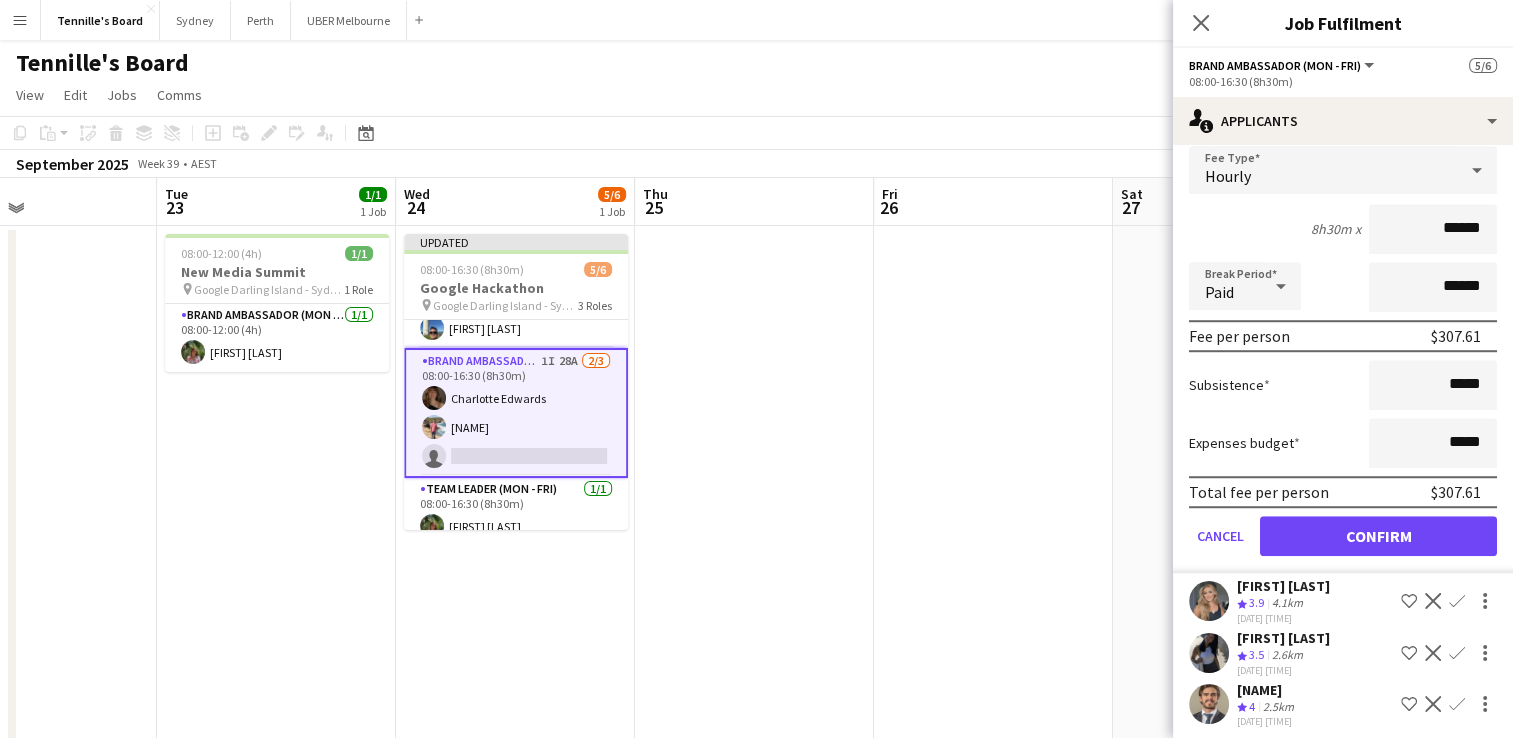 scroll, scrollTop: 899, scrollLeft: 0, axis: vertical 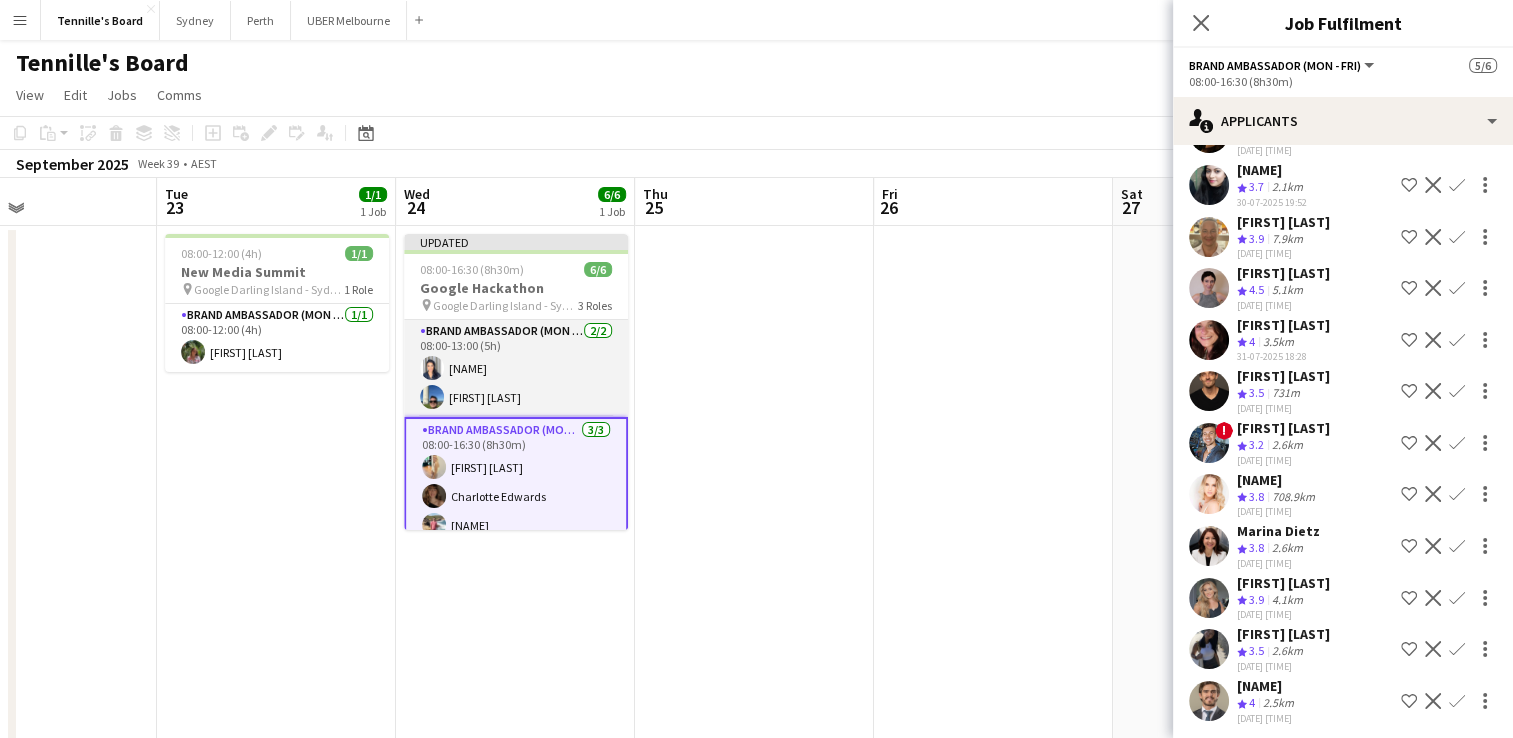 click on "Brand Ambassador (Mon - Fri)   2/2   [TIME]
[FIRST] [LAST] [FIRST] [LAST]" at bounding box center (516, 368) 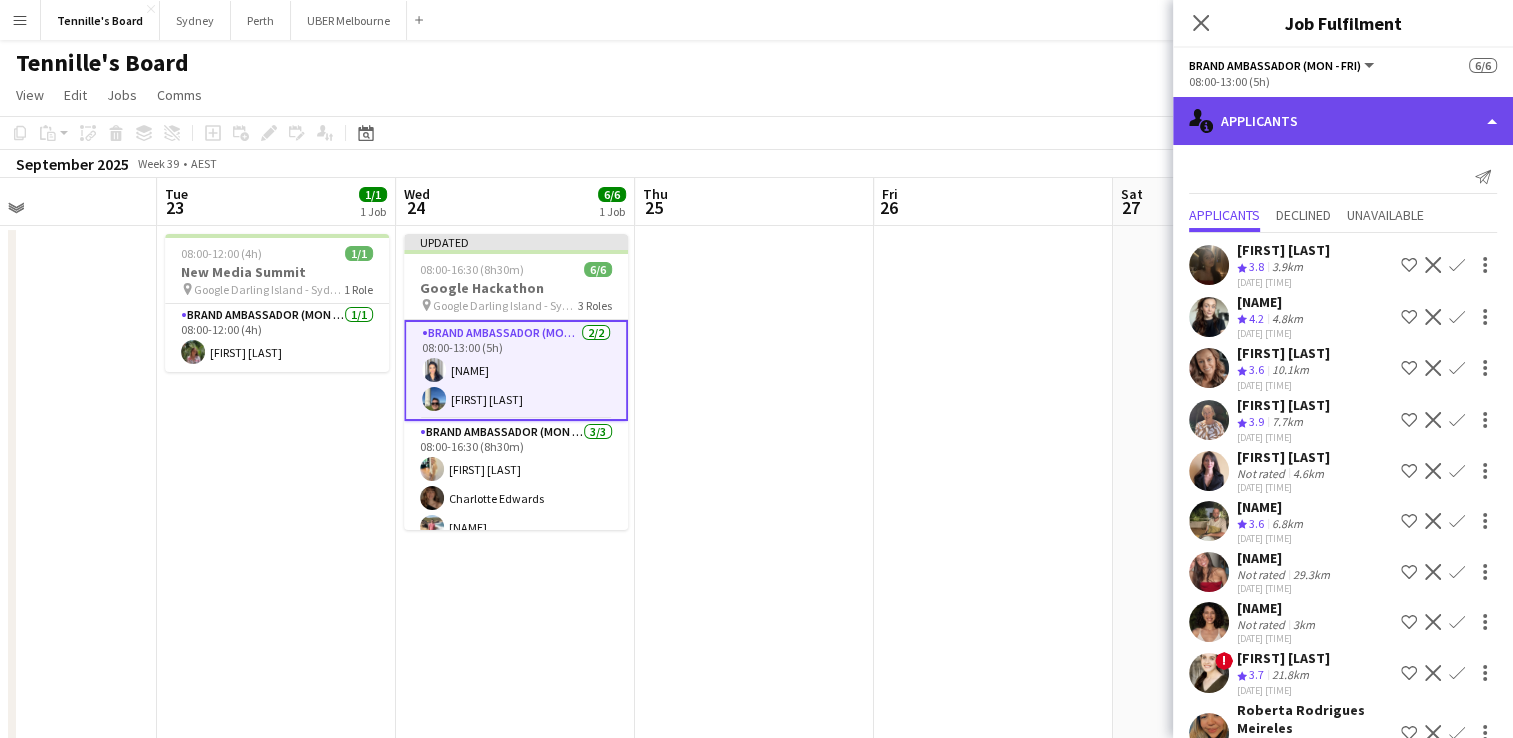 click on "single-neutral-actions-information
Applicants" 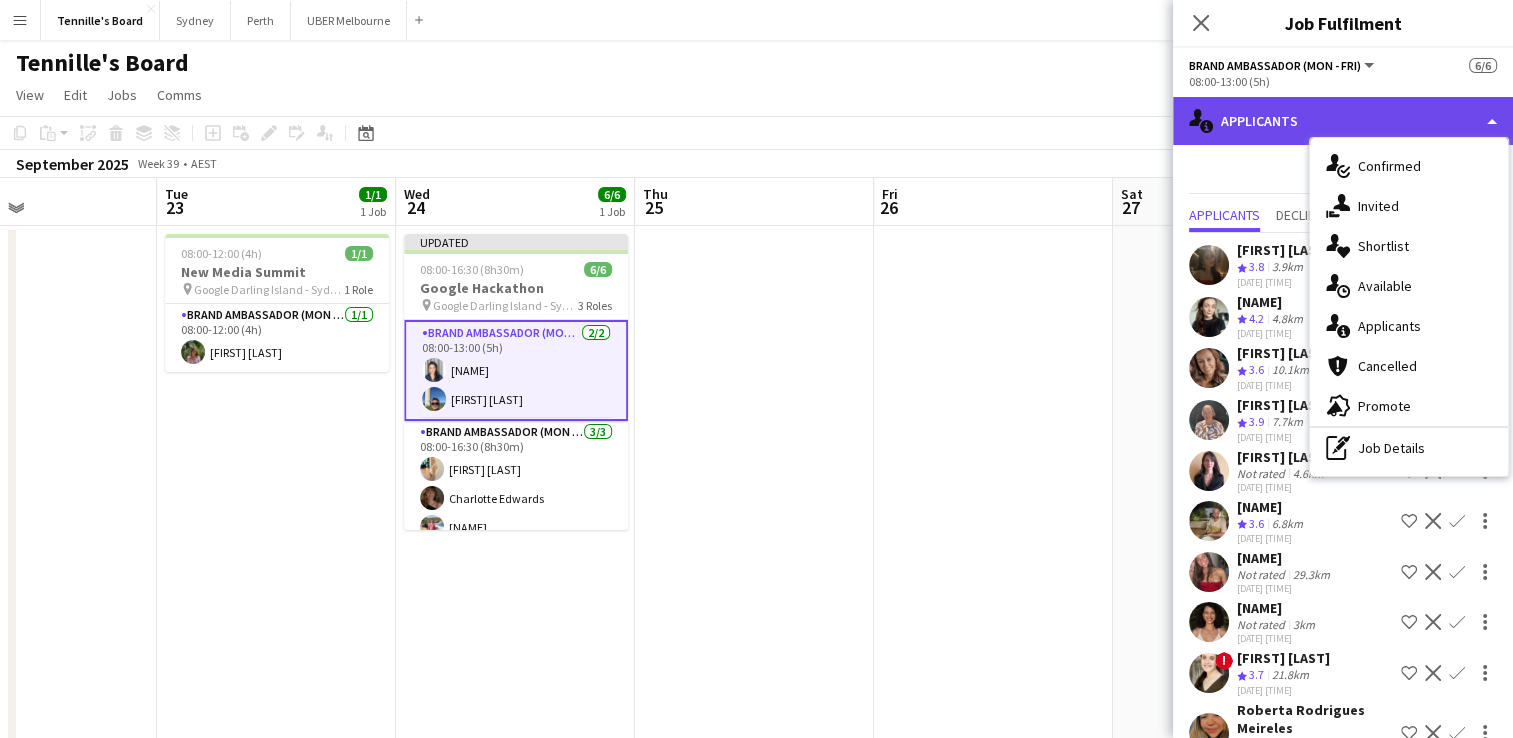 click on "single-neutral-actions-information
Applicants" 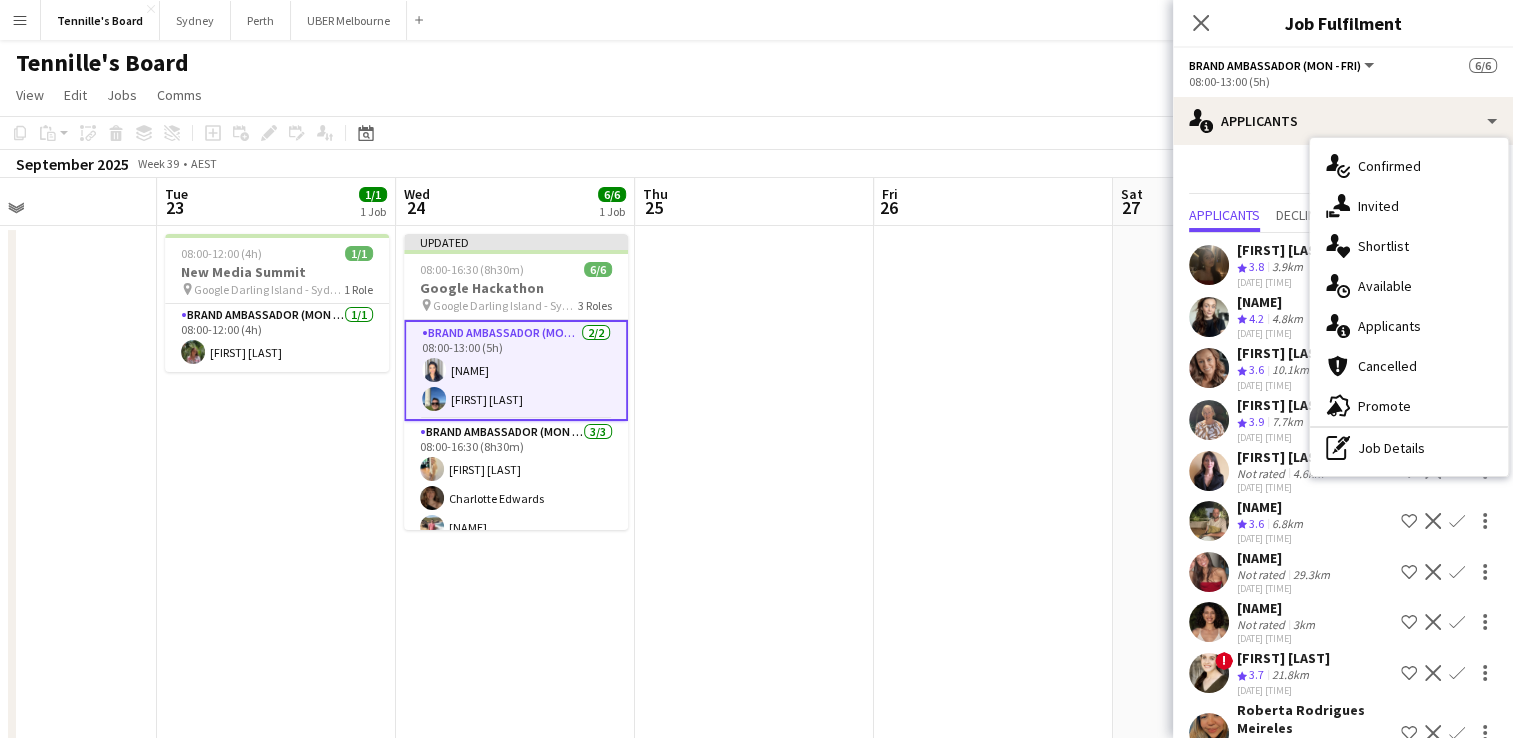 click at bounding box center (993, 577) 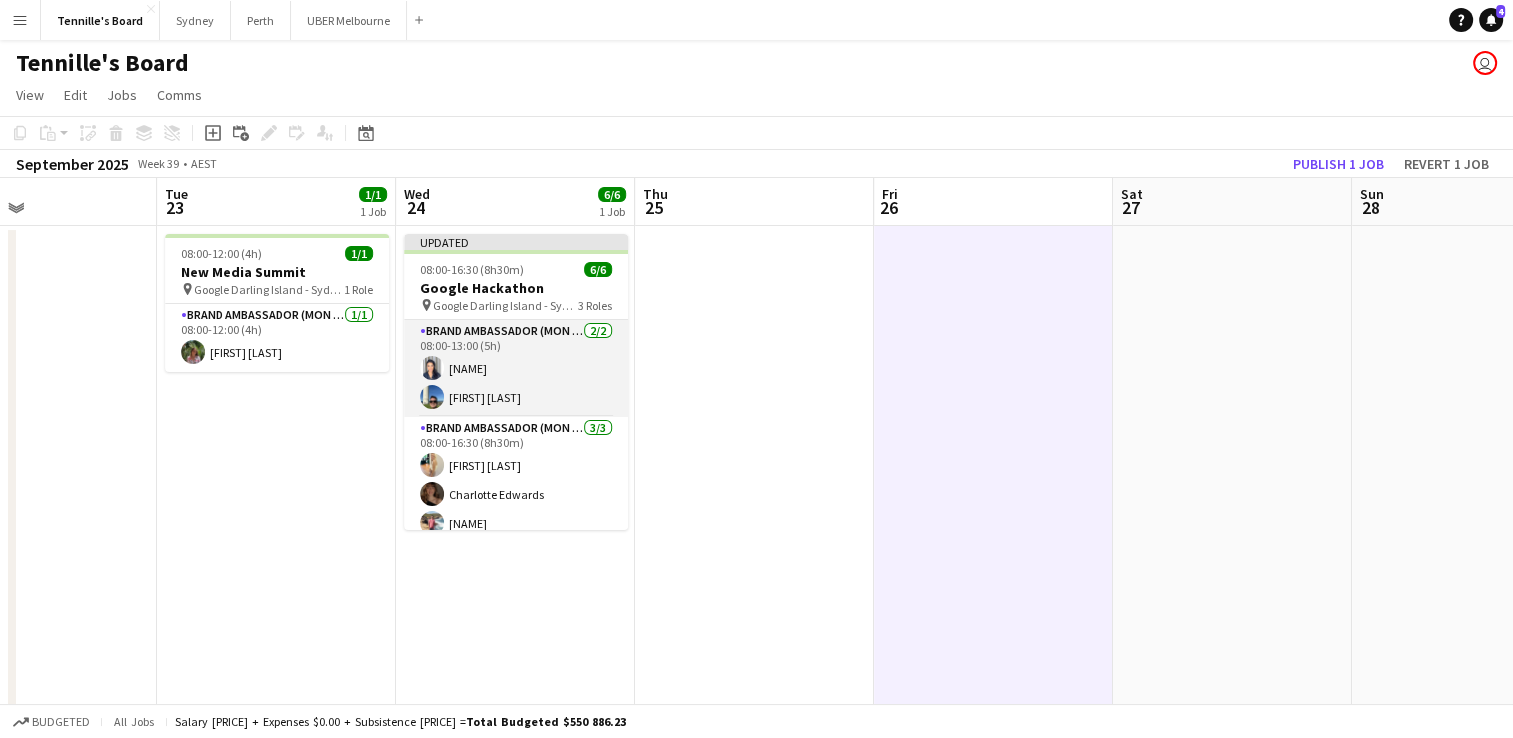 click on "Brand Ambassador (Mon - Fri)   2/2   [TIME]
[FIRST] [LAST] [FIRST] [LAST]" at bounding box center (516, 368) 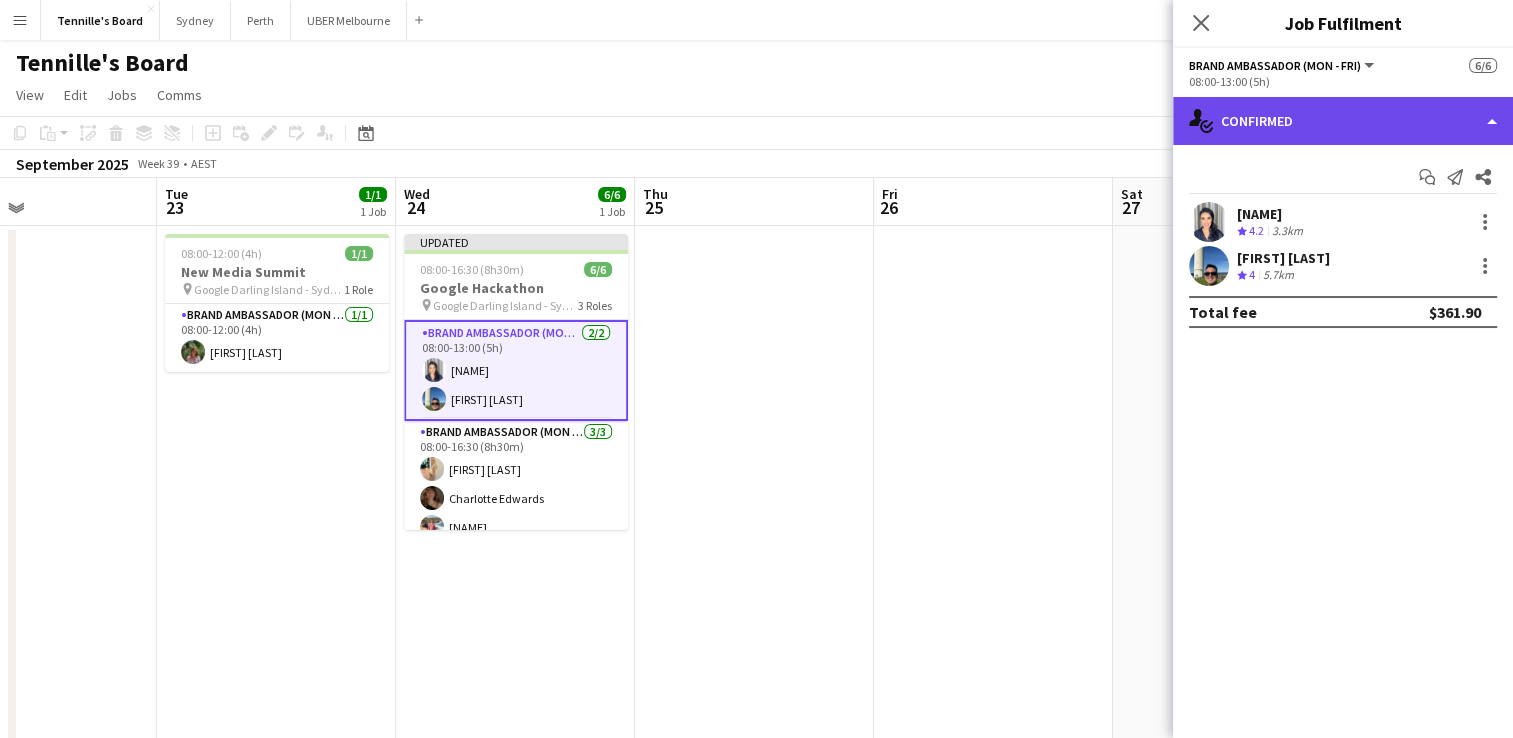 click on "single-neutral-actions-check-2
Confirmed" 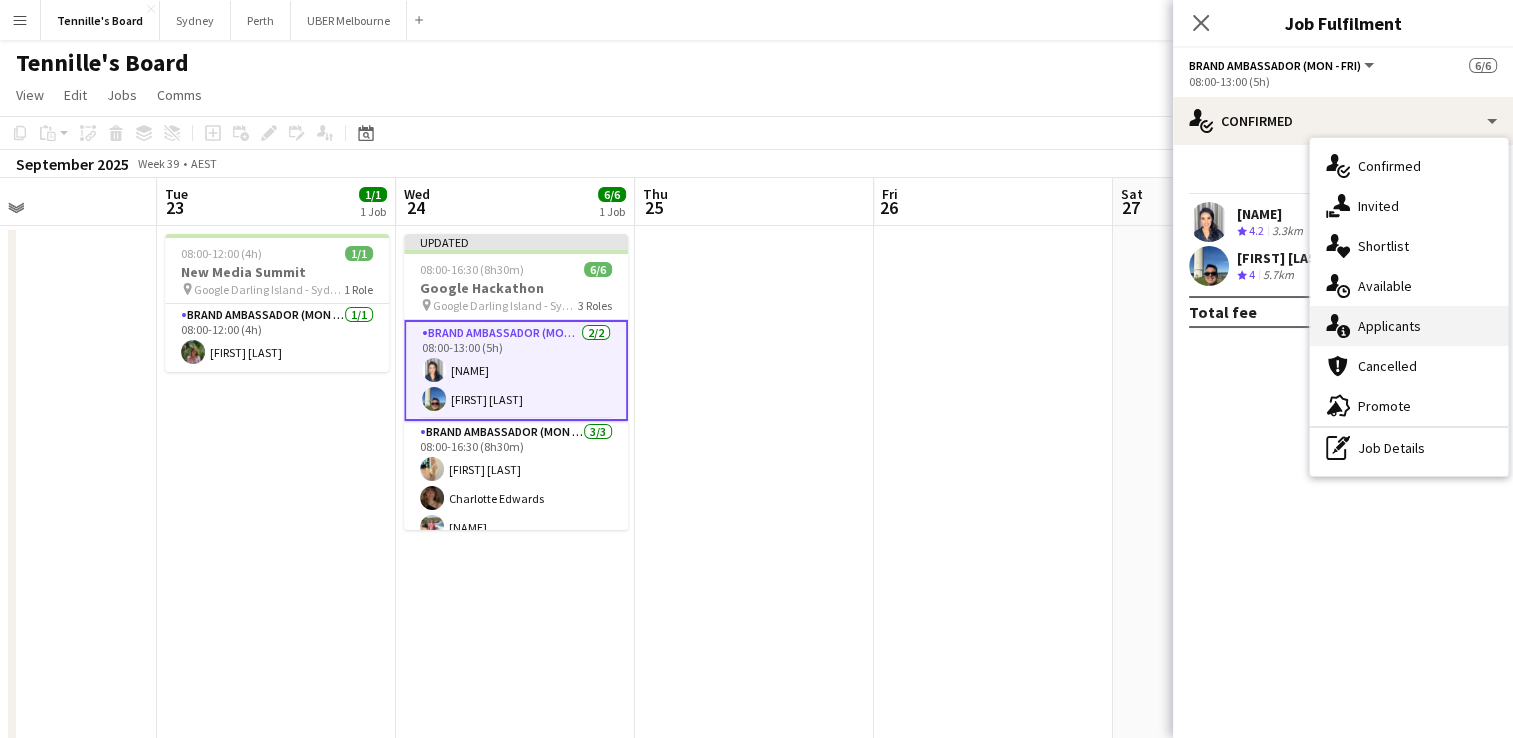 click on "single-neutral-actions-information
Applicants" at bounding box center (1409, 326) 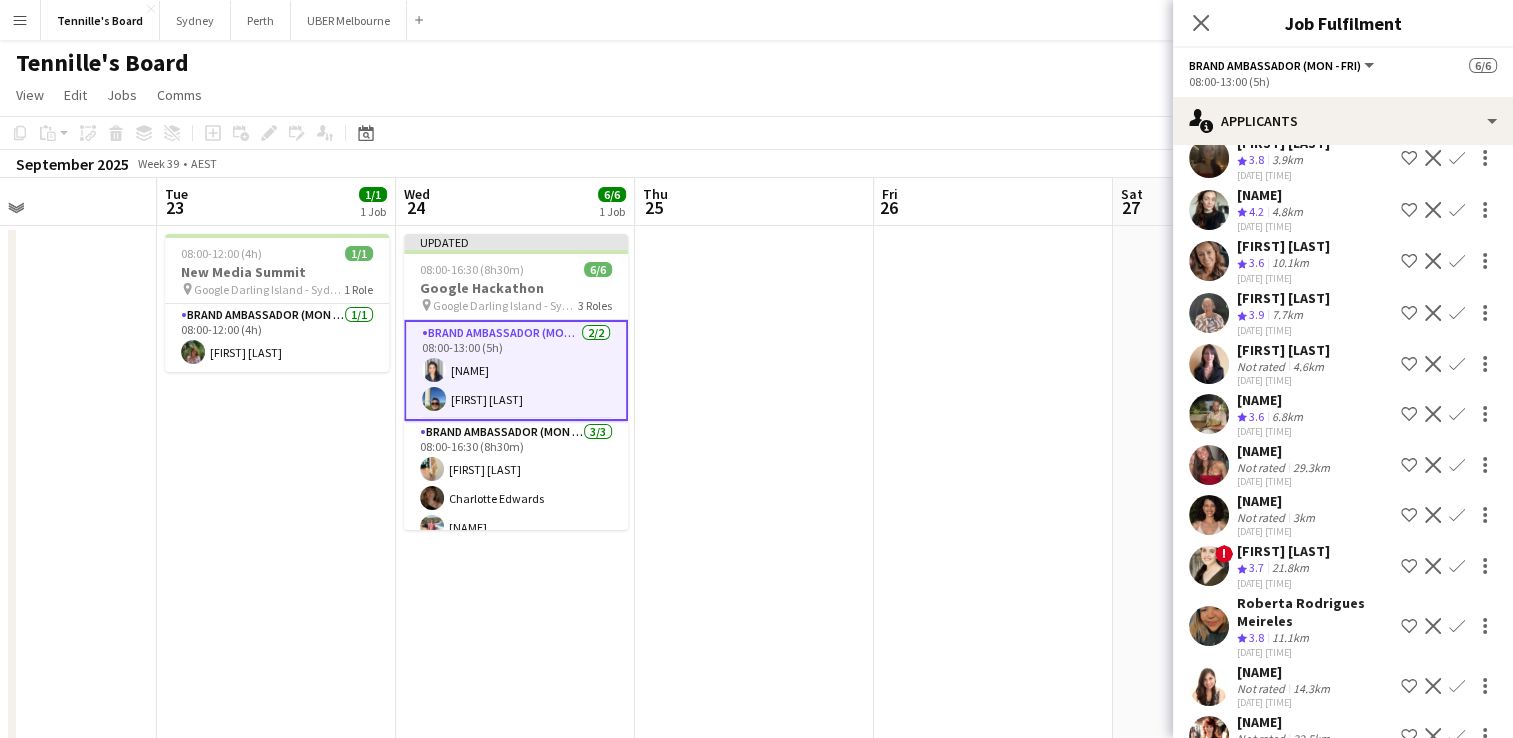 scroll, scrollTop: 0, scrollLeft: 0, axis: both 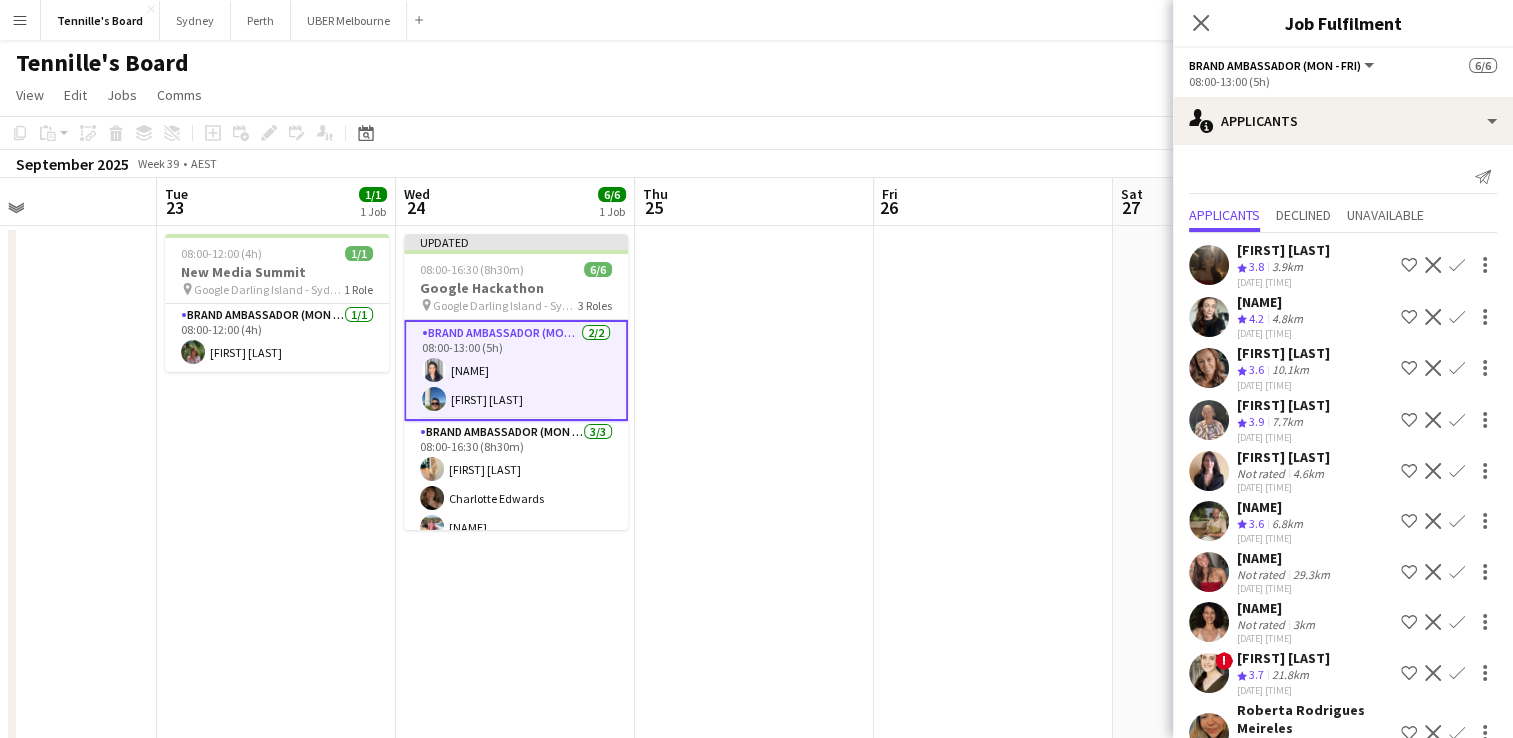 click on "Brand Ambassador (Mon - Fri)   2/2   [TIME]
[FIRST] [LAST] [FIRST] [LAST]" at bounding box center [516, 370] 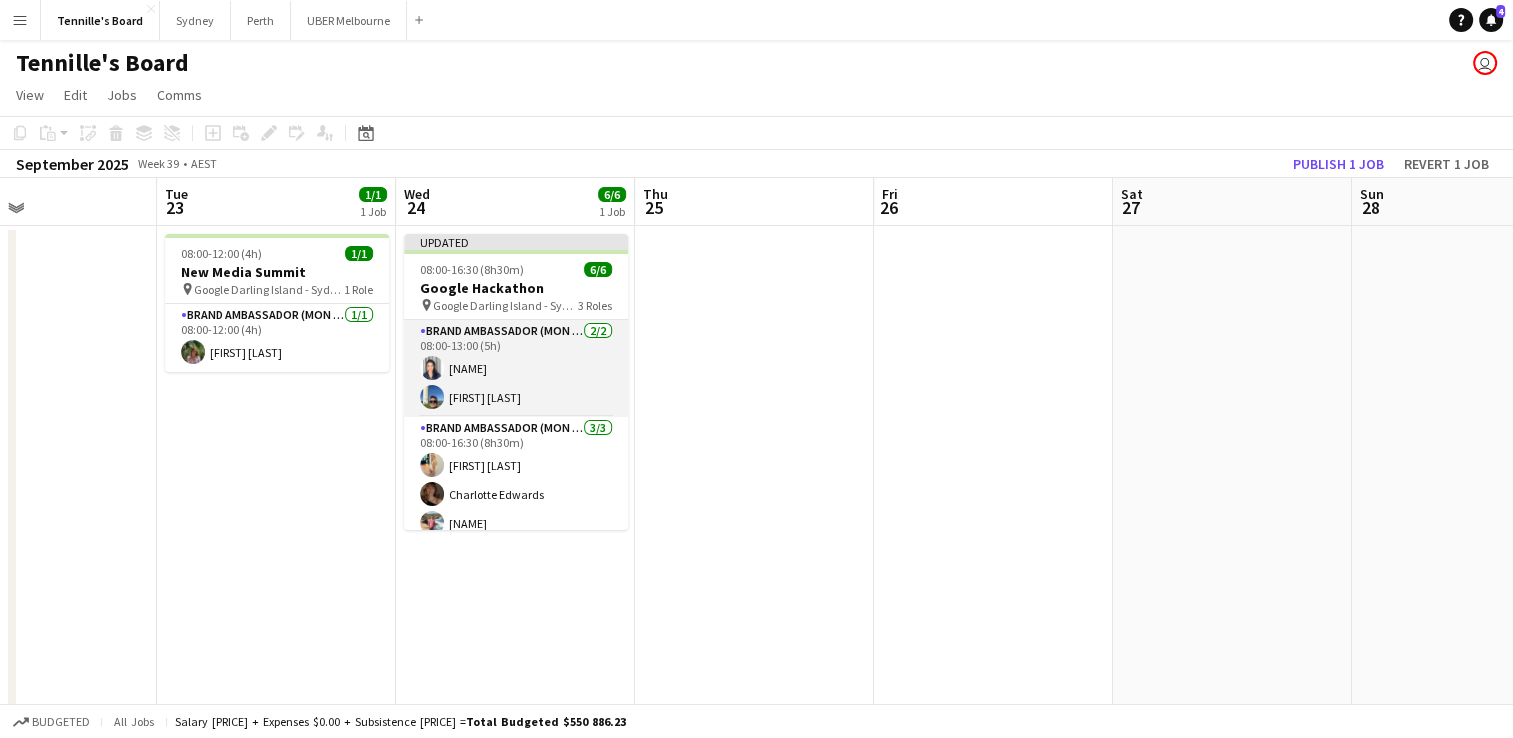 click on "Brand Ambassador (Mon - Fri)   2/2   [TIME]
[FIRST] [LAST] [FIRST] [LAST]" at bounding box center [516, 368] 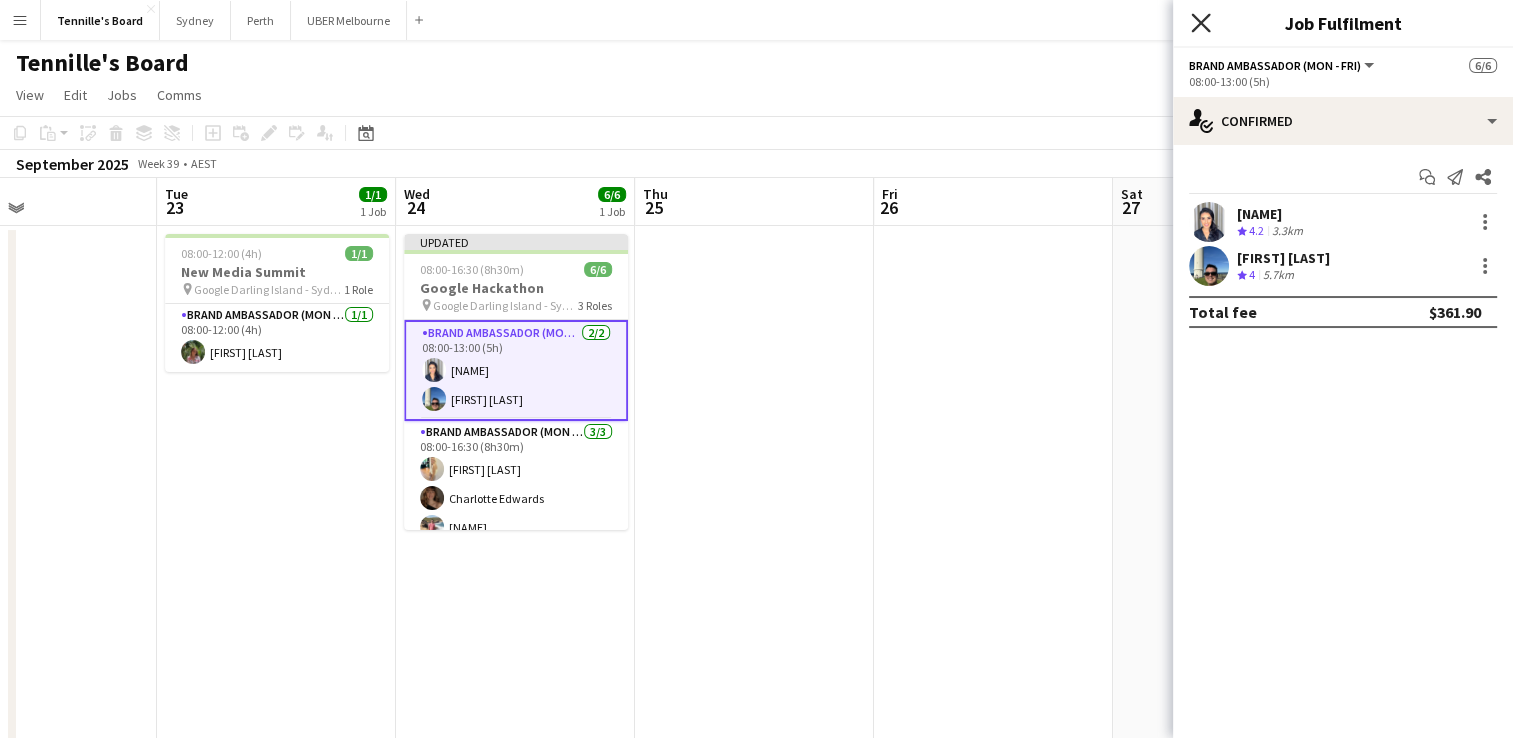 click on "Close pop-in" 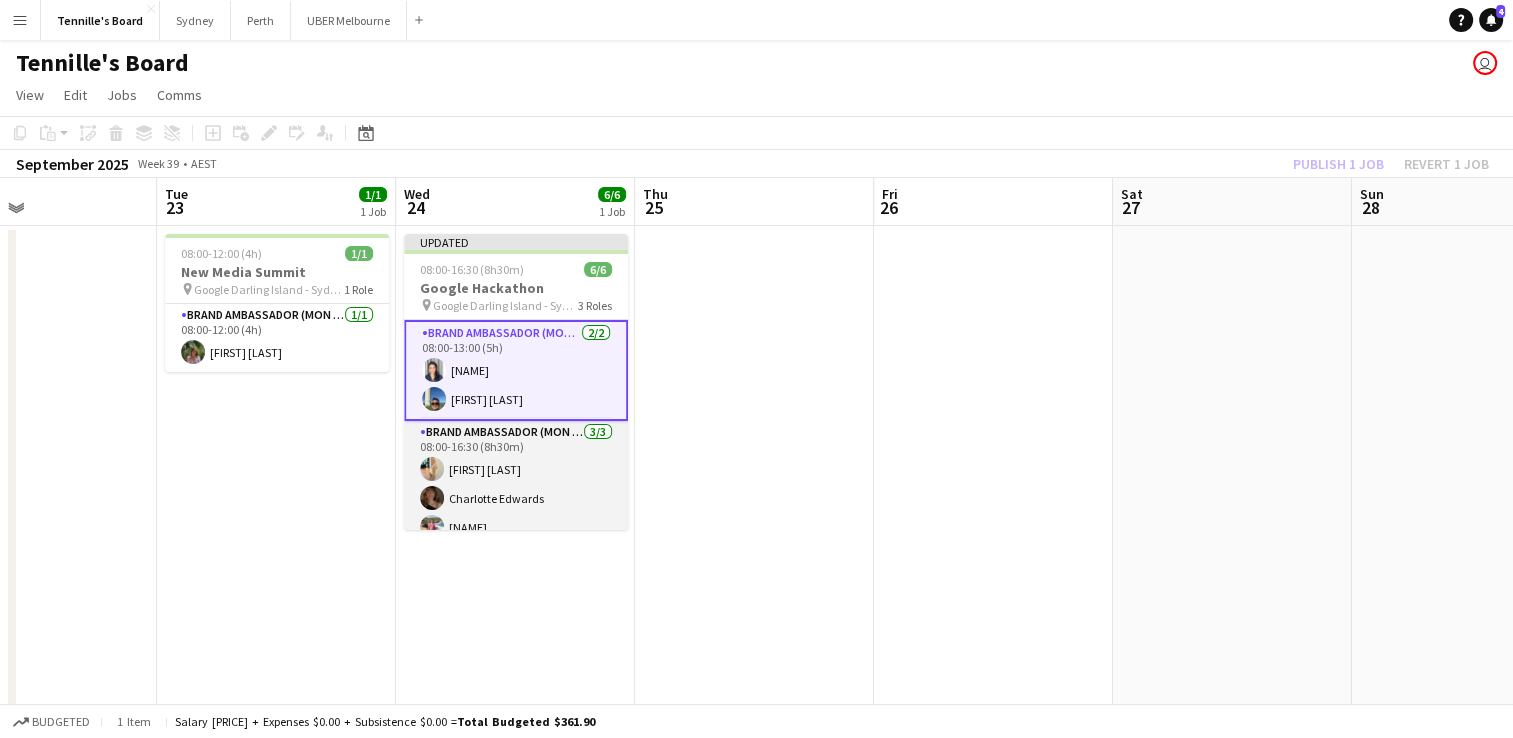scroll, scrollTop: 84, scrollLeft: 0, axis: vertical 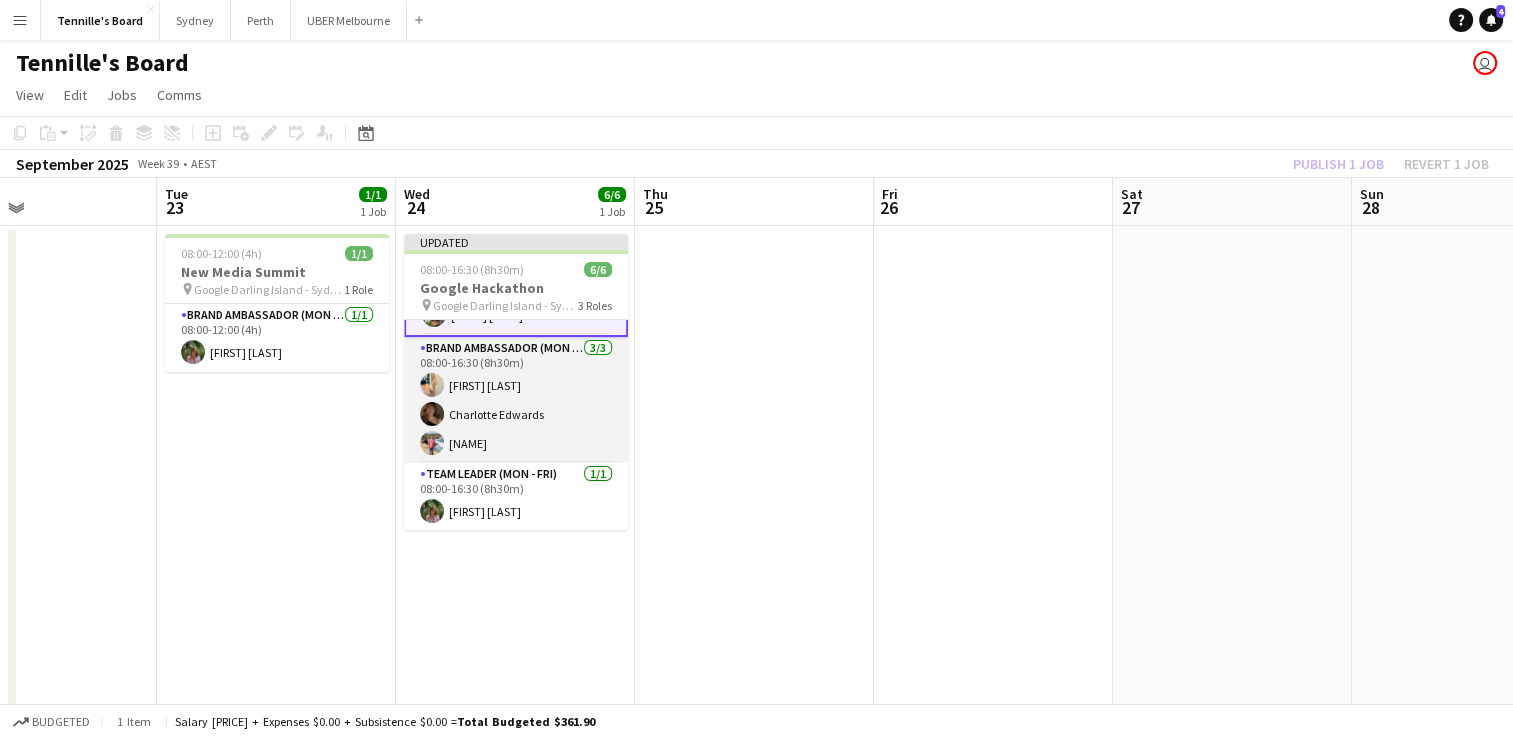 click on "Brand Ambassador (Mon - Fri)   3/3   08:00-16:30 (8h30m)
[NAME] [NAME]" at bounding box center [516, 400] 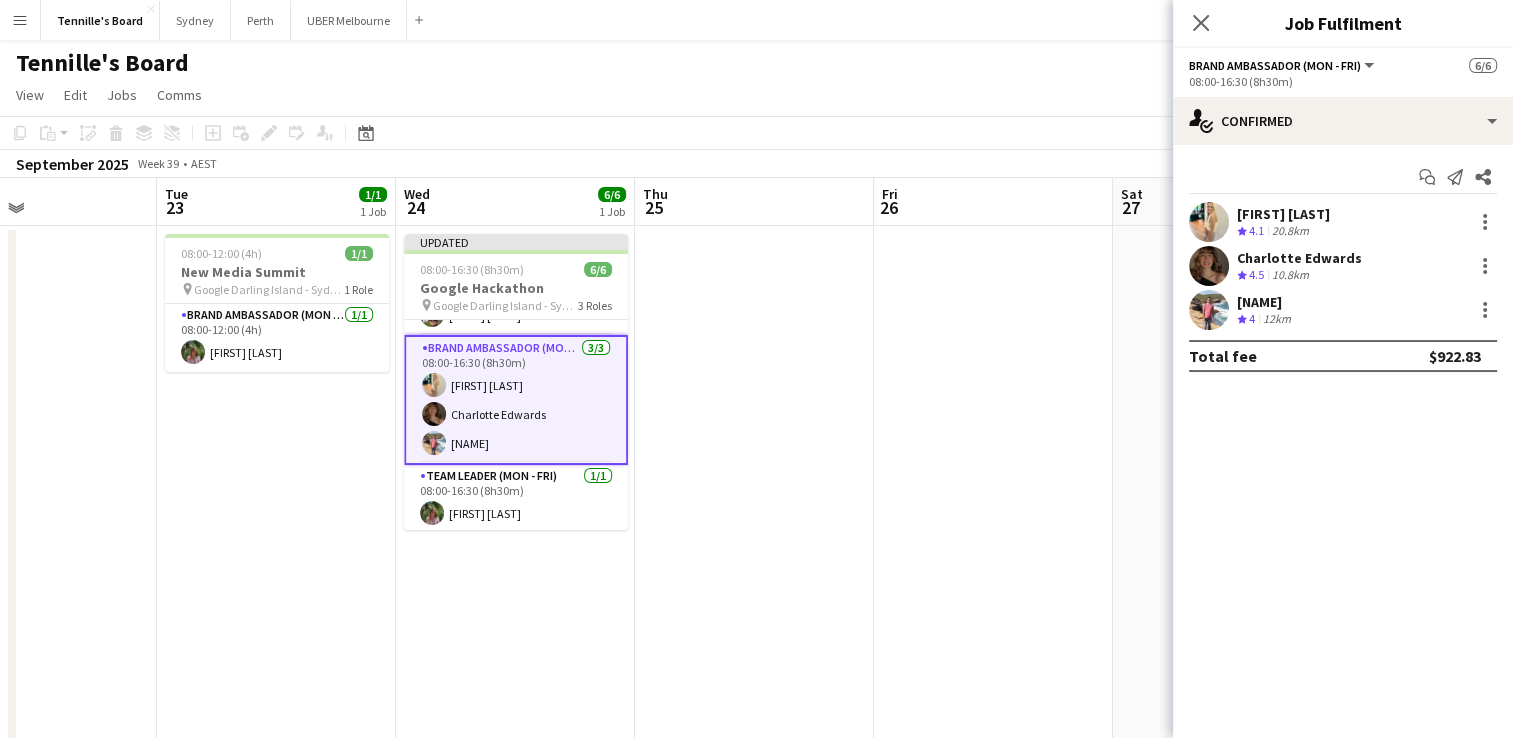click on "[NAME]" at bounding box center [1266, 302] 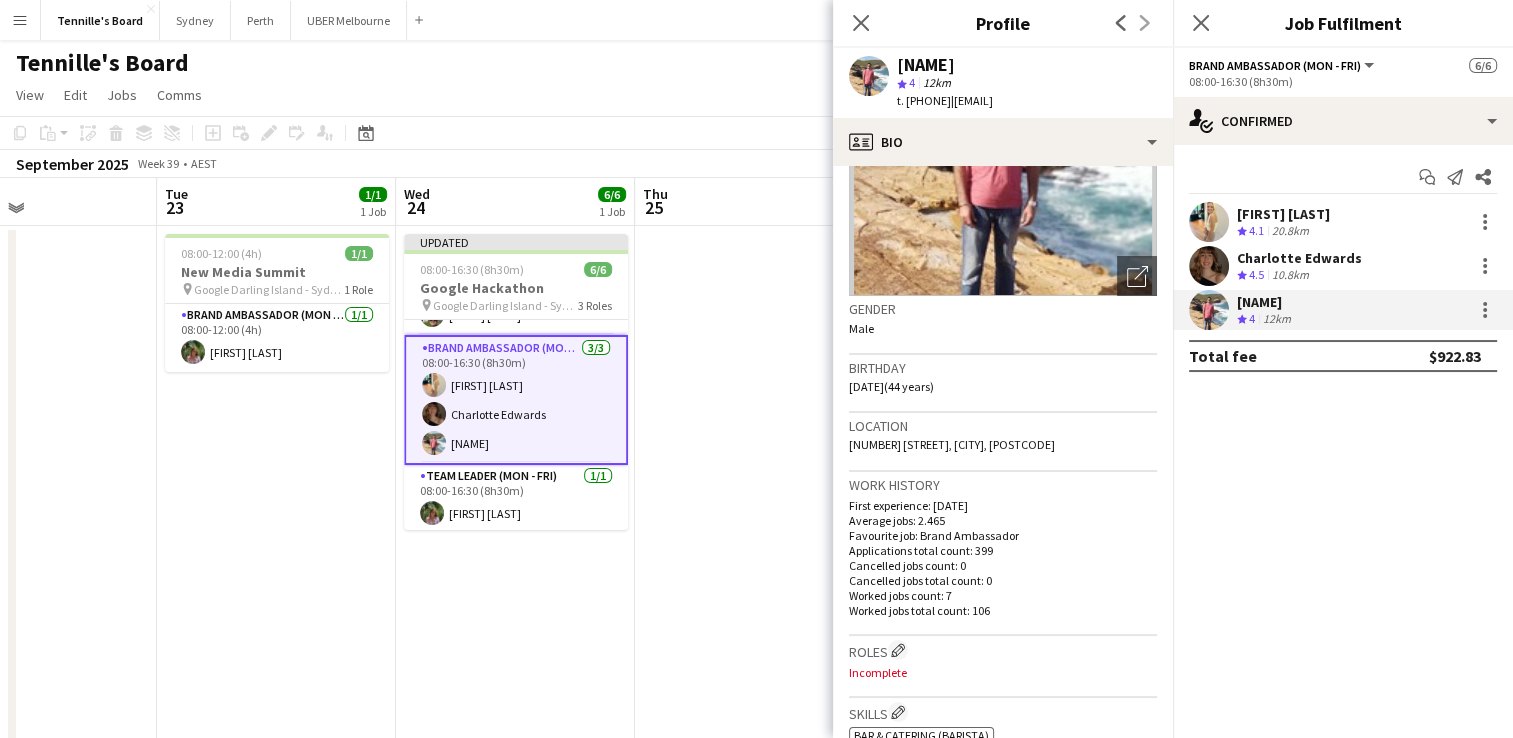 scroll, scrollTop: 116, scrollLeft: 0, axis: vertical 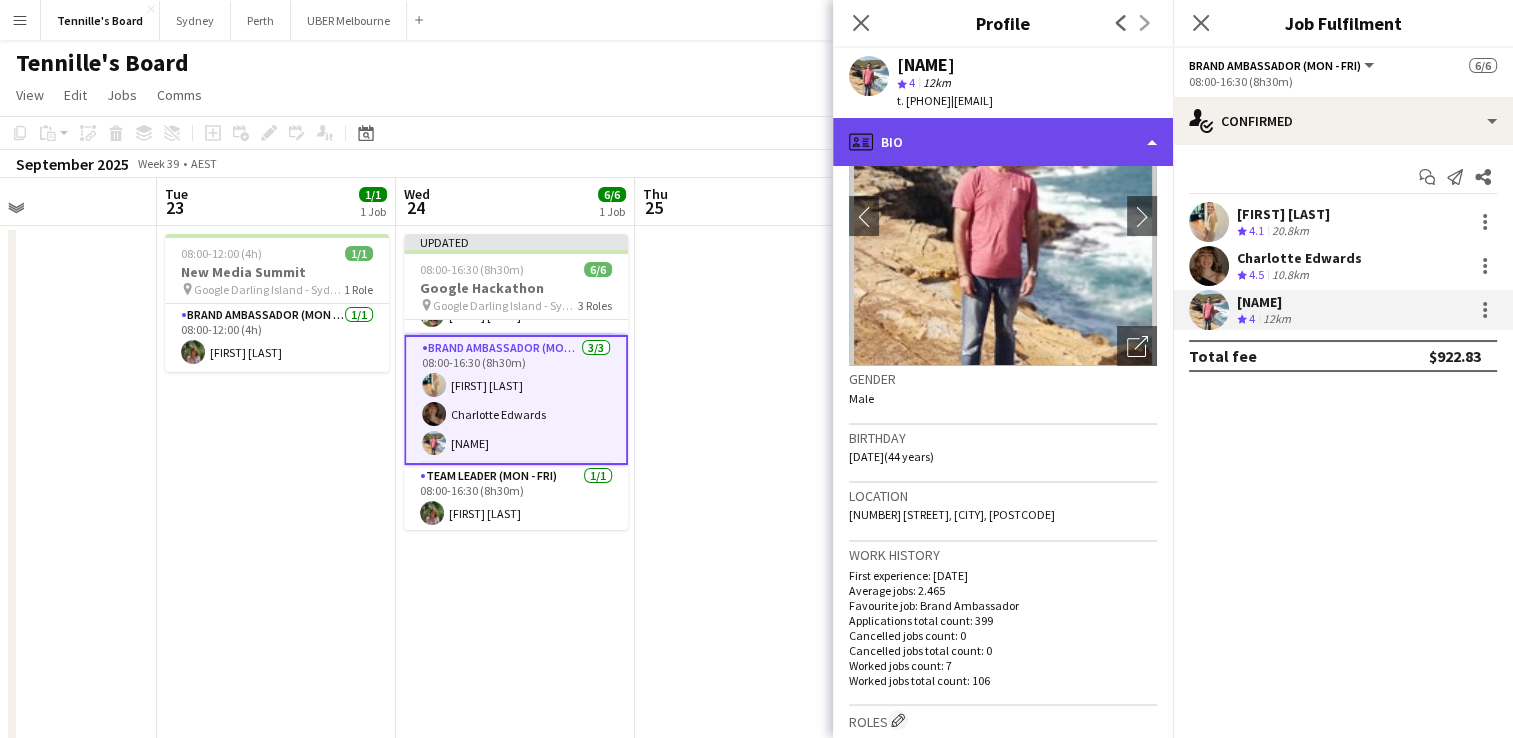 click on "profile
Bio" 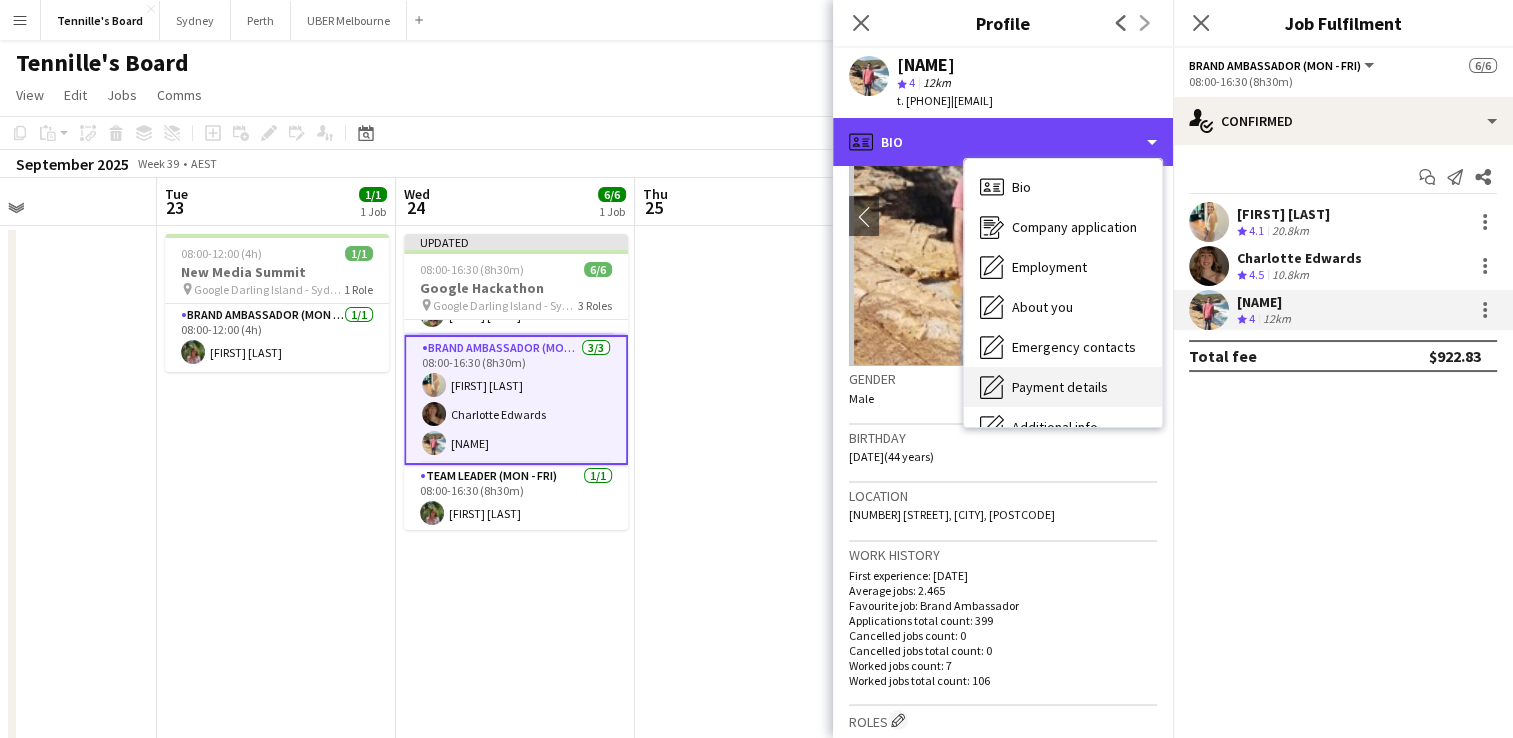 scroll, scrollTop: 148, scrollLeft: 0, axis: vertical 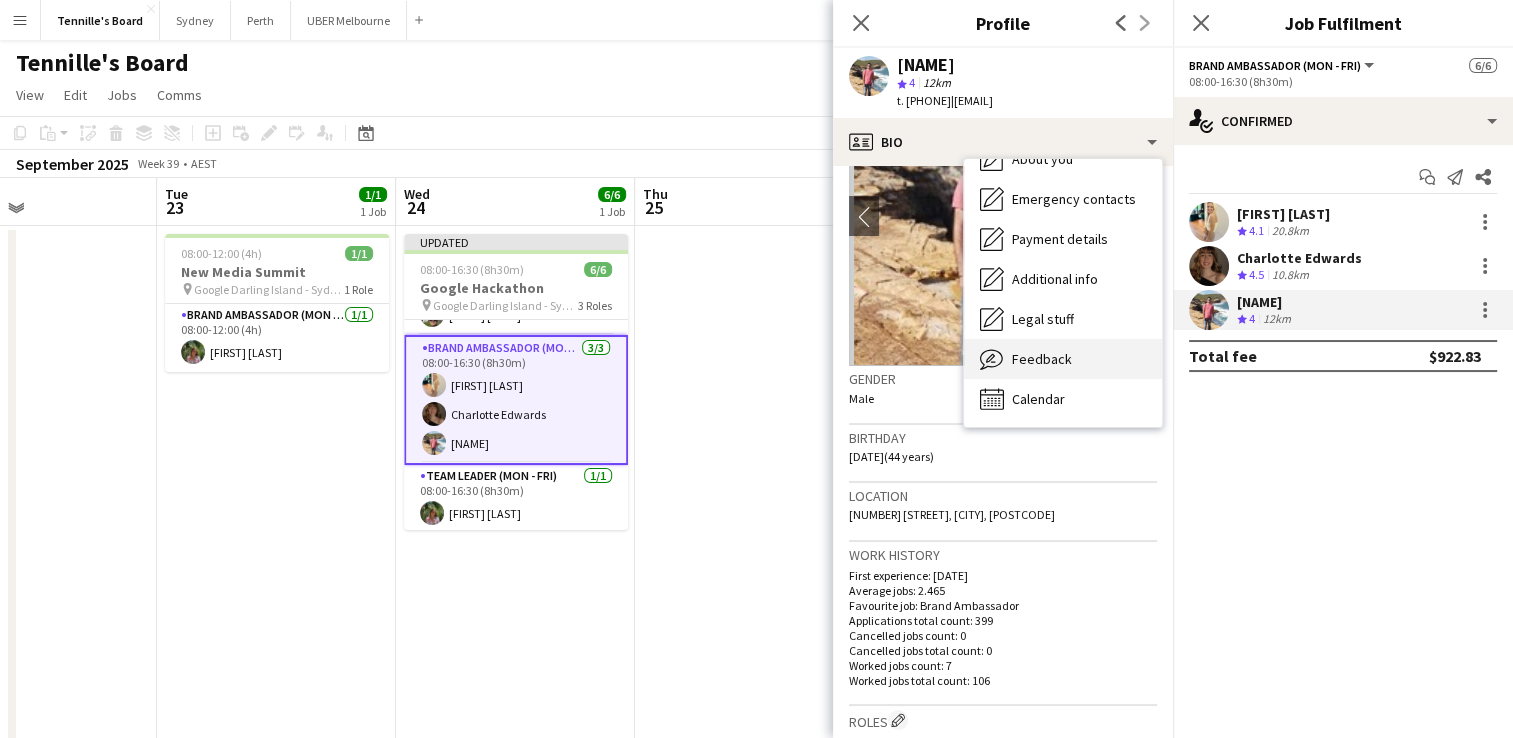click on "Feedback" at bounding box center (1042, 359) 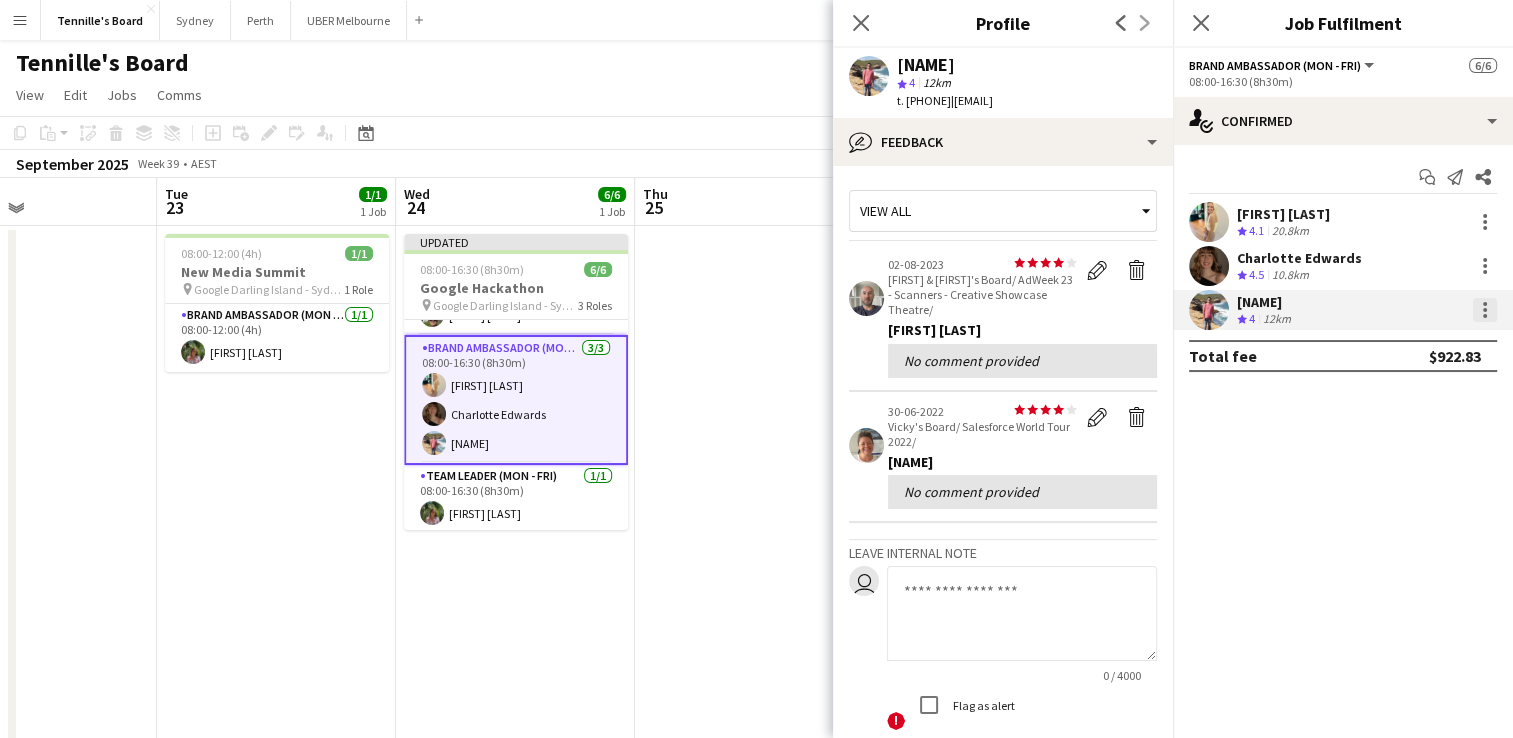 click at bounding box center [1485, 310] 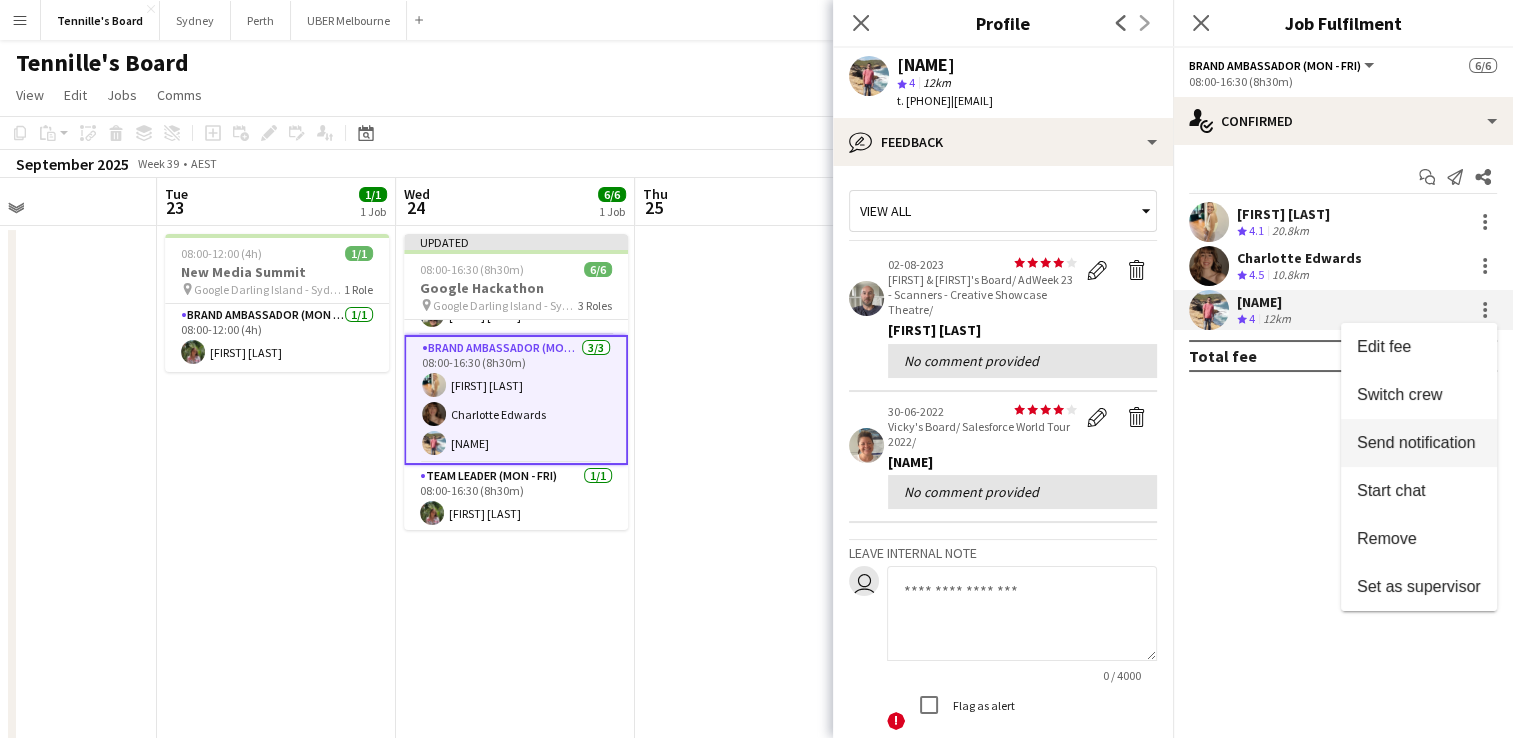 click on "Send notification" at bounding box center (1416, 442) 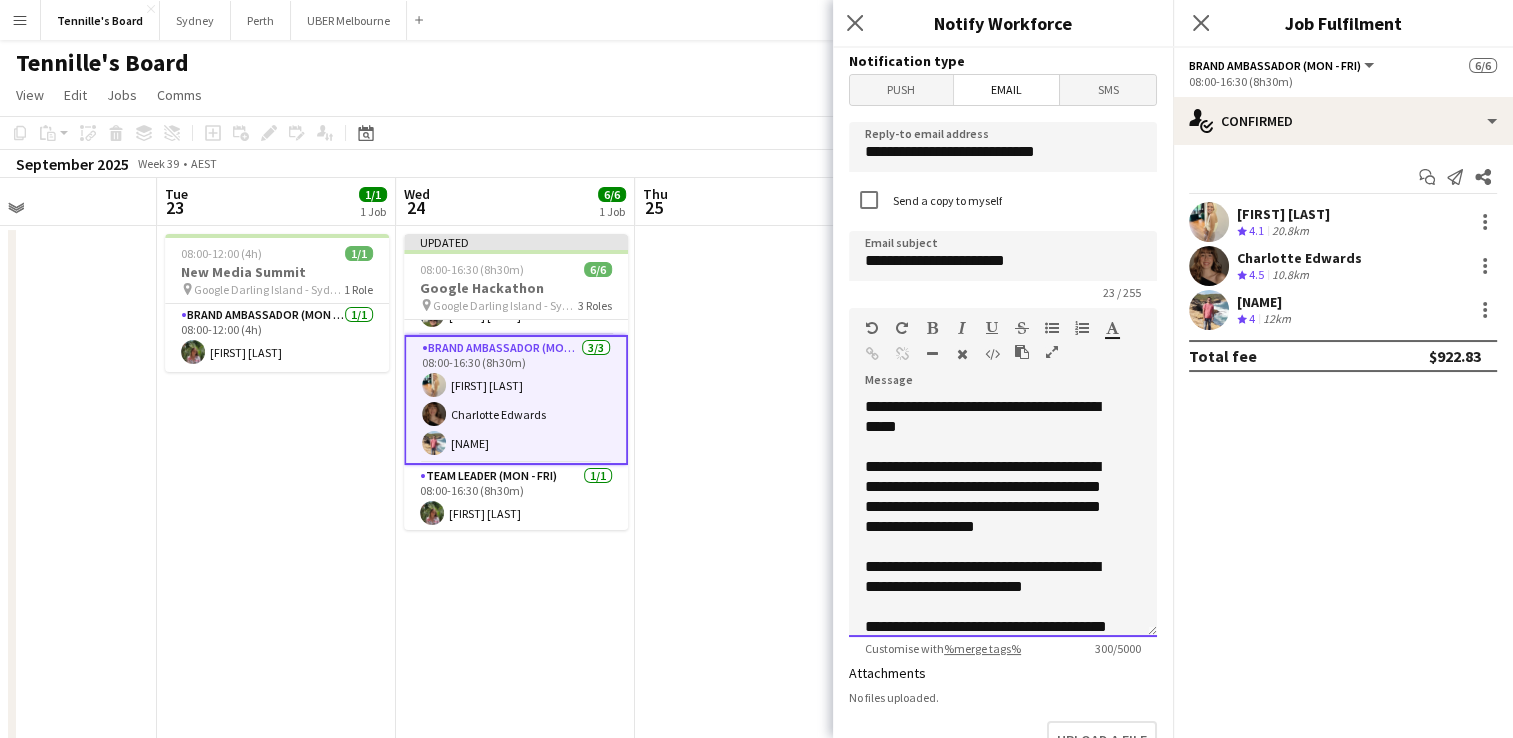 click on "**********" 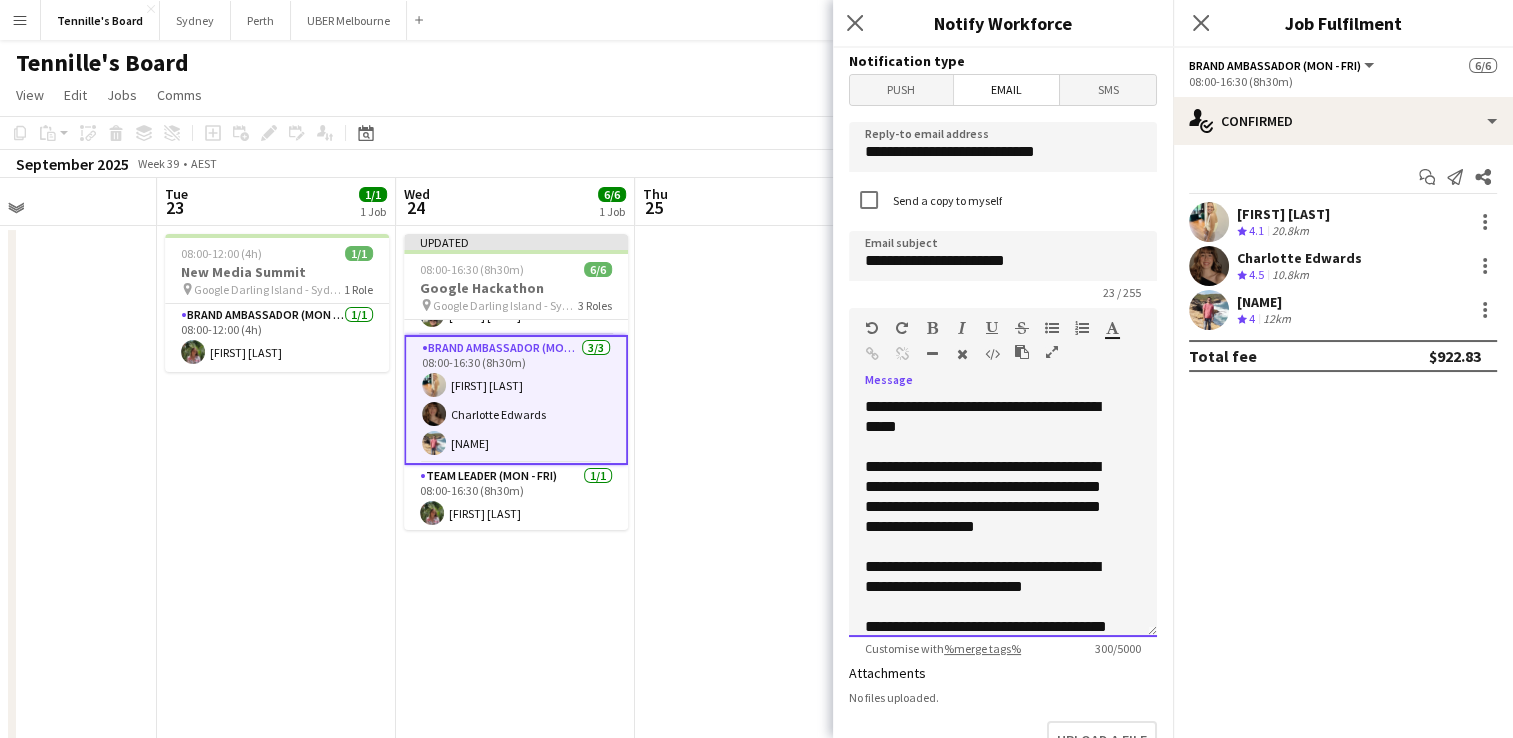 type 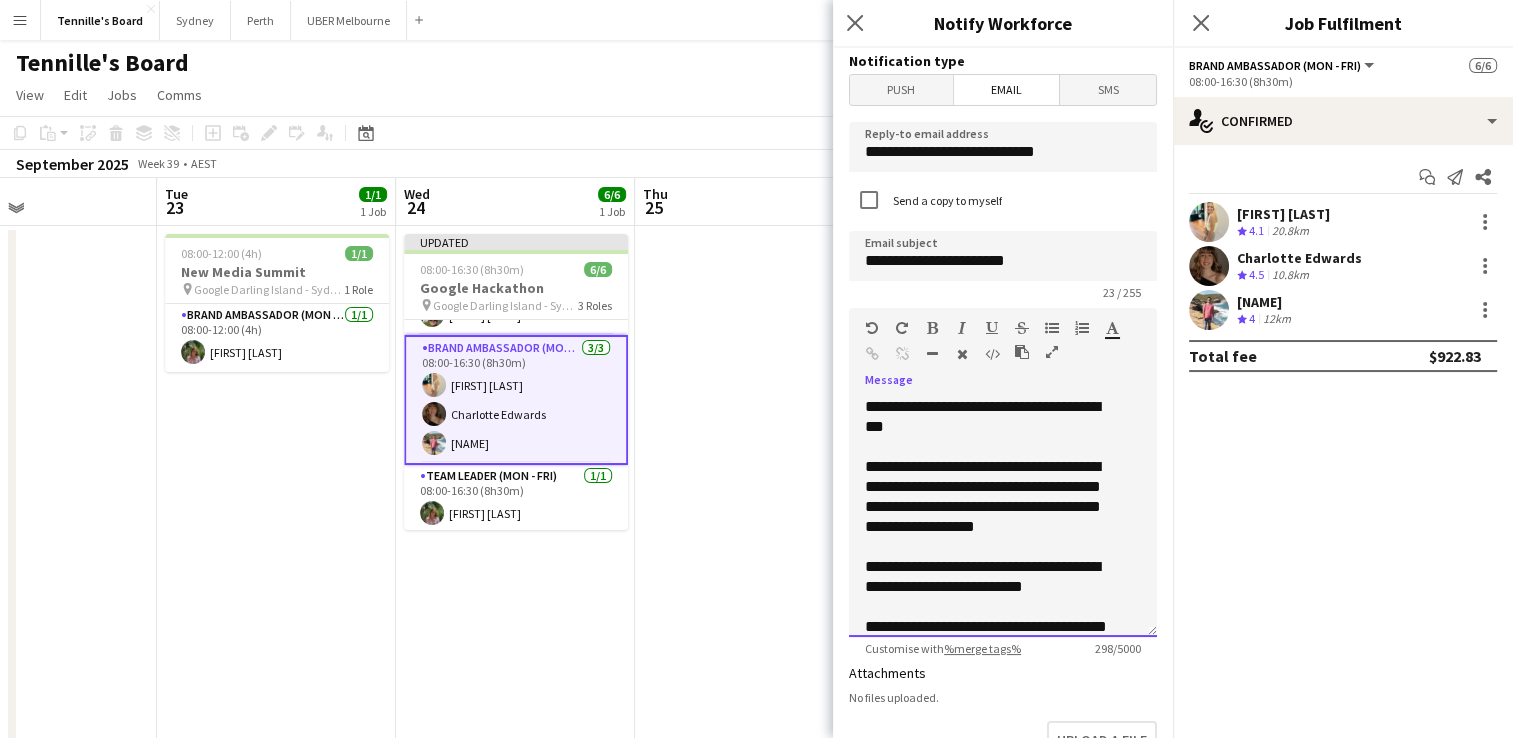 click on "**********" 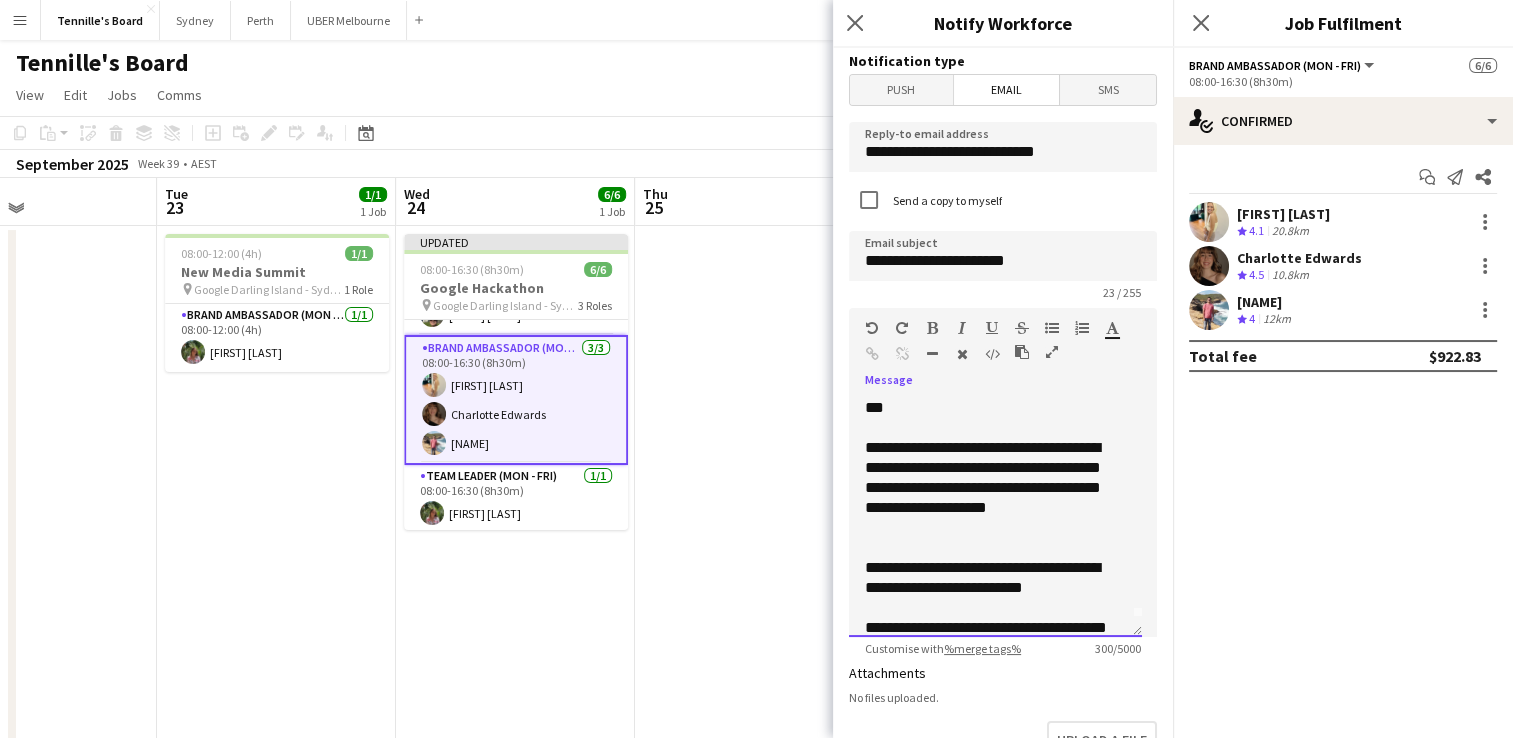 scroll, scrollTop: 18, scrollLeft: 0, axis: vertical 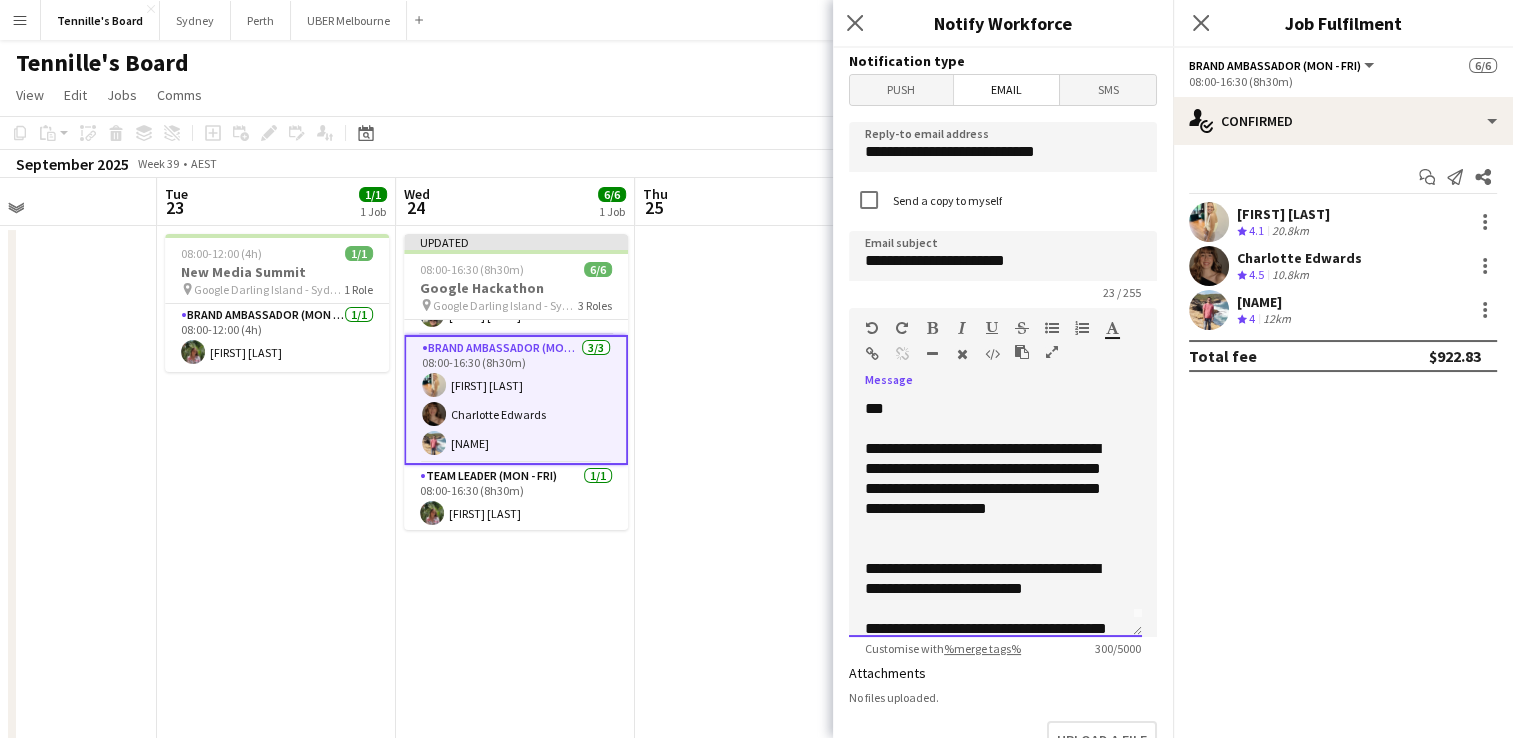 drag, startPoint x: 1044, startPoint y: 585, endPoint x: 836, endPoint y: 554, distance: 210.29741 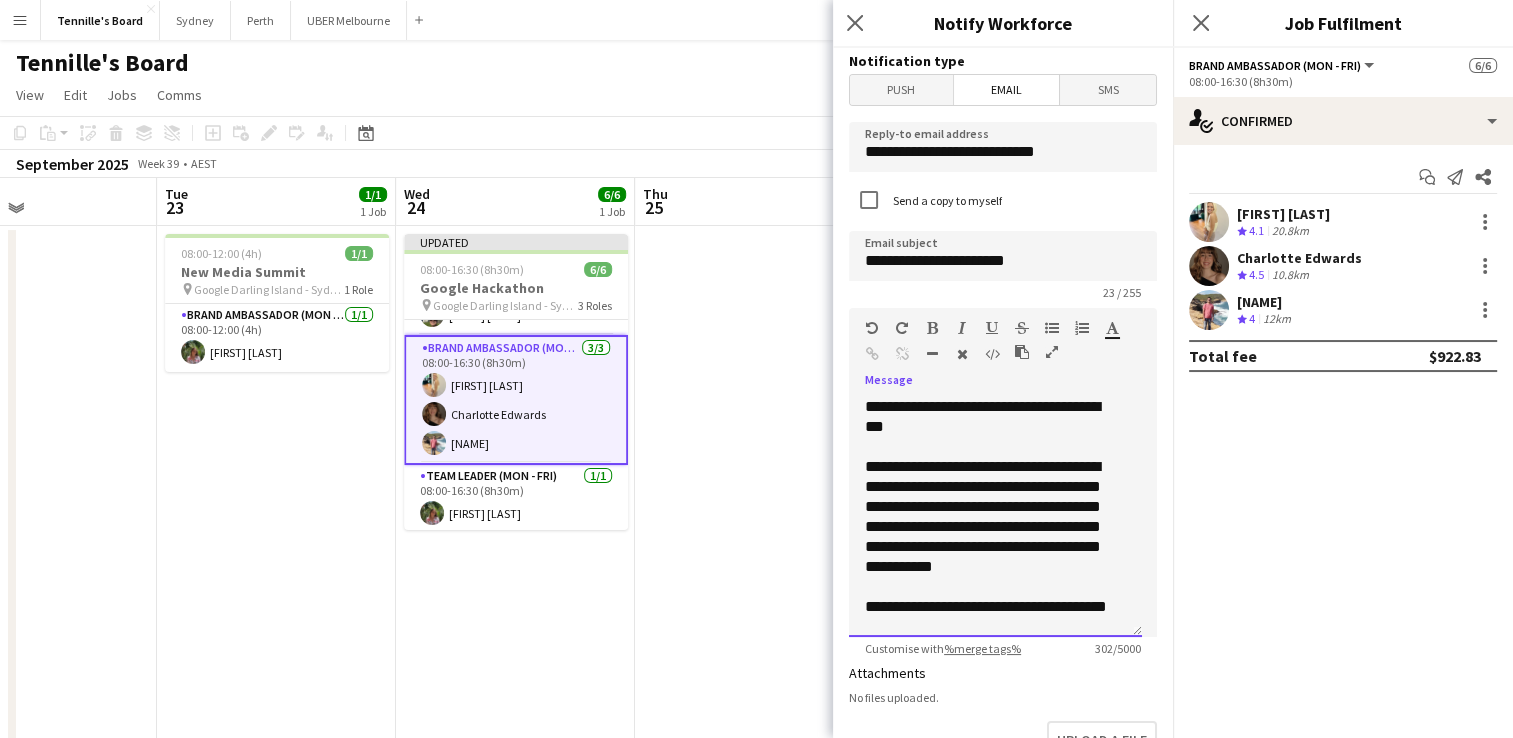 scroll, scrollTop: 16, scrollLeft: 0, axis: vertical 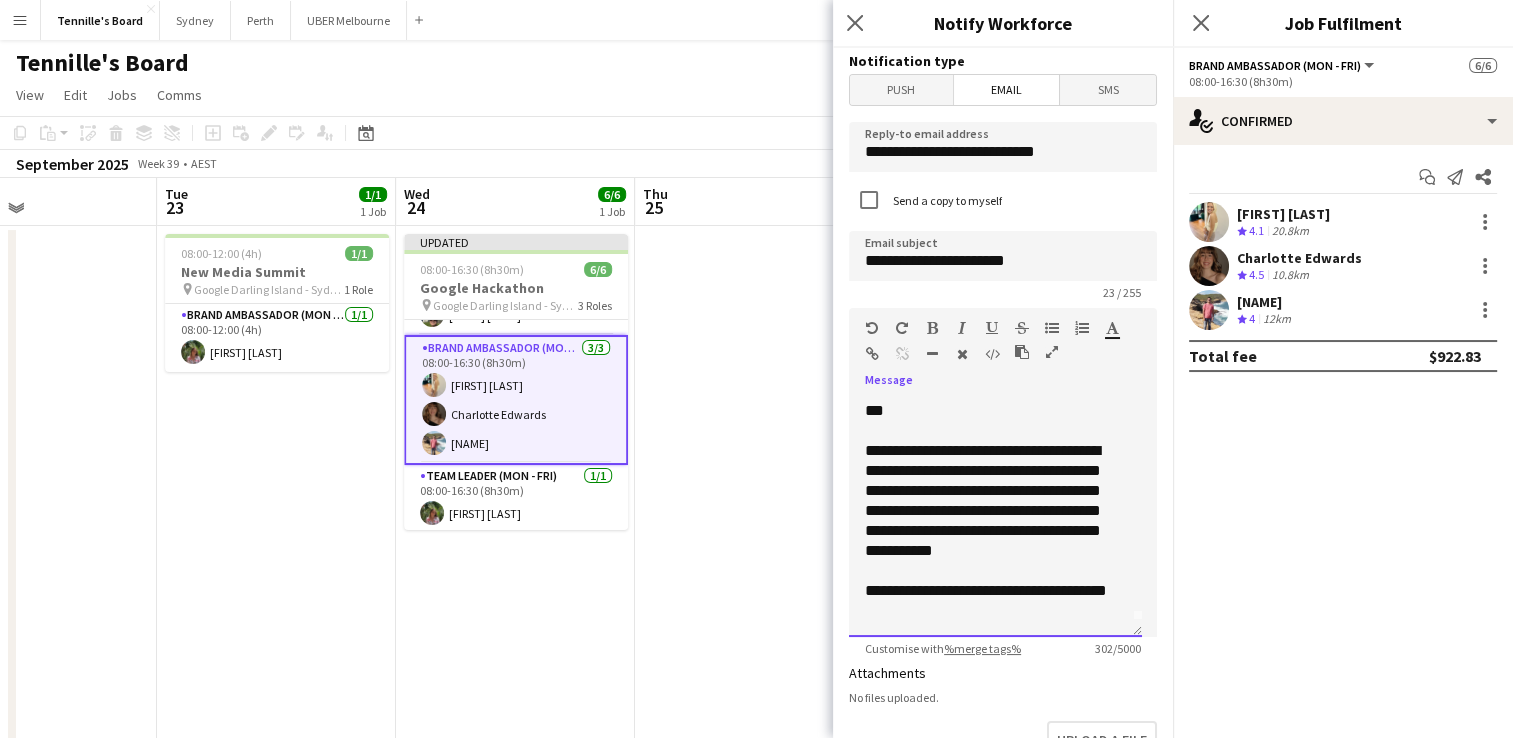 click on "**********" 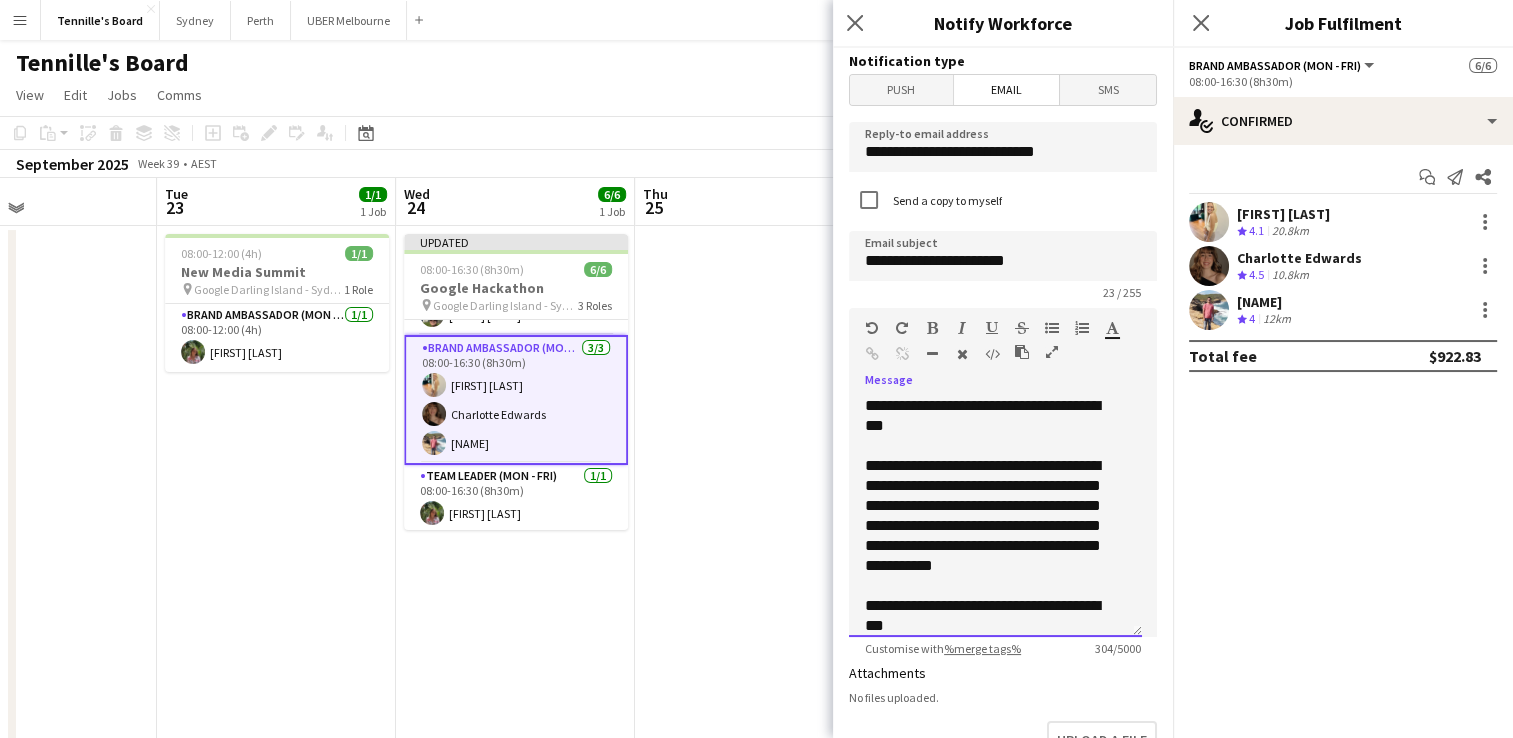 scroll, scrollTop: 16, scrollLeft: 0, axis: vertical 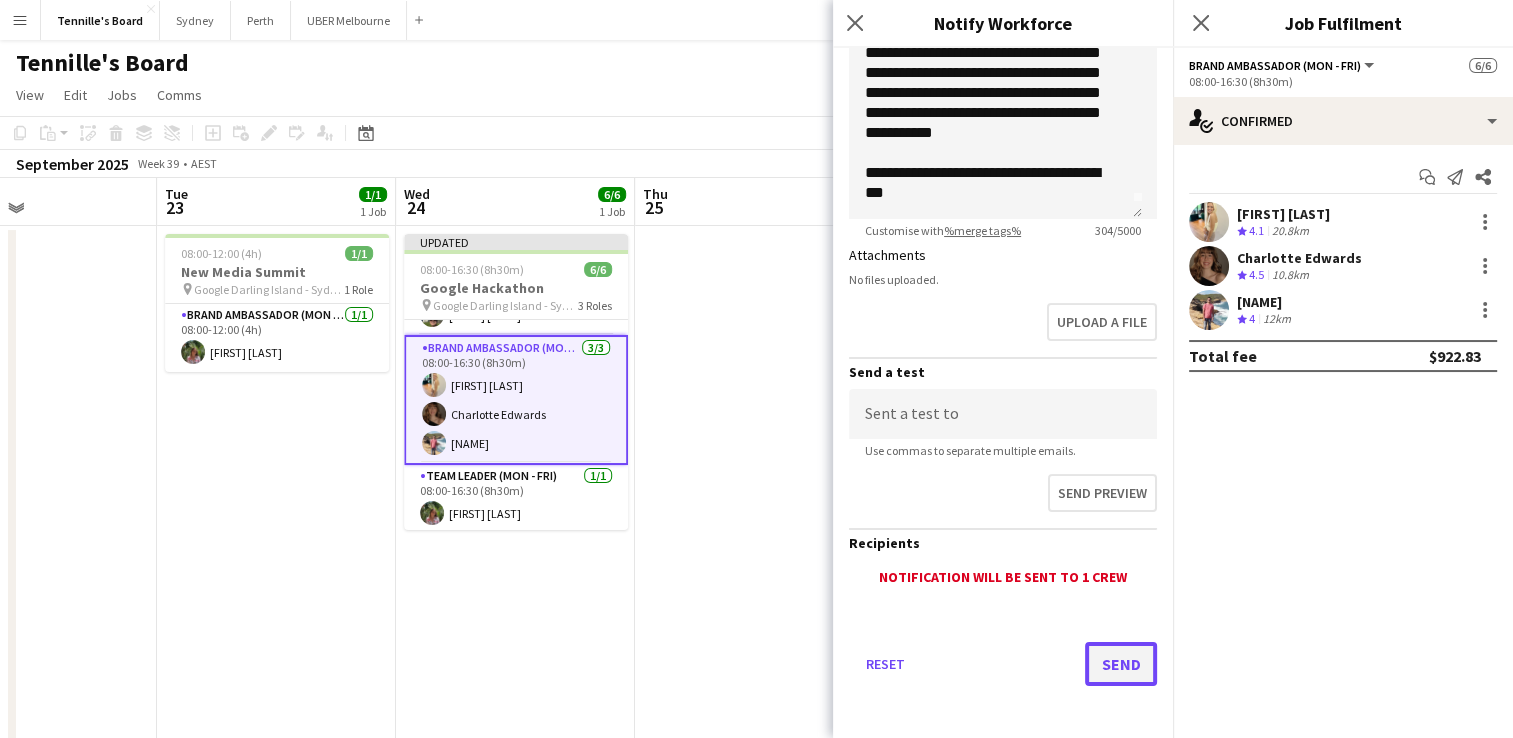 click on "Send" 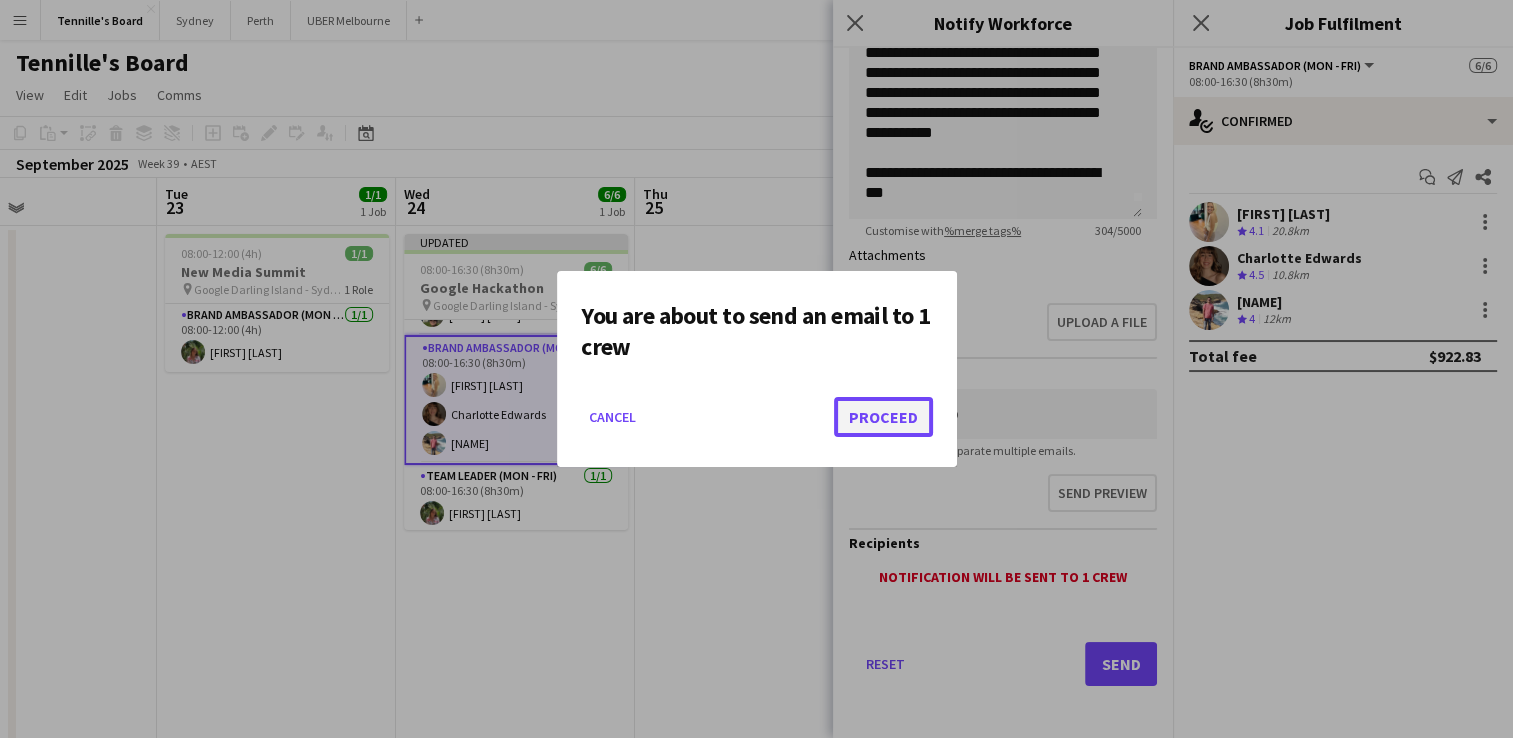 click on "Proceed" 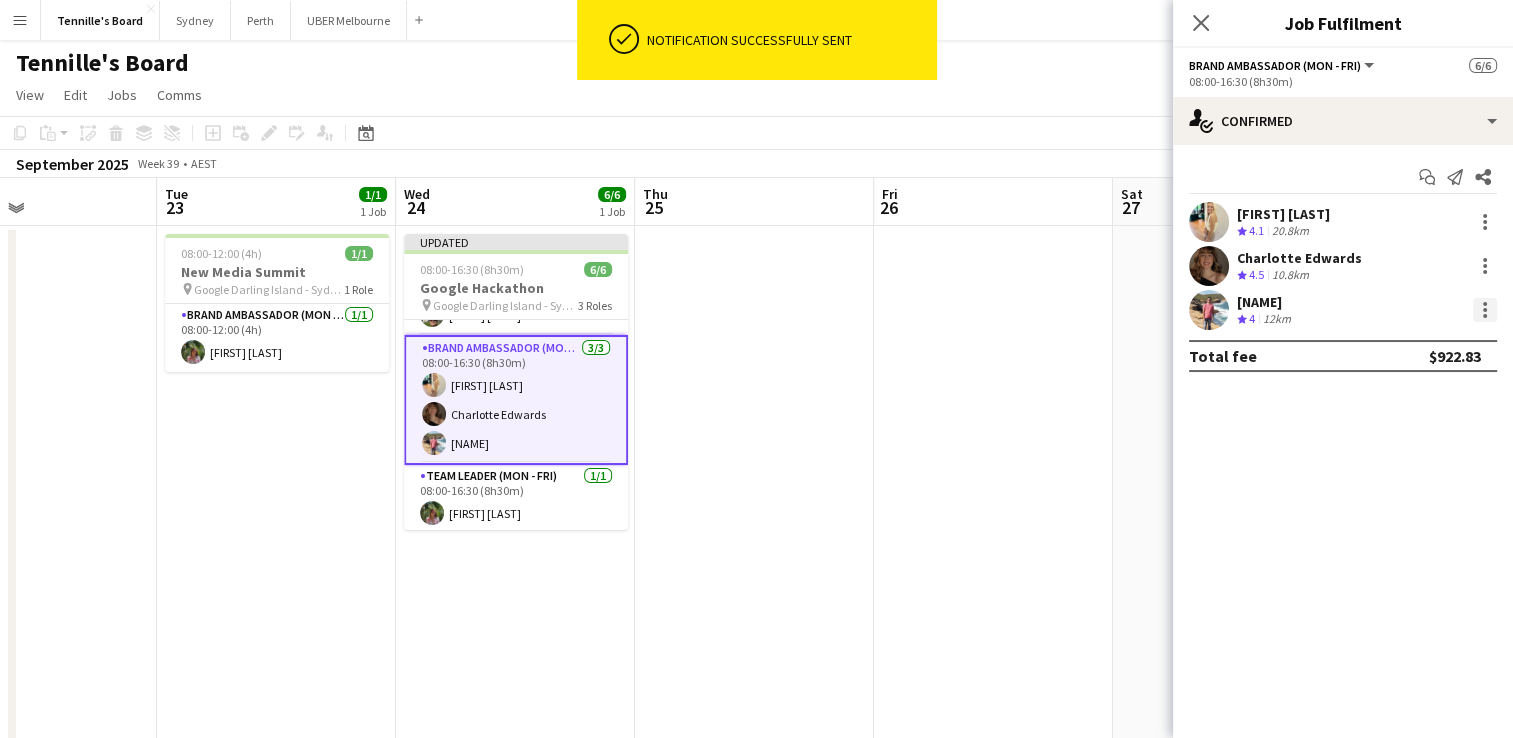 click at bounding box center [1485, 310] 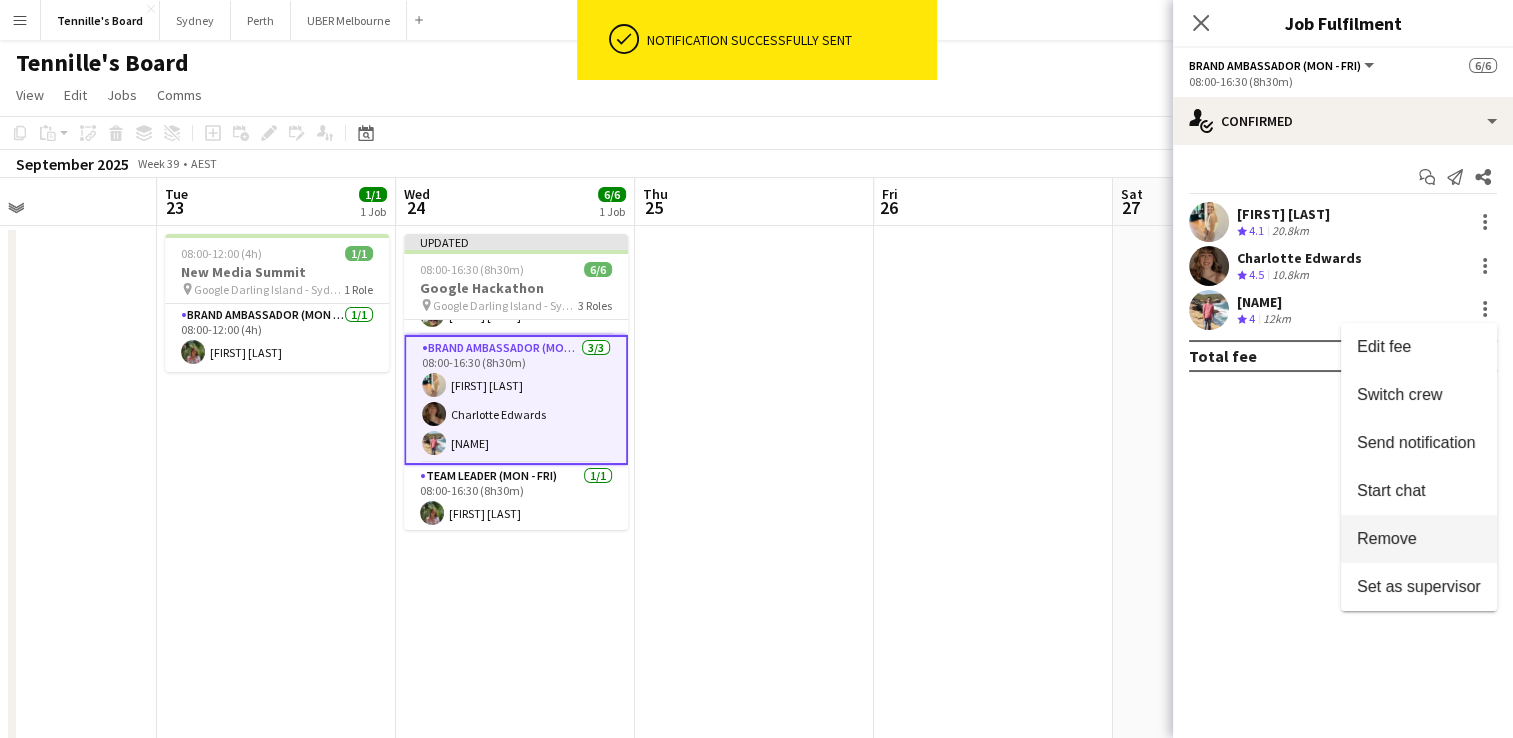 click on "Remove" at bounding box center [1387, 538] 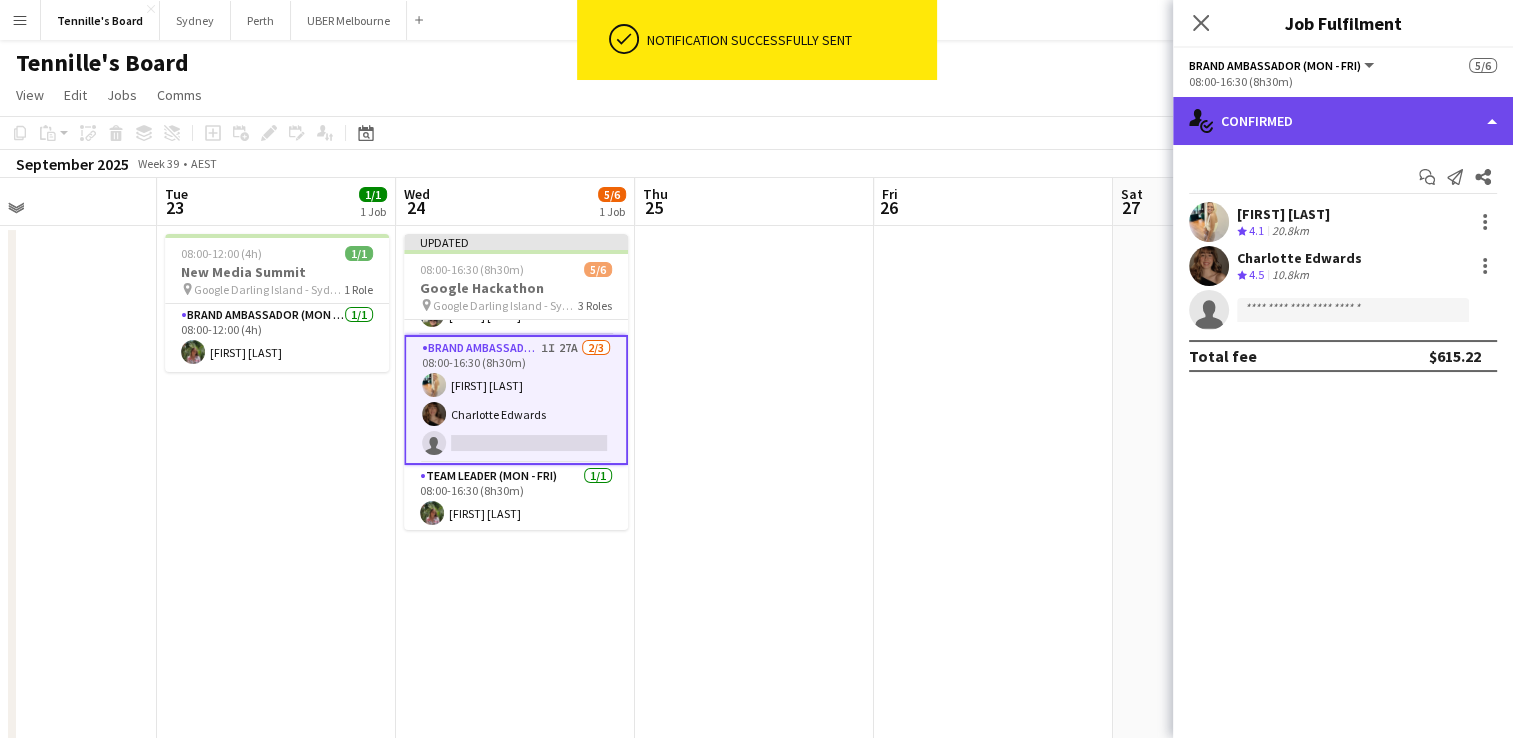 click on "single-neutral-actions-check-2
Confirmed" 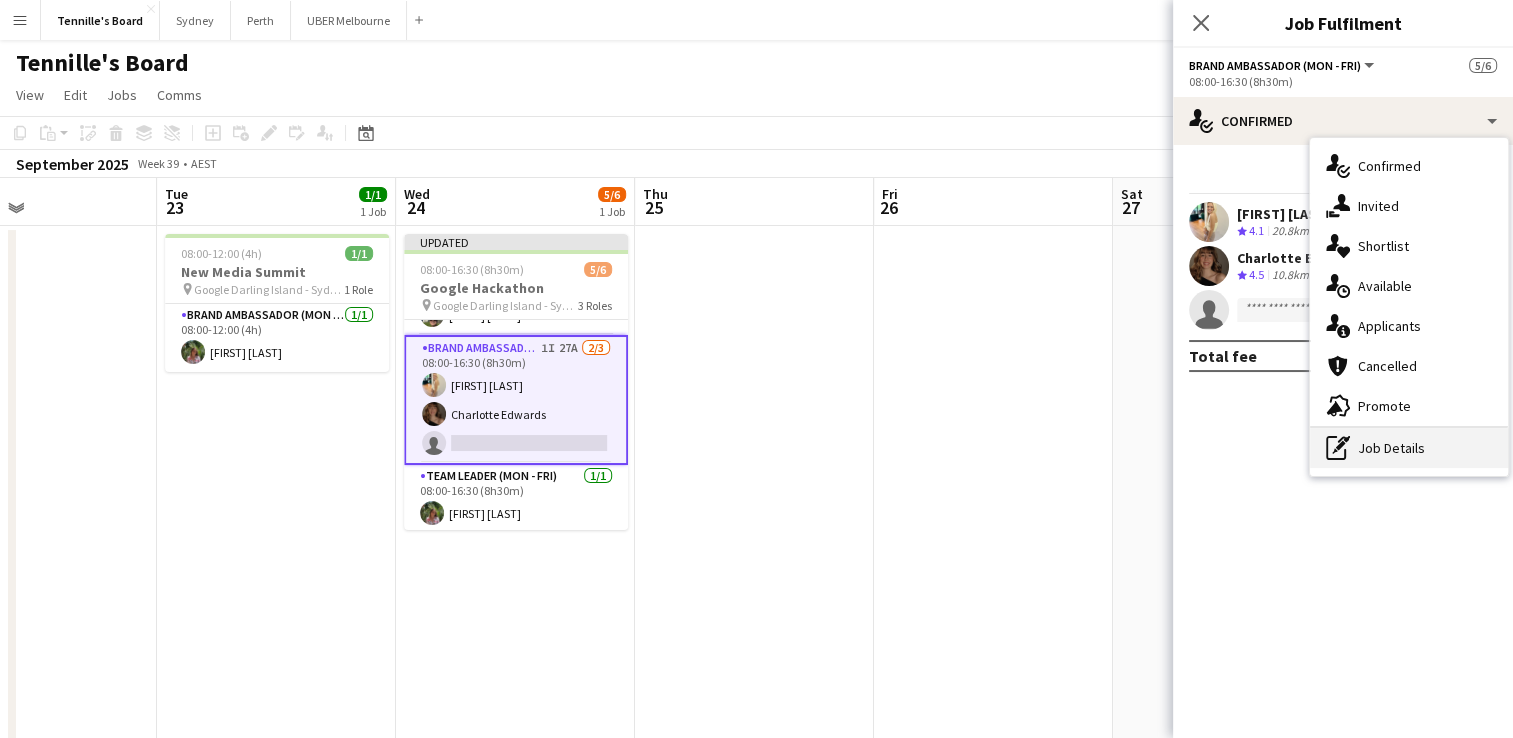 click on "pen-write
Job Details" at bounding box center (1409, 448) 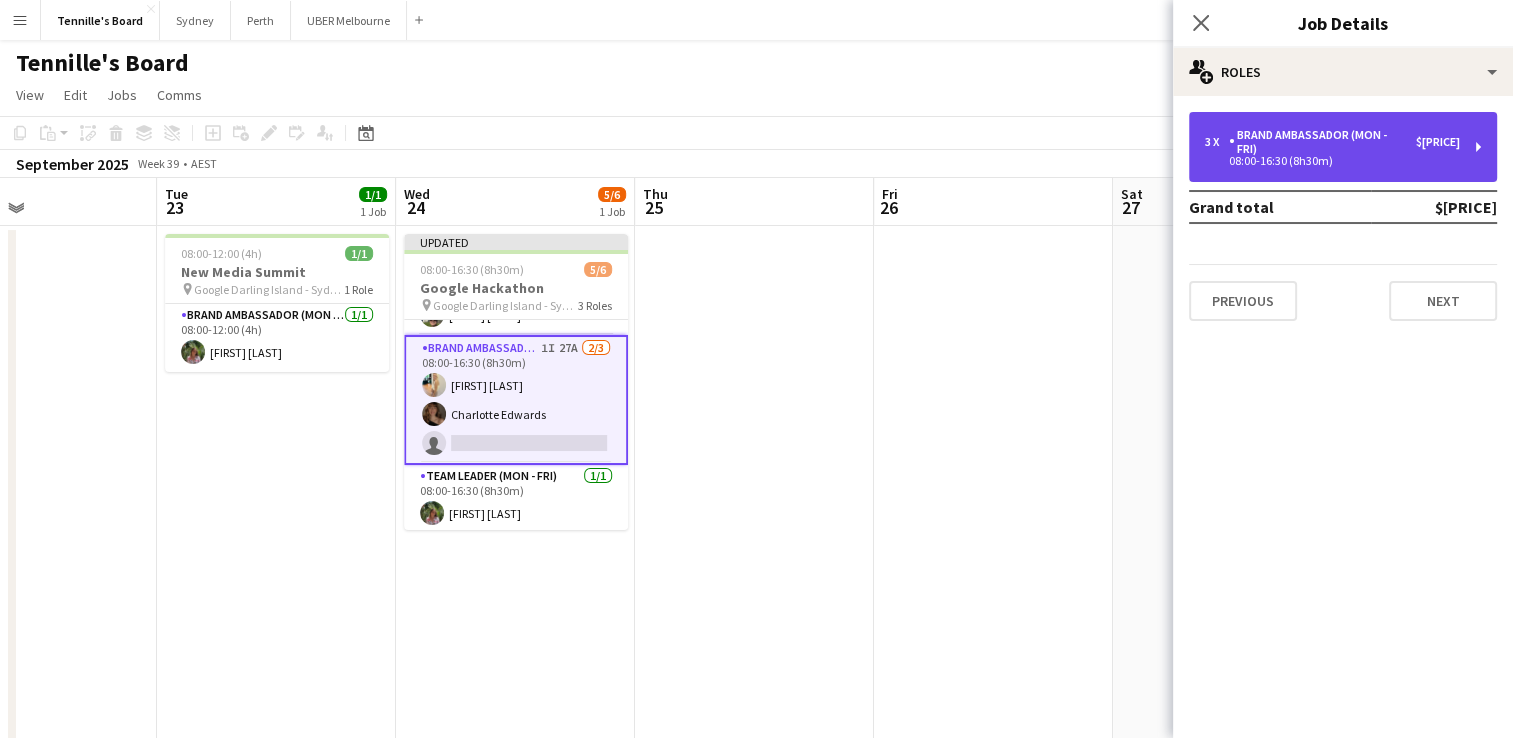 click on "08:00-16:30 (8h30m)" at bounding box center [1332, 161] 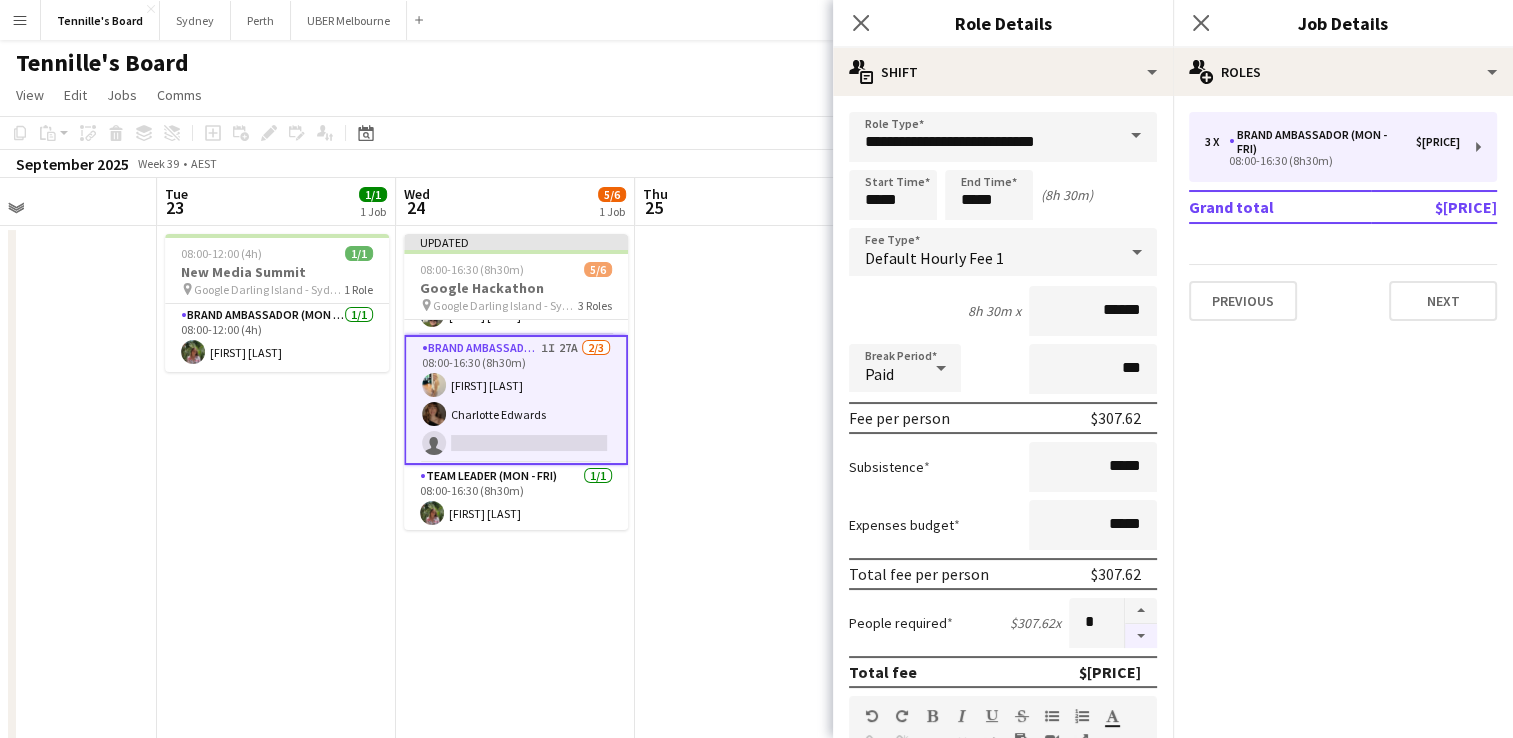 click at bounding box center [1141, 636] 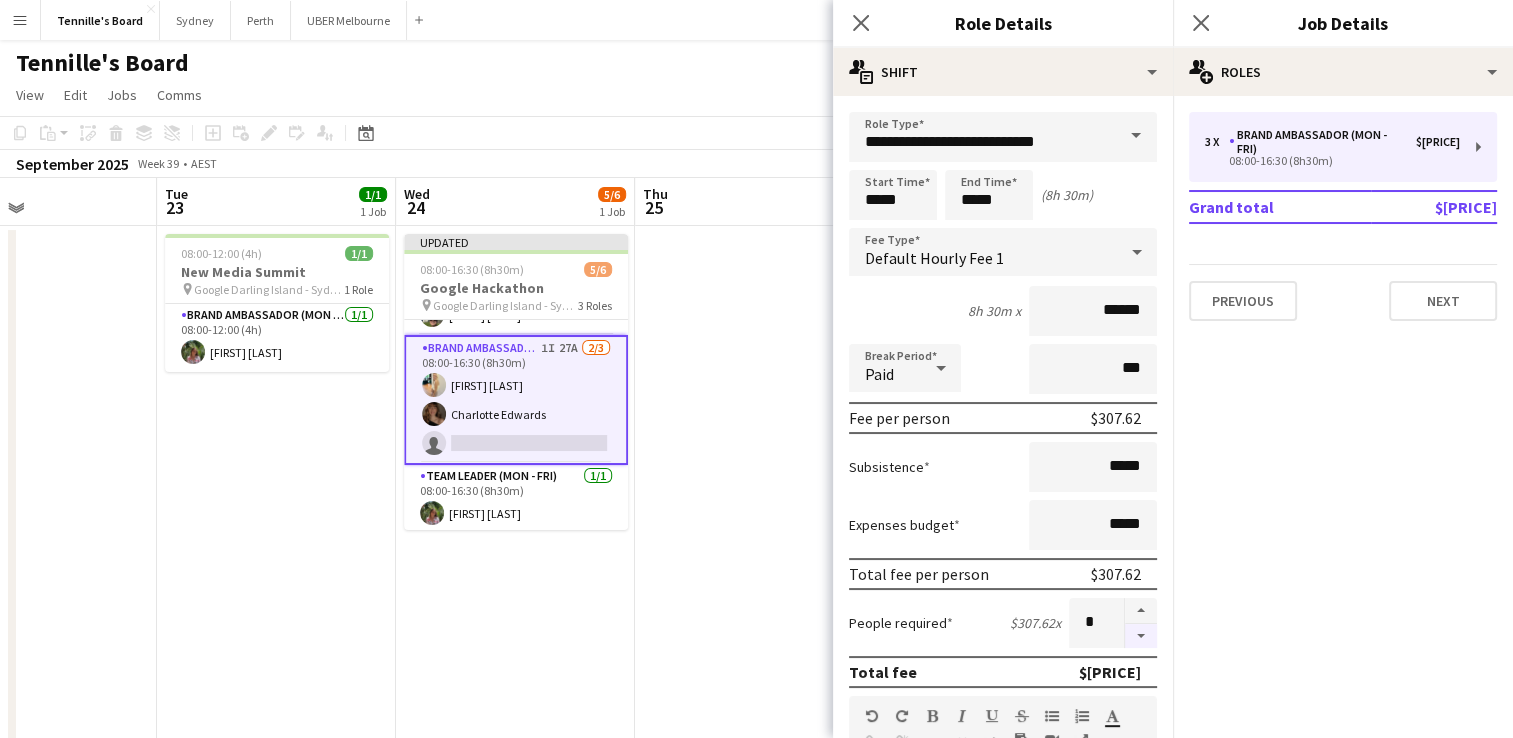type on "*" 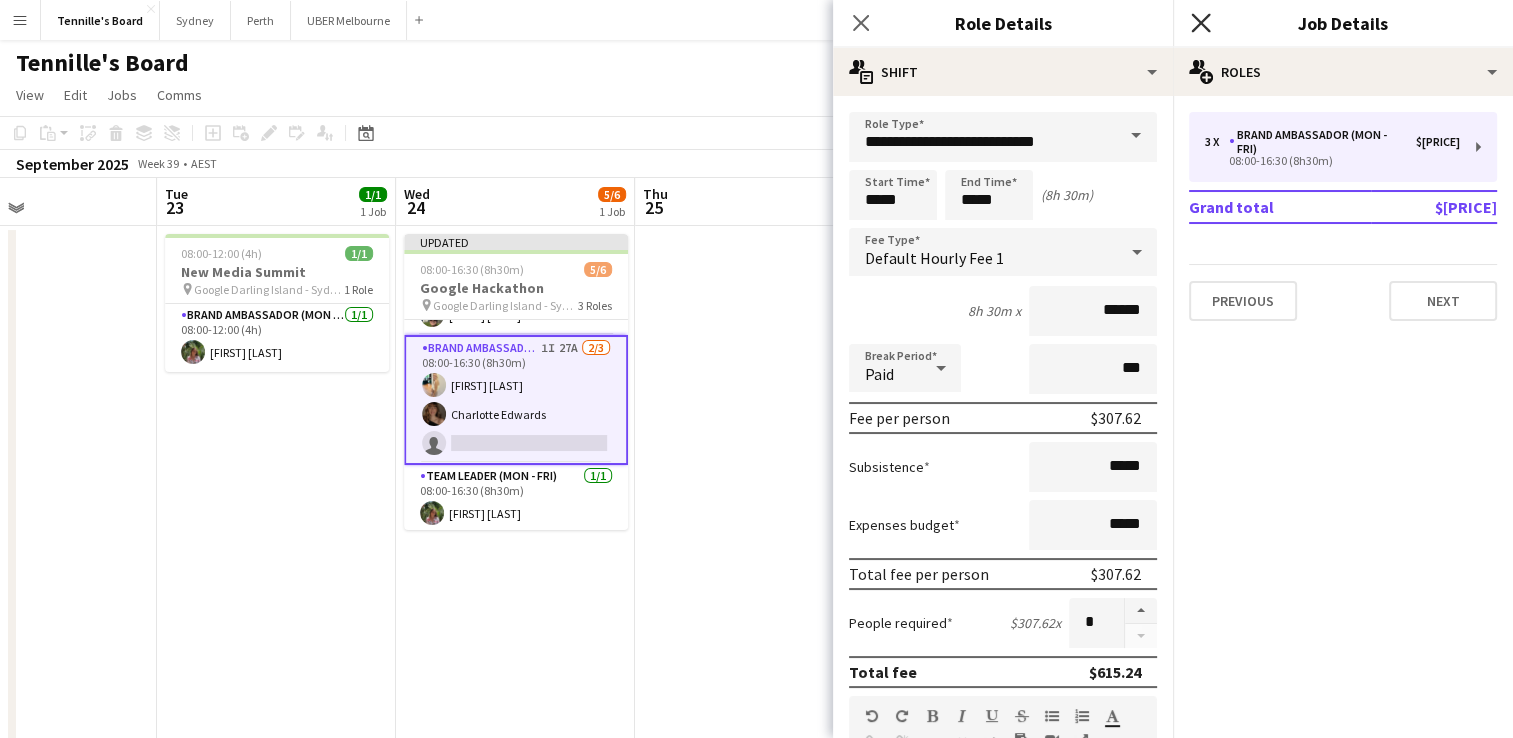 click on "Close pop-in" 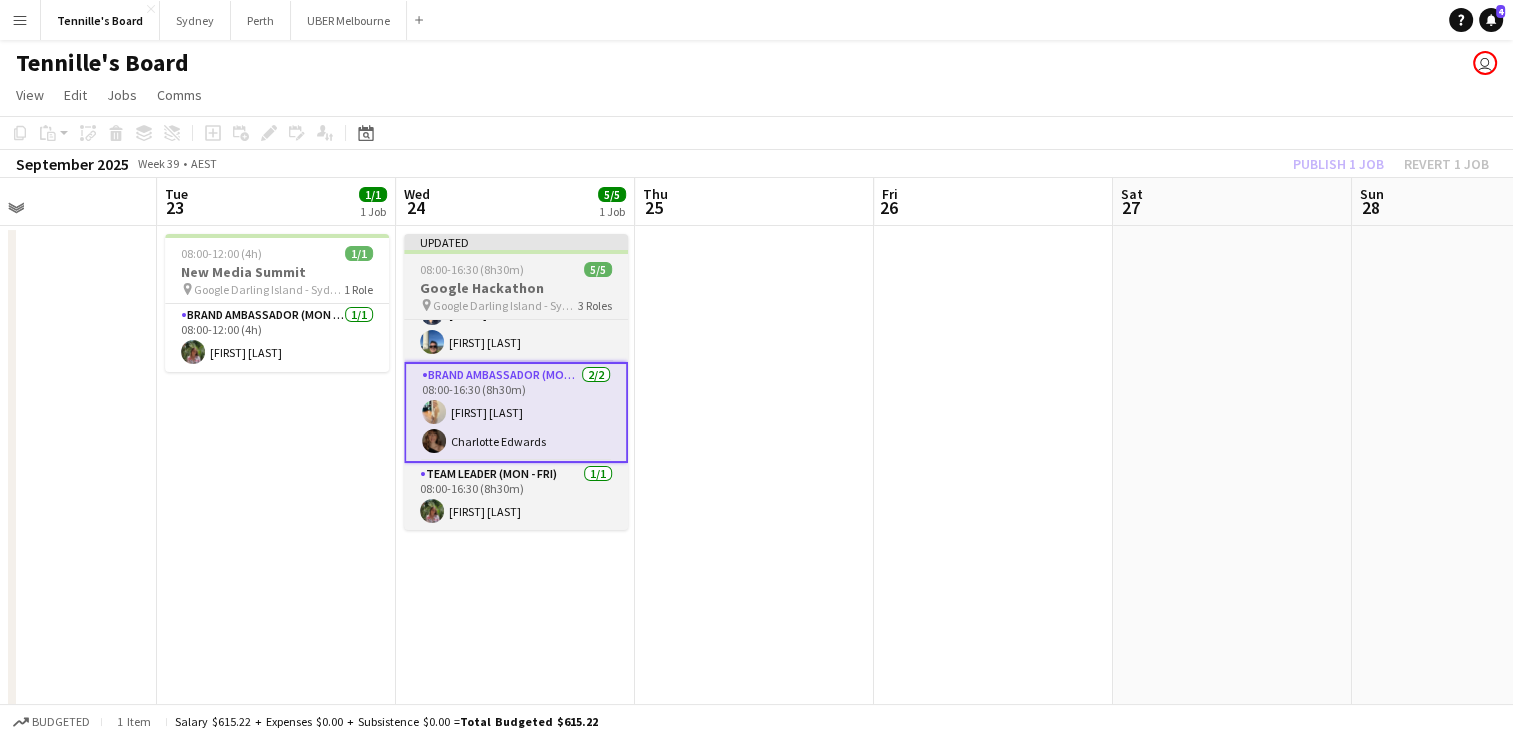 click on "Google Hackathon" at bounding box center [516, 288] 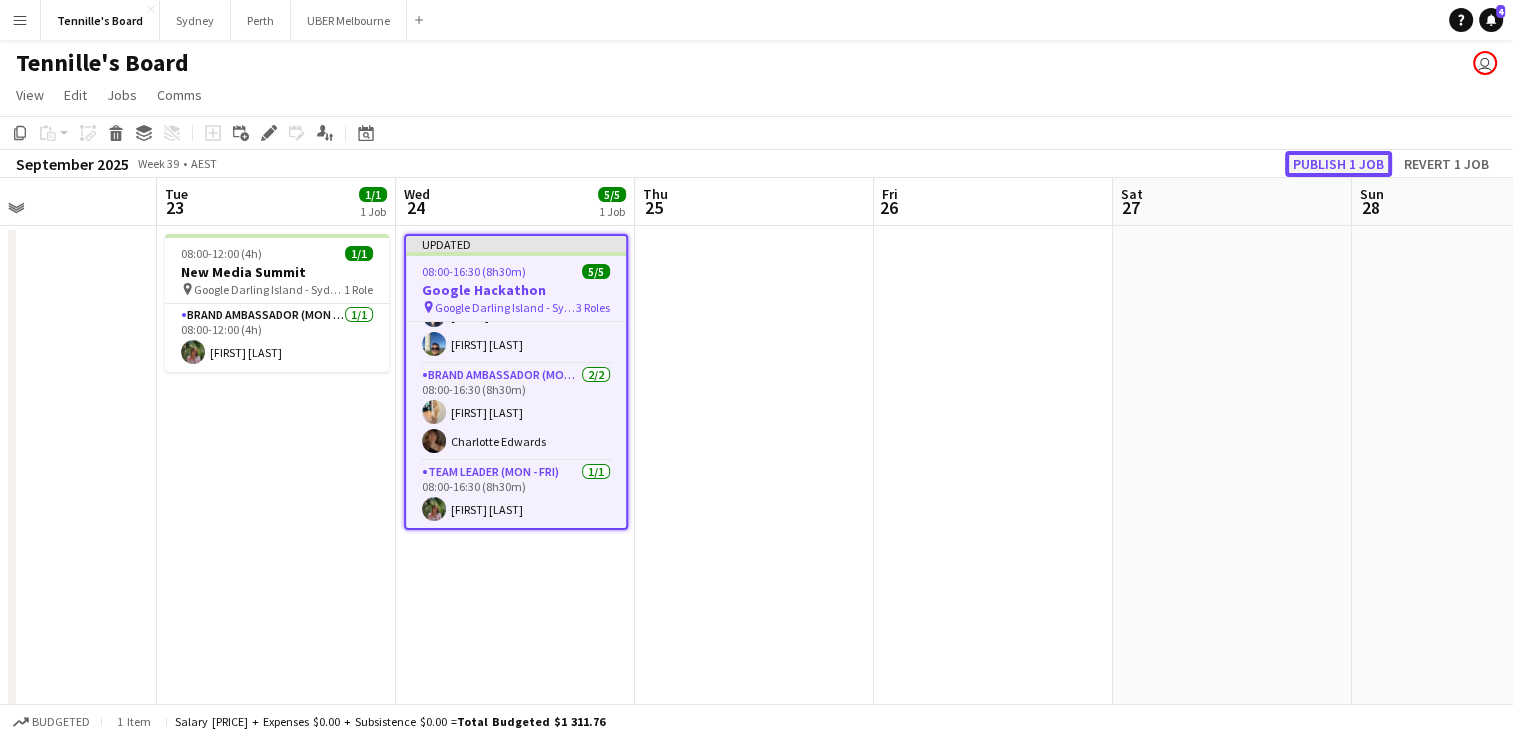 click on "Publish 1 job" 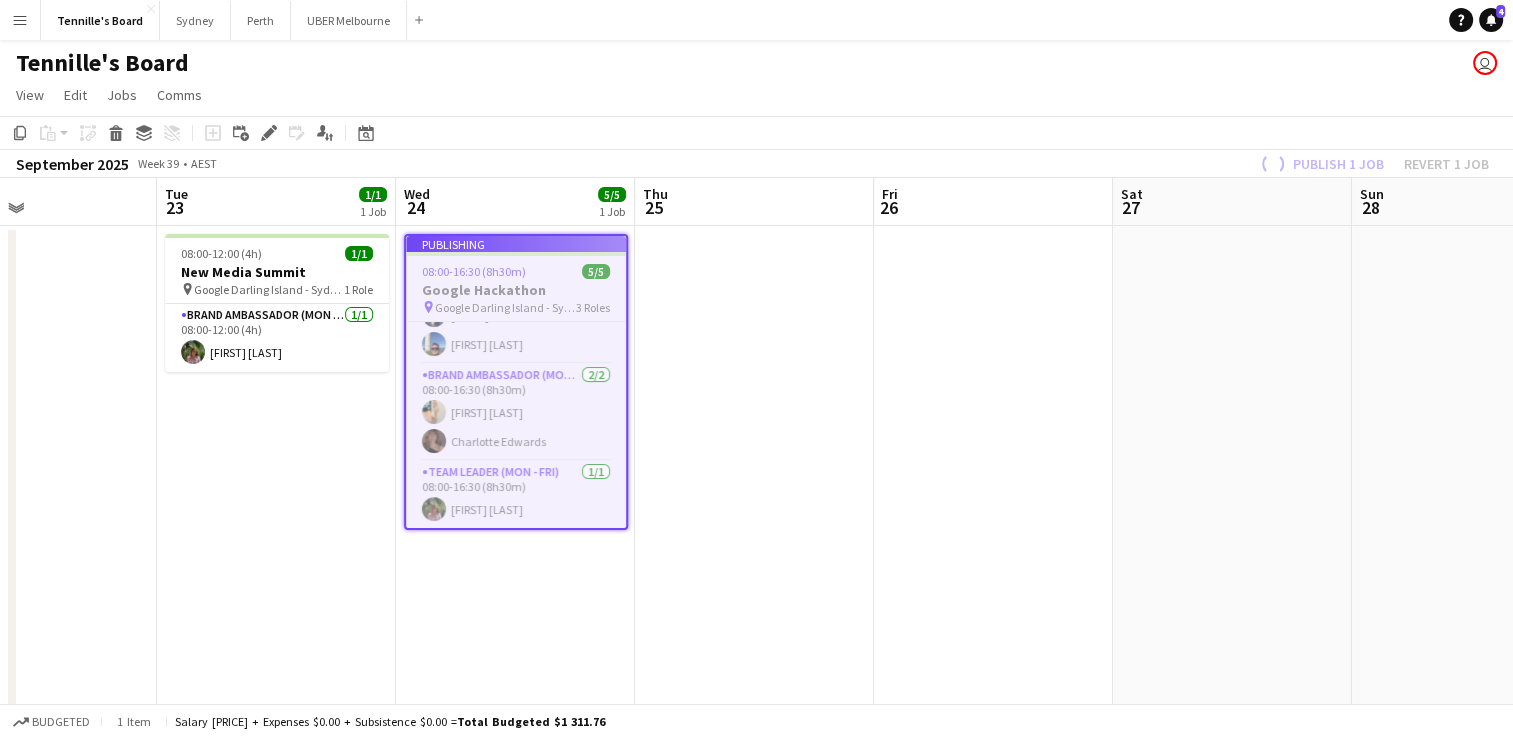 scroll, scrollTop: 39, scrollLeft: 0, axis: vertical 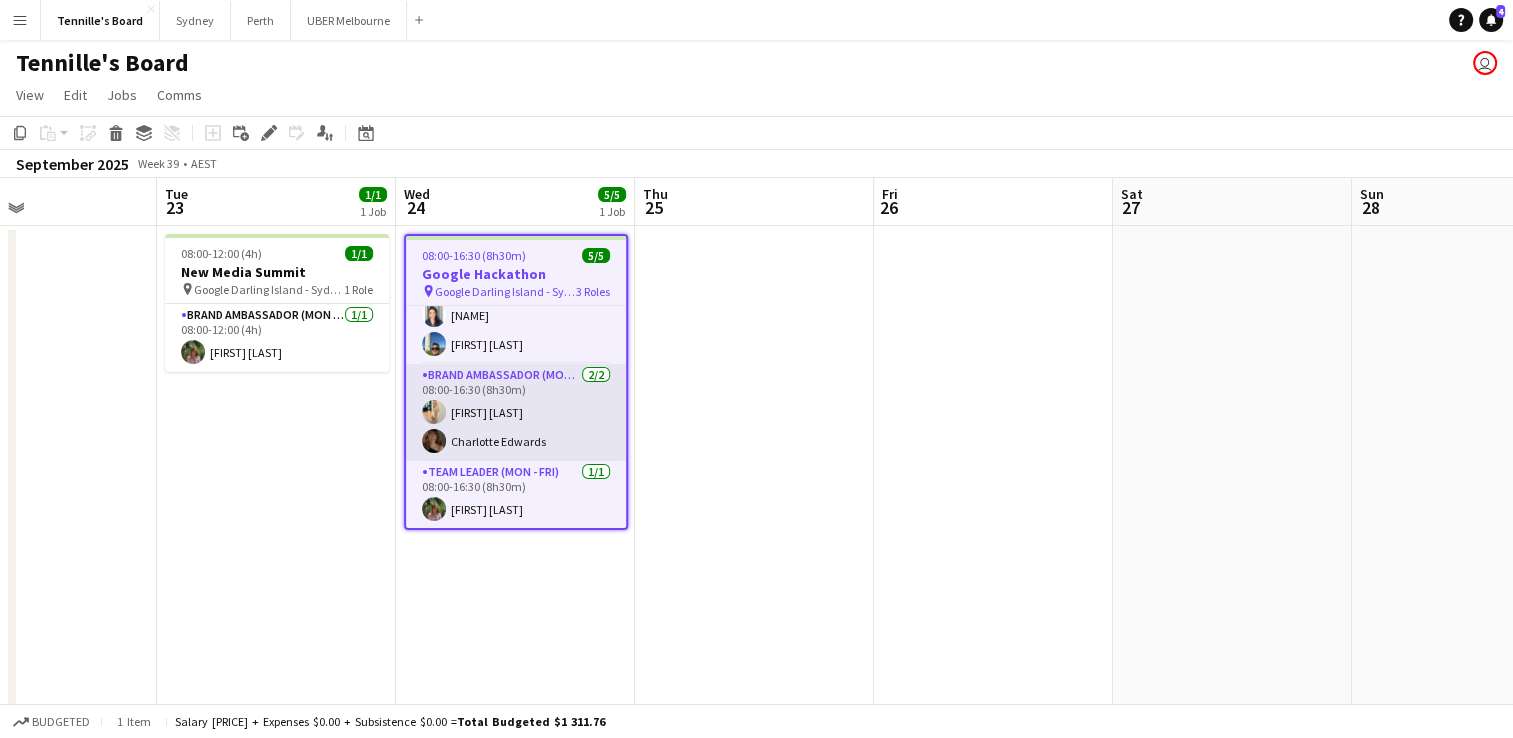 click on "Brand Ambassador (Mon - Fri)   2/2   08:00-16:30 (8h30m)
[NAME] [NAME]" at bounding box center [516, 412] 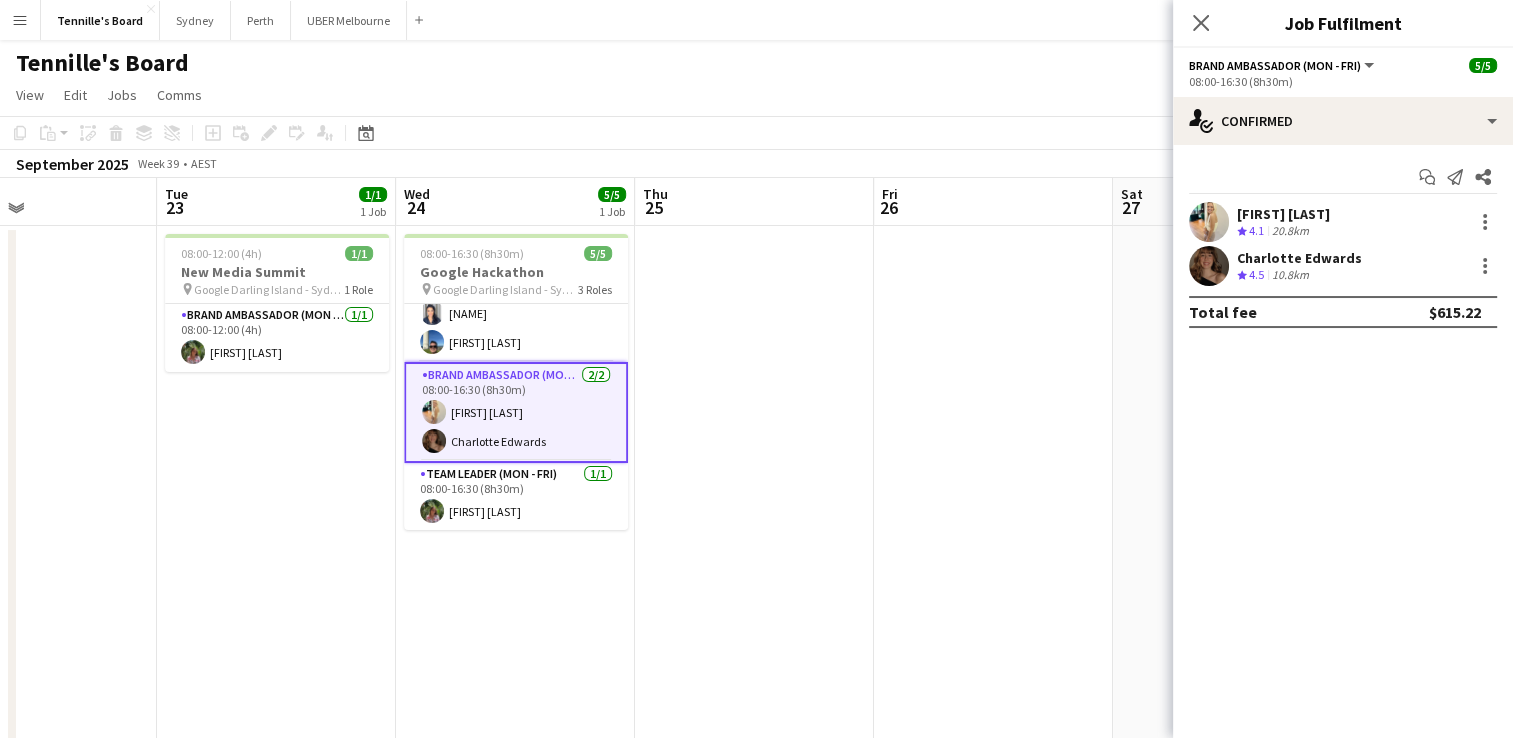 click on "Charlotte Edwards" at bounding box center [1299, 258] 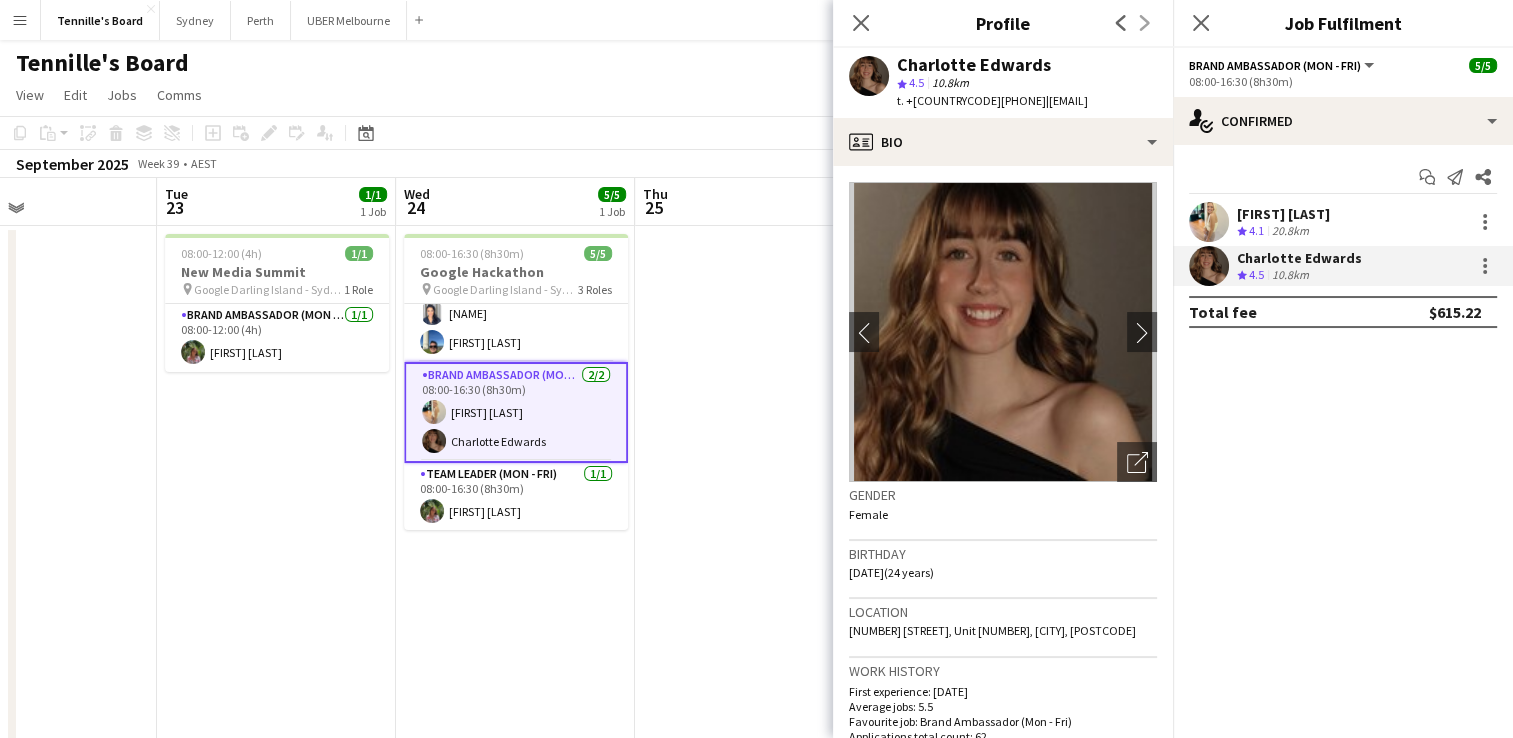 drag, startPoint x: 983, startPoint y: 98, endPoint x: 926, endPoint y: 102, distance: 57.14018 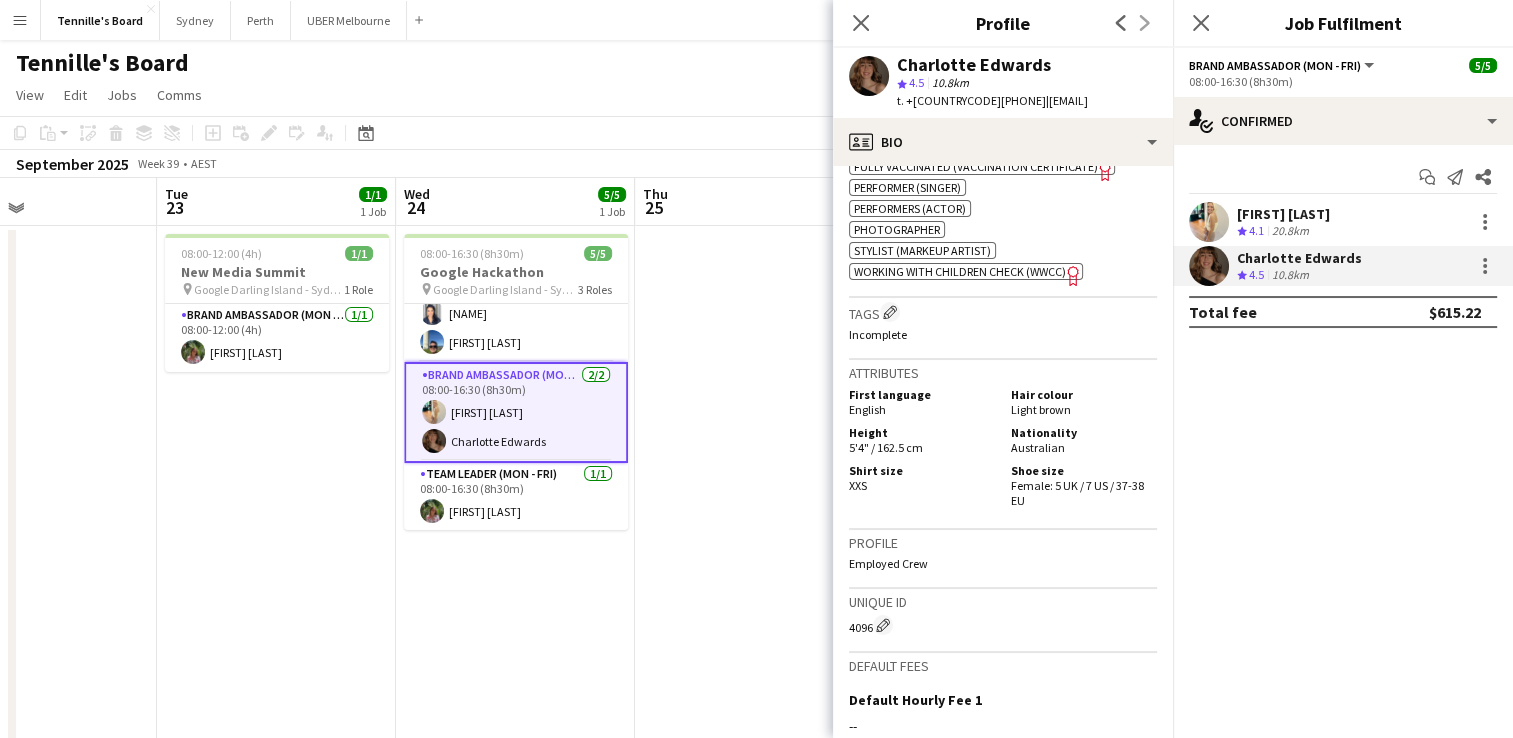 scroll, scrollTop: 1208, scrollLeft: 0, axis: vertical 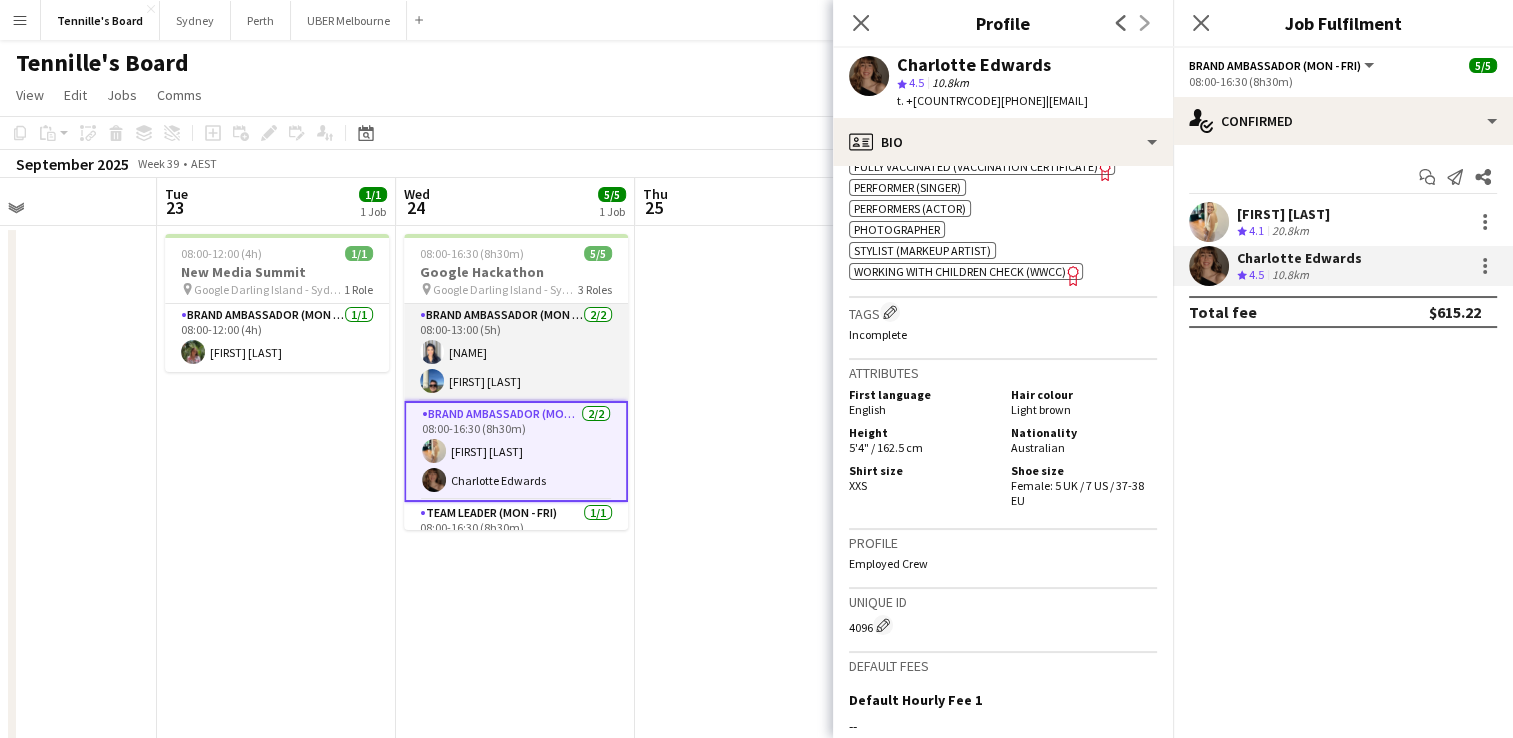 click on "Brand Ambassador (Mon - Fri)   2/2   [TIME]
[FIRST] [LAST] [FIRST] [LAST]" at bounding box center [516, 352] 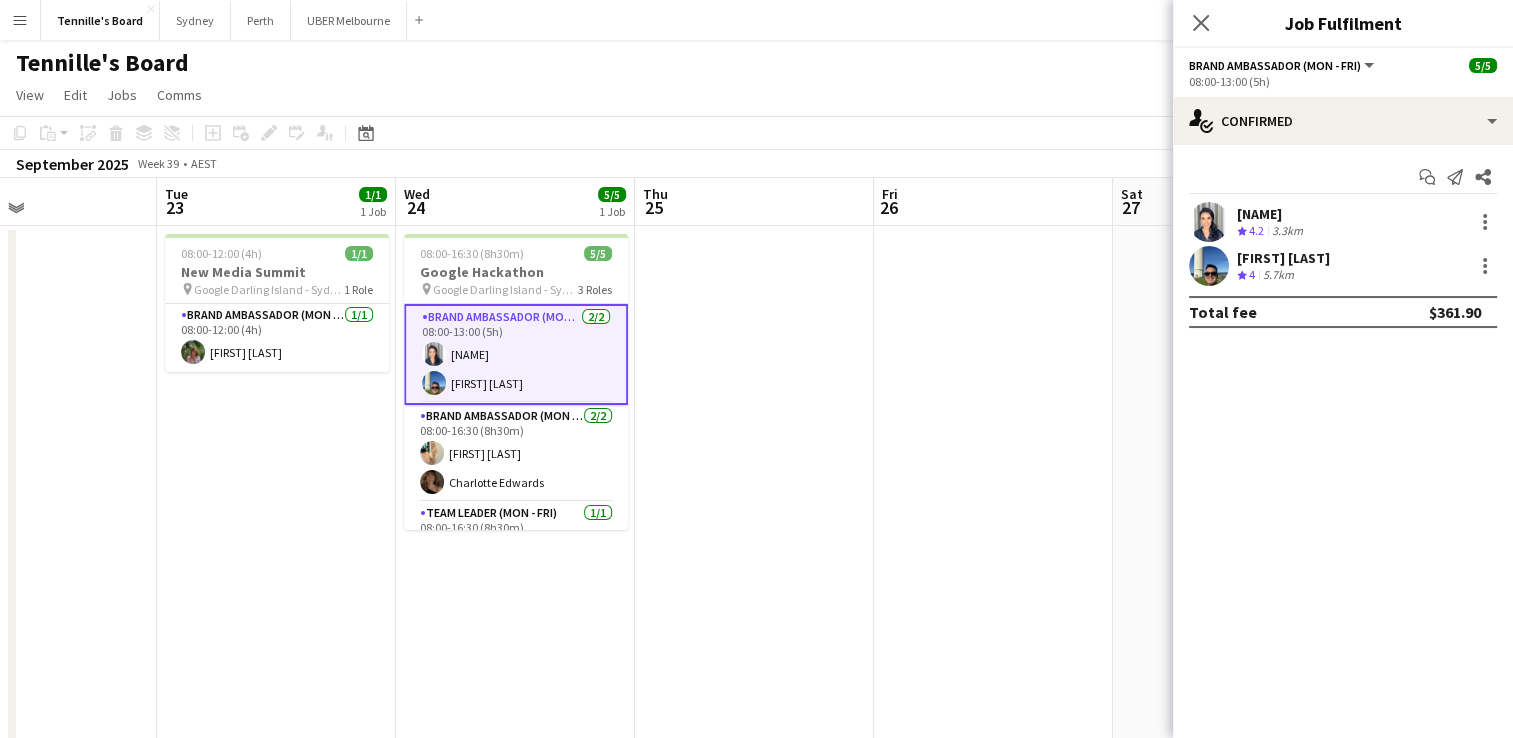drag, startPoint x: 1346, startPoint y: 210, endPoint x: 1228, endPoint y: 218, distance: 118.270874 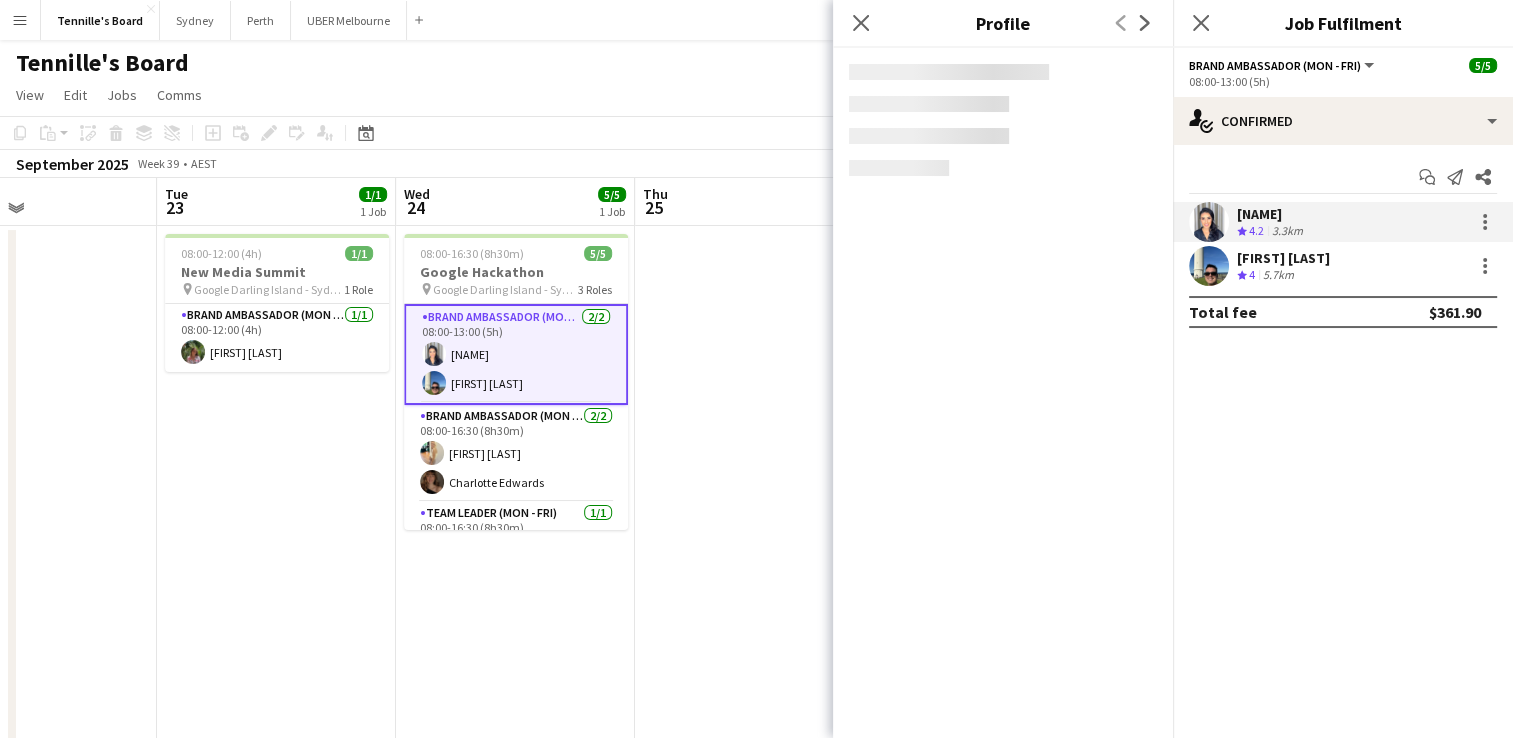 copy on "[NAME]" 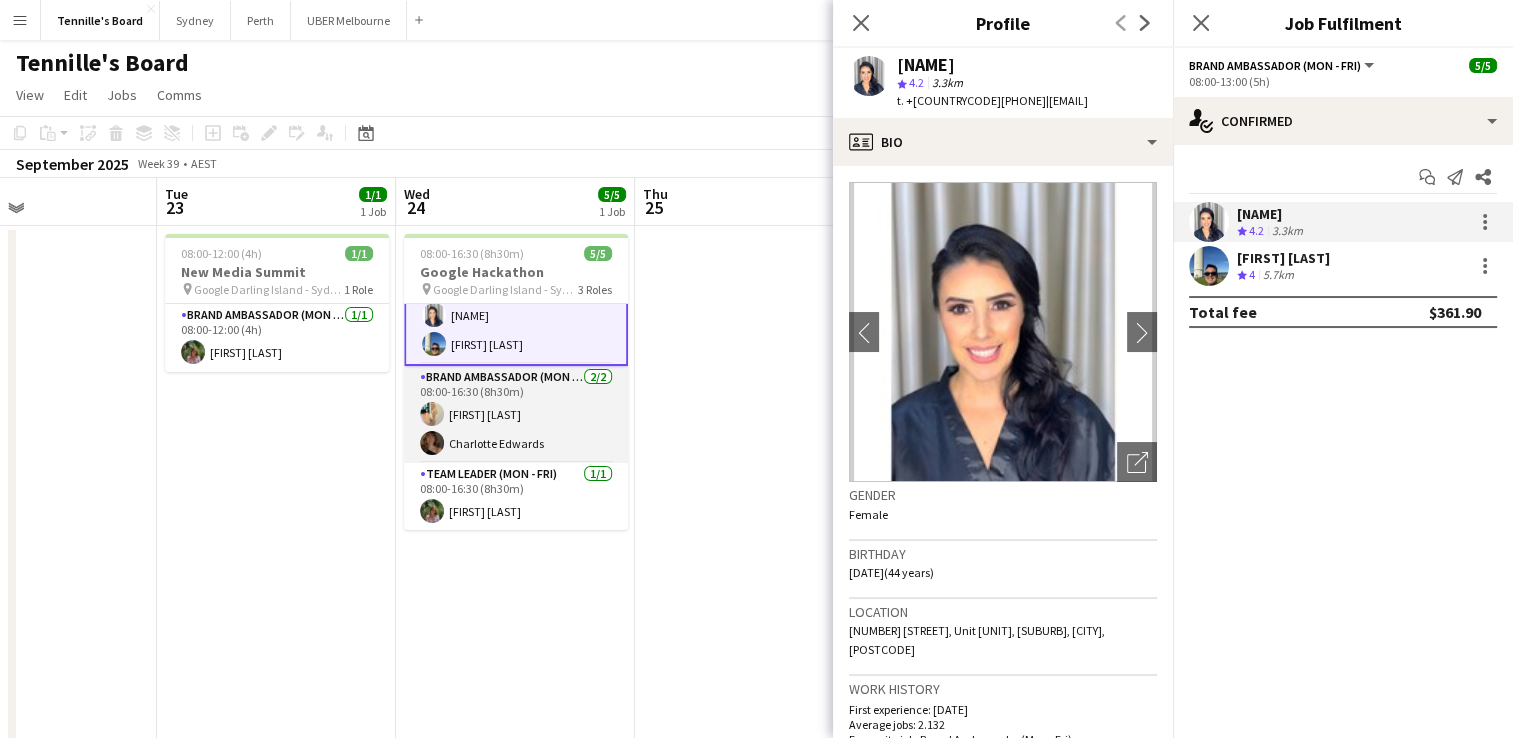 scroll, scrollTop: 0, scrollLeft: 0, axis: both 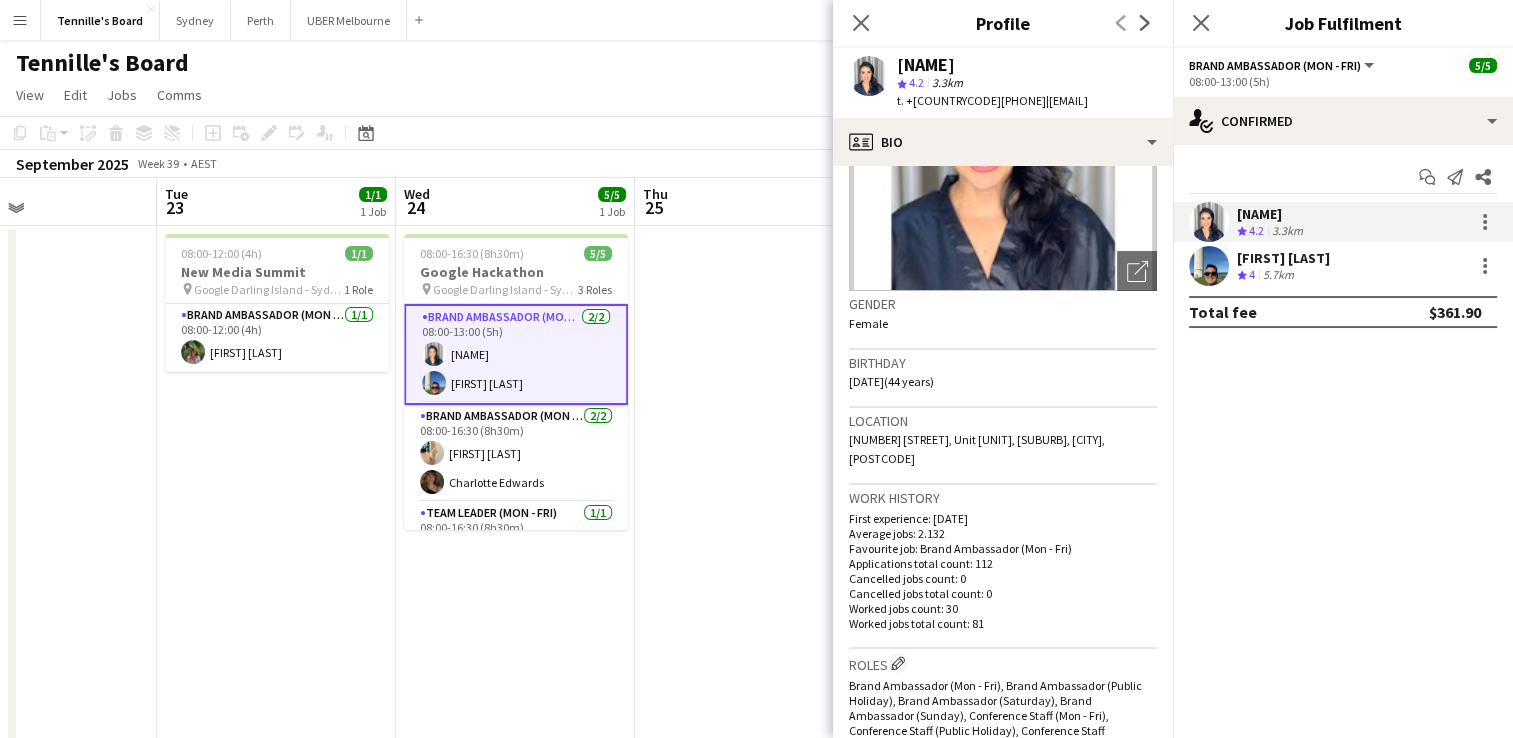drag, startPoint x: 976, startPoint y: 100, endPoint x: 924, endPoint y: 106, distance: 52.34501 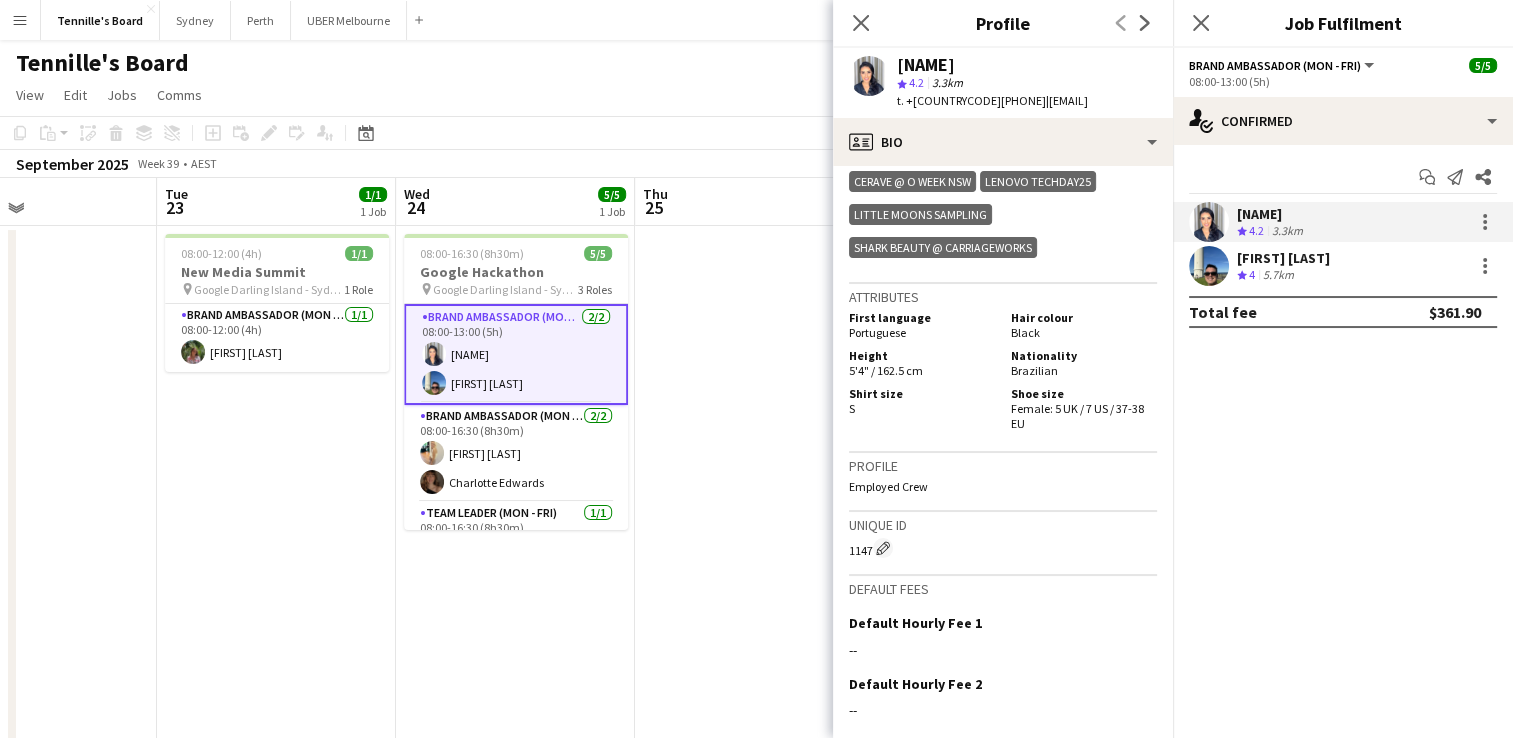 scroll, scrollTop: 697, scrollLeft: 0, axis: vertical 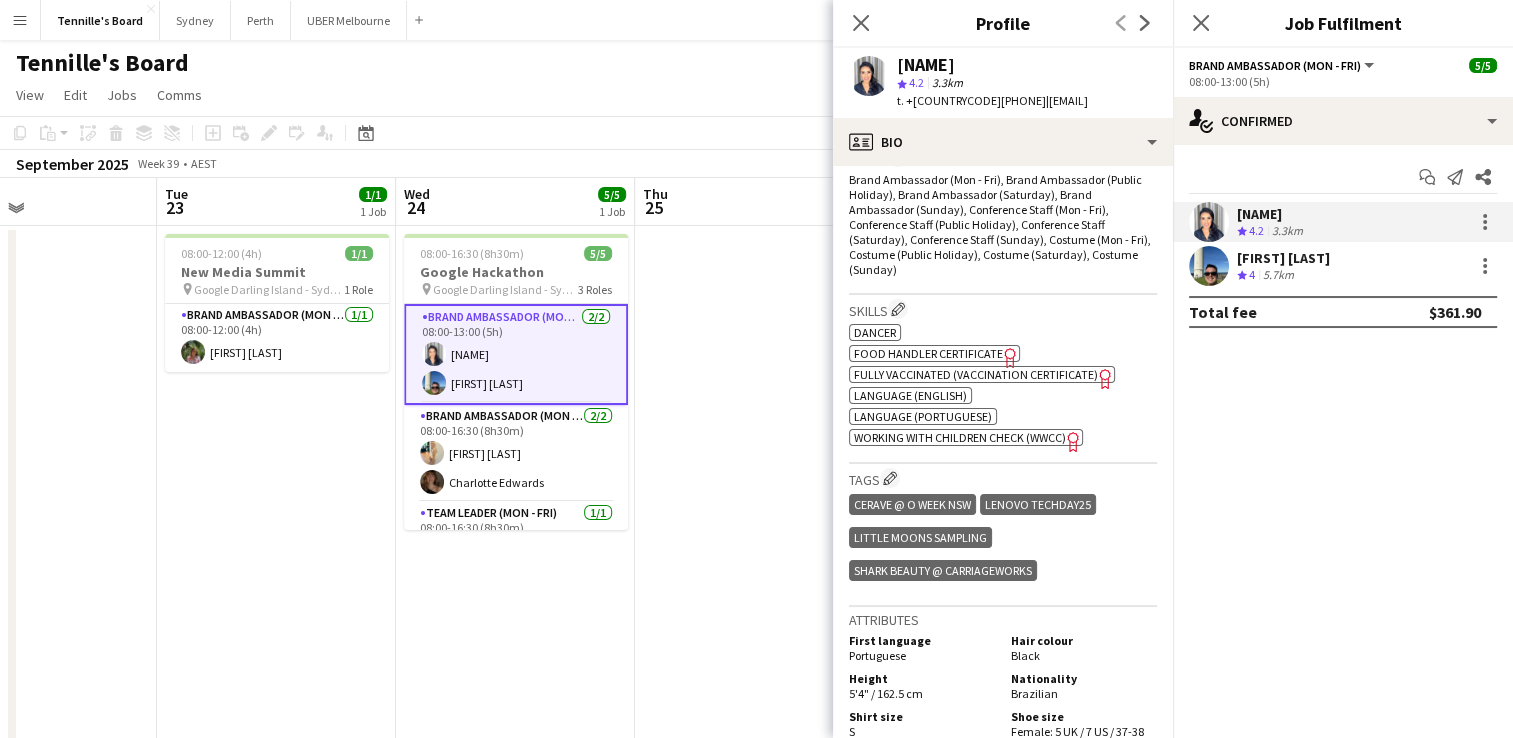 drag, startPoint x: 1356, startPoint y: 251, endPoint x: 1232, endPoint y: 253, distance: 124.01613 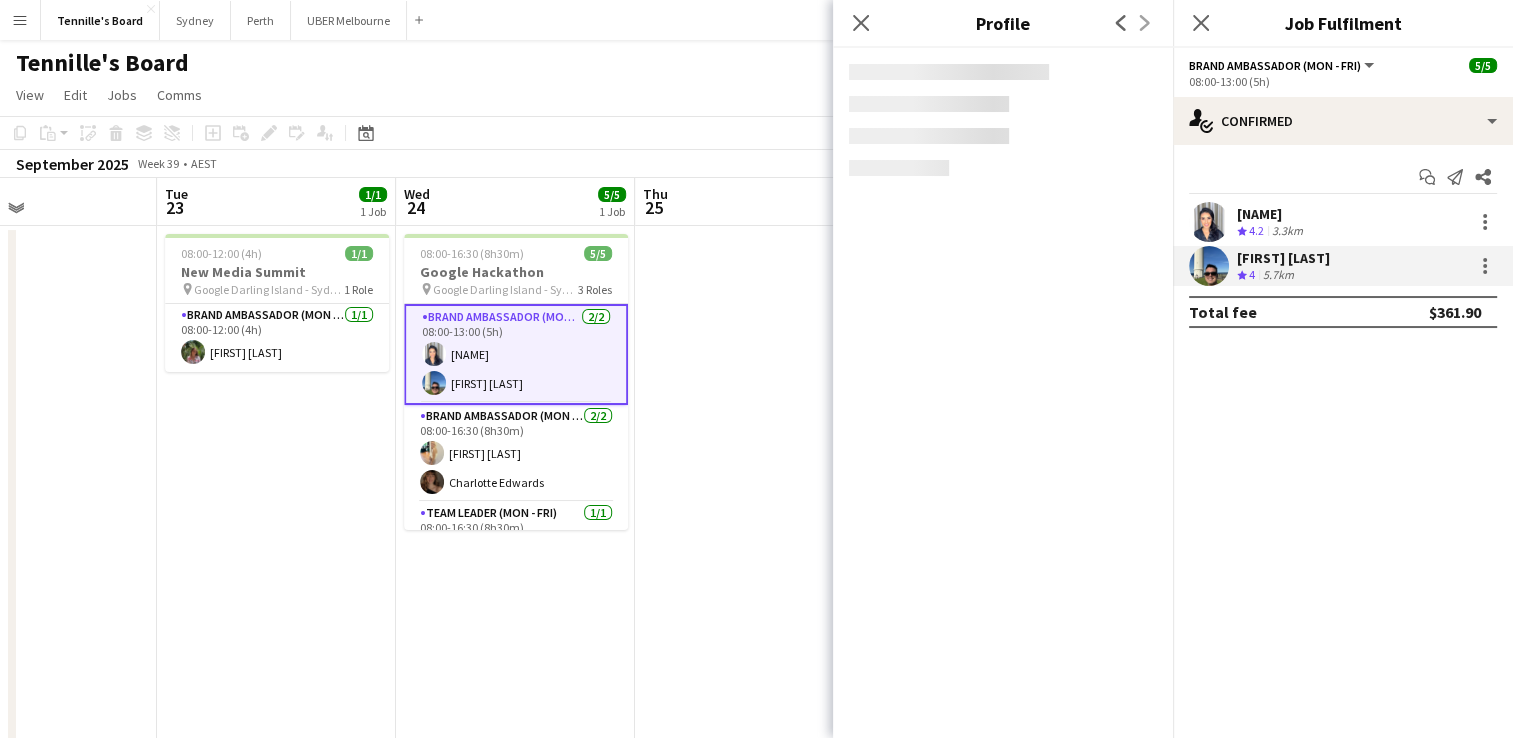 copy on "[FIRST] [LAST]" 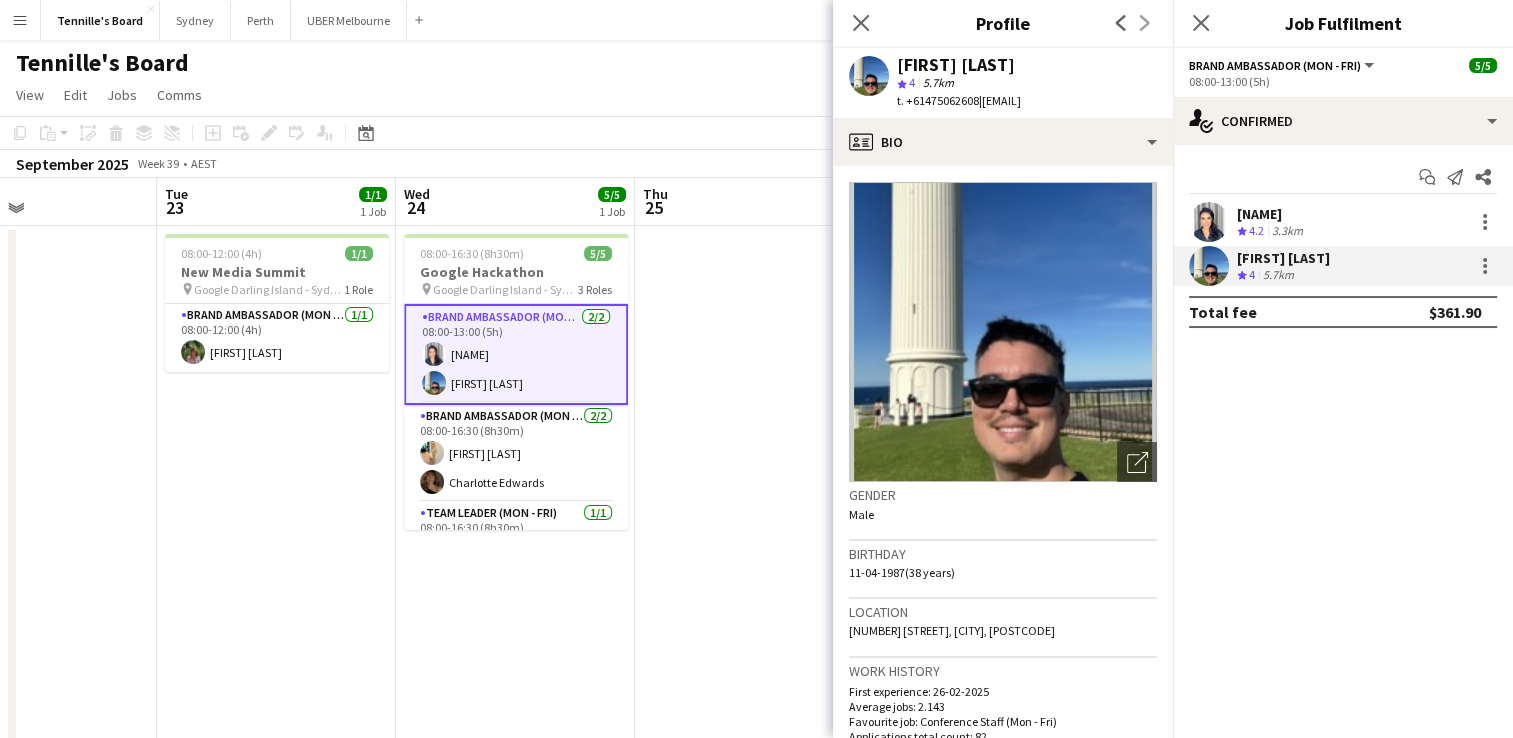 drag, startPoint x: 977, startPoint y: 98, endPoint x: 925, endPoint y: 106, distance: 52.611786 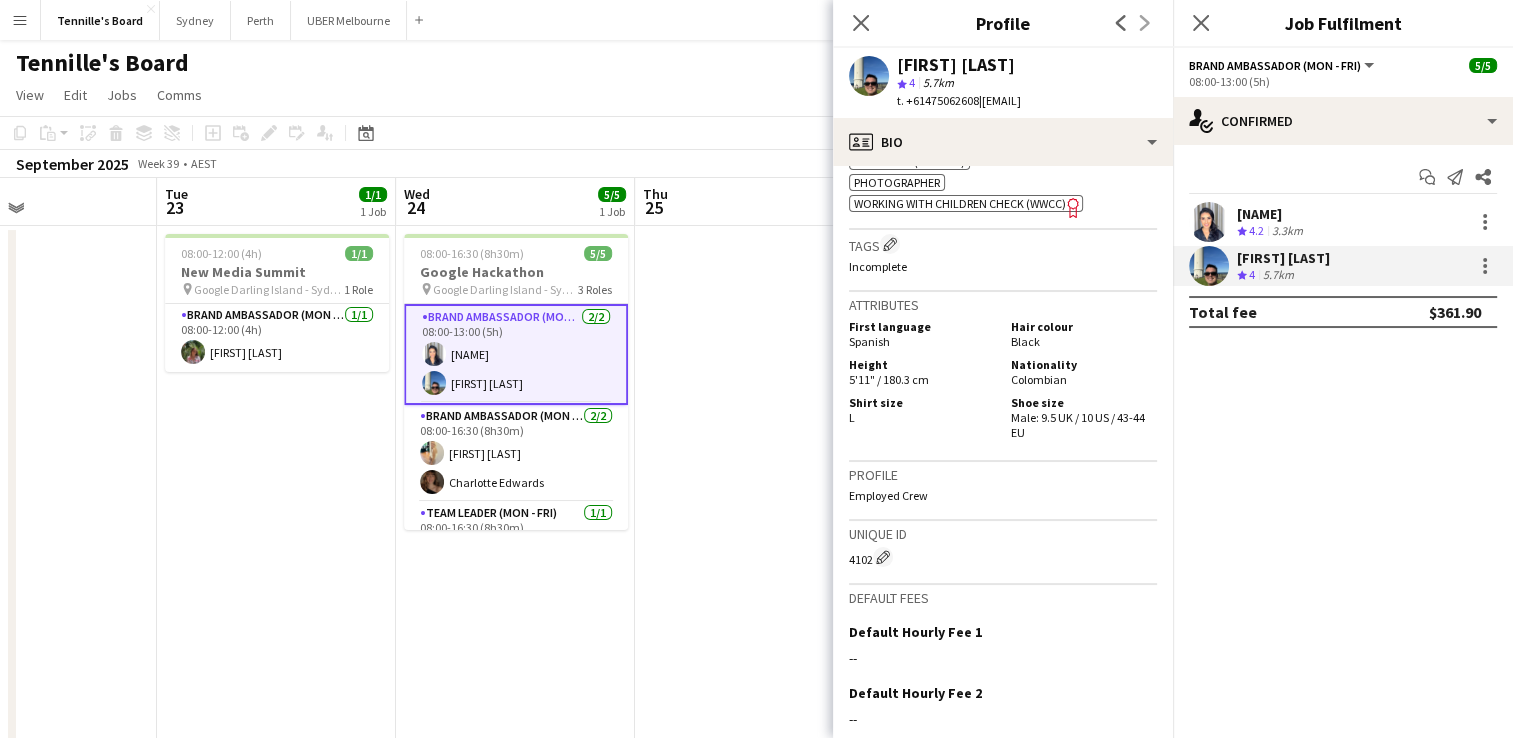 scroll, scrollTop: 1234, scrollLeft: 0, axis: vertical 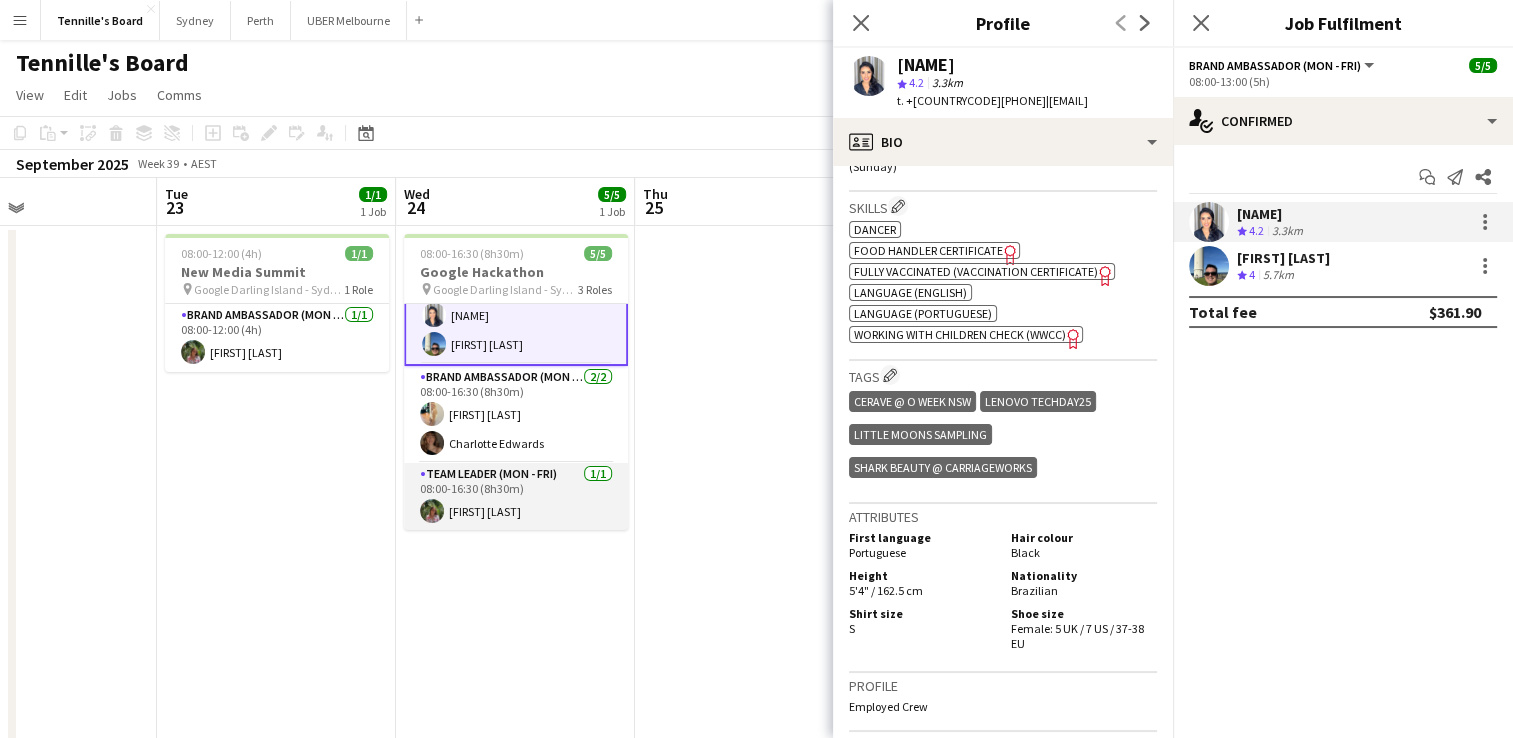 click on "Team Leader (Mon - Fri)   1/1   08:00-16:30 (8h30m)
[NAME]" at bounding box center [516, 497] 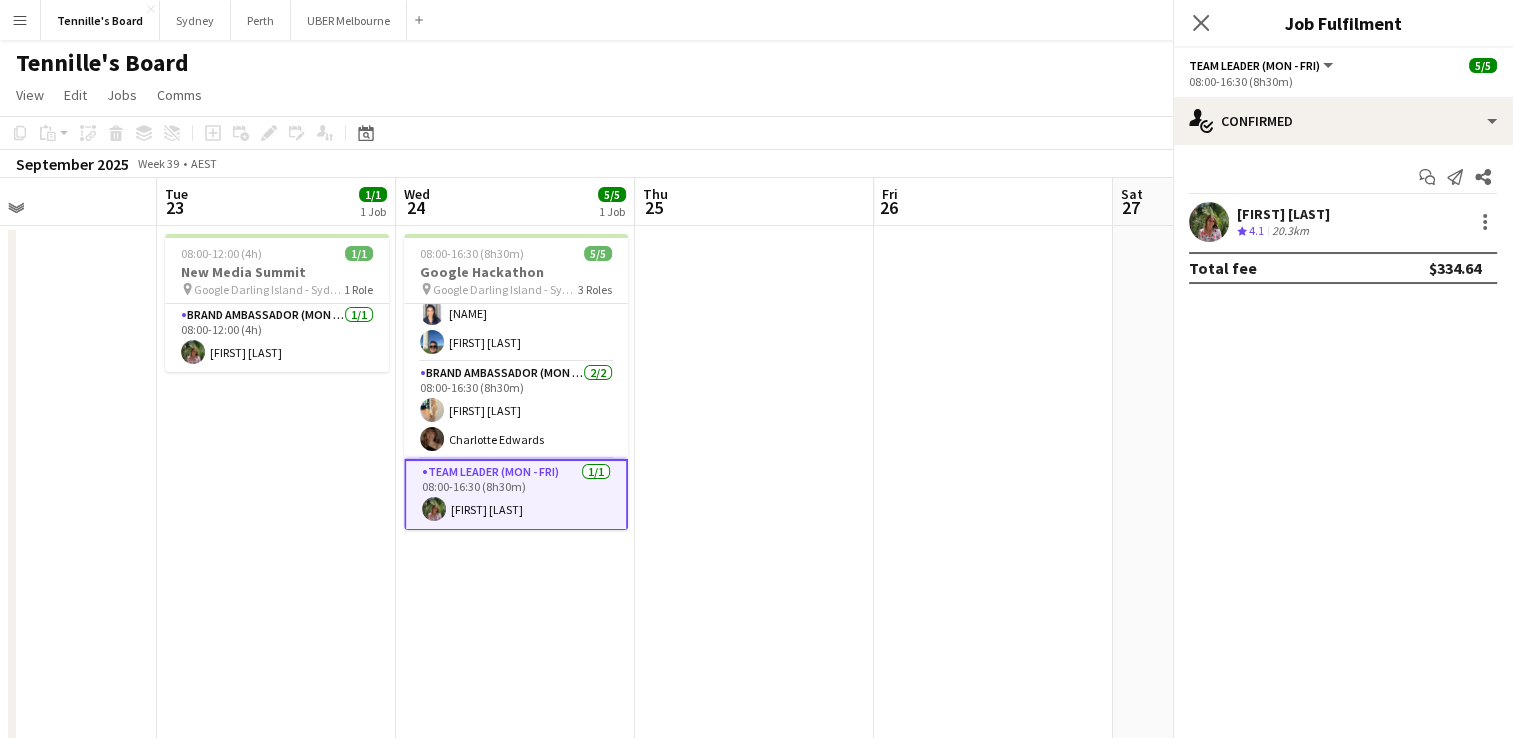 scroll, scrollTop: 37, scrollLeft: 0, axis: vertical 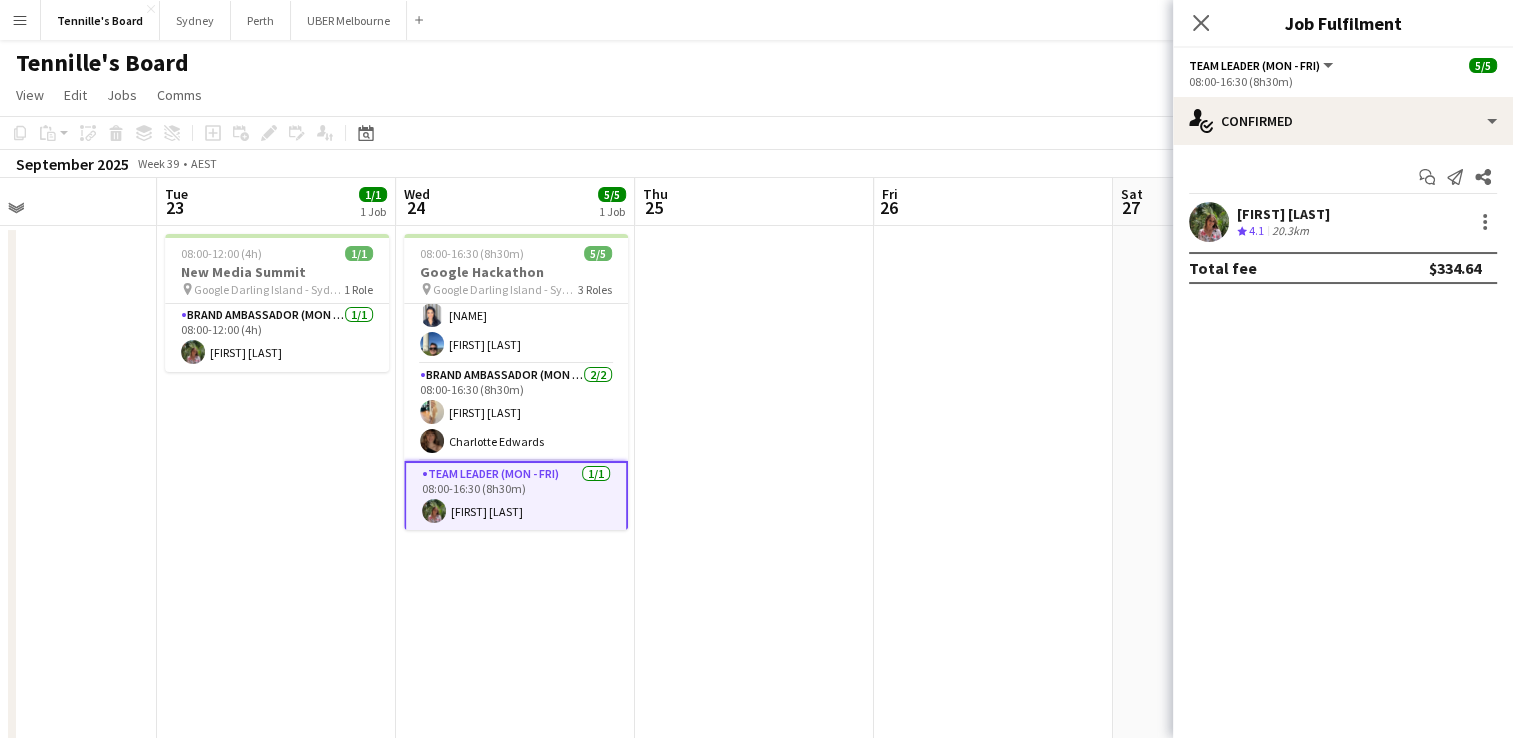 click on "[FIRST] [LAST]" at bounding box center (1283, 214) 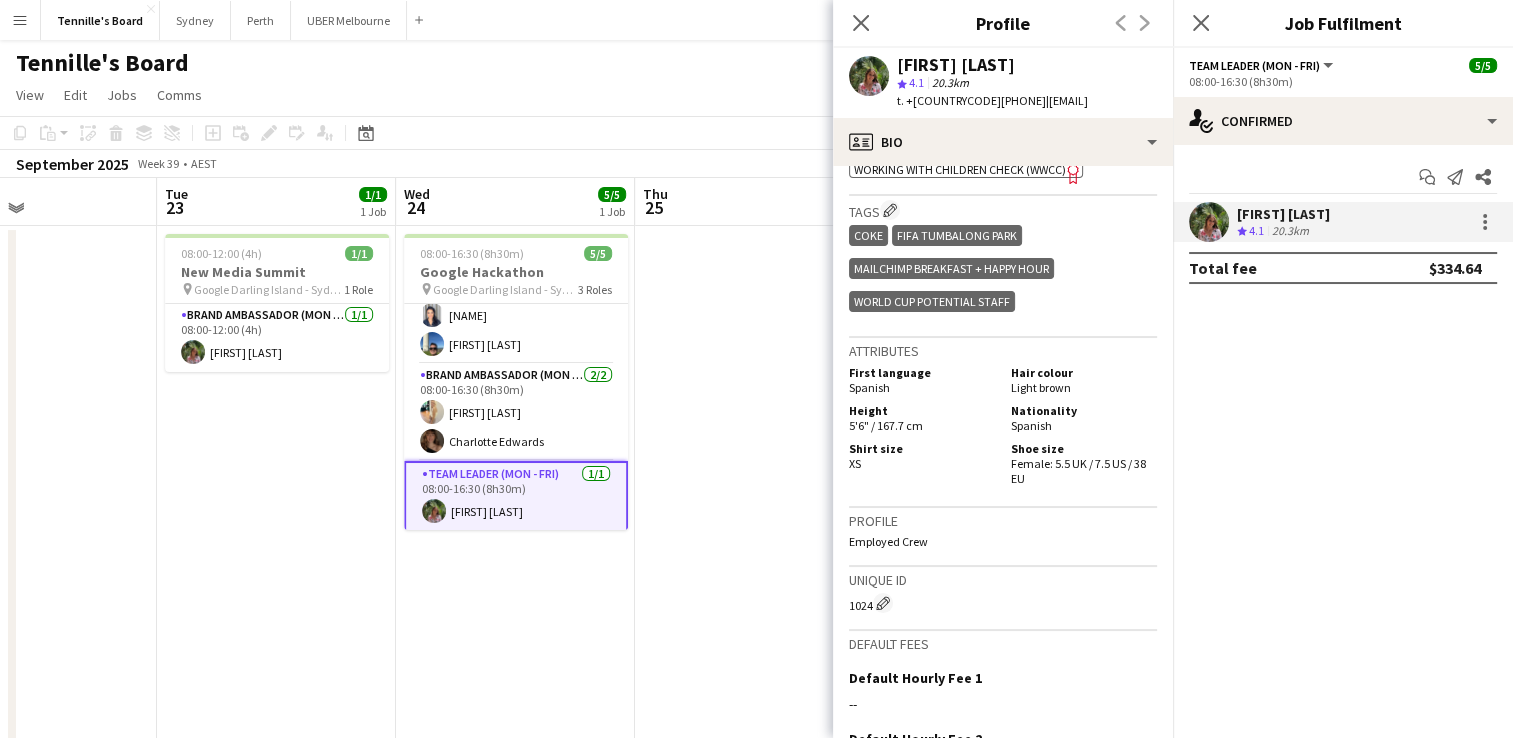 scroll, scrollTop: 1004, scrollLeft: 0, axis: vertical 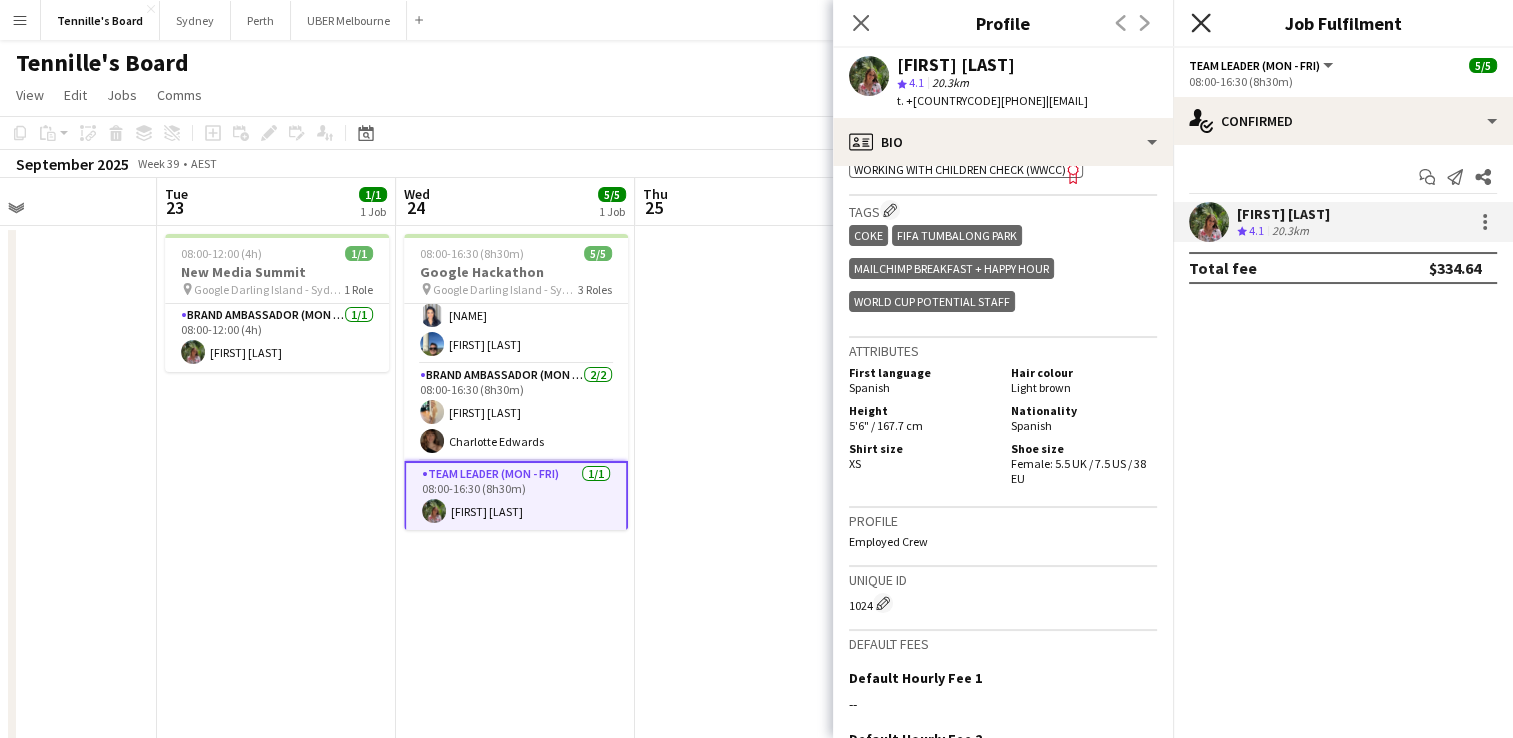 click on "Close pop-in" 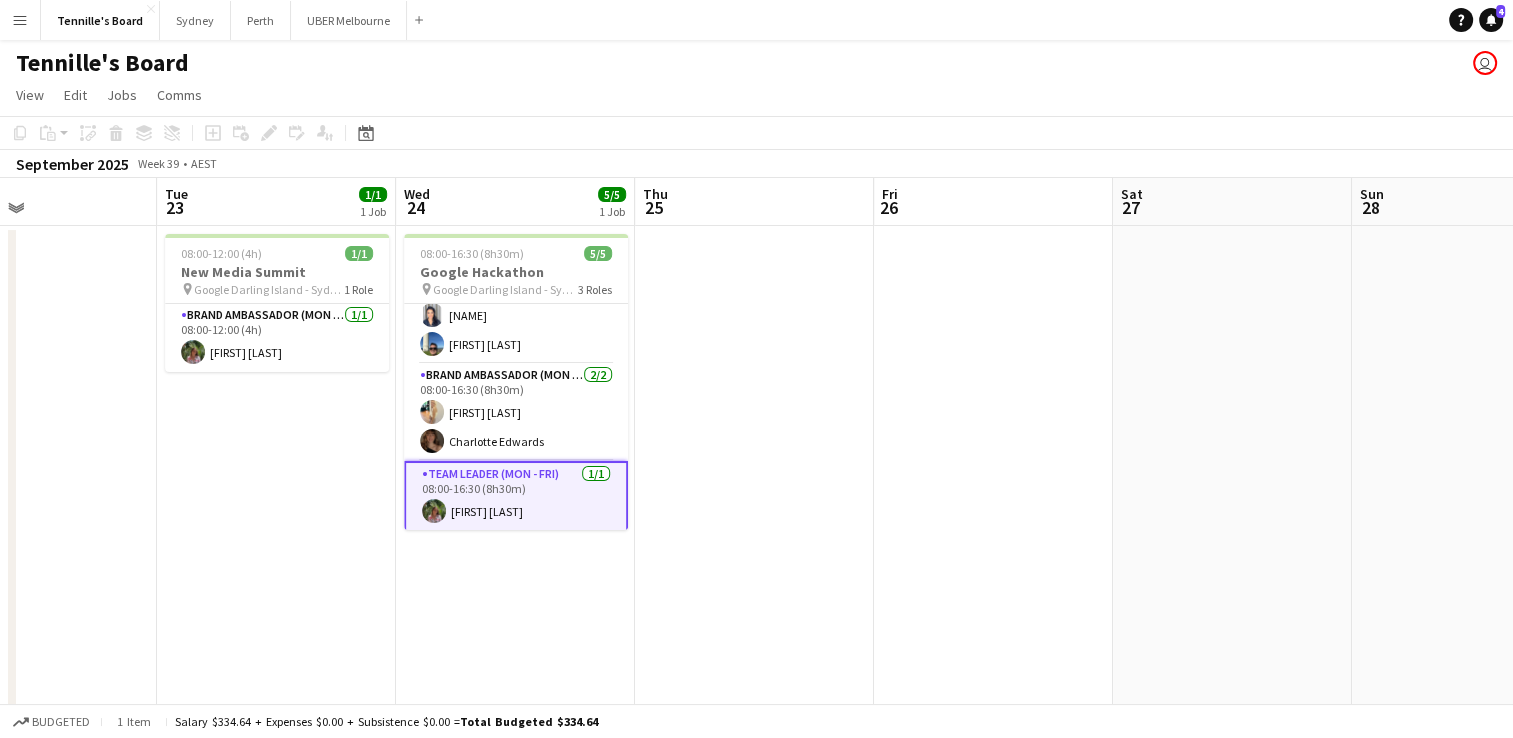 scroll, scrollTop: 0, scrollLeft: 0, axis: both 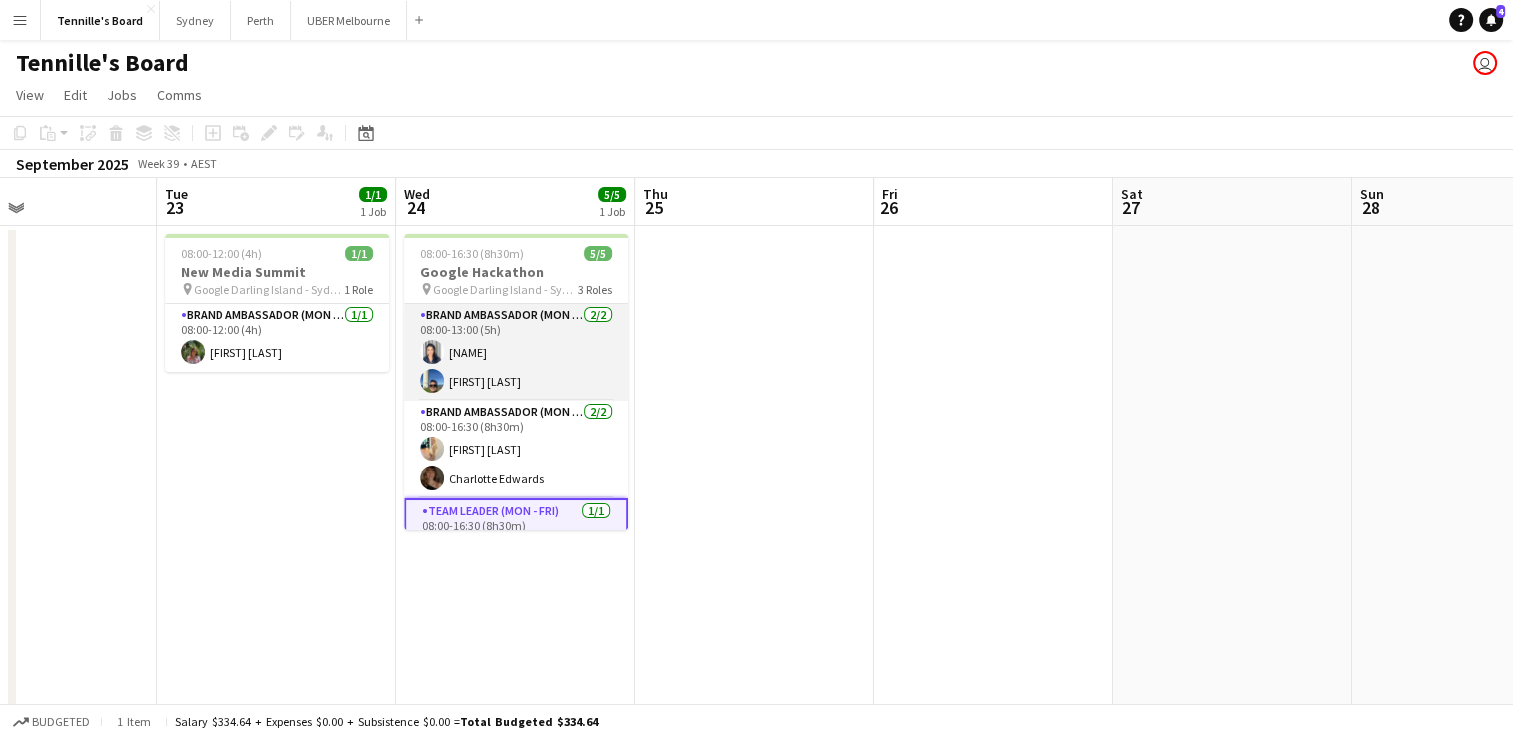 click on "Brand Ambassador (Mon - Fri)   2/2   [TIME]
[FIRST] [LAST] [FIRST] [LAST]" at bounding box center [516, 352] 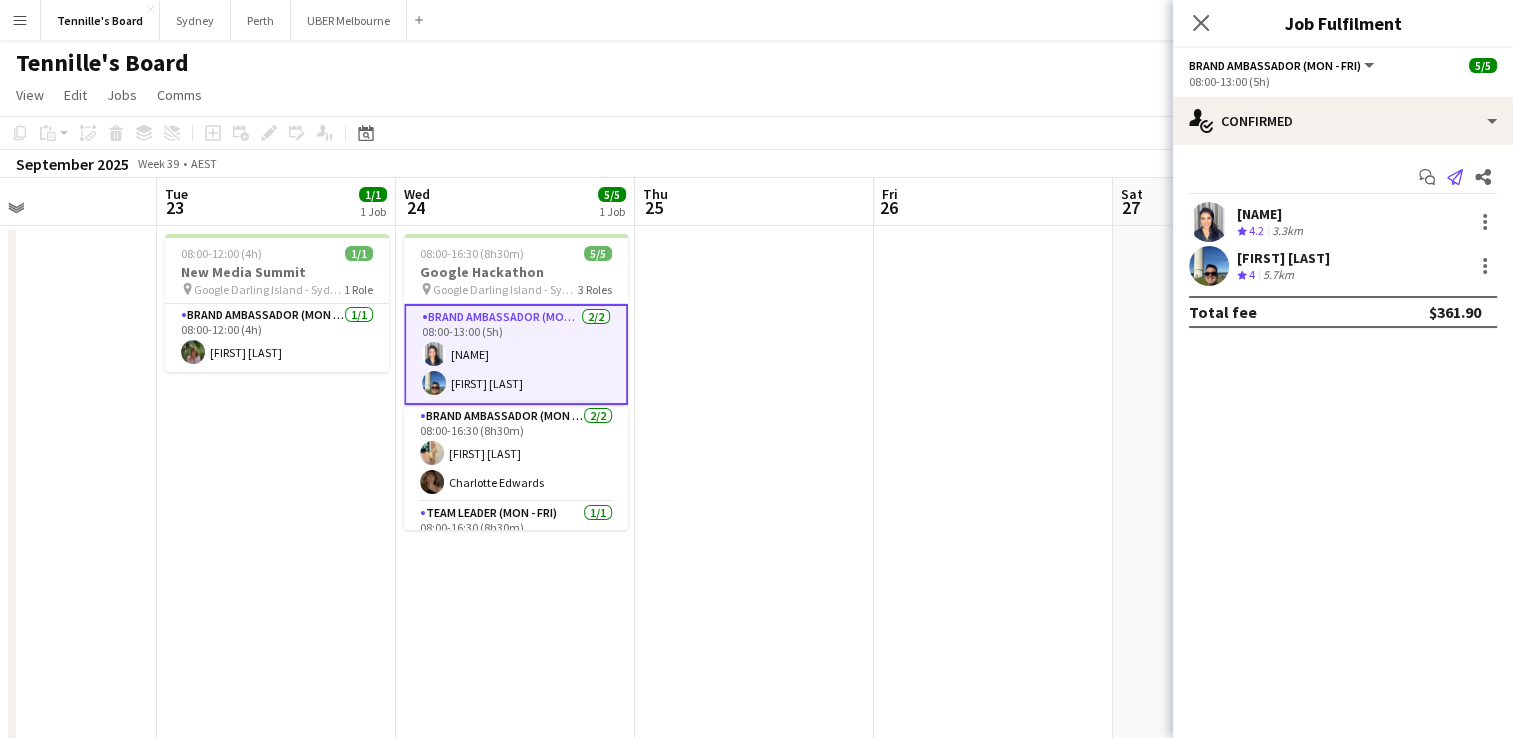 click on "Send notification" at bounding box center [1455, 177] 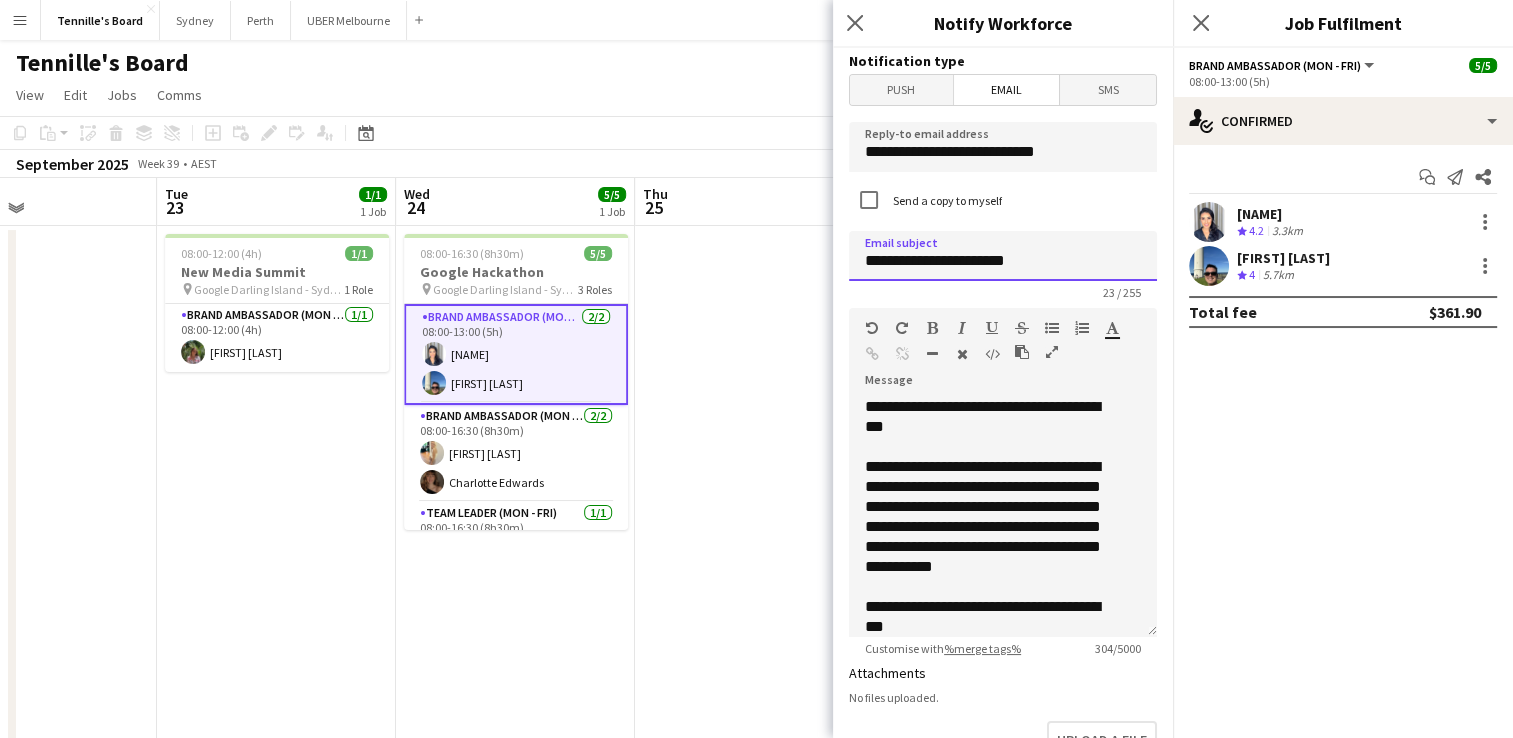 drag, startPoint x: 1071, startPoint y: 268, endPoint x: 992, endPoint y: 274, distance: 79.22752 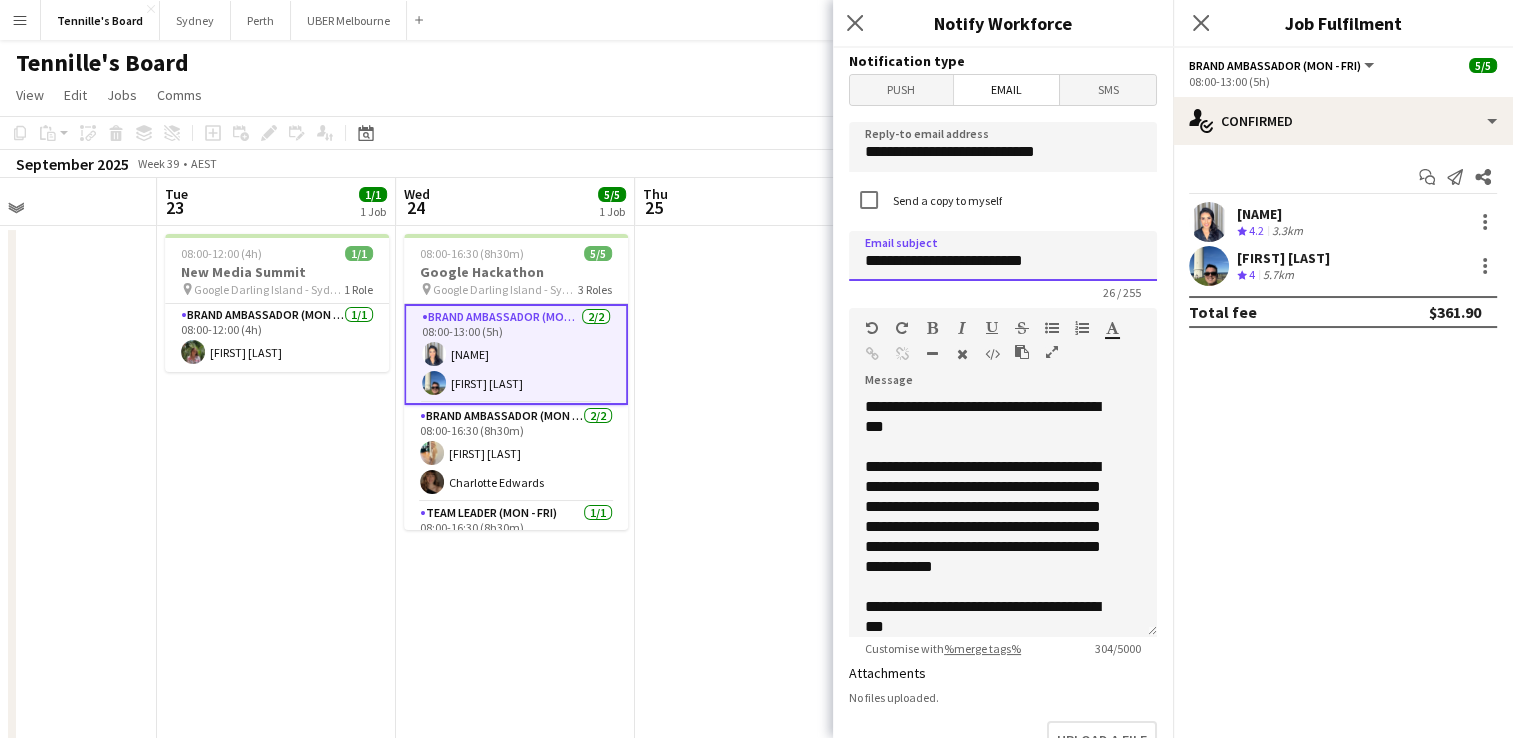 type on "**********" 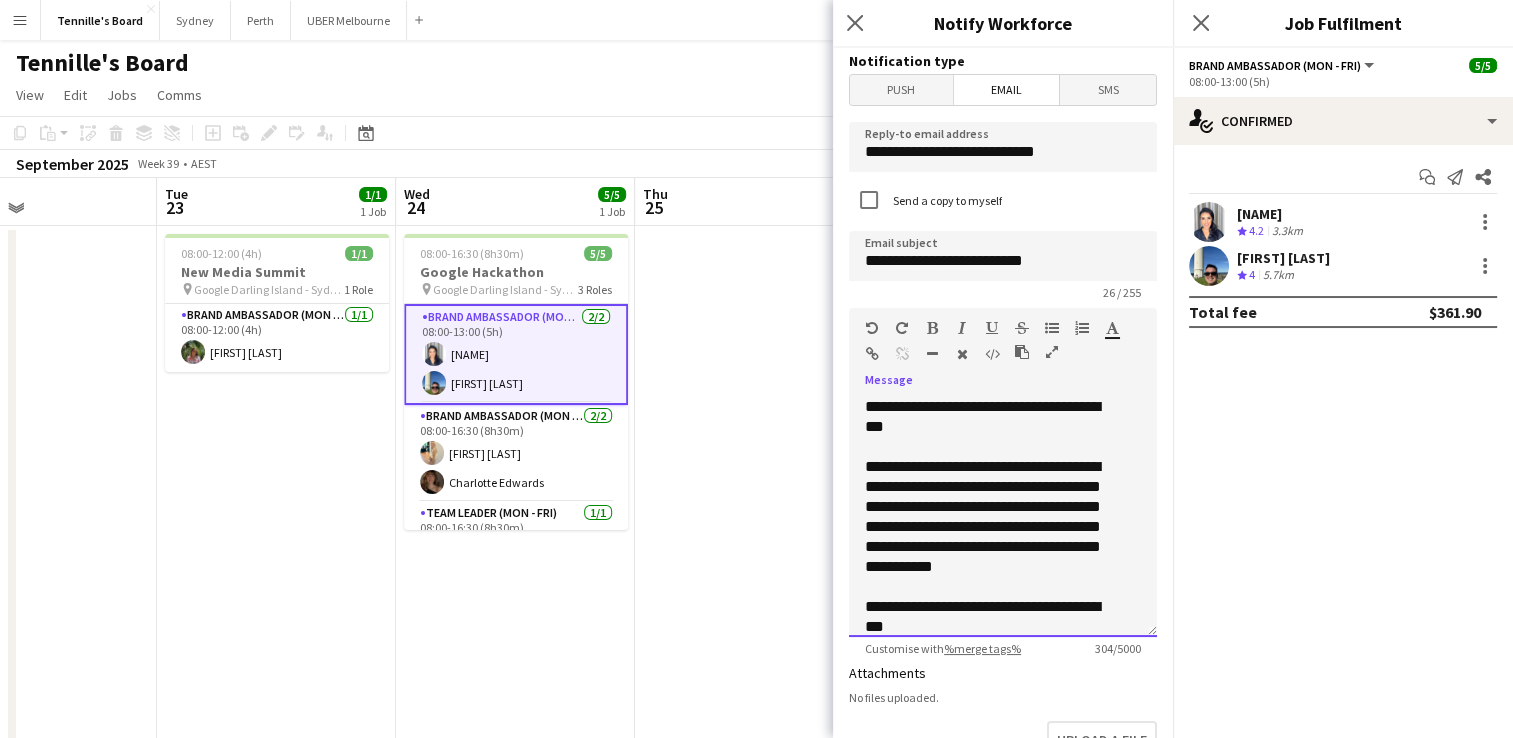 drag, startPoint x: 878, startPoint y: 534, endPoint x: 807, endPoint y: 390, distance: 160.55217 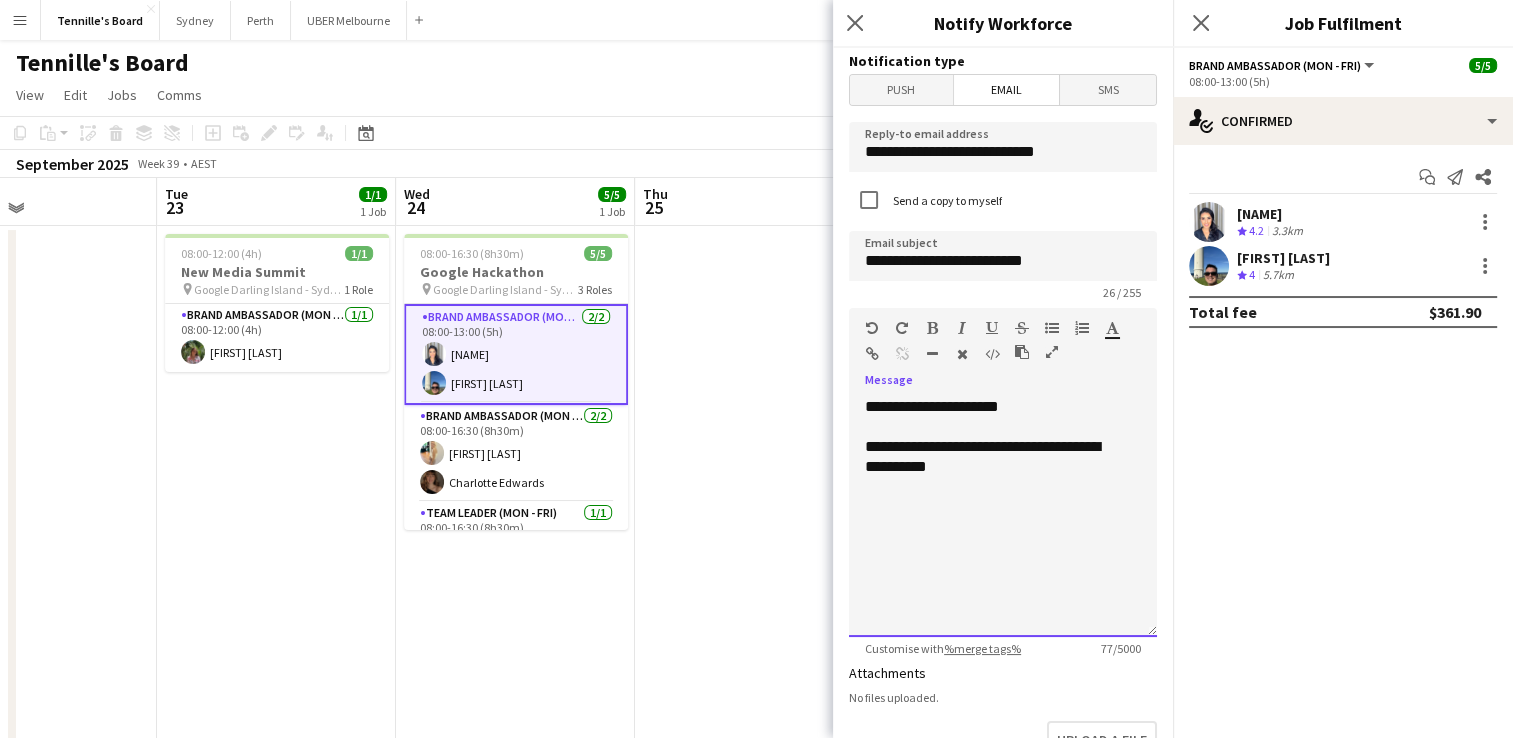 drag, startPoint x: 860, startPoint y: 459, endPoint x: 764, endPoint y: 447, distance: 96.74709 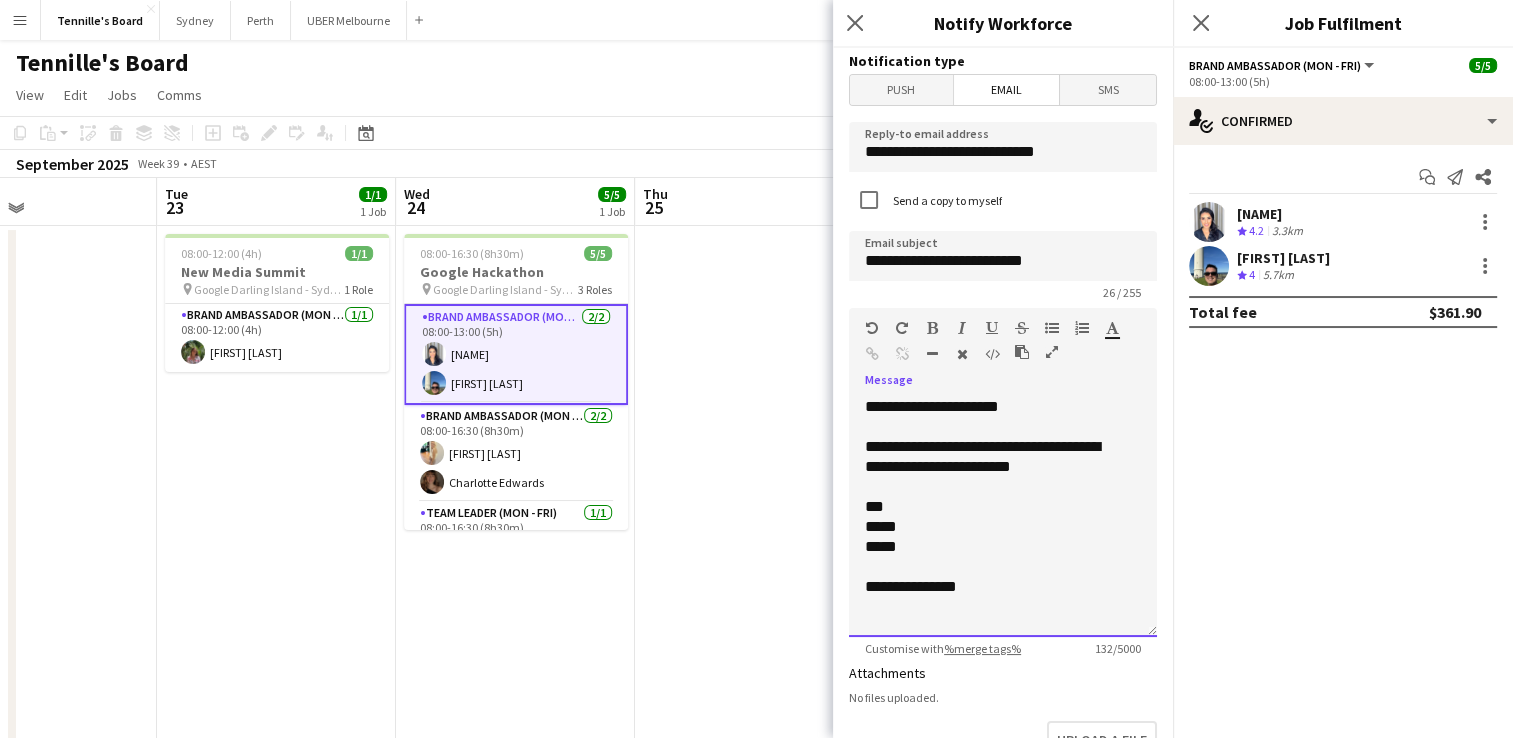 scroll, scrollTop: 1, scrollLeft: 0, axis: vertical 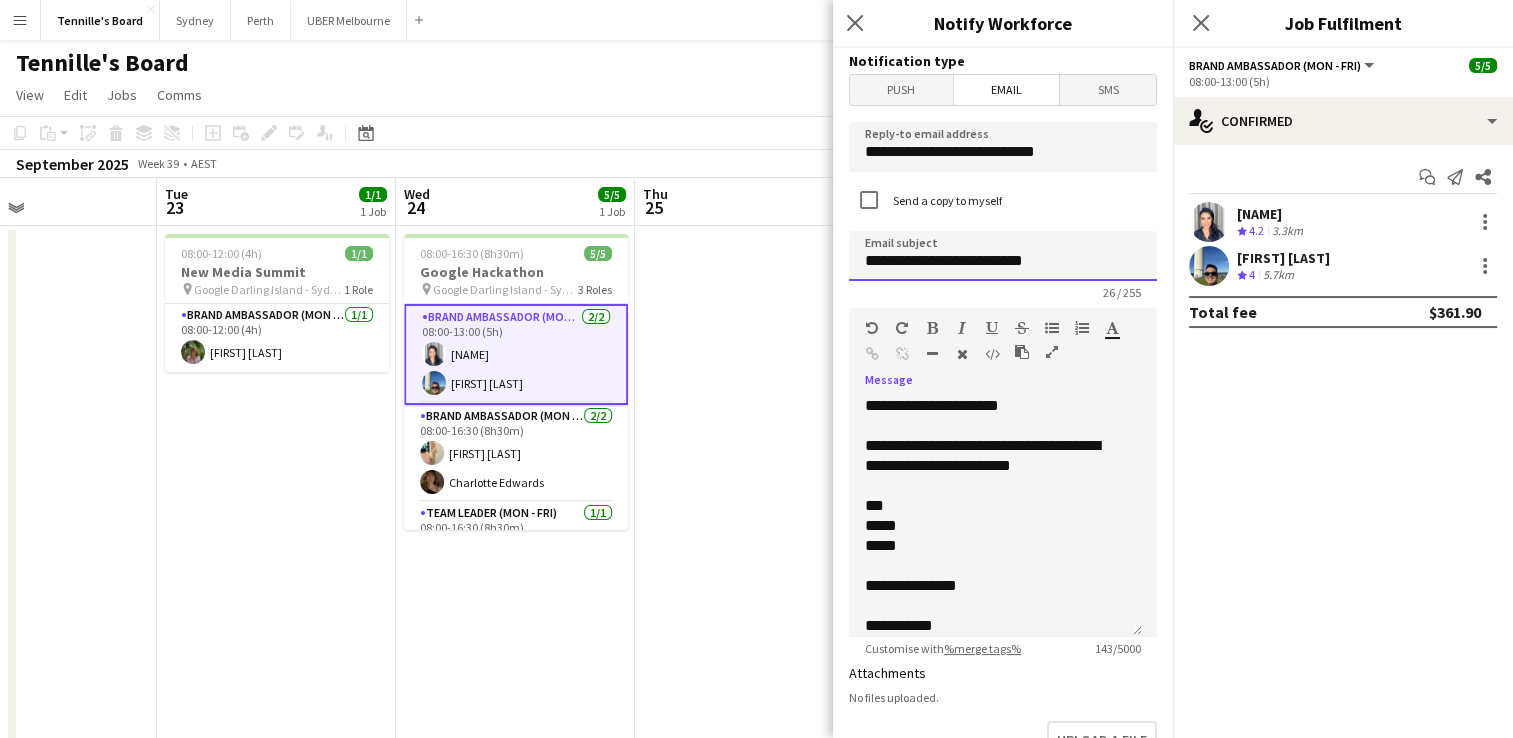 click on "**********" 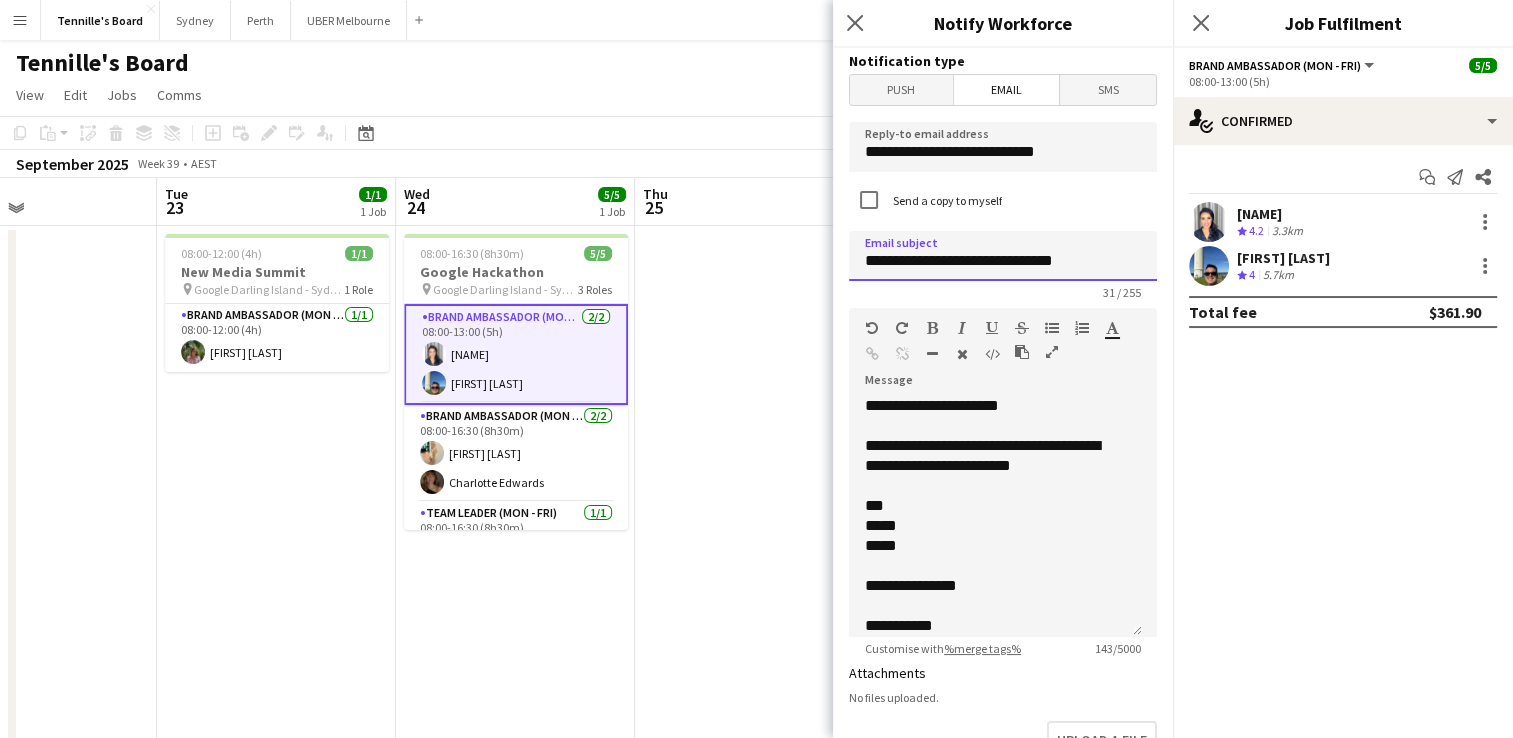 type on "**********" 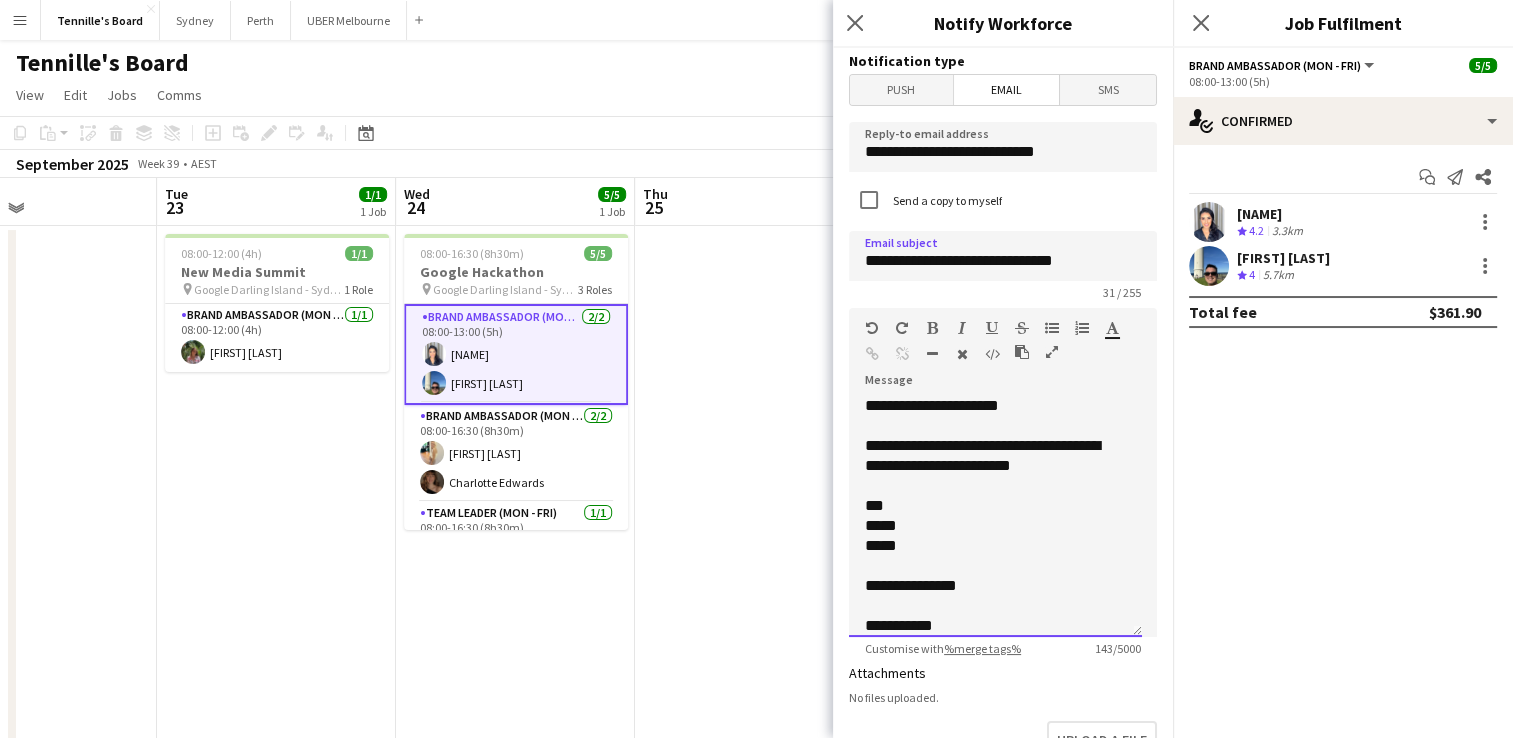 click on "**********" 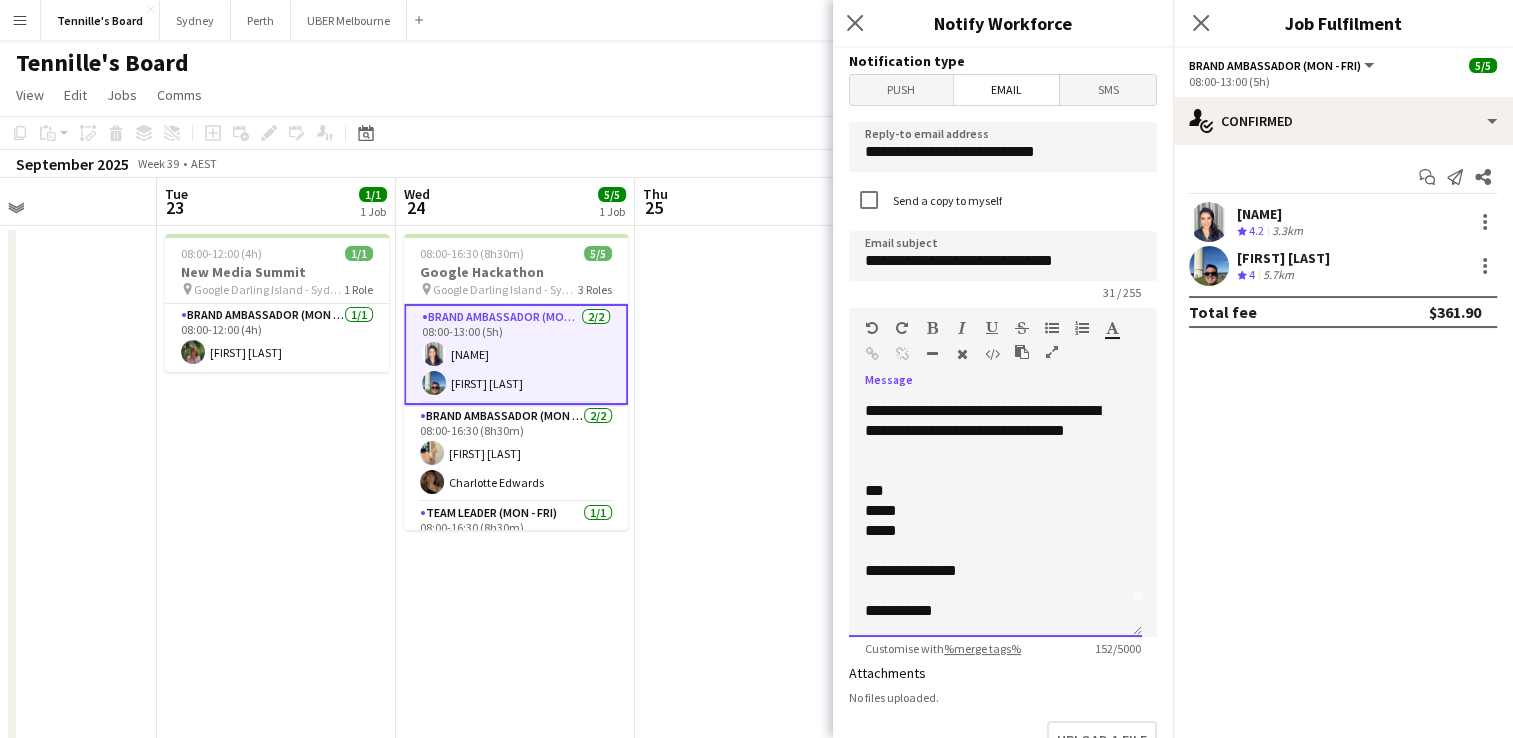 scroll, scrollTop: 35, scrollLeft: 0, axis: vertical 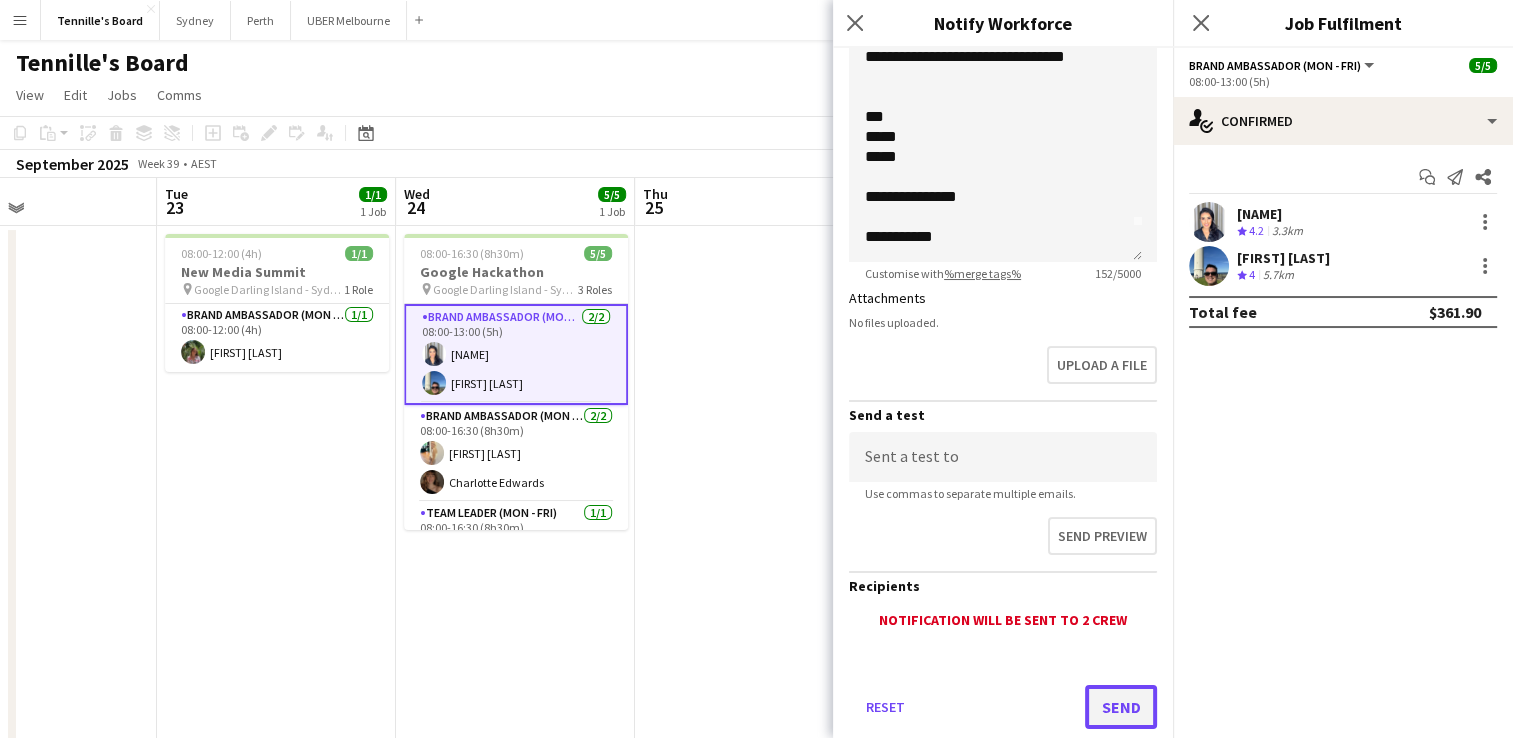 click on "Send" 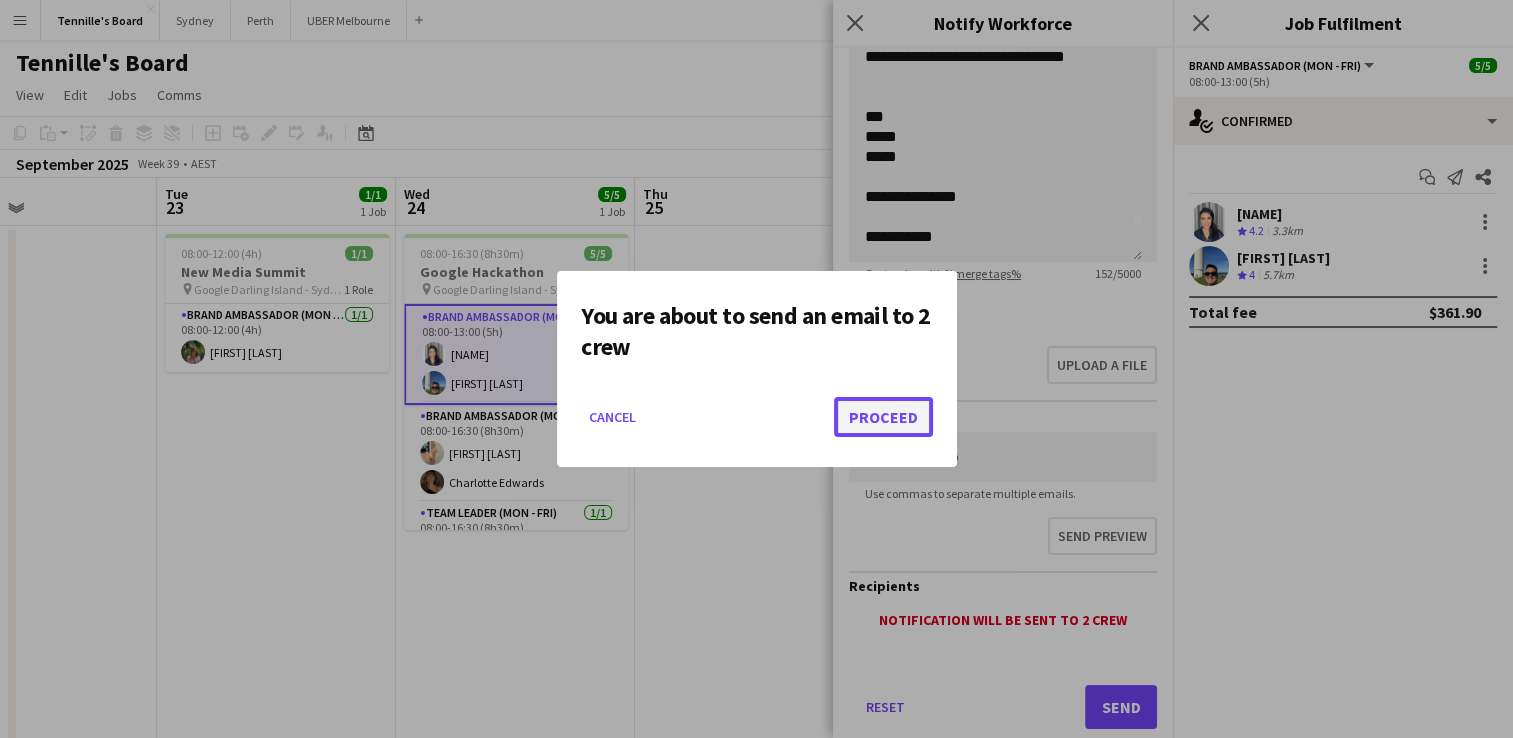 click on "Proceed" 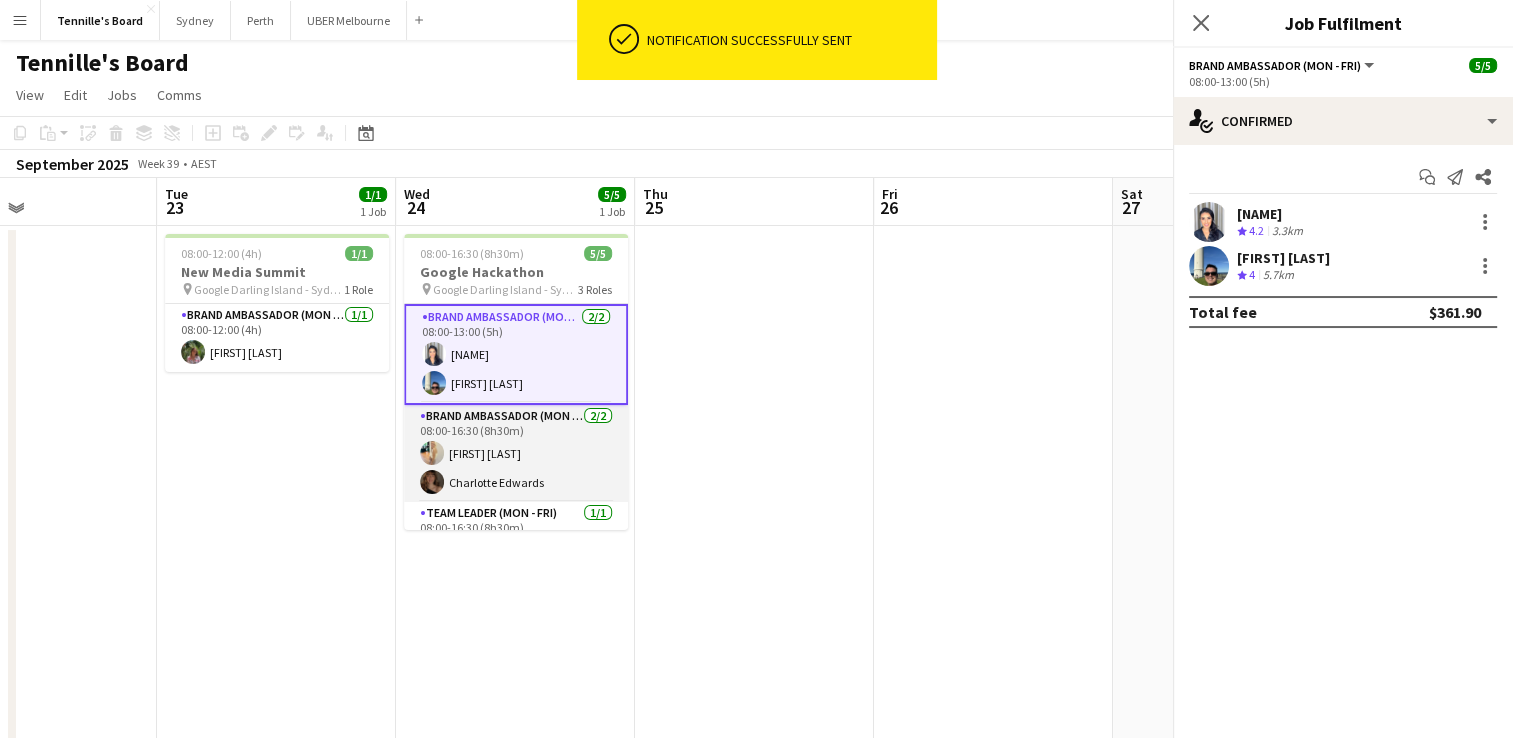 click on "Brand Ambassador (Mon - Fri)   2/2   08:00-16:30 (8h30m)
[NAME] [NAME]" at bounding box center (516, 453) 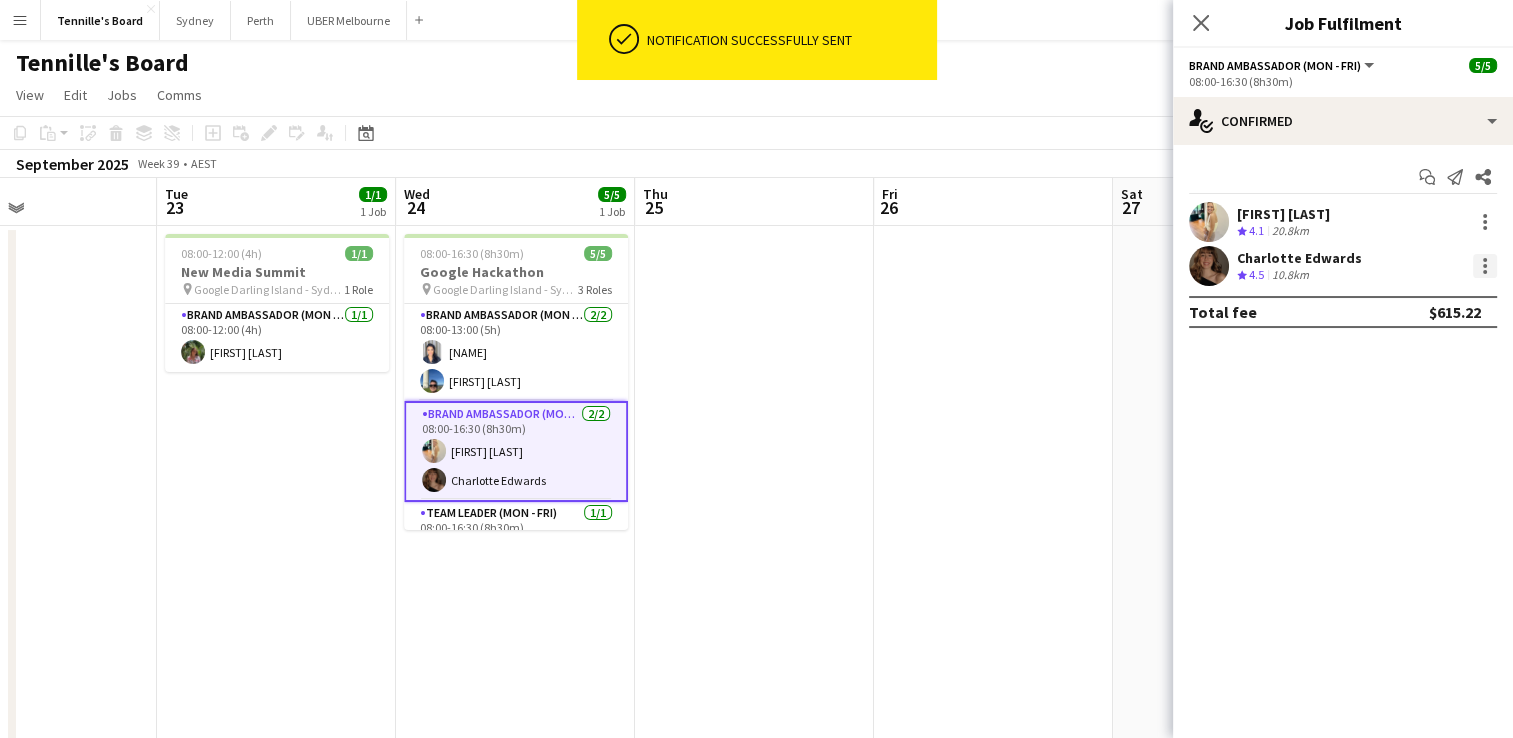 click at bounding box center (1485, 266) 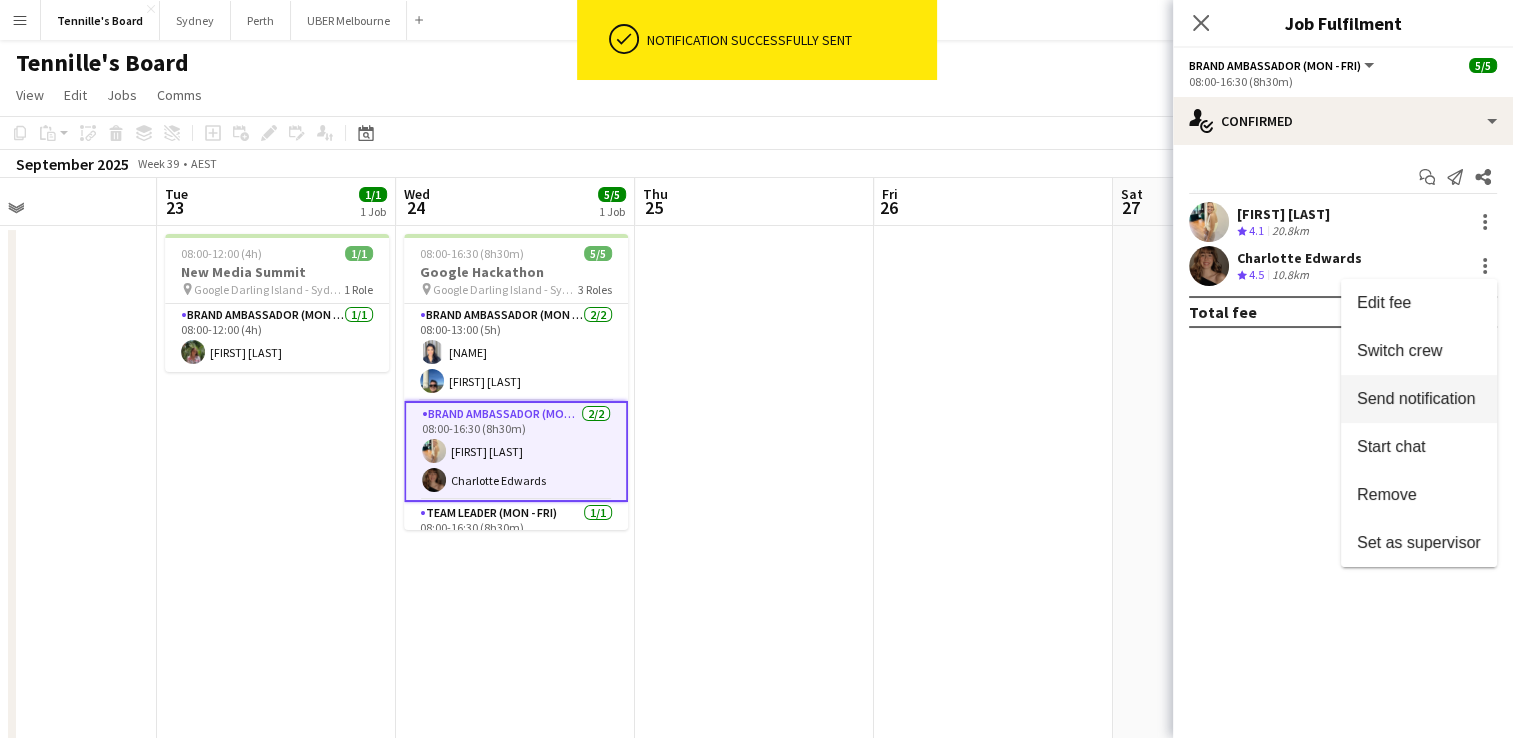 click on "Send notification" at bounding box center (1416, 398) 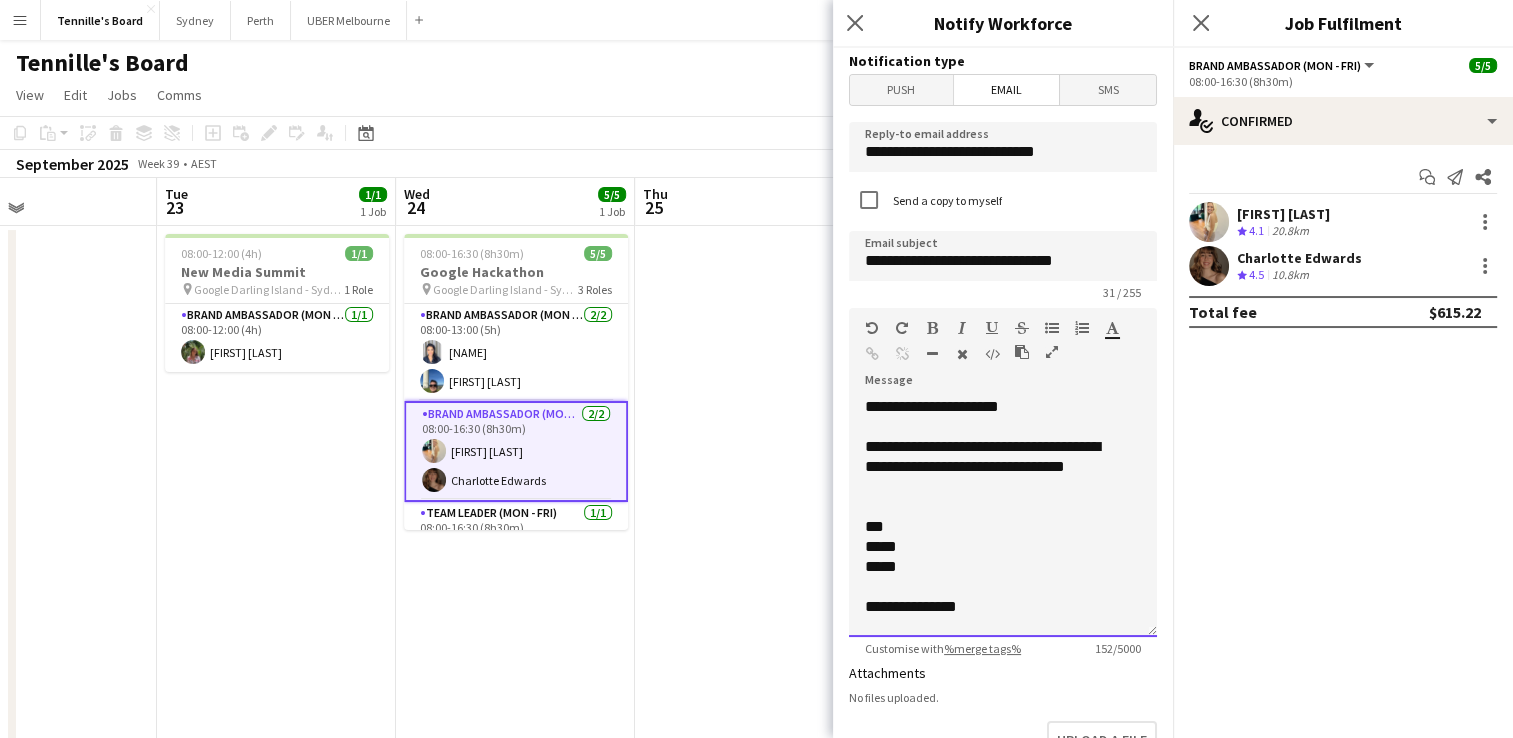 click 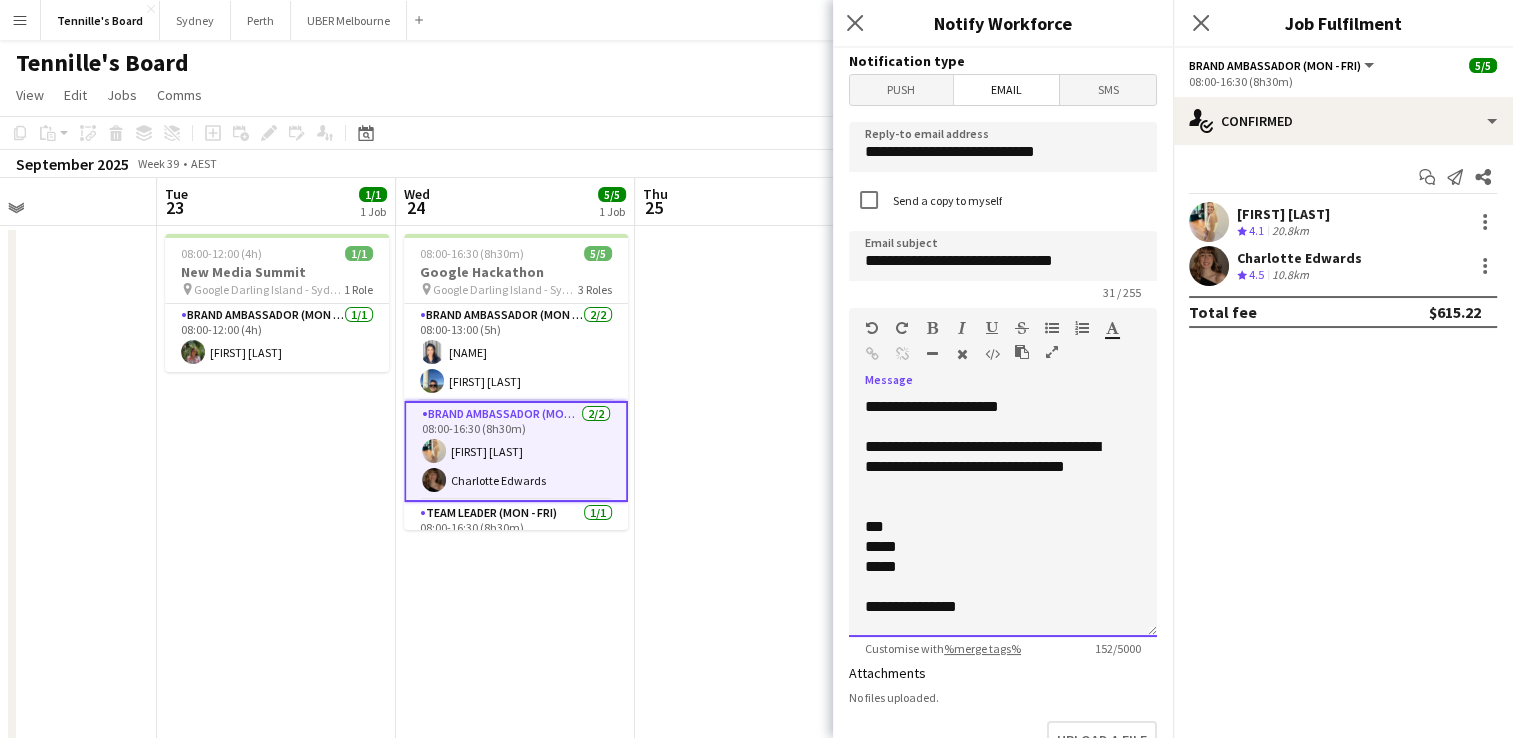 scroll, scrollTop: 36, scrollLeft: 0, axis: vertical 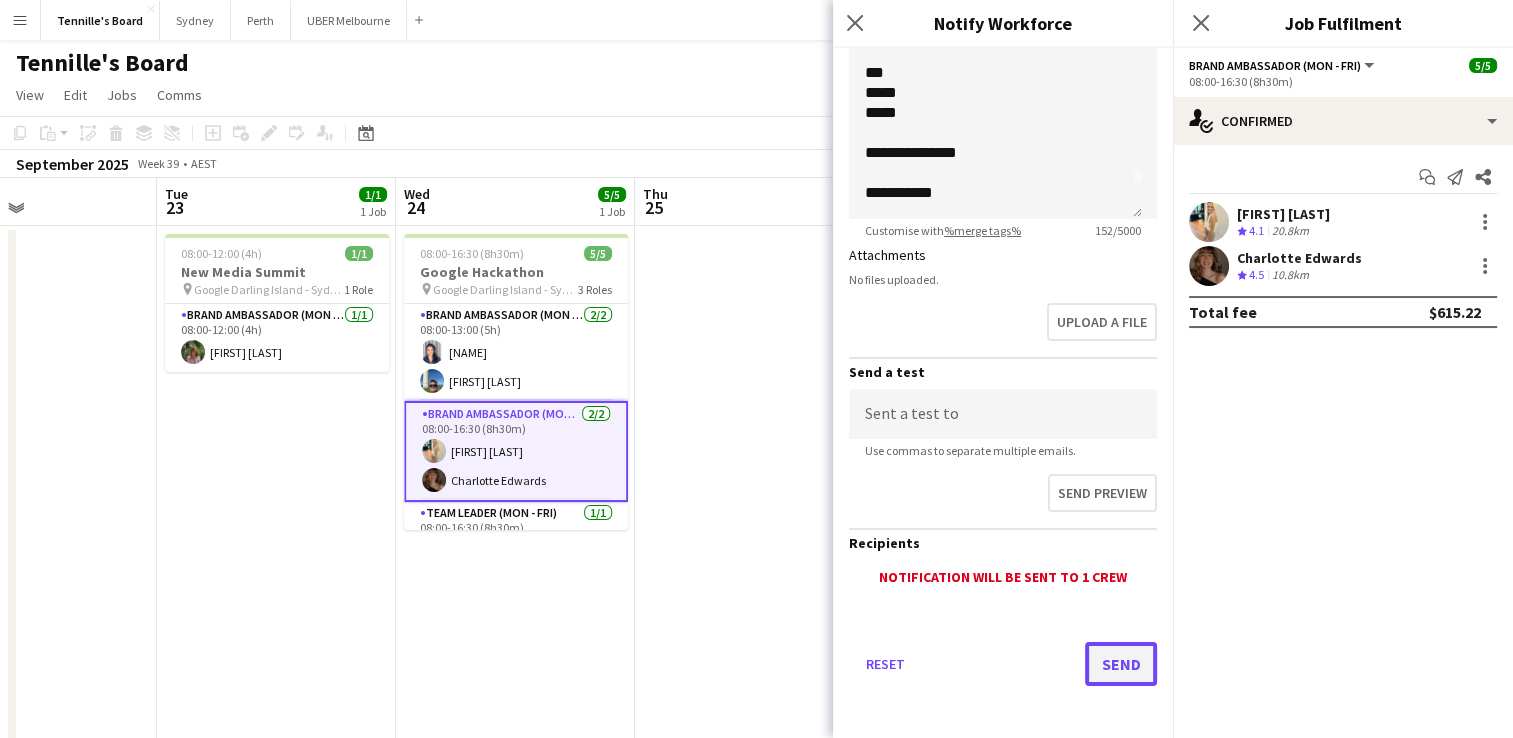 click on "Send" 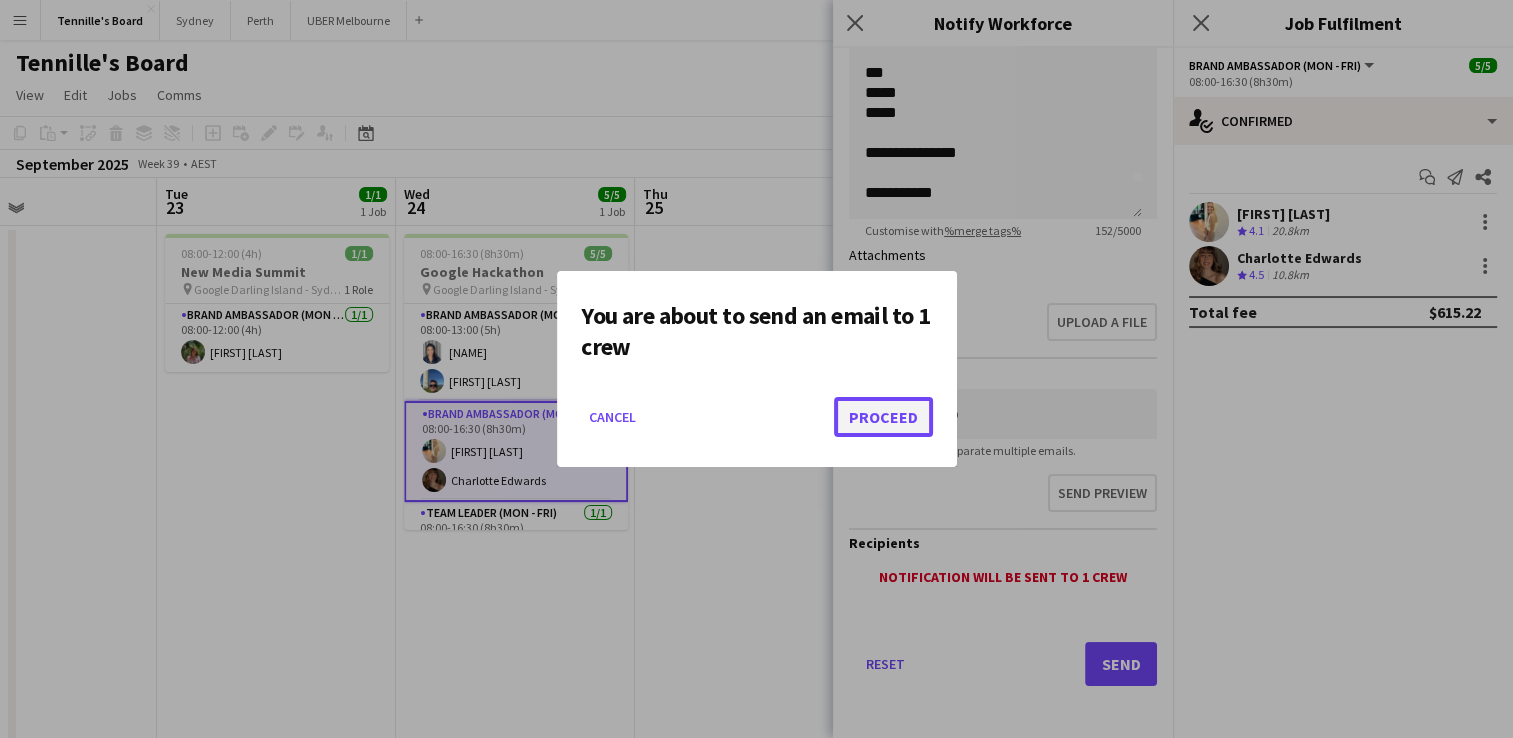 click on "Proceed" 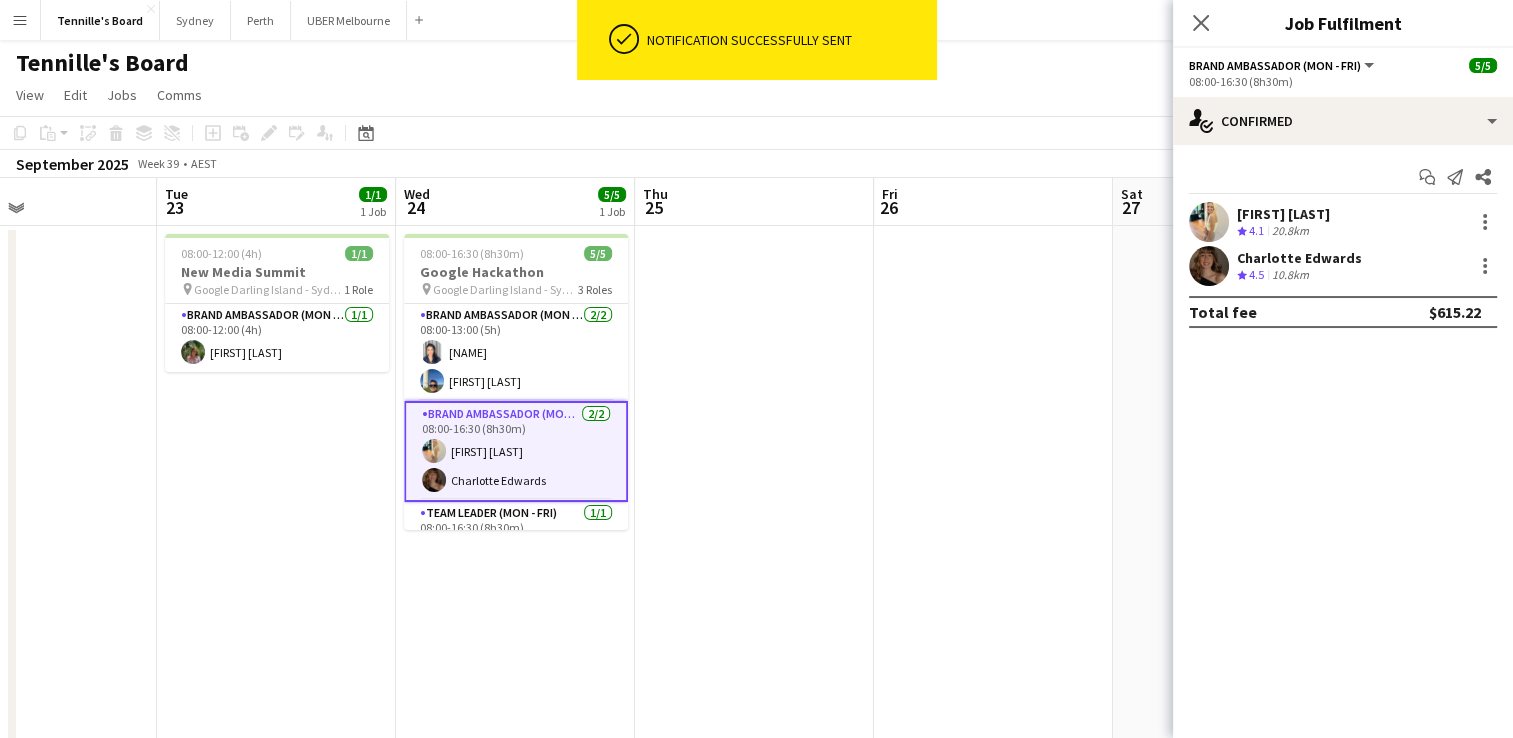 scroll, scrollTop: 39, scrollLeft: 0, axis: vertical 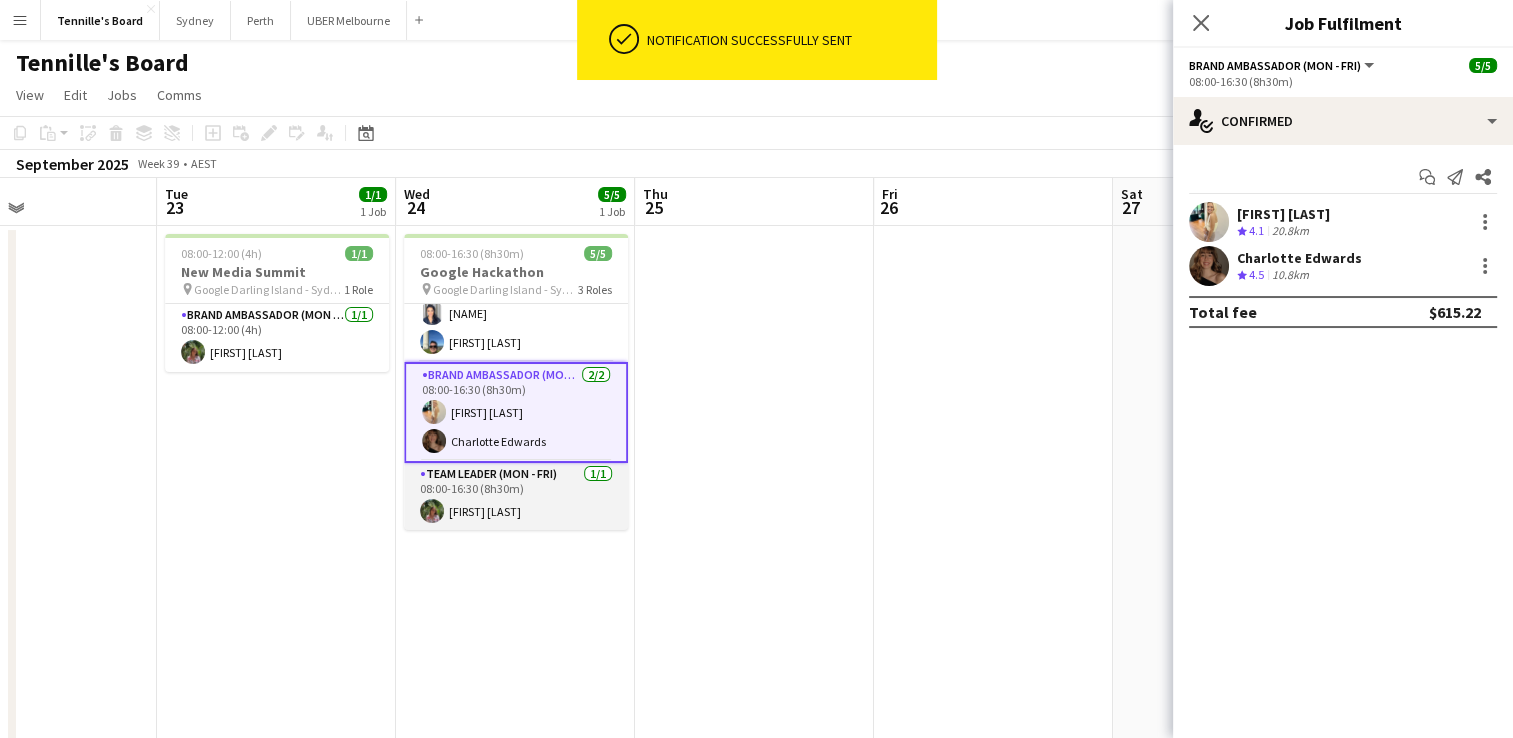 click on "Team Leader (Mon - Fri)   1/1   08:00-16:30 (8h30m)
[NAME]" at bounding box center [516, 497] 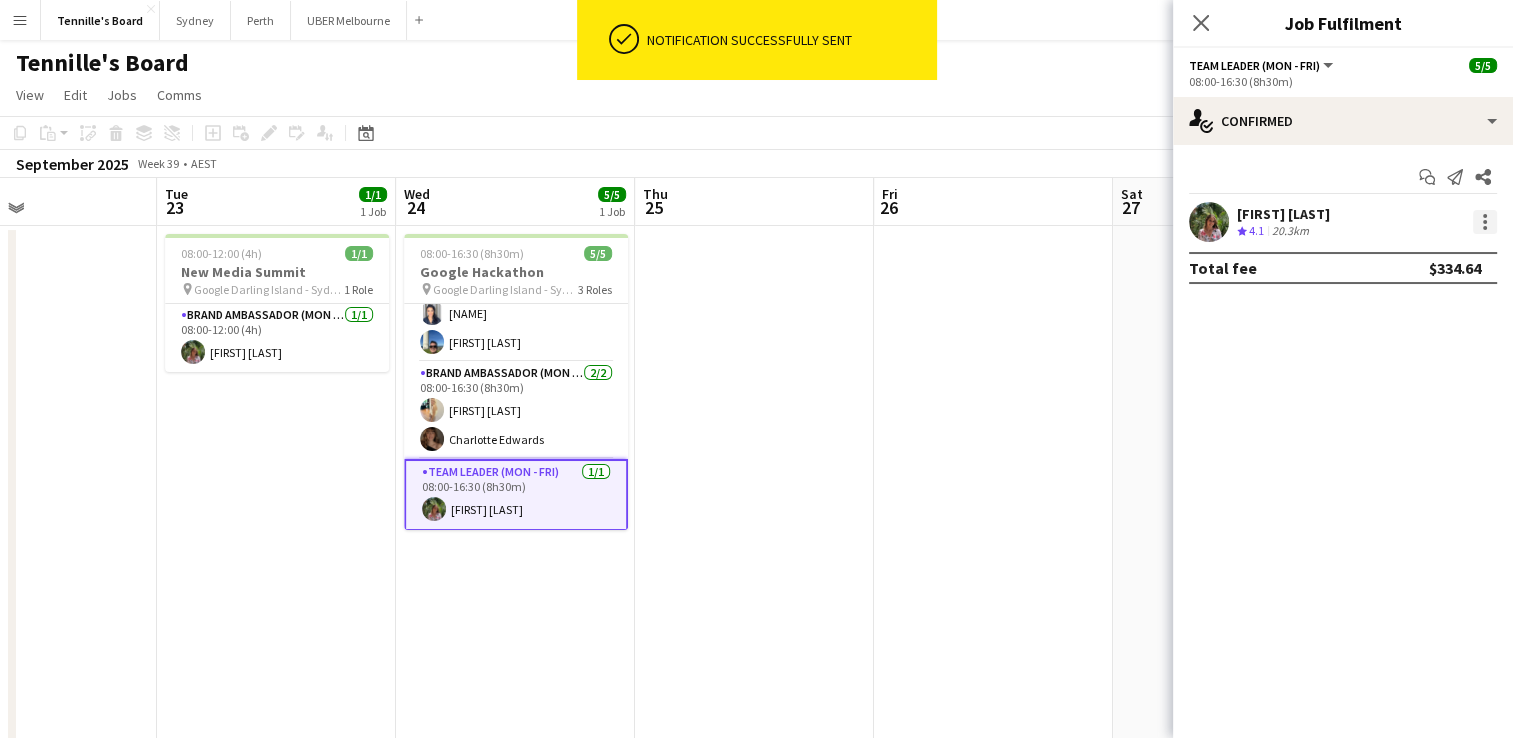 click at bounding box center [1485, 222] 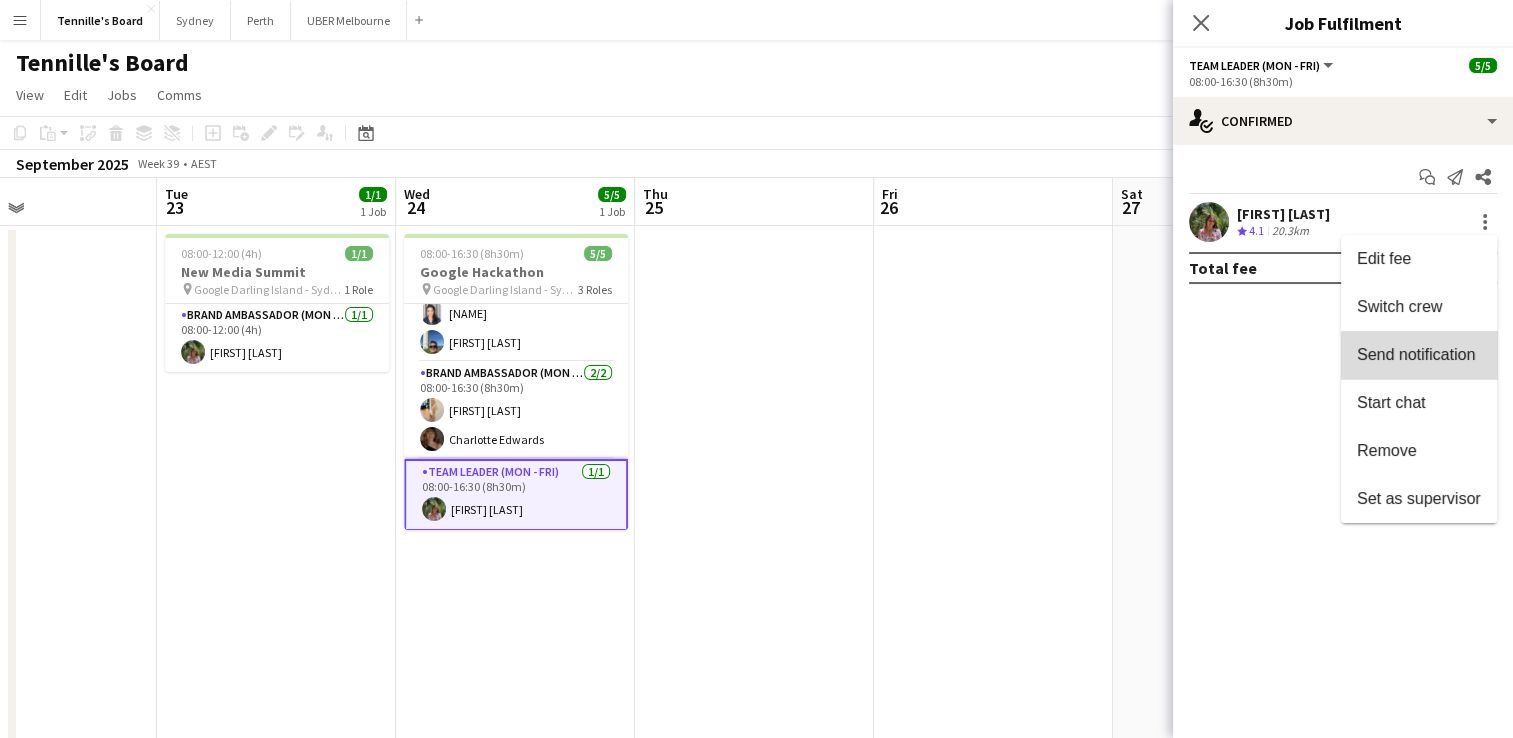 click on "Send notification" at bounding box center [1416, 354] 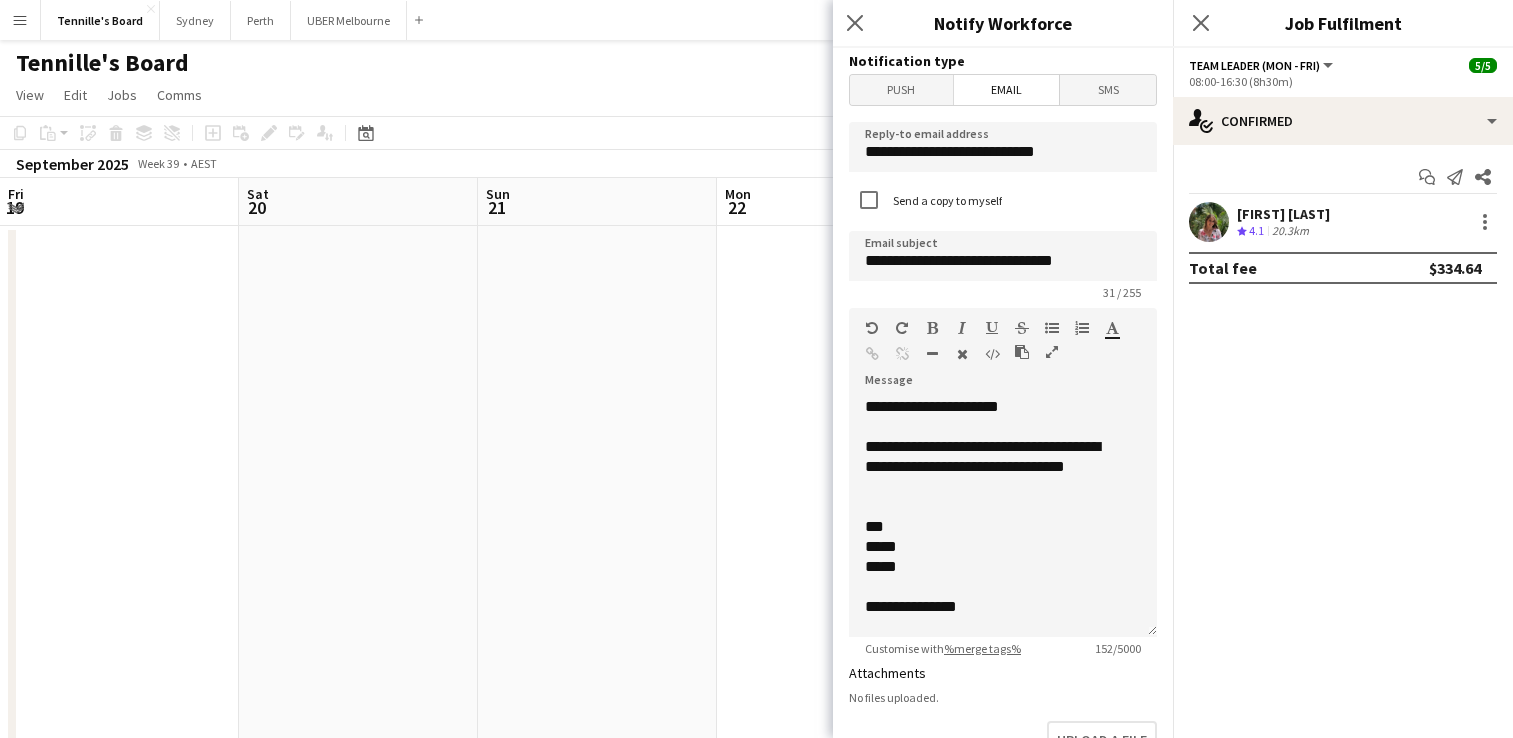 scroll, scrollTop: 0, scrollLeft: 0, axis: both 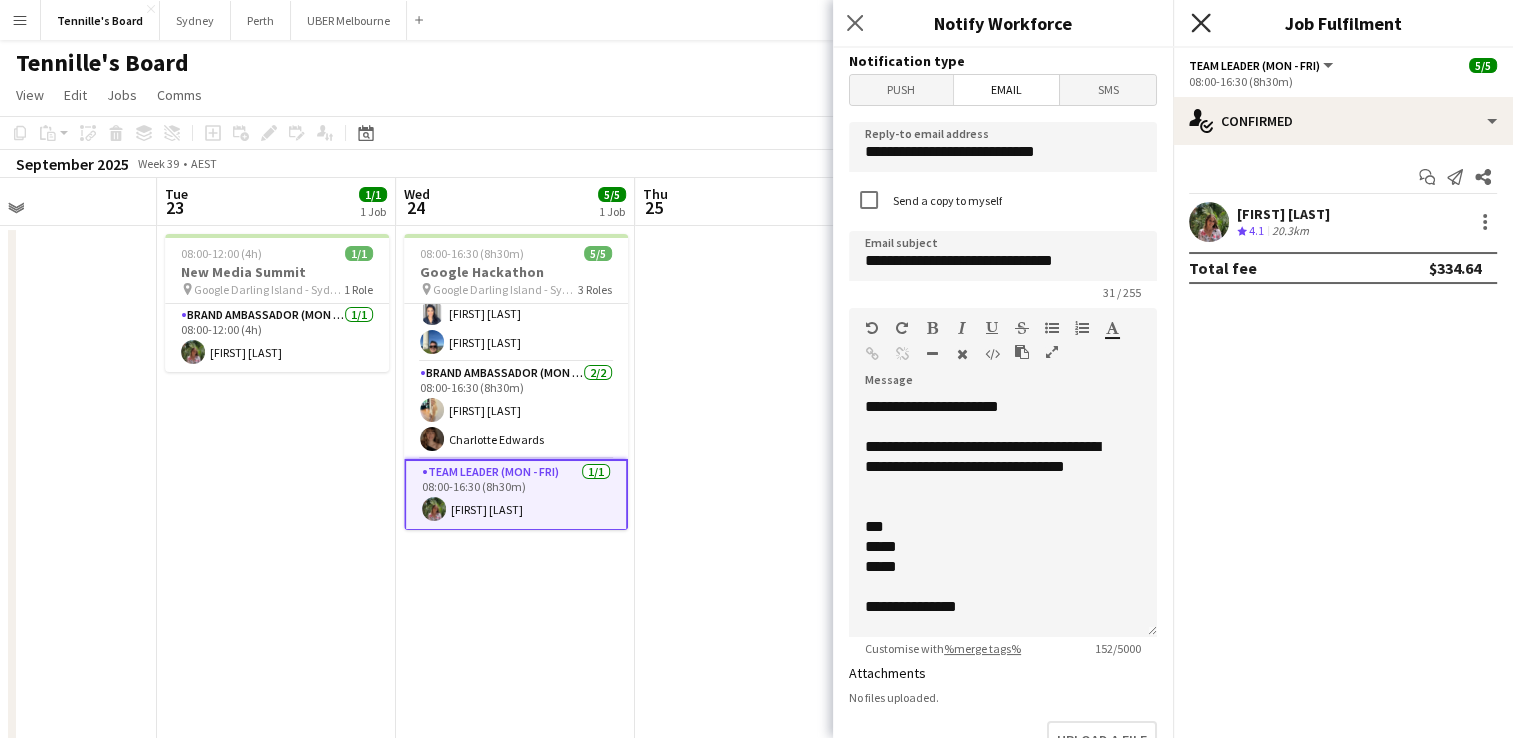 click 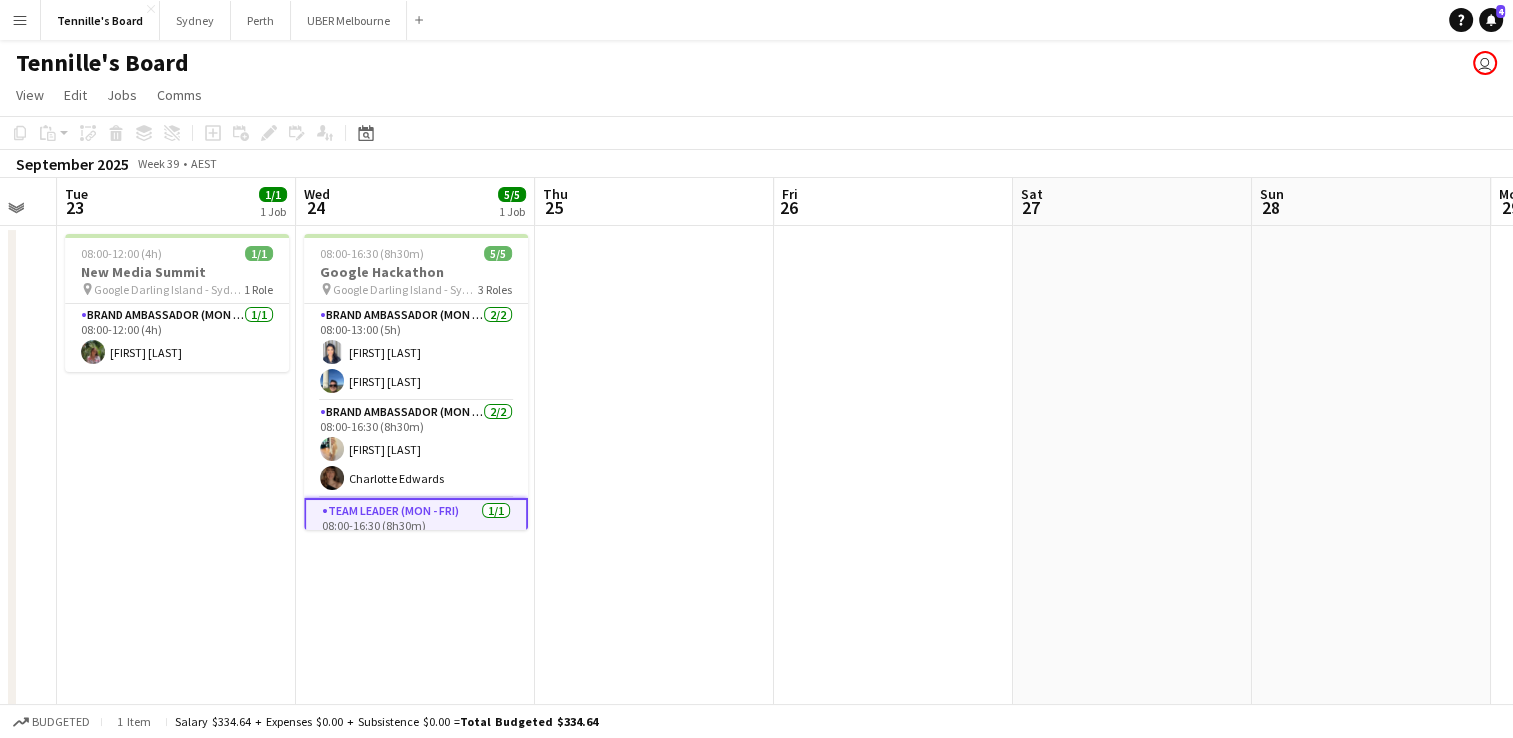scroll, scrollTop: 0, scrollLeft: 539, axis: horizontal 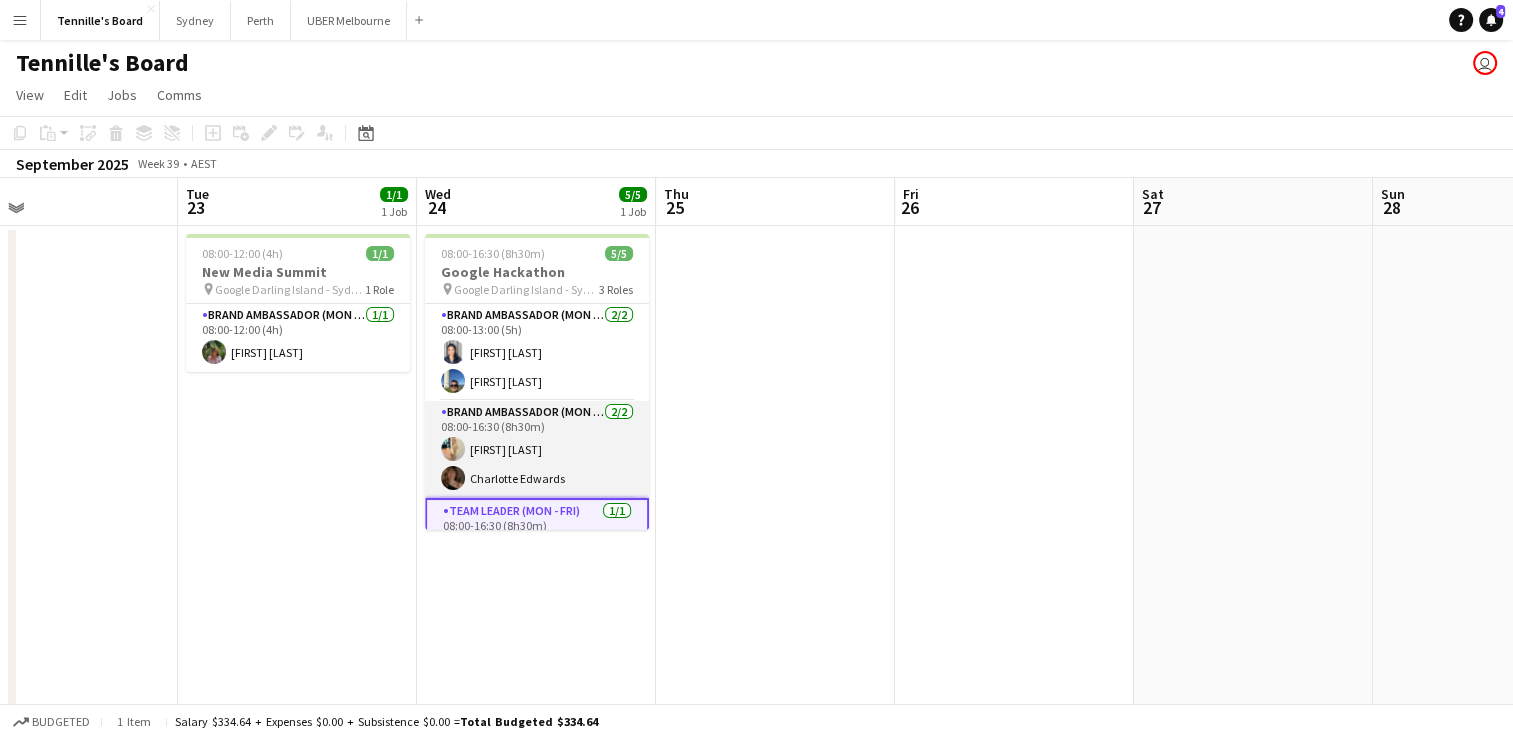 click on "[ROLE] ([DAYS])   [NUMBER]/[NUMBER] [TIME]-[TIME] ([DURATION])
[FIRST] [LAST] [FIRST] [LAST]" at bounding box center (537, 449) 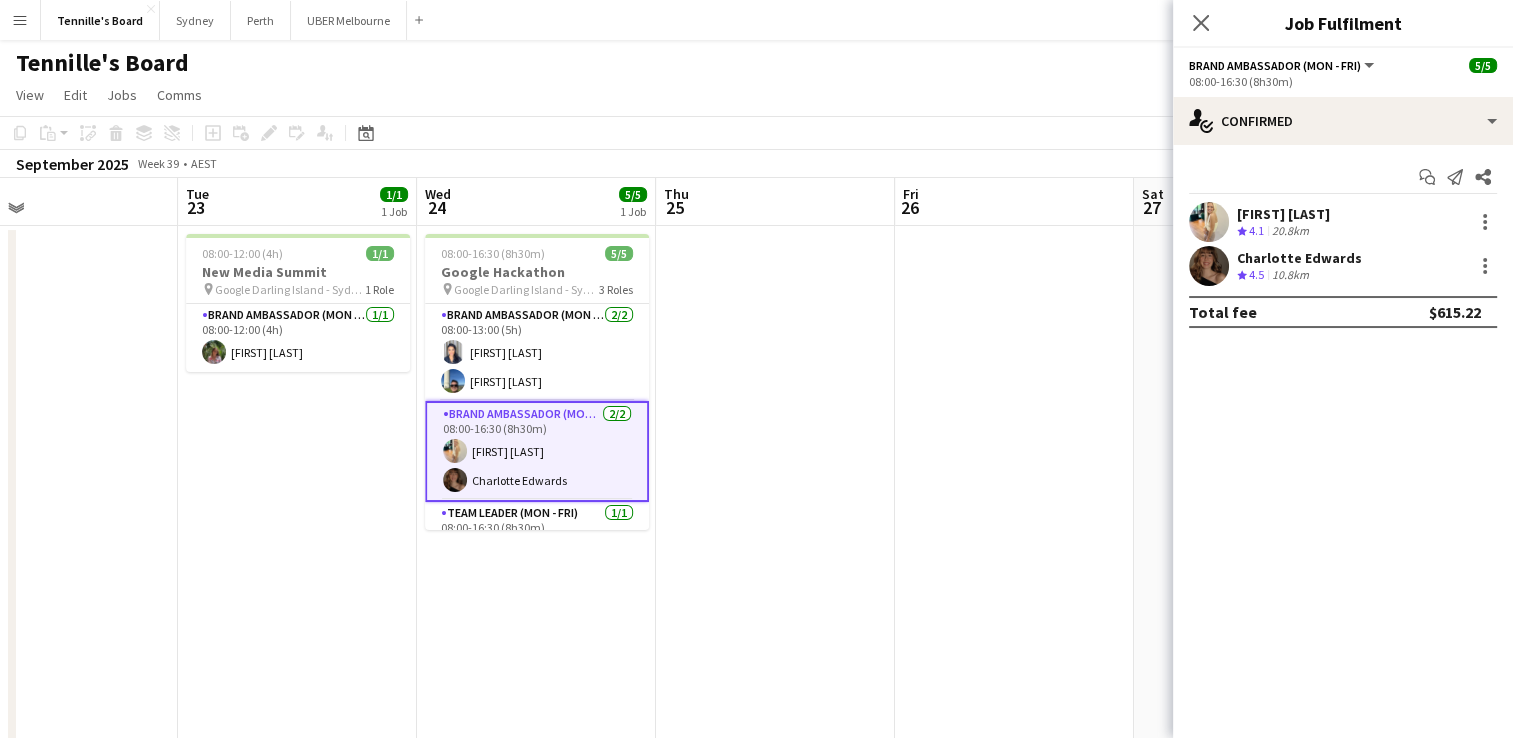 click on "Charlotte Edwards" at bounding box center (1299, 258) 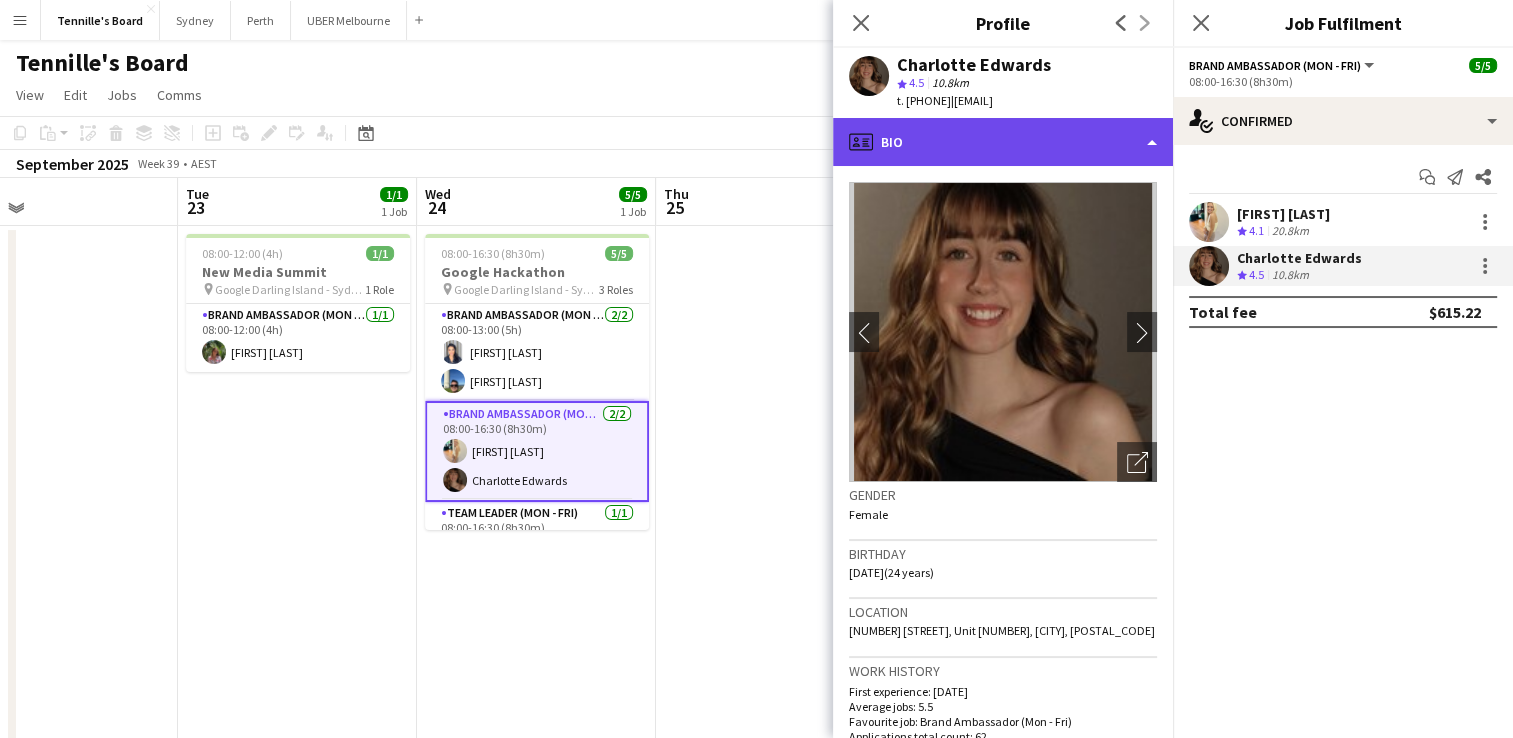 click on "profile
Bio" 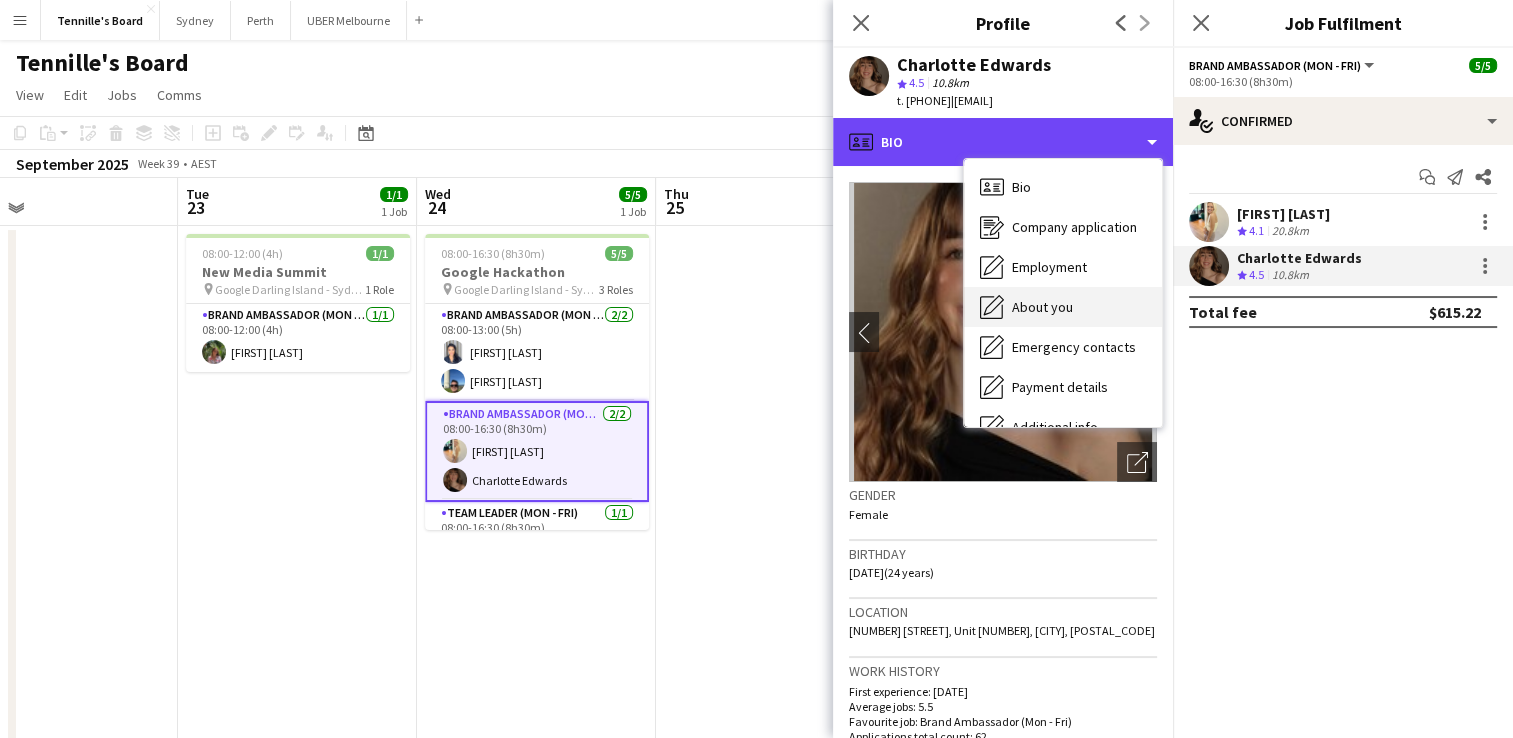 scroll, scrollTop: 148, scrollLeft: 0, axis: vertical 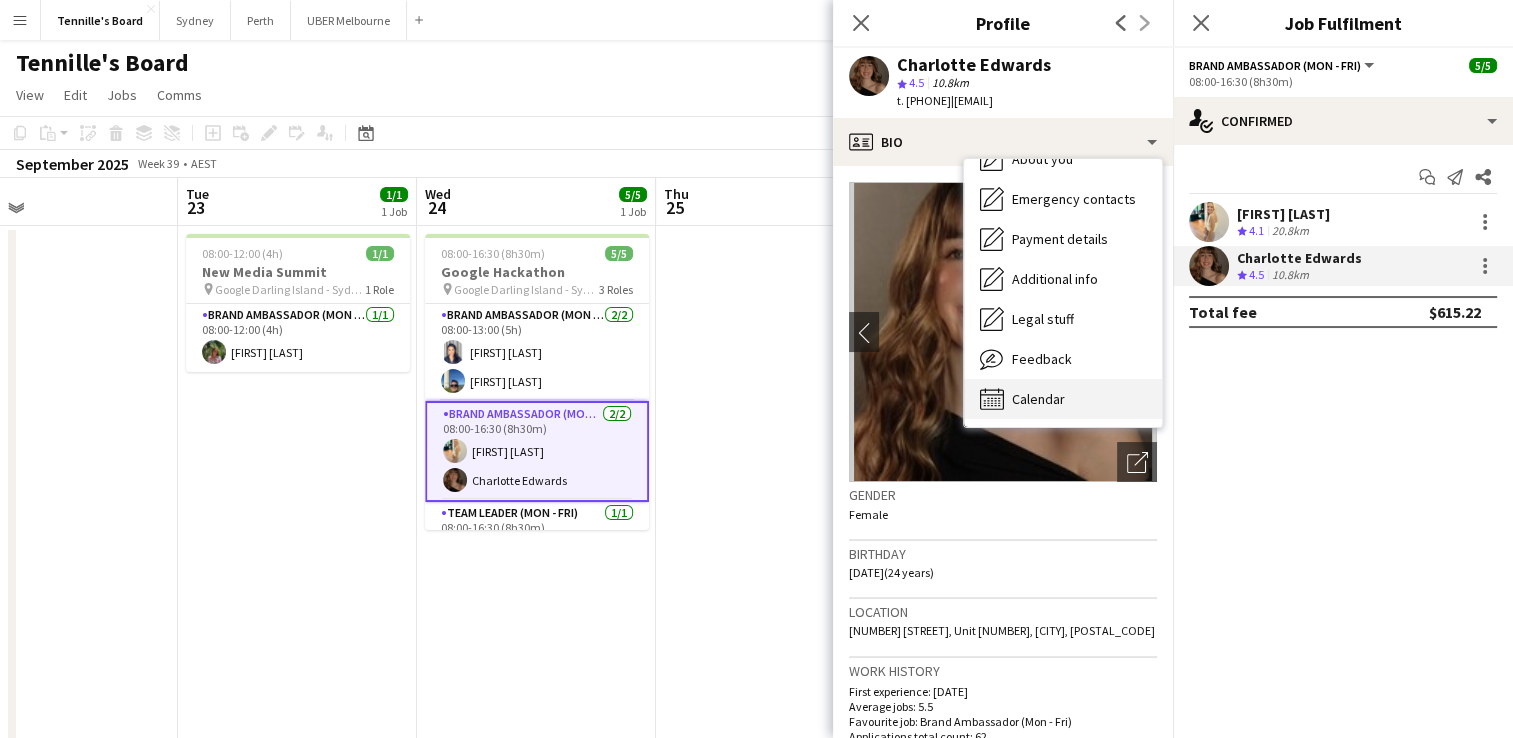 click on "Calendar" at bounding box center (1038, 399) 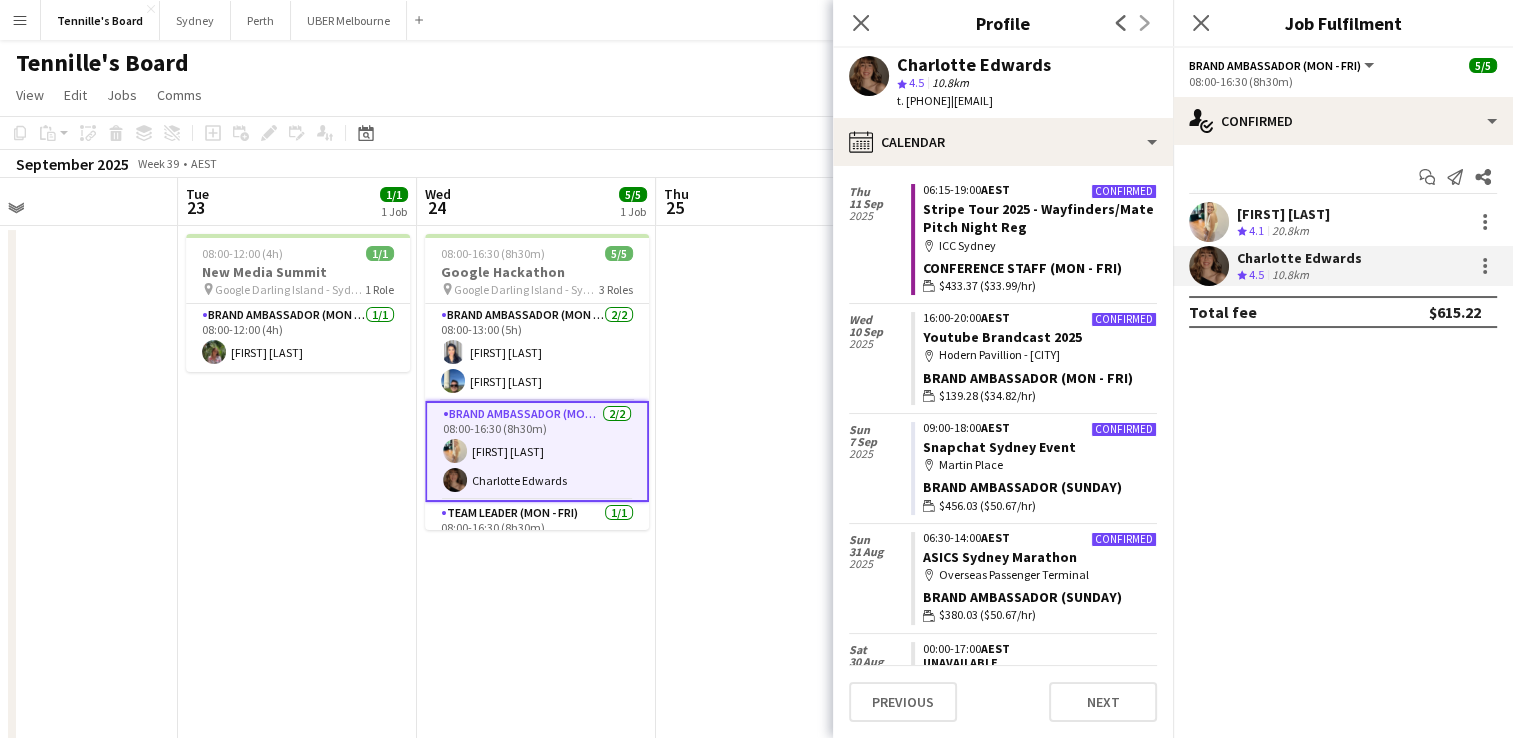 scroll, scrollTop: 0, scrollLeft: 0, axis: both 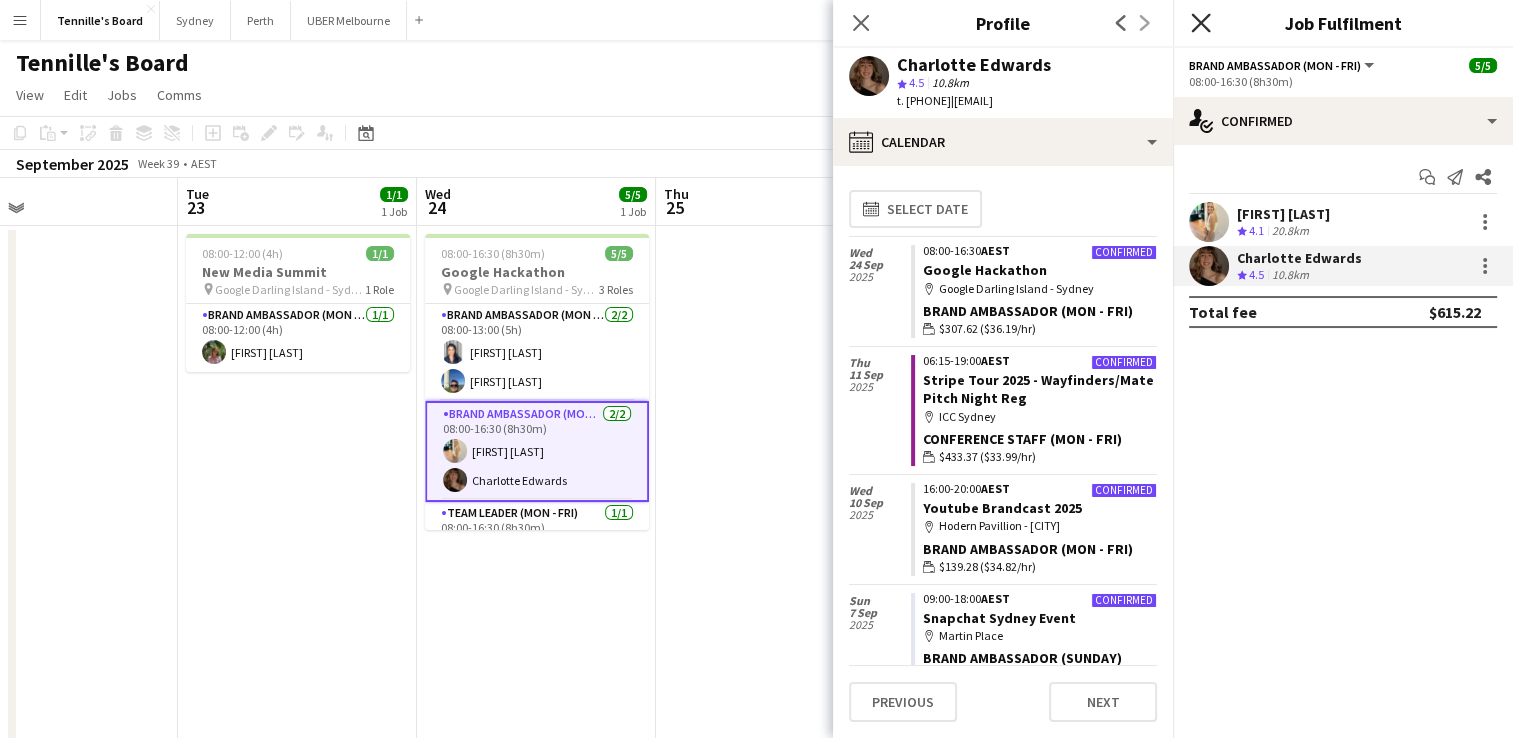 click 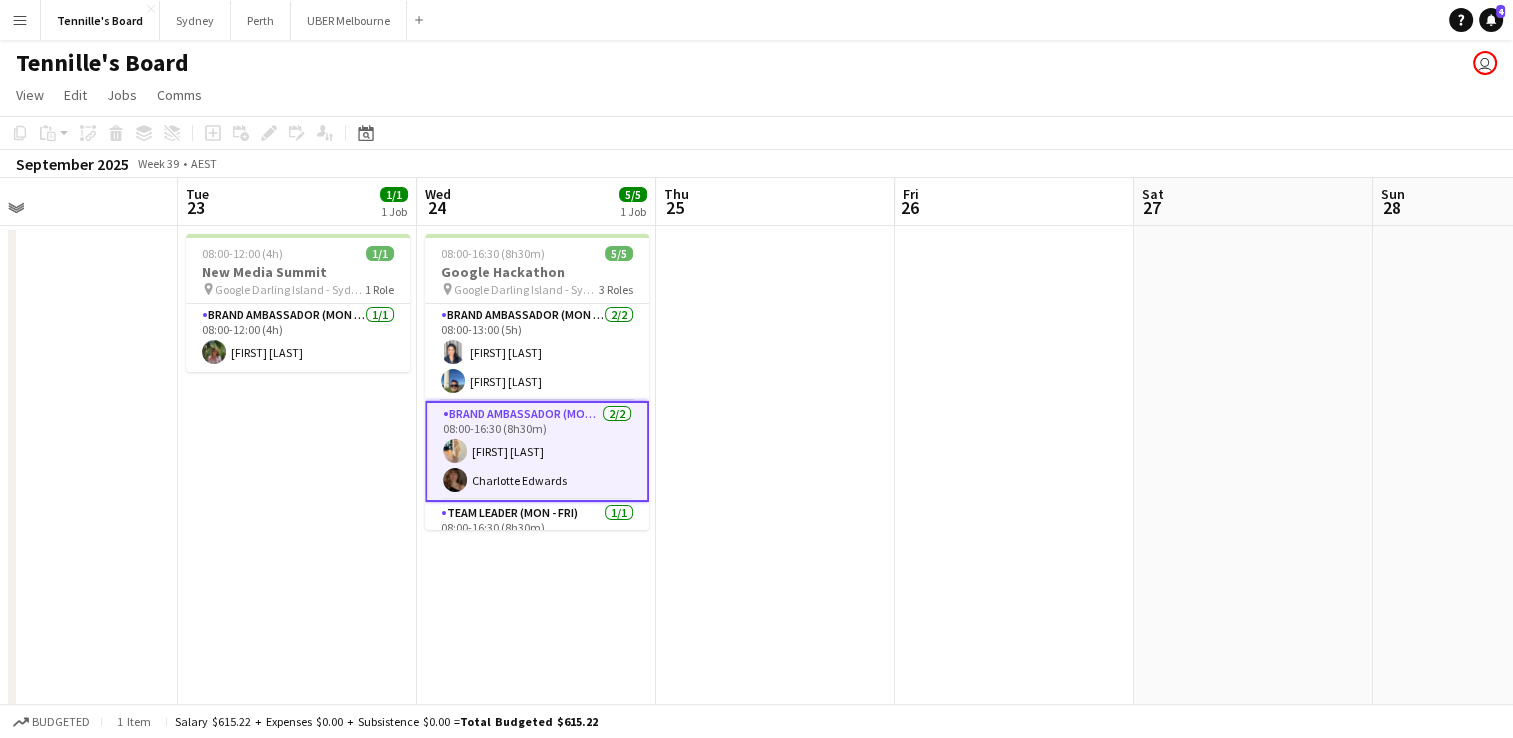 click on "08:00-16:30 (8h30m)    5/5   Google Hackathon
pin
Google Darling Island - Sydney   3 Roles   Brand Ambassador (Mon - Fri)   2/2   08:00-13:00 (5h)
Vanessa Flauzino Juan Fernando Gil  Brand Ambassador (Mon - Fri)   2/2   08:00-16:30 (8h30m)
Alicja Sermak Charlotte Edwards  Team Leader (Mon - Fri)   1/1   08:00-16:30 (8h30m)
Laura Sanchidrian-Martinez" at bounding box center [536, 577] 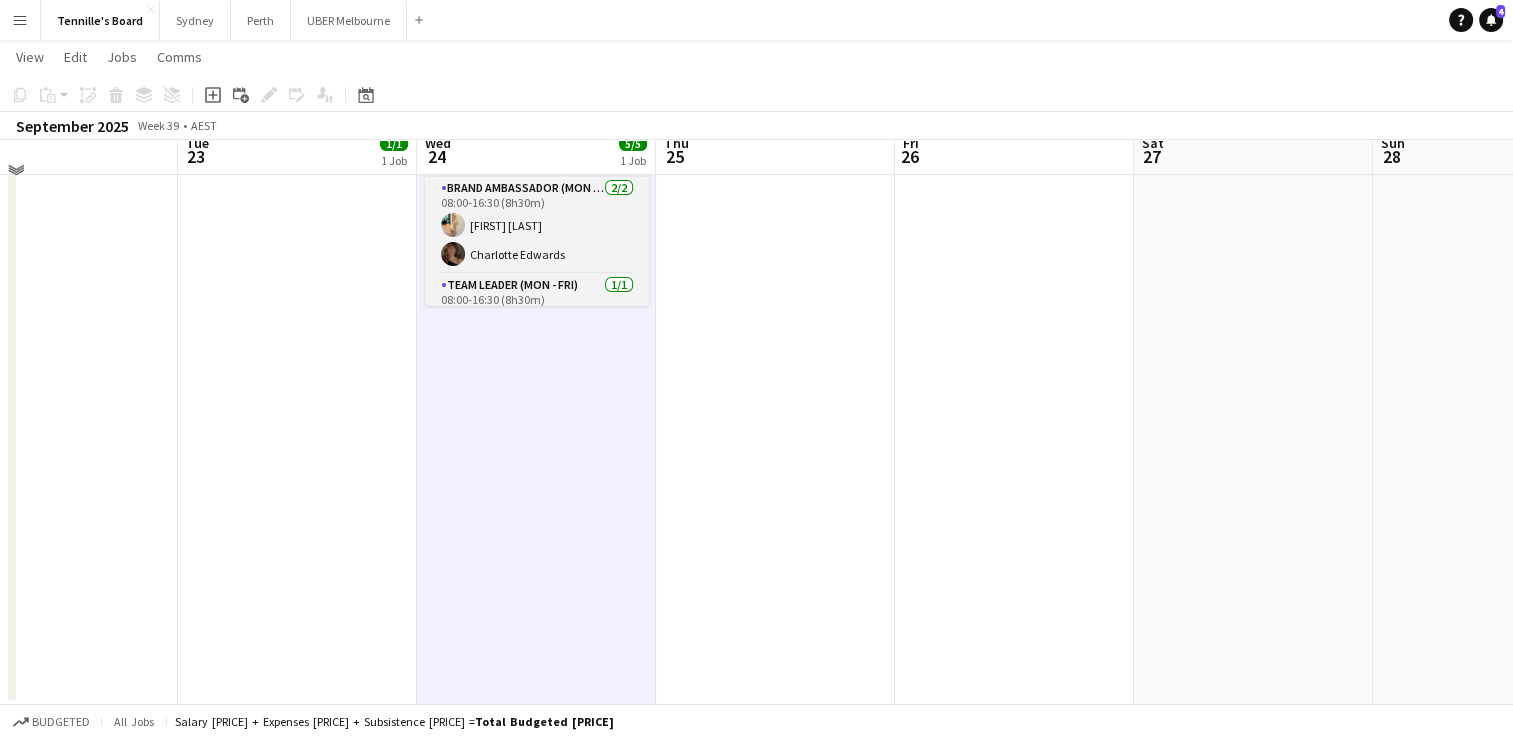 scroll, scrollTop: 0, scrollLeft: 0, axis: both 